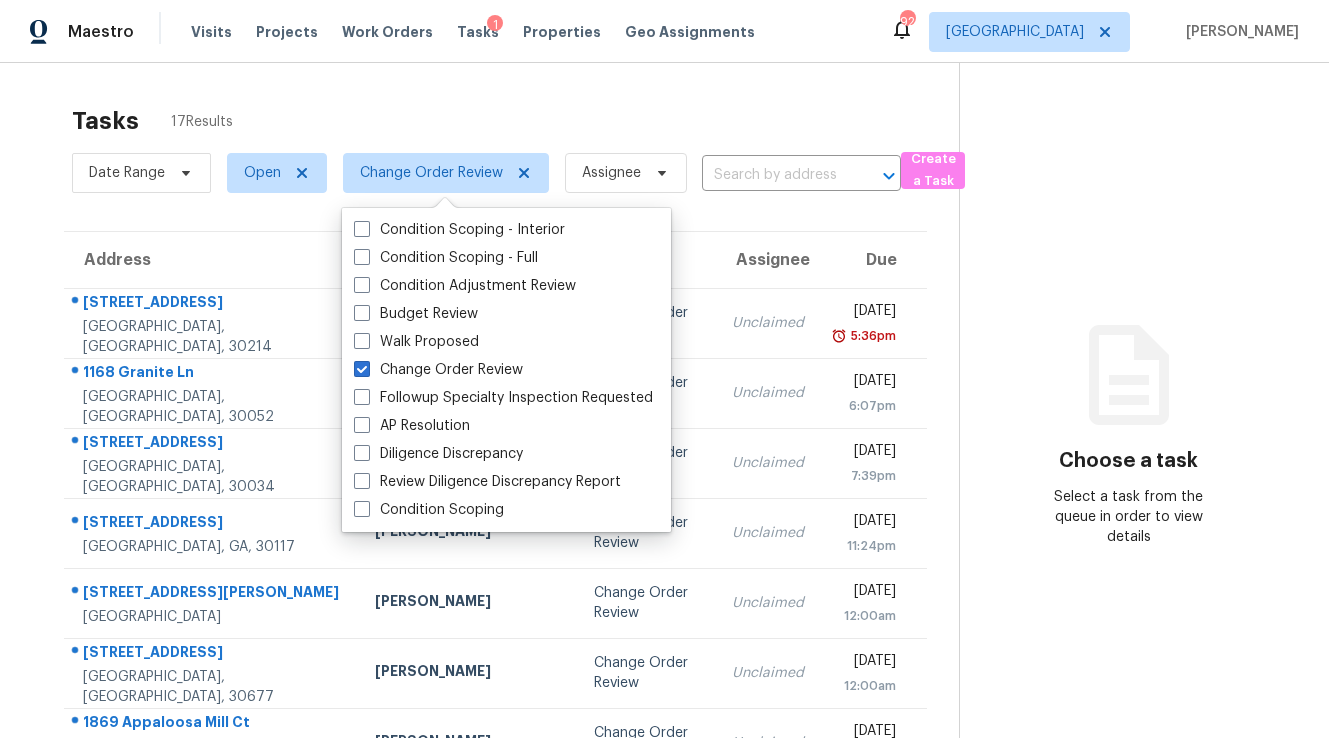 scroll, scrollTop: 0, scrollLeft: 0, axis: both 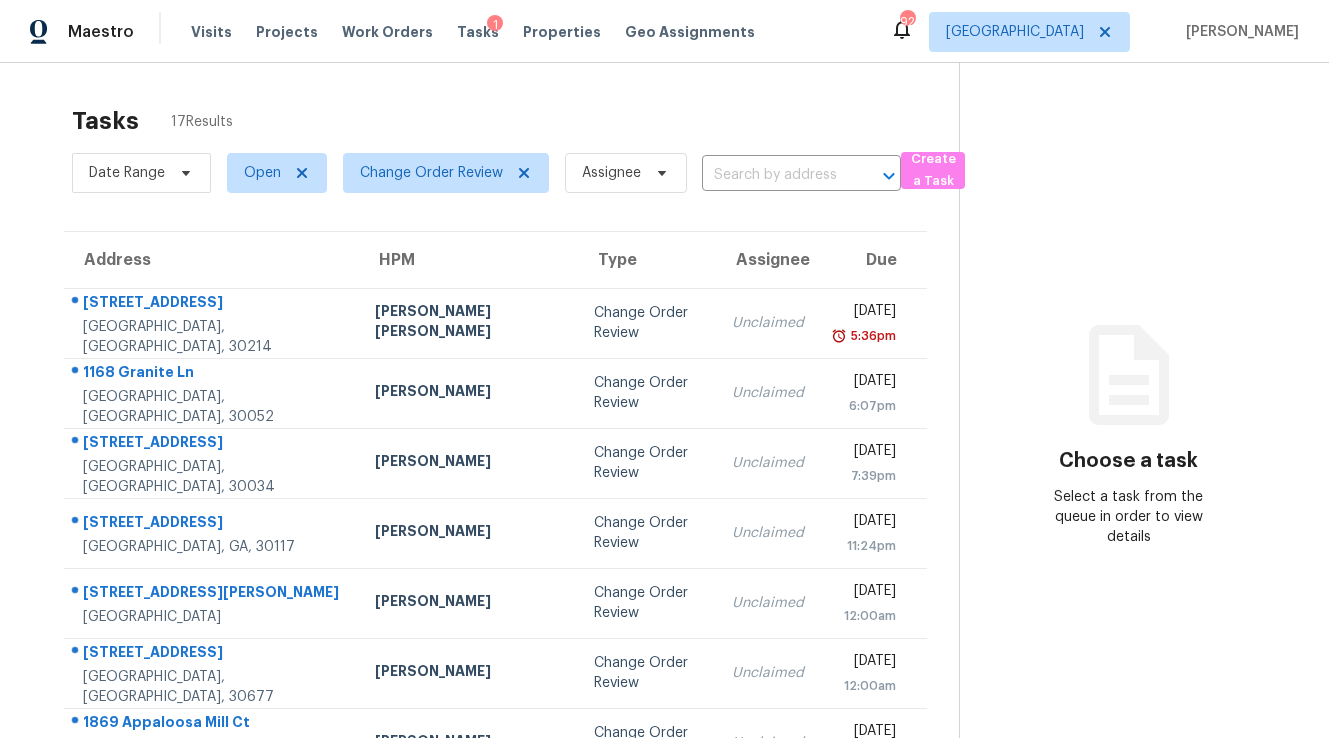 click on "Tasks 17  Results" at bounding box center (515, 121) 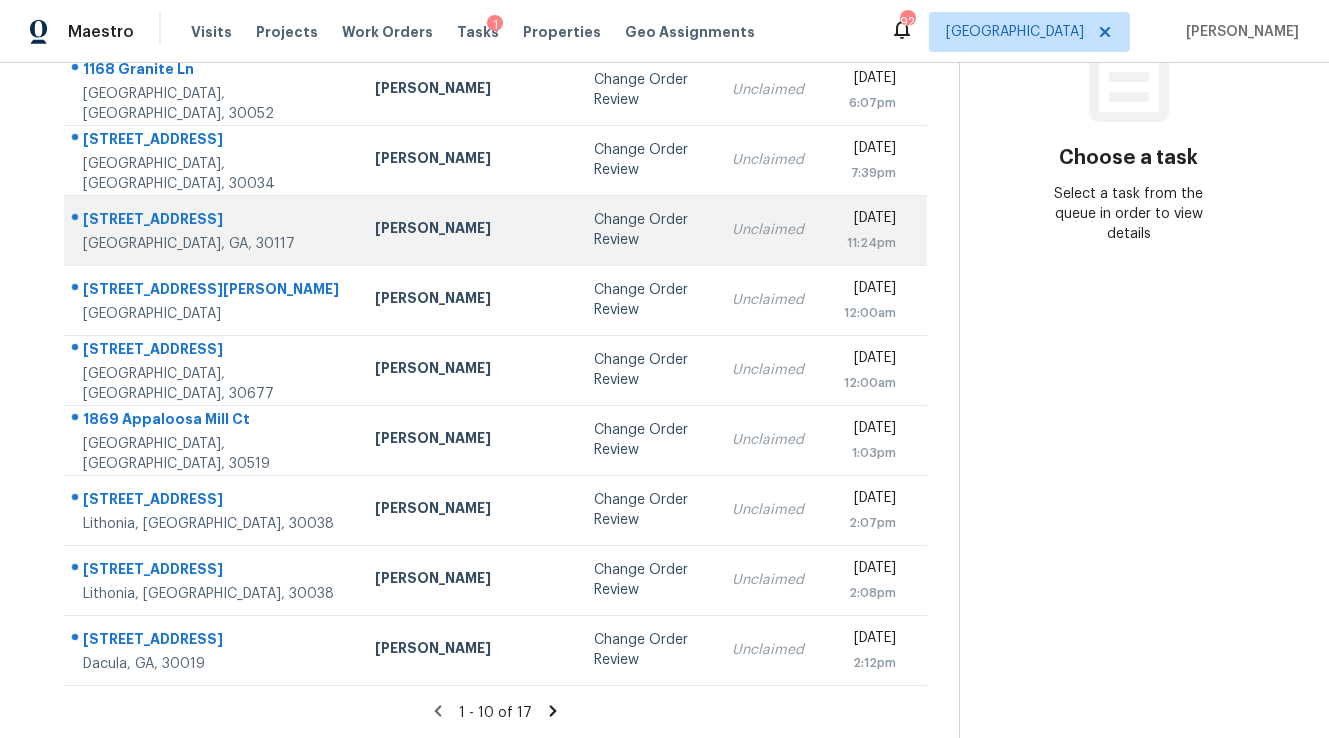 scroll, scrollTop: 0, scrollLeft: 0, axis: both 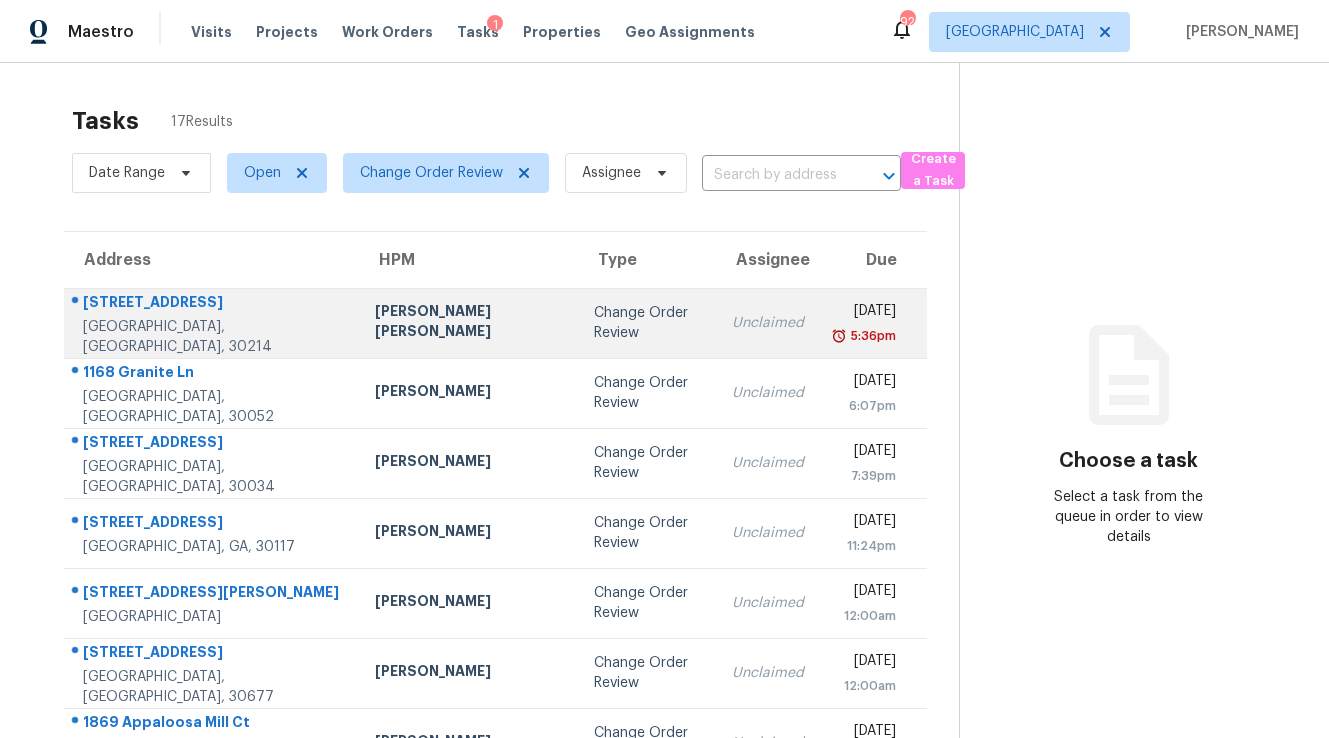 click on "Marcos Ricardo Resendiz" at bounding box center (468, 323) 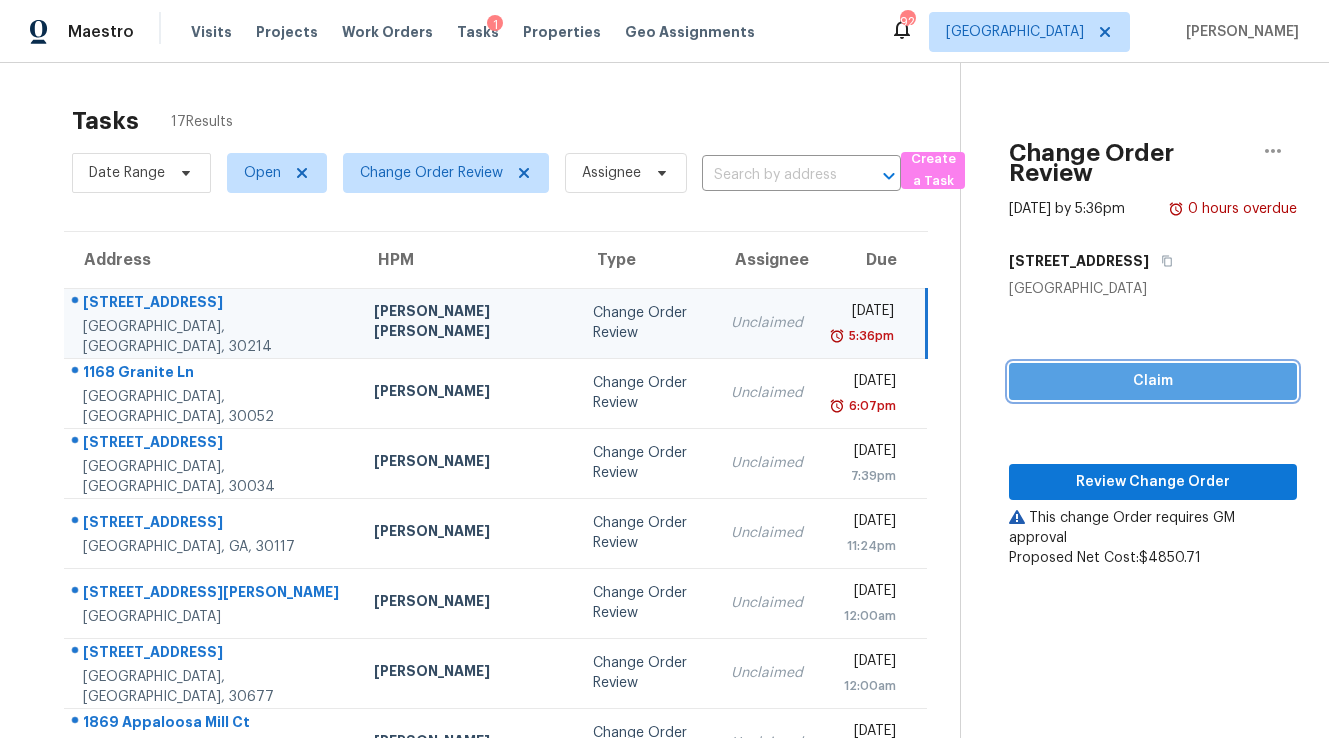 click on "Claim" at bounding box center (1153, 381) 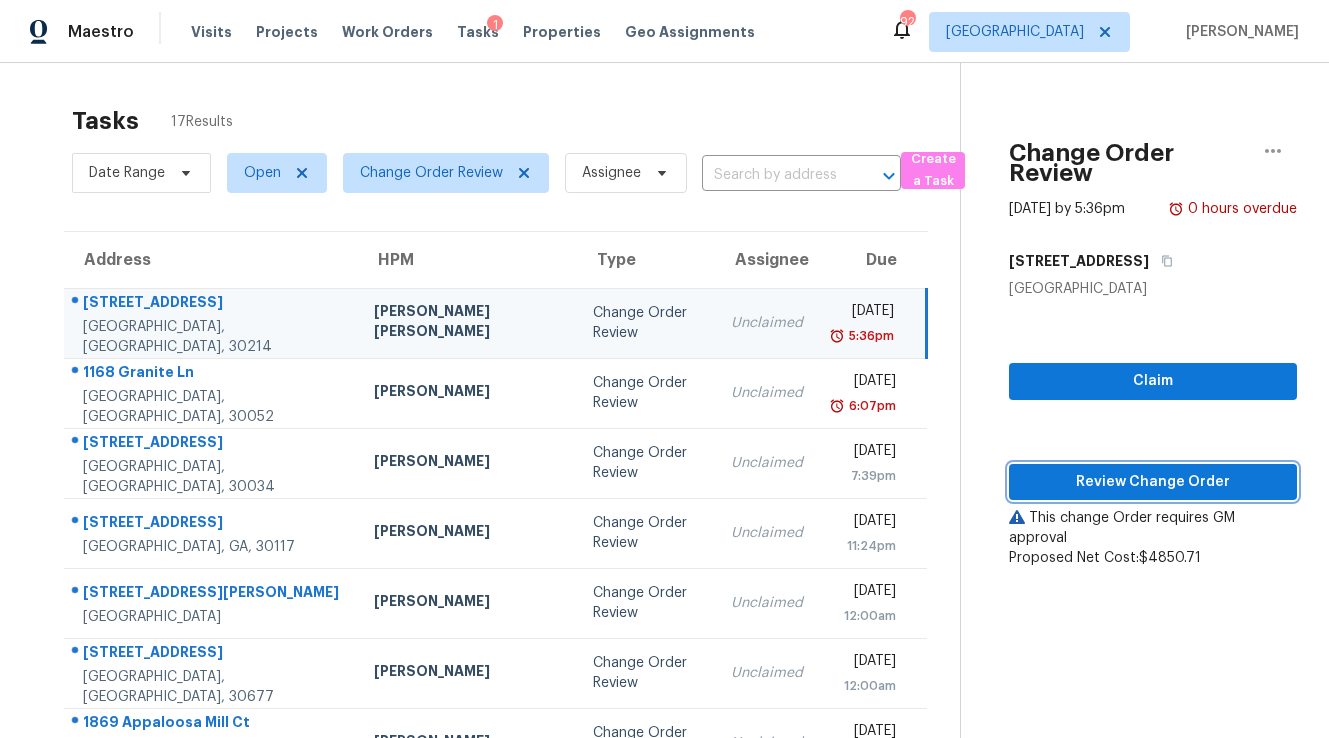 click on "Review Change Order" at bounding box center (1153, 482) 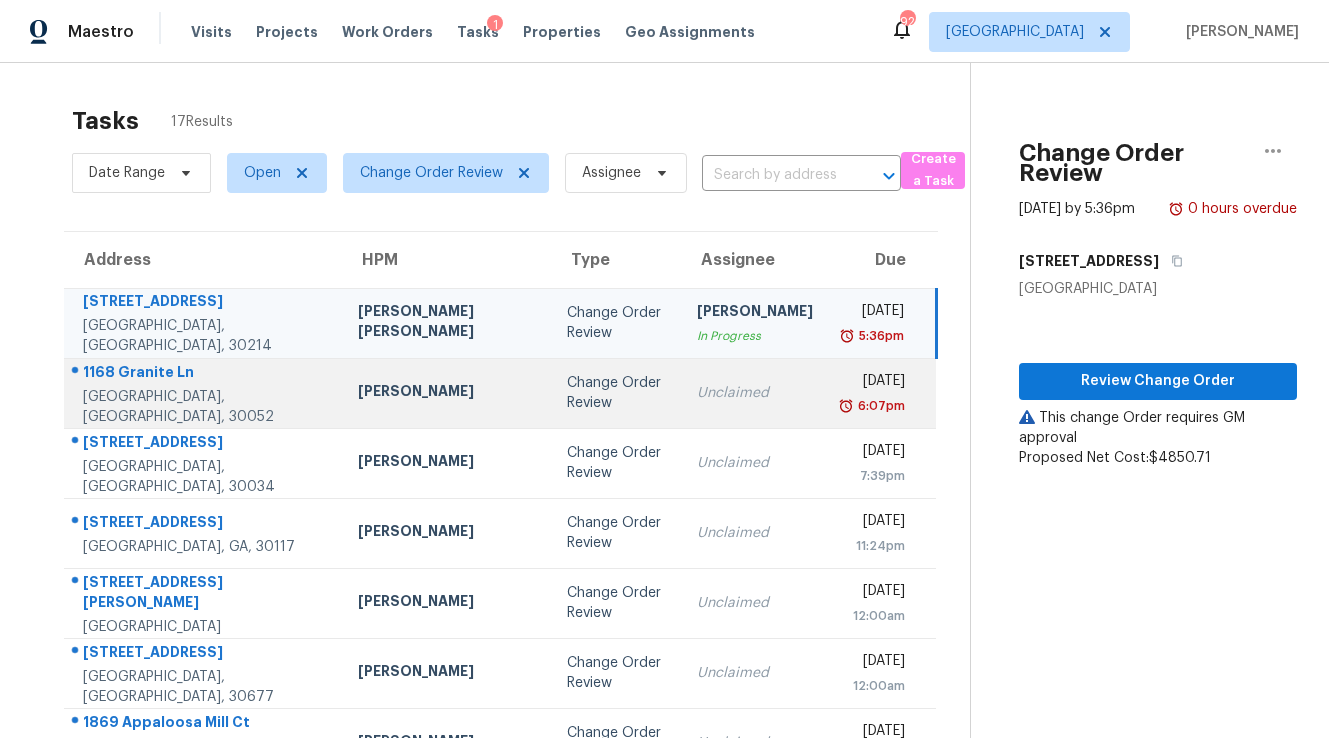 click on "Change Order Review" at bounding box center [616, 393] 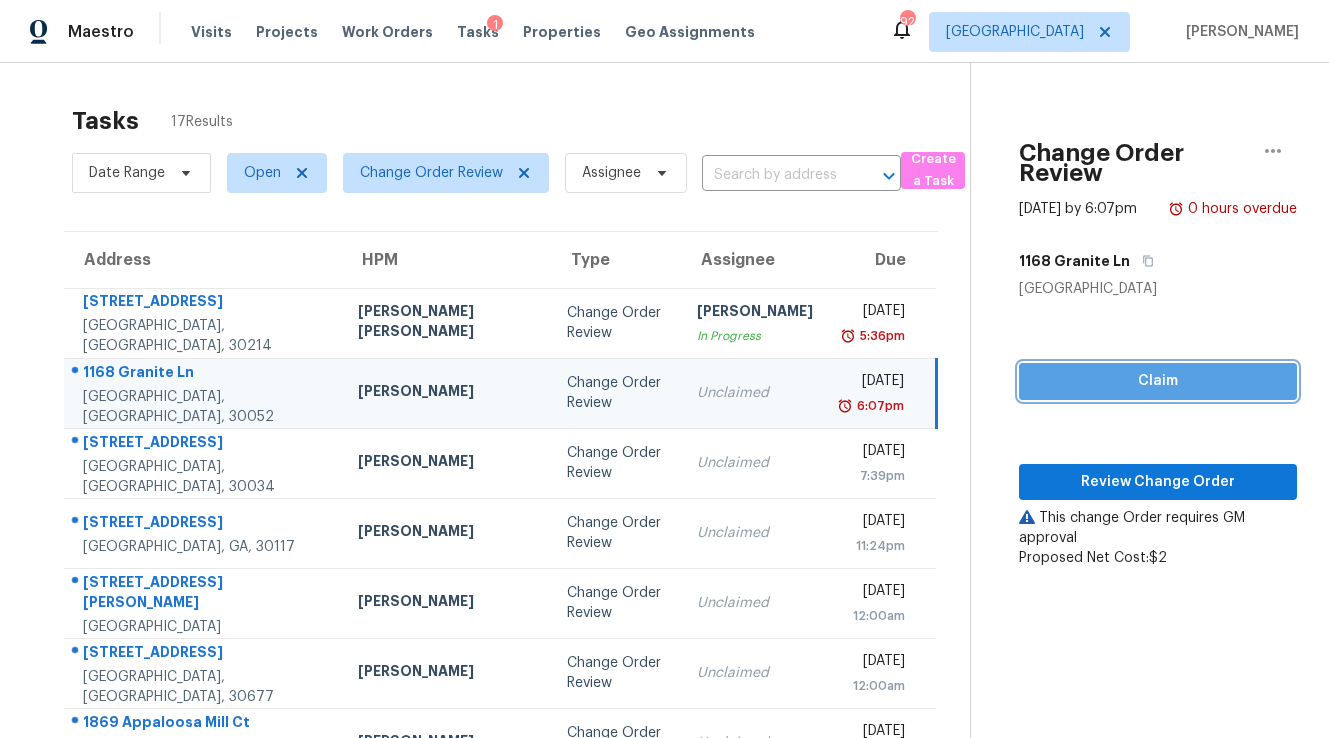 click on "Claim" at bounding box center (1158, 381) 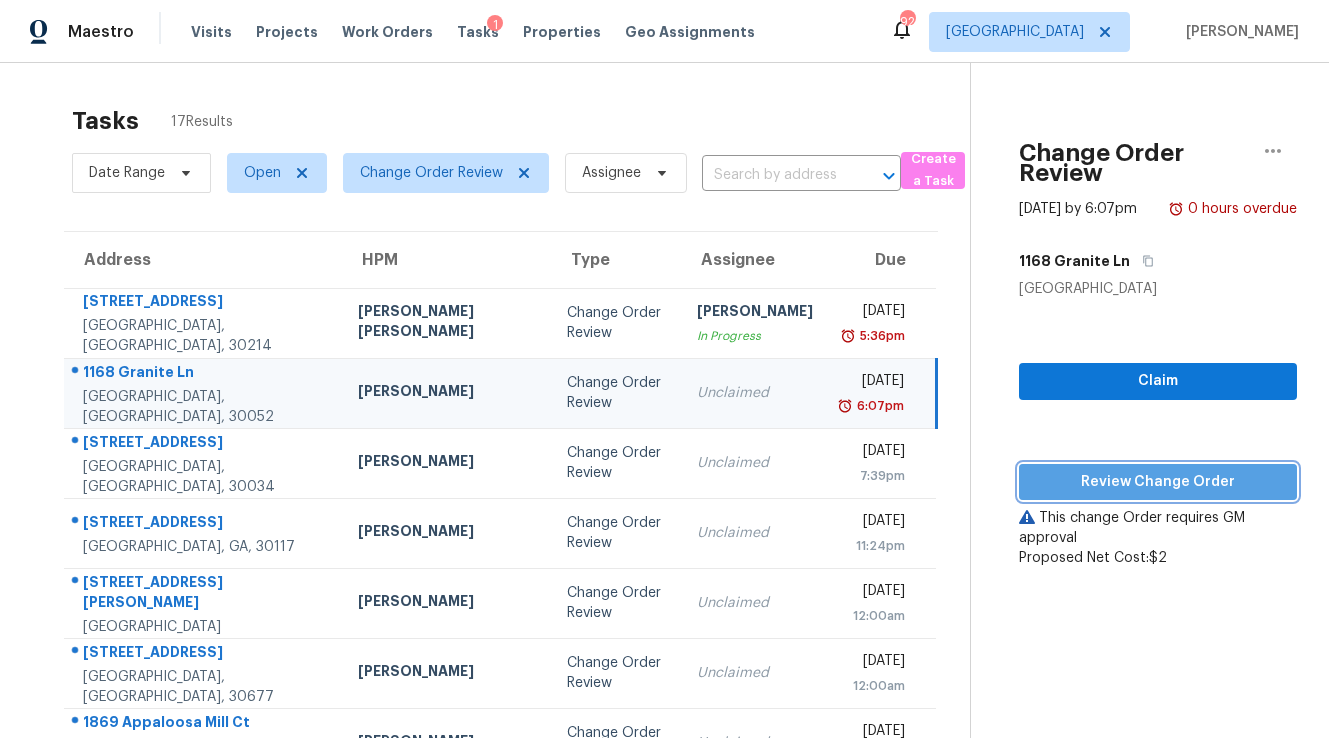 click on "Review Change Order" at bounding box center [1158, 482] 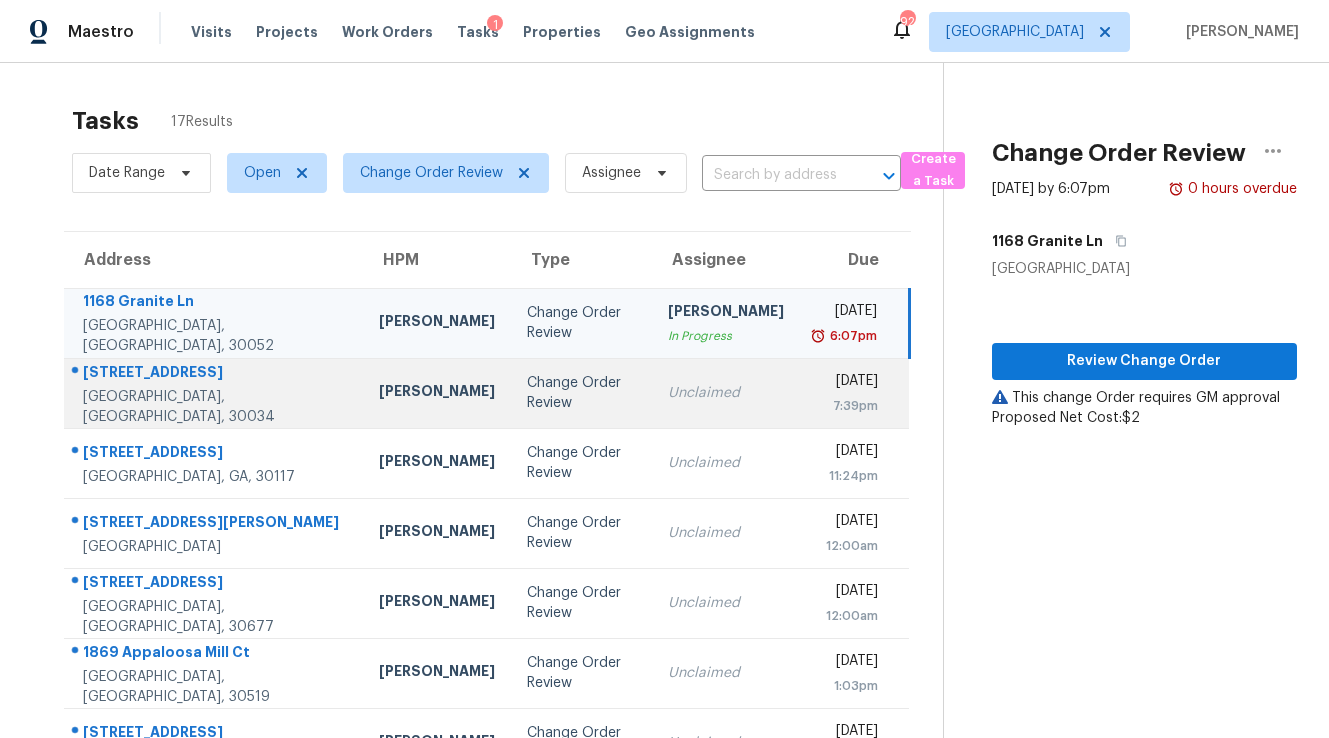 click on "Unclaimed" at bounding box center (726, 393) 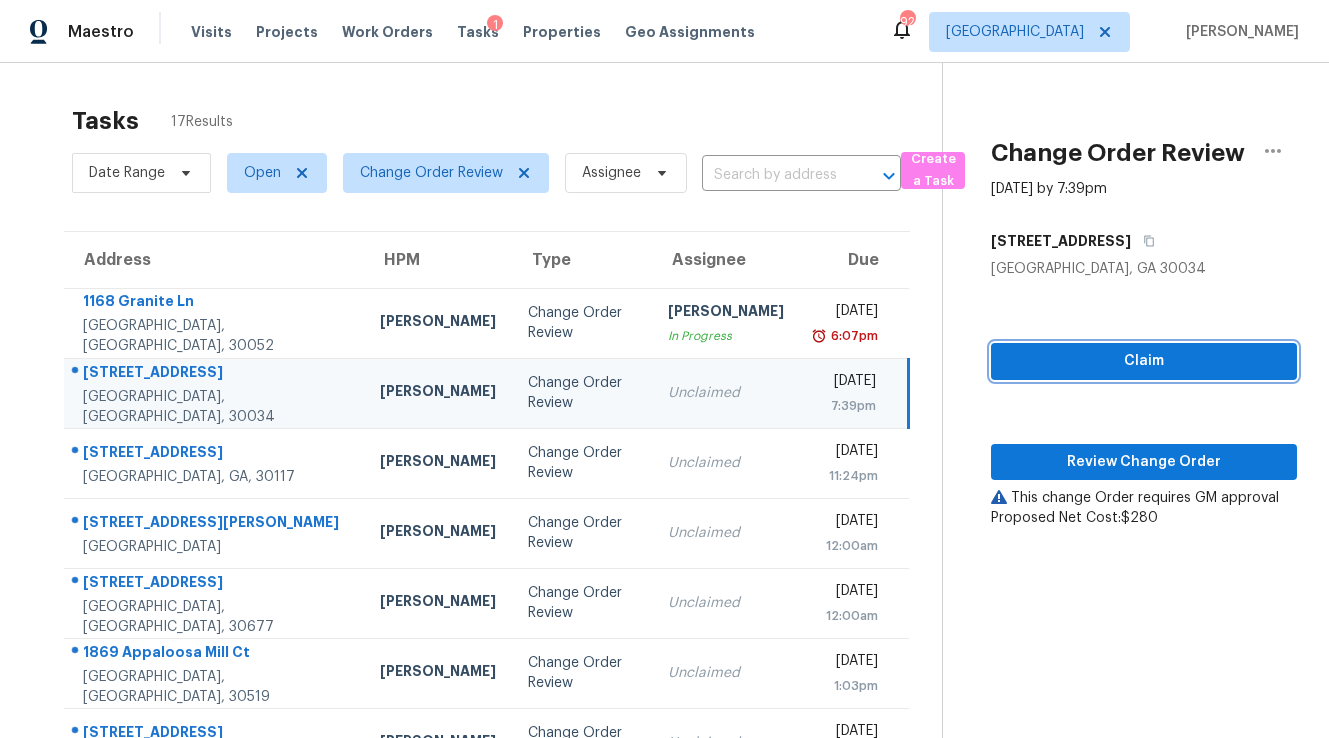click on "Claim" at bounding box center (1144, 361) 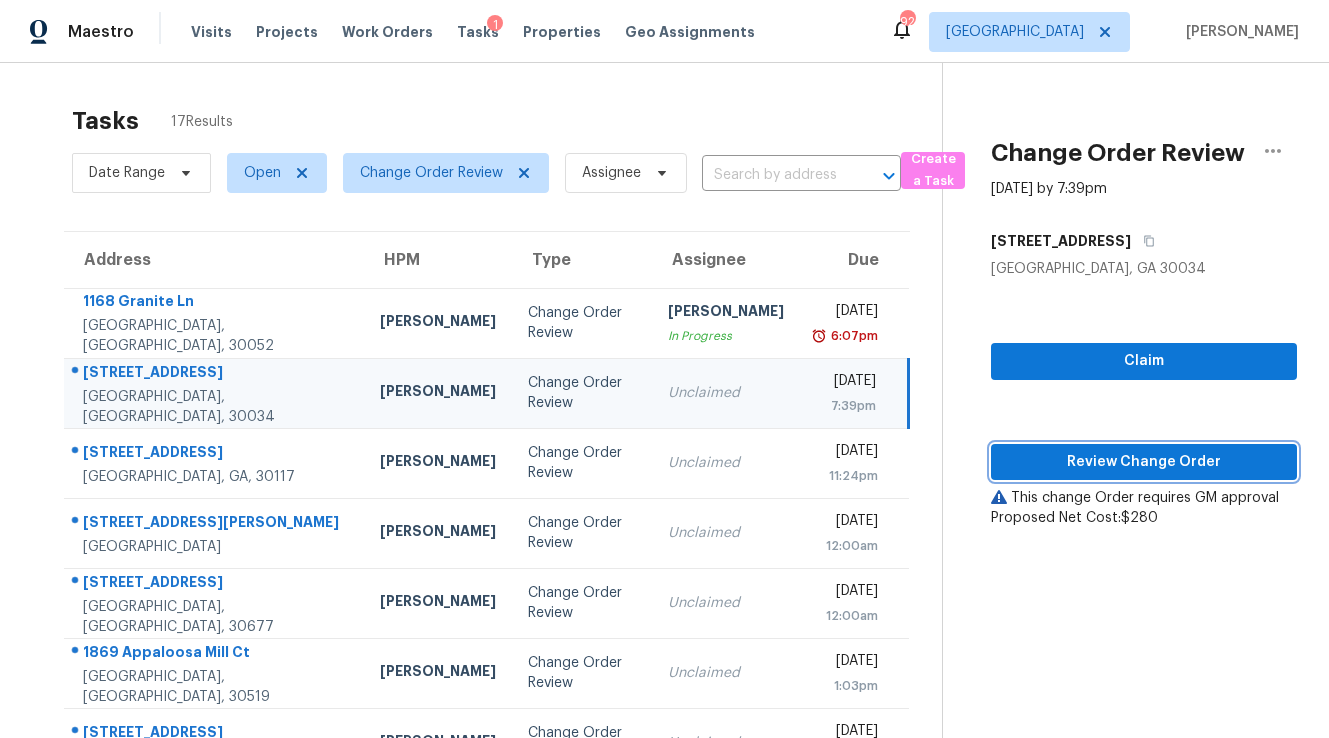 click on "Review Change Order" at bounding box center (1144, 462) 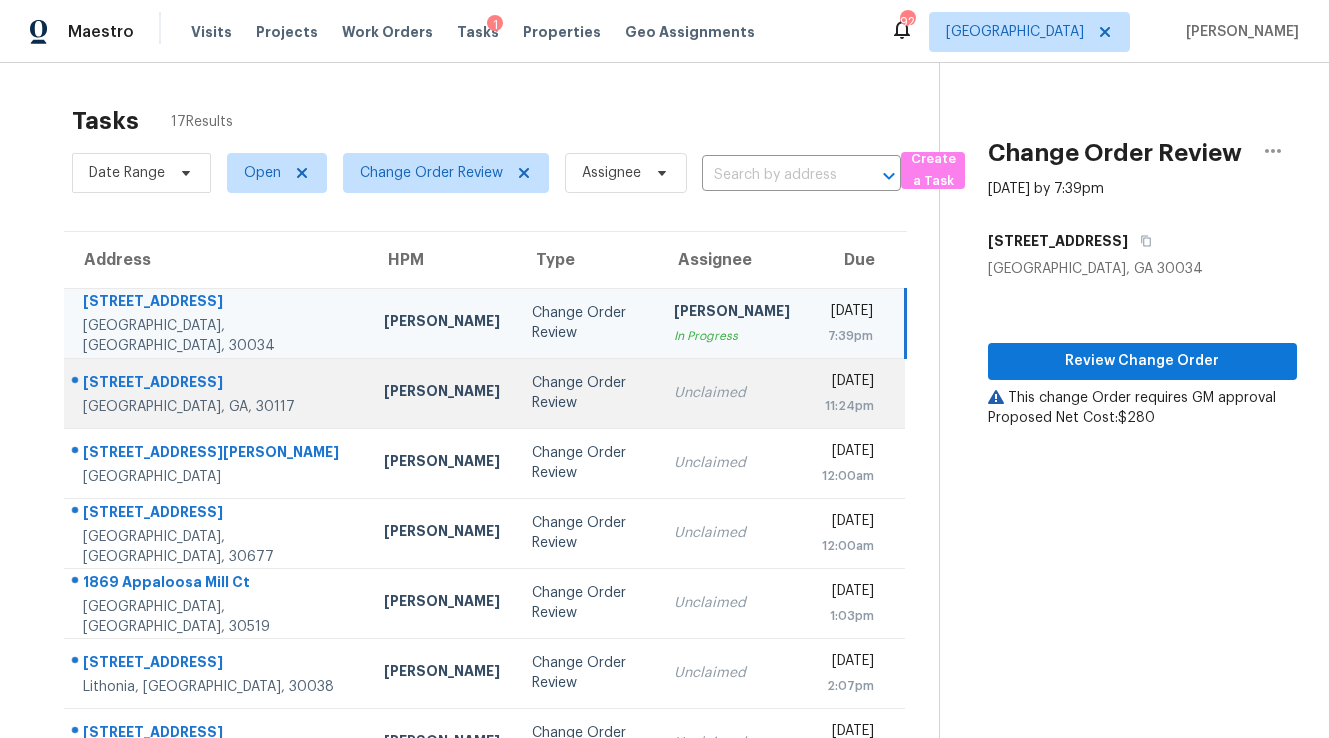 click on "Change Order Review" at bounding box center (587, 393) 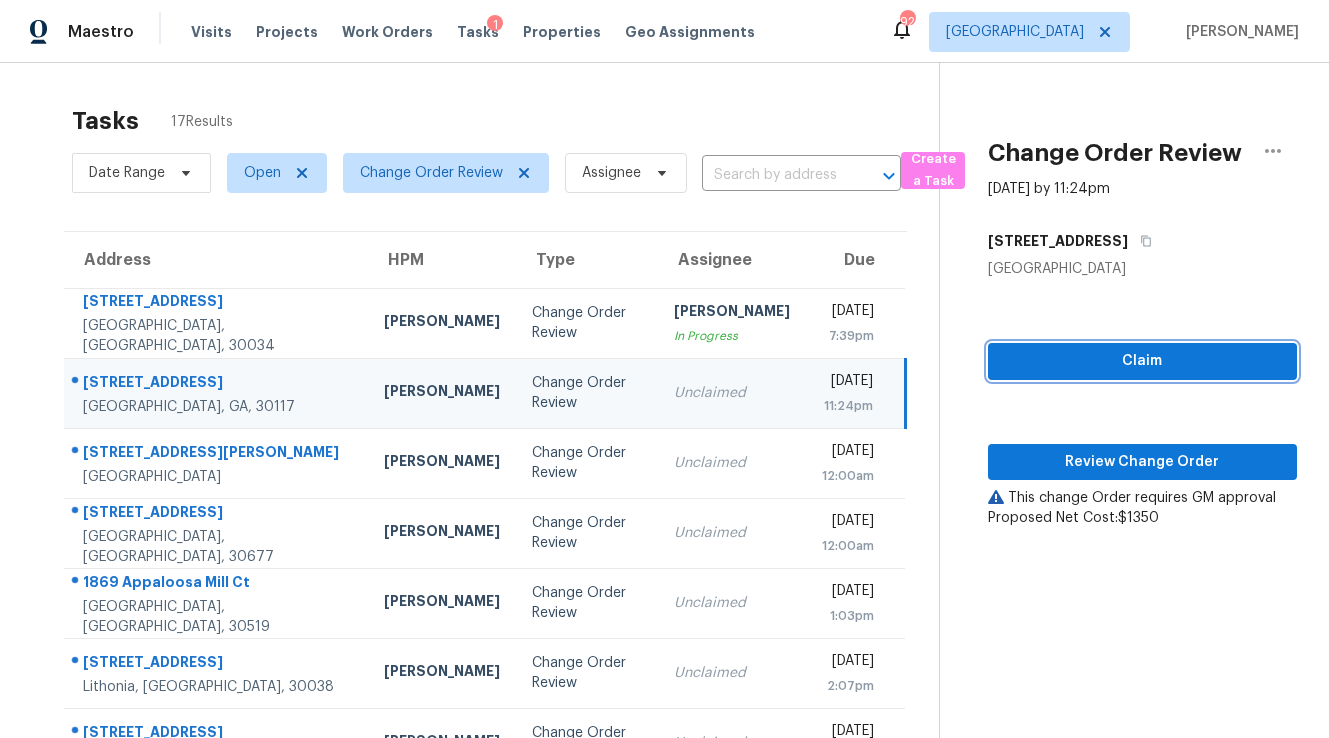 click on "Claim" at bounding box center (1142, 361) 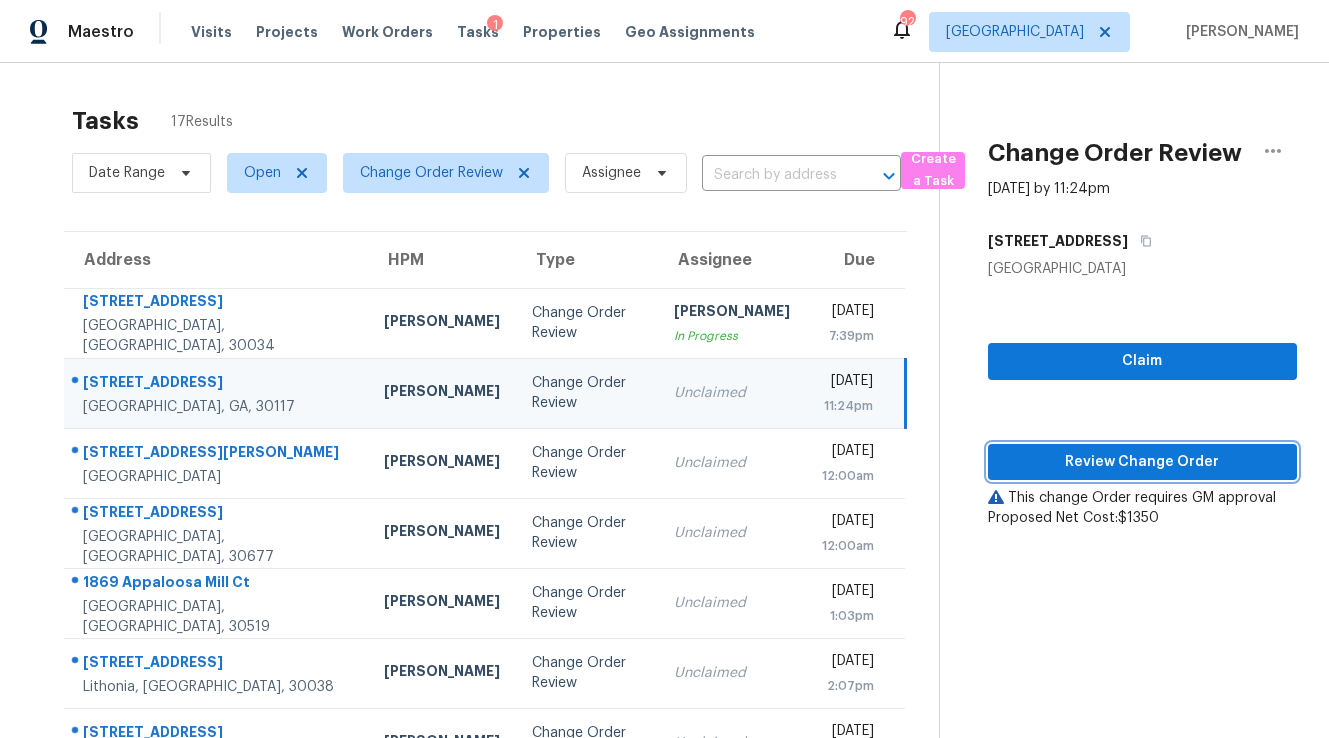 click on "Review Change Order" at bounding box center [1142, 462] 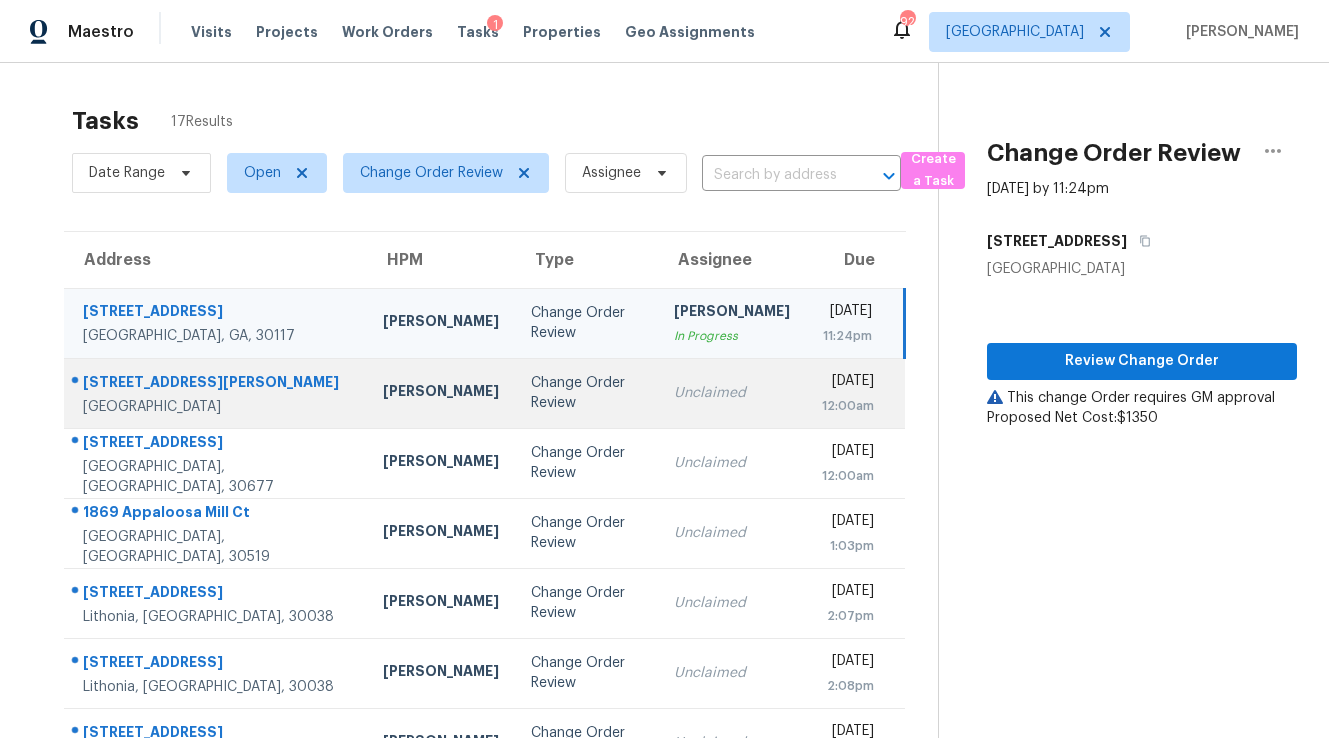 click on "Change Order Review" at bounding box center [586, 393] 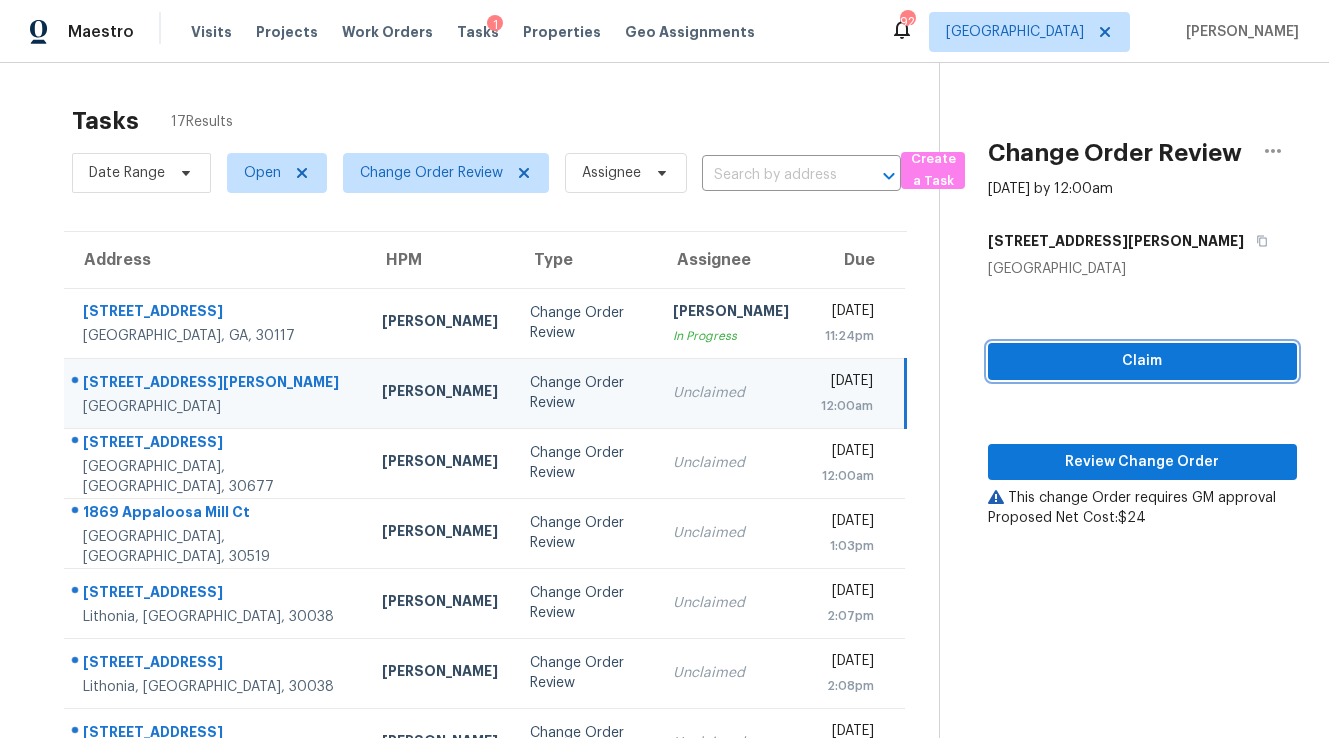 click on "Claim" at bounding box center (1142, 361) 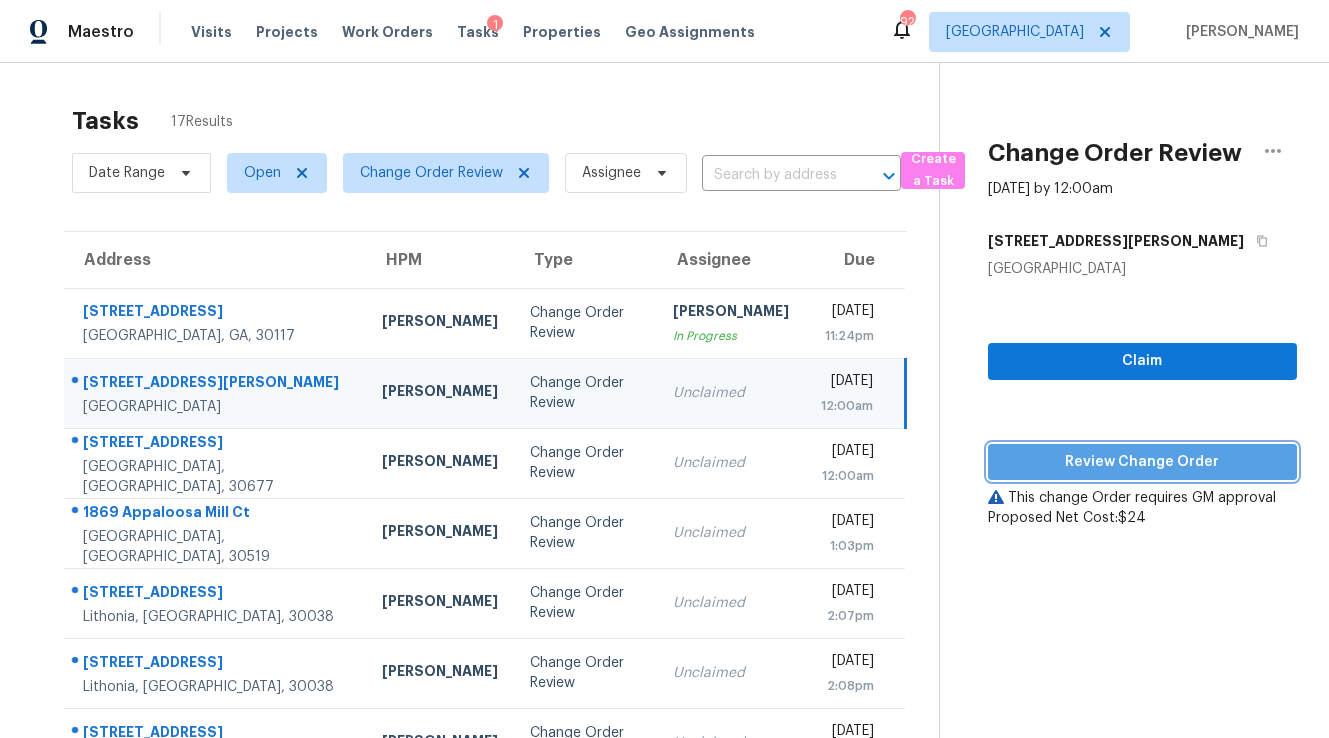 click on "Review Change Order" at bounding box center [1142, 462] 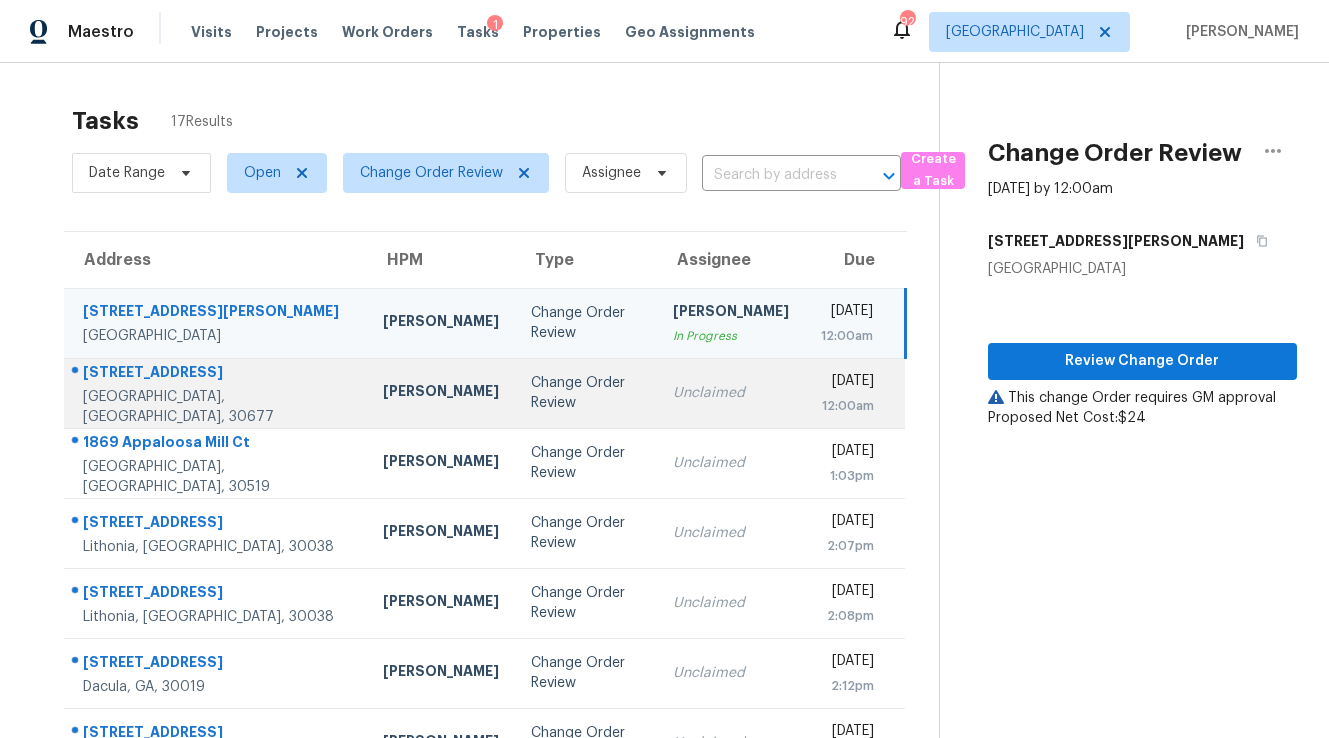 click on "Unclaimed" at bounding box center (731, 393) 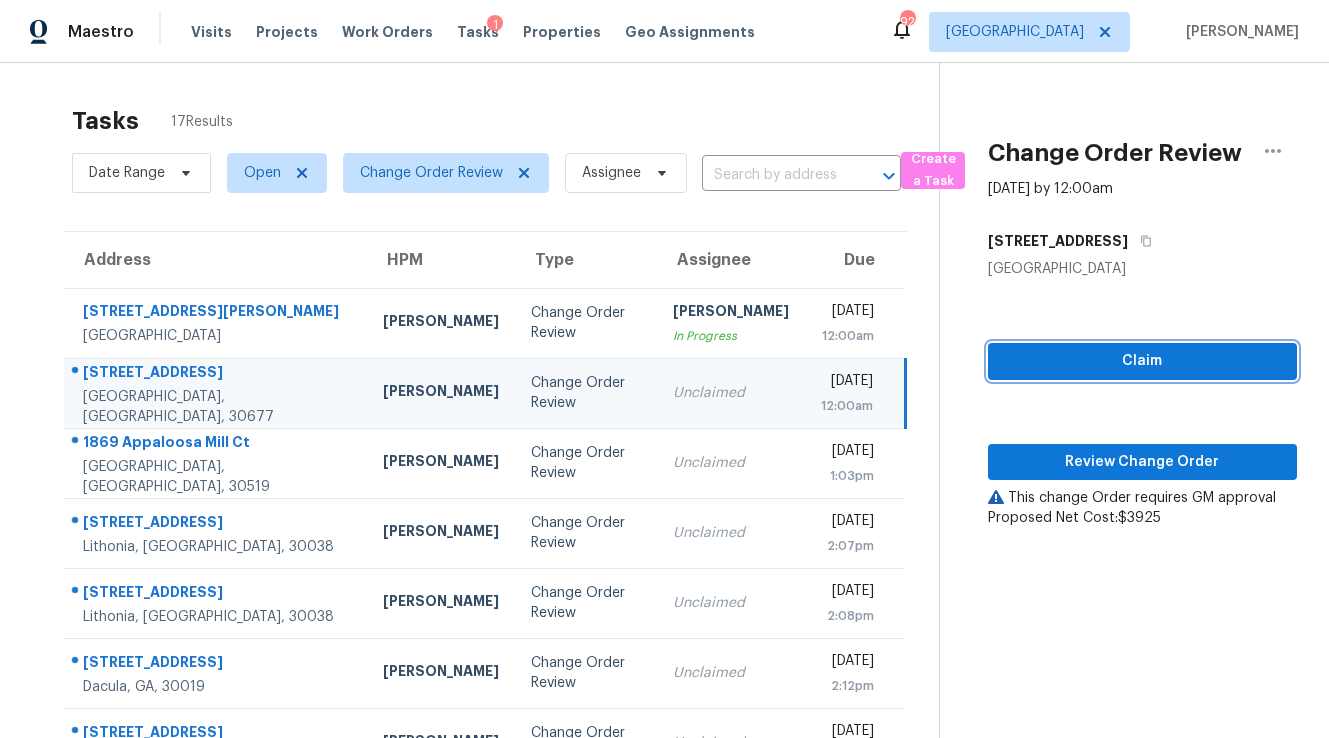 click on "Claim" at bounding box center [1142, 361] 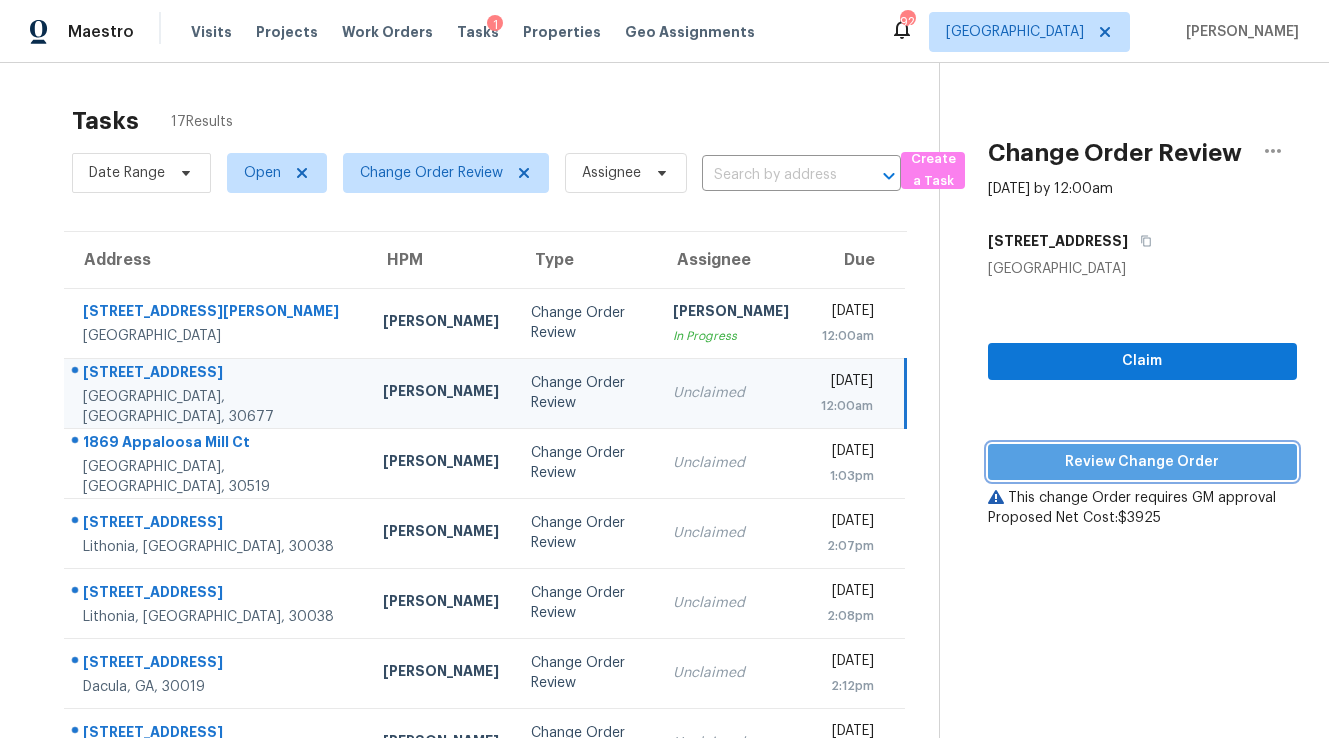 click on "Review Change Order" at bounding box center [1142, 462] 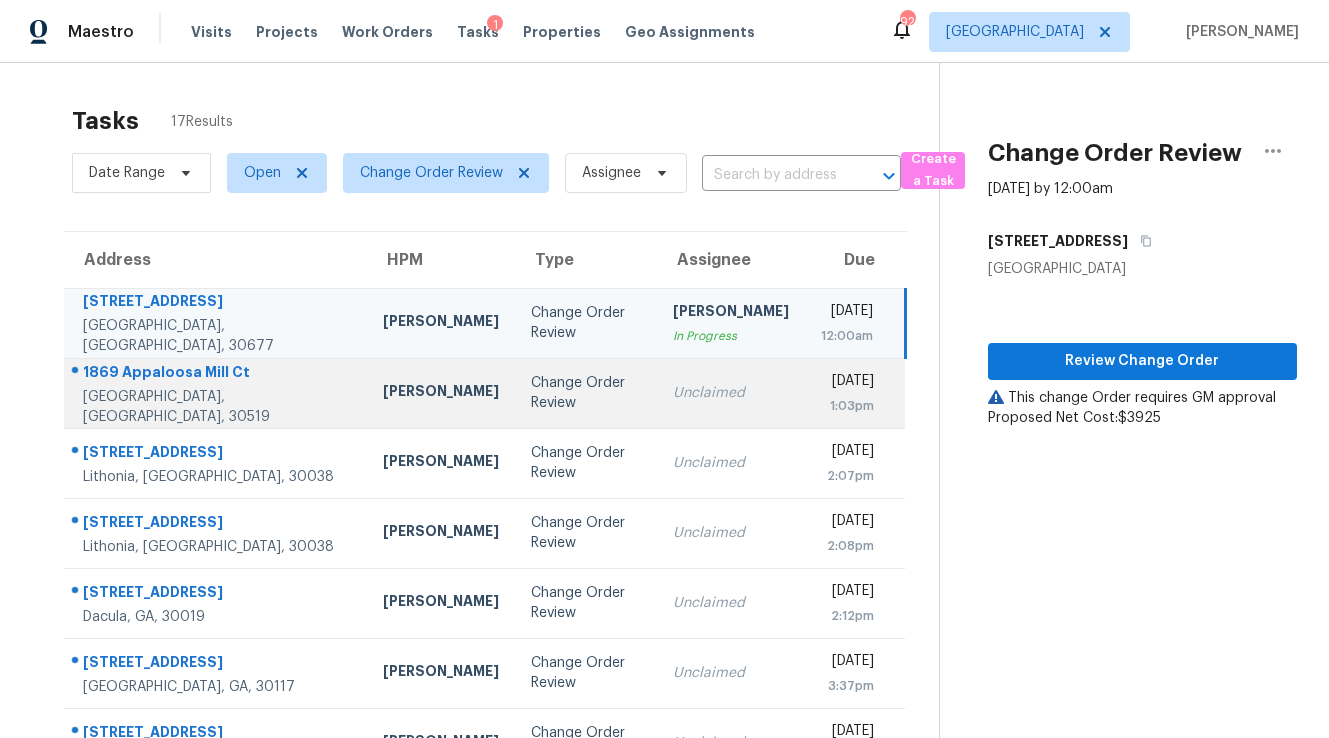 click on "Change Order Review" at bounding box center (586, 393) 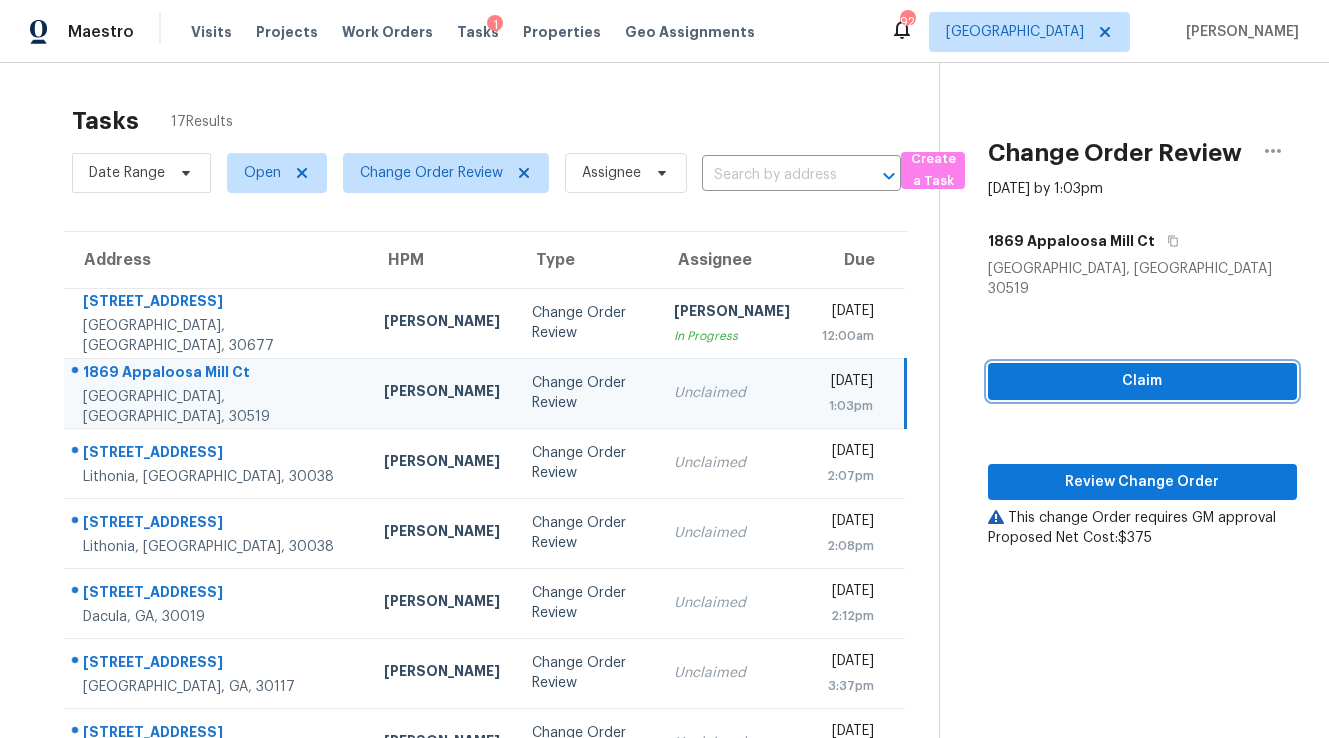 click on "Claim" at bounding box center (1142, 381) 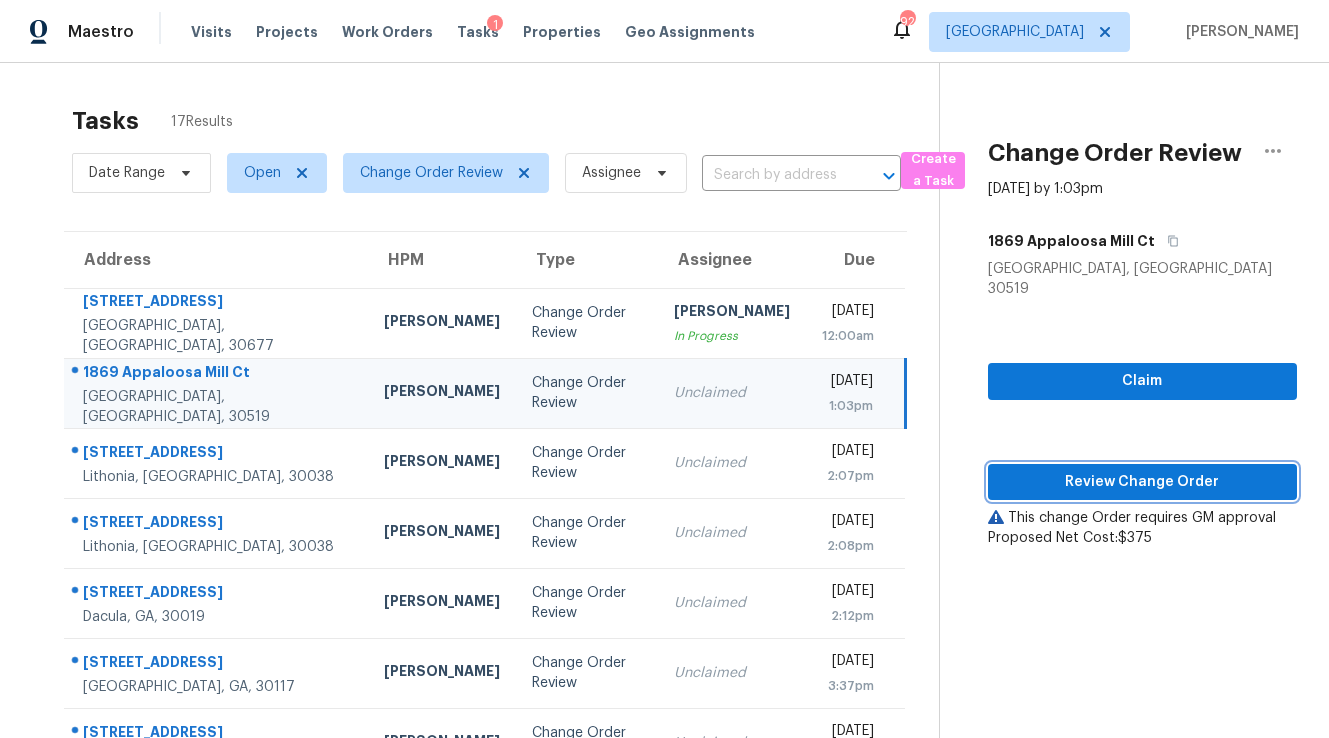 click on "Review Change Order" at bounding box center [1142, 482] 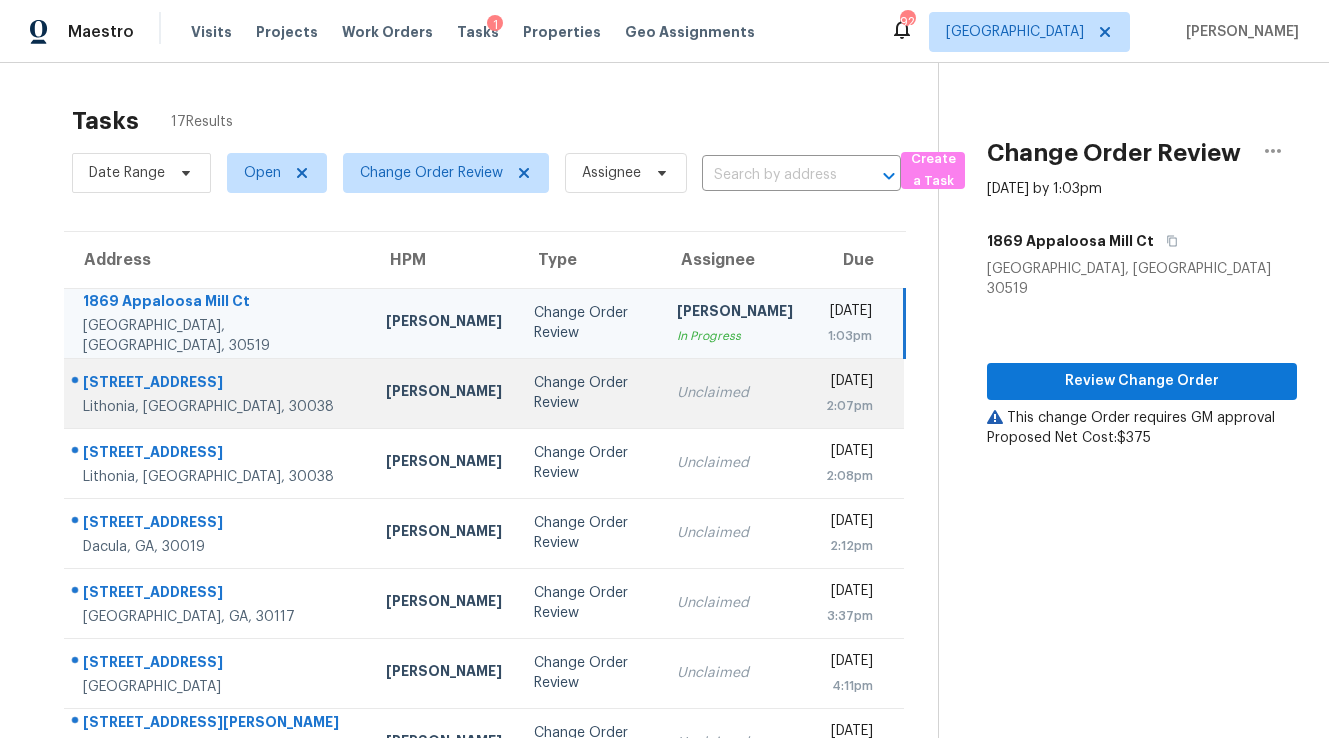click on "Unclaimed" at bounding box center (735, 393) 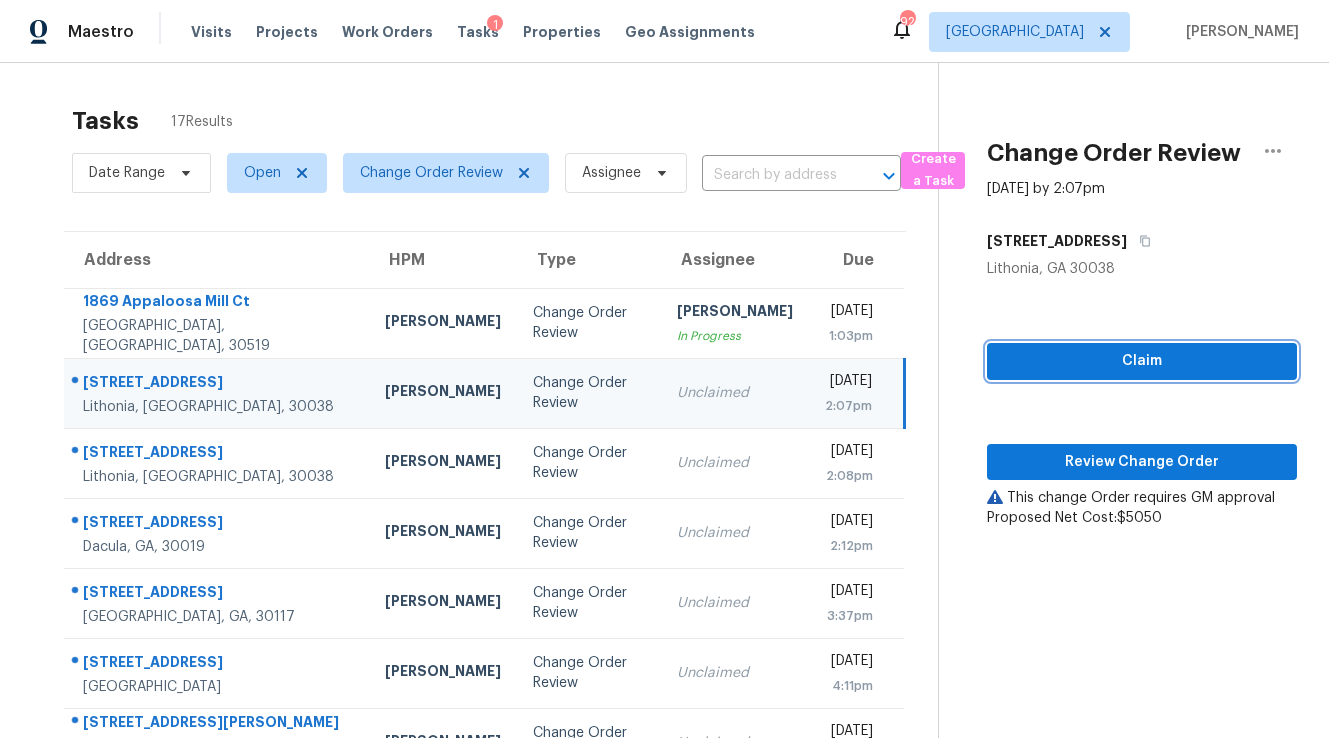 click on "Claim" at bounding box center [1142, 361] 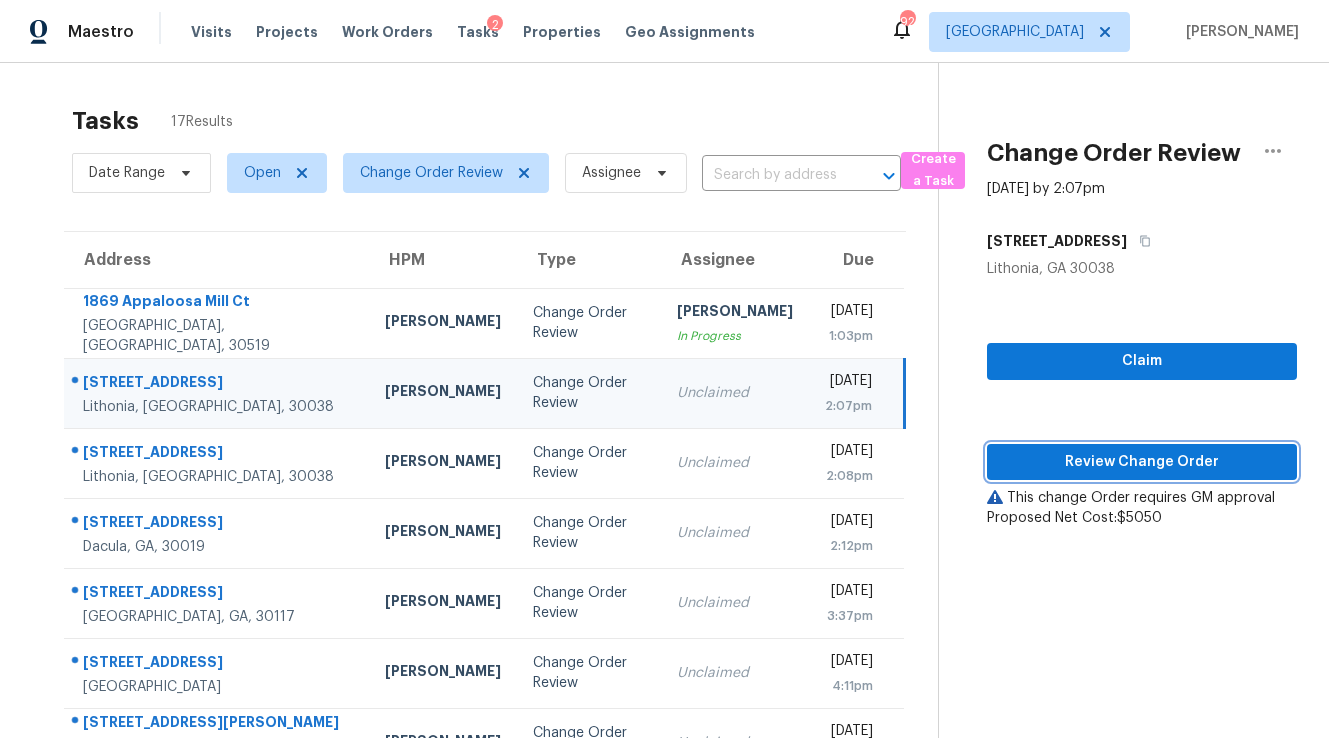 click on "Review Change Order" at bounding box center (1142, 462) 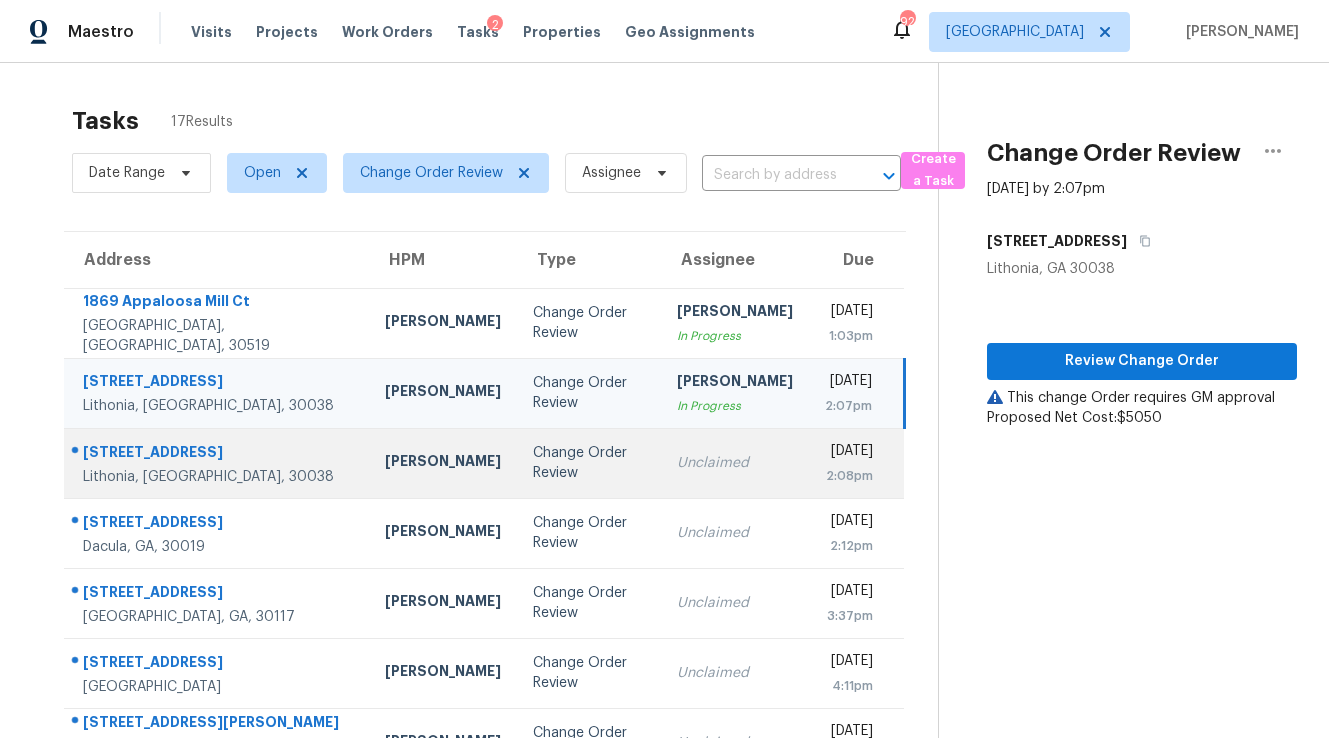 click on "Change Order Review" at bounding box center [588, 463] 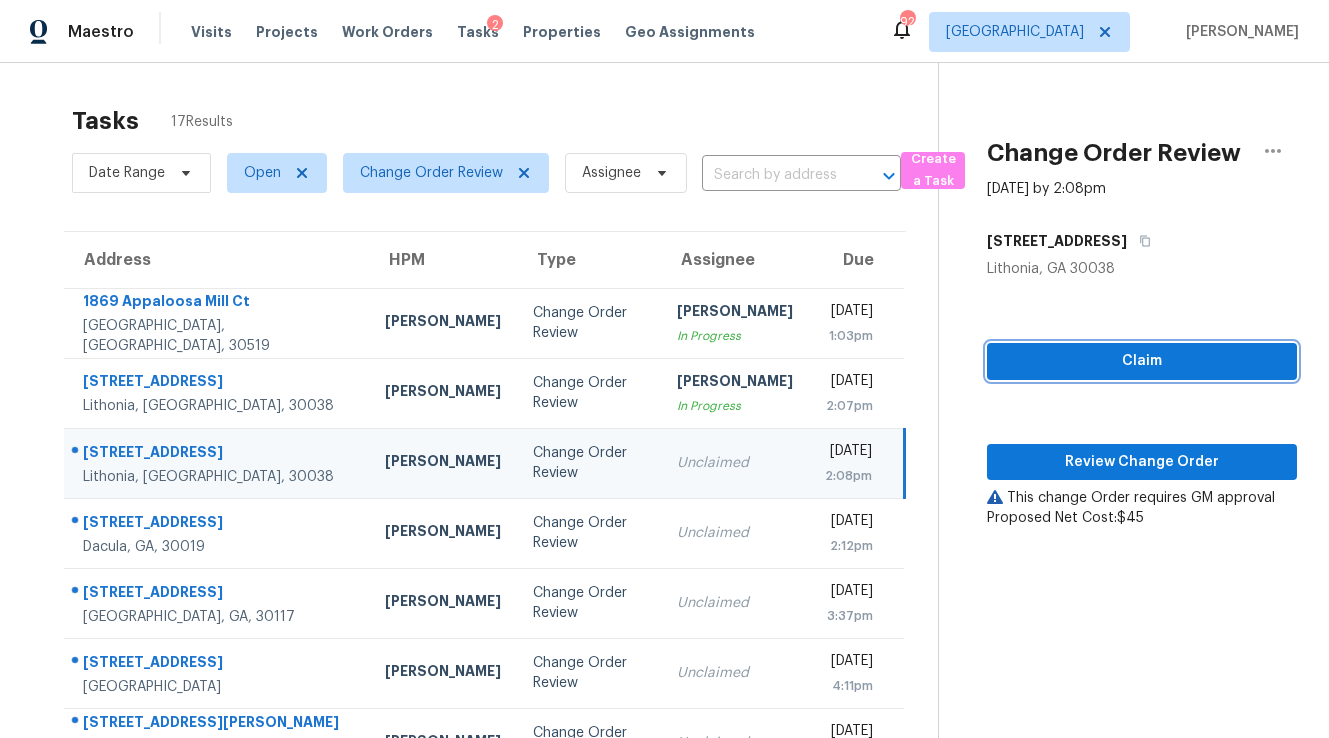 click on "Claim" at bounding box center (1142, 361) 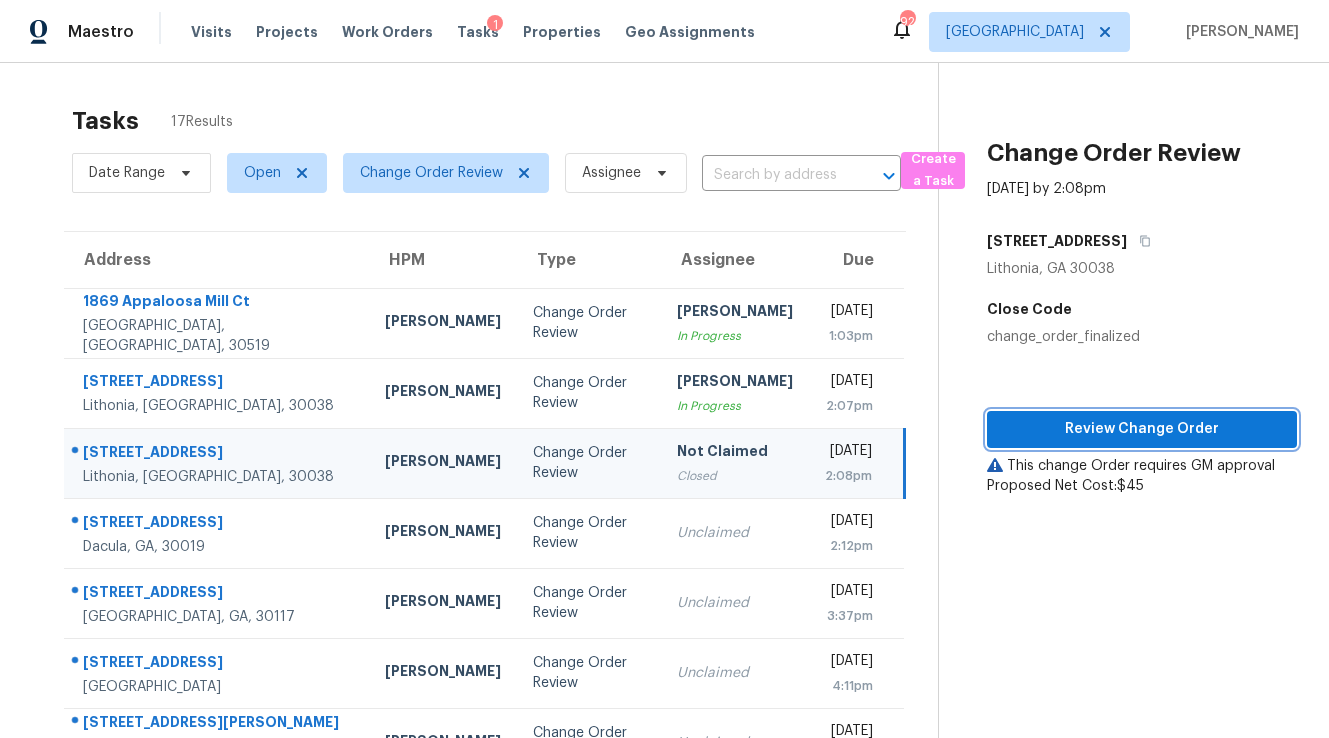 click on "Review Change Order" at bounding box center [1142, 429] 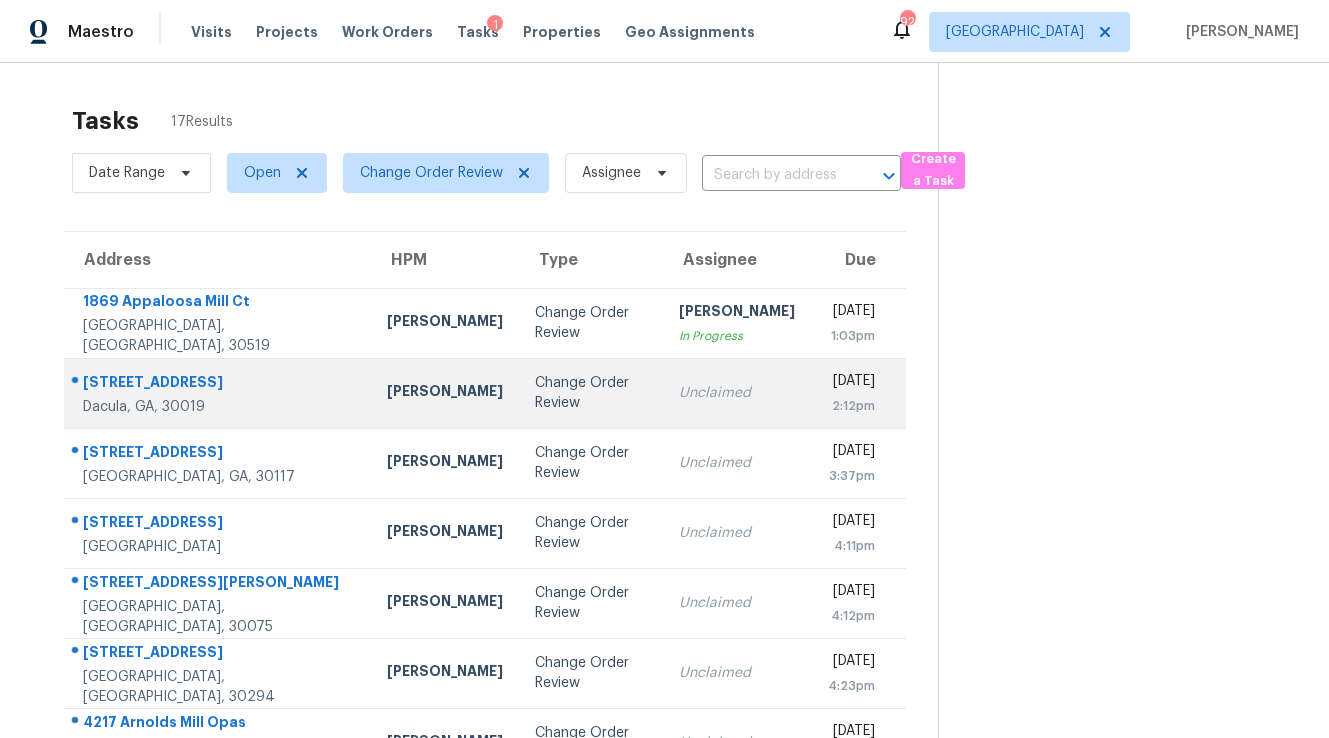 click on "Change Order Review" at bounding box center [591, 393] 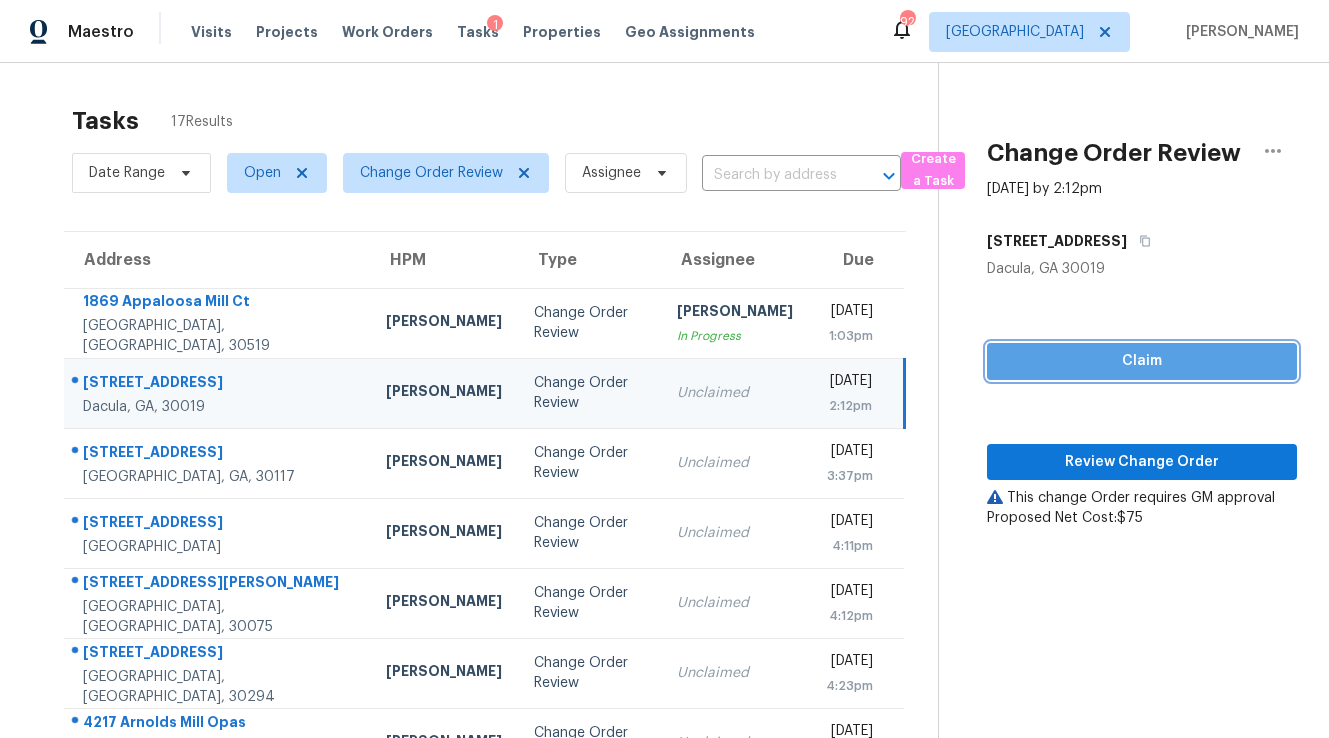 click on "Claim" at bounding box center (1142, 361) 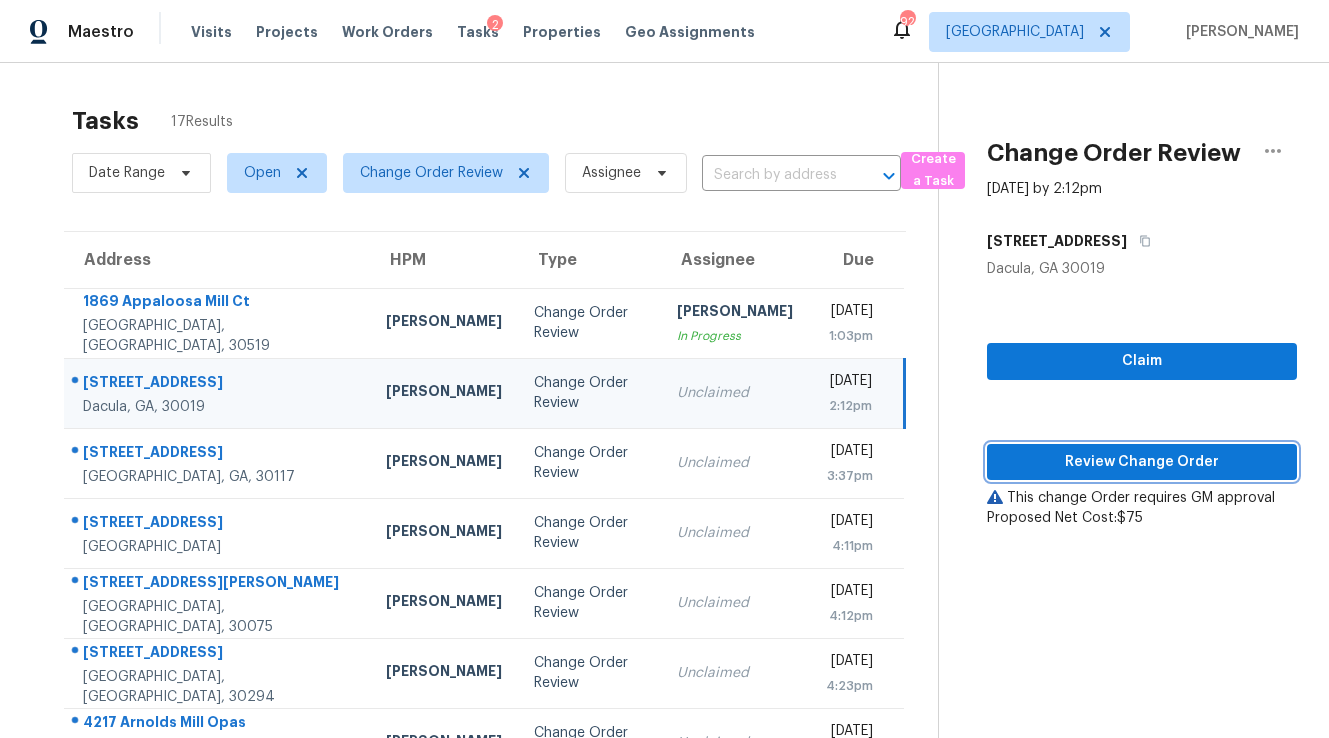 click on "Review Change Order" at bounding box center [1142, 462] 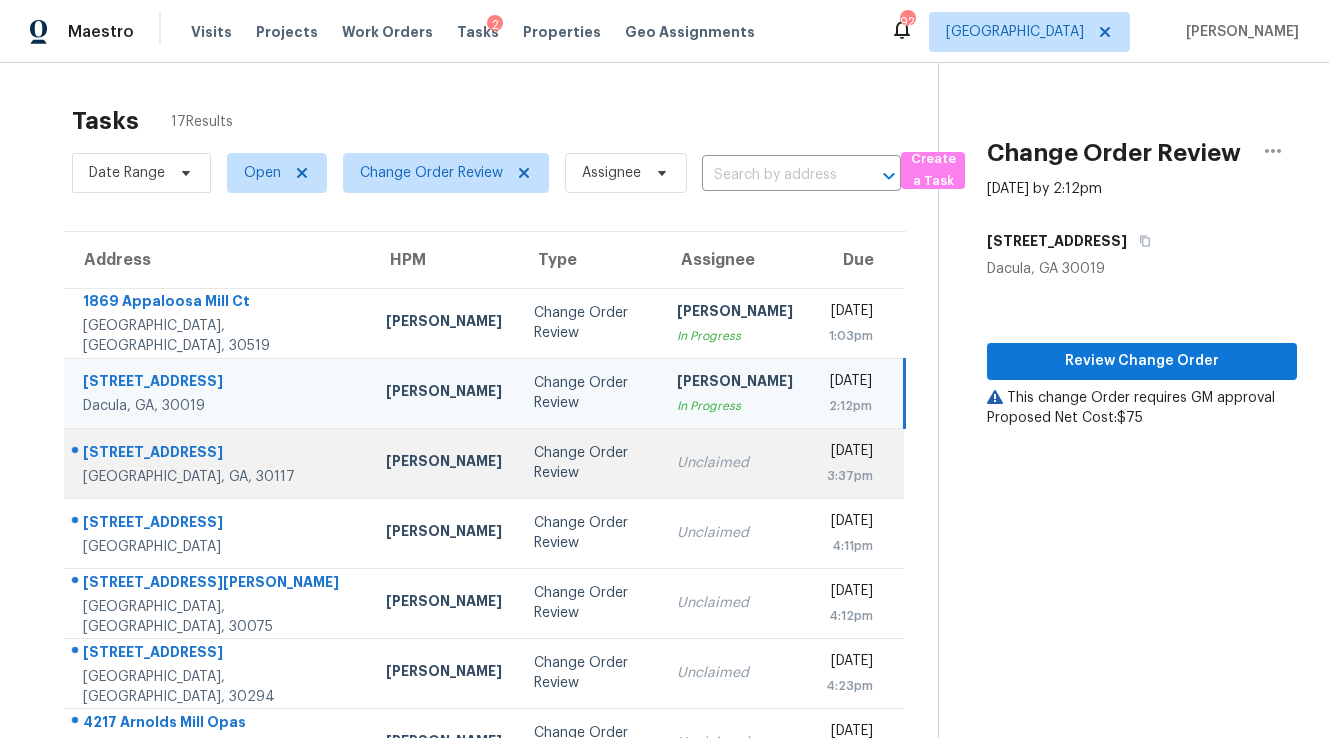 click on "Change Order Review" at bounding box center [589, 463] 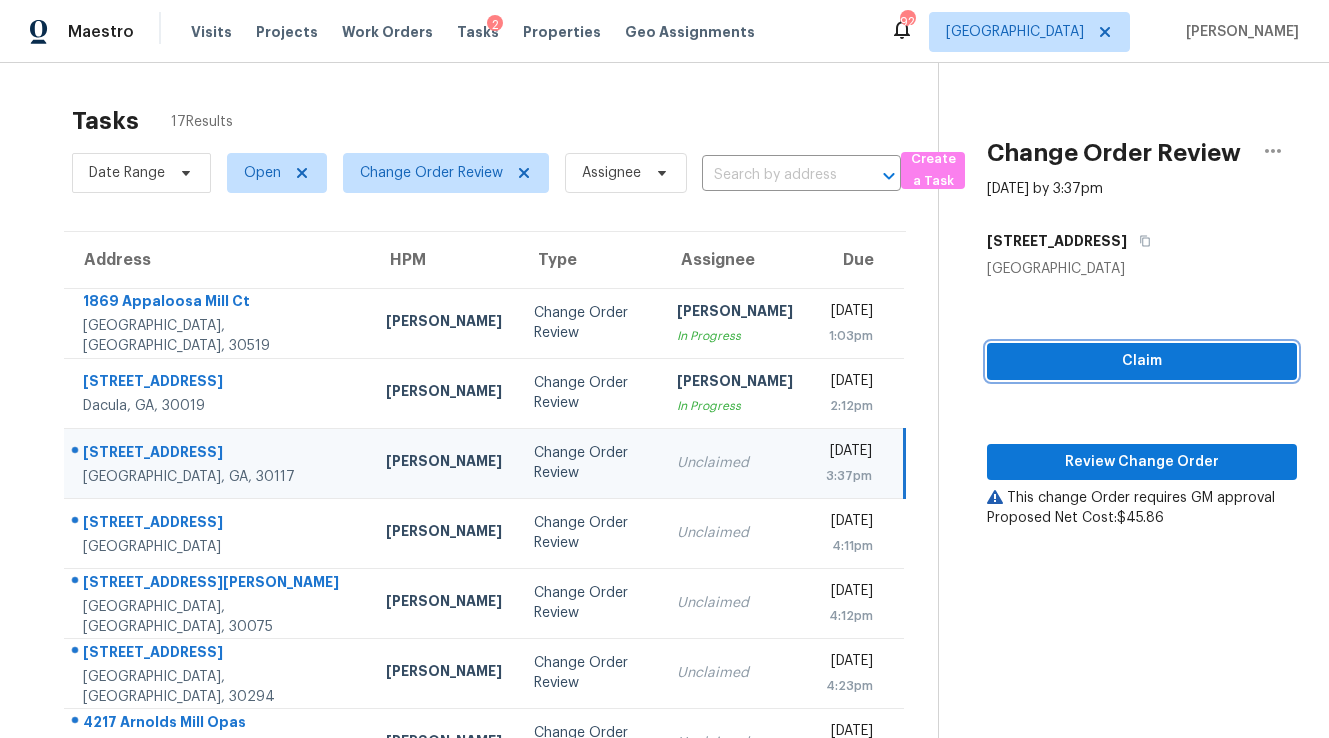 click on "Claim" at bounding box center (1142, 361) 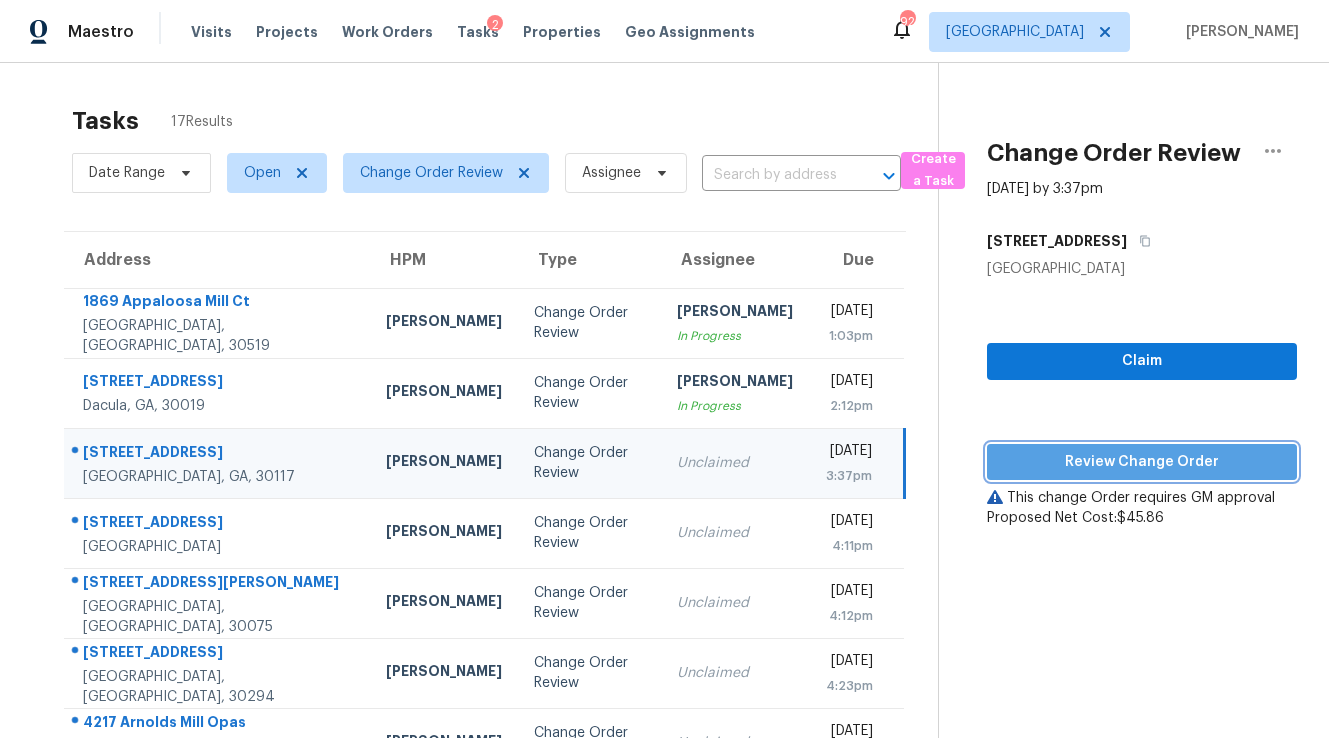 click on "Review Change Order" at bounding box center [1142, 462] 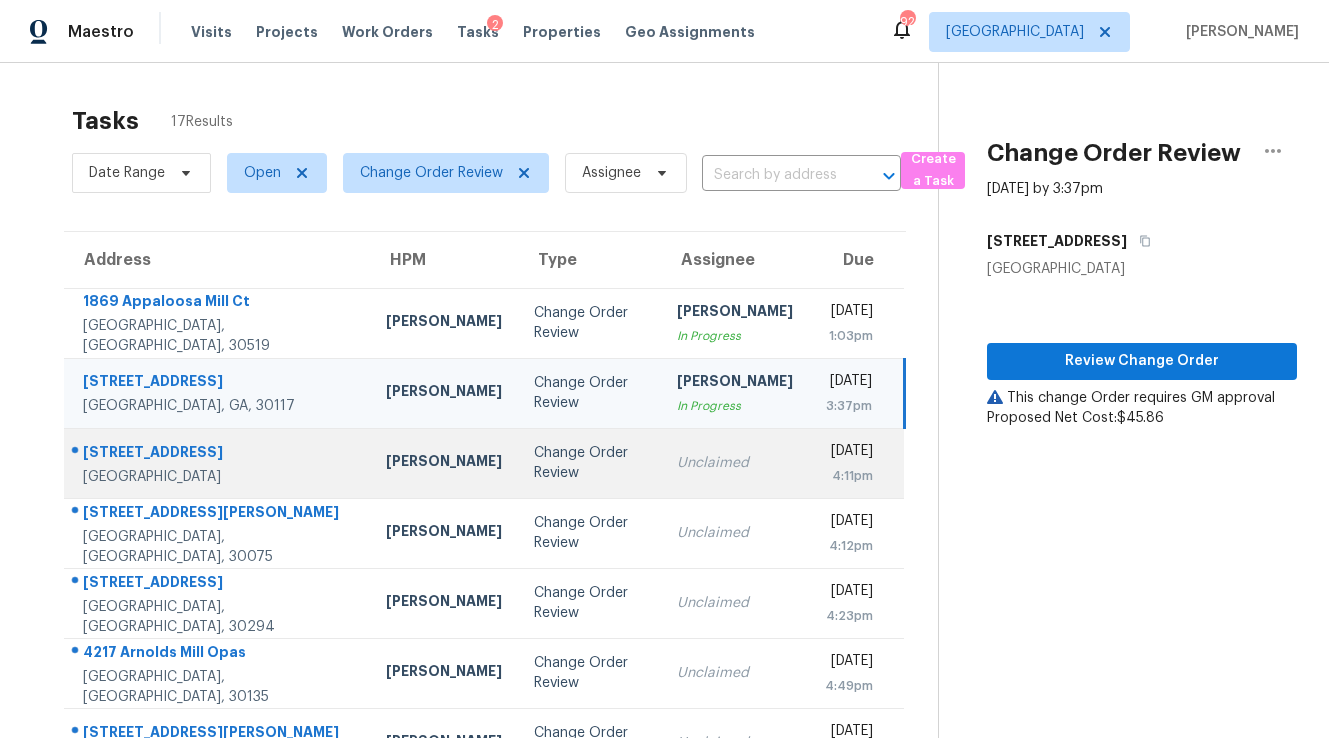 click on "Change Order Review" at bounding box center [589, 463] 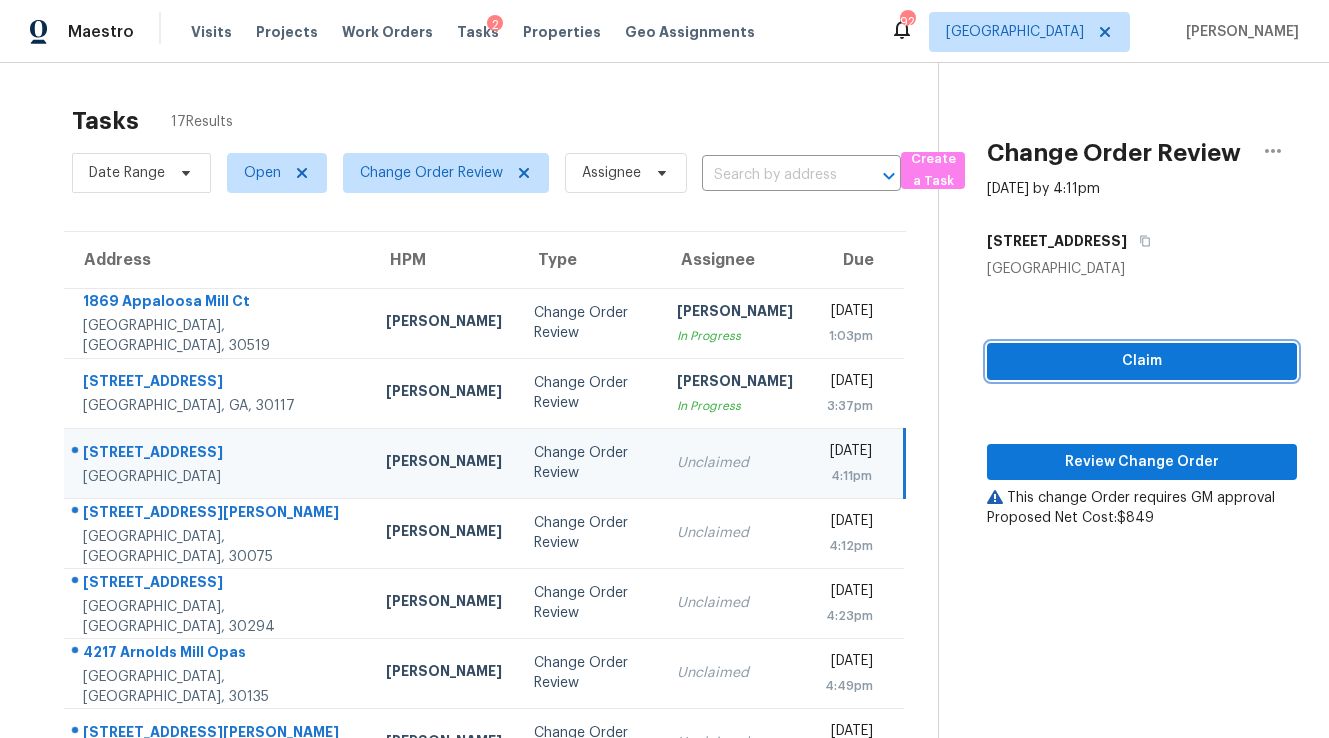 click on "Claim" at bounding box center (1142, 361) 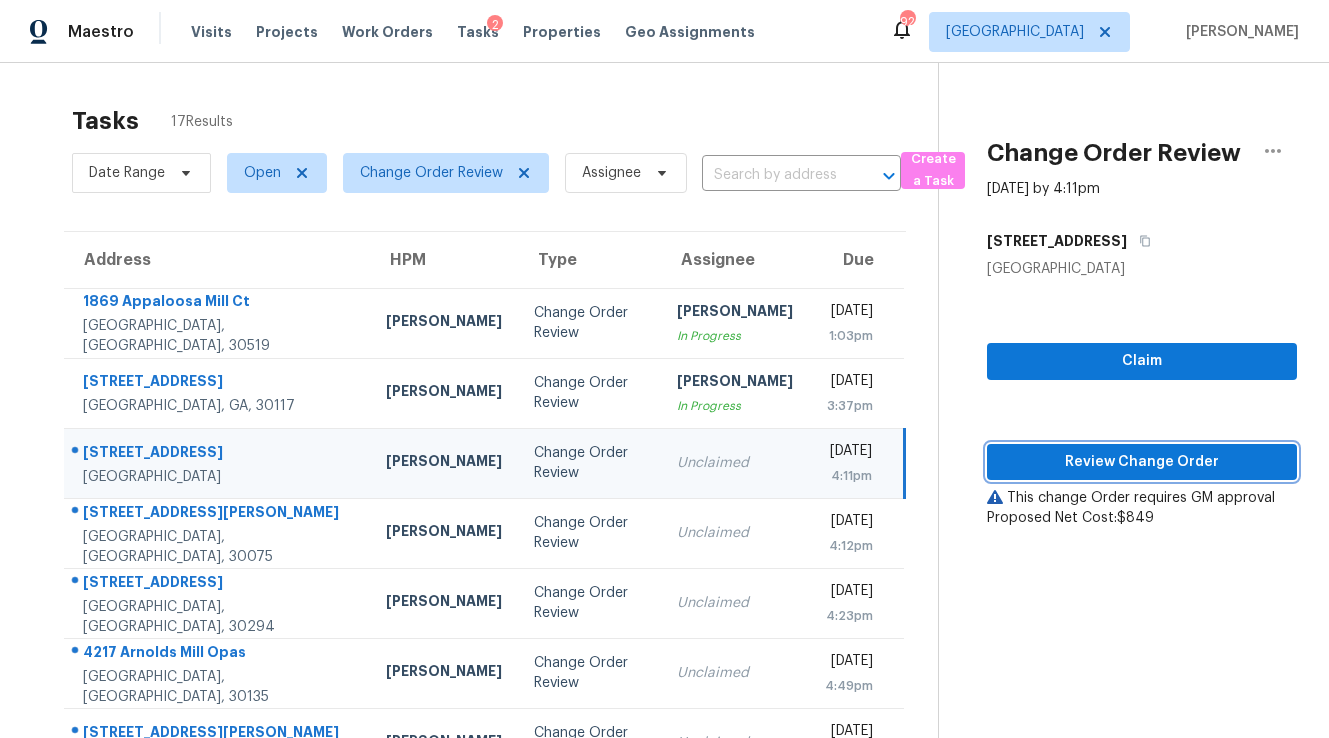 click on "Review Change Order" at bounding box center (1142, 462) 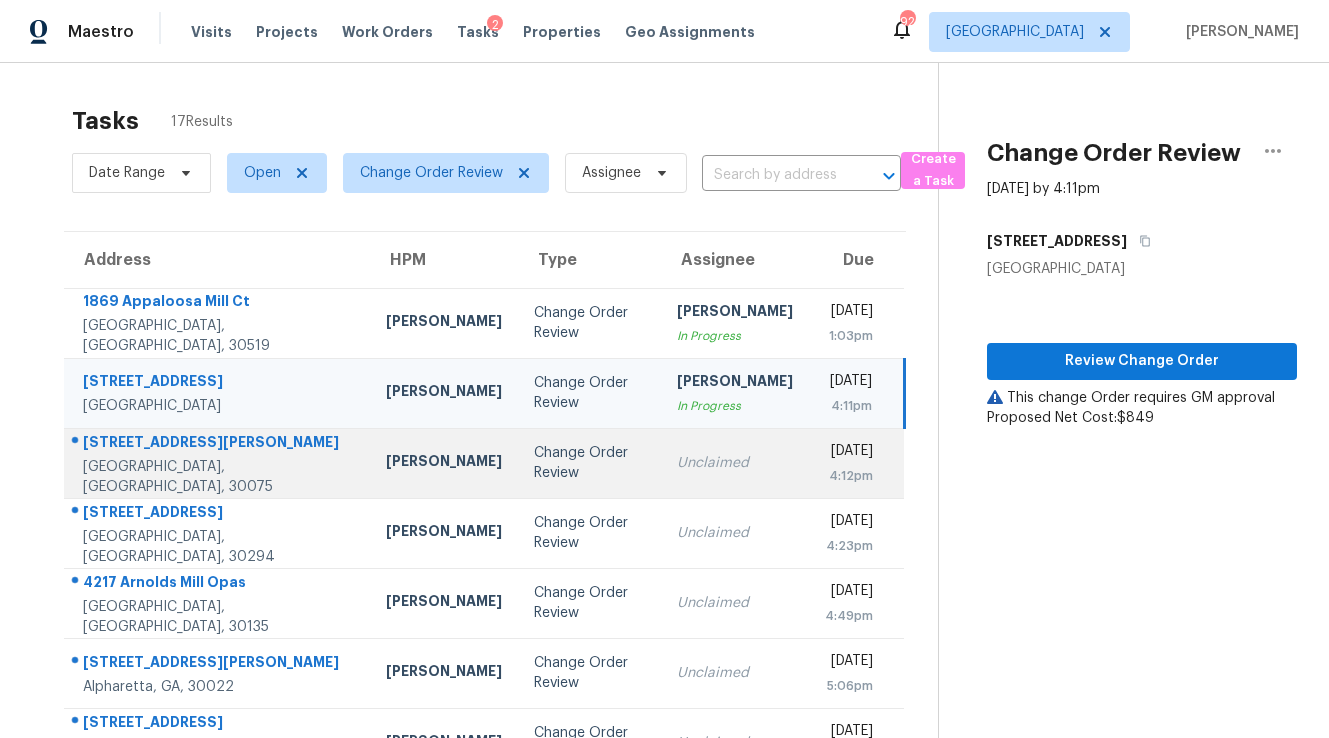 click on "Change Order Review" at bounding box center [589, 463] 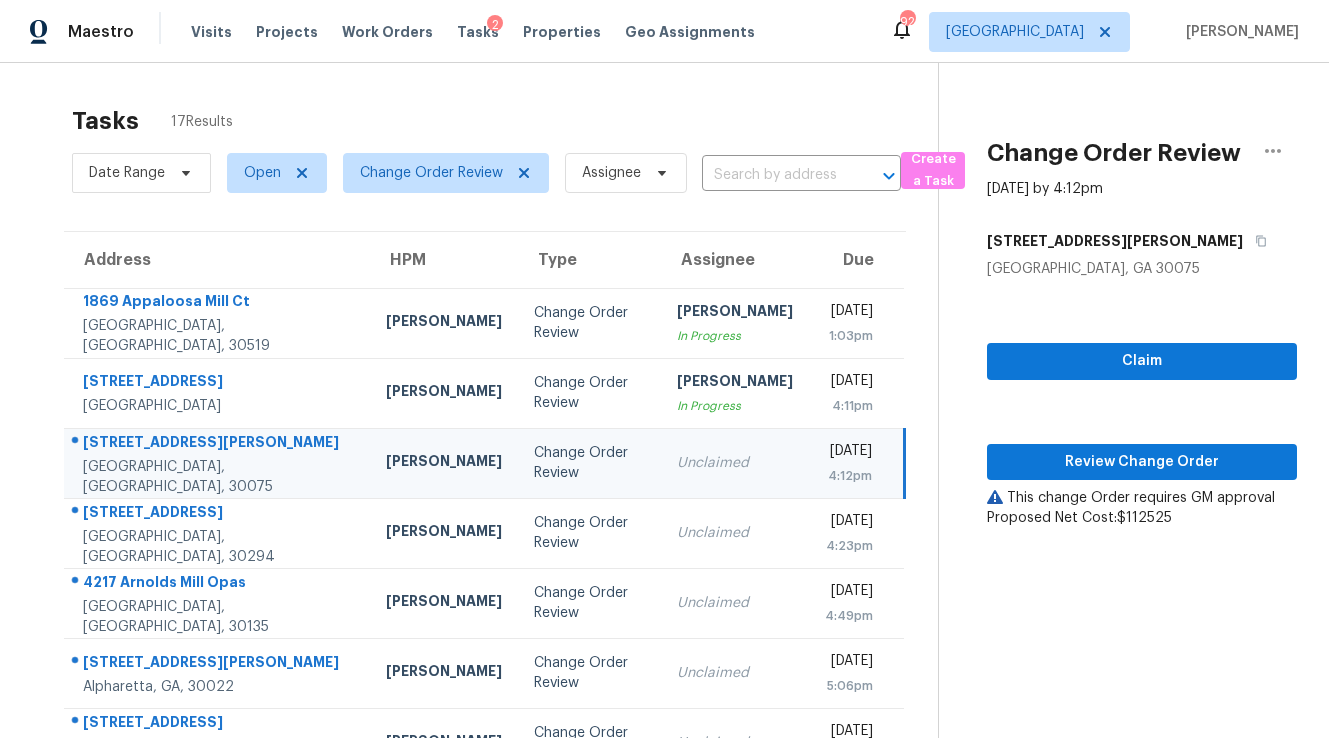 click on "Claim Review Change Order This change Order requires GM approval Proposed Net Cost:  $112525" at bounding box center (1142, 403) 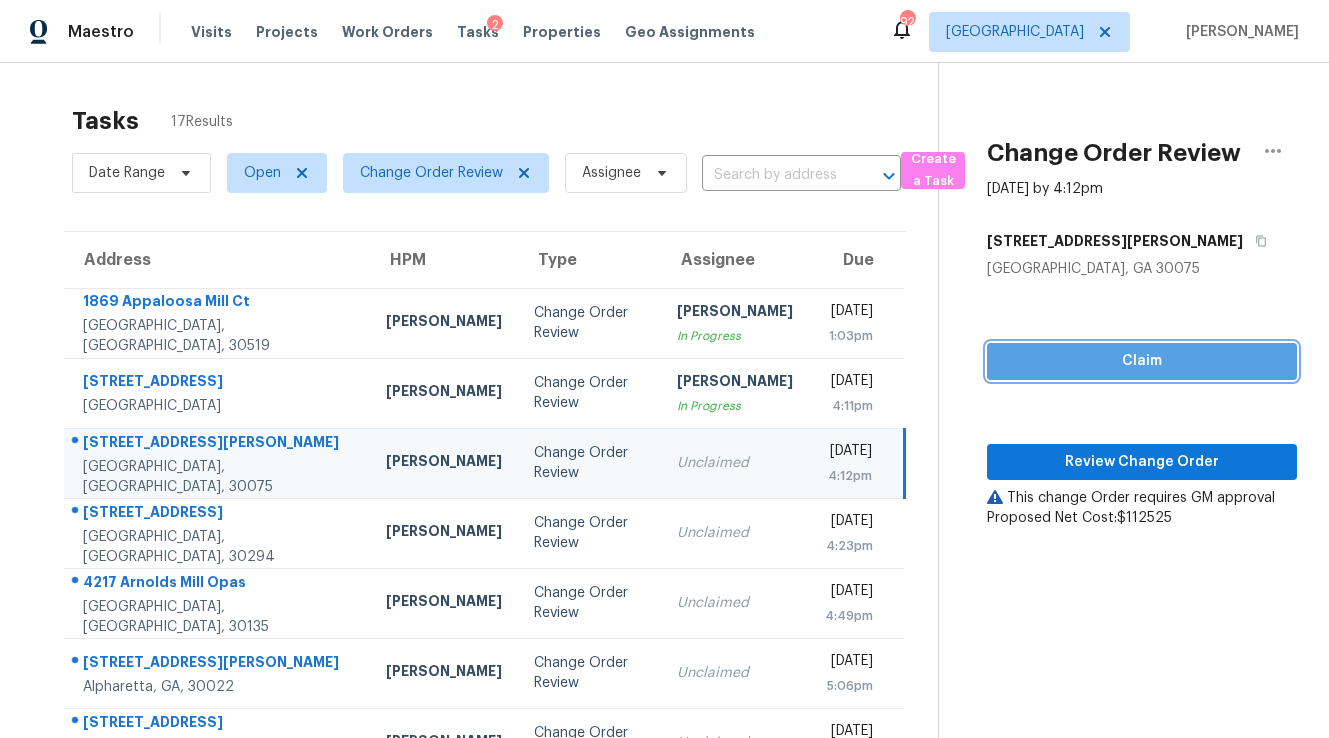 click on "Claim" at bounding box center (1142, 361) 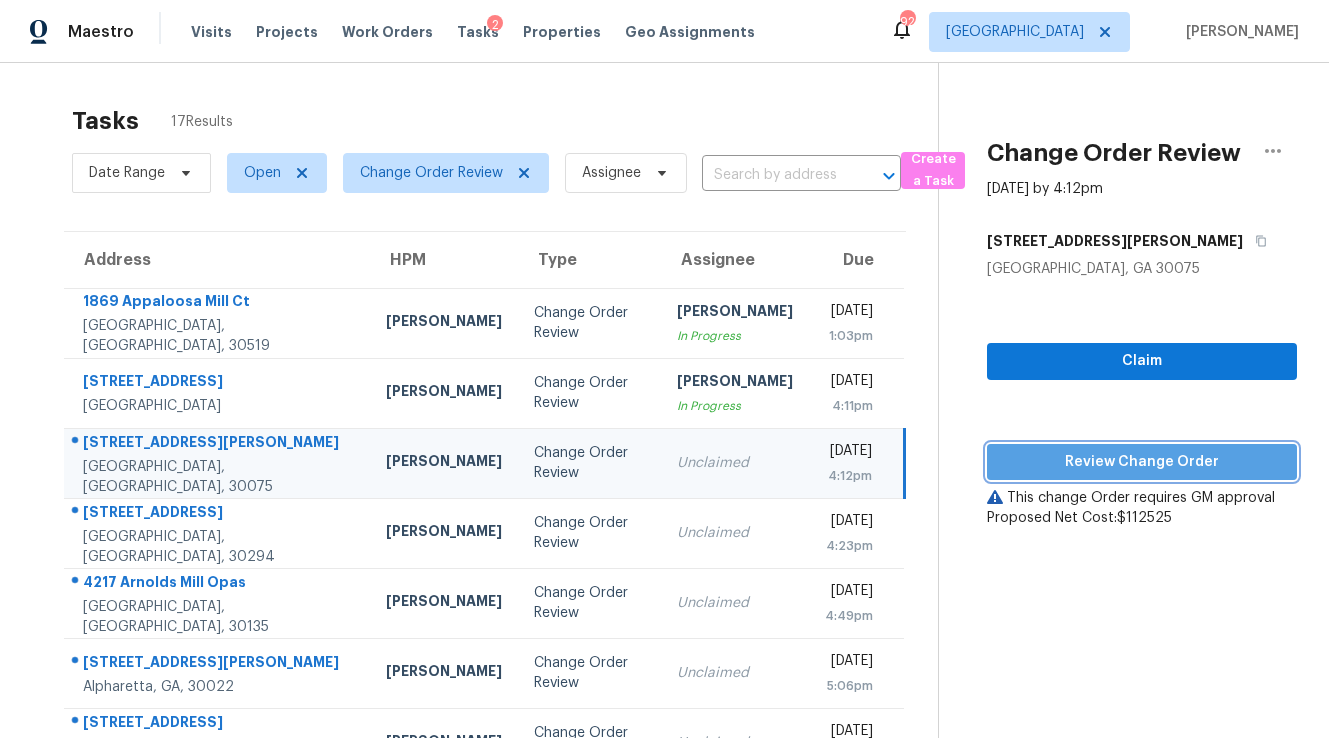 click on "Review Change Order" at bounding box center [1142, 462] 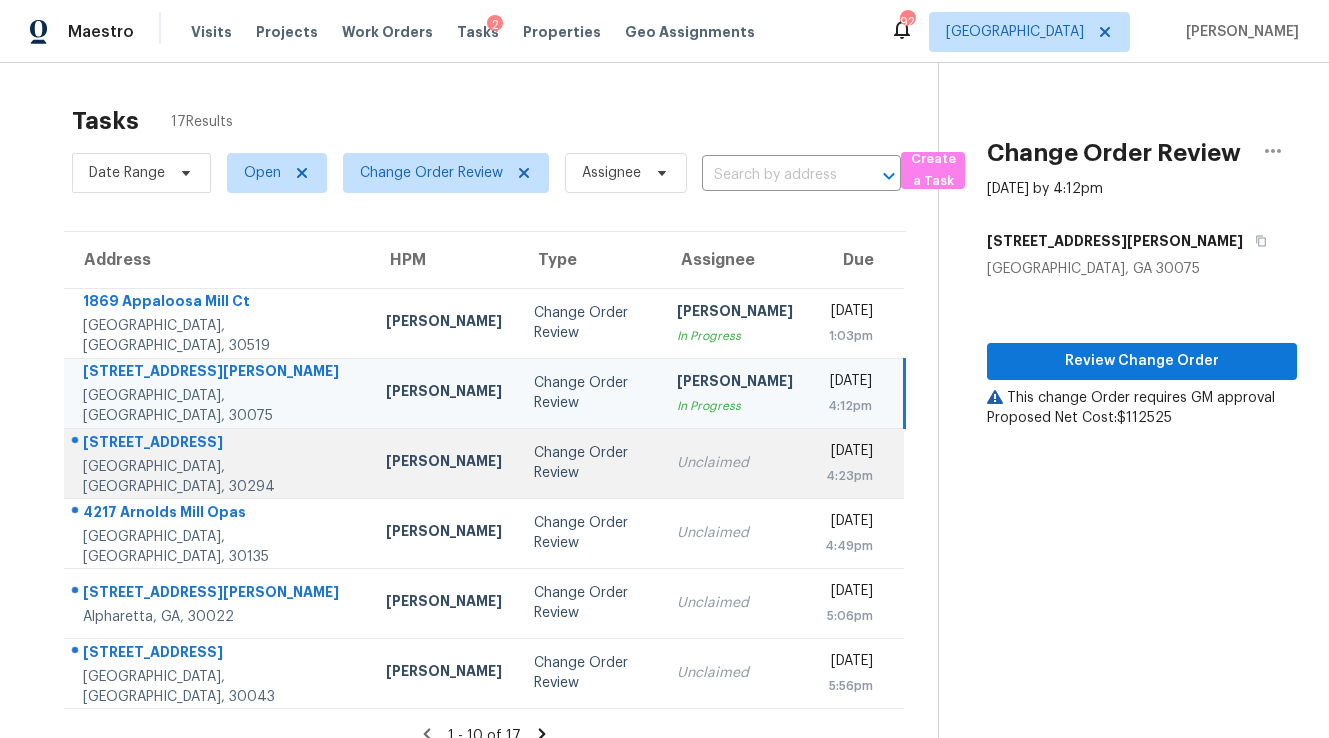 click on "Unclaimed" at bounding box center [735, 463] 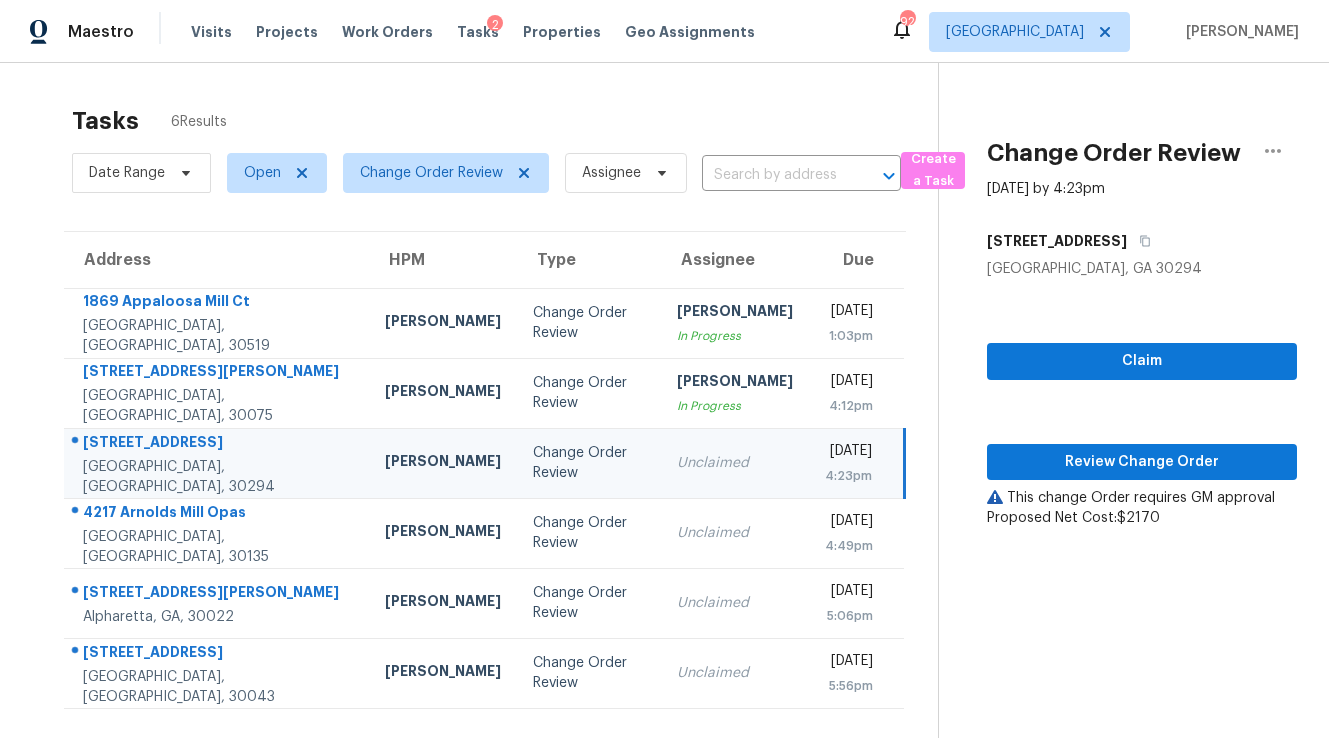 click on "Unclaimed" at bounding box center [735, 463] 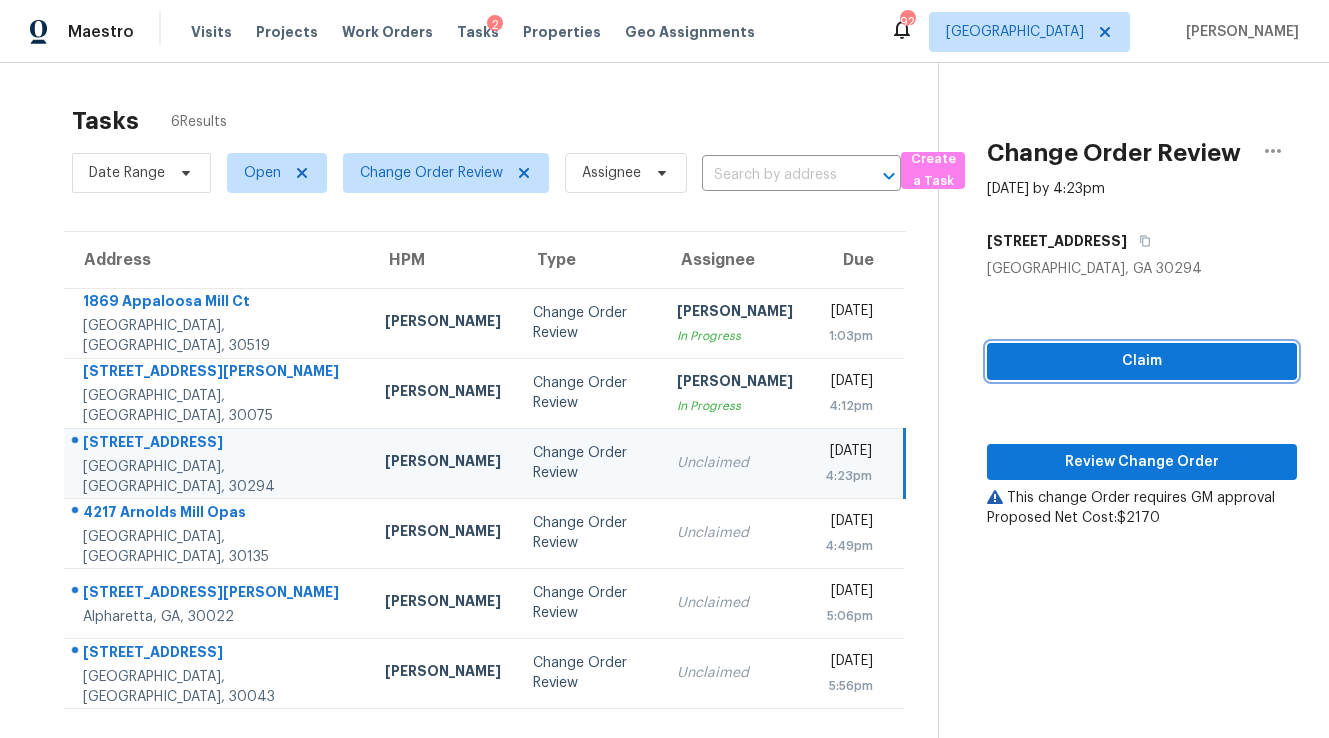 click on "Claim" at bounding box center (1142, 361) 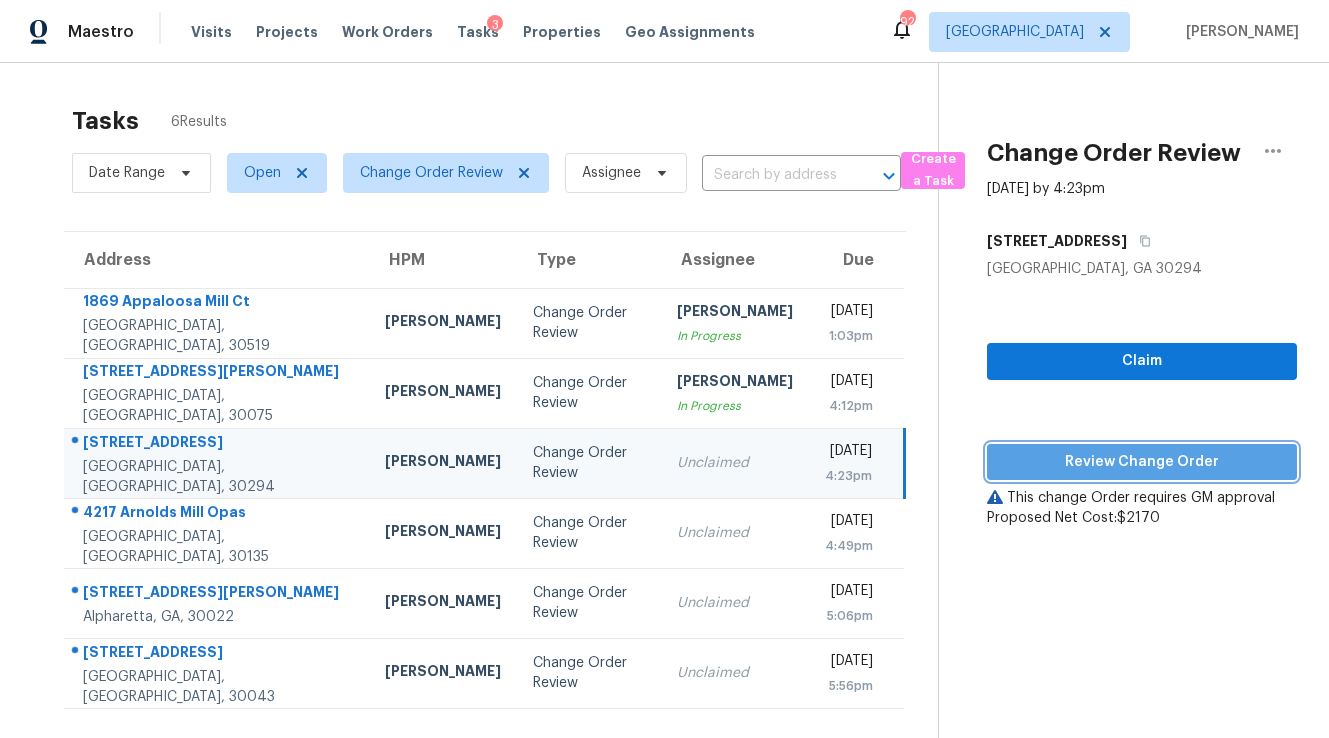 click on "Review Change Order" at bounding box center (1142, 462) 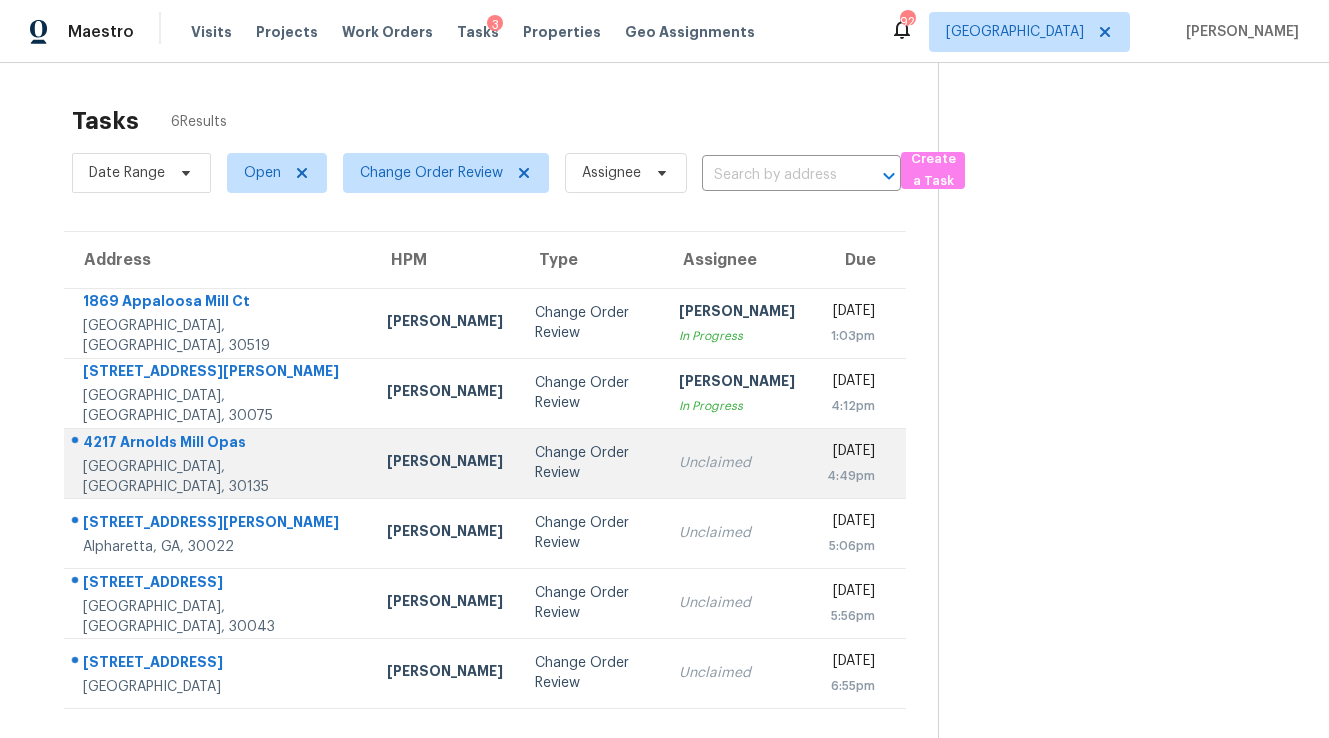 click on "Unclaimed" at bounding box center [737, 463] 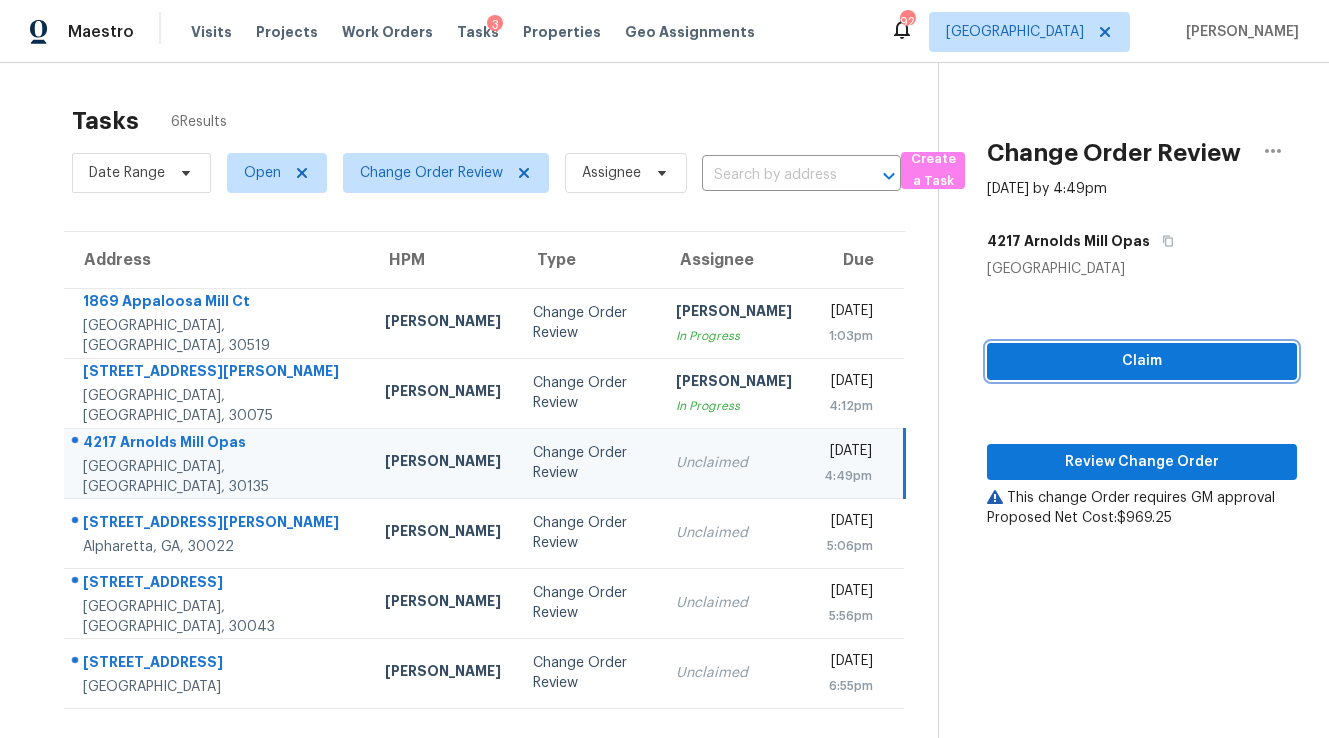 click on "Claim" at bounding box center [1142, 361] 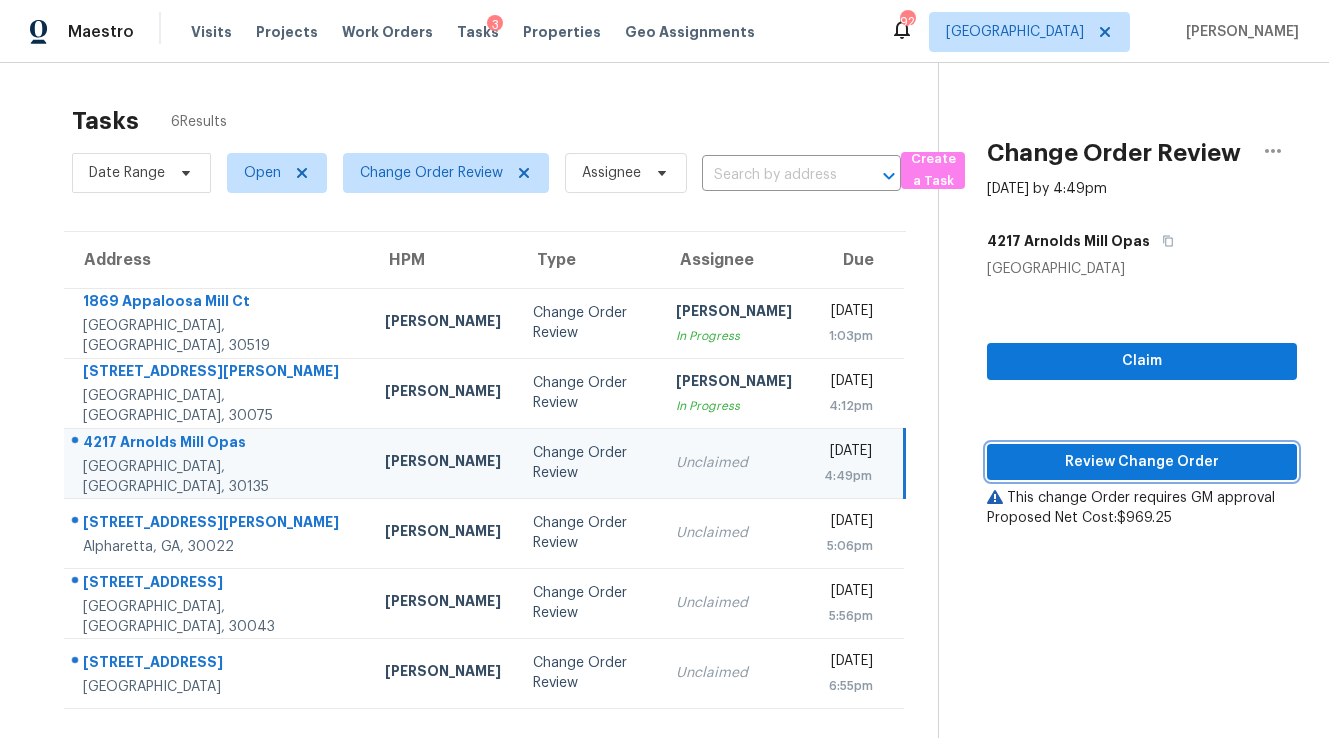 click on "Review Change Order" at bounding box center (1142, 462) 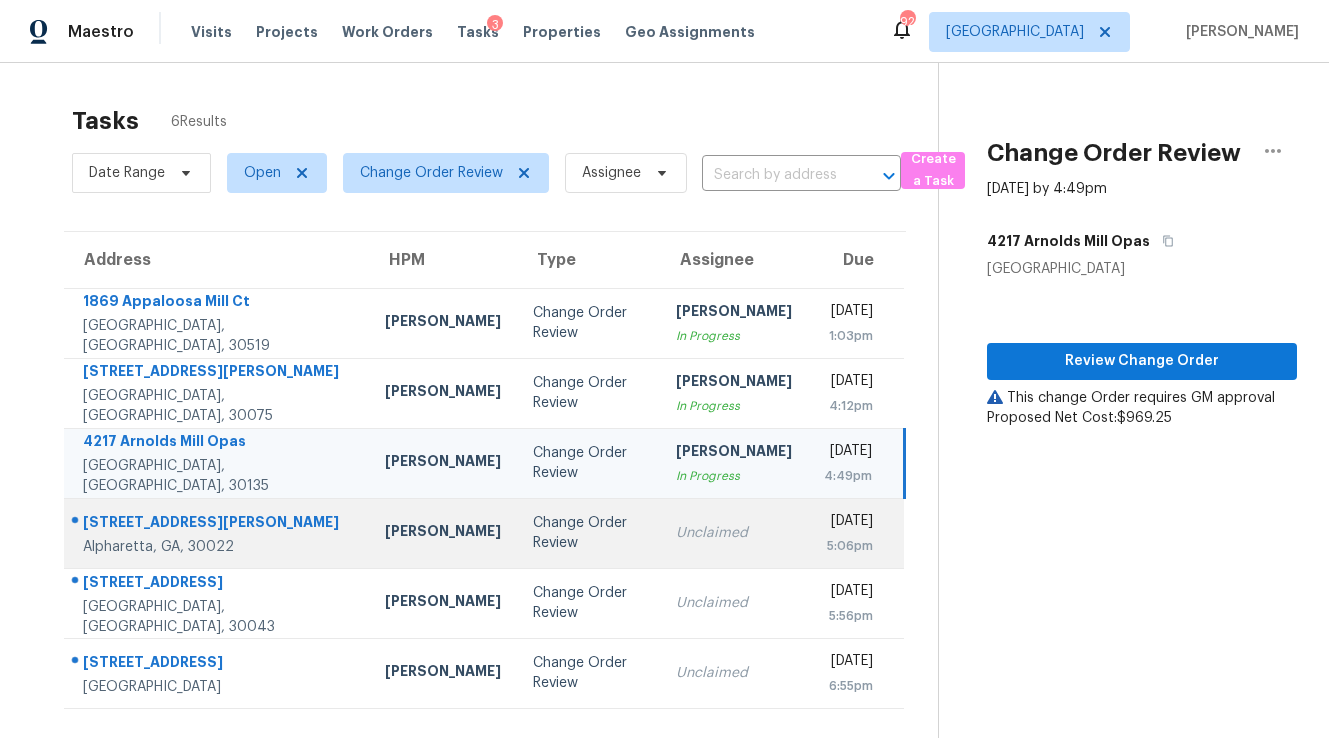click on "Unclaimed" at bounding box center [734, 533] 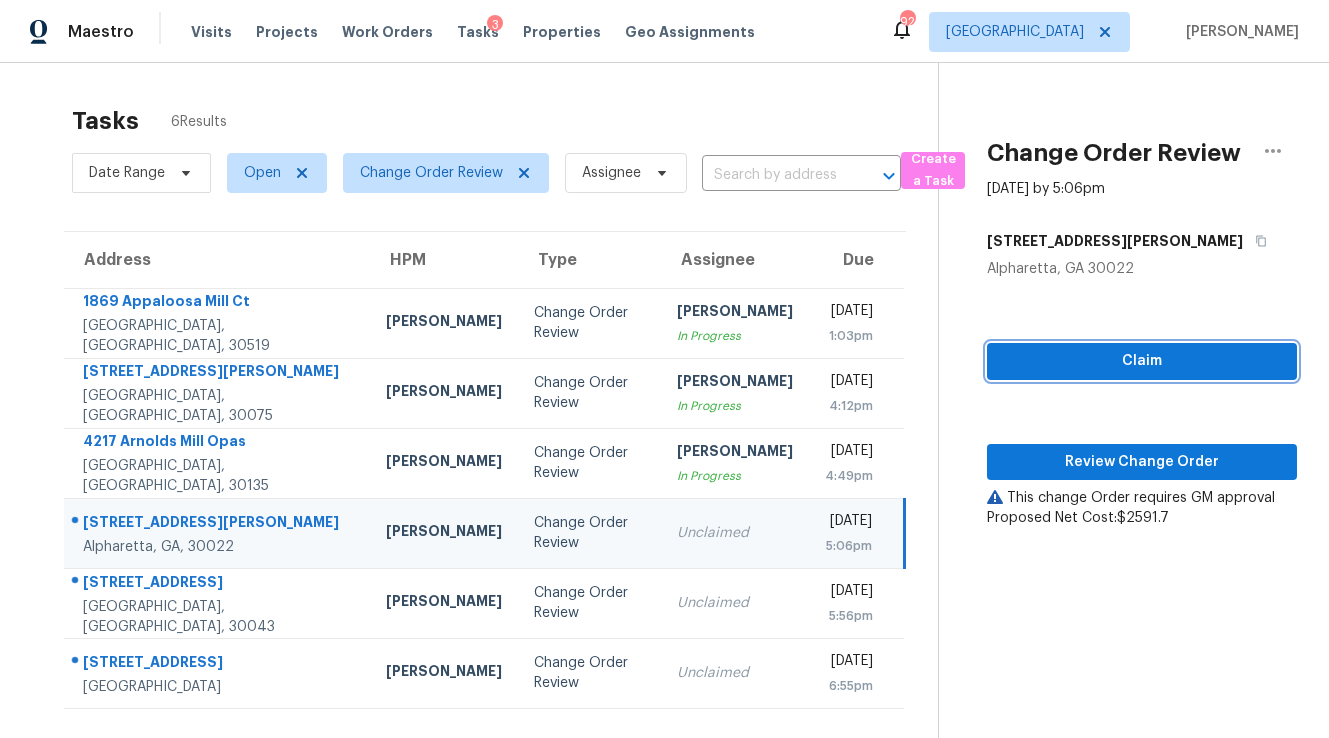 click on "Claim" at bounding box center [1142, 361] 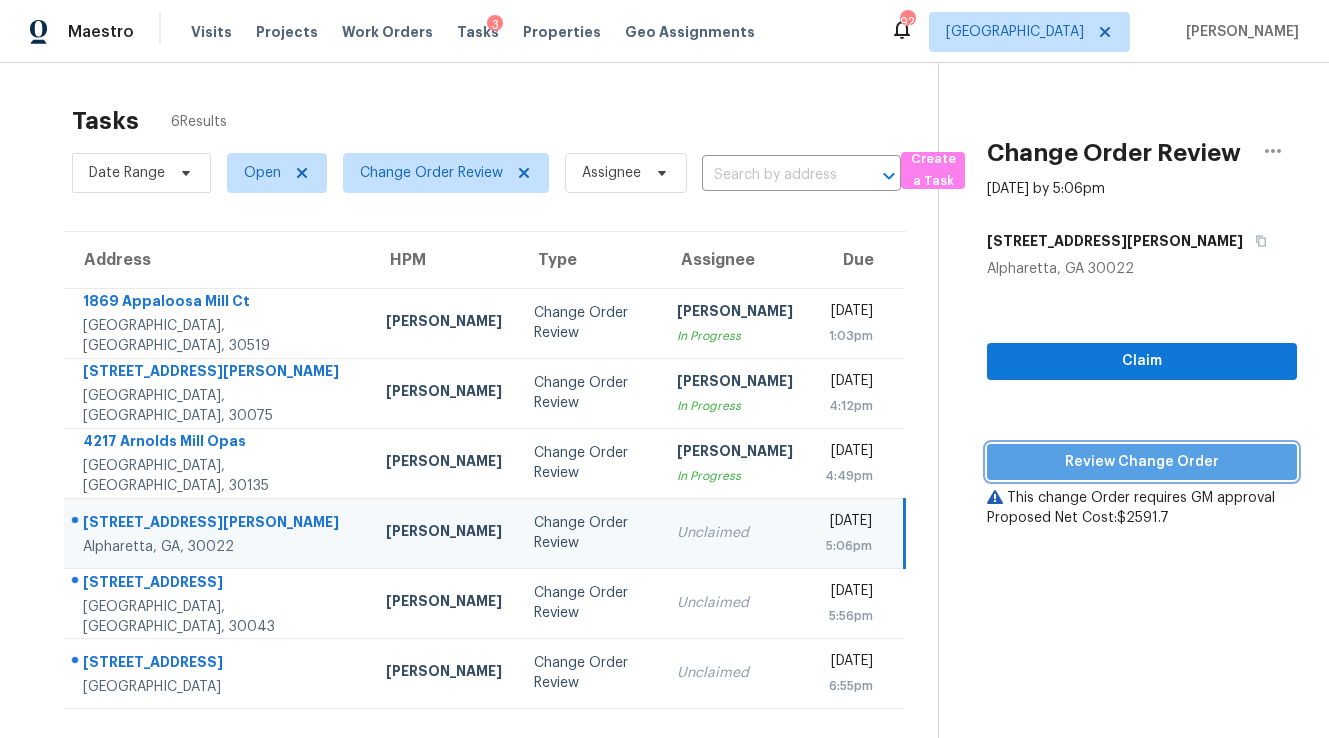 click on "Review Change Order" at bounding box center [1142, 462] 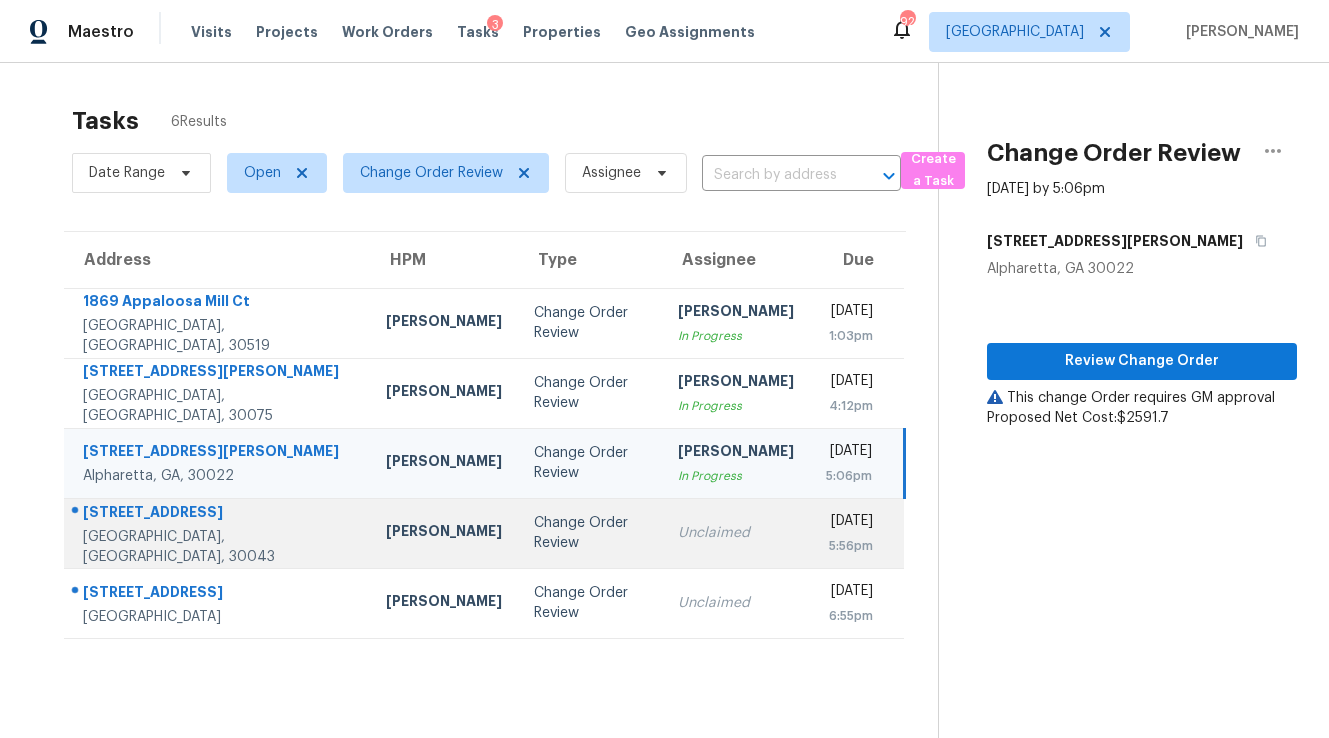 click on "Change Order Review" at bounding box center (590, 533) 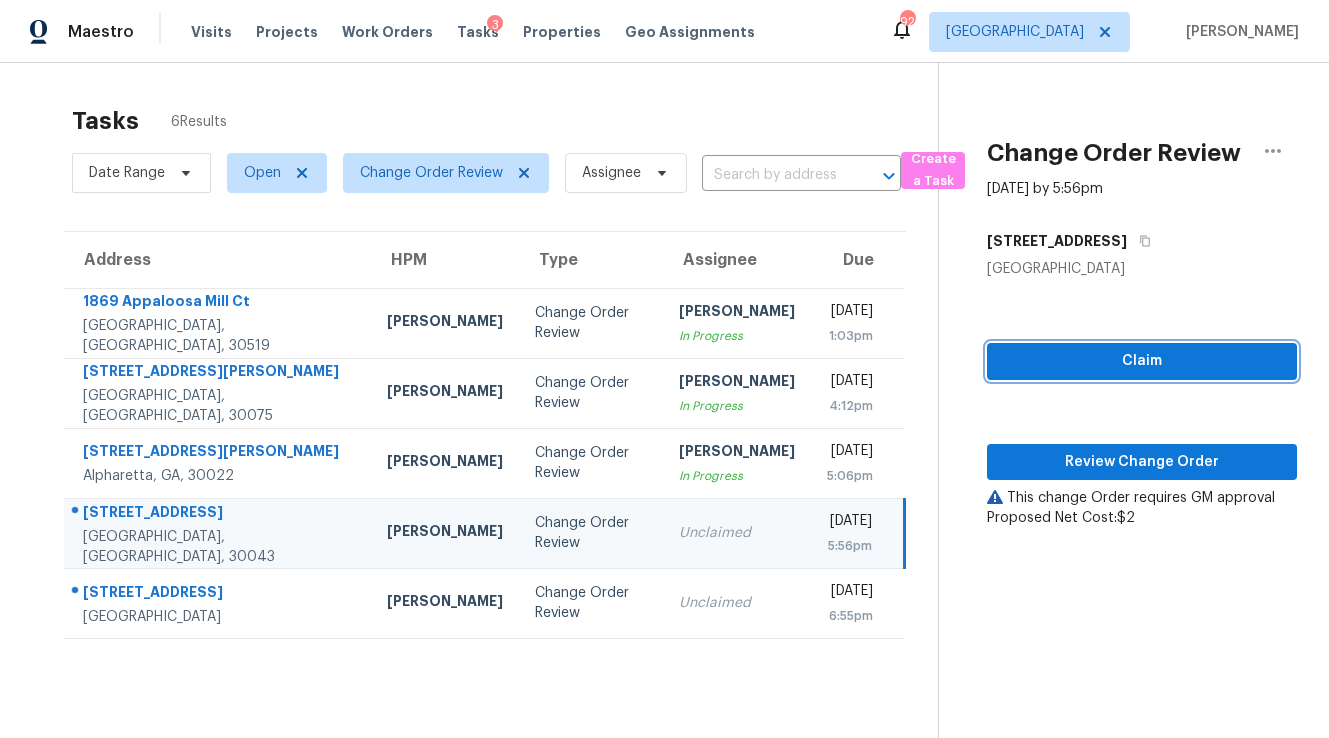 click on "Claim" at bounding box center (1142, 361) 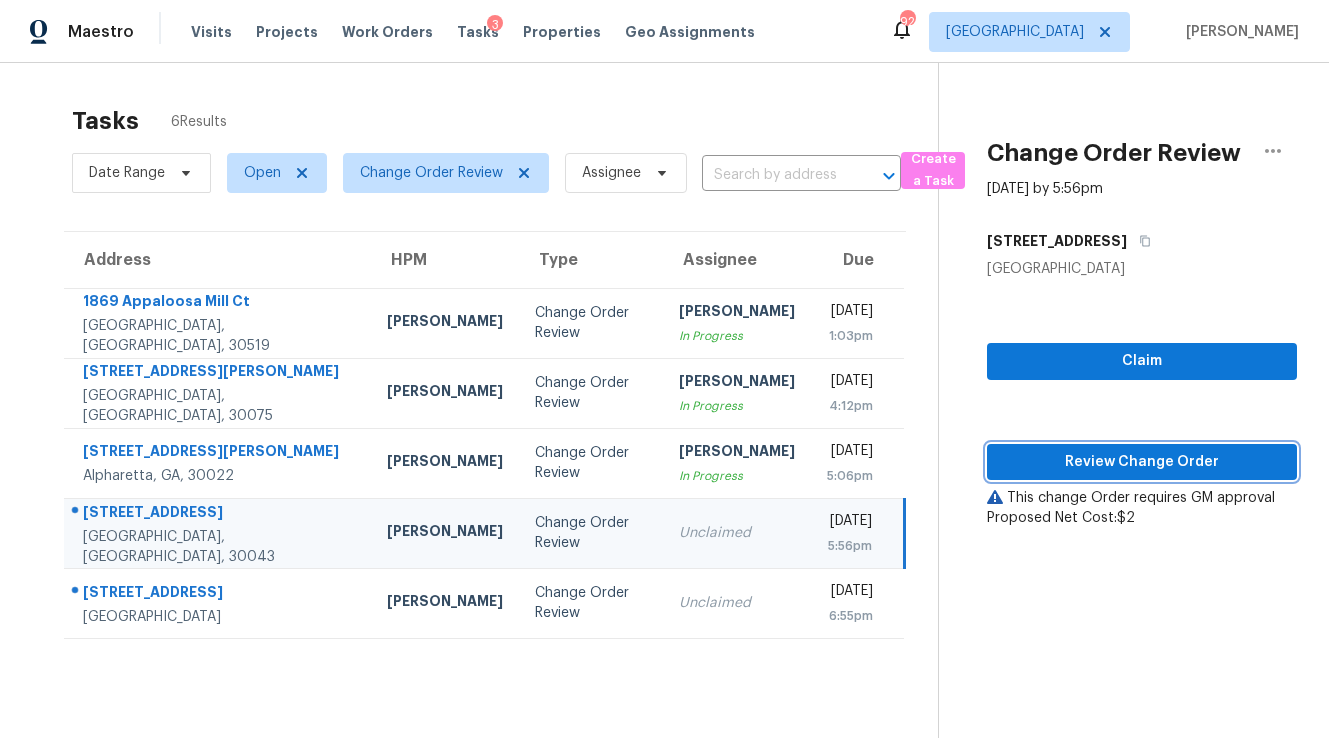 click on "Review Change Order" at bounding box center [1142, 462] 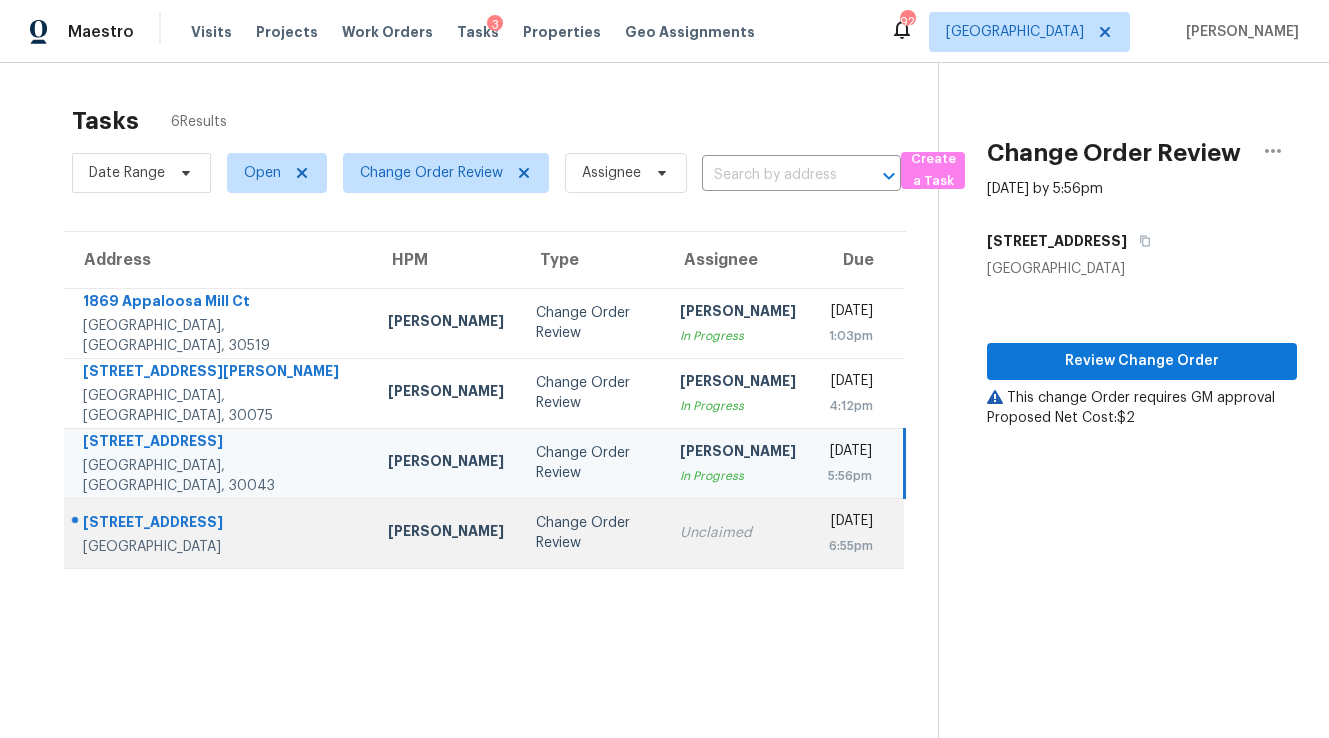 click on "Unclaimed" at bounding box center [738, 533] 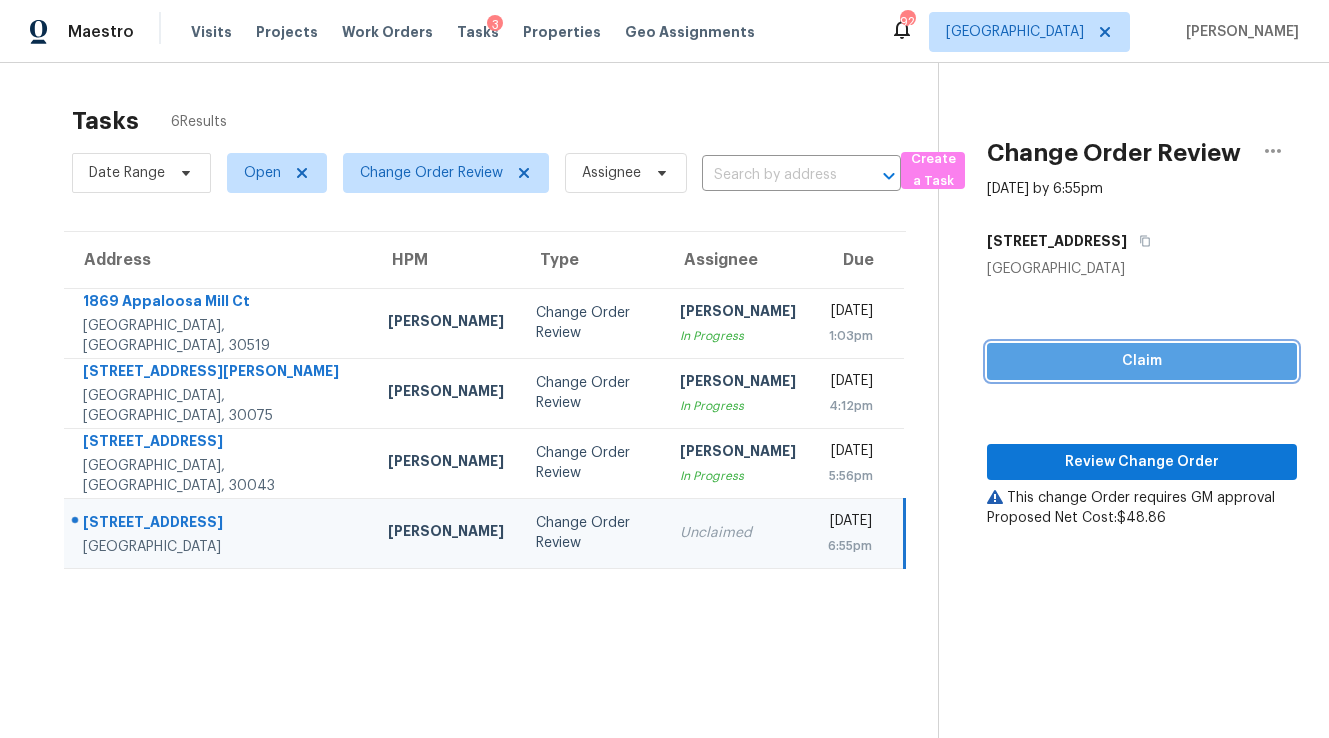 click on "Claim" at bounding box center (1142, 361) 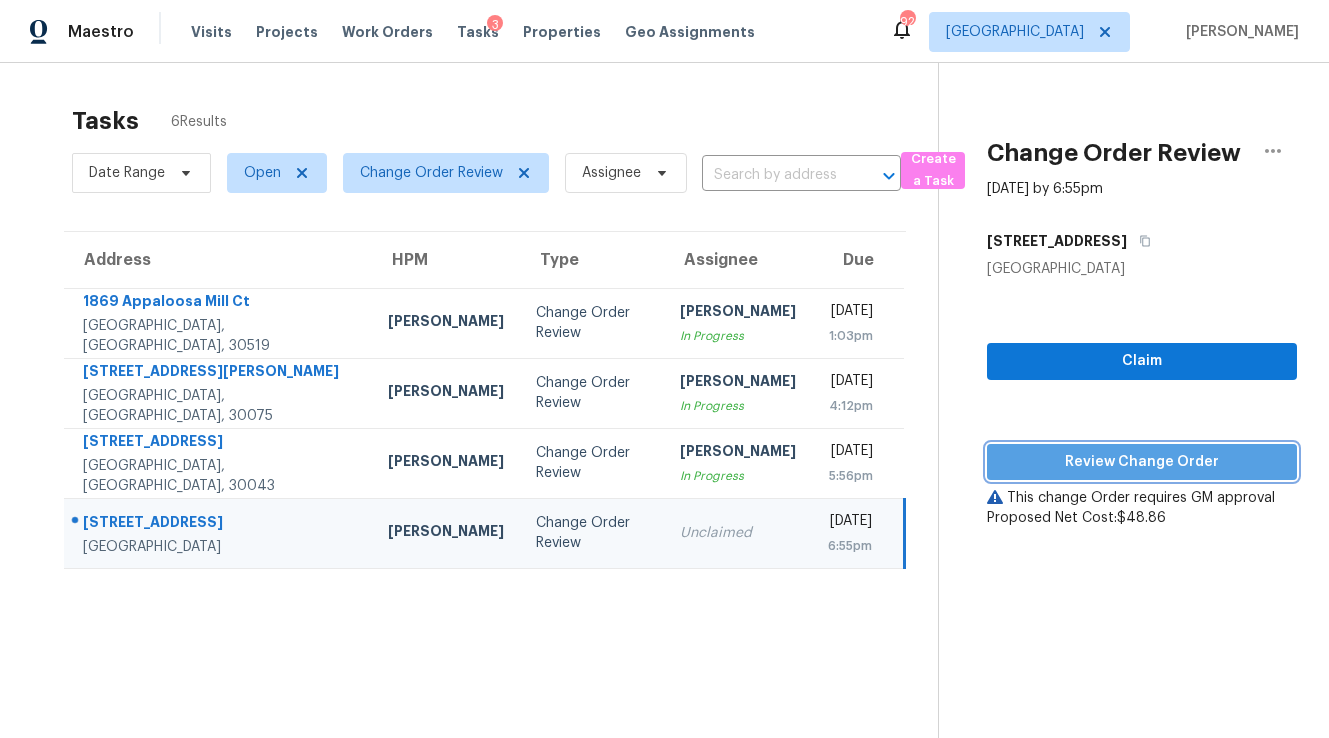 click on "Review Change Order" at bounding box center (1142, 462) 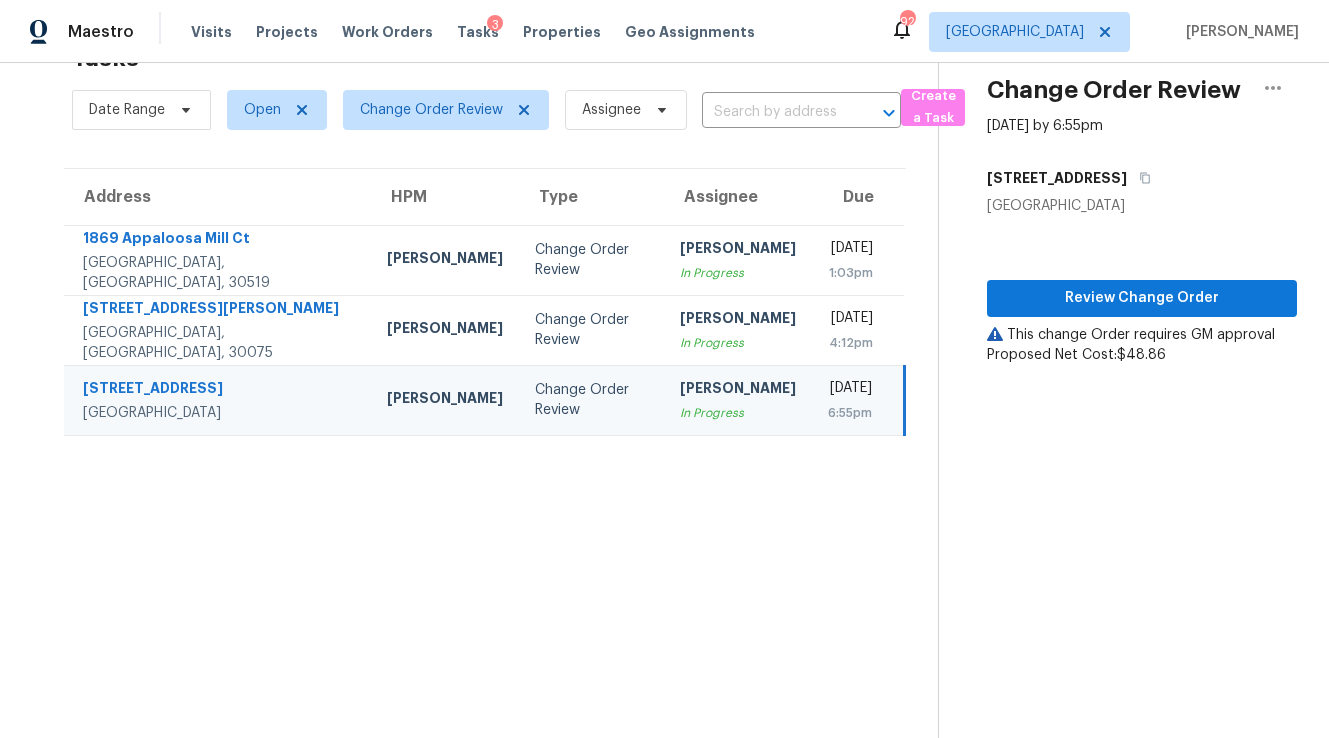 scroll, scrollTop: 60, scrollLeft: 0, axis: vertical 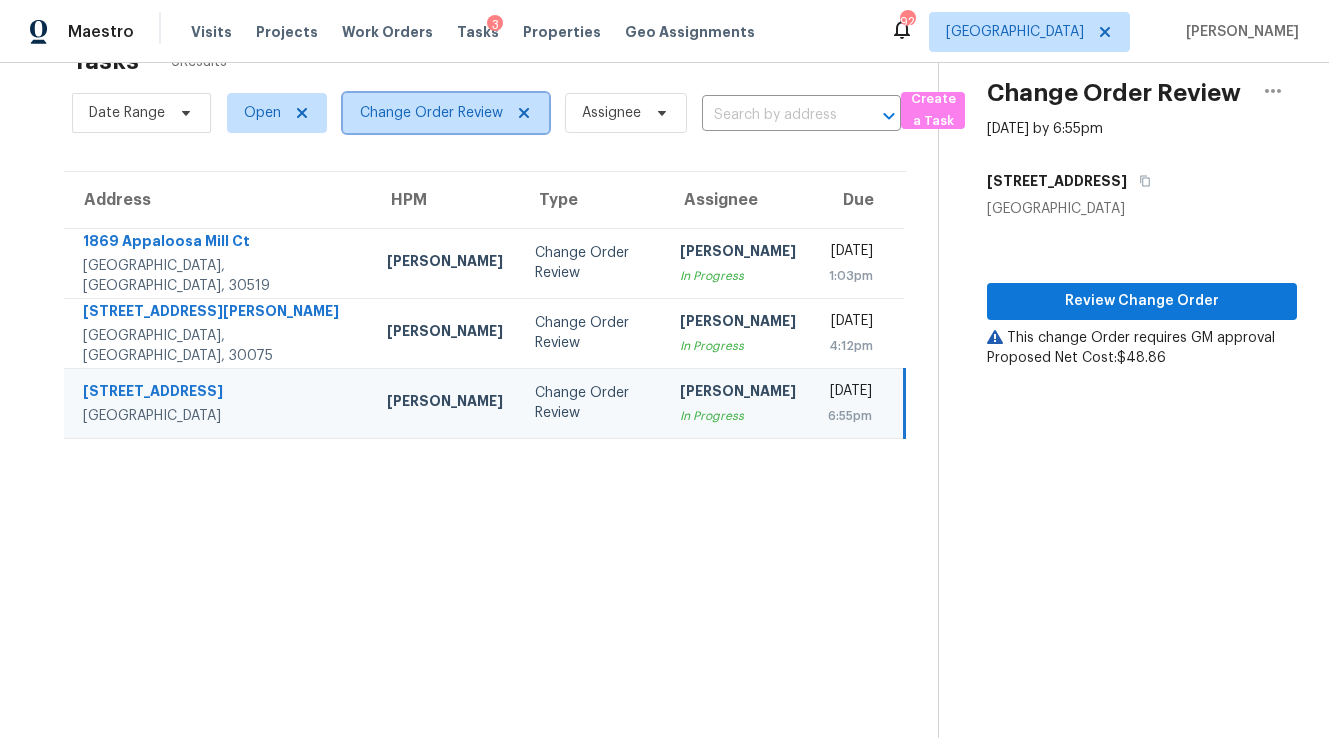 click 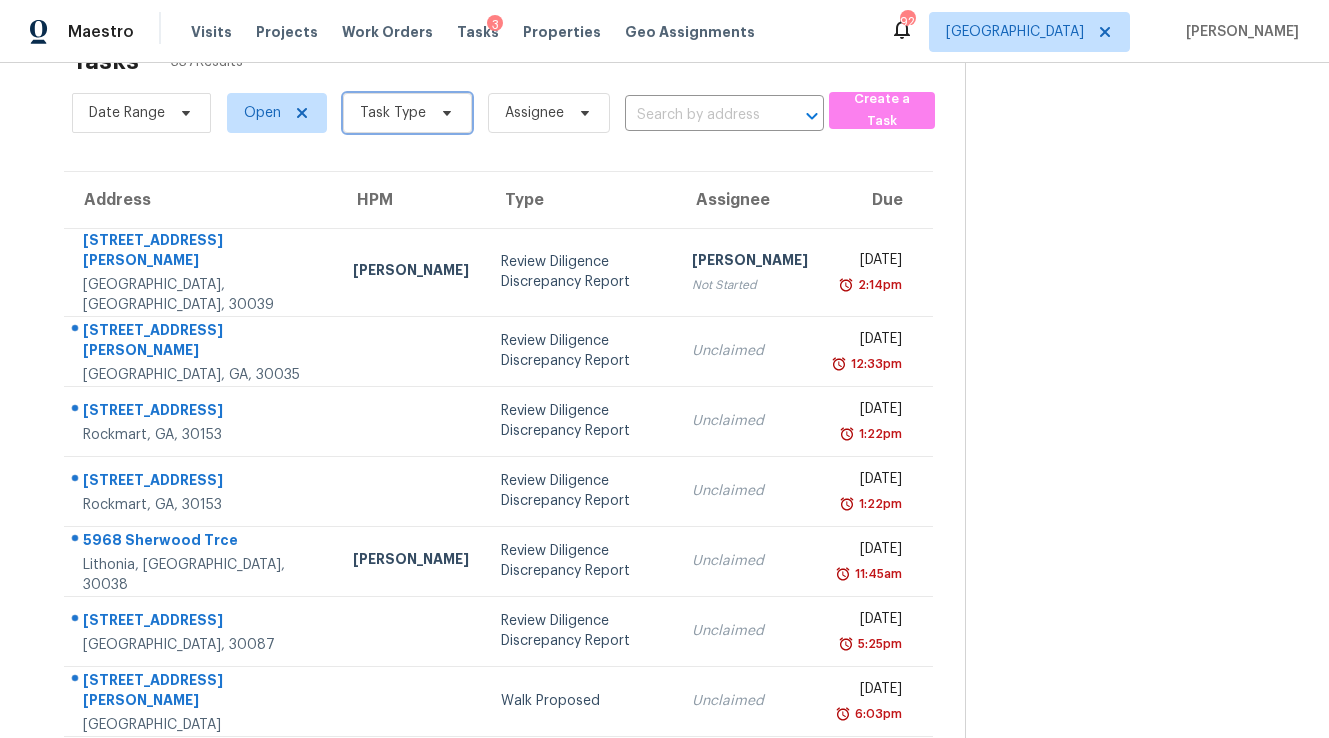 click 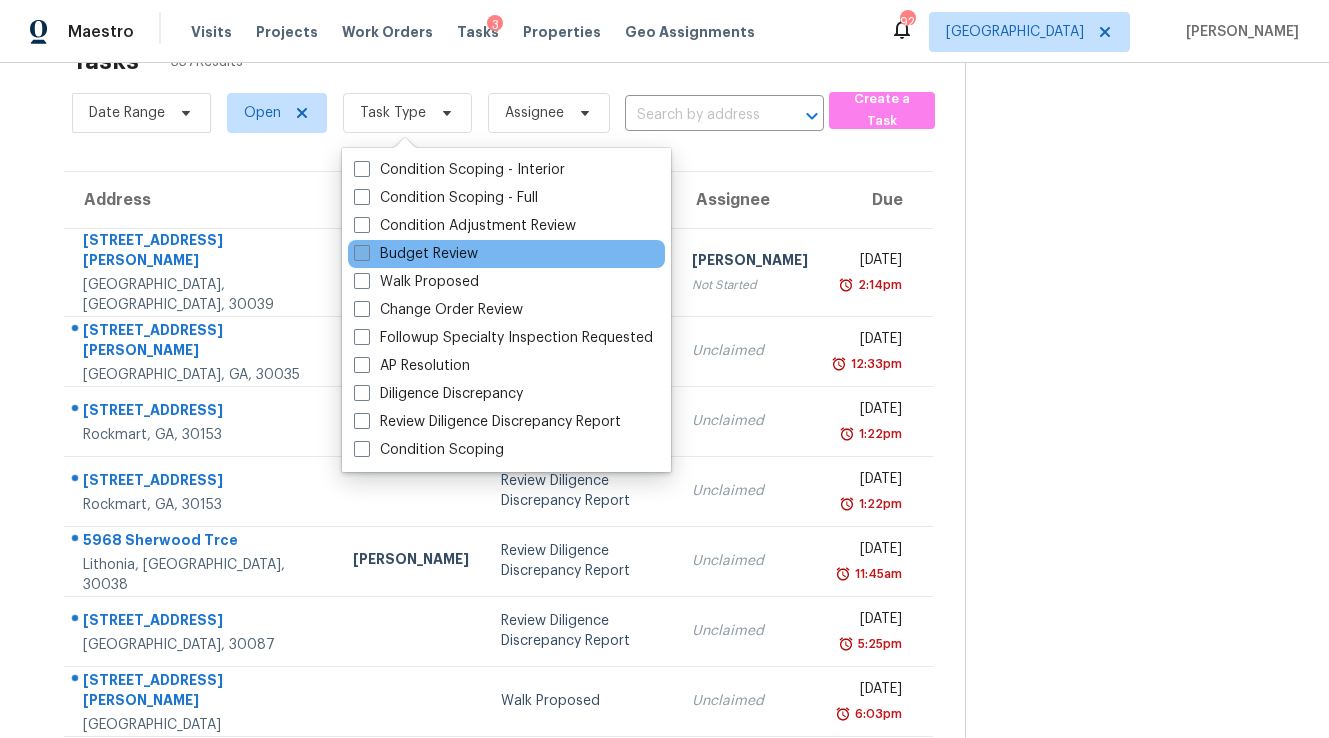 click on "Budget Review" at bounding box center [416, 254] 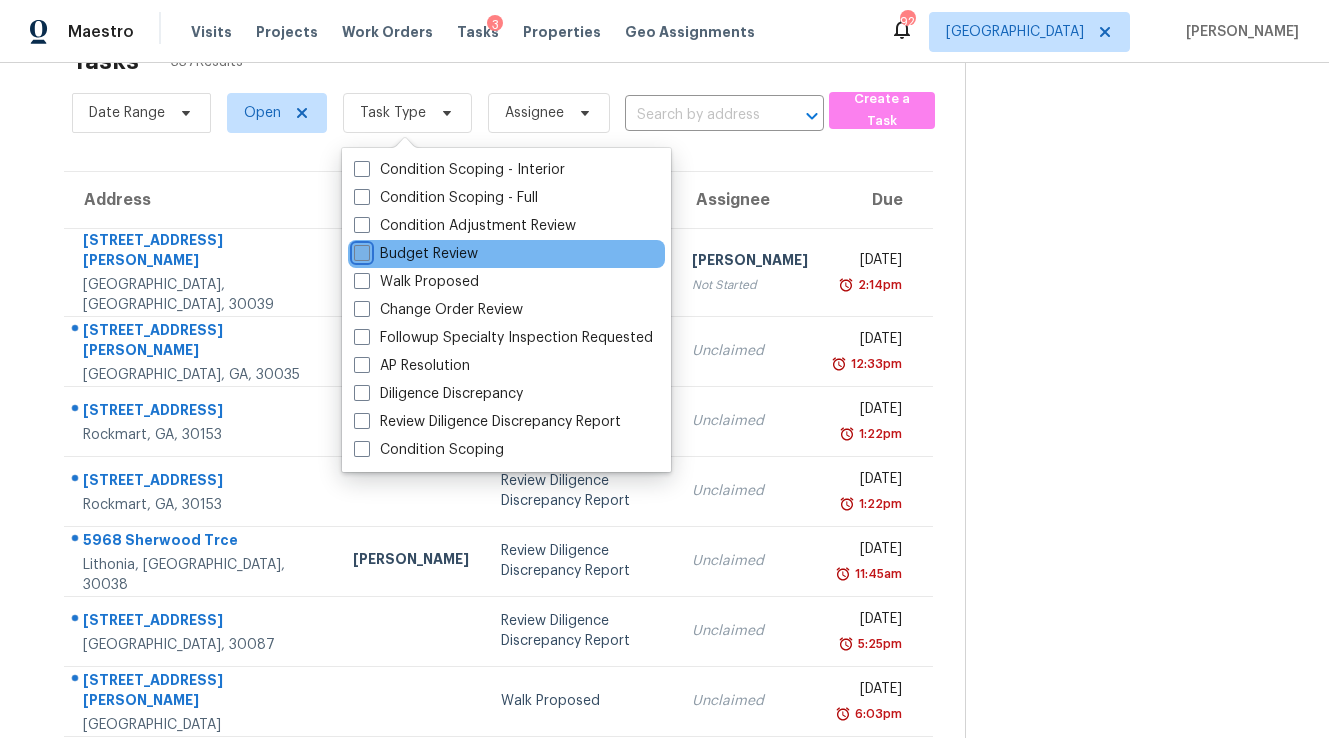 click on "Budget Review" at bounding box center (360, 250) 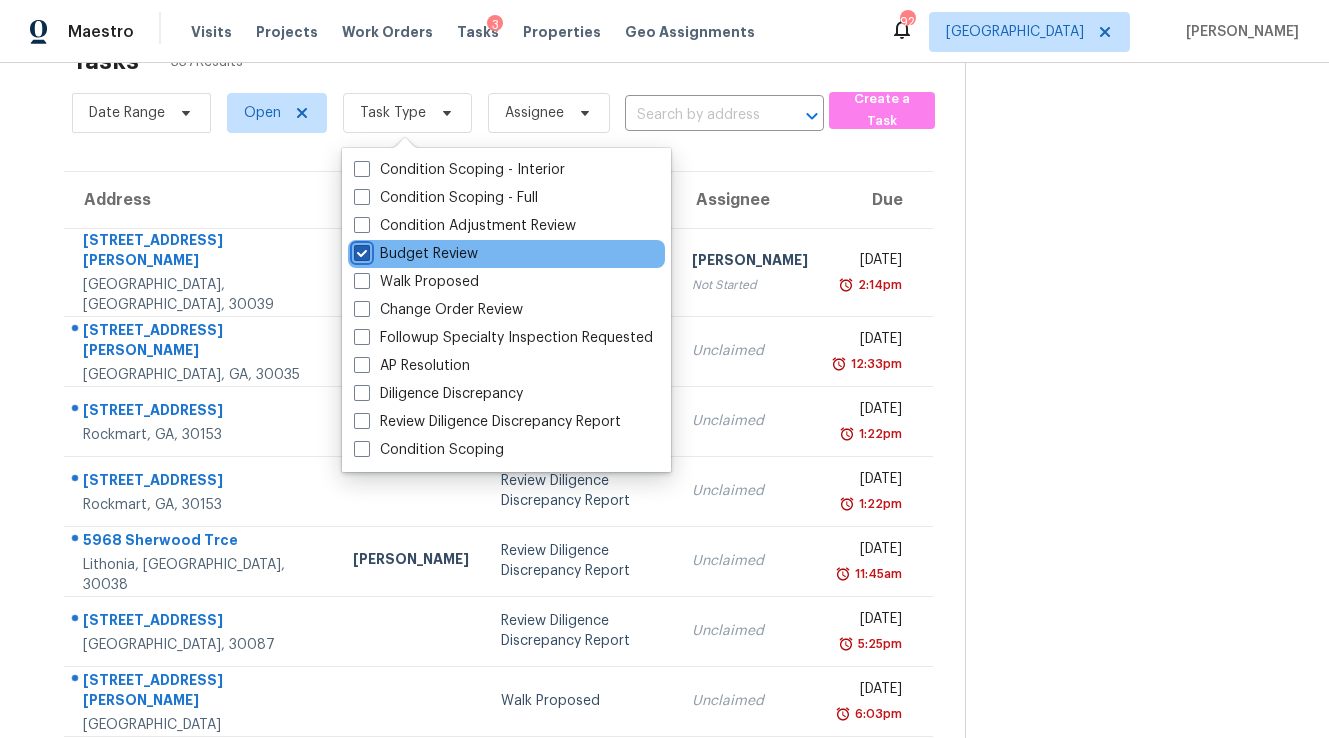 checkbox on "true" 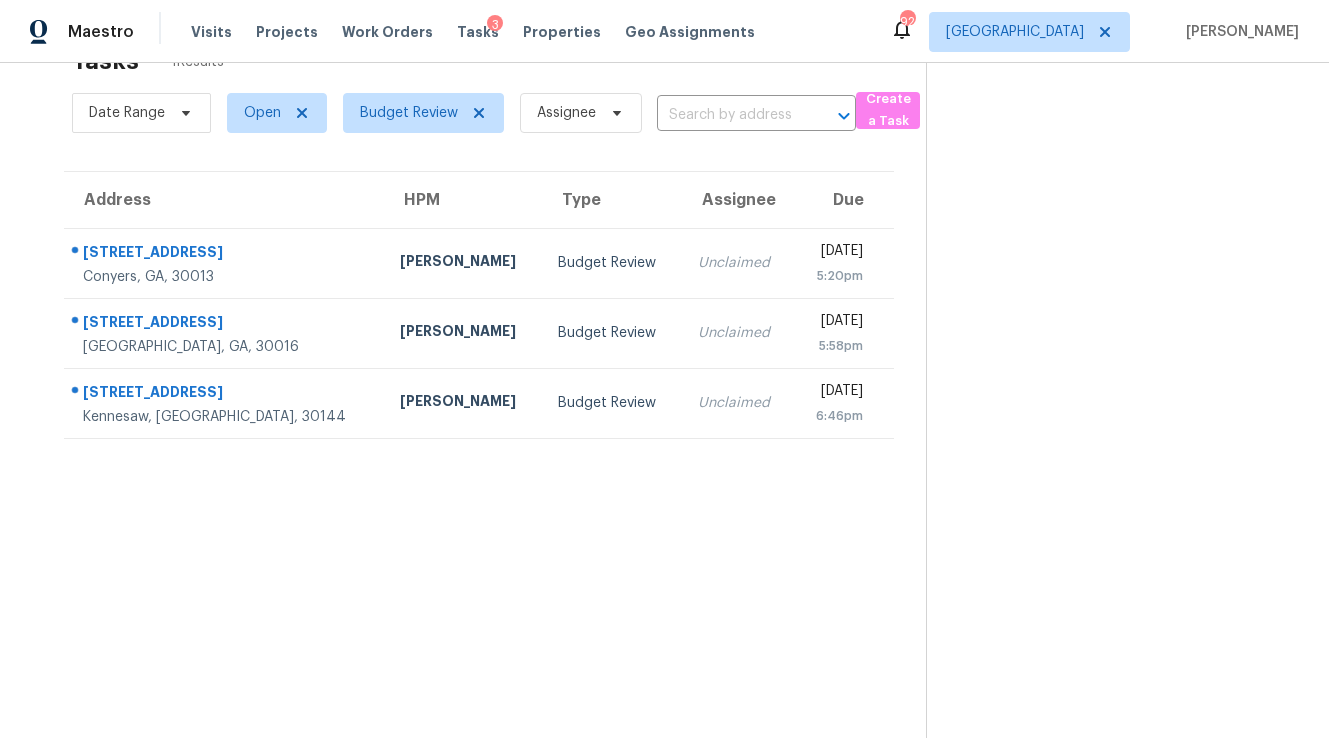 click on "Tasks 1  Results Date Range Open Budget Review Assignee ​ Create a Task Address HPM Type Assignee Due 3305 Coach House Ct   Conyers, GA, 30013 Ryan Fogarty Budget Review Unclaimed Thu, Jul 17th 2025 5:20pm 70 Mountainside Ln   Covington, GA, 30016 Wesley Brooks Budget Review Unclaimed Thu, Jul 17th 2025 5:58pm 1374 Stonehenge Ct NW   Kennesaw, GA, 30144 Kenroy Hoilett Budget Review Unclaimed Thu, Jul 17th 2025 6:46pm" at bounding box center (479, 388) 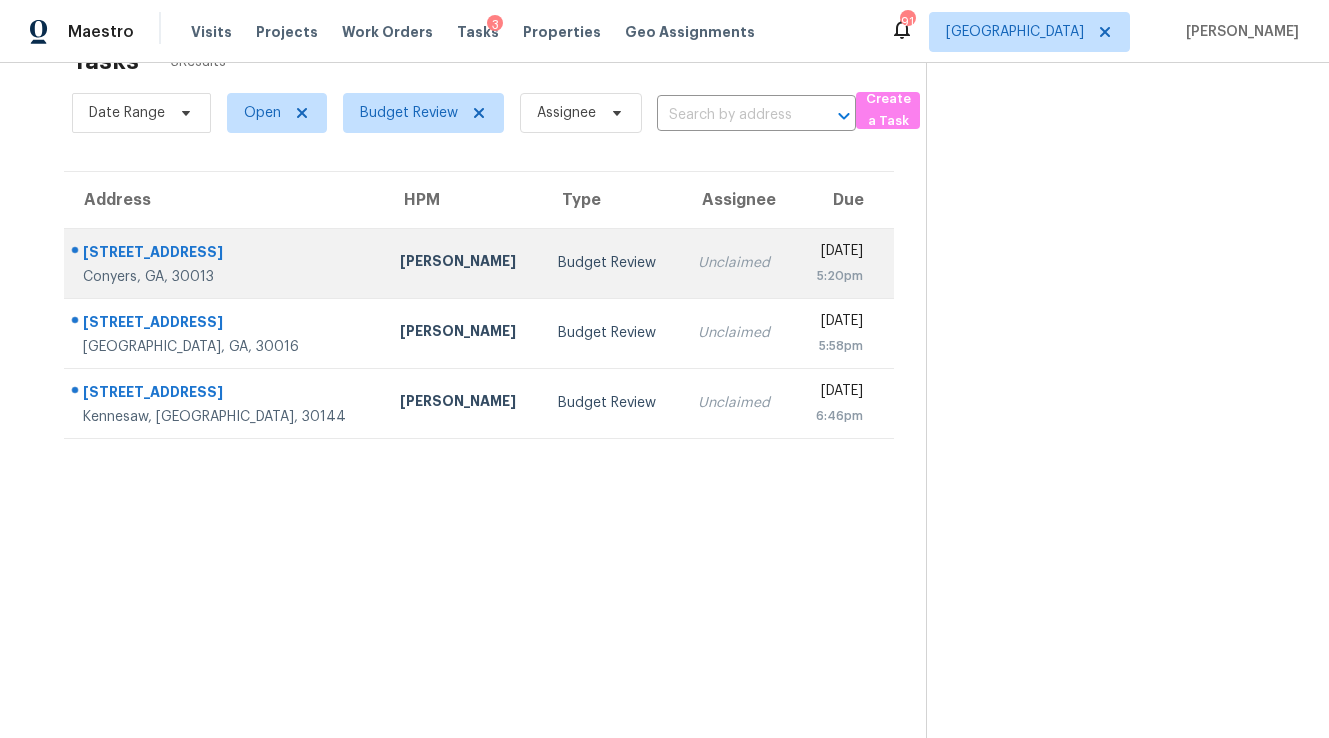 click on "Unclaimed" at bounding box center (738, 263) 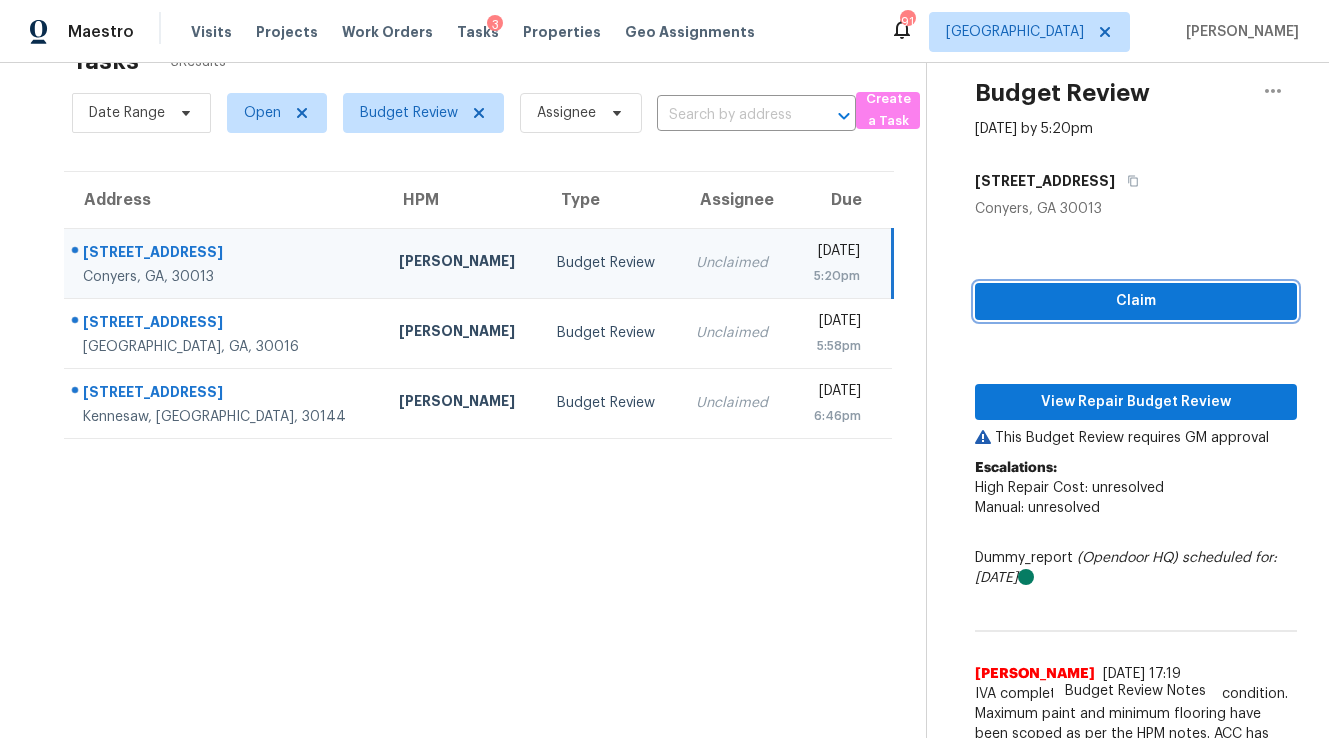 click on "Claim" at bounding box center (1136, 301) 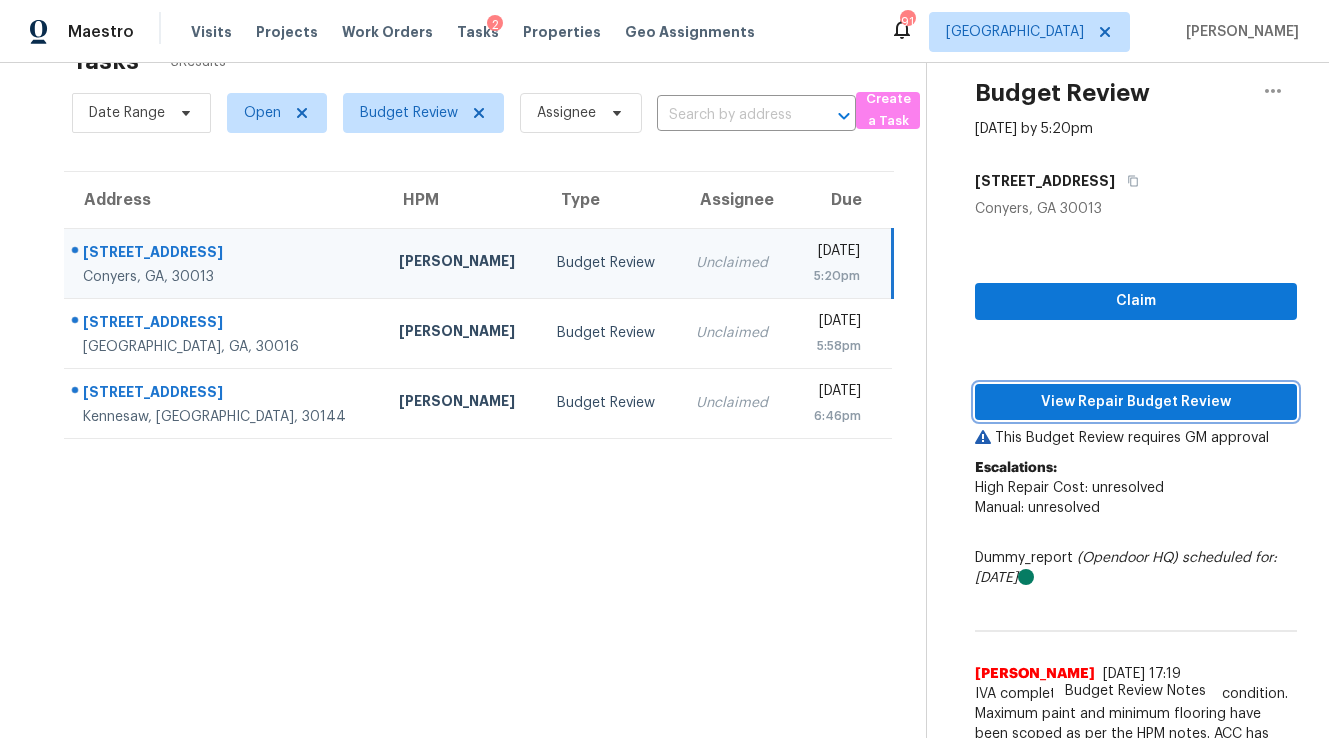 click on "View Repair Budget Review" at bounding box center [1136, 402] 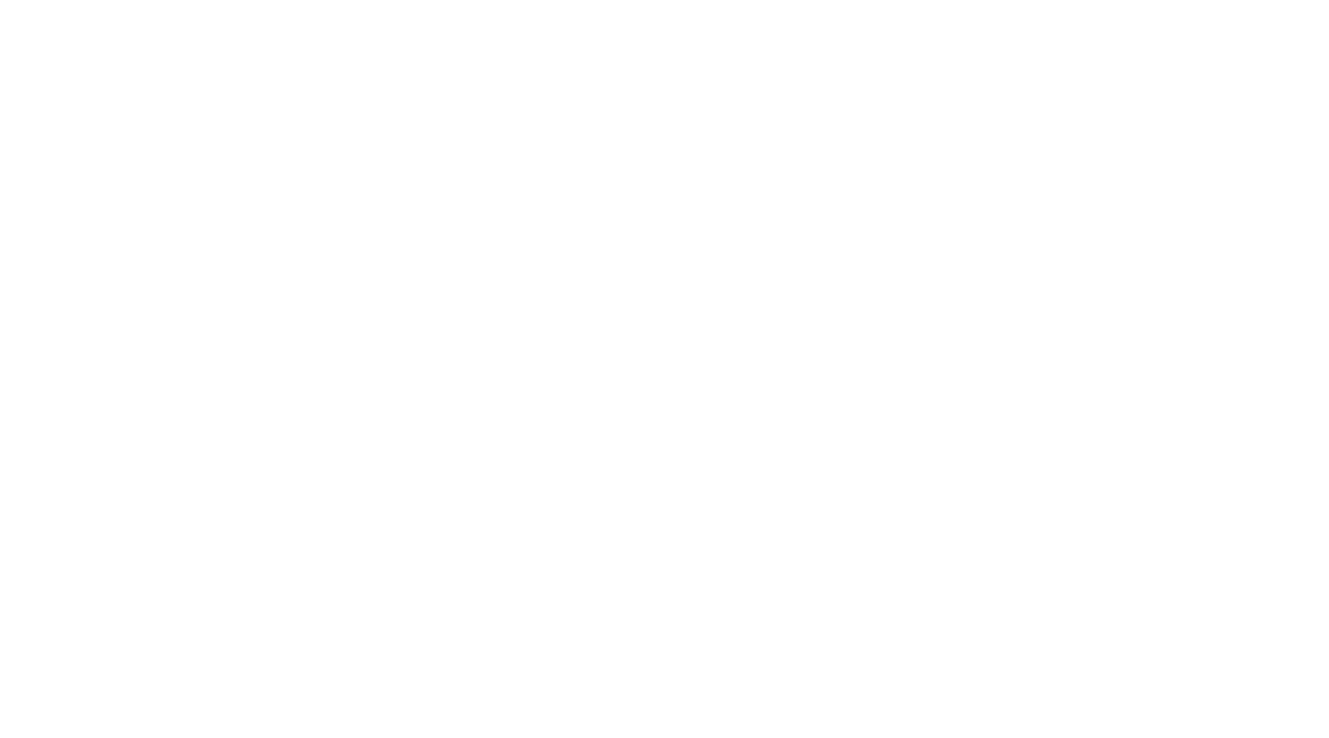 scroll, scrollTop: 0, scrollLeft: 0, axis: both 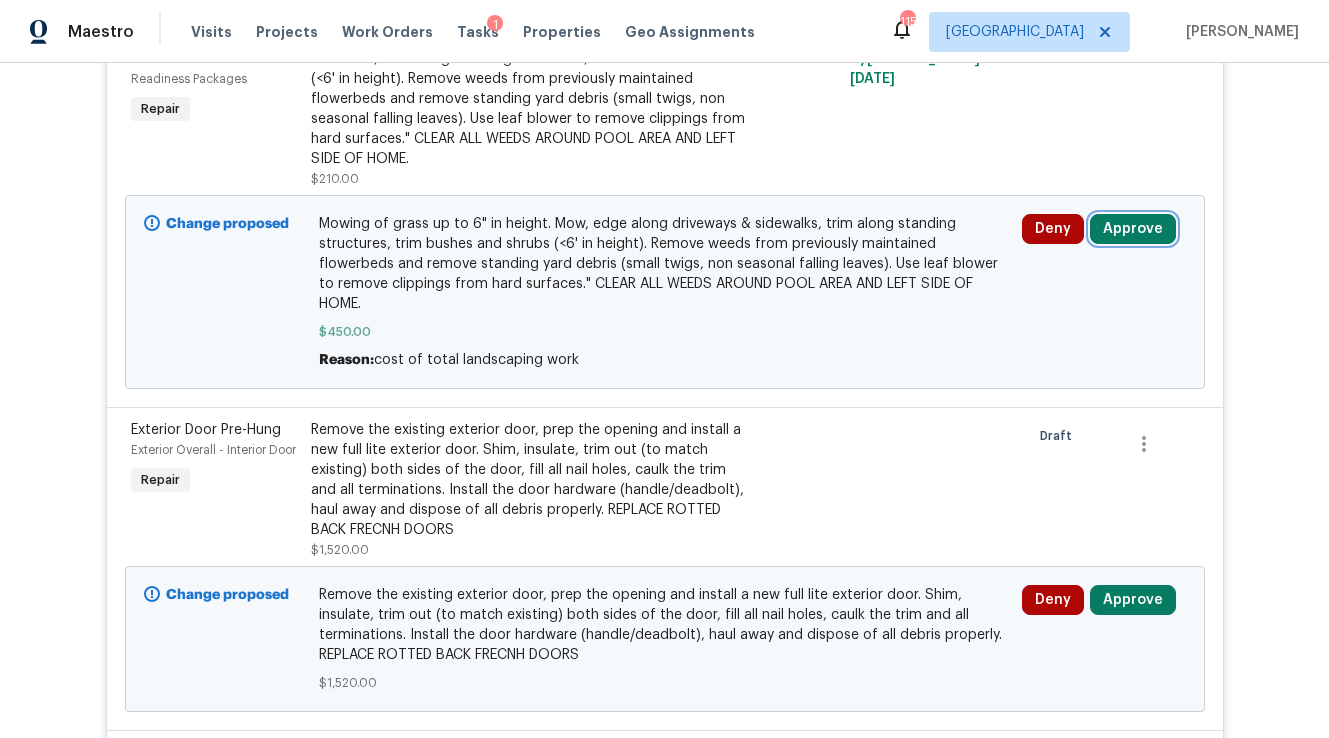 click on "Approve" at bounding box center (1133, 229) 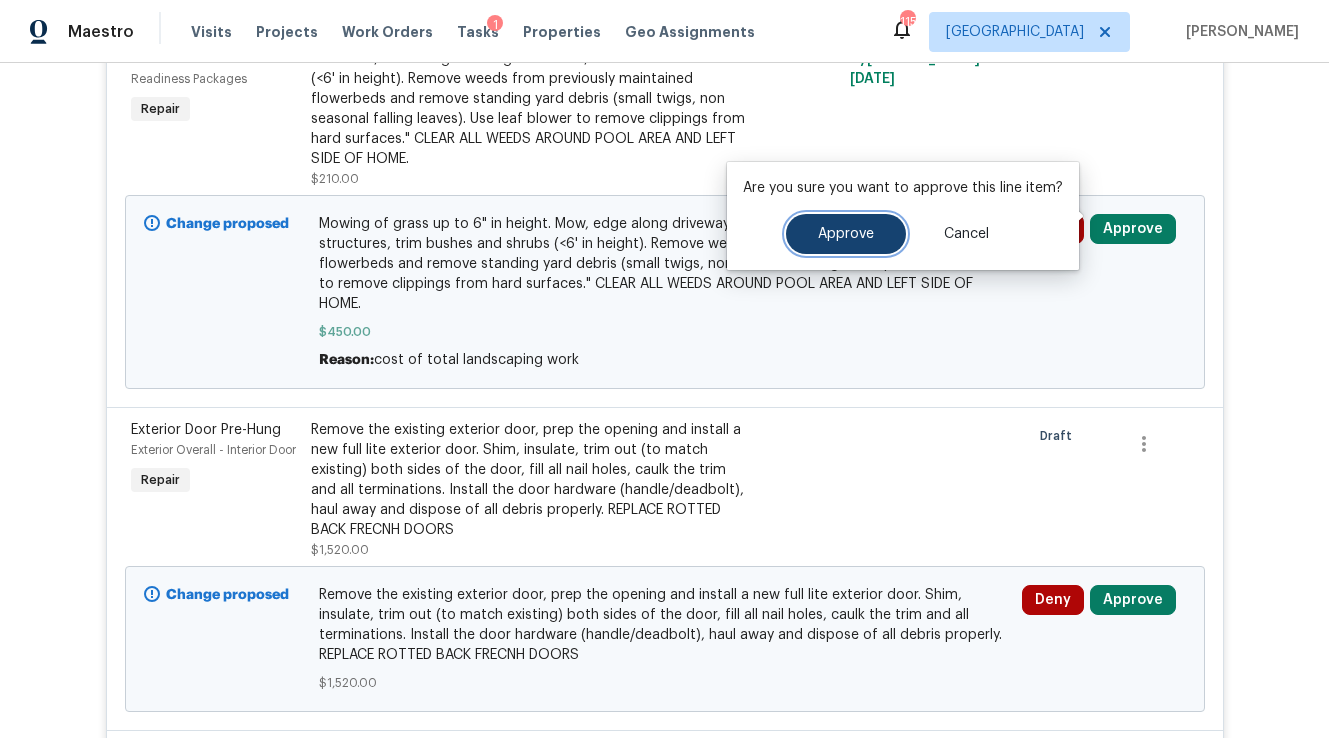click on "Approve" at bounding box center [846, 234] 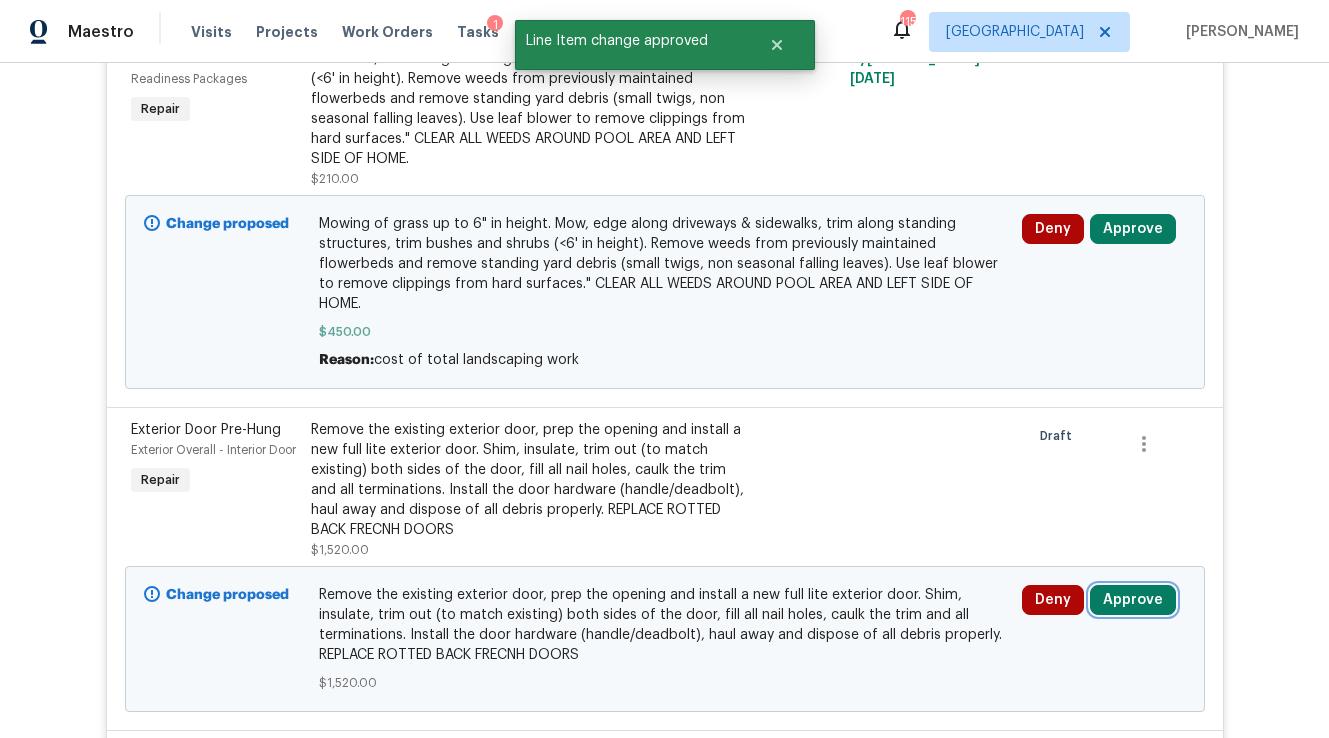 click on "Approve" at bounding box center (1133, 600) 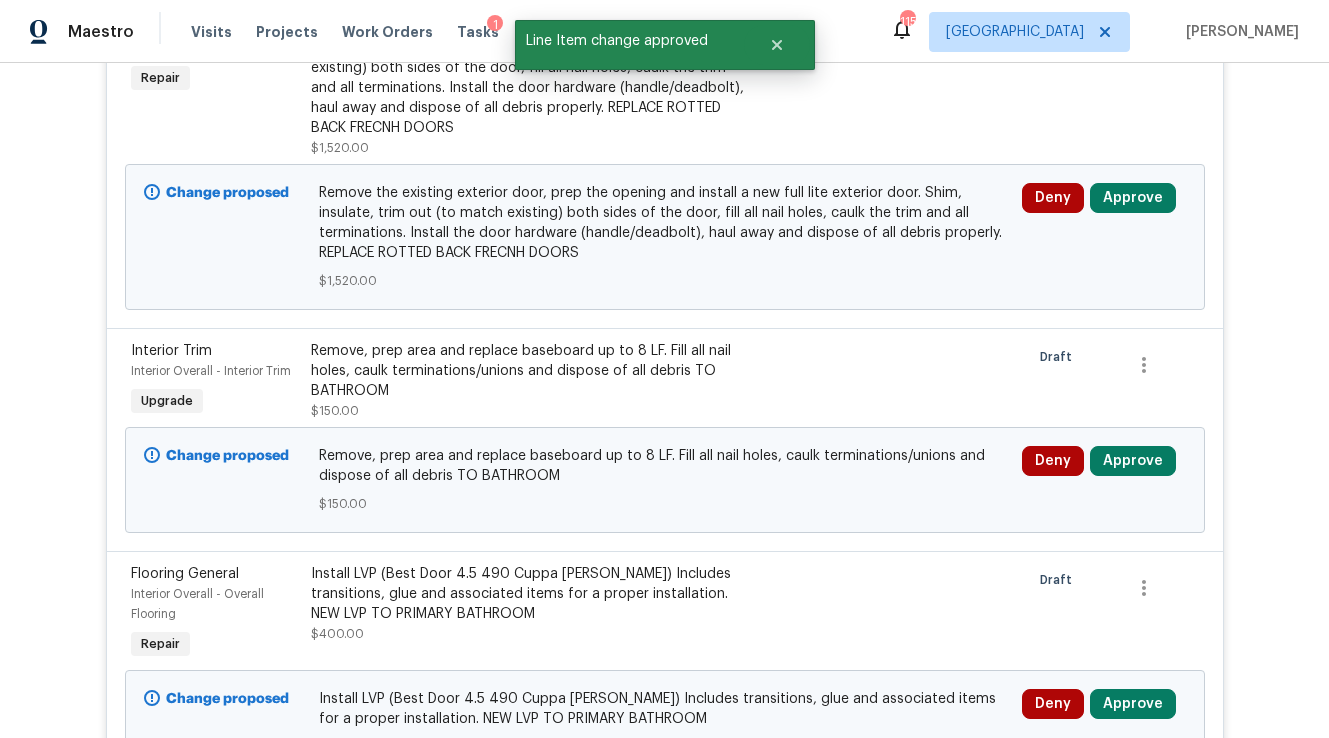 scroll, scrollTop: 568, scrollLeft: 0, axis: vertical 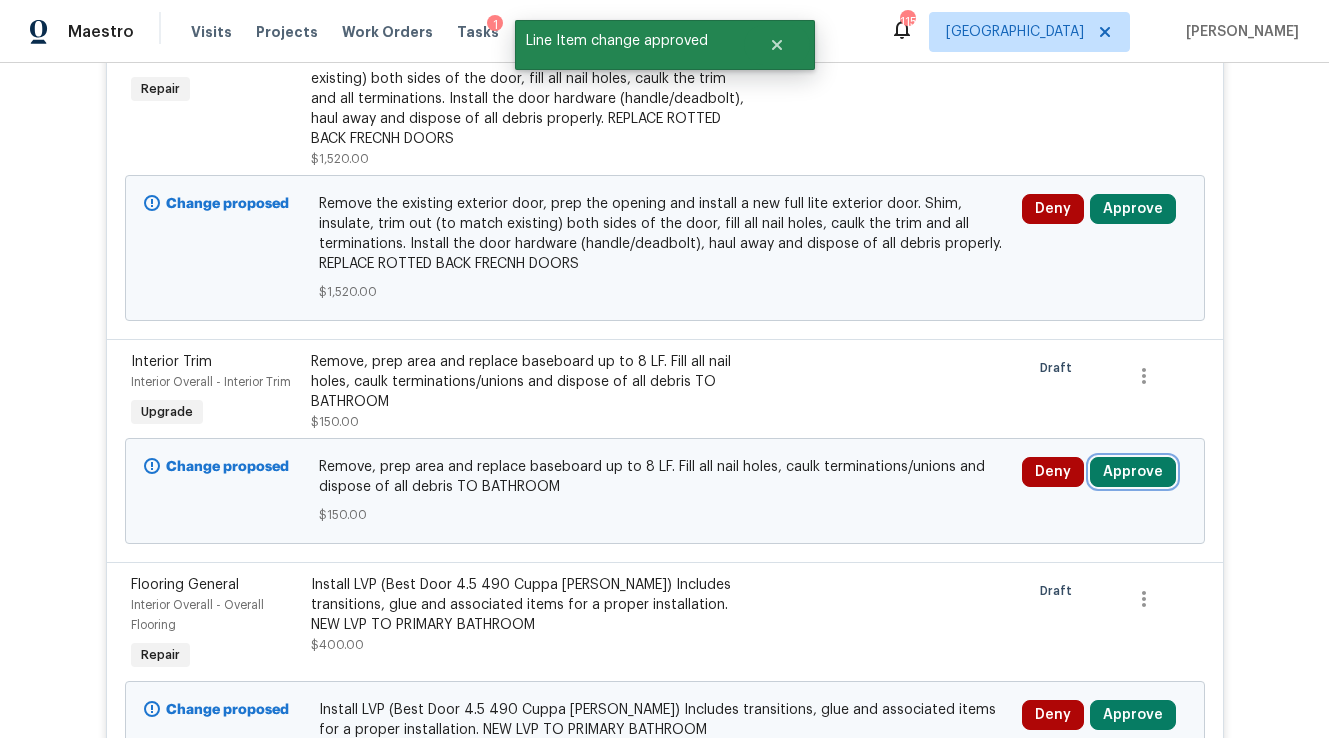 click on "Approve" at bounding box center (1133, 472) 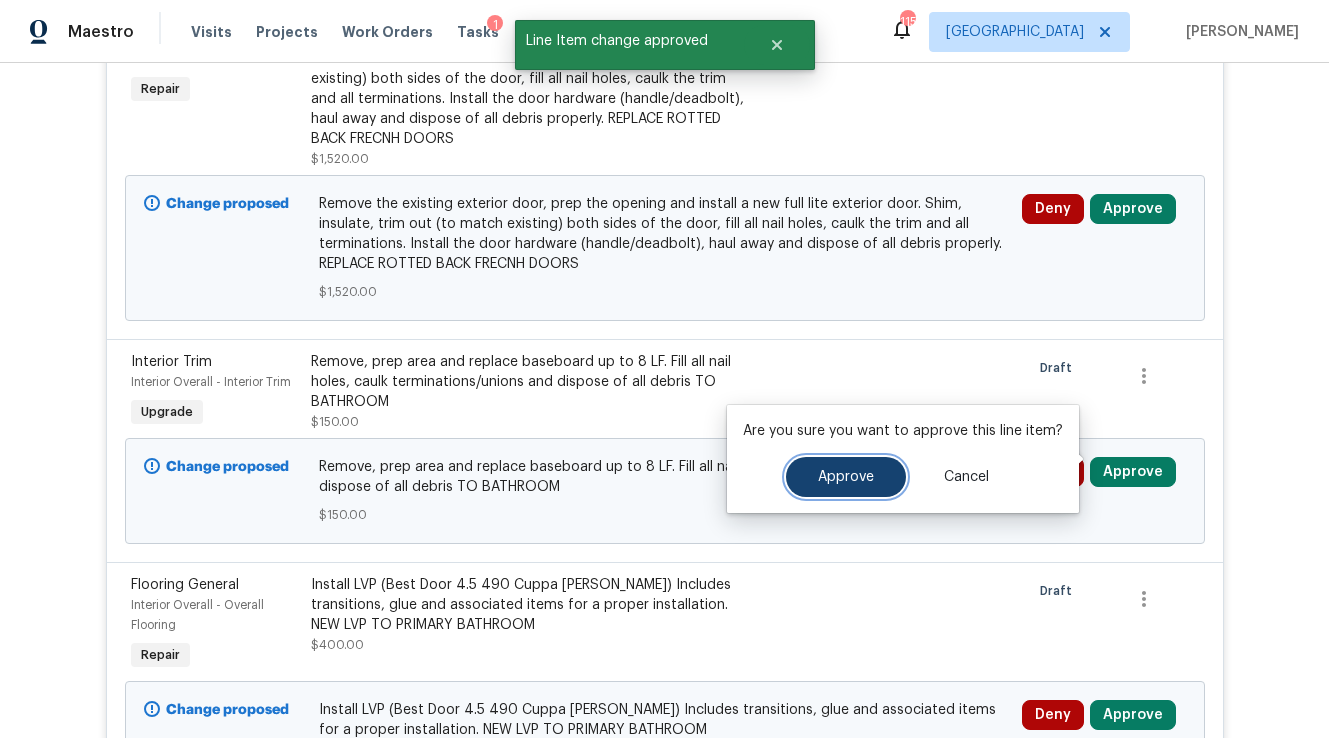 click on "Approve" at bounding box center (846, 477) 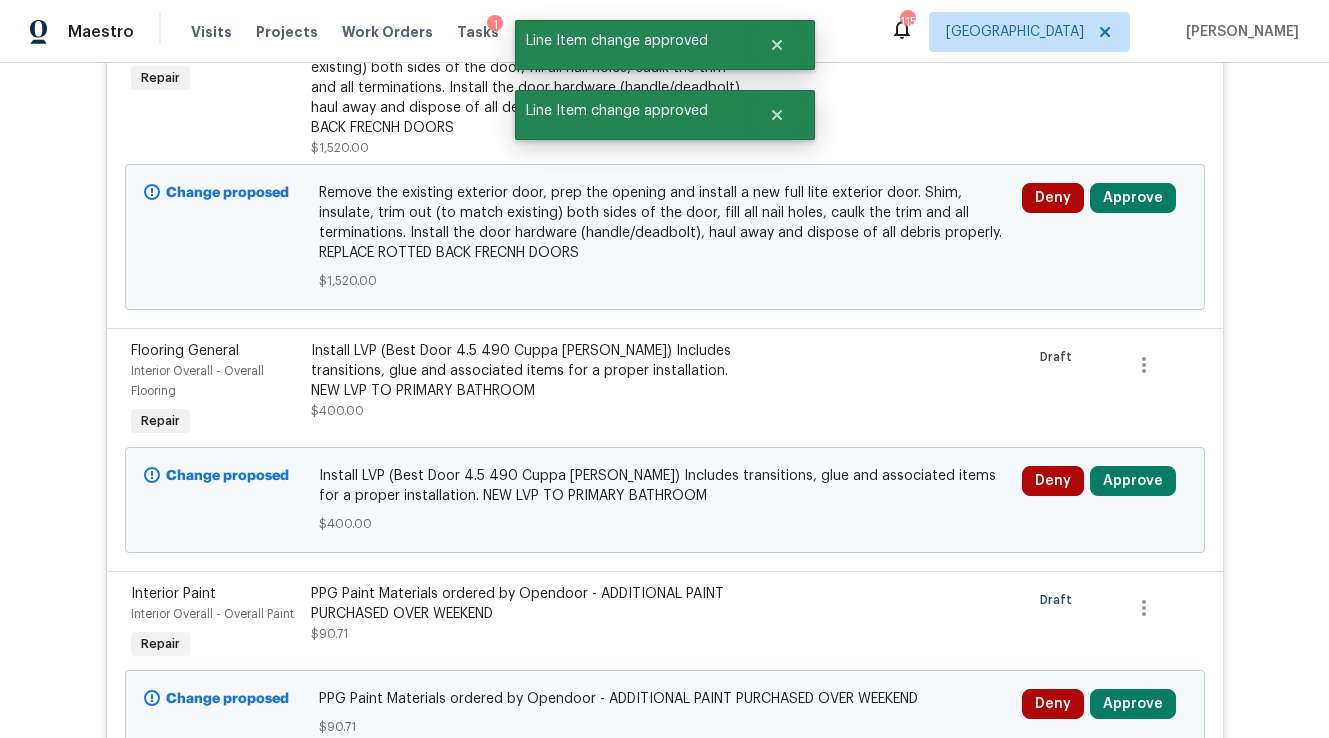 scroll, scrollTop: 568, scrollLeft: 0, axis: vertical 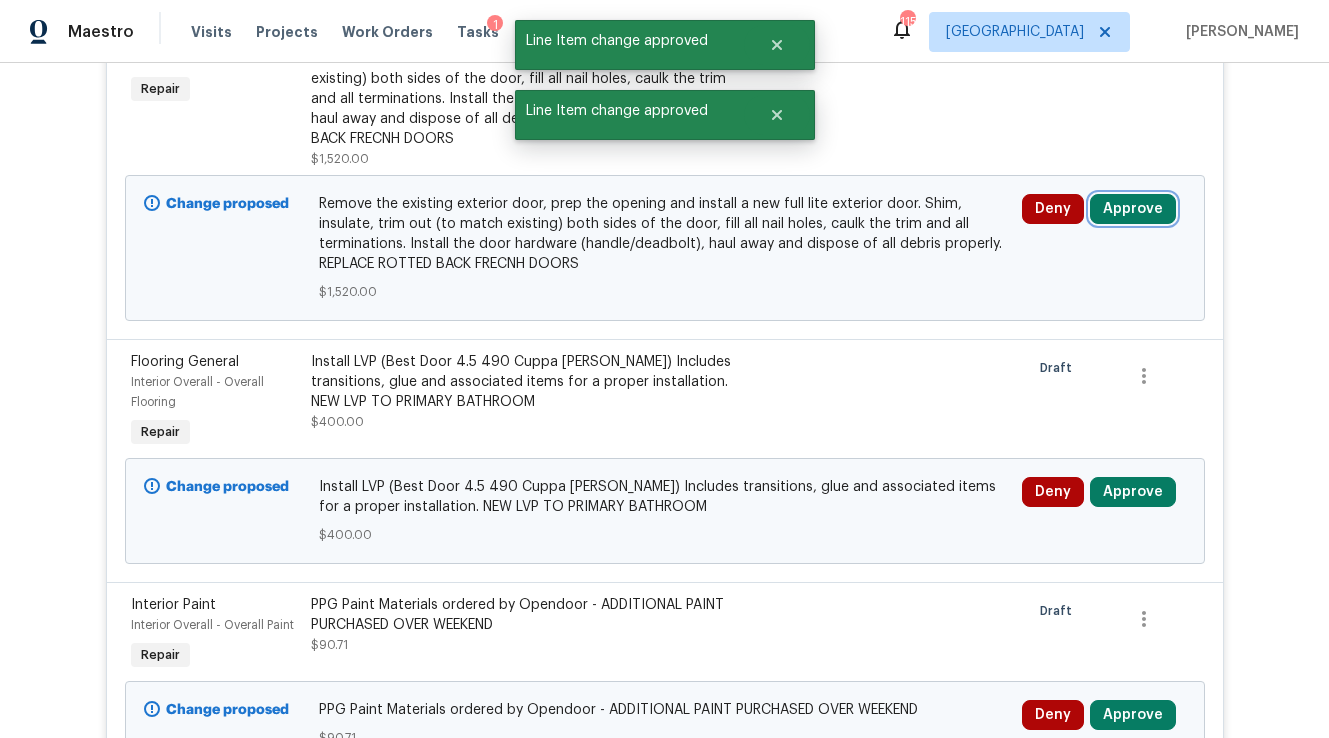 click on "Approve" at bounding box center [1133, 209] 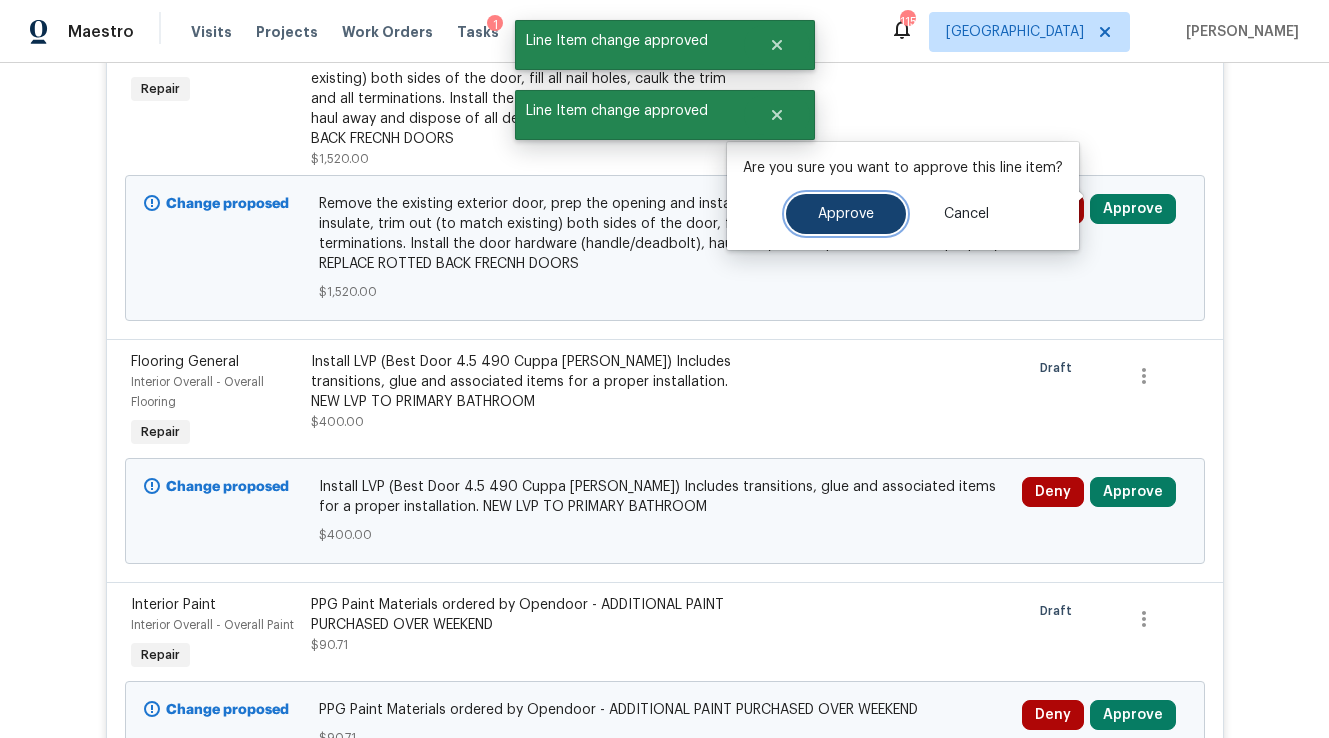 click on "Approve" at bounding box center [846, 214] 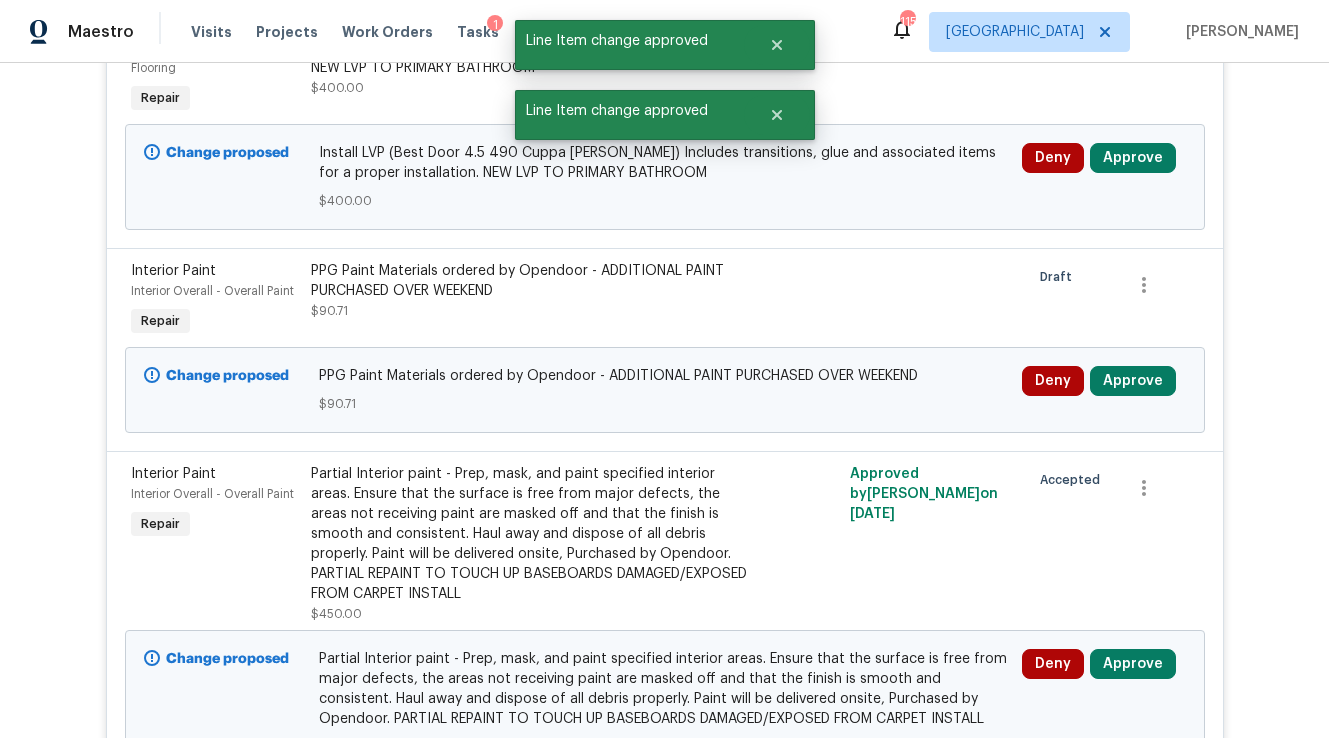 scroll, scrollTop: 568, scrollLeft: 0, axis: vertical 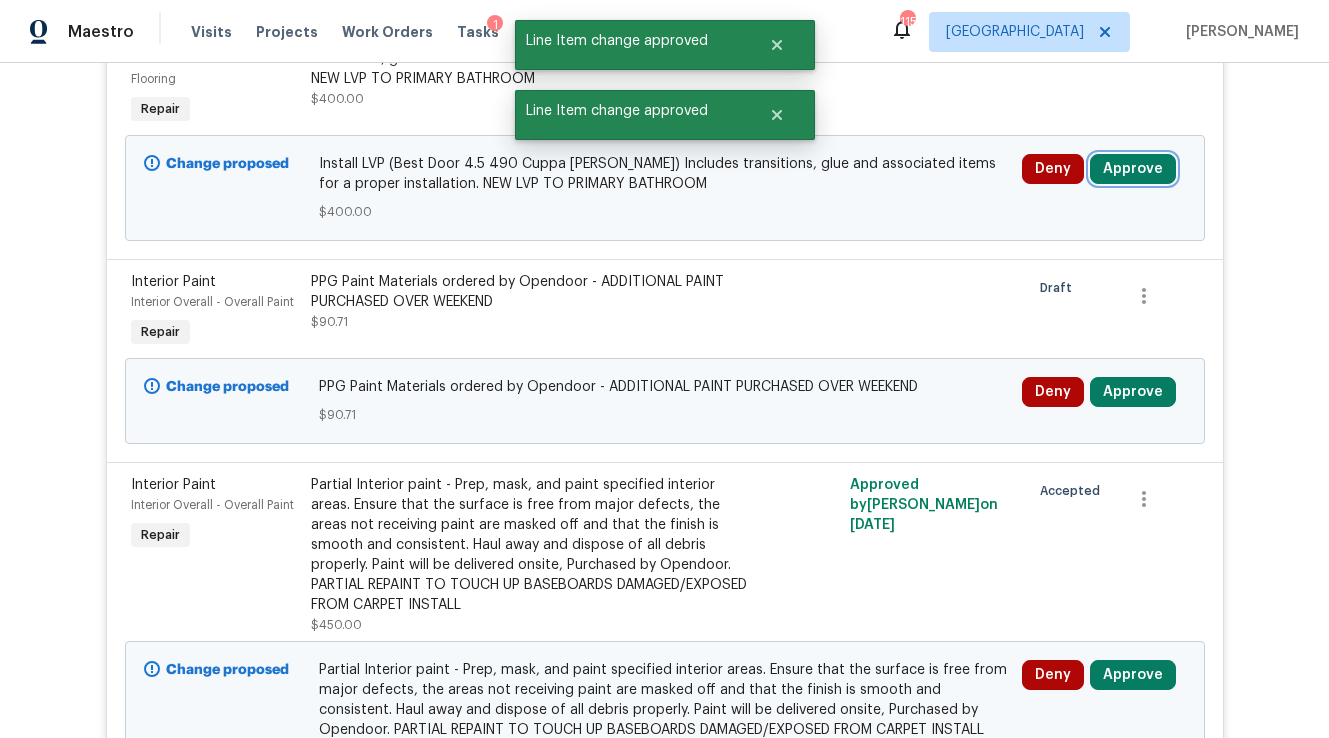 click on "Approve" at bounding box center [1133, 169] 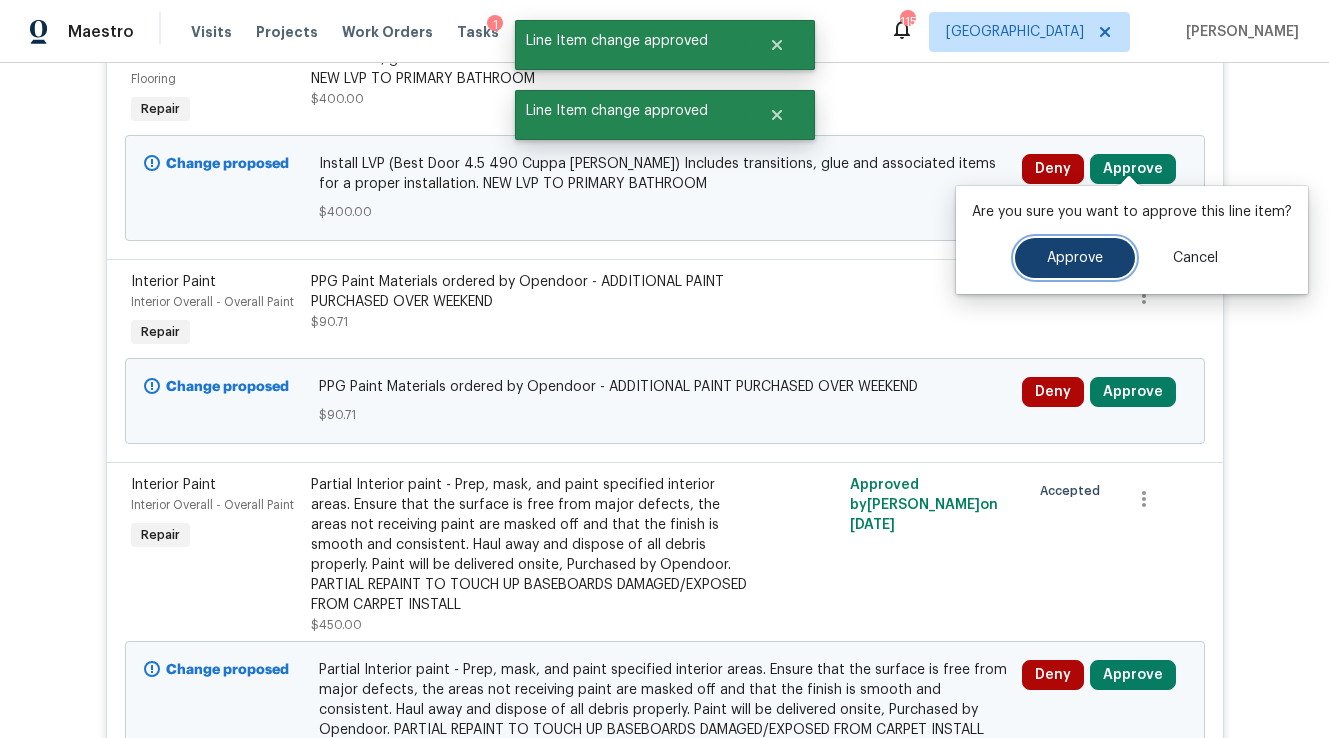 click on "Approve" at bounding box center [1075, 258] 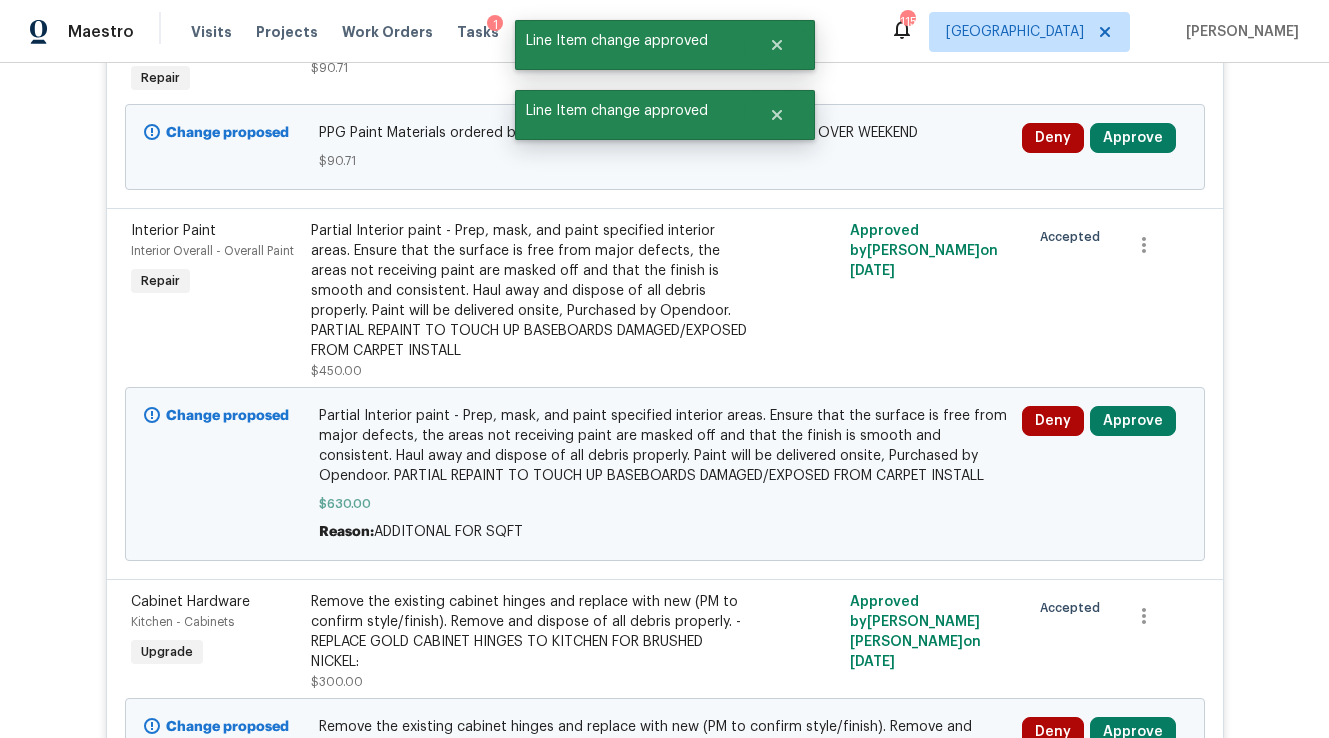 scroll, scrollTop: 568, scrollLeft: 0, axis: vertical 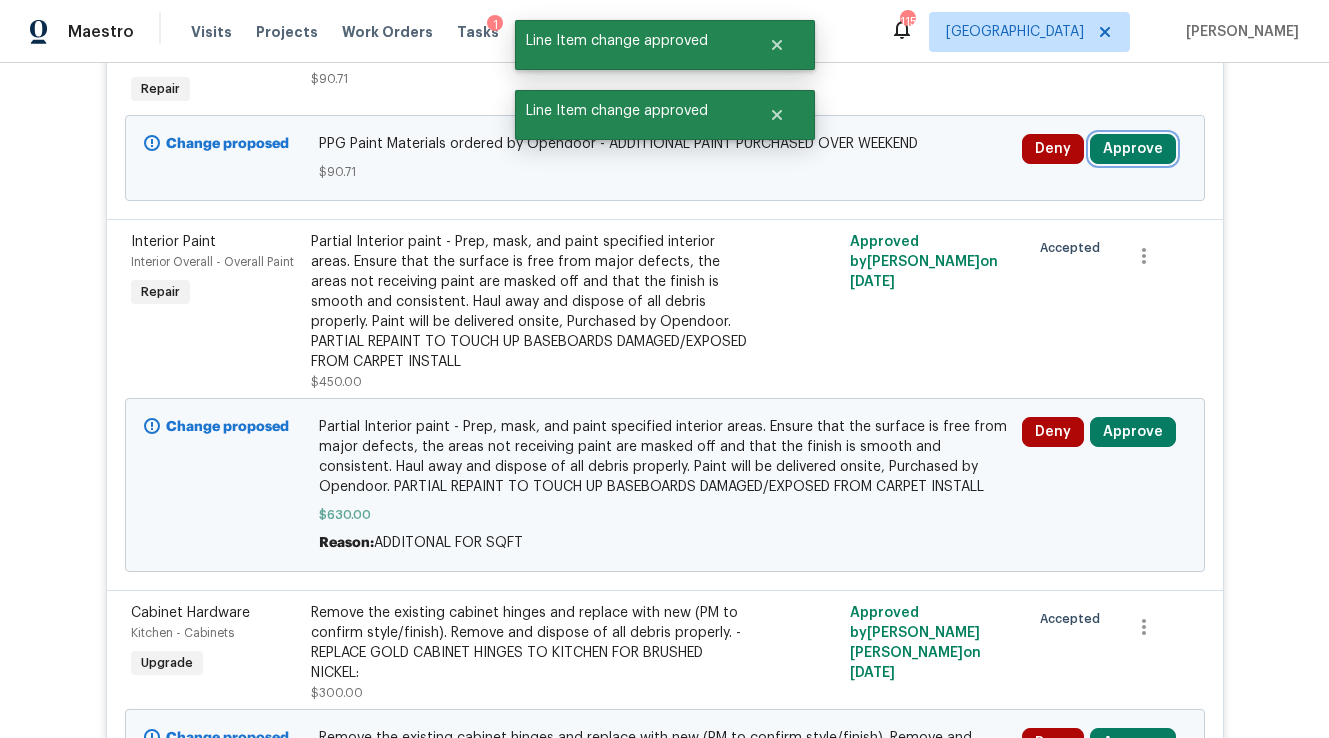click on "Approve" at bounding box center [1133, 149] 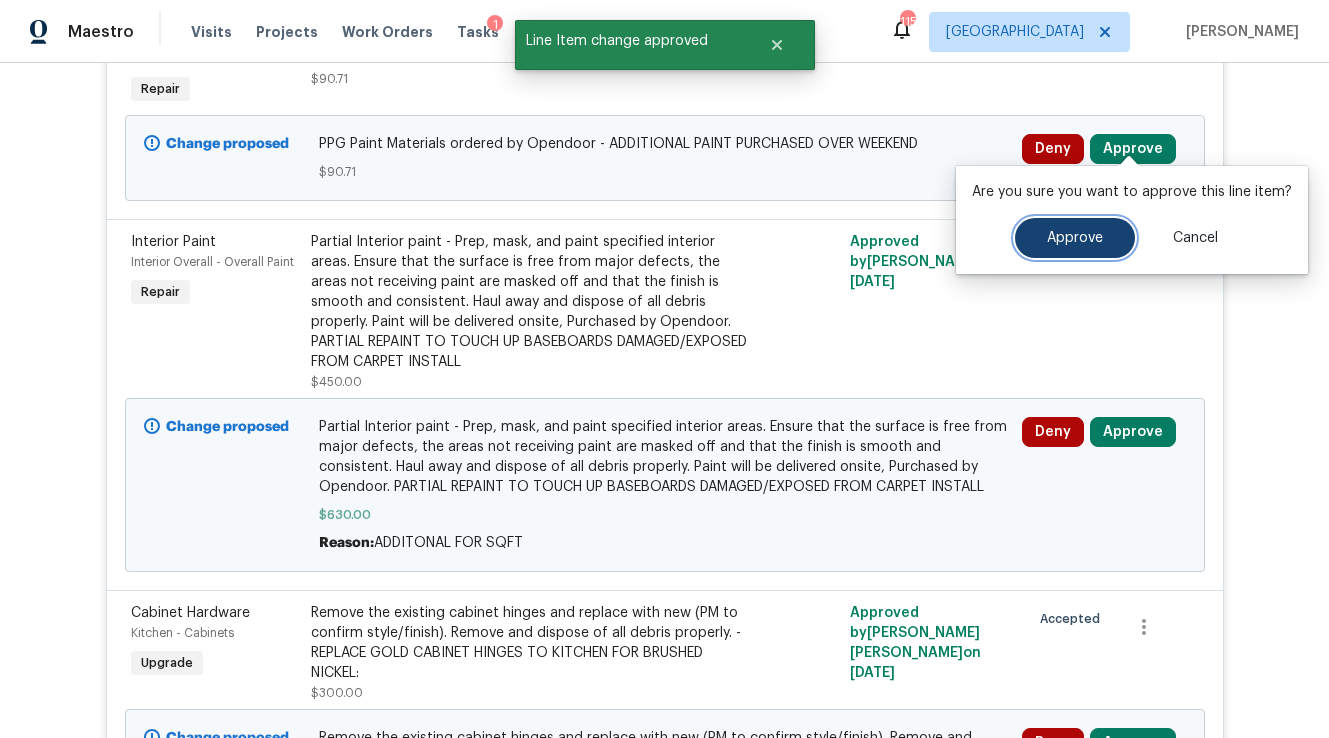 click on "Approve" at bounding box center (1075, 238) 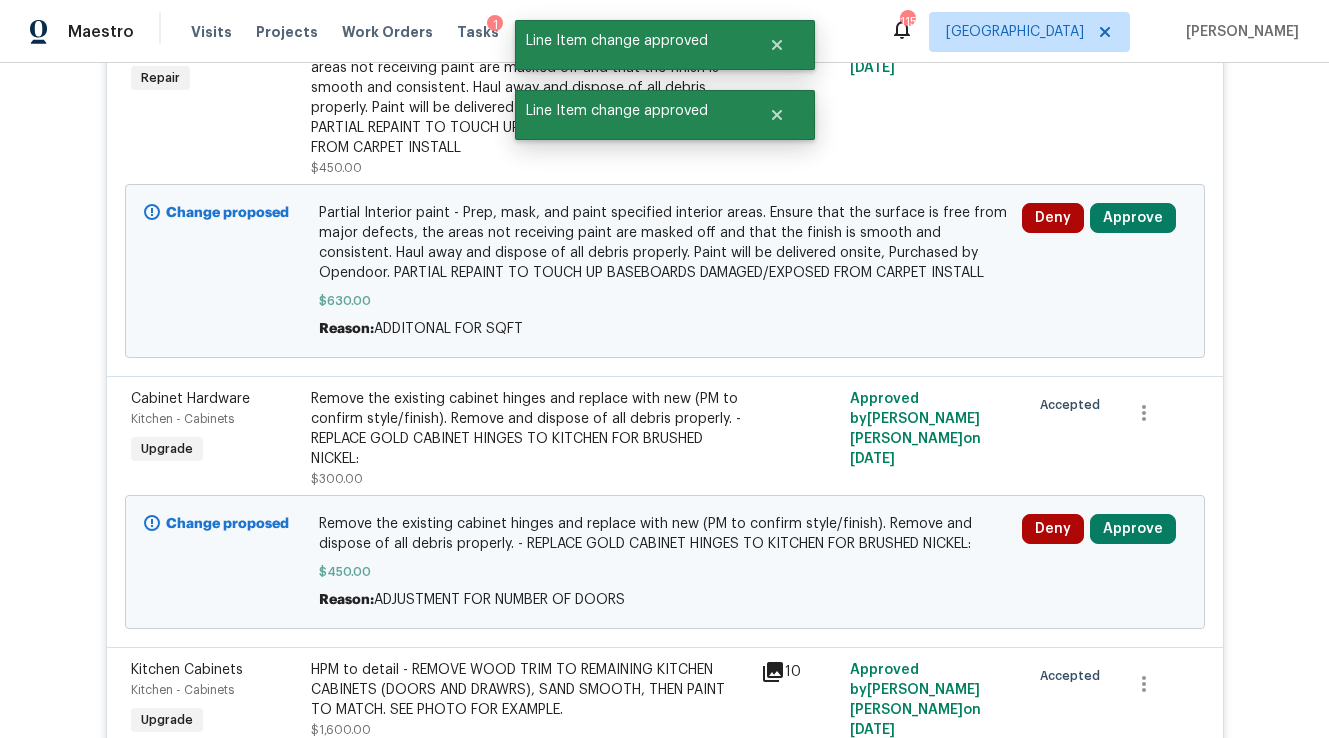 scroll, scrollTop: 568, scrollLeft: 0, axis: vertical 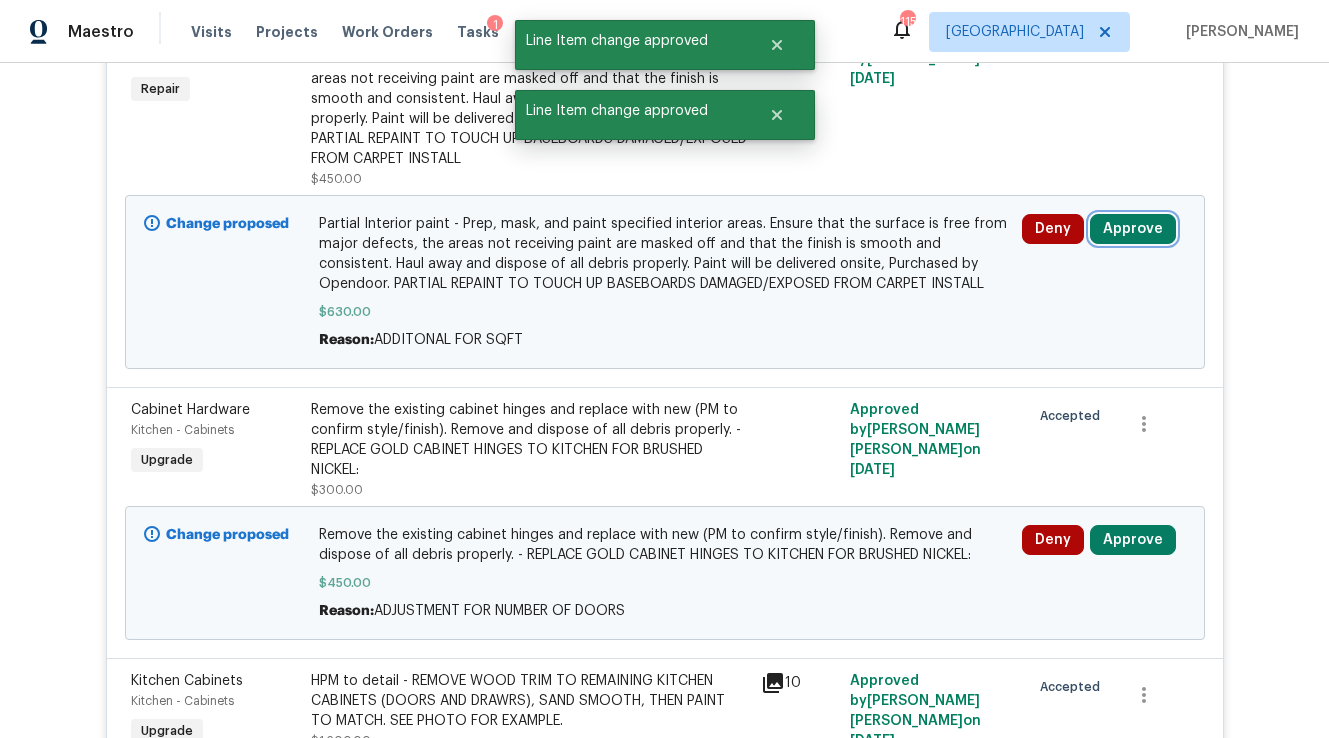 click on "Approve" at bounding box center [1133, 229] 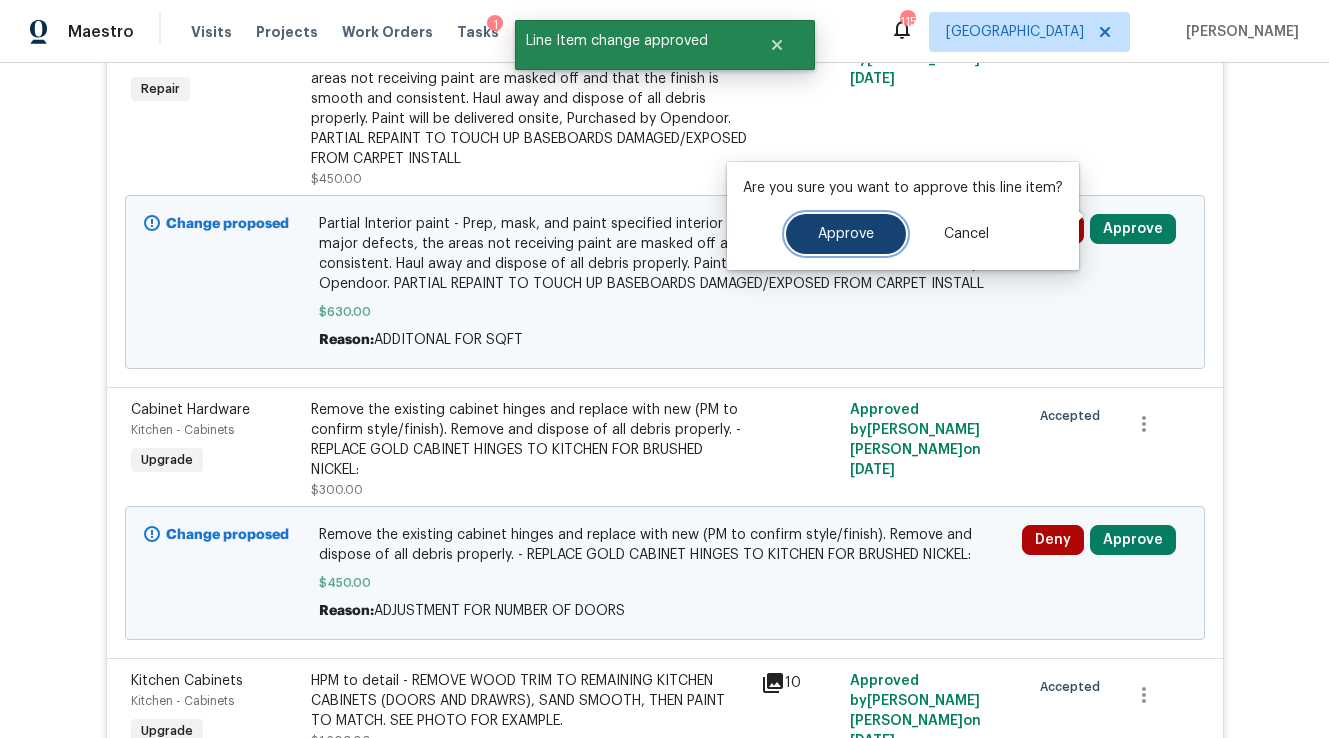 click on "Approve" at bounding box center [846, 234] 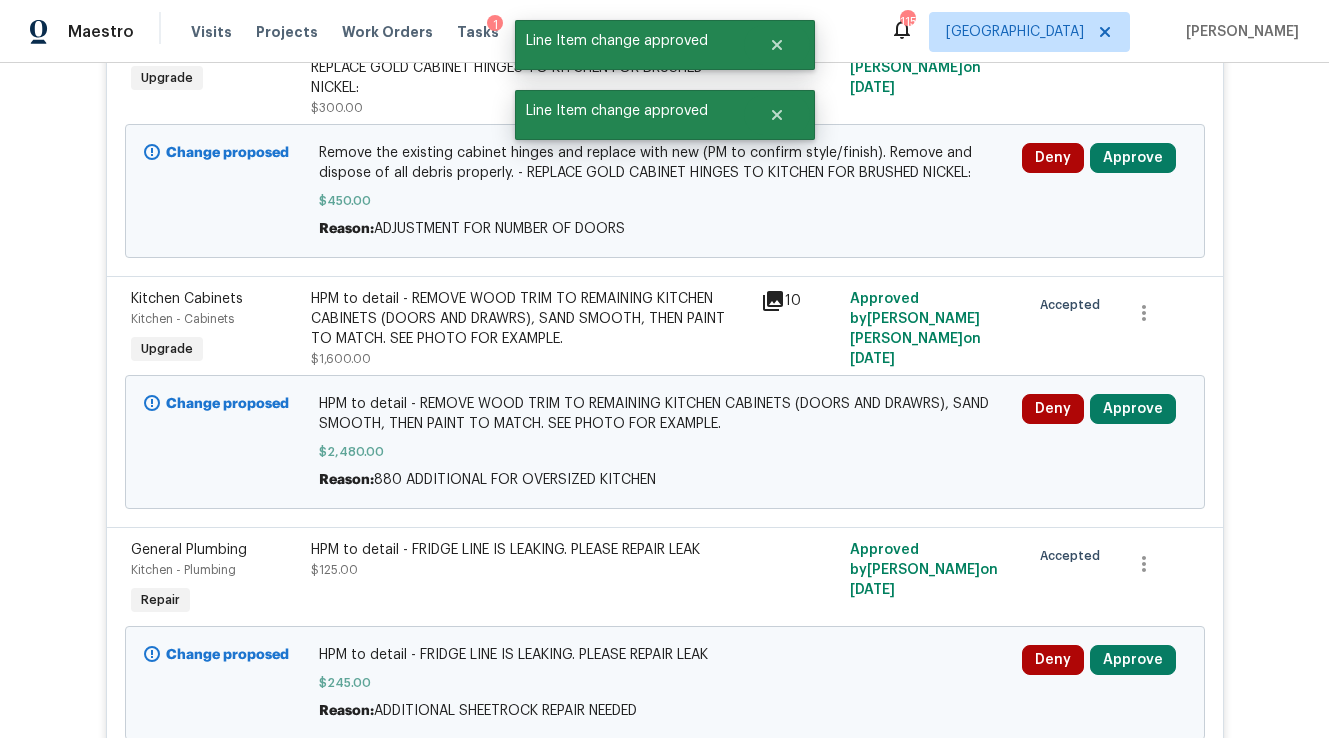 scroll, scrollTop: 568, scrollLeft: 0, axis: vertical 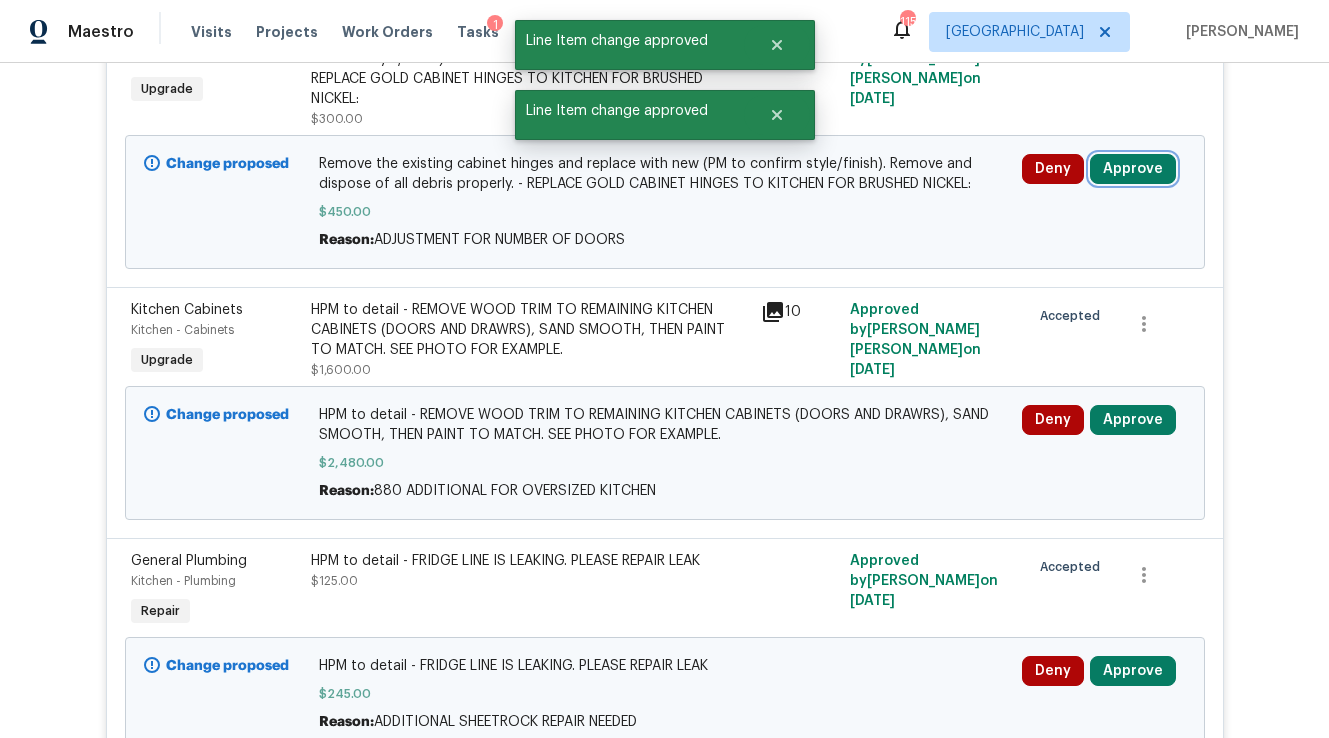 click on "Approve" at bounding box center [1133, 169] 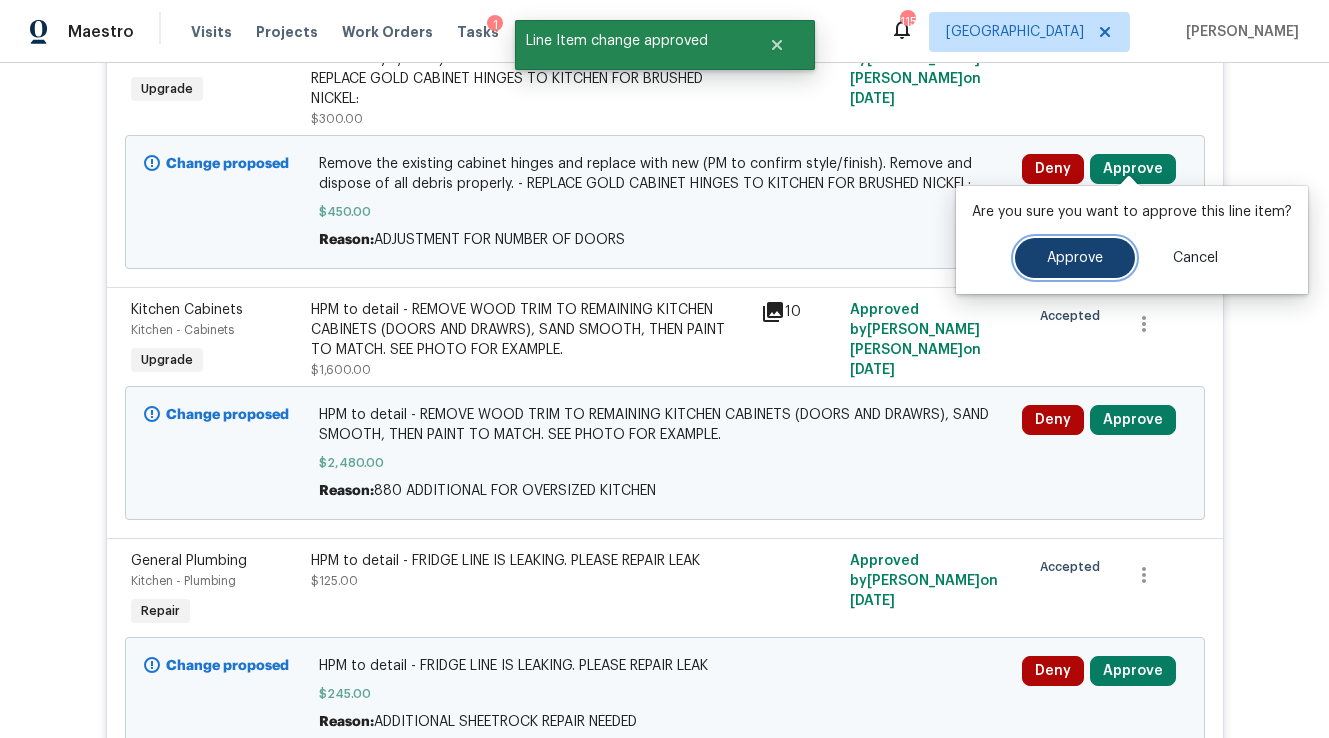 click on "Approve" at bounding box center [1075, 258] 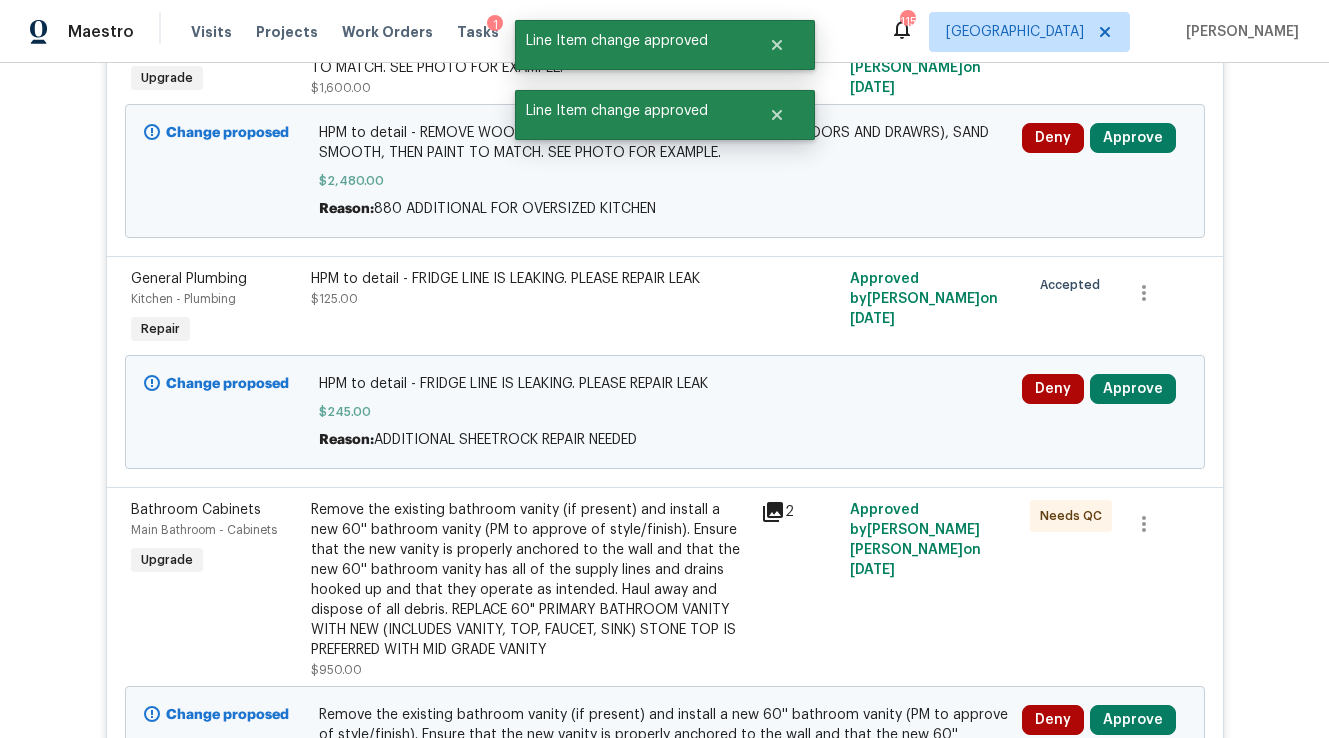 scroll, scrollTop: 568, scrollLeft: 0, axis: vertical 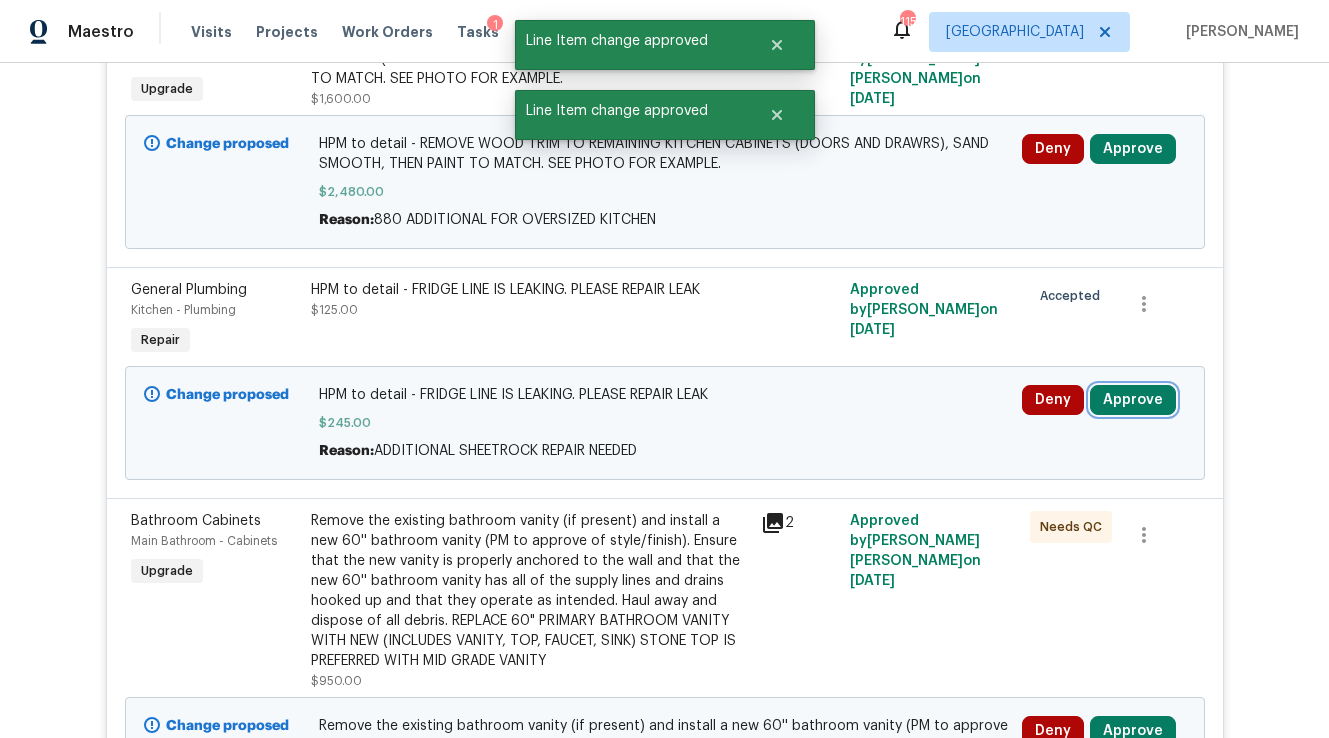 click on "Approve" at bounding box center (1133, 400) 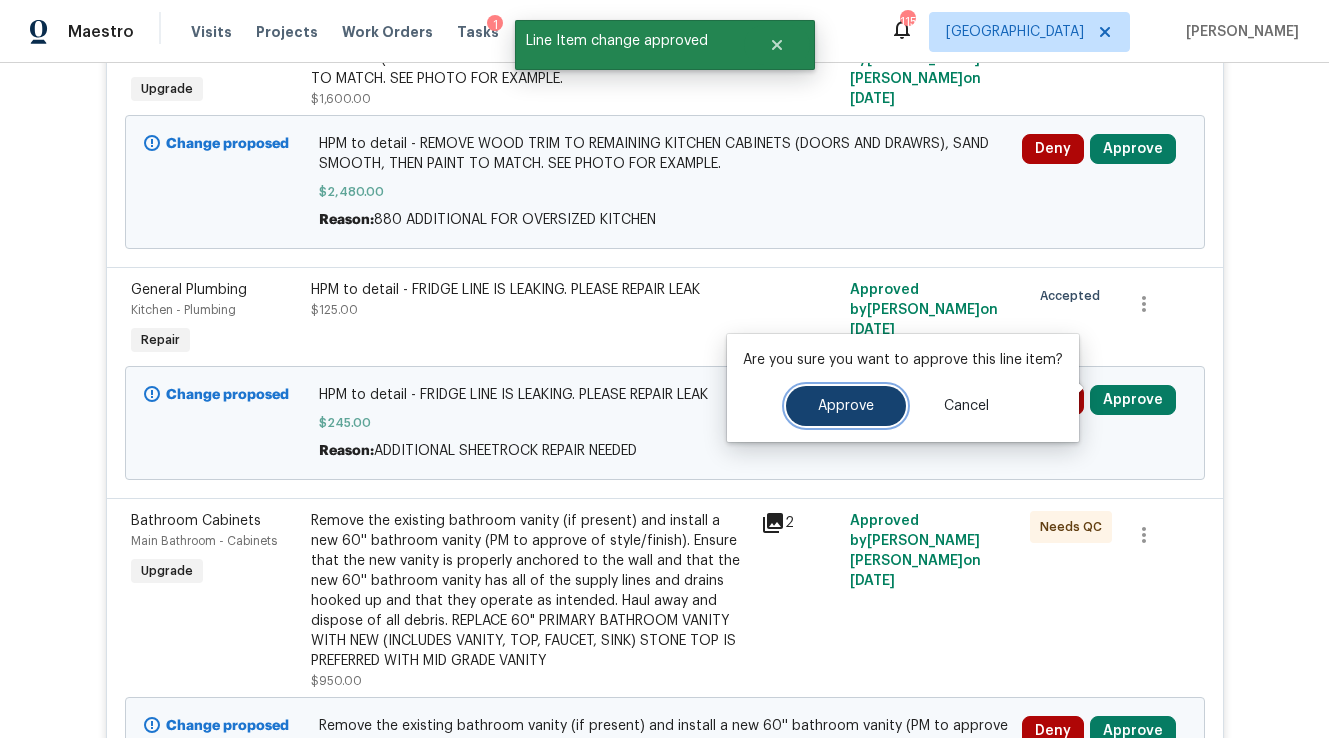 click on "Approve" at bounding box center (846, 406) 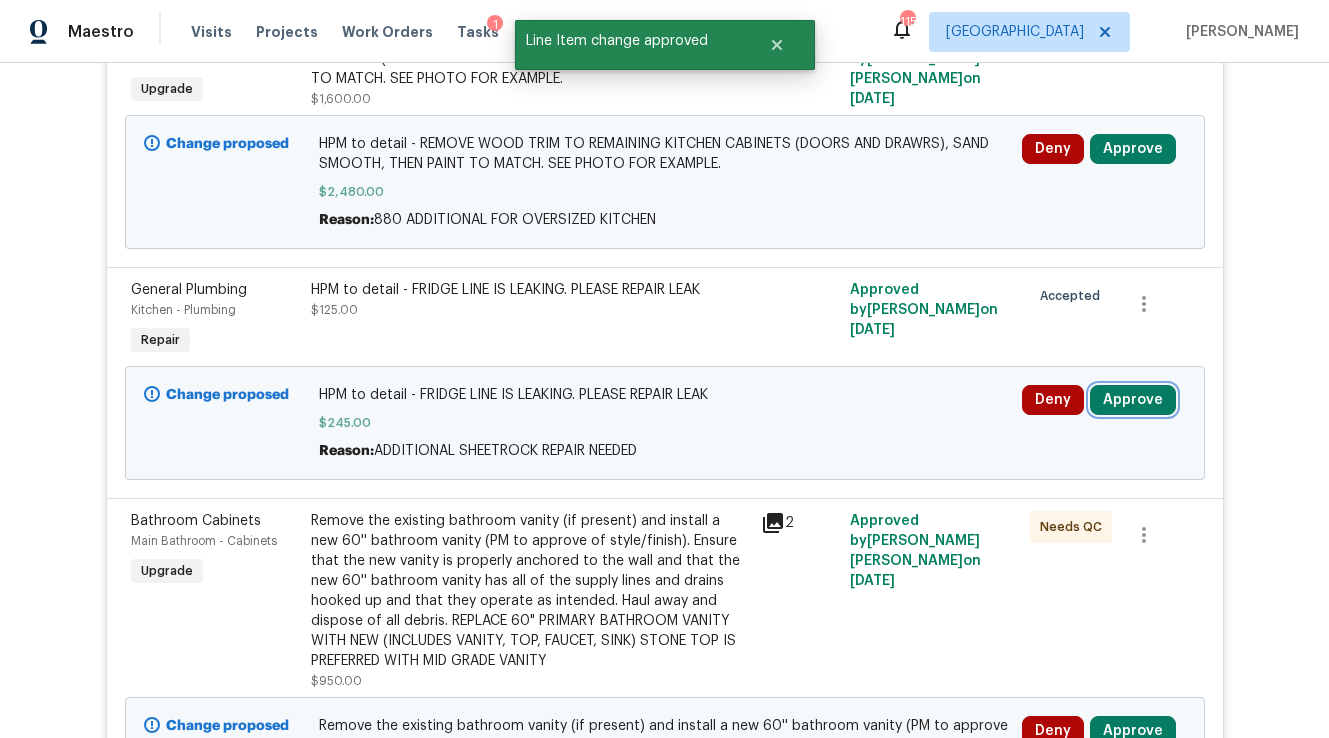 click on "Approve" at bounding box center (1133, 400) 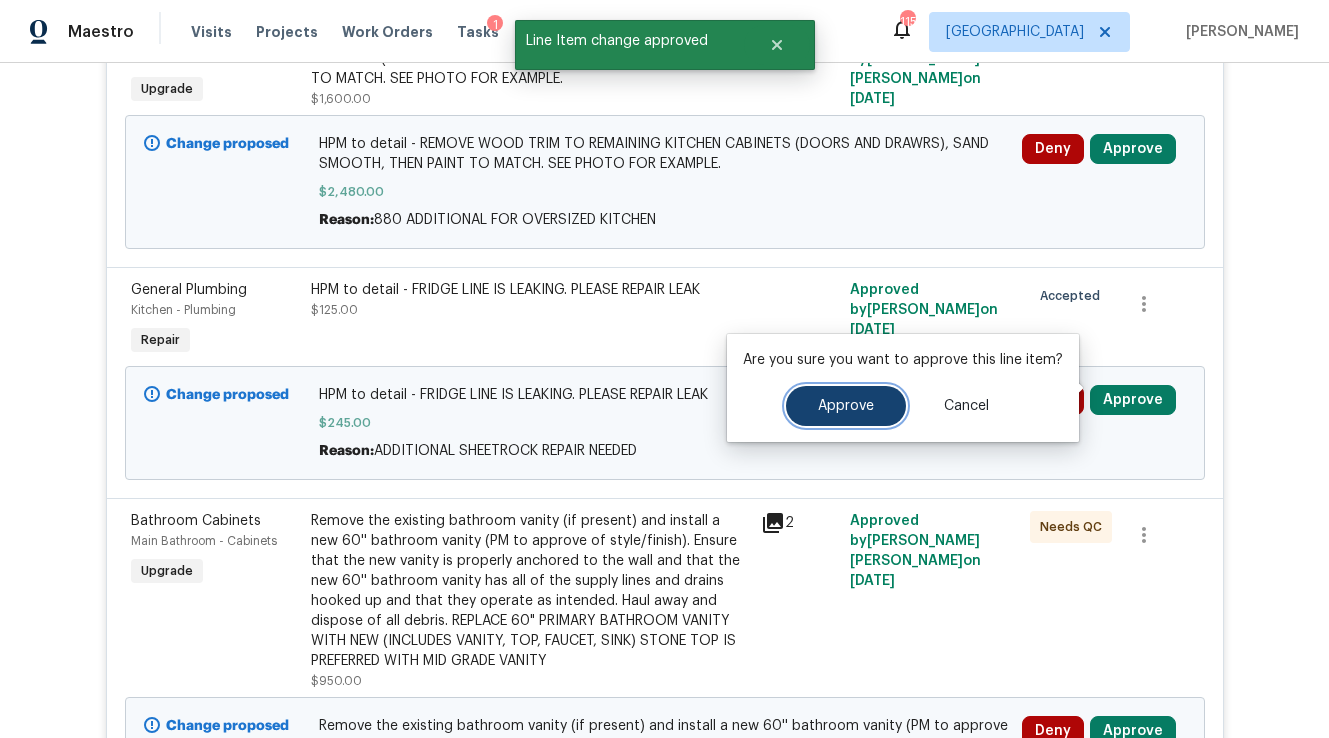 click on "Approve" at bounding box center [846, 406] 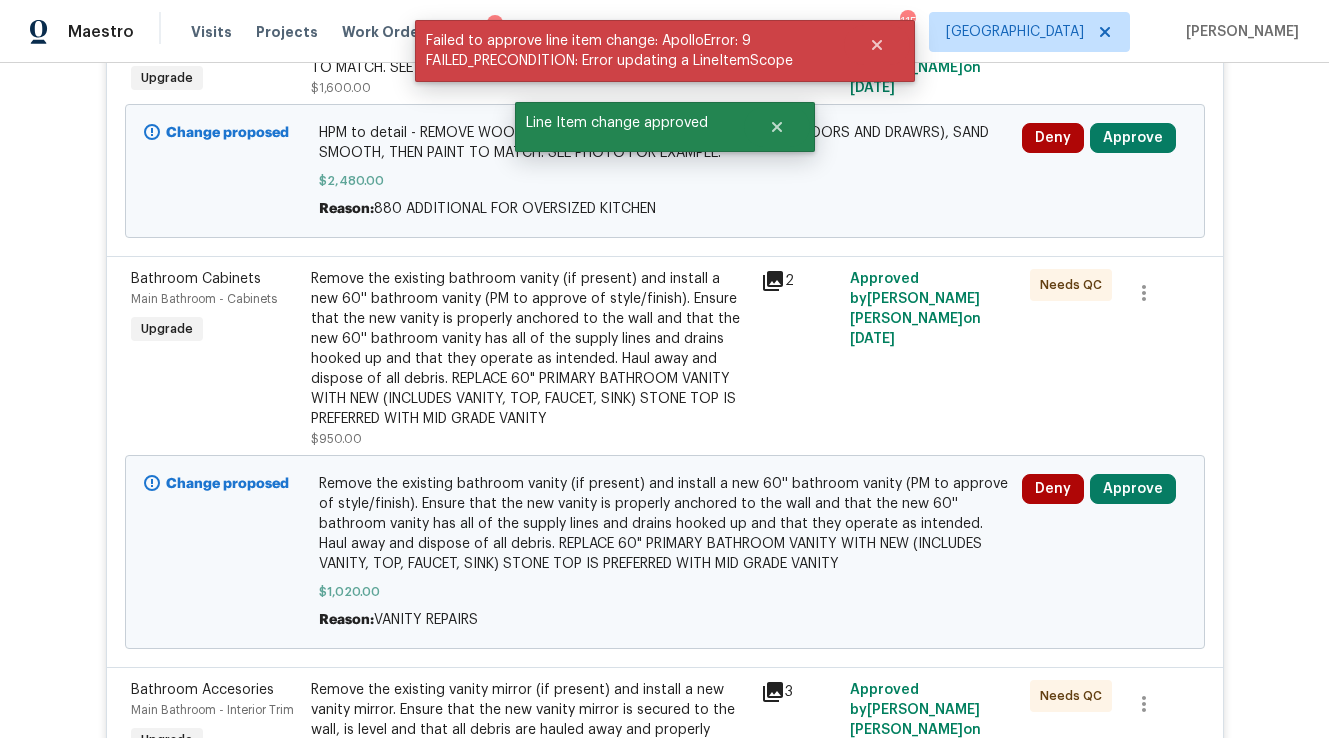 scroll, scrollTop: 568, scrollLeft: 0, axis: vertical 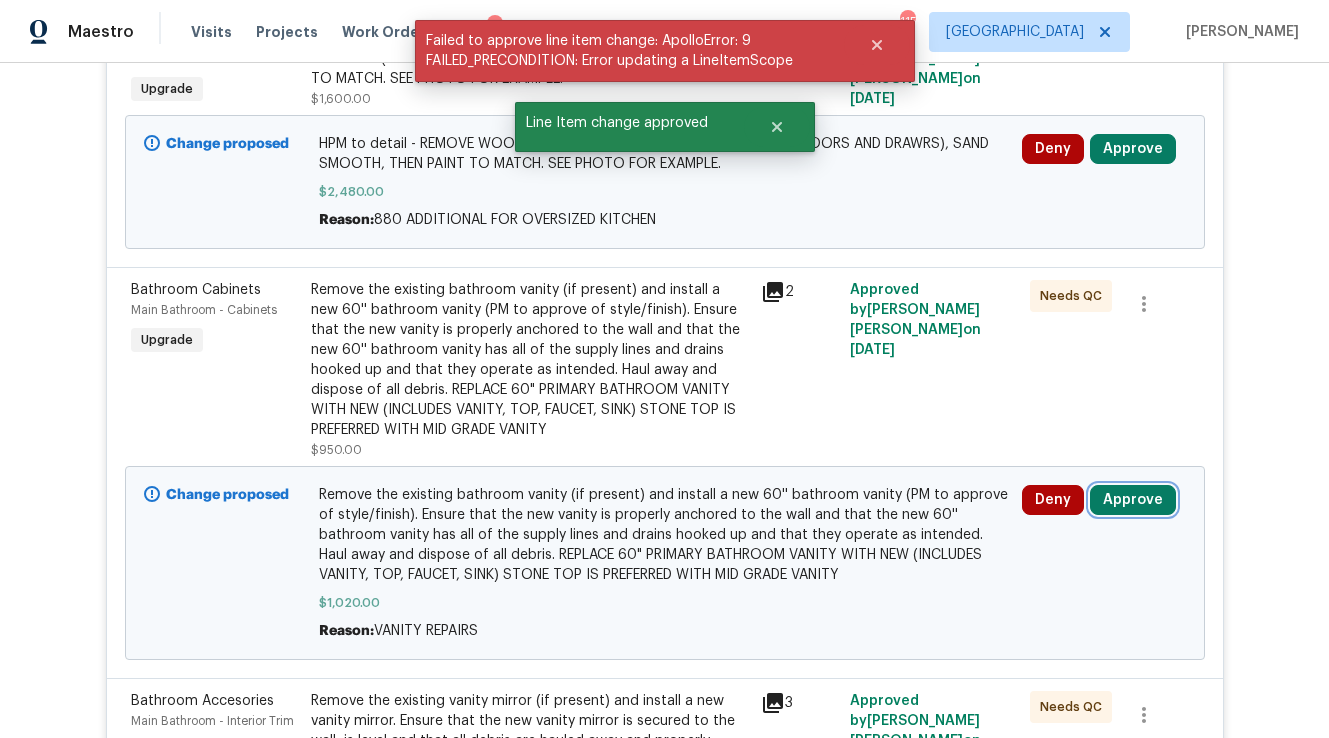 click on "Approve" at bounding box center (1133, 500) 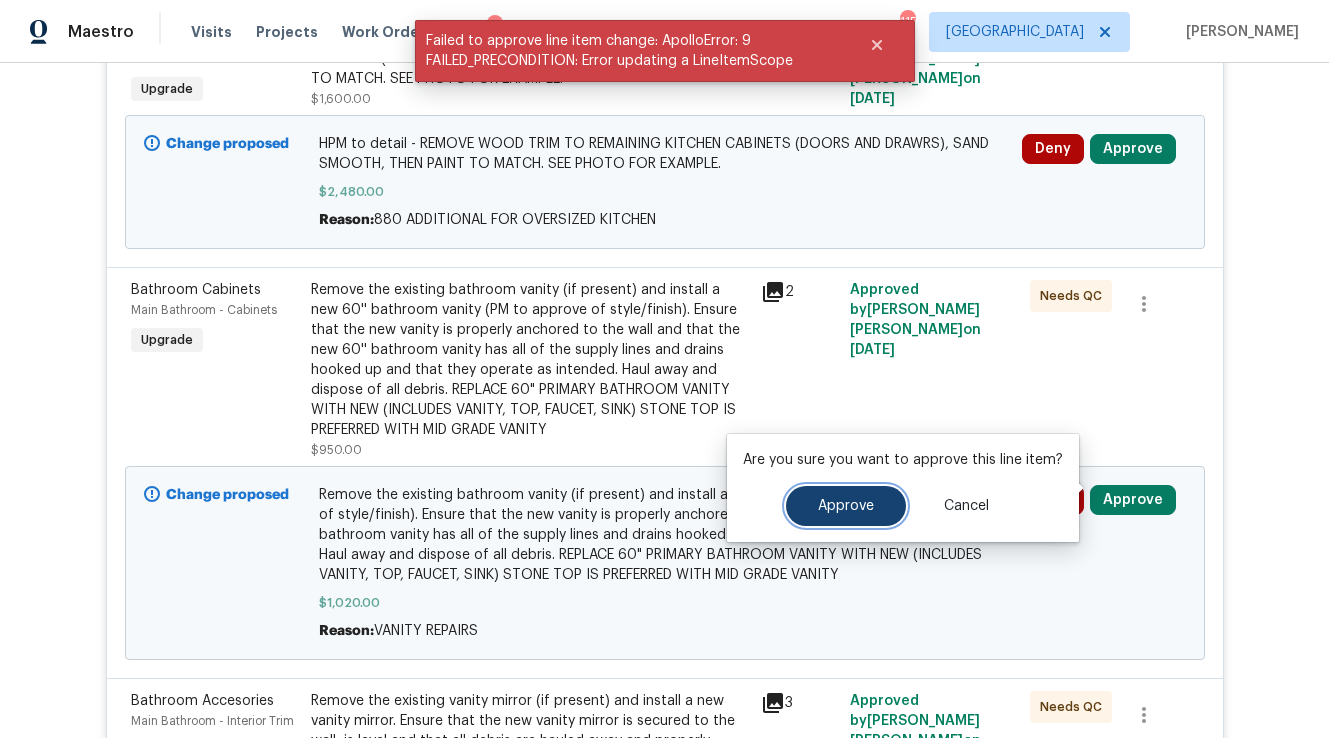 click on "Approve" at bounding box center [846, 506] 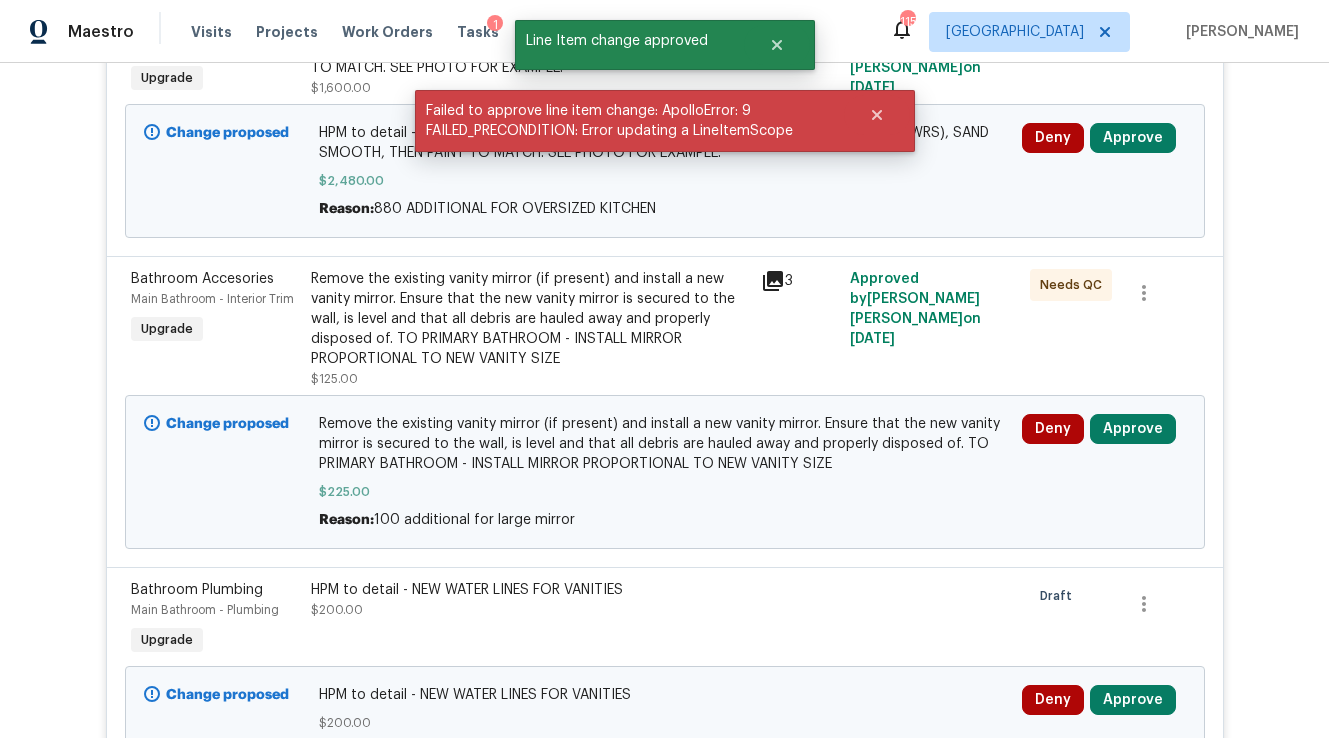 scroll, scrollTop: 568, scrollLeft: 0, axis: vertical 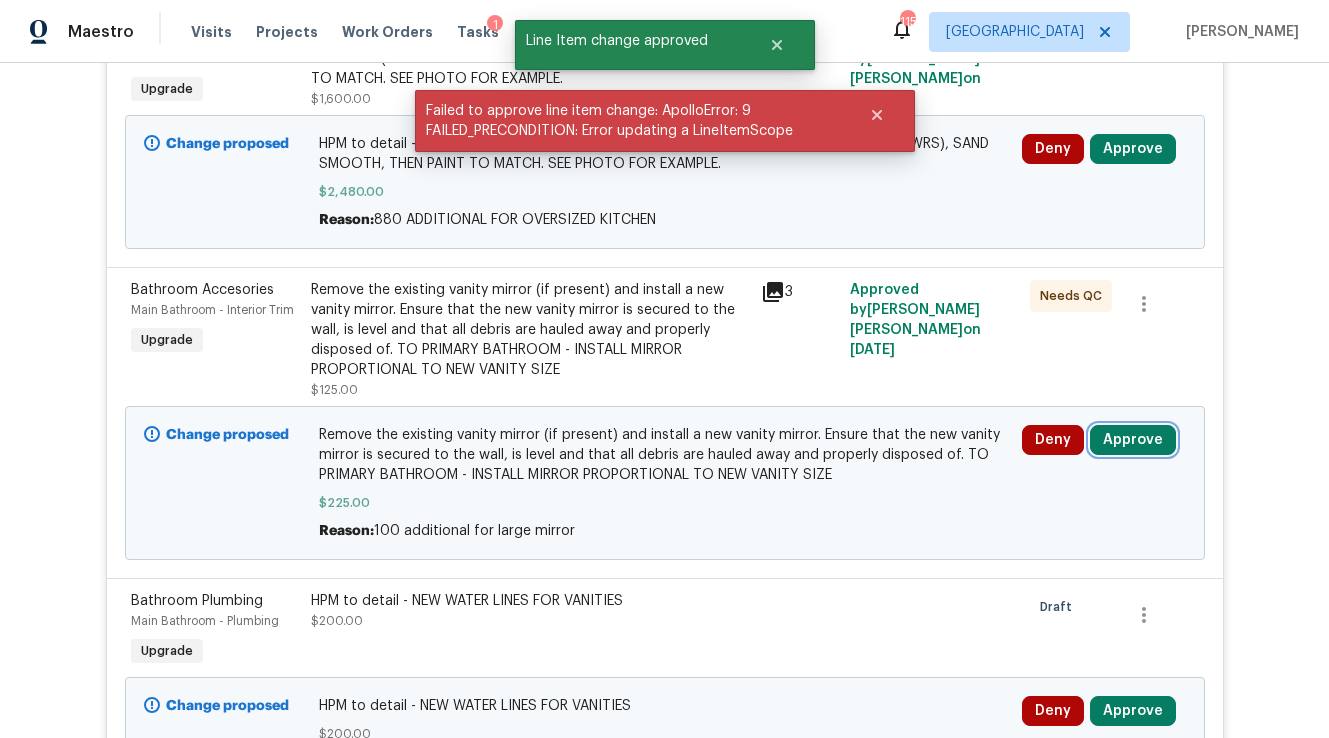 click on "Approve" at bounding box center [1133, 440] 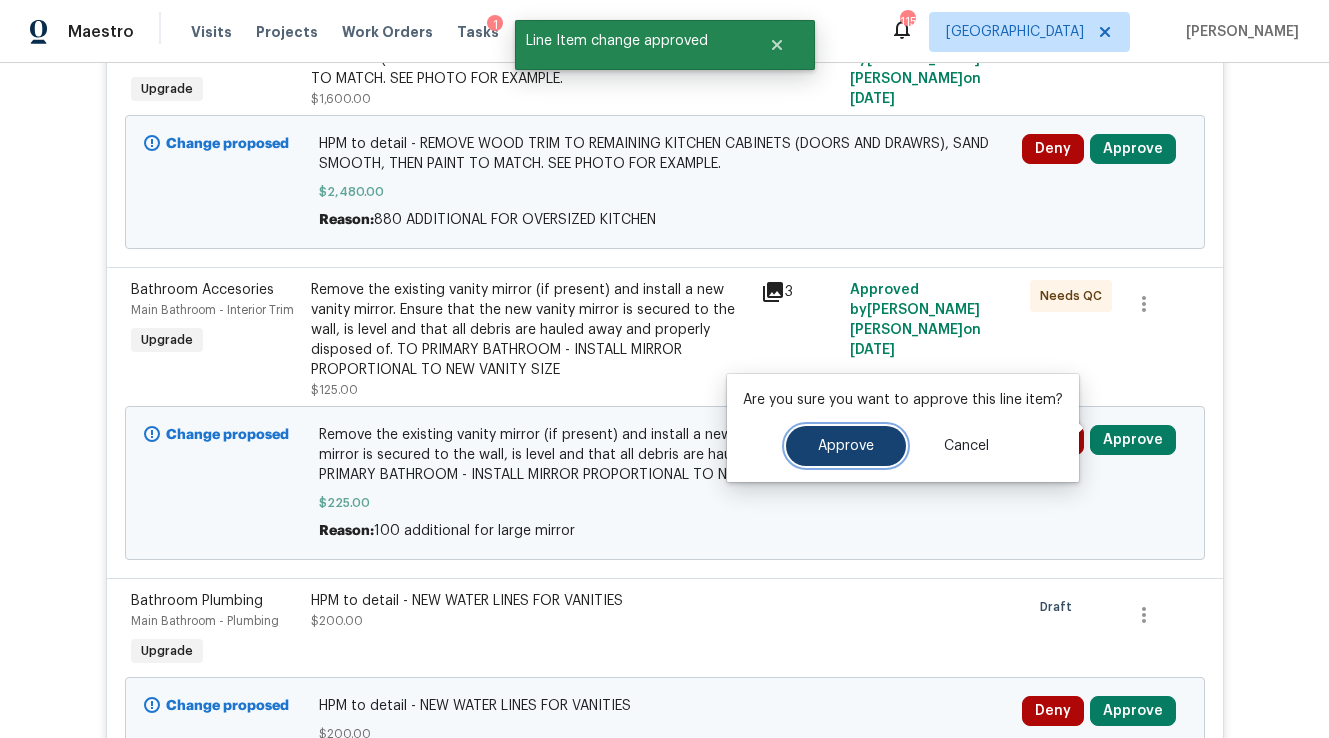 click on "Approve" at bounding box center [846, 446] 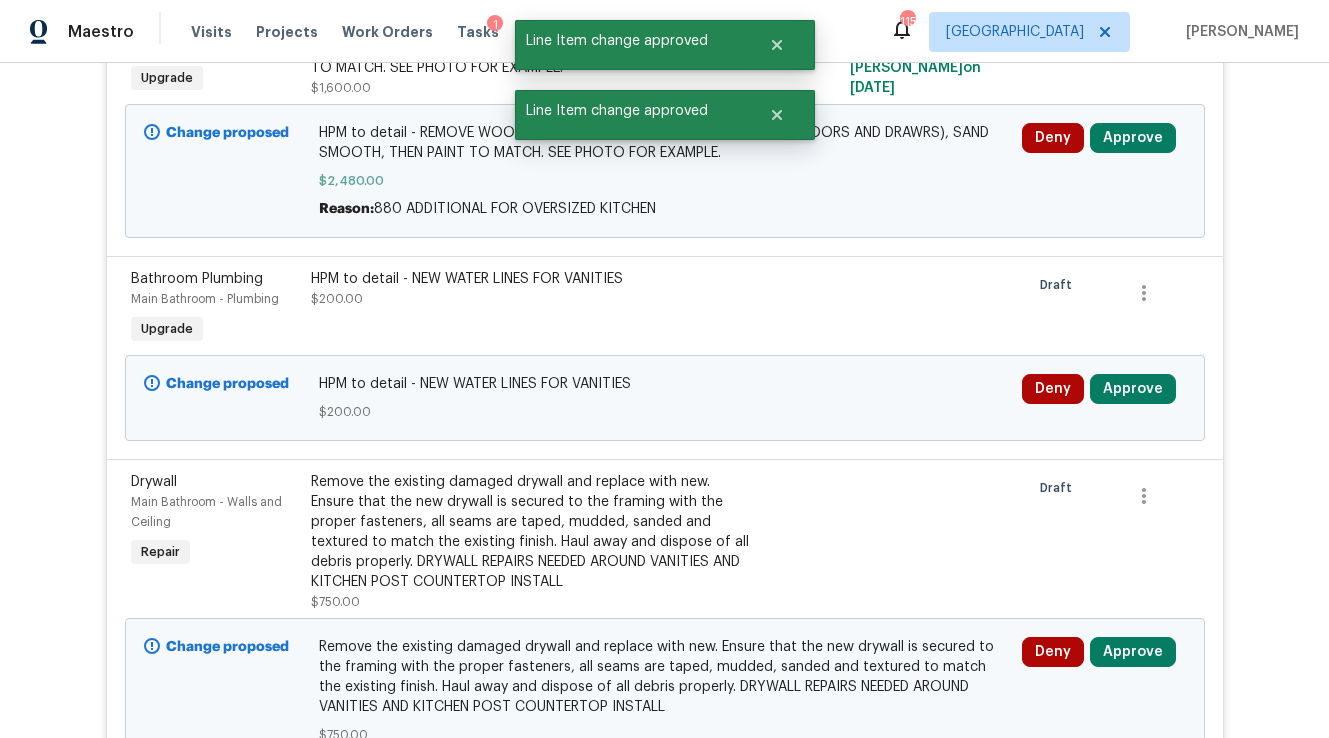 scroll, scrollTop: 568, scrollLeft: 0, axis: vertical 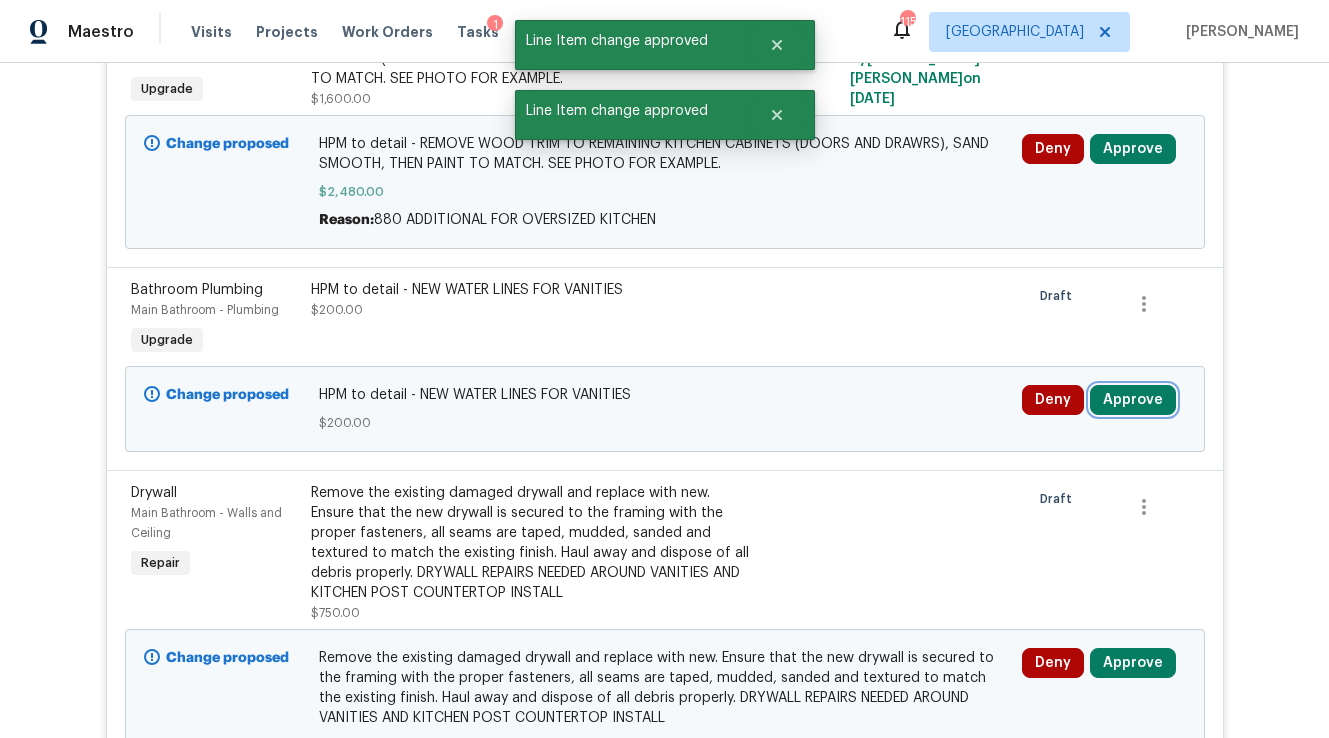 click on "Approve" at bounding box center (1133, 400) 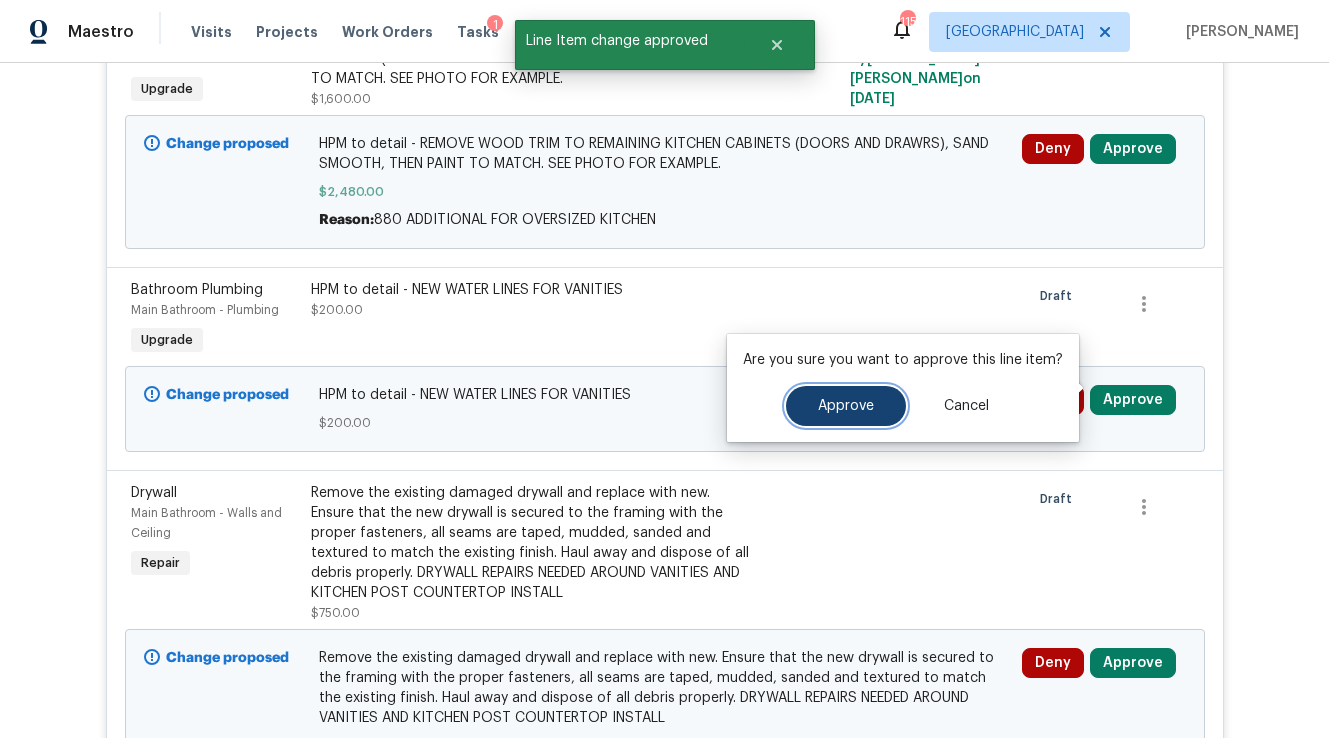 click on "Approve" at bounding box center (846, 406) 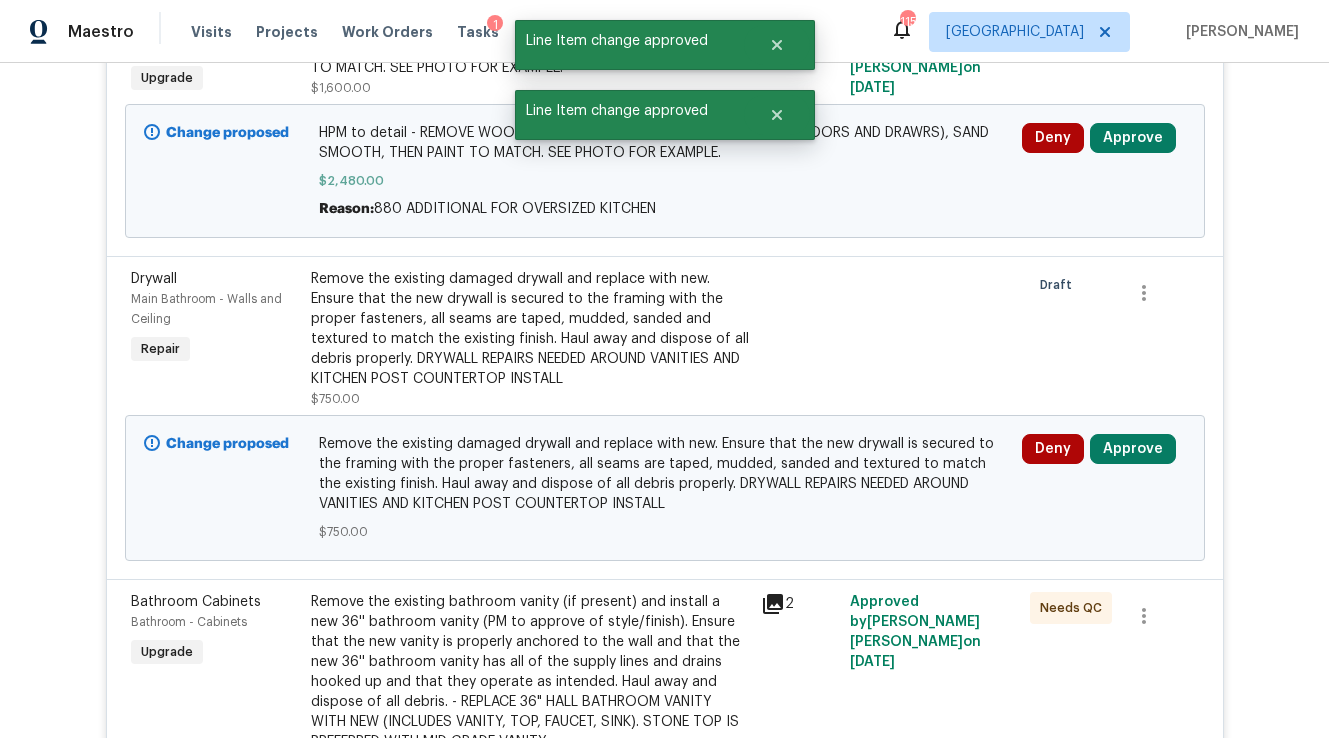 scroll, scrollTop: 568, scrollLeft: 0, axis: vertical 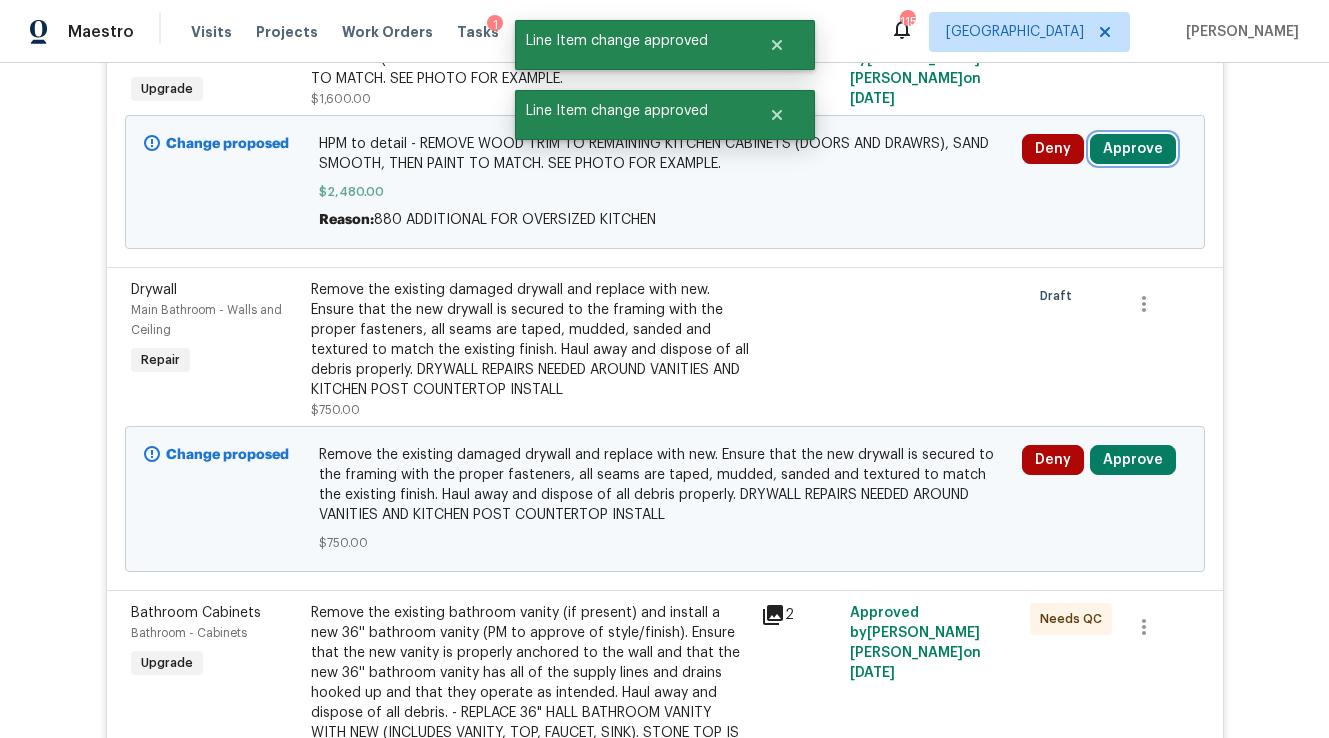 click on "Approve" at bounding box center [1133, 149] 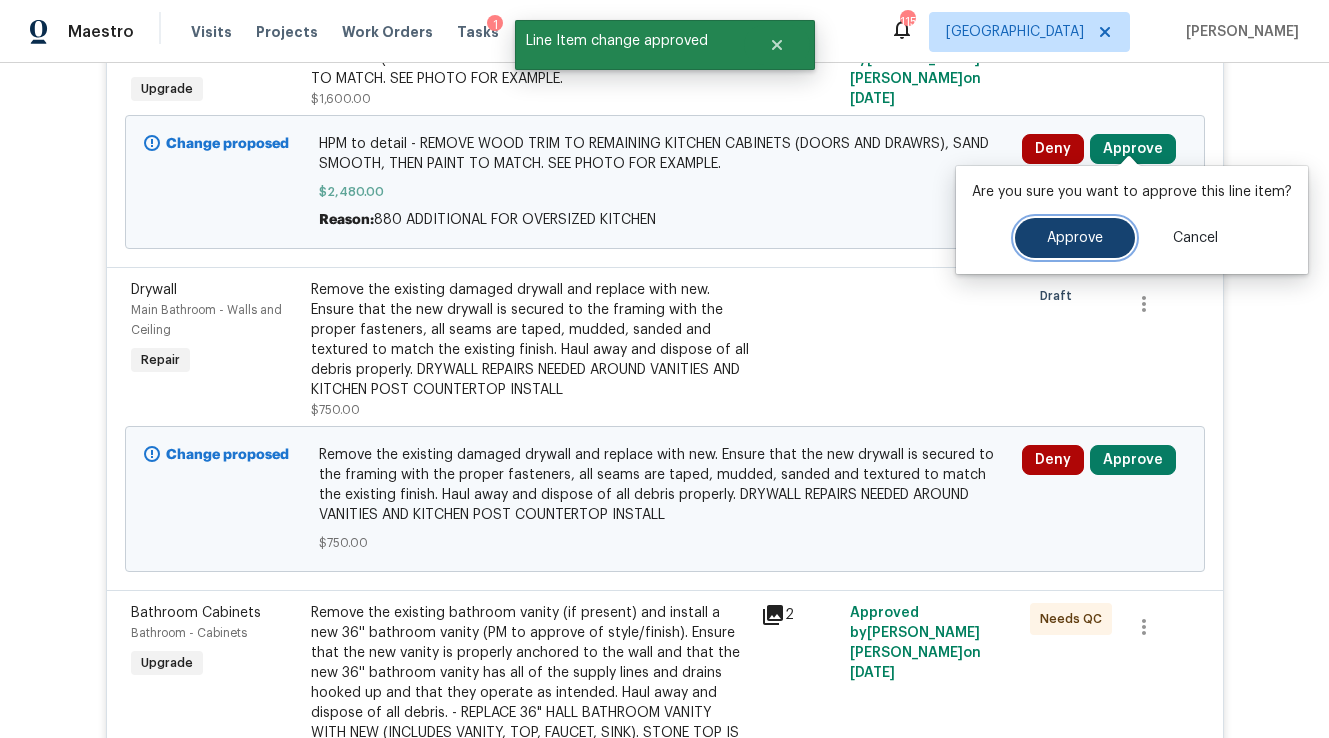 click on "Approve" at bounding box center (1075, 238) 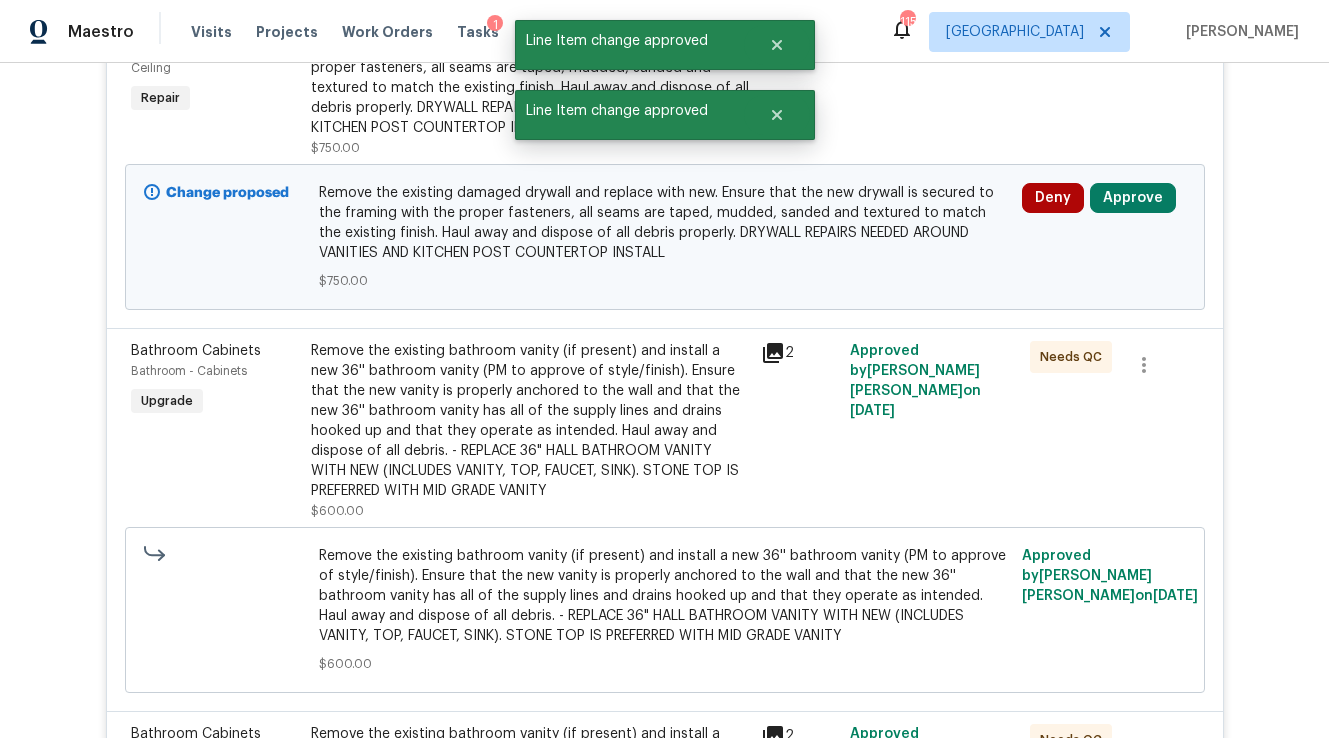 scroll, scrollTop: 568, scrollLeft: 0, axis: vertical 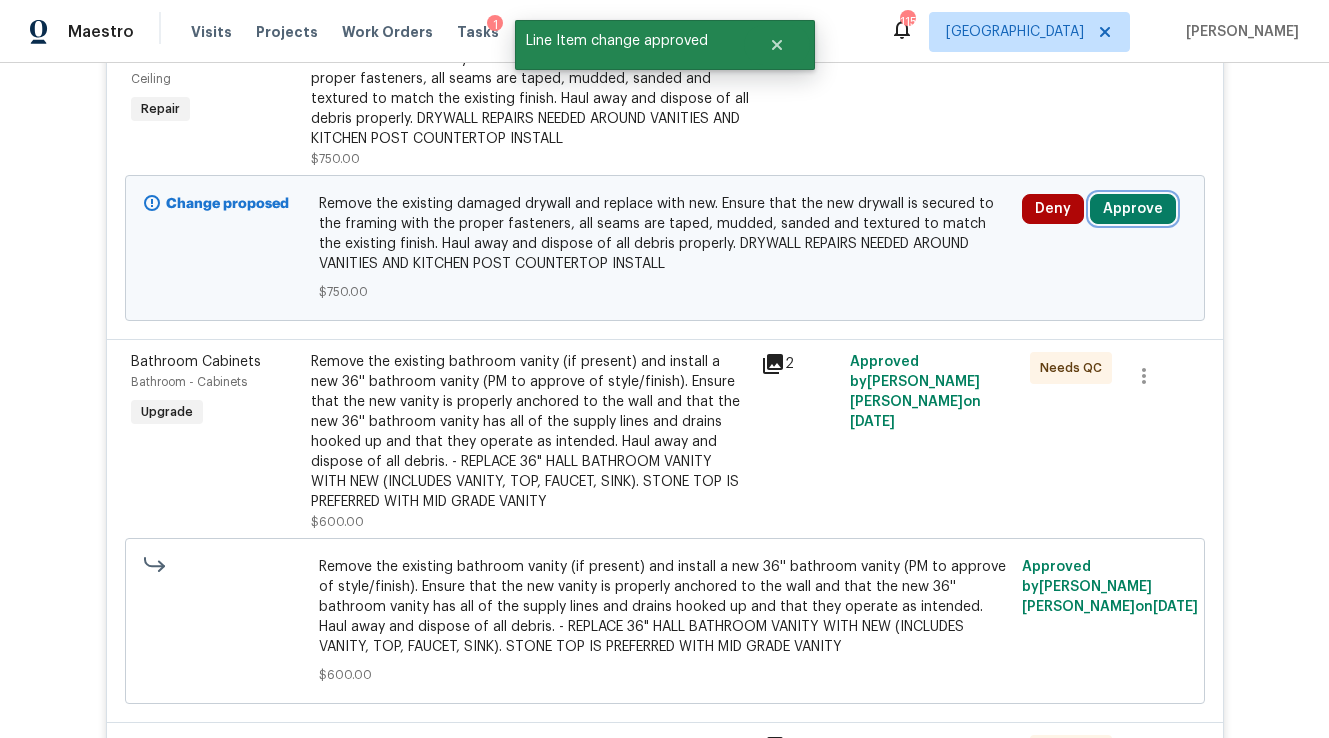 click on "Approve" at bounding box center [1133, 209] 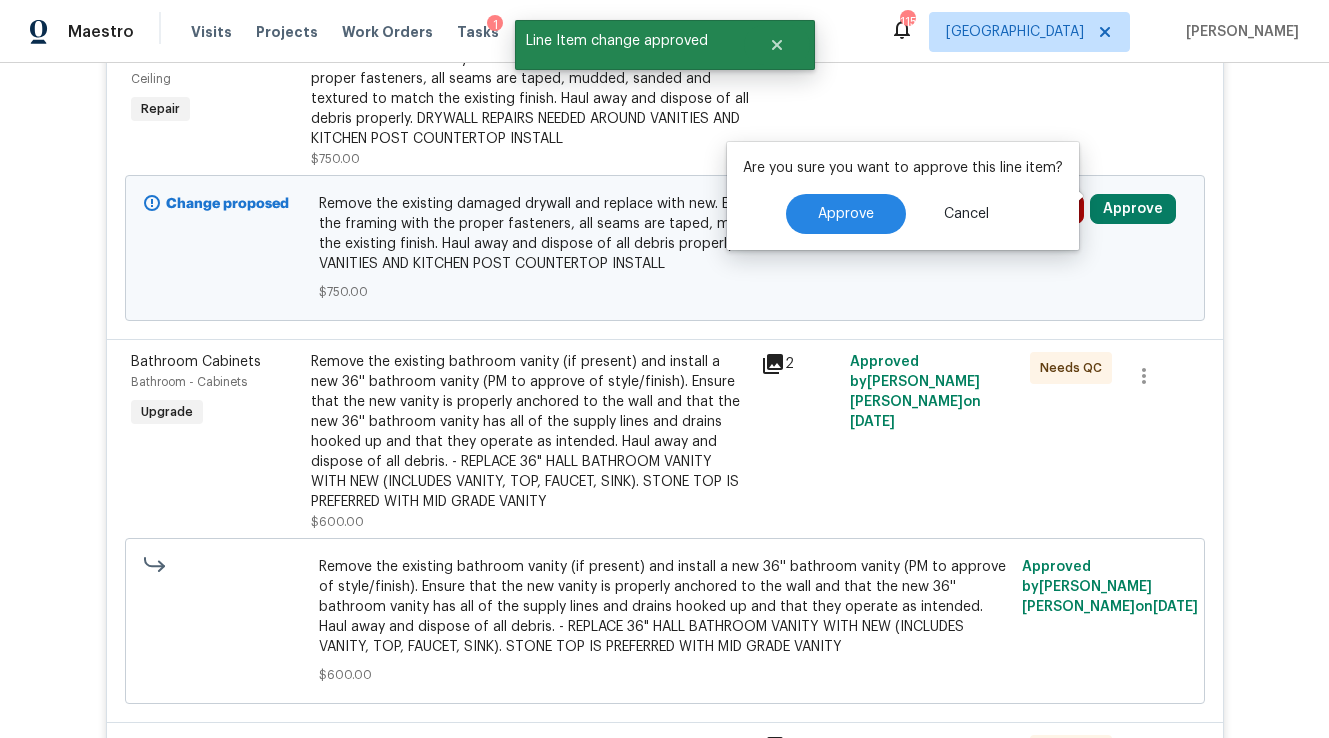 click on "Approve Cancel" at bounding box center (903, 214) 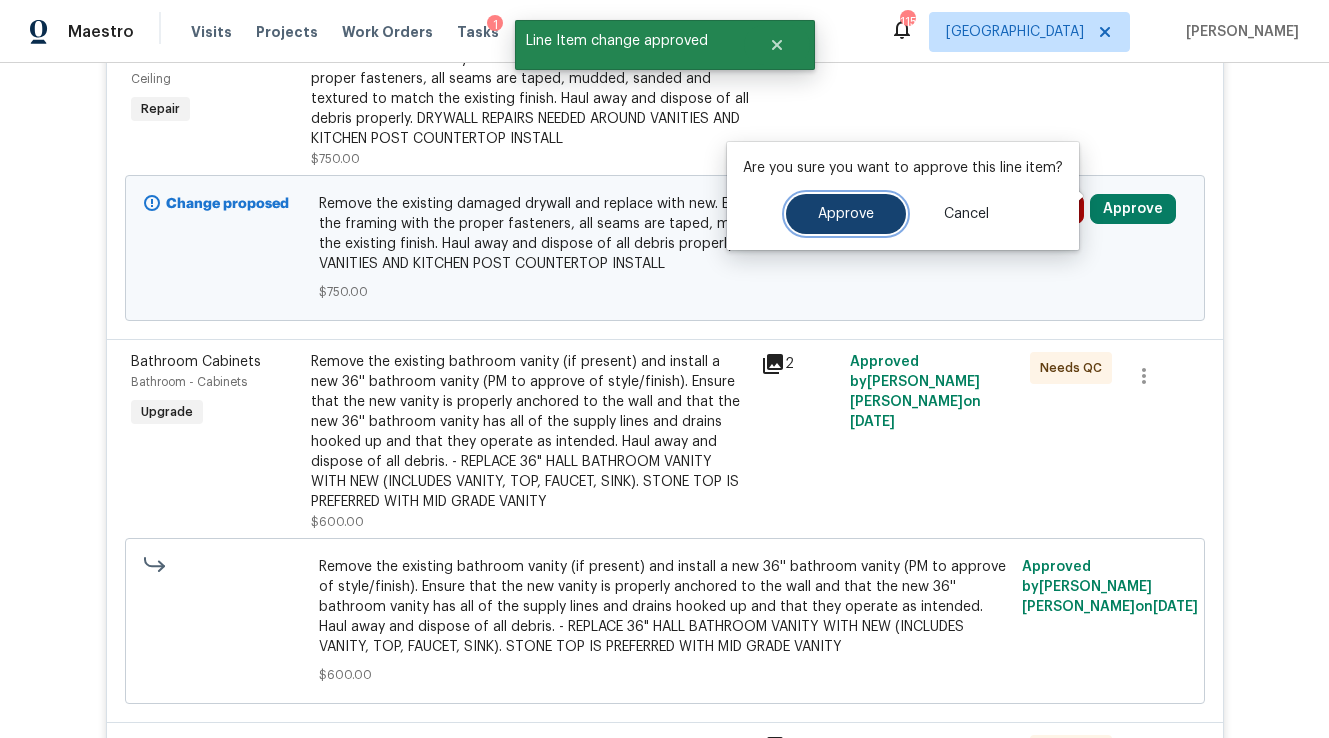 click on "Approve" at bounding box center [846, 214] 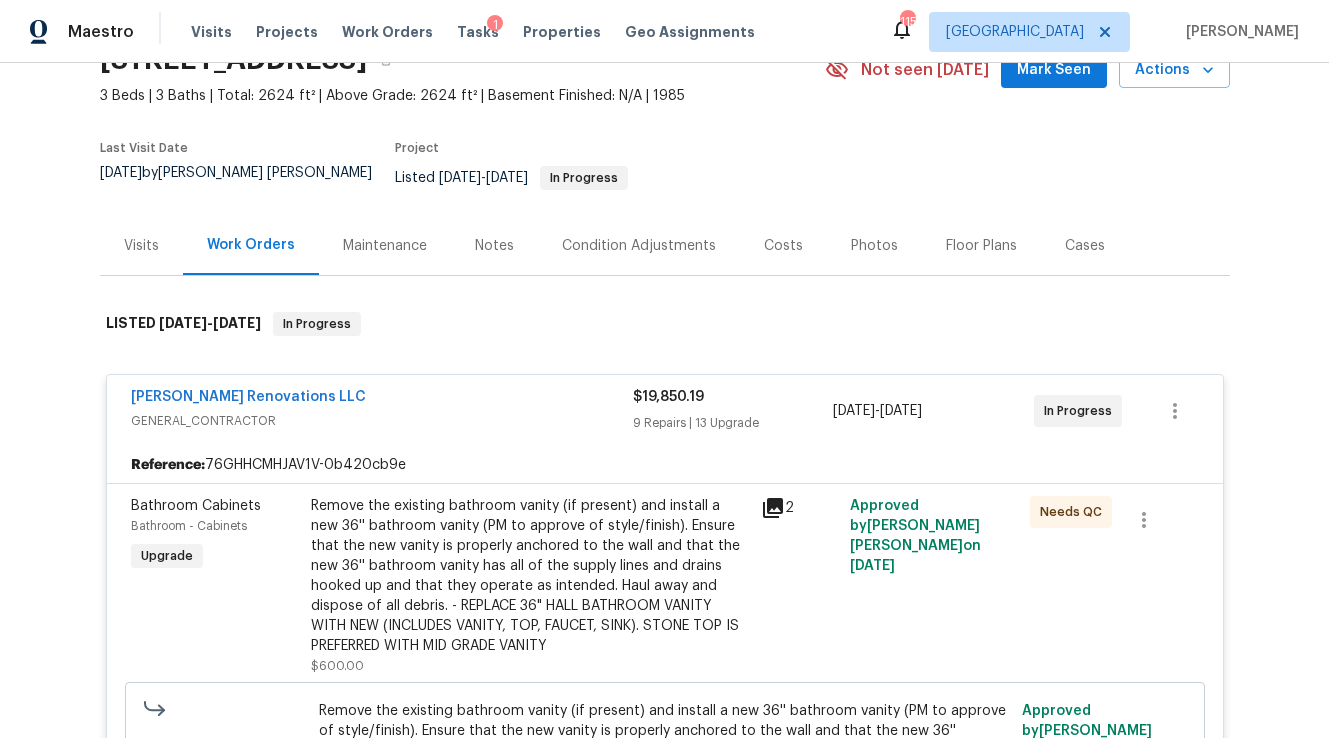 scroll, scrollTop: 0, scrollLeft: 0, axis: both 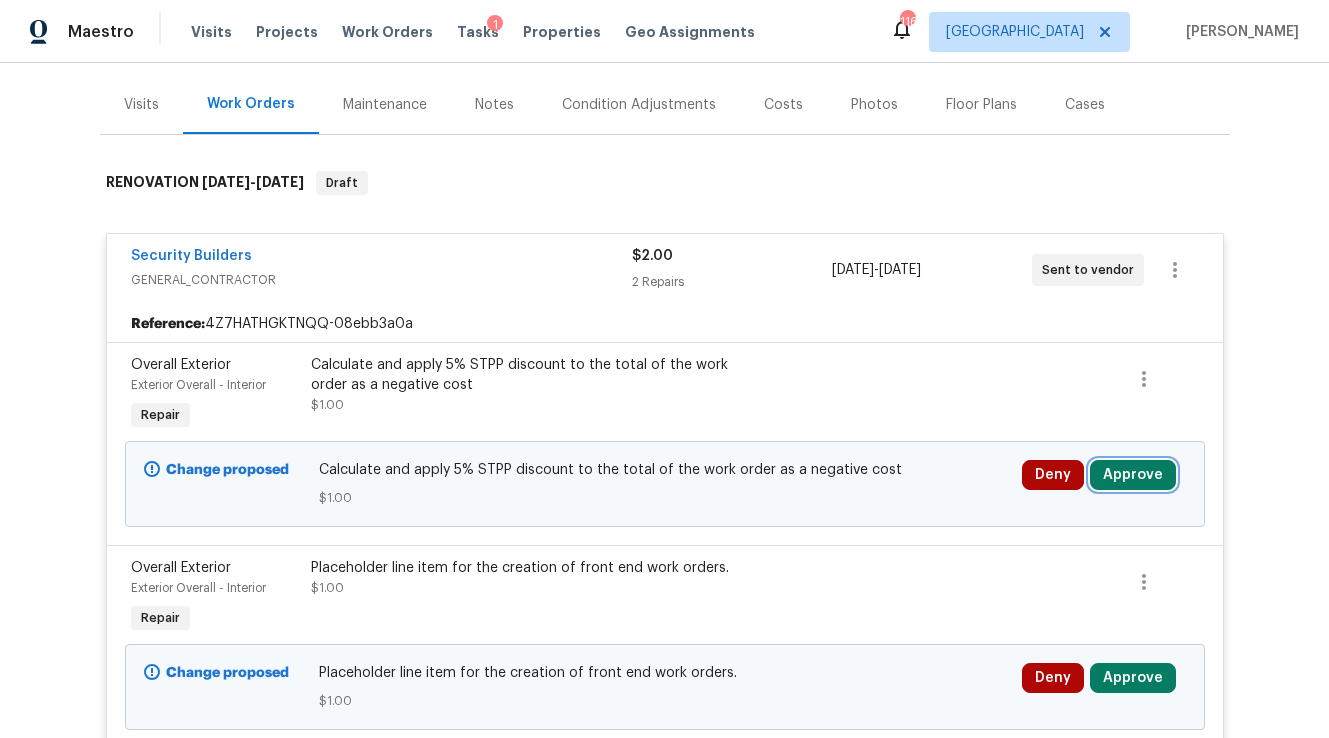 click on "Approve" at bounding box center [1133, 475] 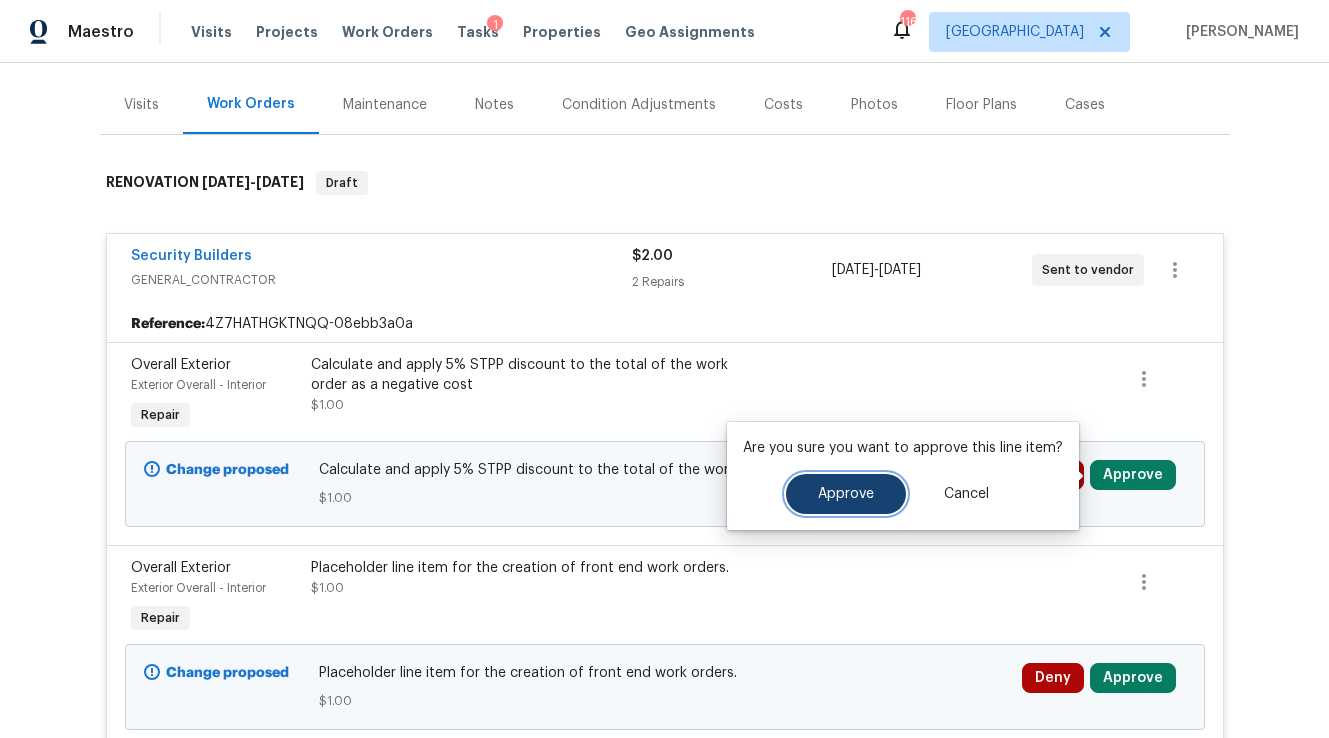 click on "Approve" at bounding box center [846, 494] 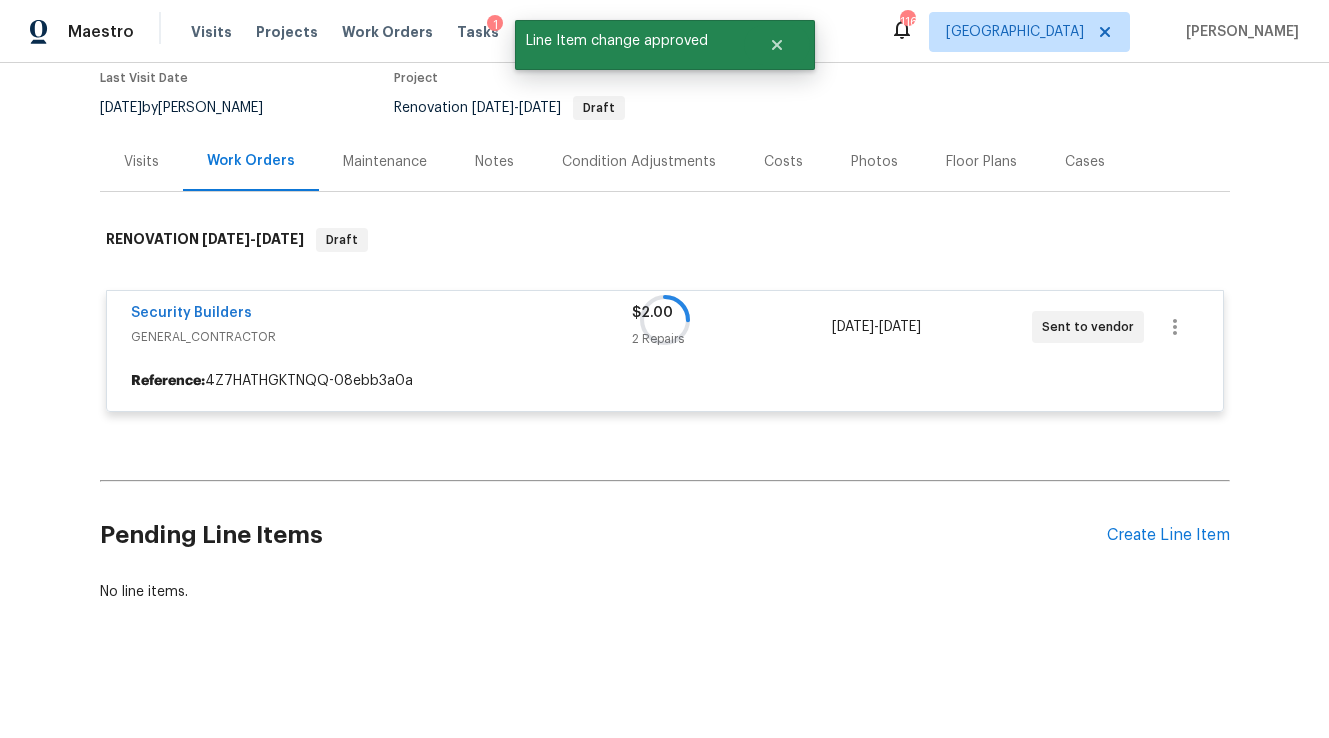 scroll, scrollTop: 228, scrollLeft: 0, axis: vertical 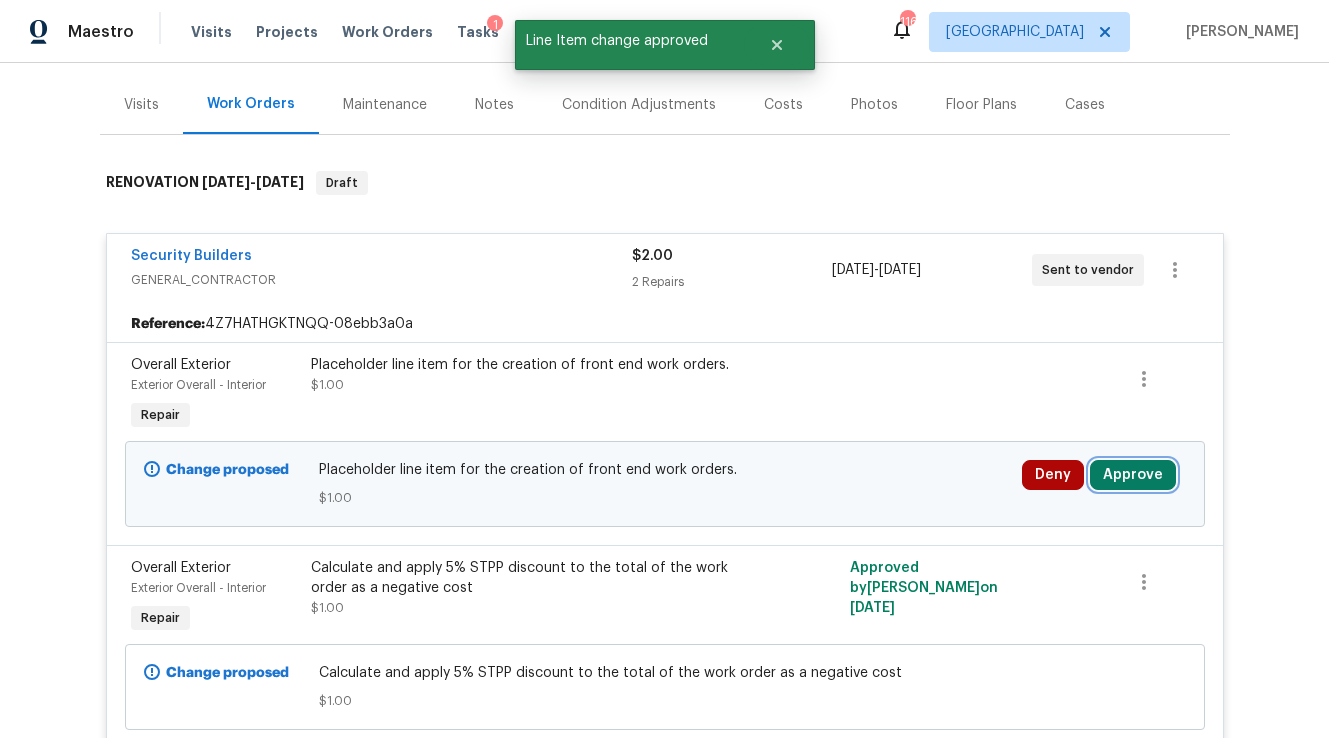 click on "Approve" at bounding box center [1133, 475] 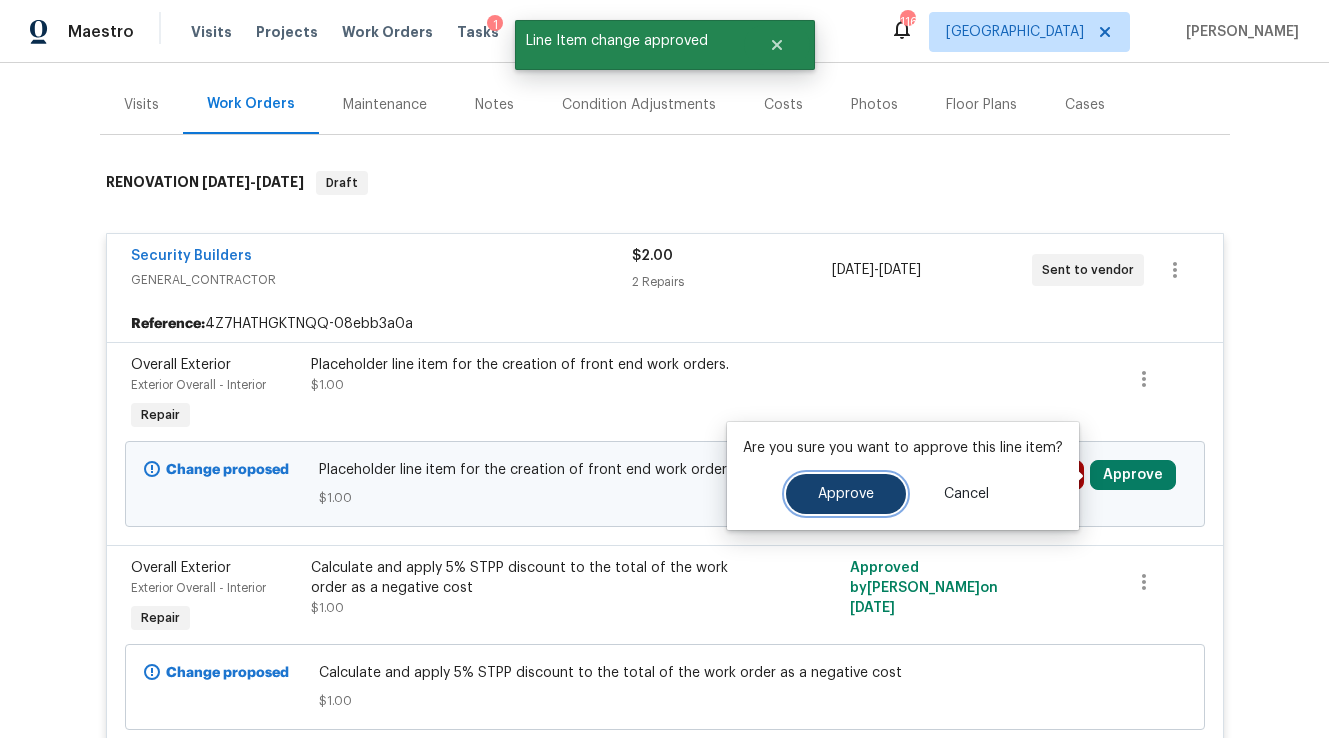 click on "Approve" at bounding box center [846, 494] 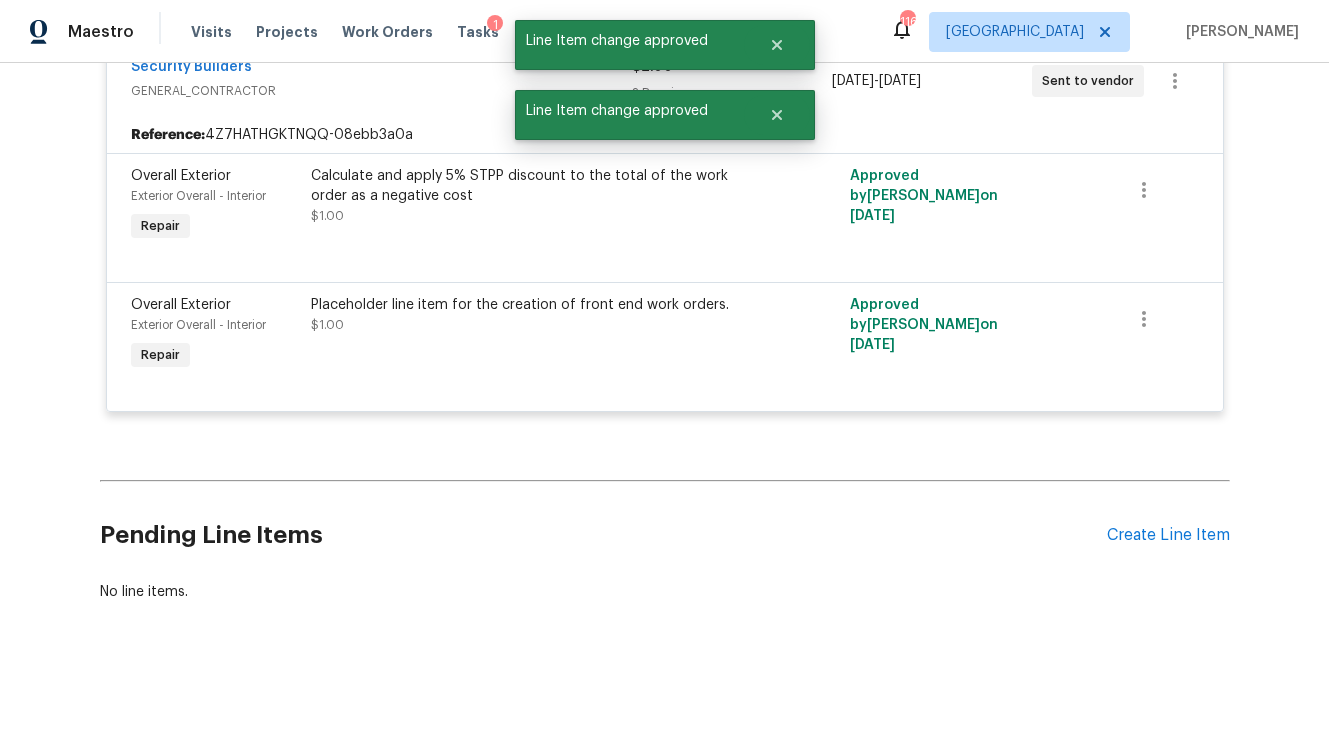 scroll, scrollTop: 0, scrollLeft: 0, axis: both 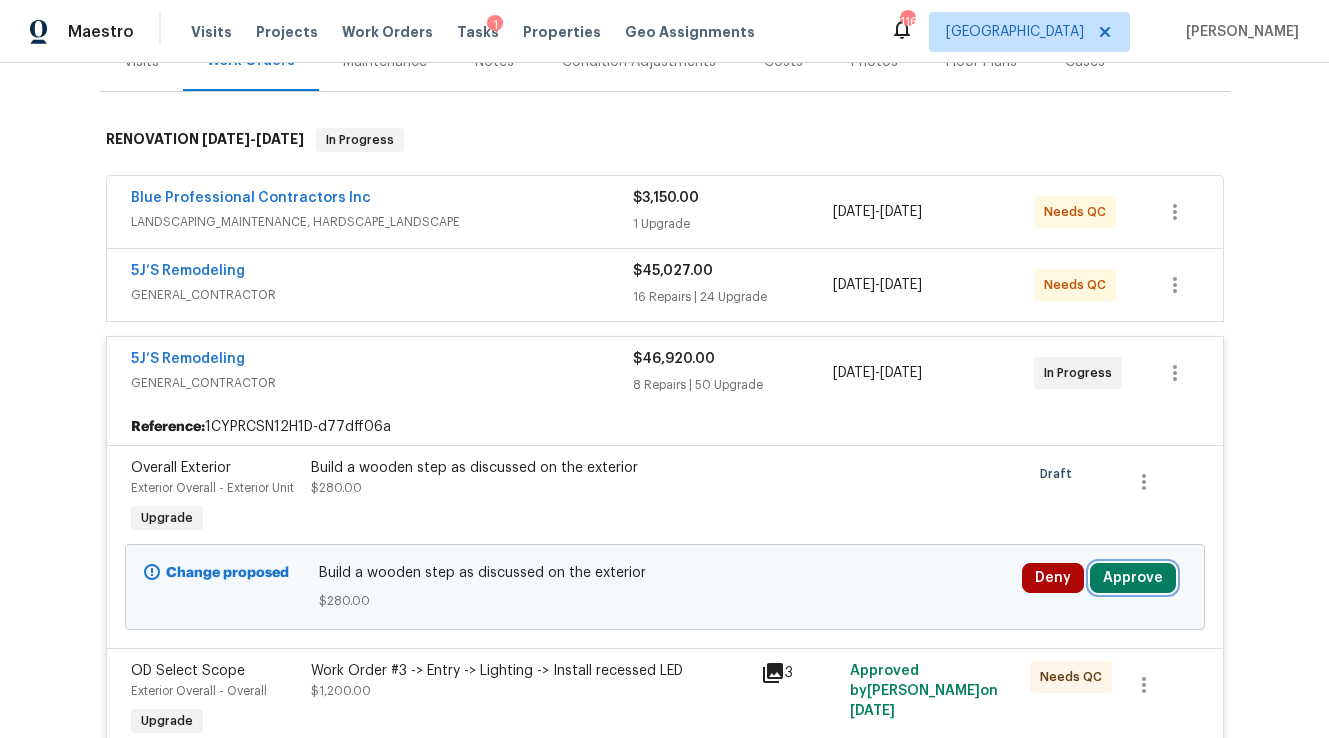 click on "Approve" at bounding box center (1133, 578) 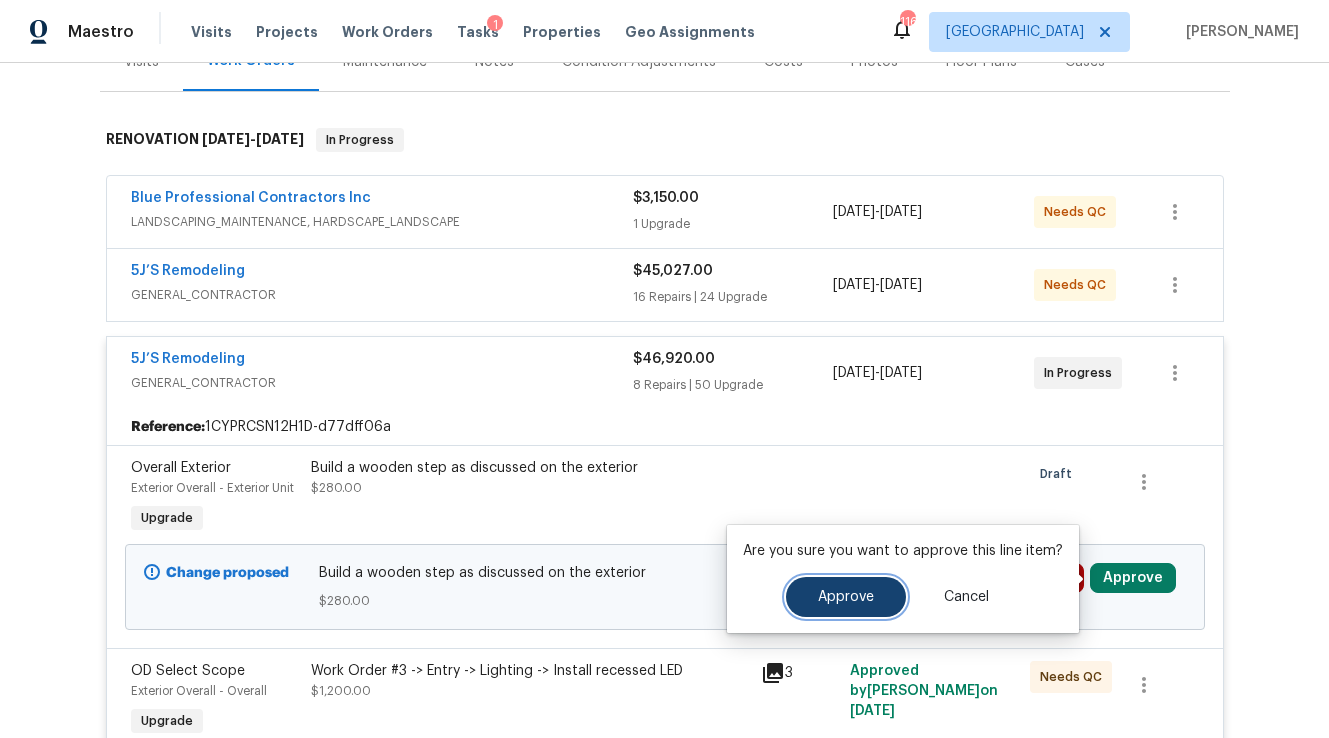 click on "Approve" at bounding box center [846, 597] 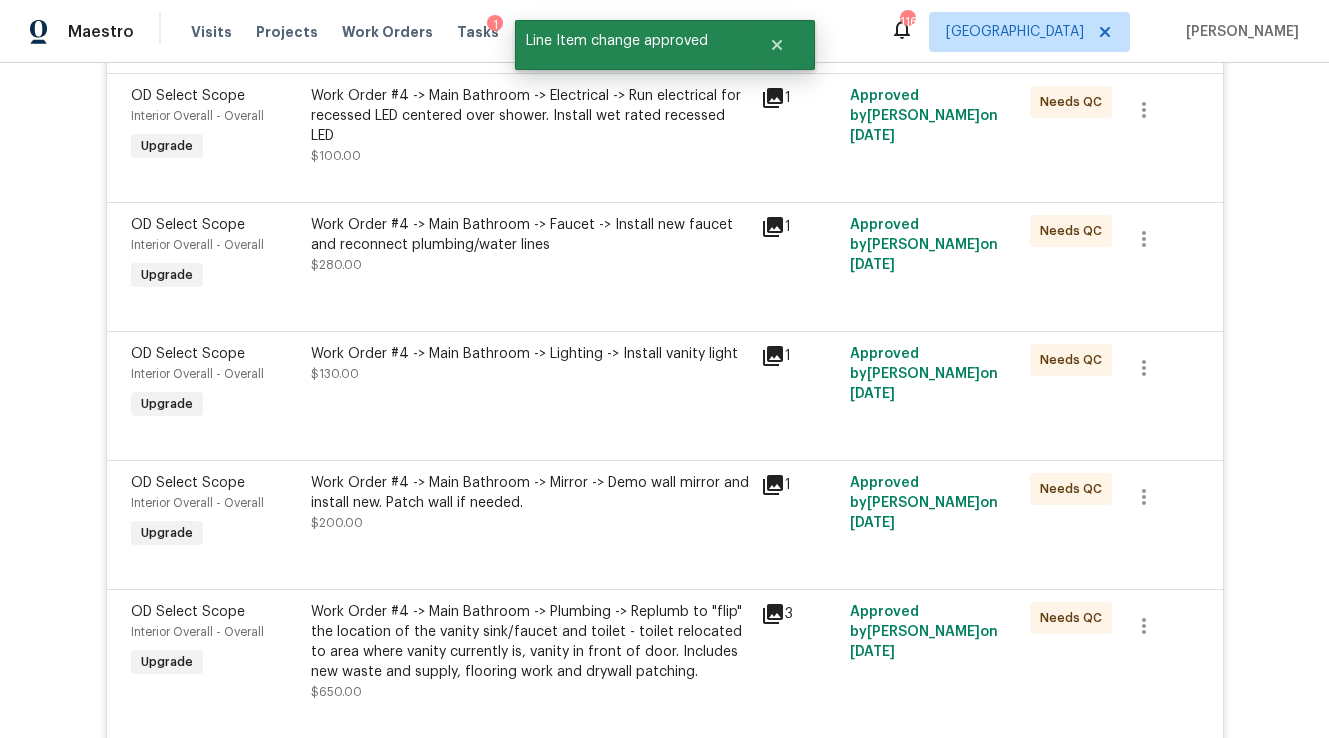 scroll, scrollTop: 6326, scrollLeft: 0, axis: vertical 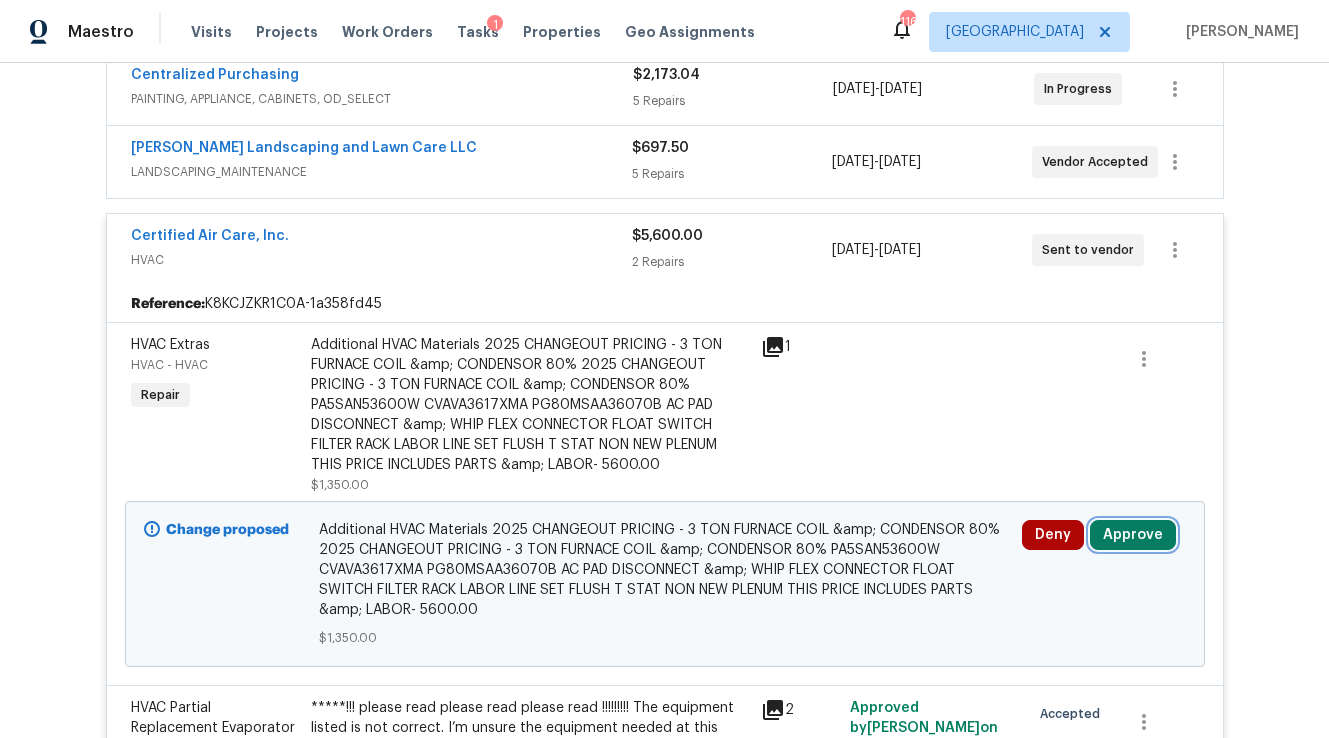 click on "Approve" at bounding box center [1133, 535] 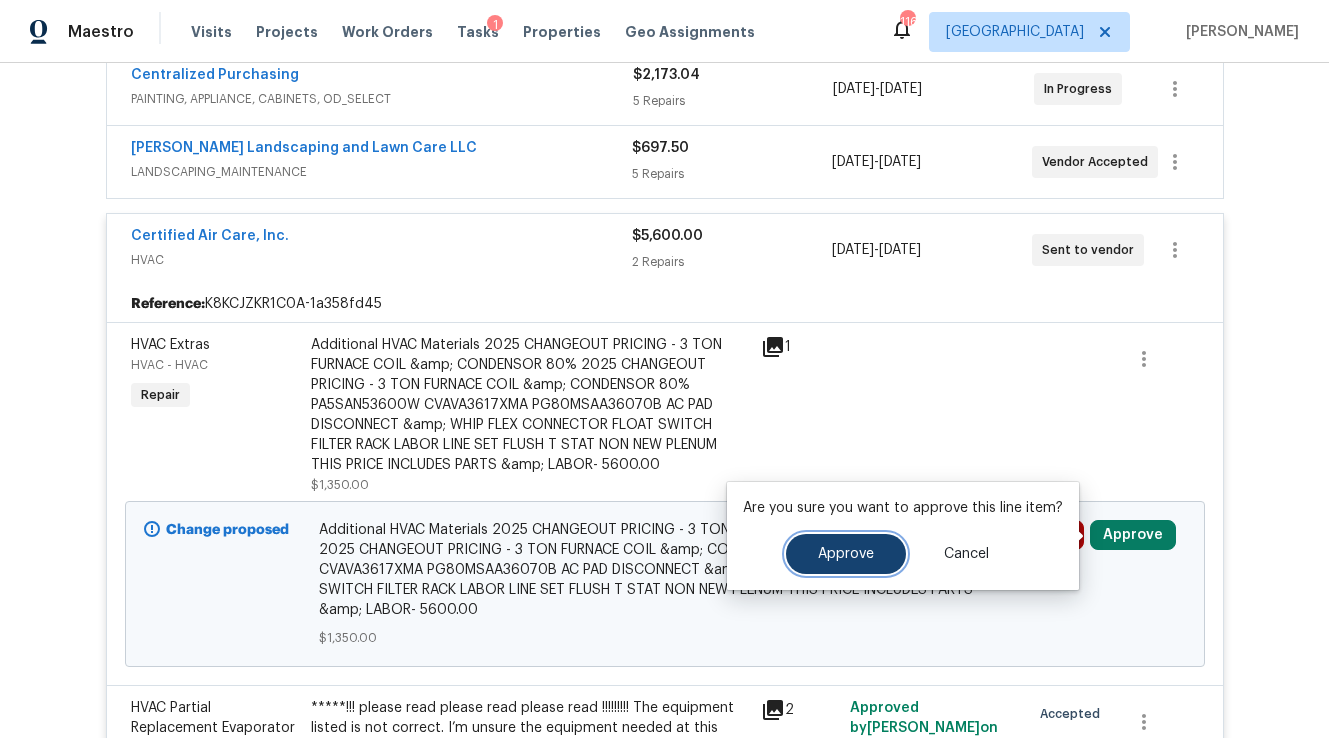 click on "Approve" at bounding box center [846, 554] 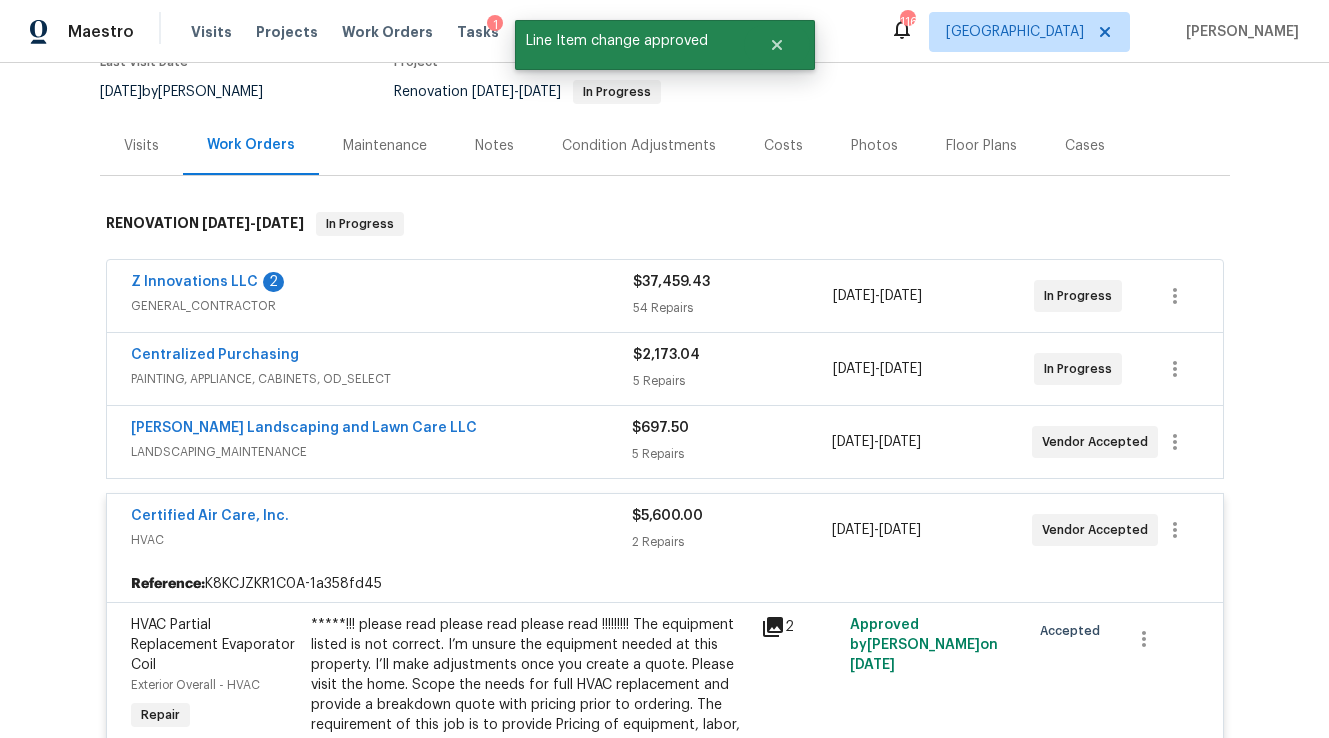 scroll, scrollTop: 0, scrollLeft: 0, axis: both 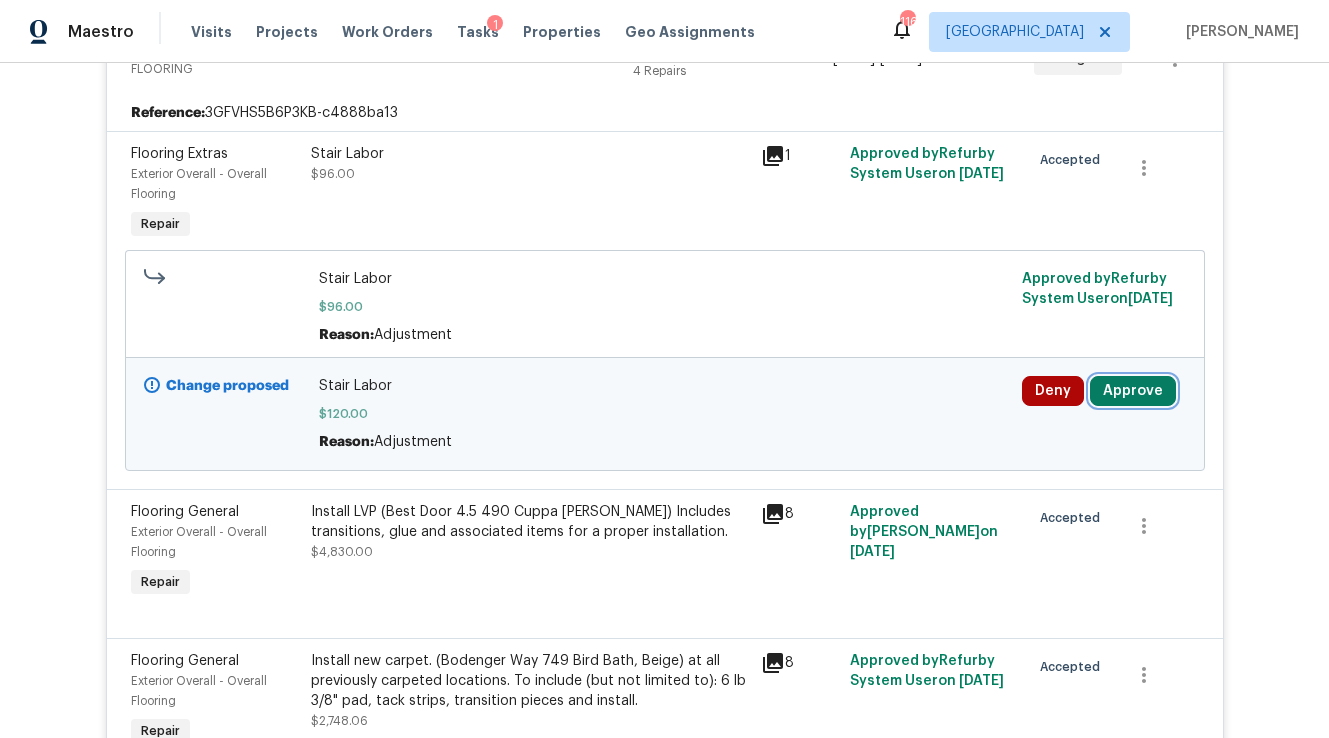 click on "Approve" at bounding box center [1133, 391] 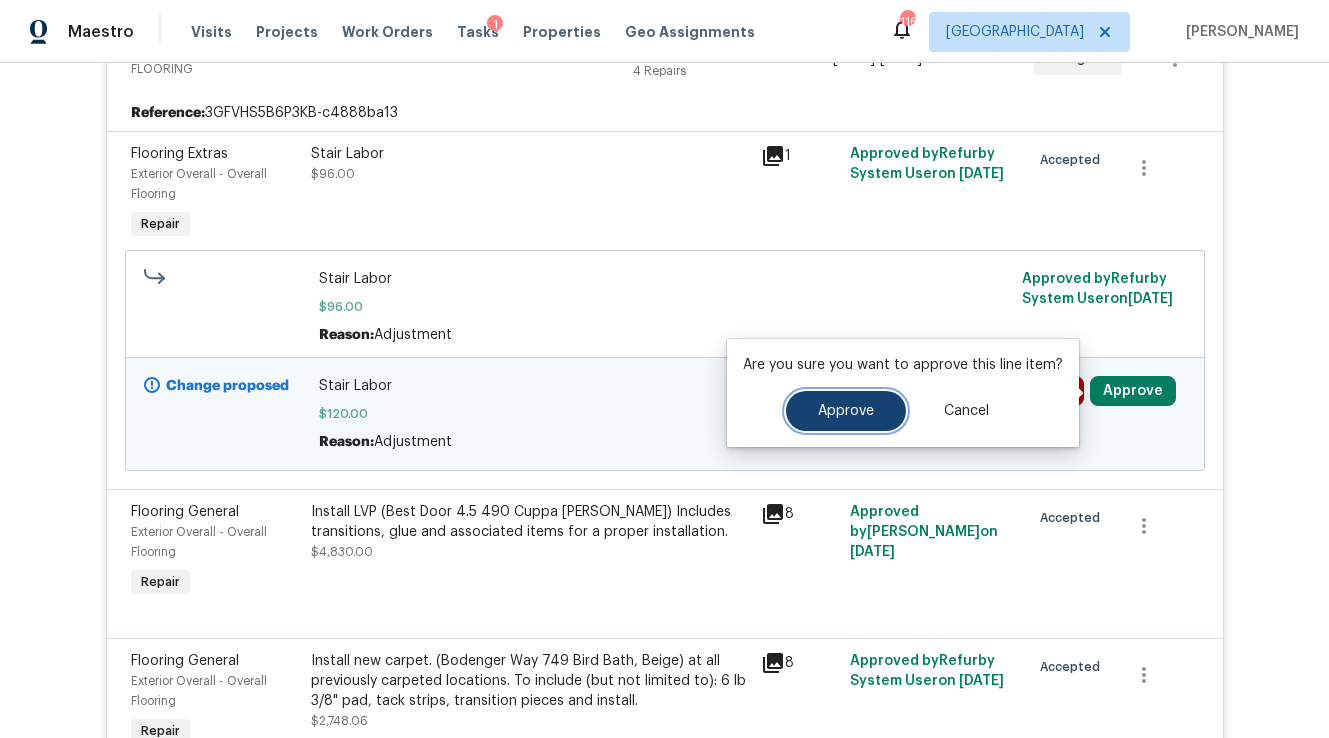 click on "Approve" at bounding box center [846, 411] 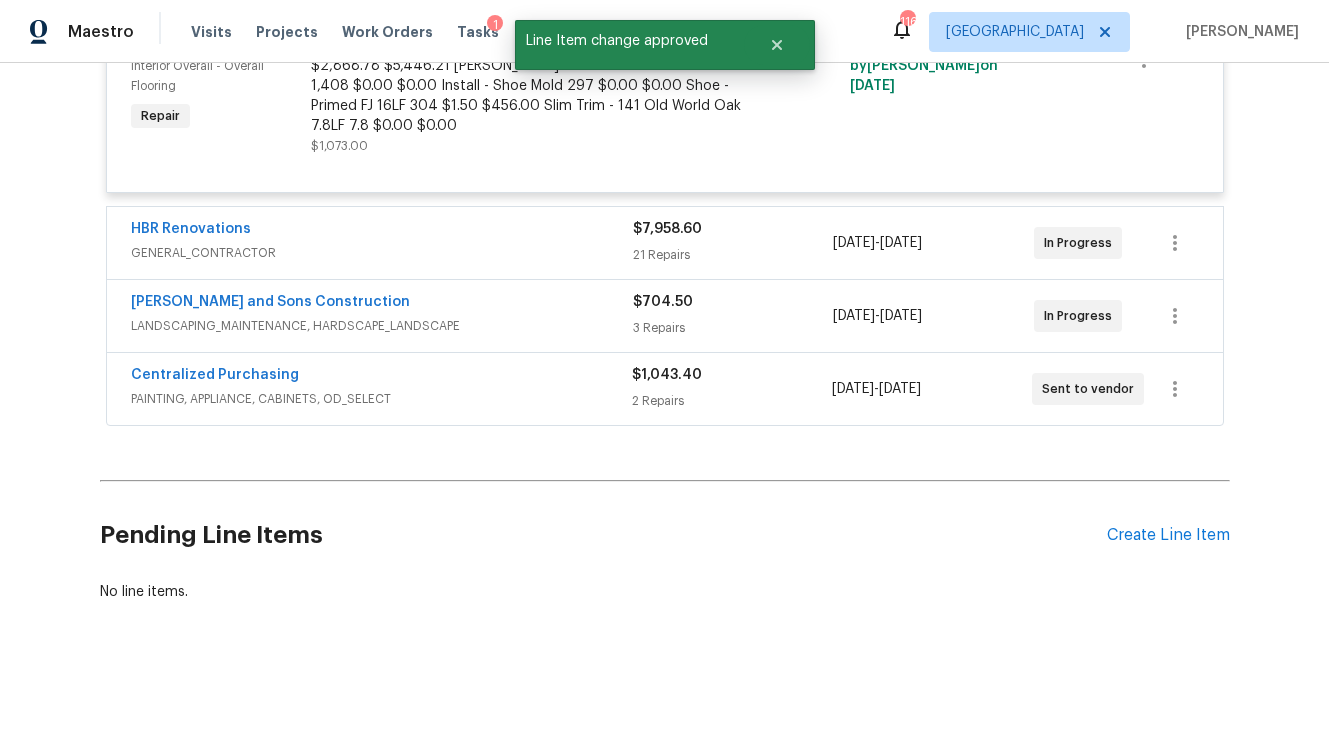 scroll, scrollTop: 0, scrollLeft: 0, axis: both 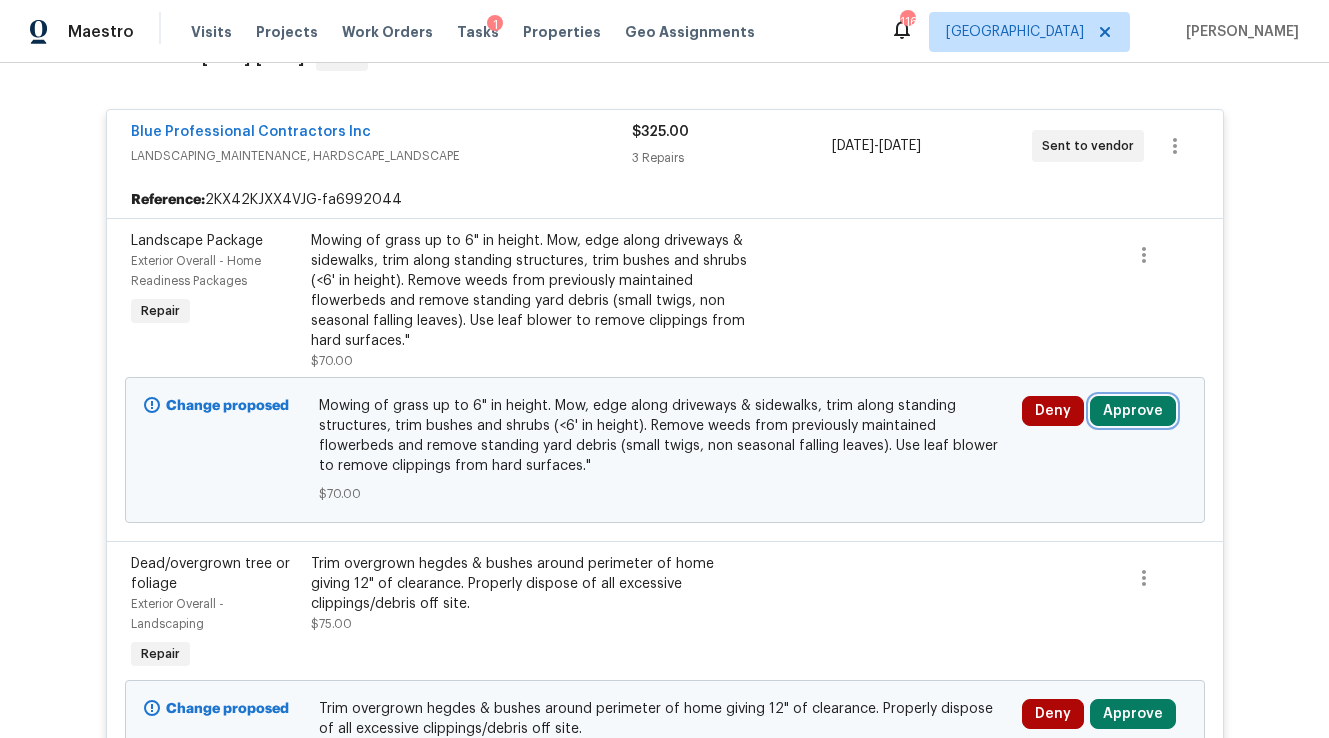 click on "Approve" at bounding box center (1133, 411) 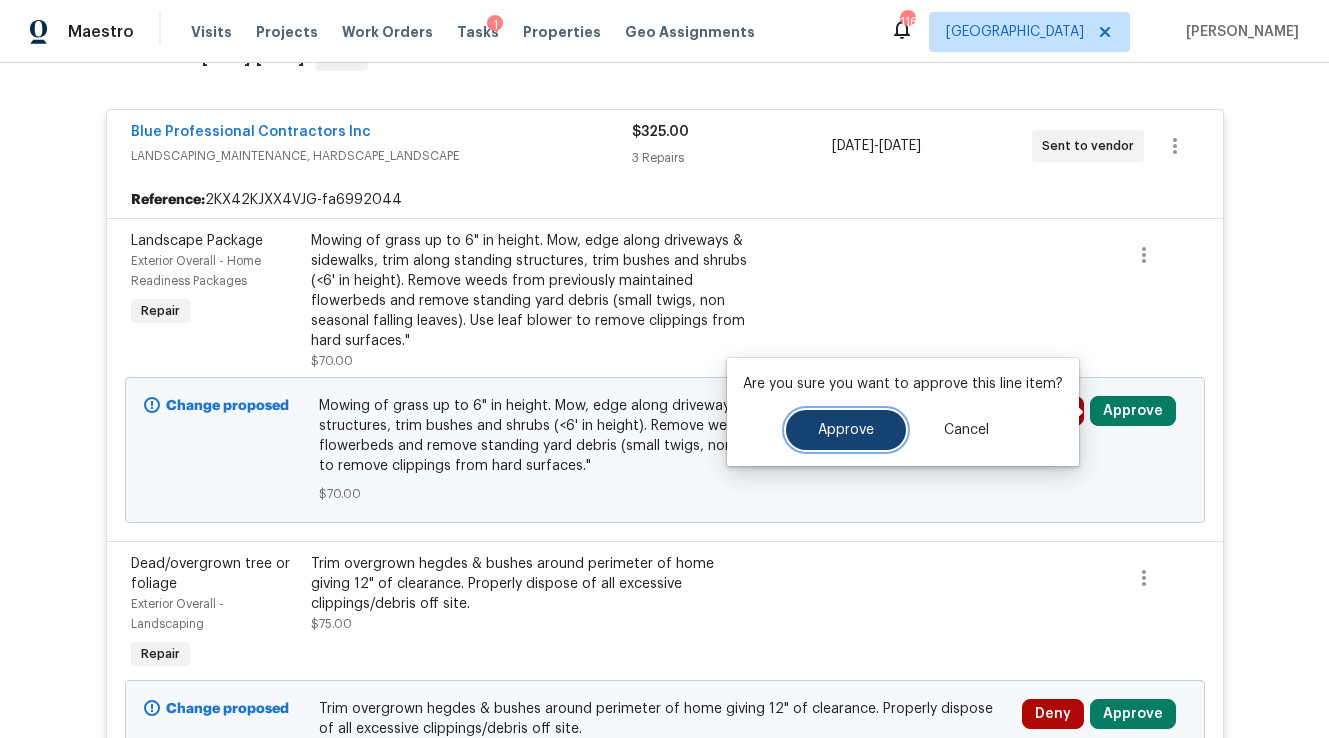 click on "Approve" at bounding box center [846, 430] 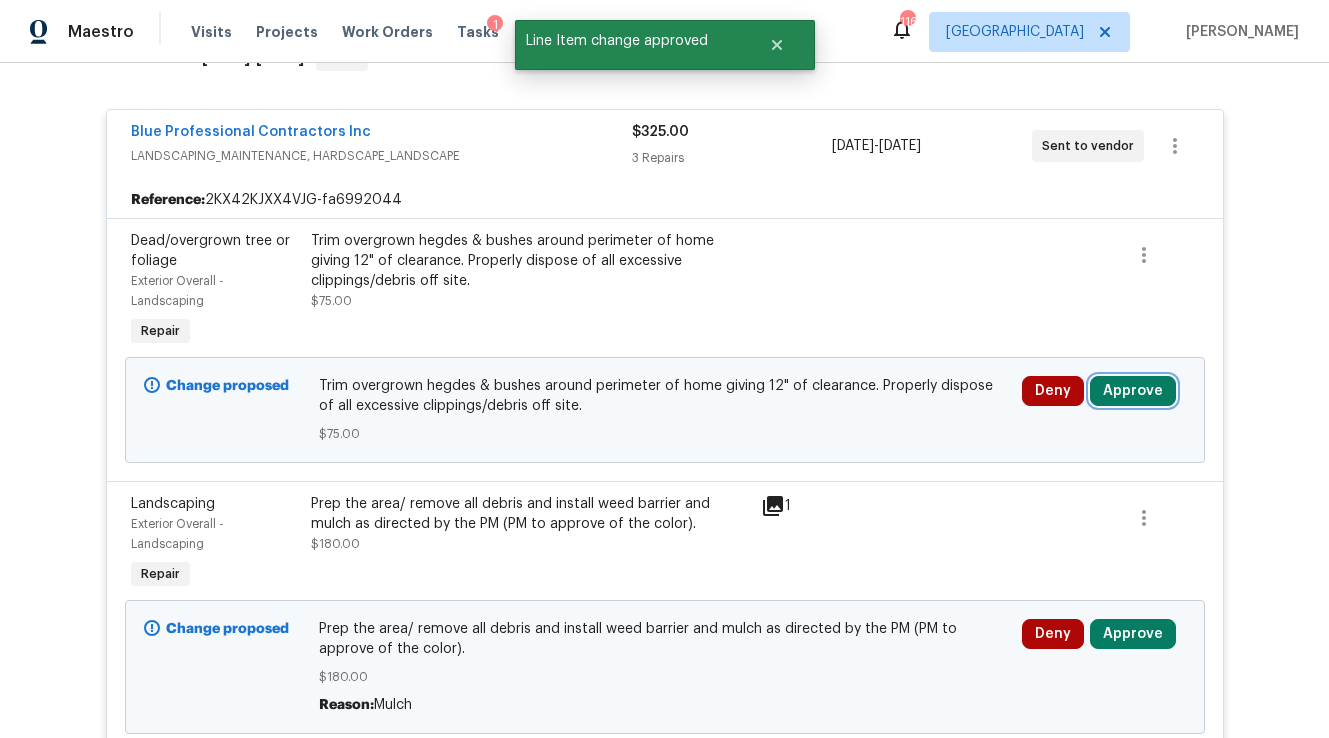 click on "Approve" at bounding box center [1133, 391] 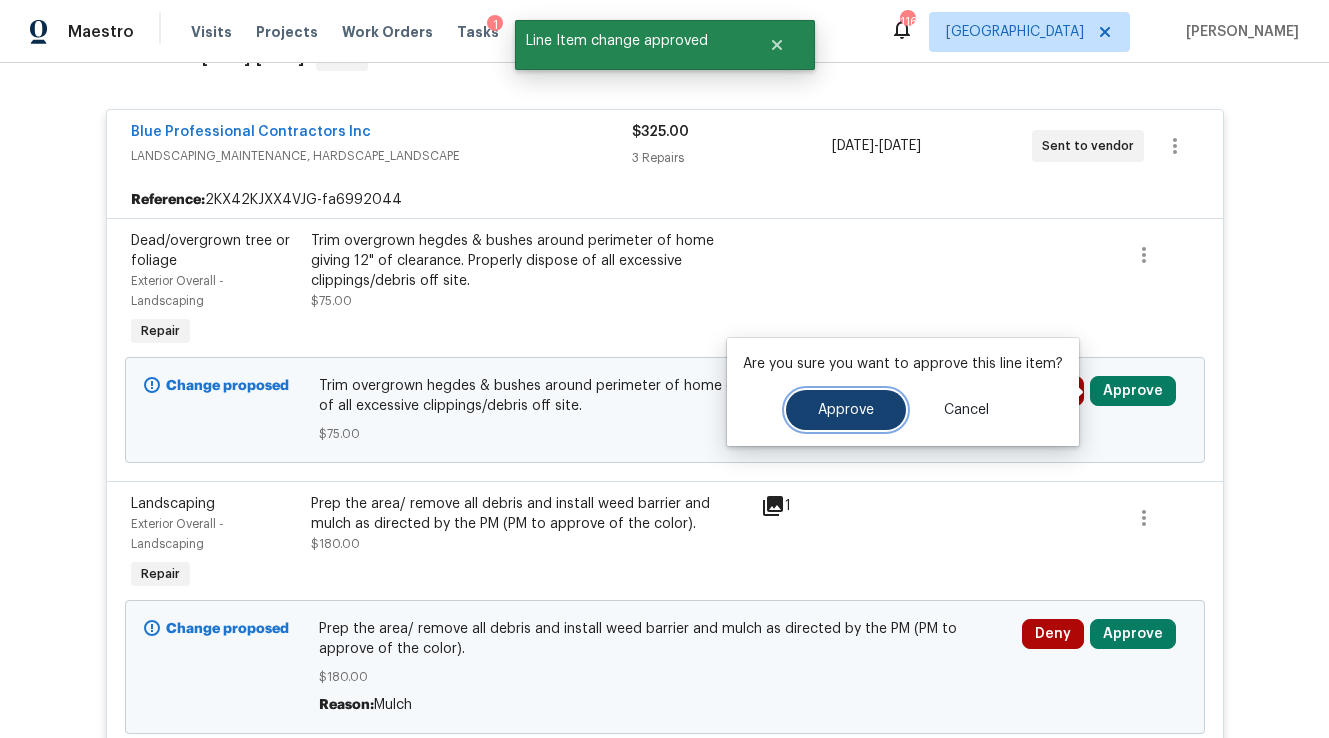 click on "Approve" at bounding box center [846, 410] 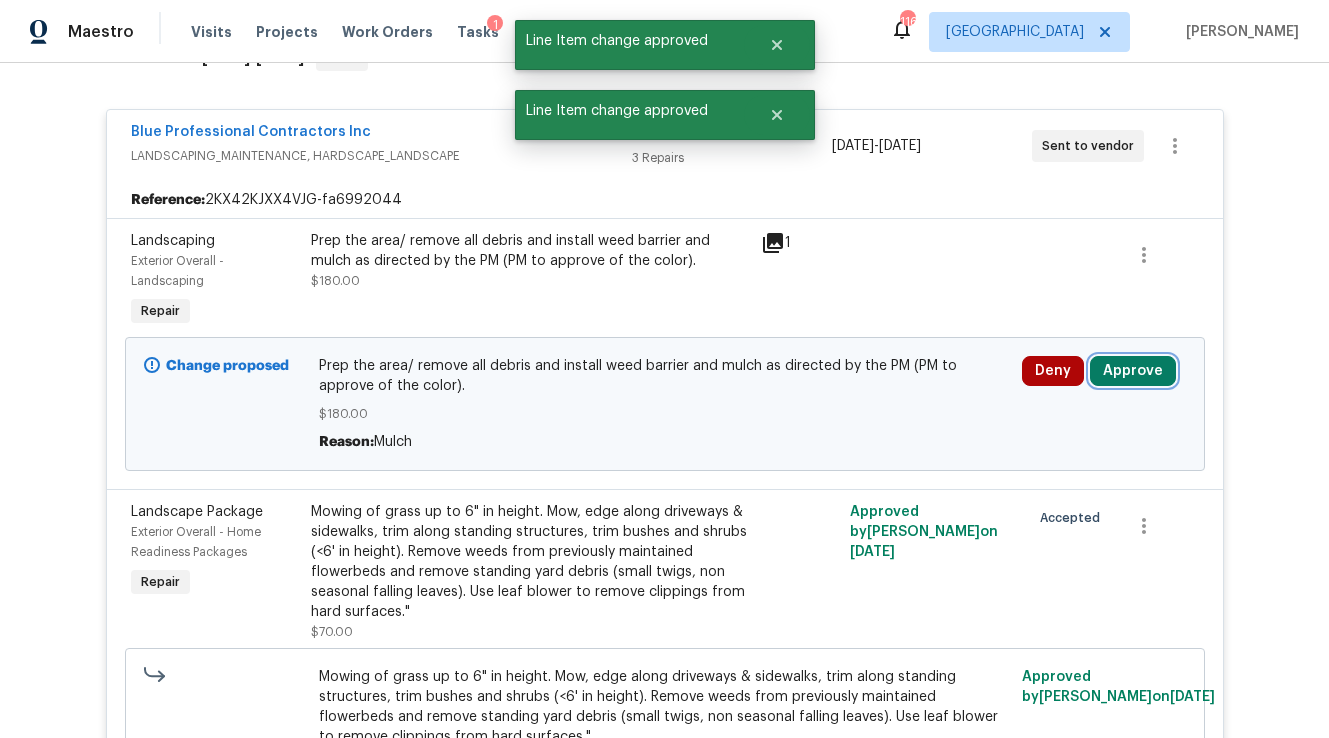 click on "Approve" at bounding box center (1133, 371) 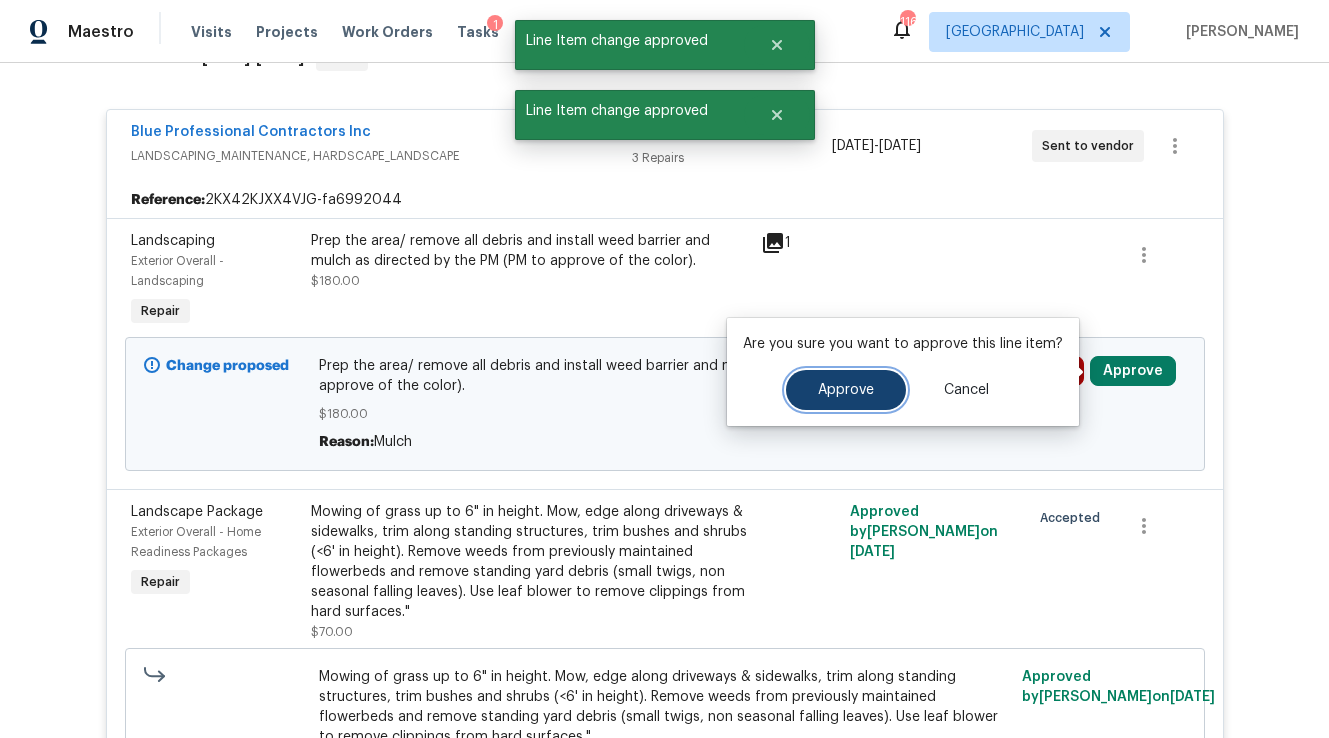 click on "Approve" at bounding box center [846, 390] 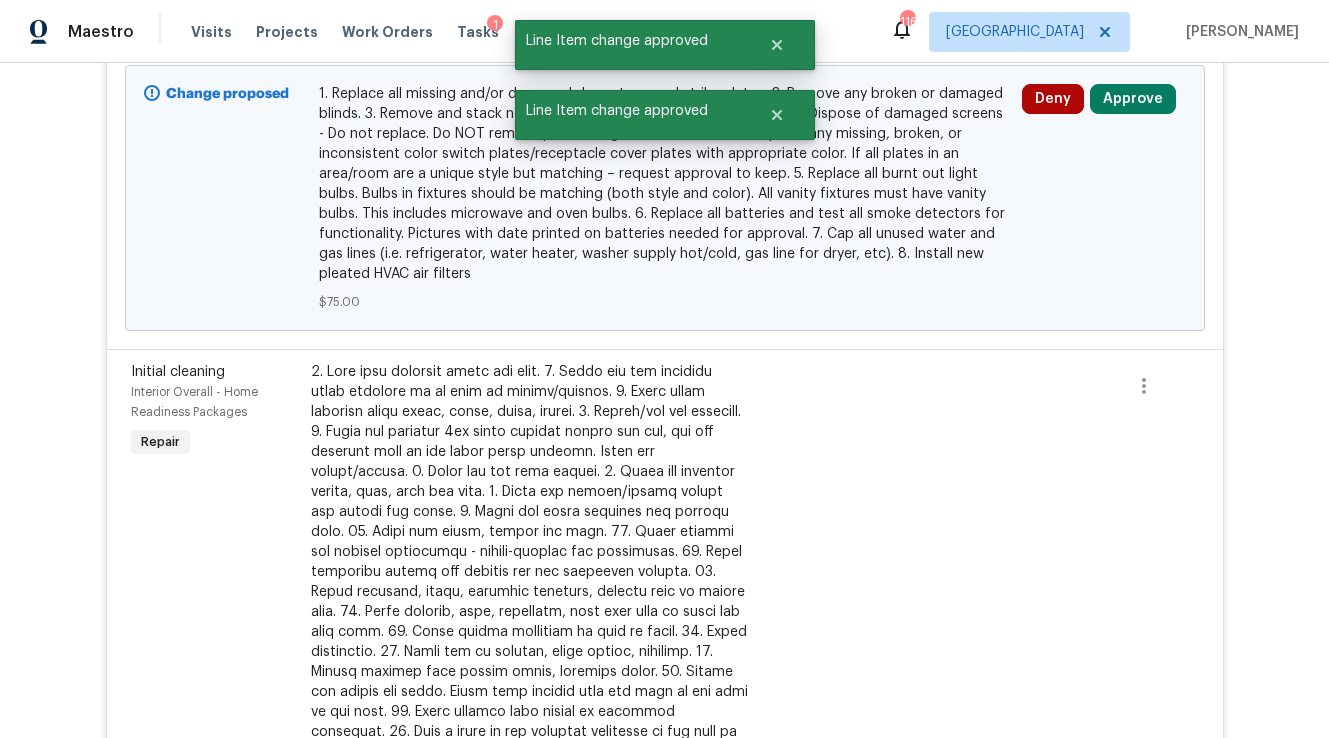 scroll, scrollTop: 2621, scrollLeft: 0, axis: vertical 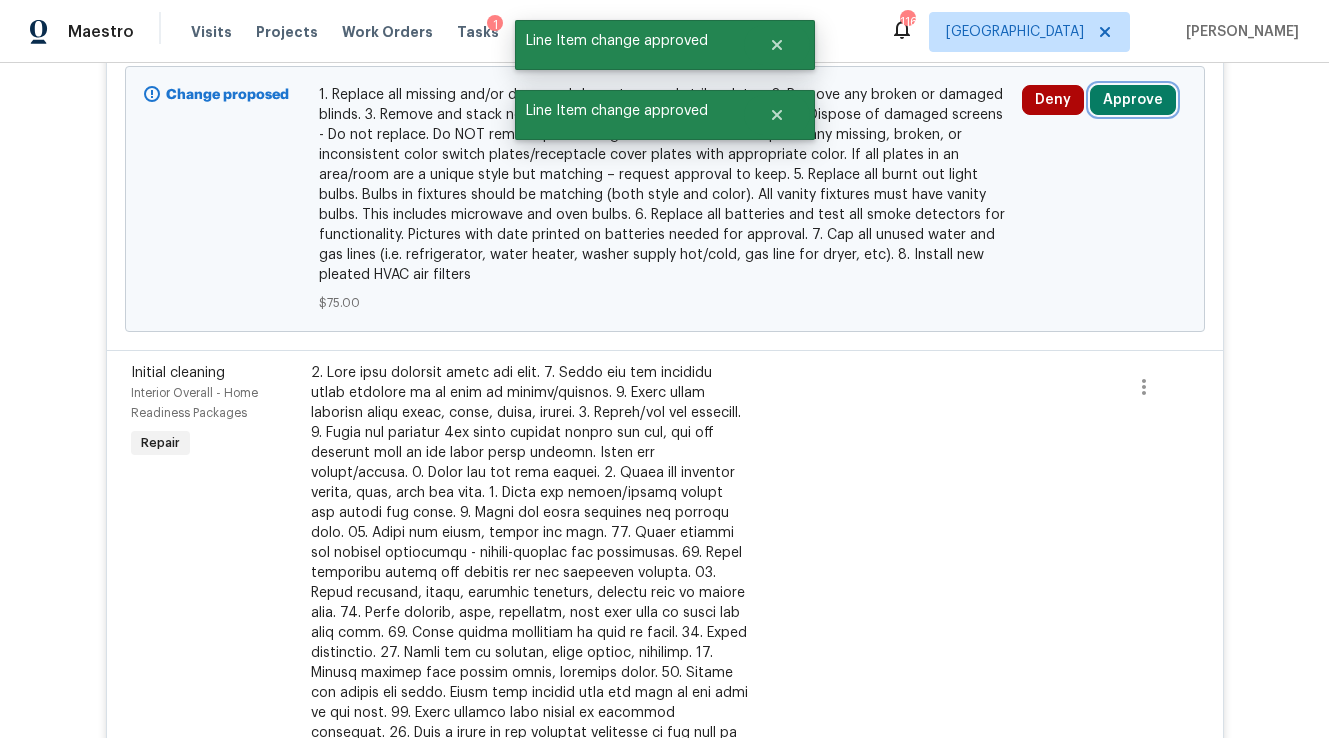 click on "Approve" at bounding box center [1133, 100] 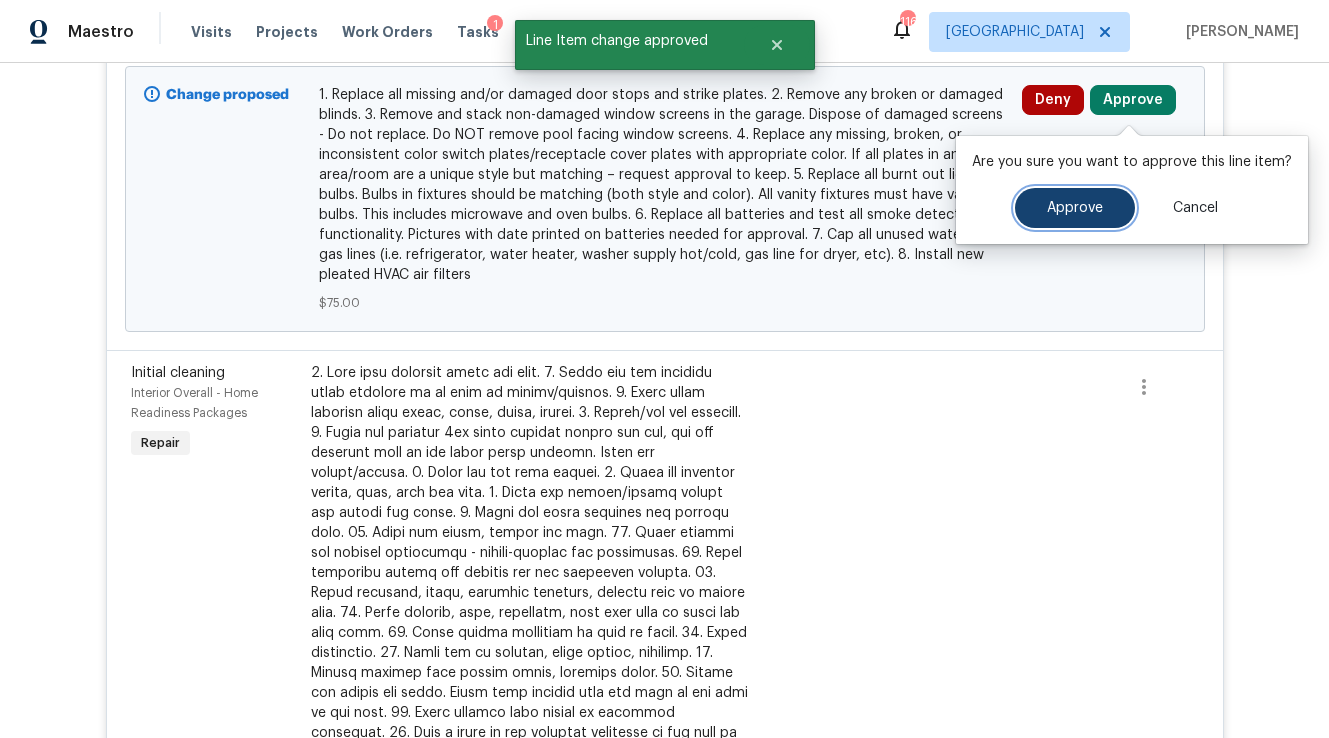 click on "Approve" at bounding box center (1075, 208) 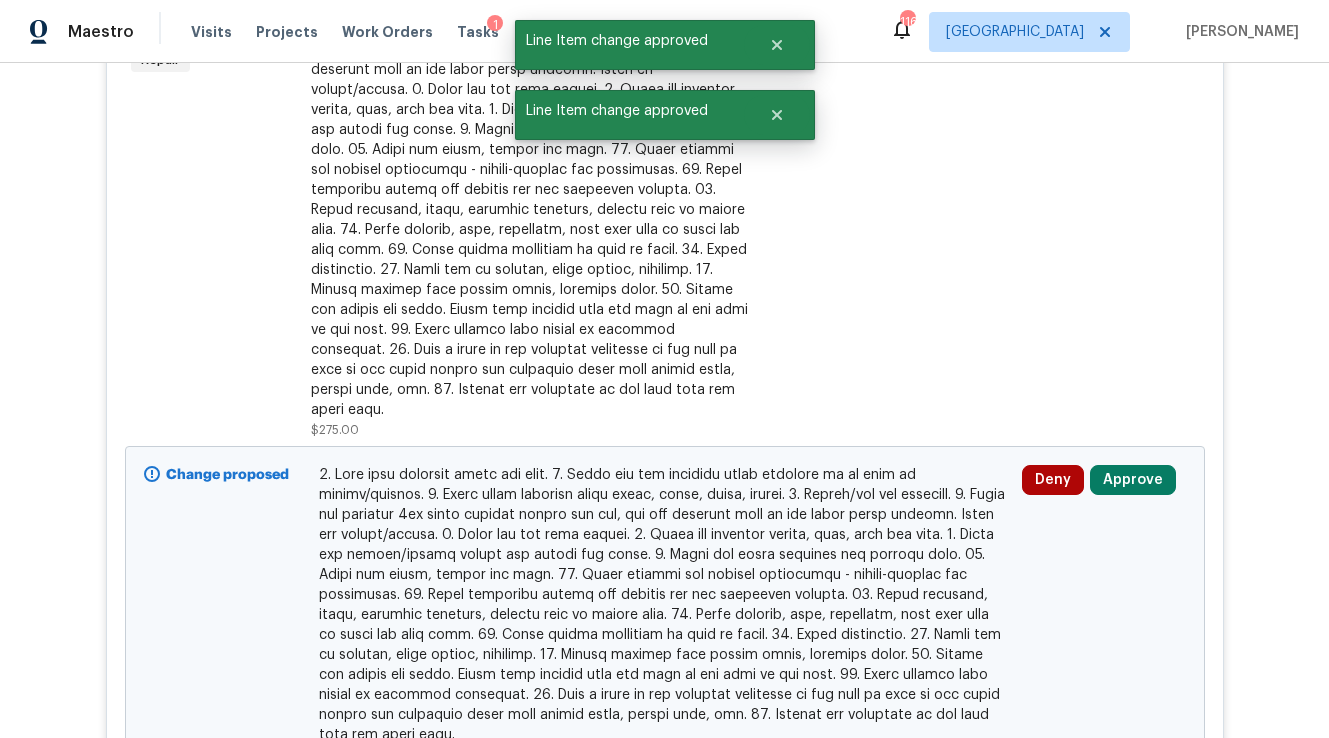 scroll, scrollTop: 2346, scrollLeft: 0, axis: vertical 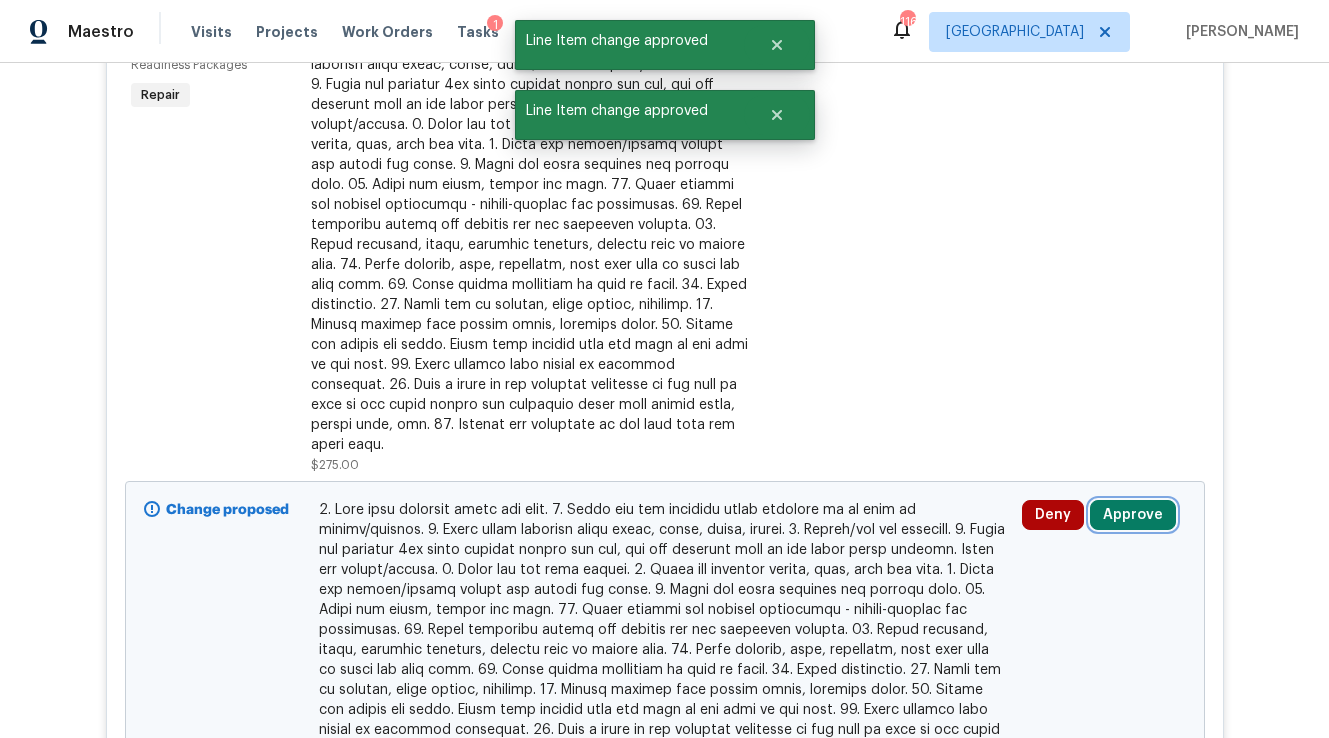 click on "Approve" at bounding box center (1133, 515) 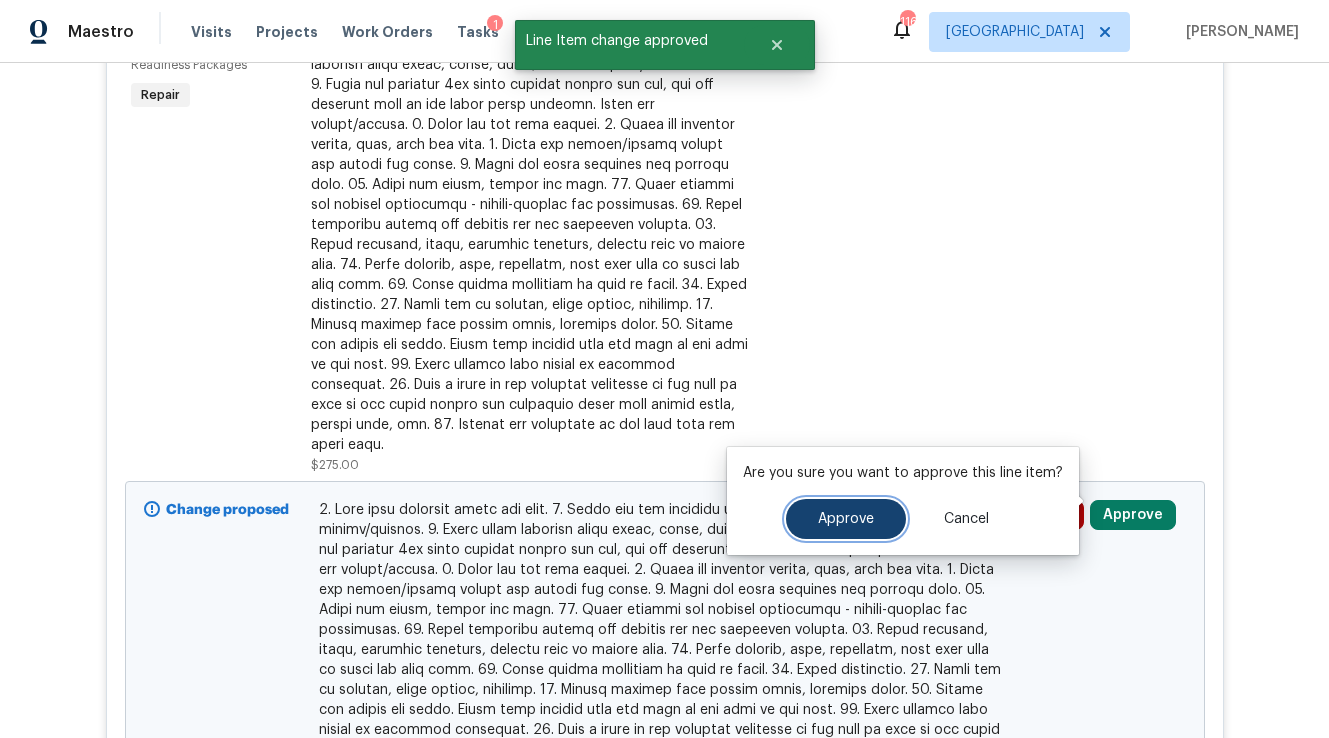 click on "Approve" at bounding box center (846, 519) 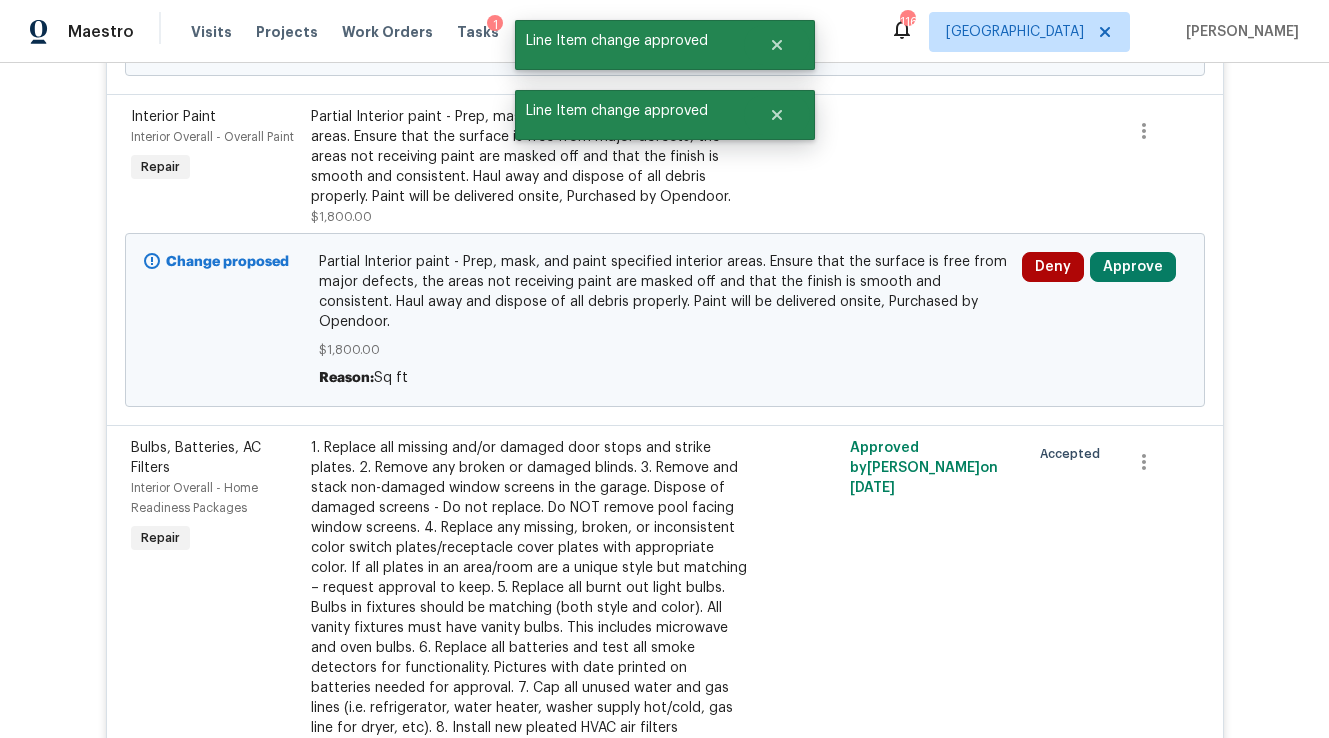 scroll, scrollTop: 2186, scrollLeft: 0, axis: vertical 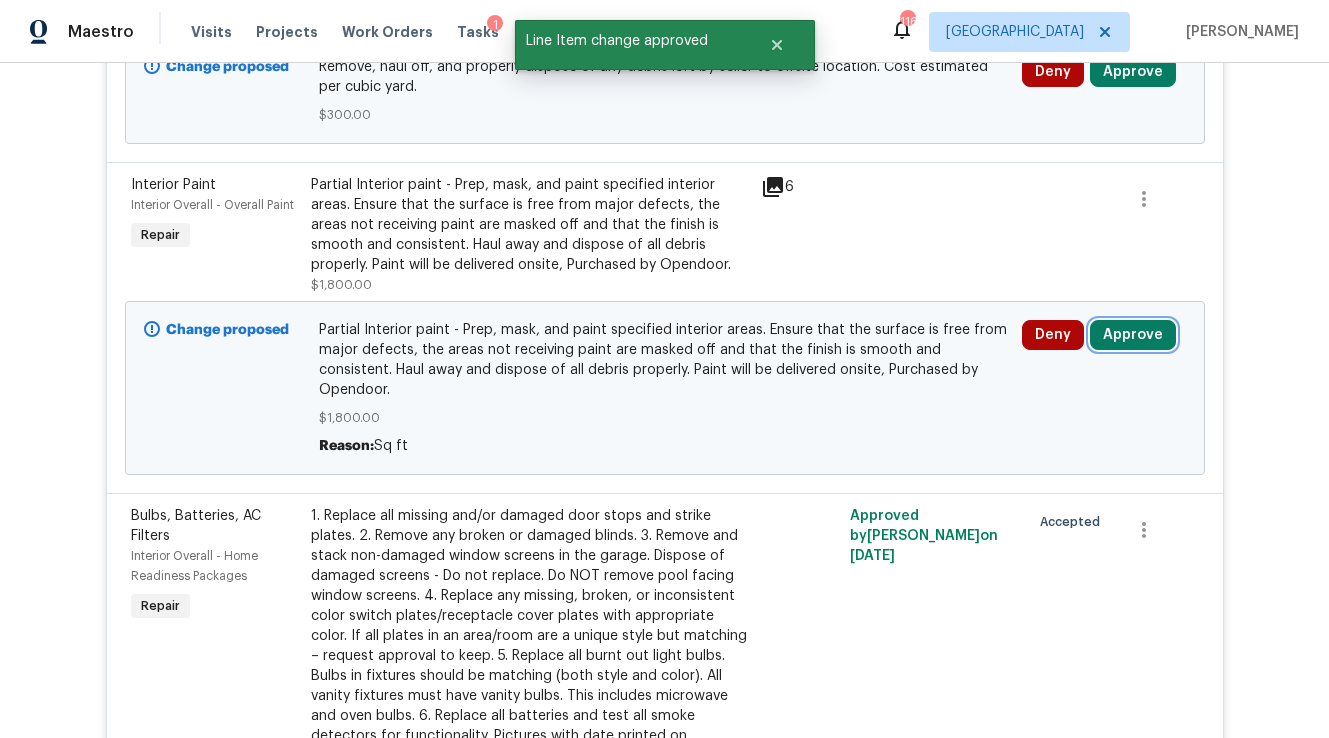 click on "Approve" at bounding box center (1133, 335) 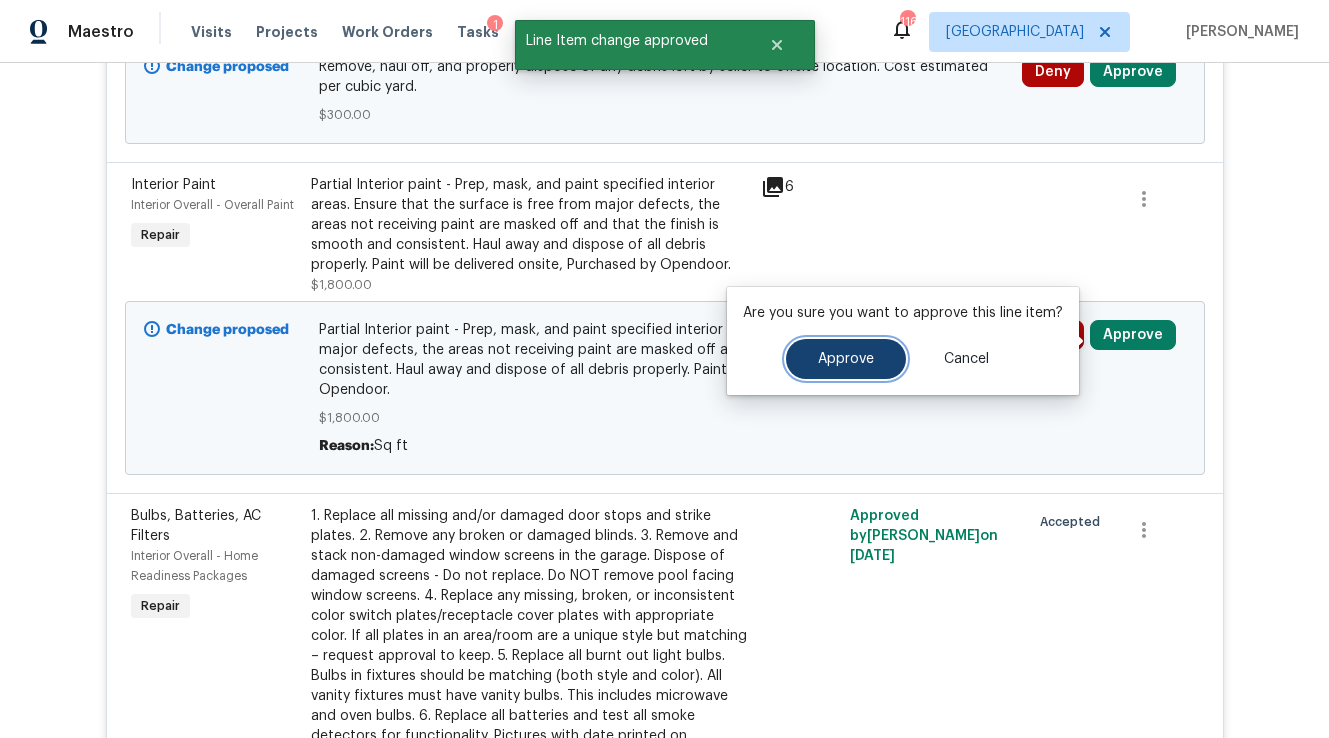 click on "Approve" at bounding box center [846, 359] 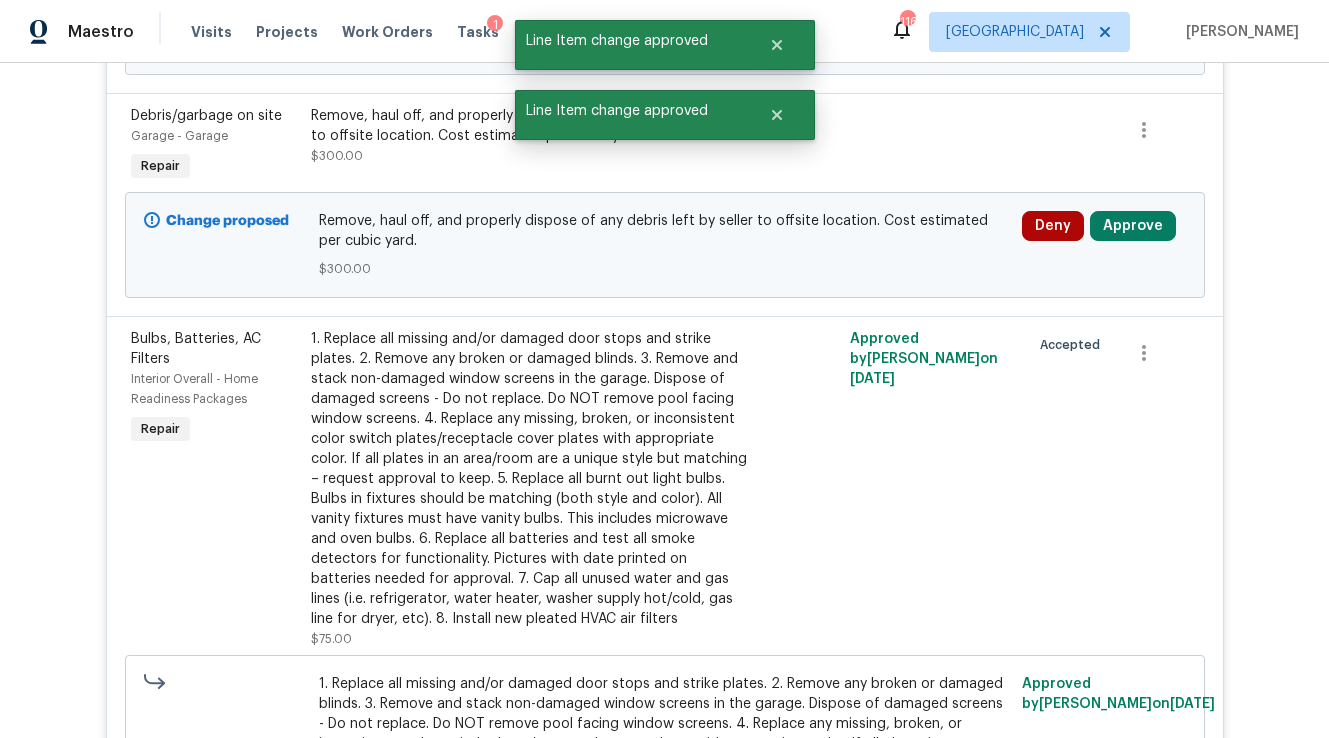 scroll, scrollTop: 2027, scrollLeft: 0, axis: vertical 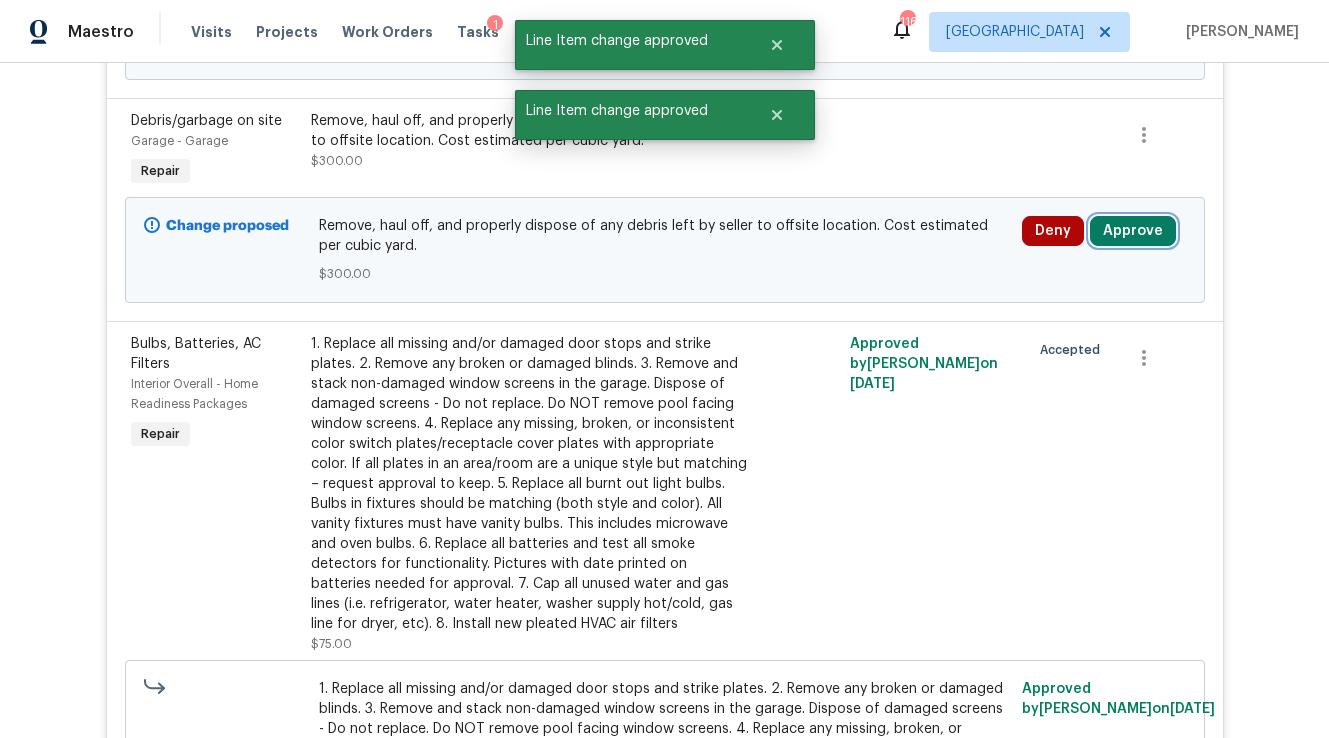 click on "Approve" at bounding box center [1133, 231] 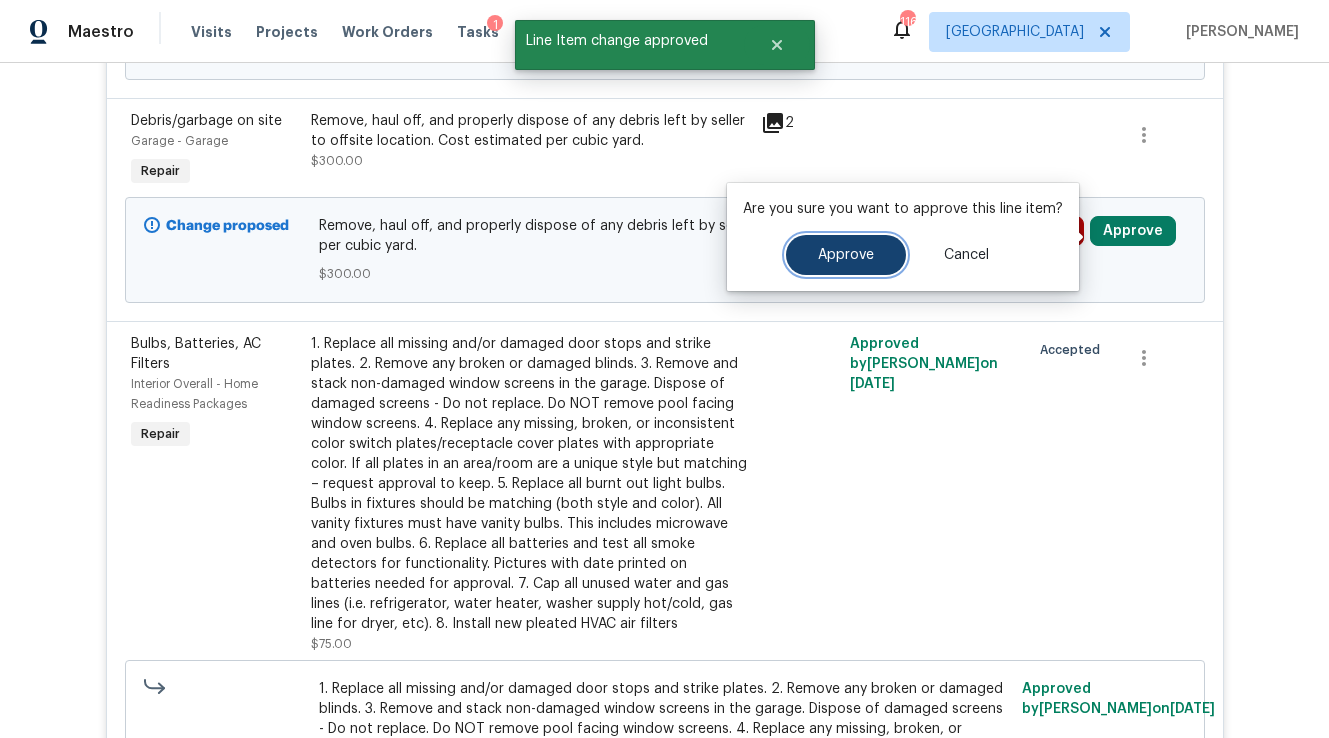 click on "Approve" at bounding box center [846, 255] 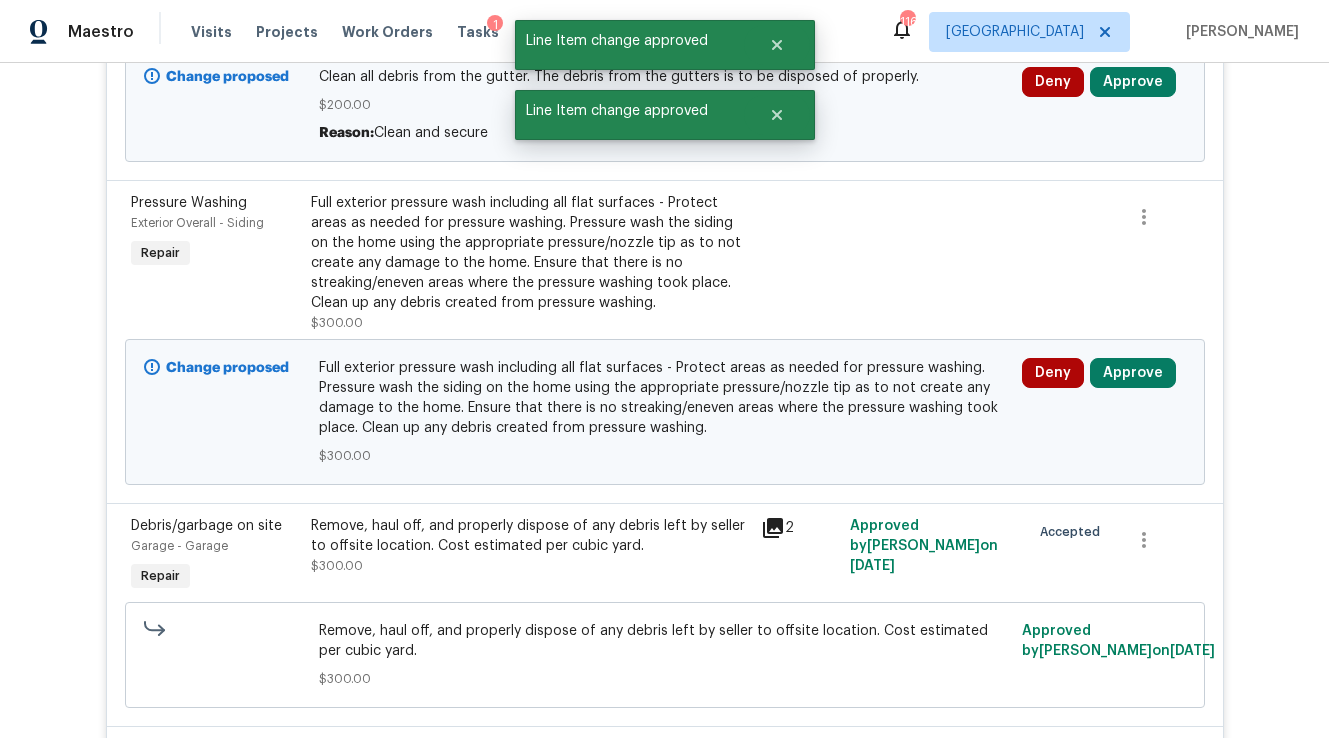 scroll, scrollTop: 1606, scrollLeft: 0, axis: vertical 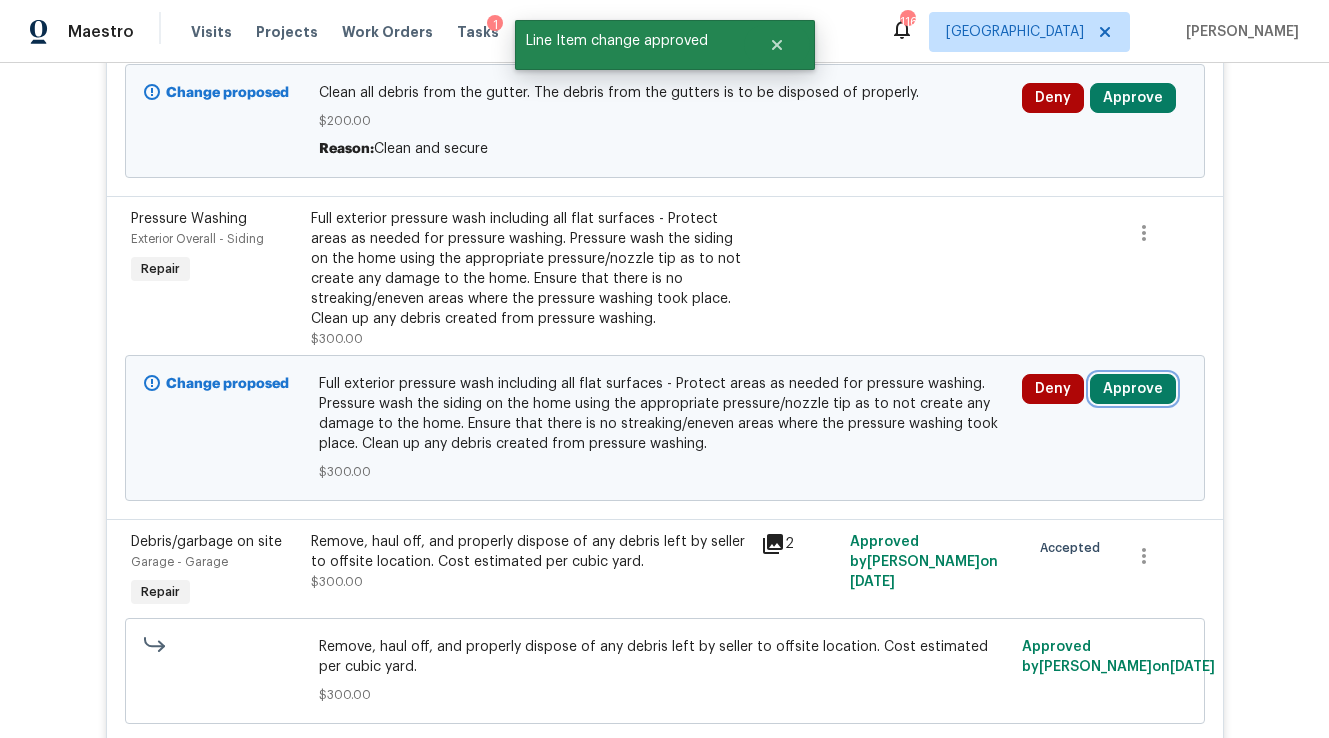 click on "Approve" at bounding box center [1133, 389] 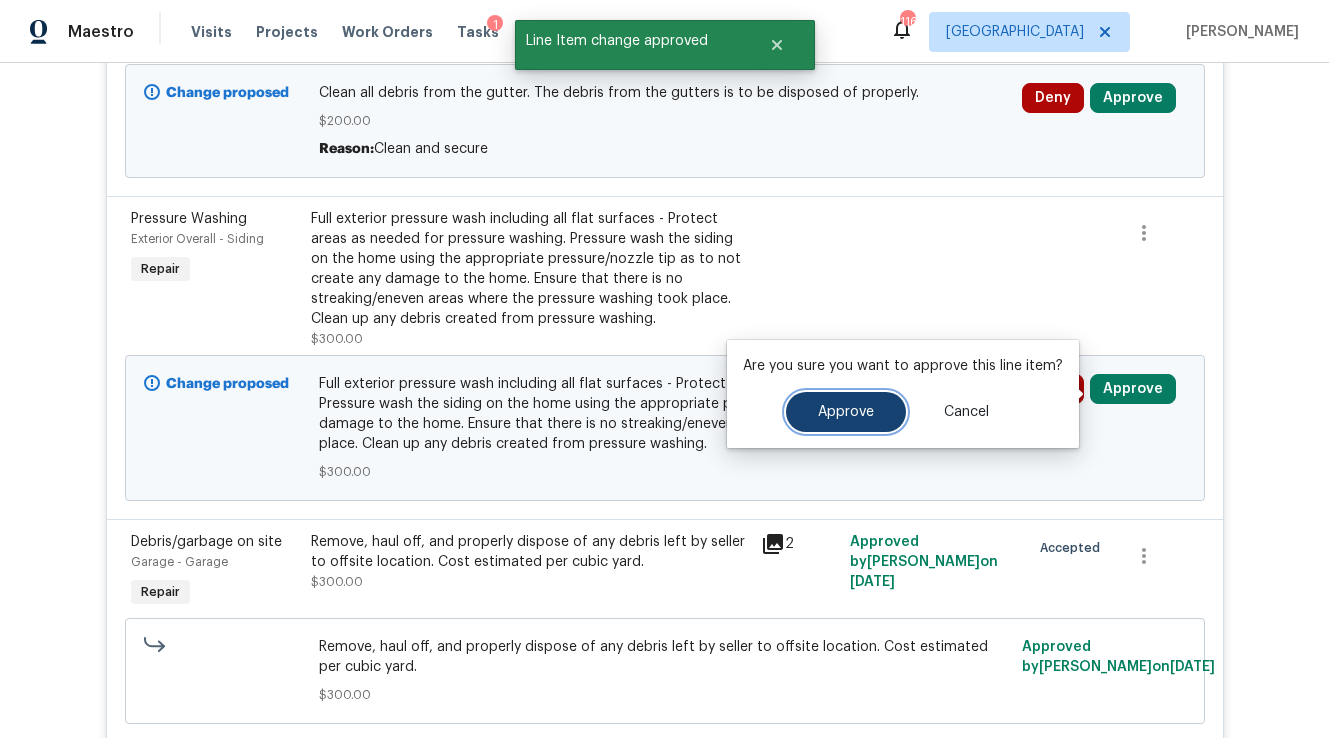 click on "Approve" at bounding box center (846, 412) 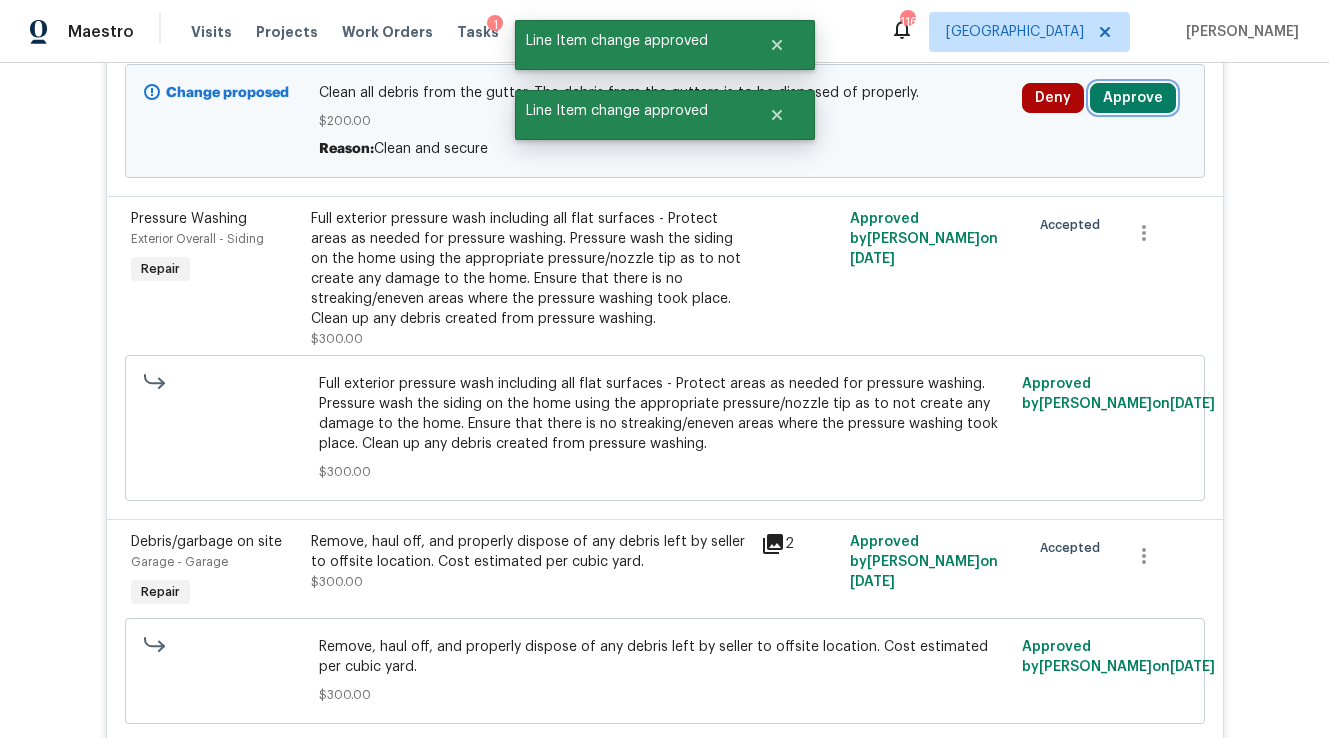 click on "Approve" at bounding box center (1133, 98) 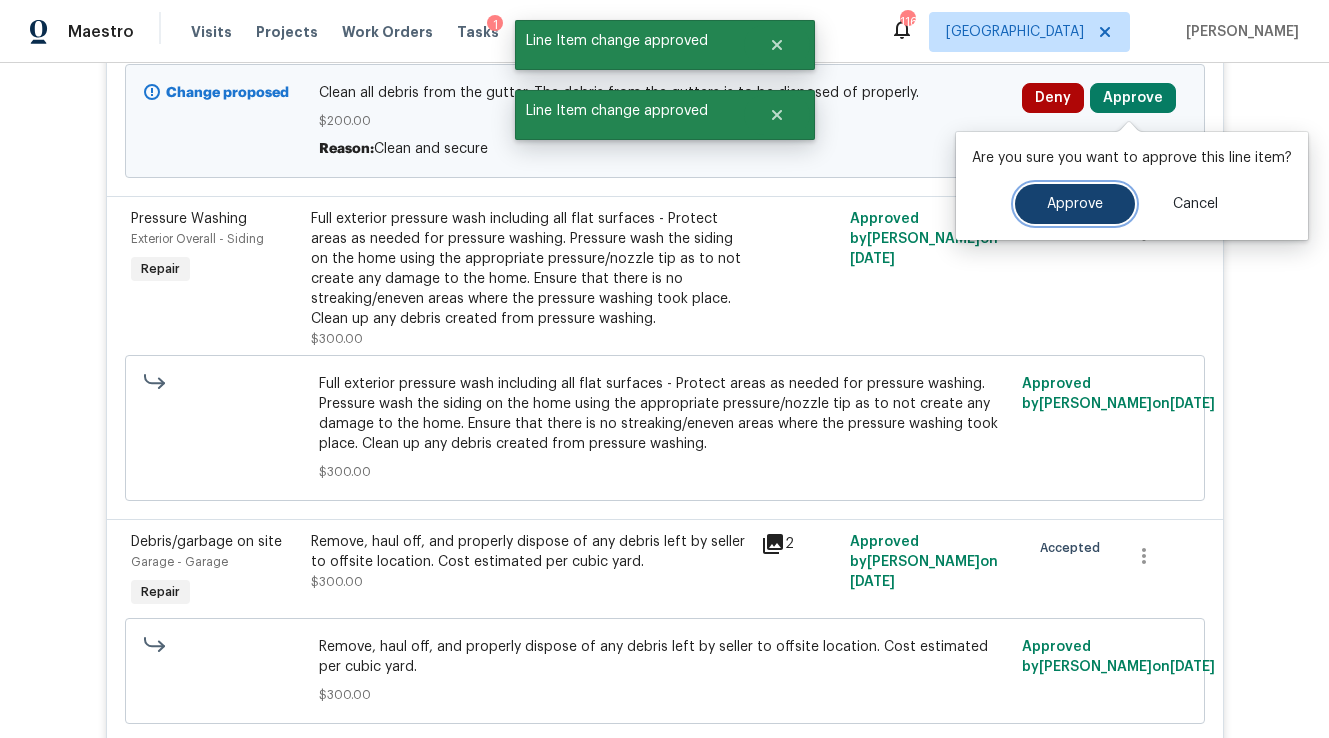 click on "Approve" at bounding box center (1075, 204) 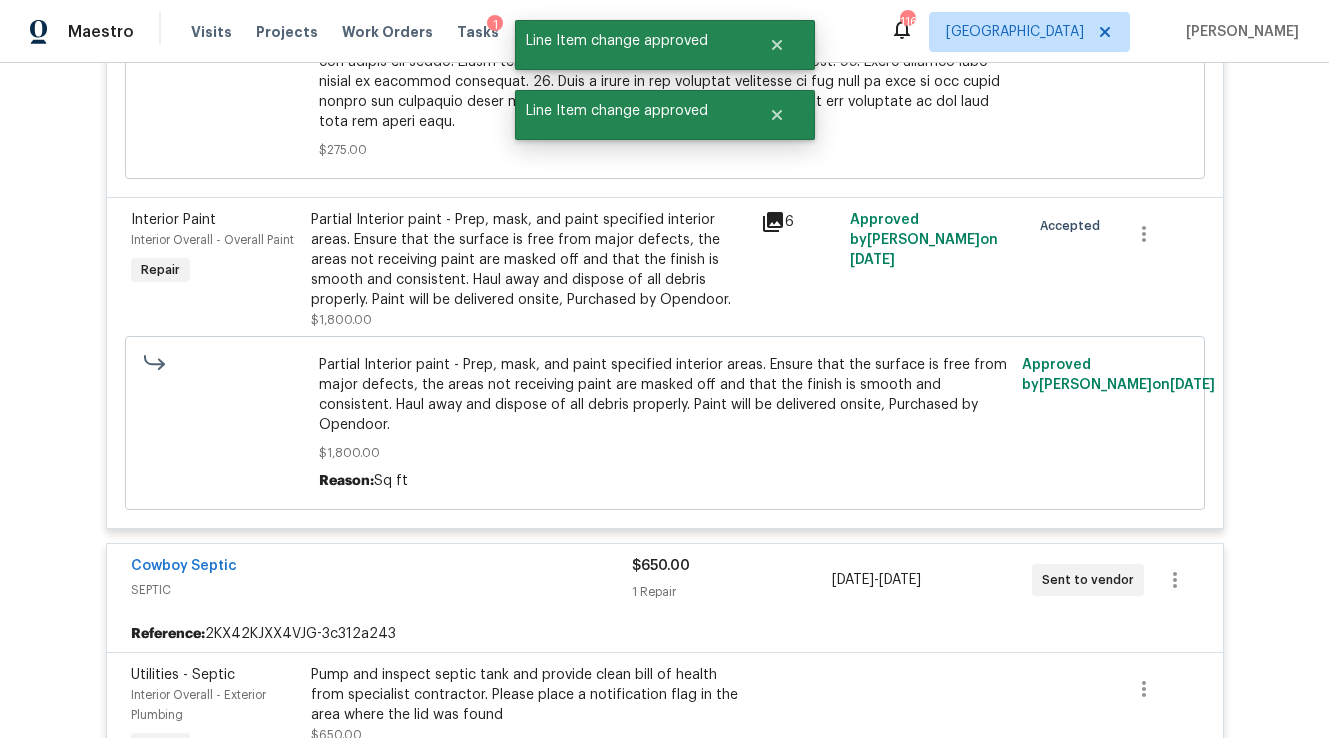 scroll, scrollTop: 4069, scrollLeft: 0, axis: vertical 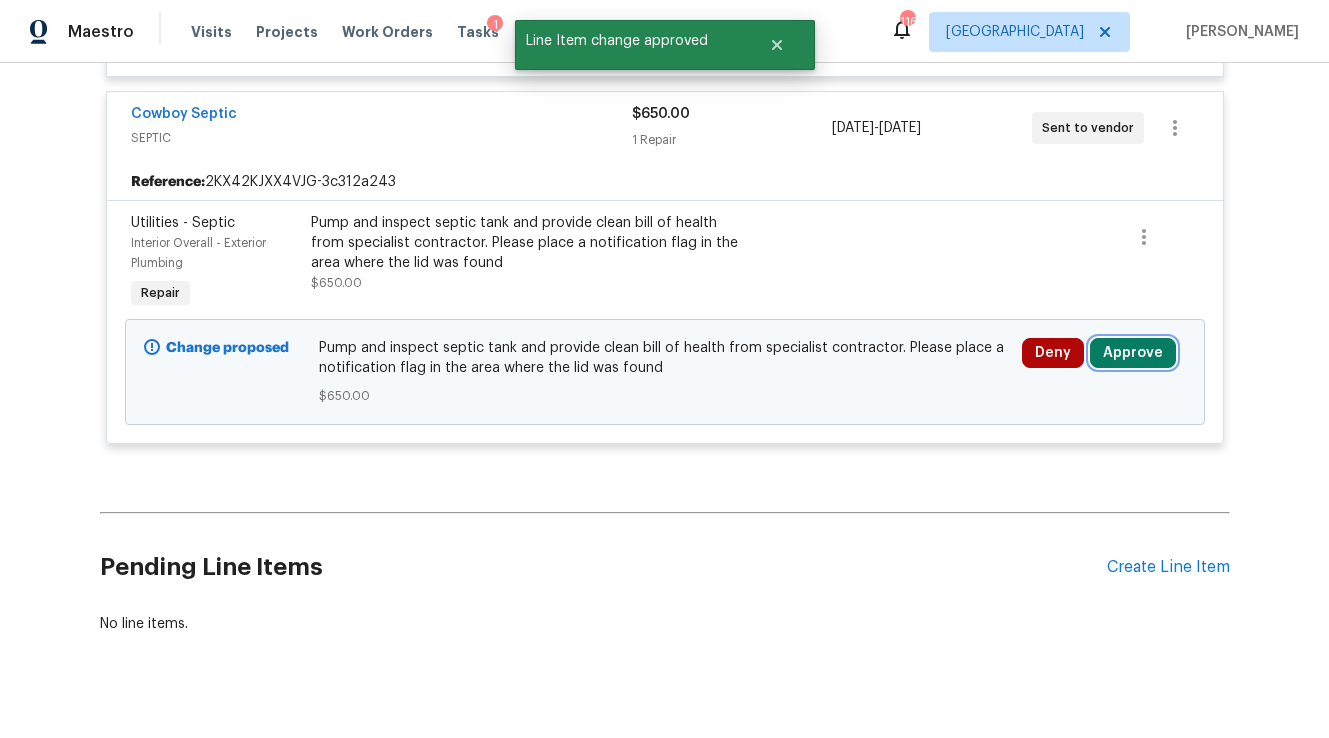click on "Approve" at bounding box center (1133, 353) 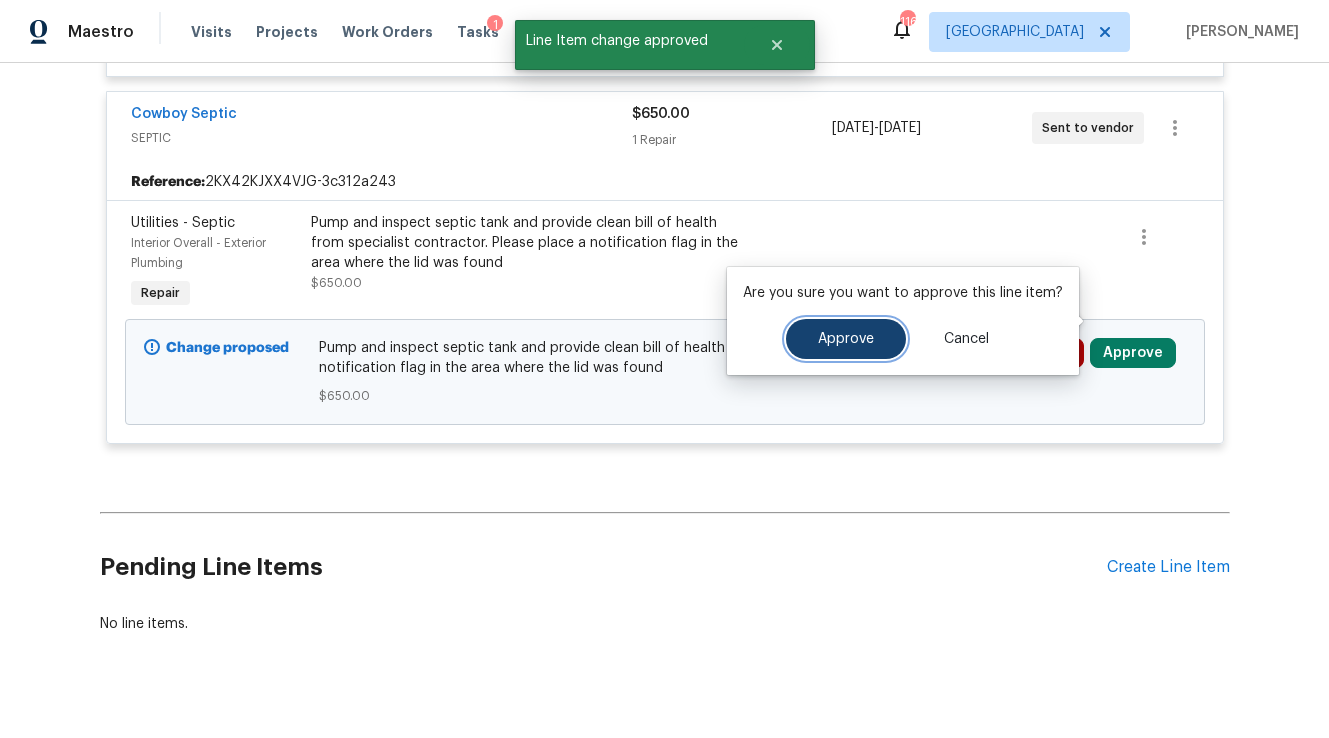 click on "Approve" at bounding box center (846, 339) 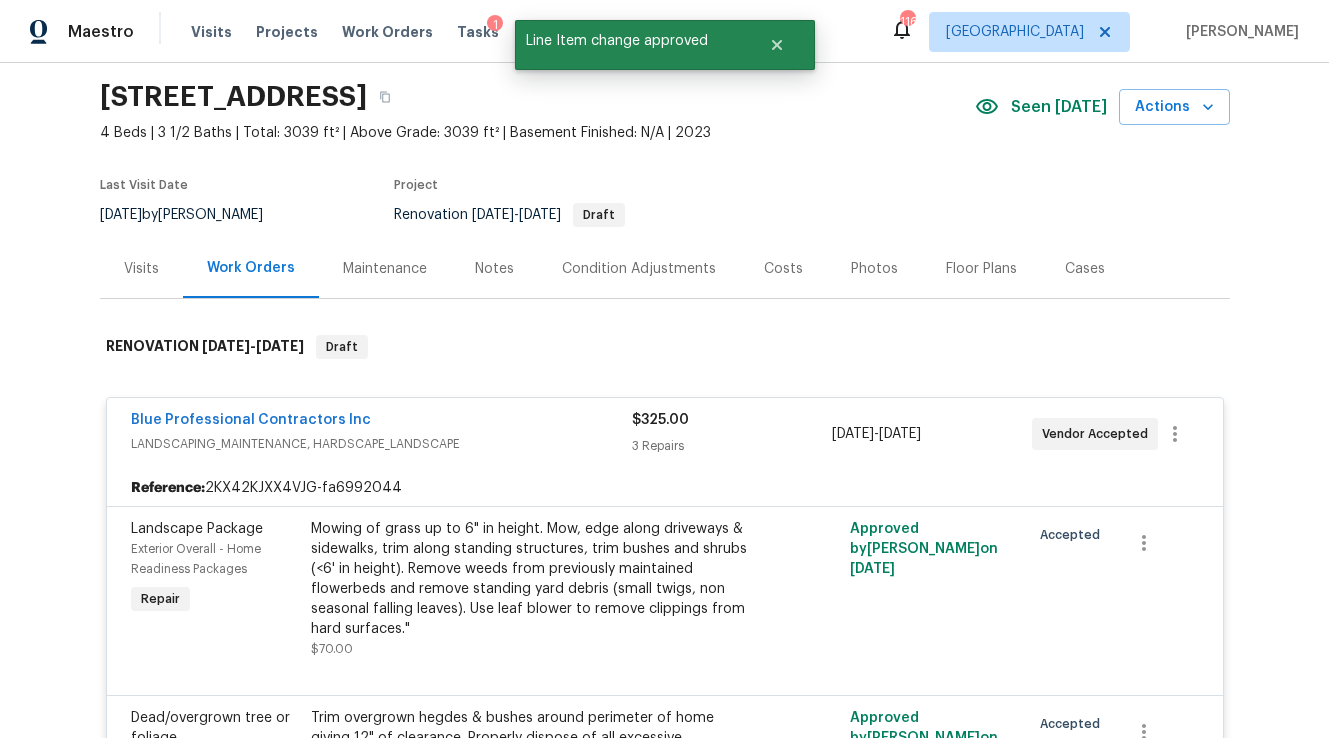 scroll, scrollTop: 0, scrollLeft: 0, axis: both 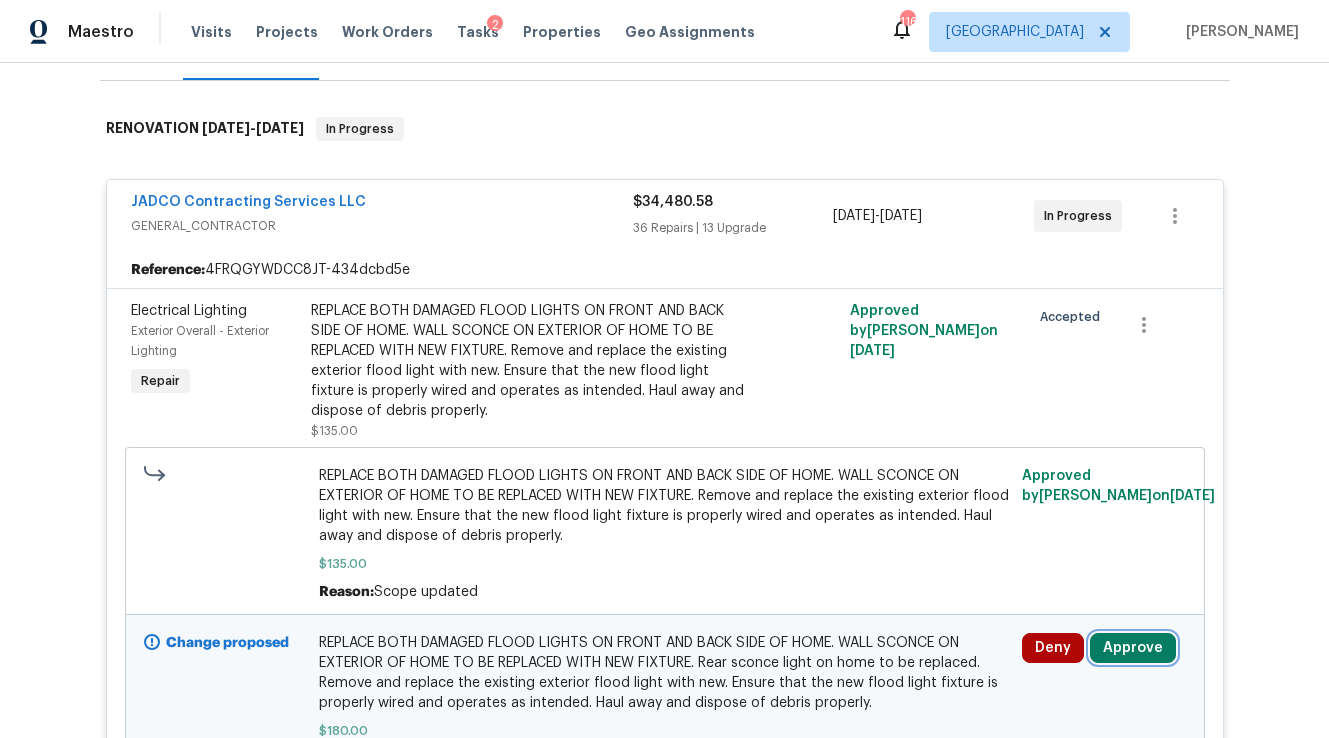 click on "Approve" at bounding box center [1133, 648] 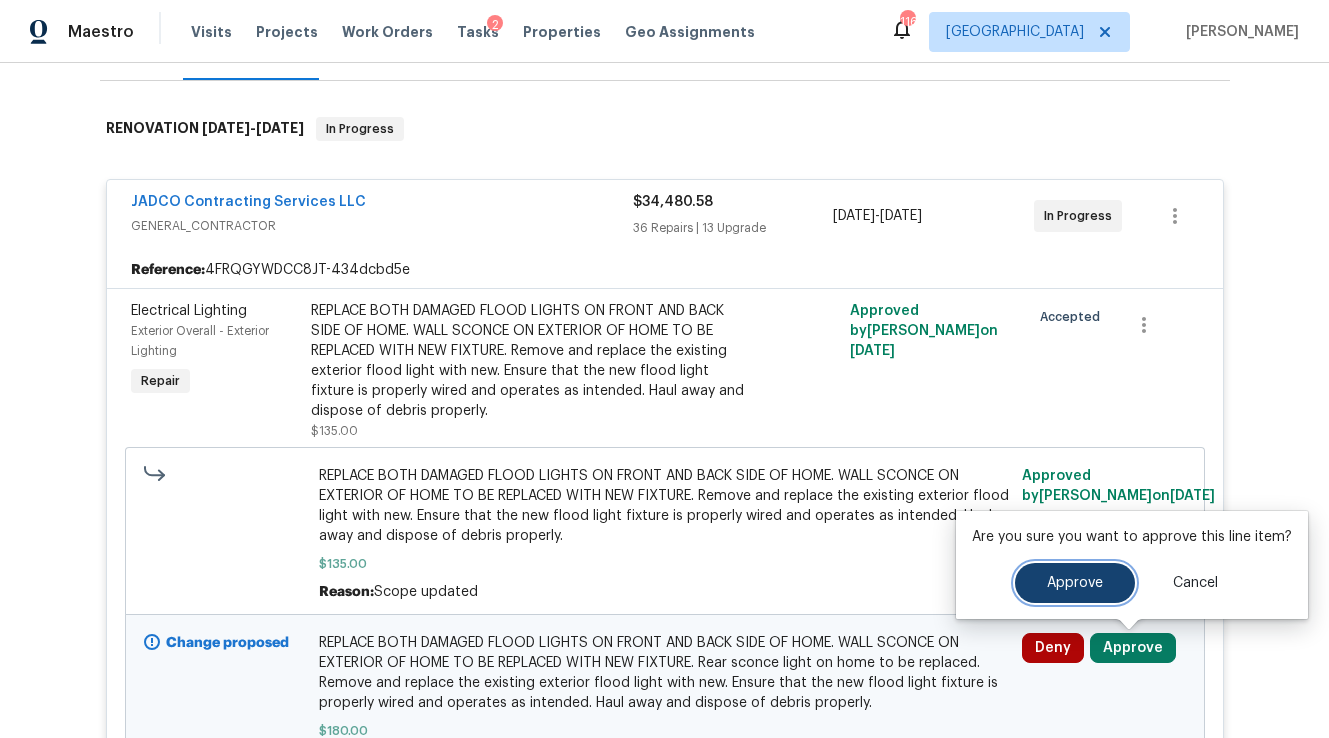 click on "Approve" at bounding box center (1075, 583) 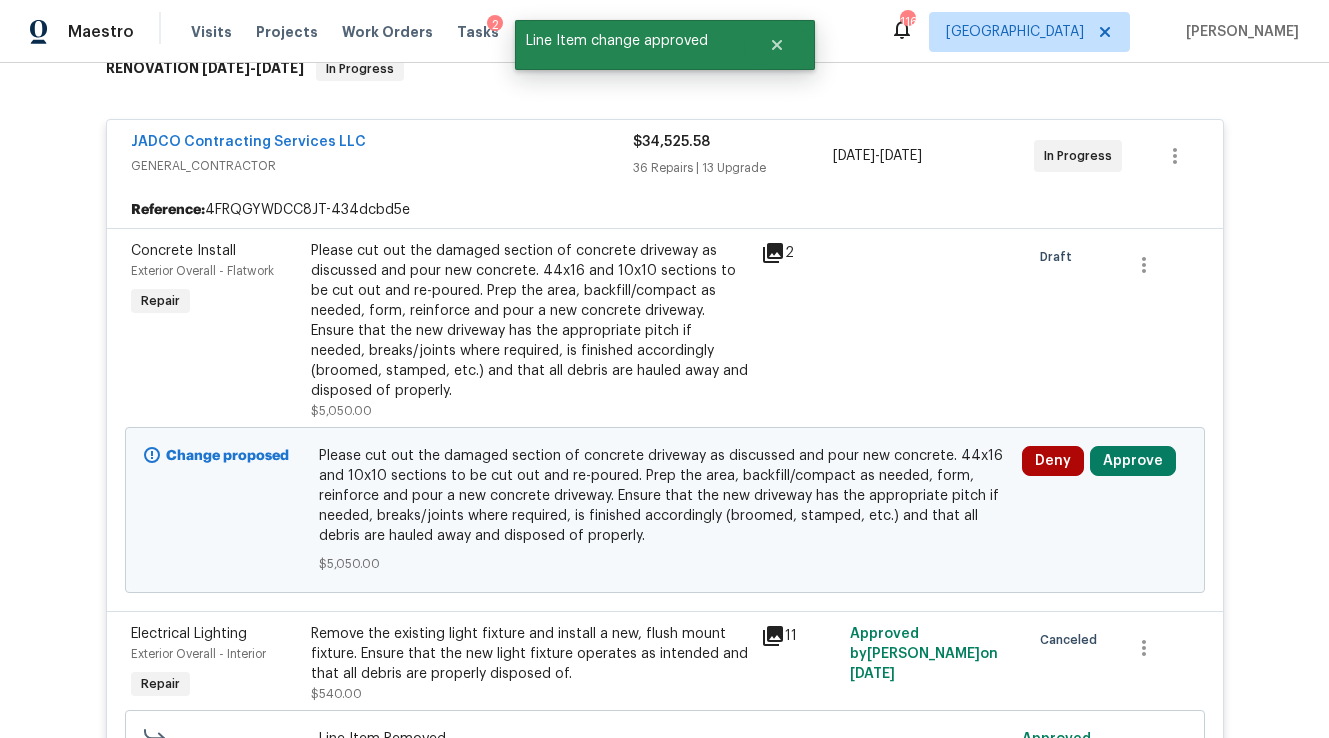 scroll, scrollTop: 610, scrollLeft: 0, axis: vertical 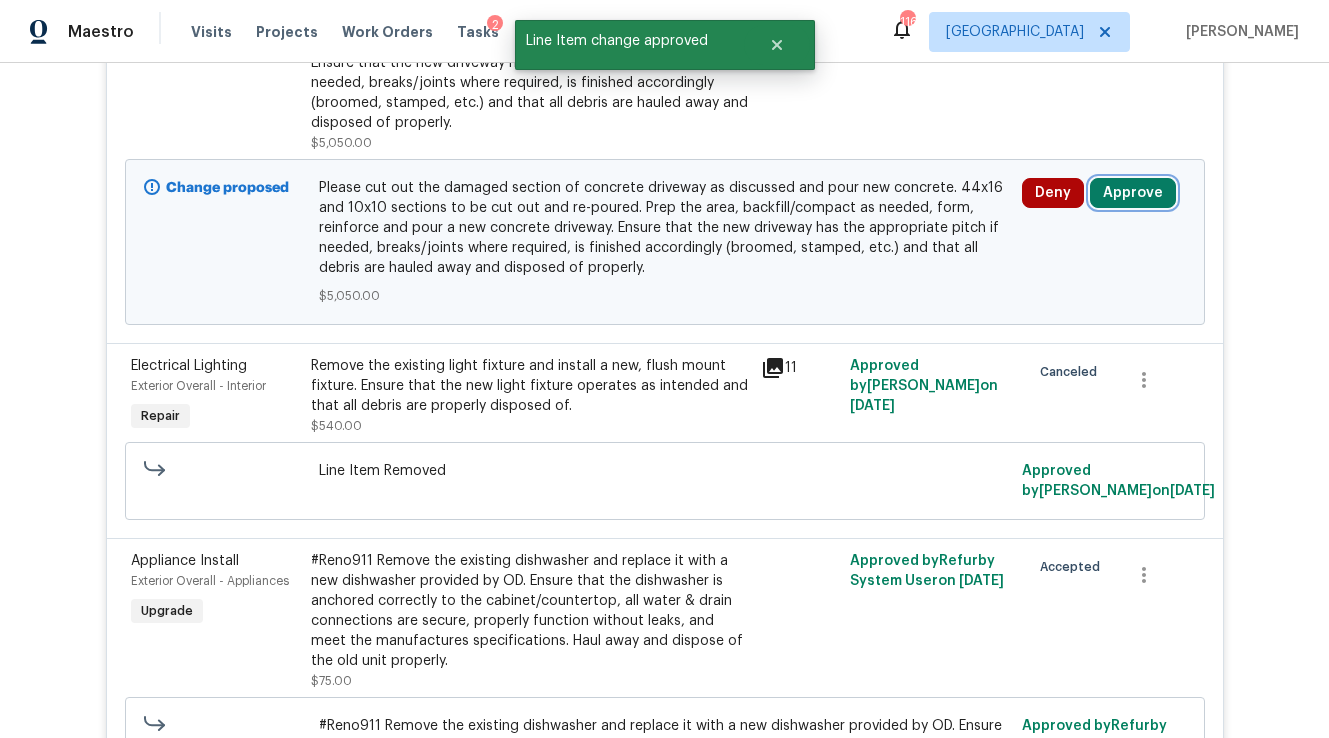 click on "Approve" at bounding box center [1133, 193] 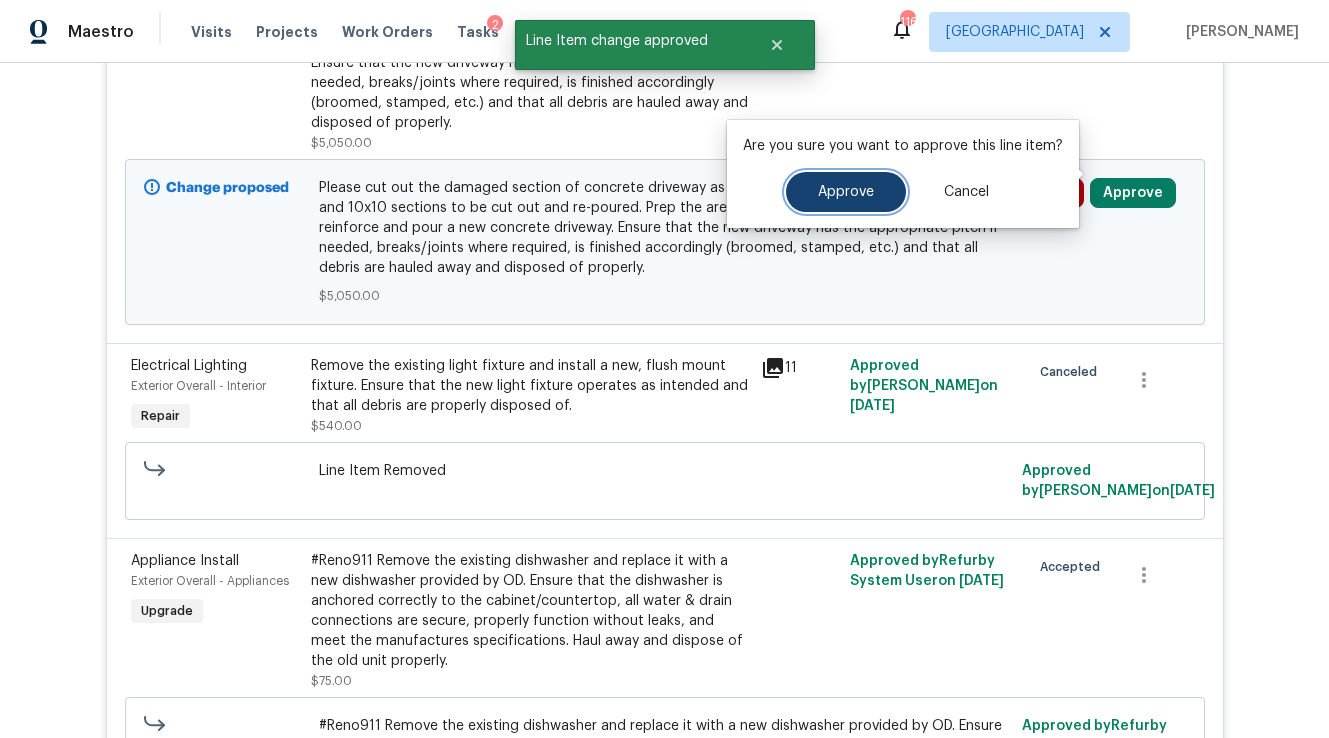 click on "Approve" at bounding box center [846, 192] 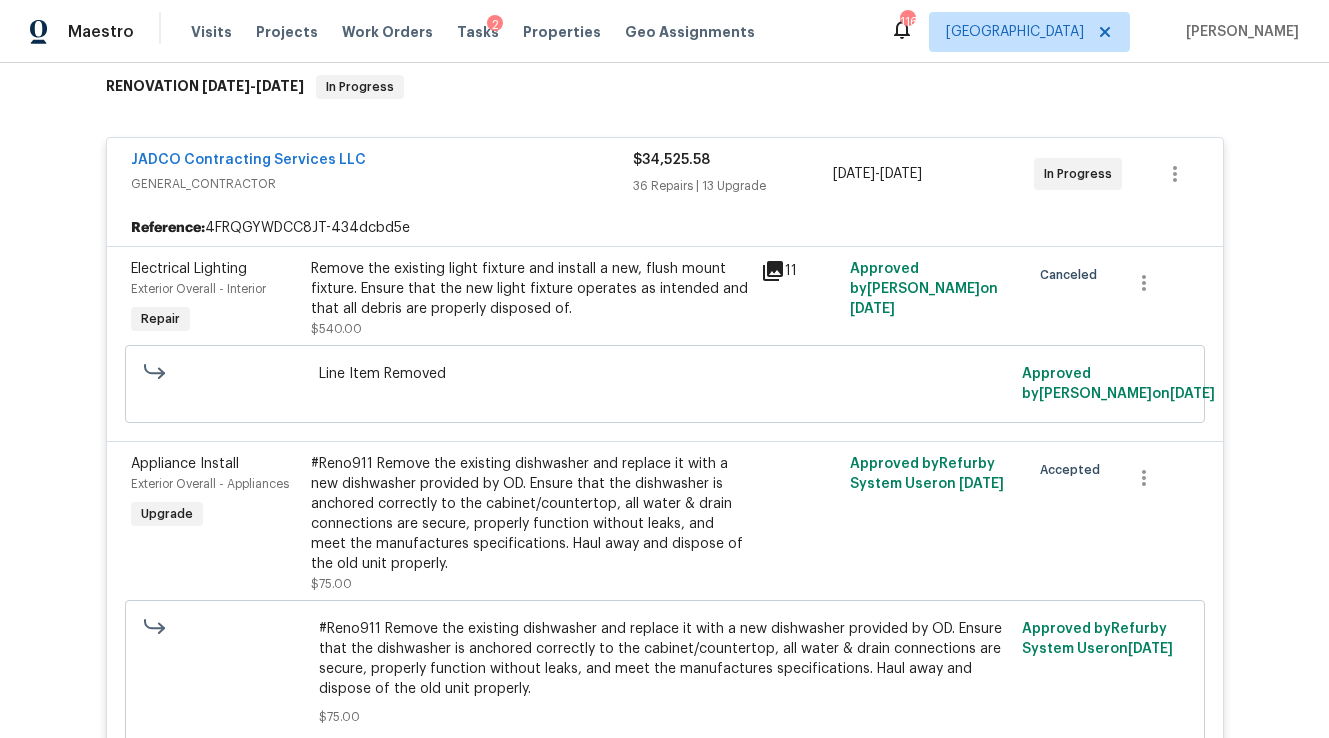 scroll, scrollTop: 0, scrollLeft: 0, axis: both 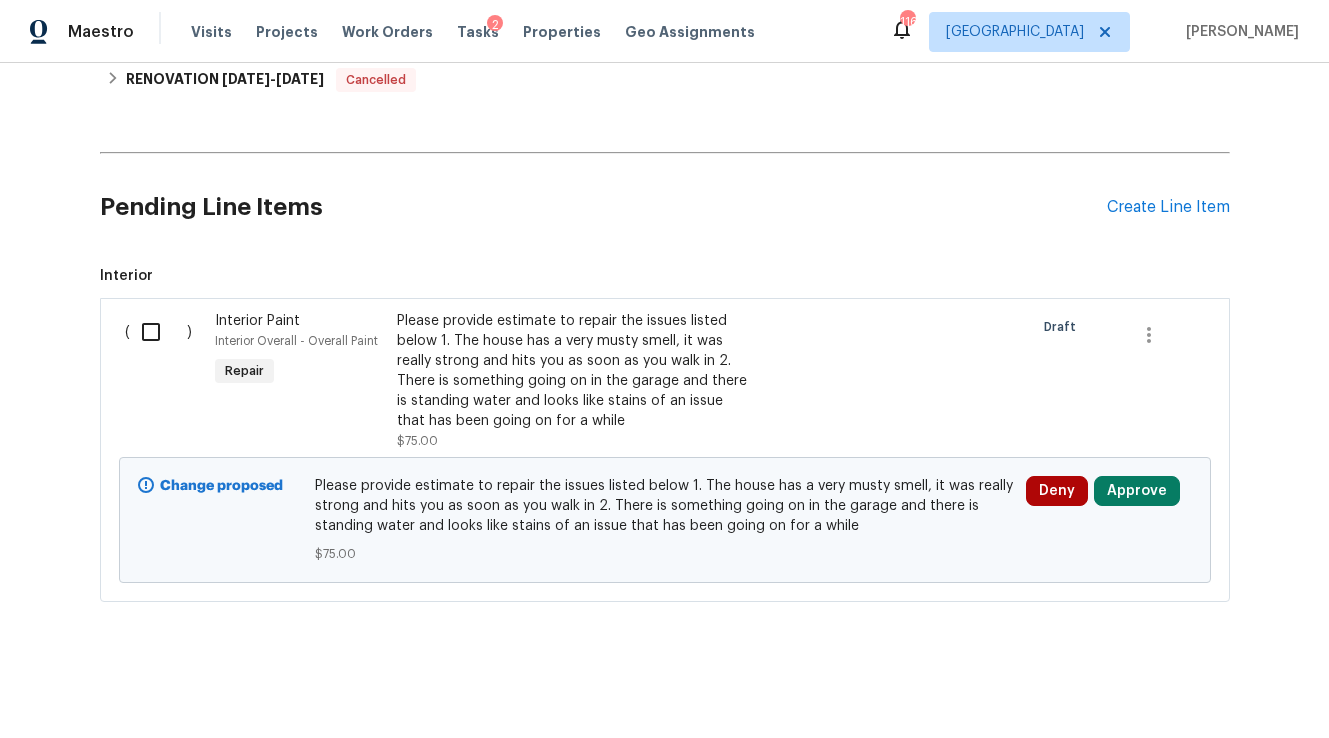 click on "Deny Approve" at bounding box center [1109, 520] 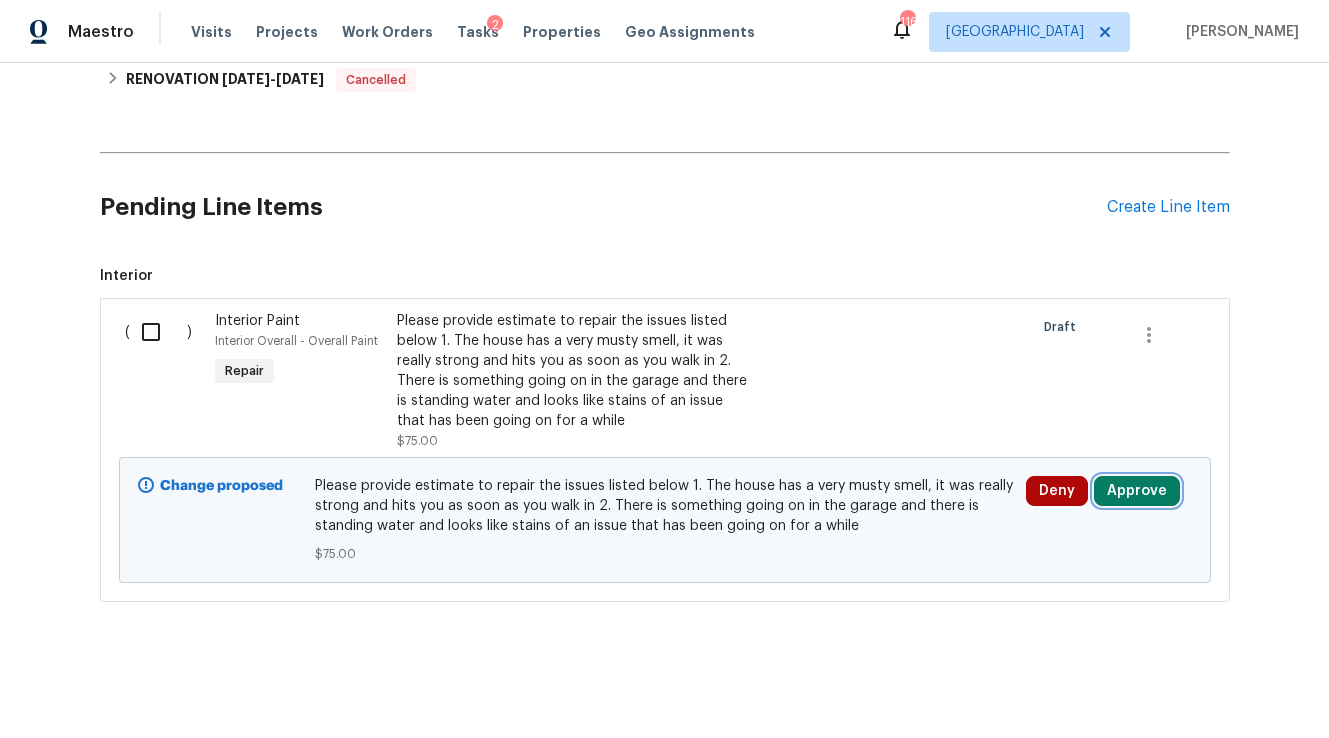 click on "Approve" at bounding box center (1137, 491) 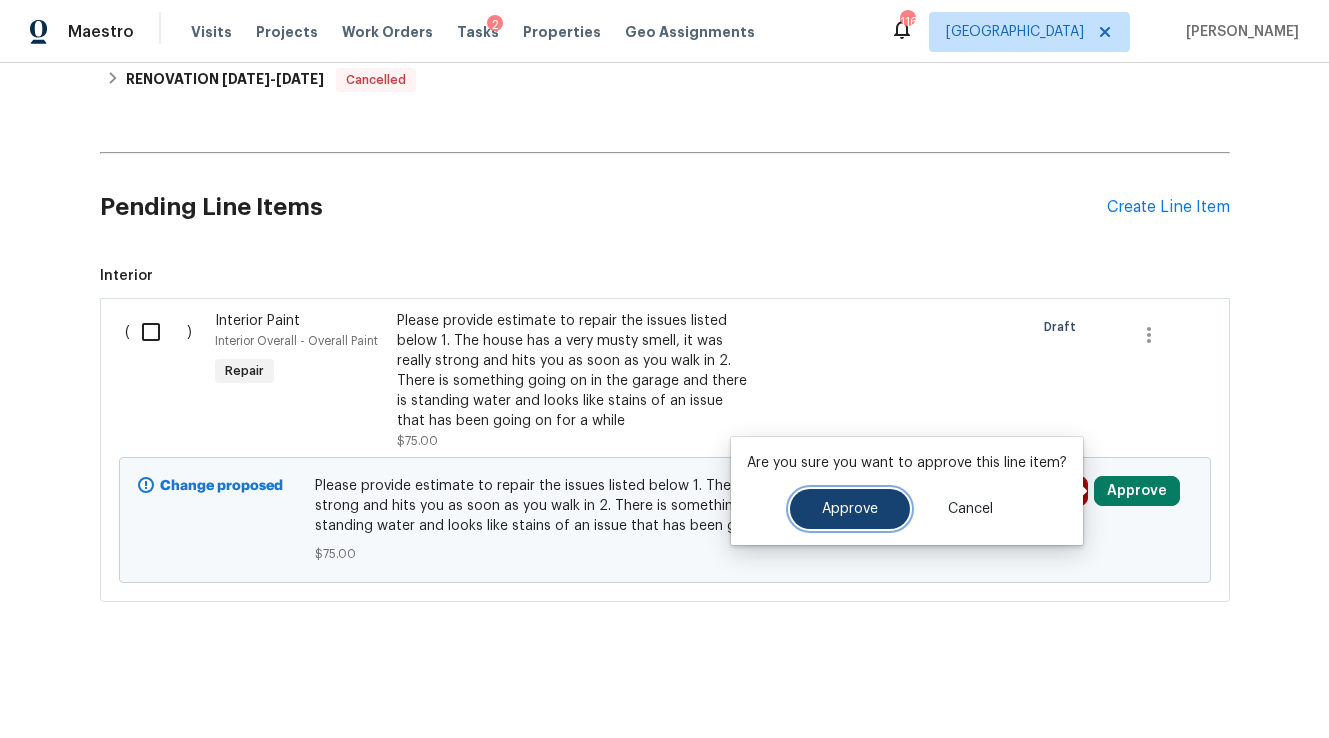 click on "Approve" at bounding box center [850, 509] 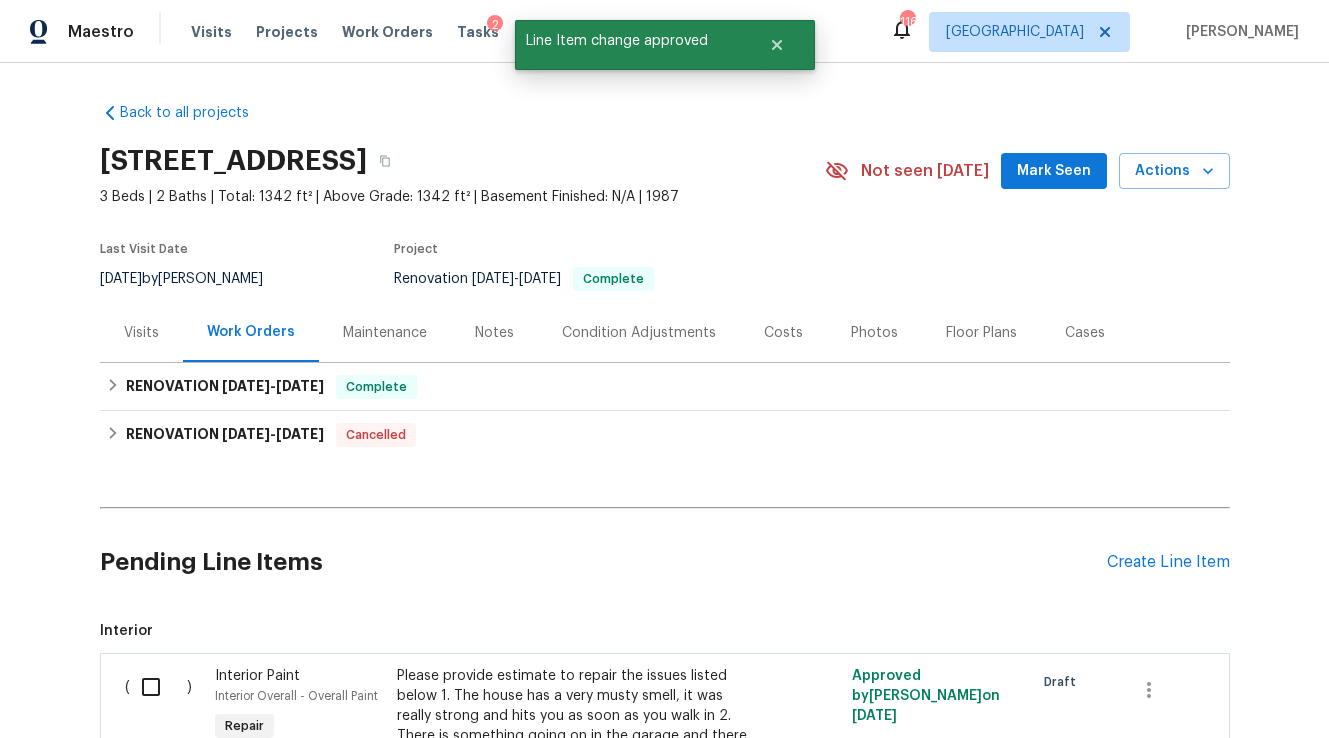 scroll, scrollTop: 241, scrollLeft: 0, axis: vertical 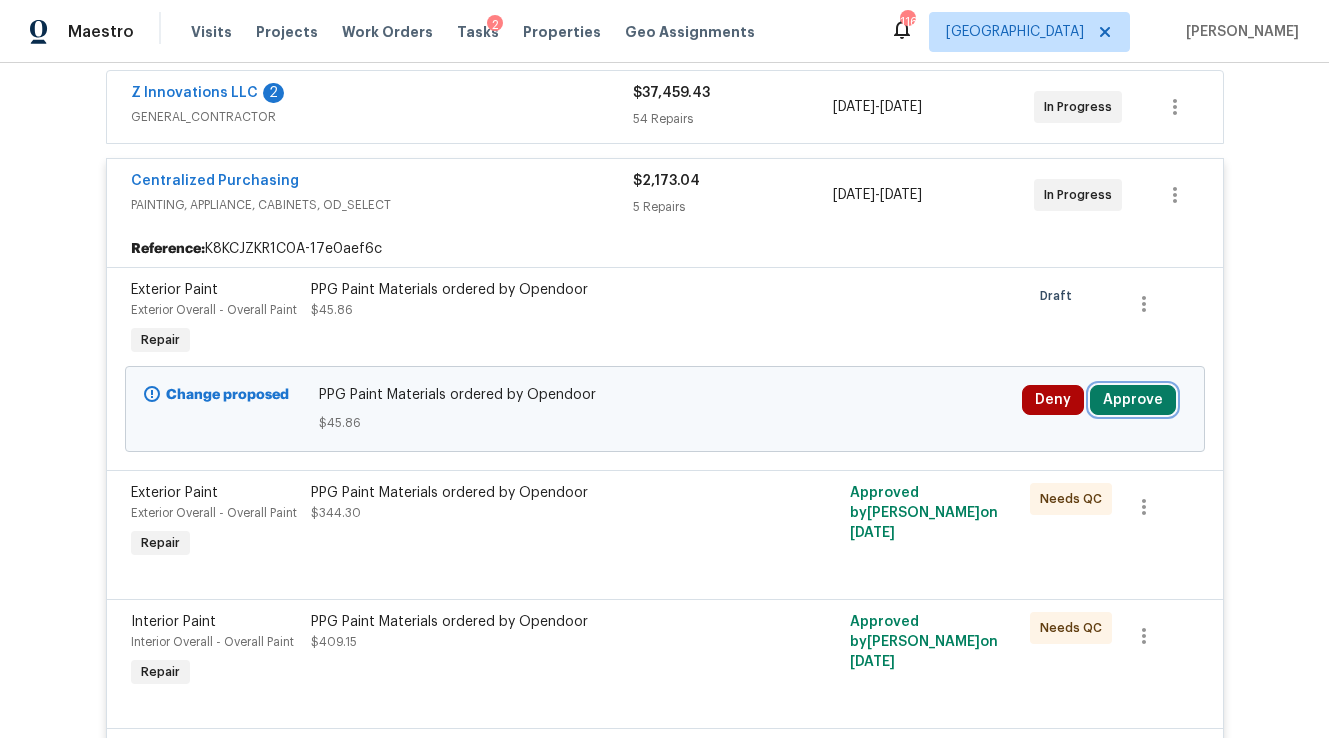 click on "Approve" at bounding box center (1133, 400) 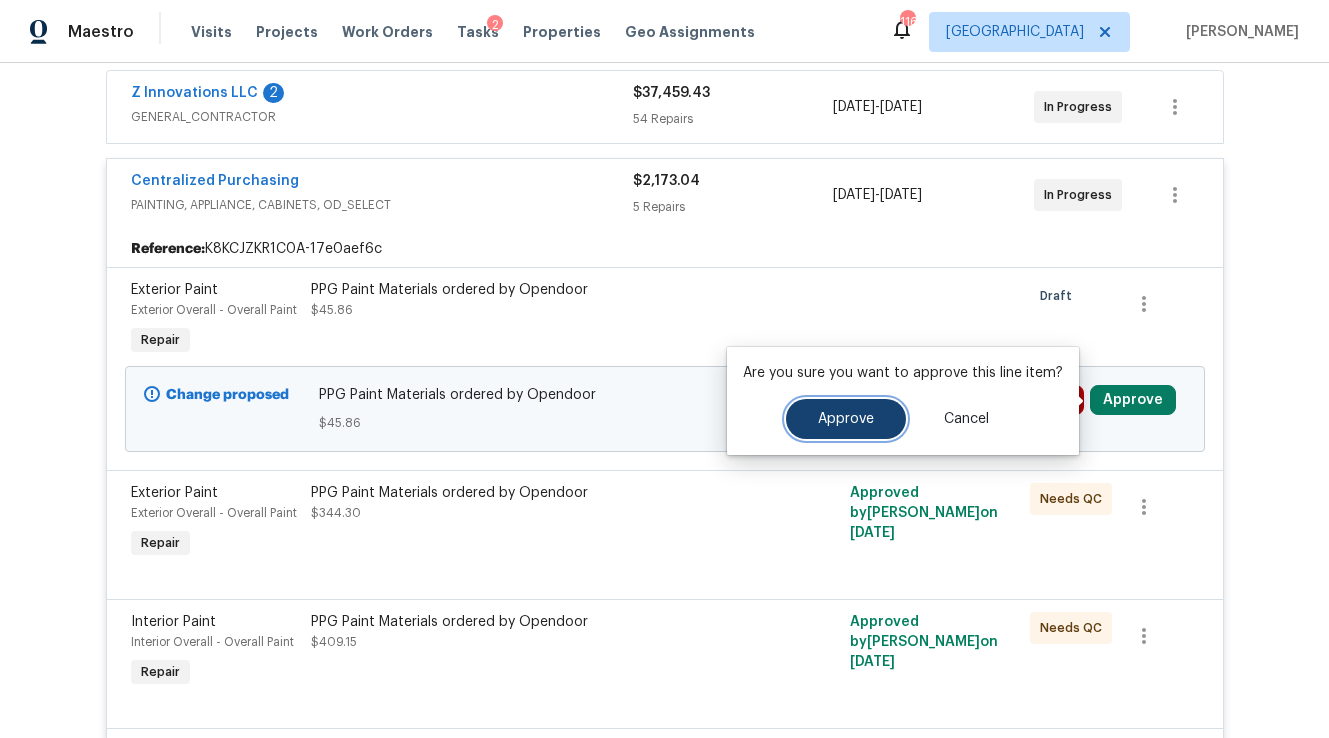 click on "Approve" at bounding box center (846, 419) 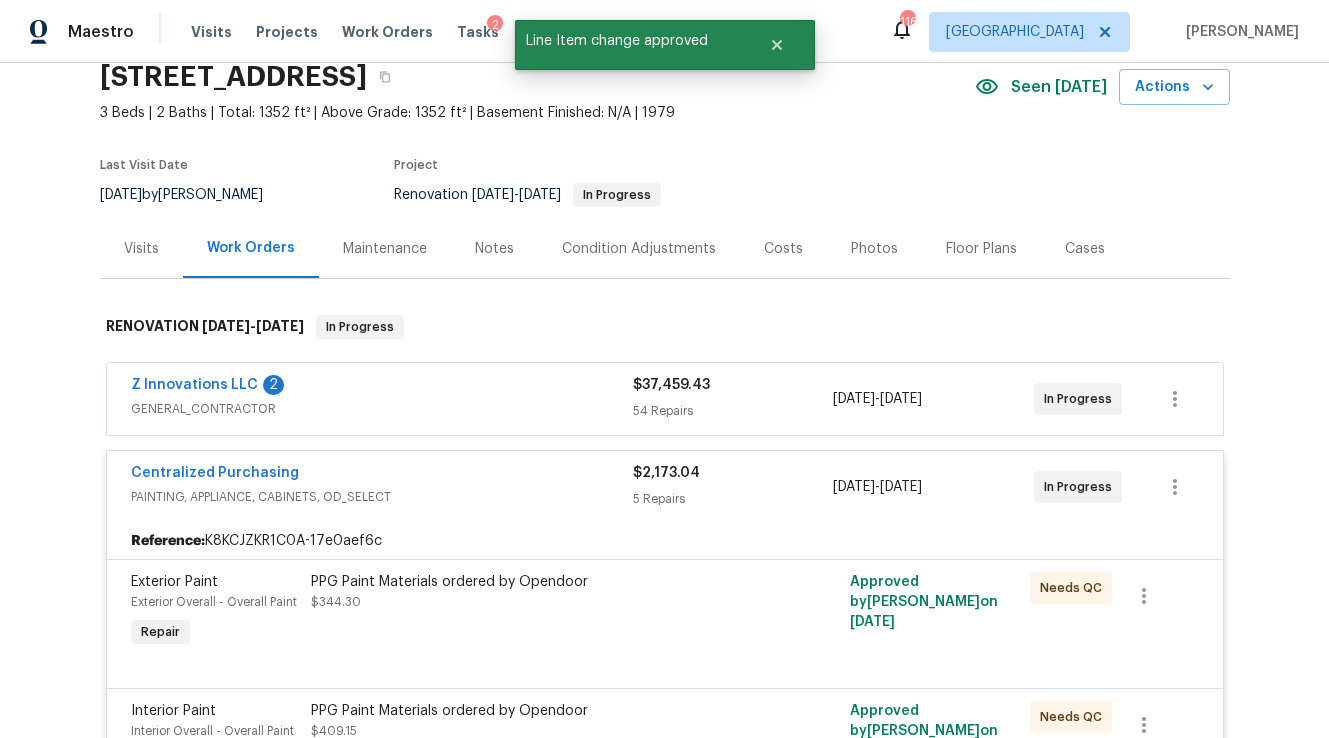 scroll, scrollTop: 0, scrollLeft: 0, axis: both 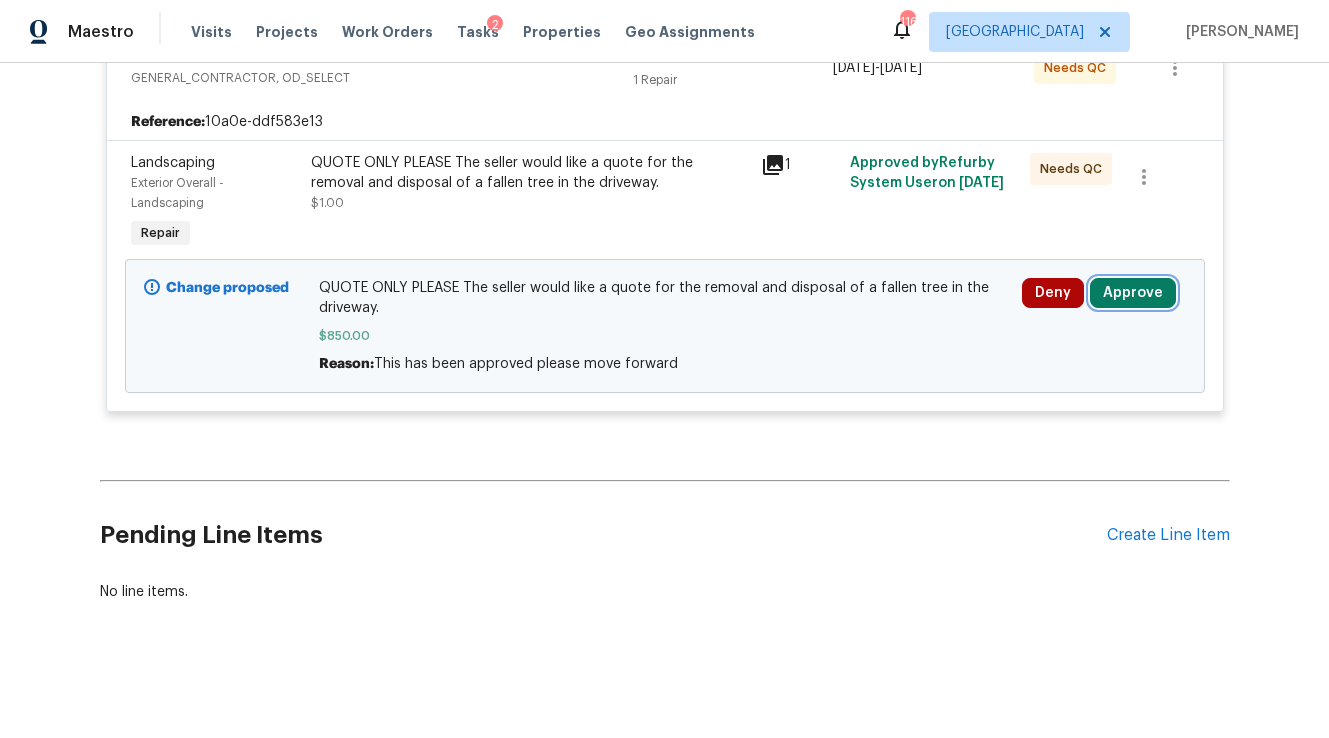 click on "Approve" at bounding box center [1133, 293] 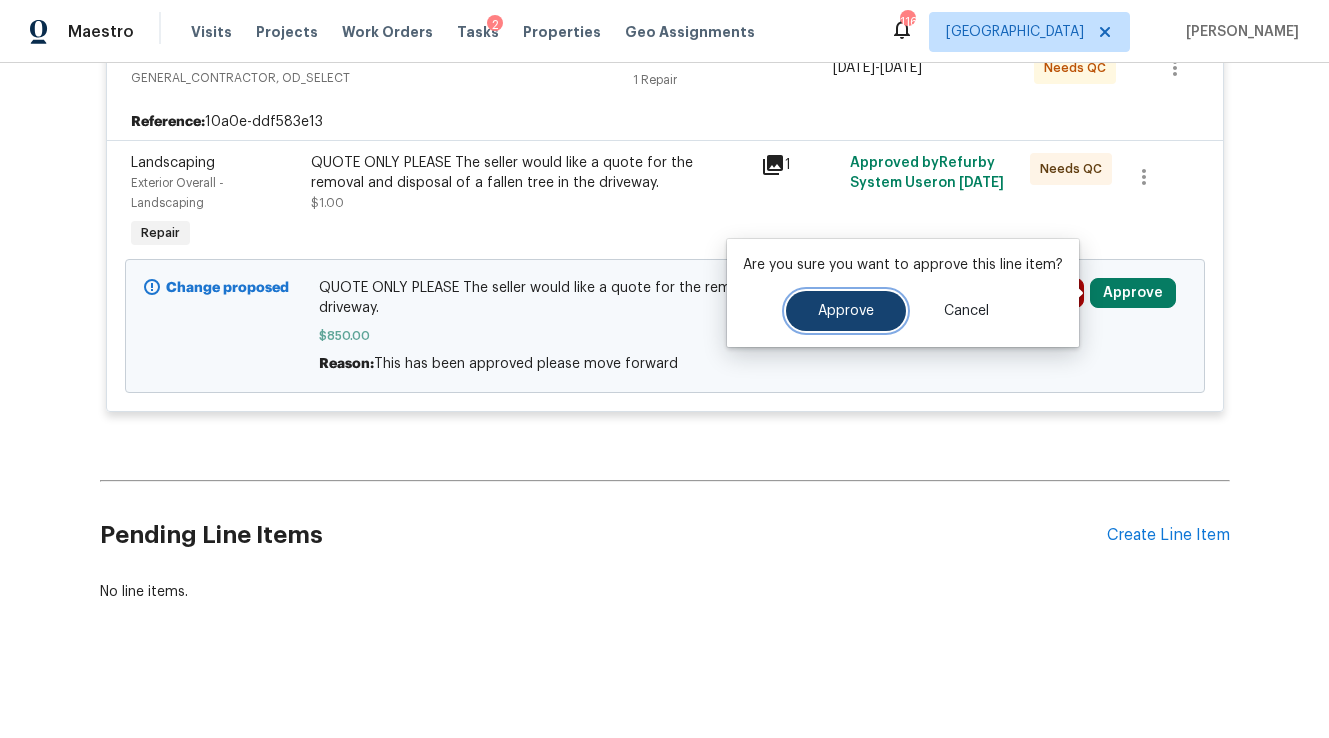 click on "Approve" at bounding box center (846, 311) 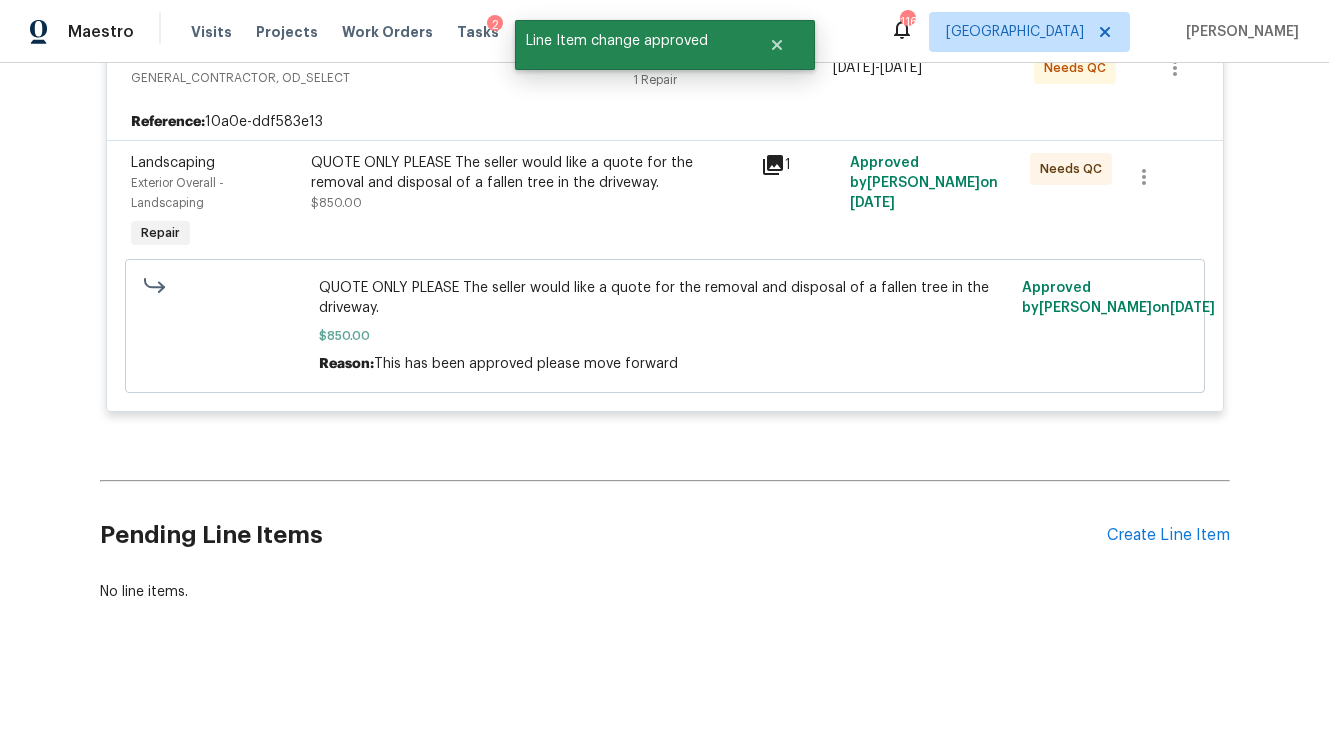 scroll, scrollTop: 0, scrollLeft: 0, axis: both 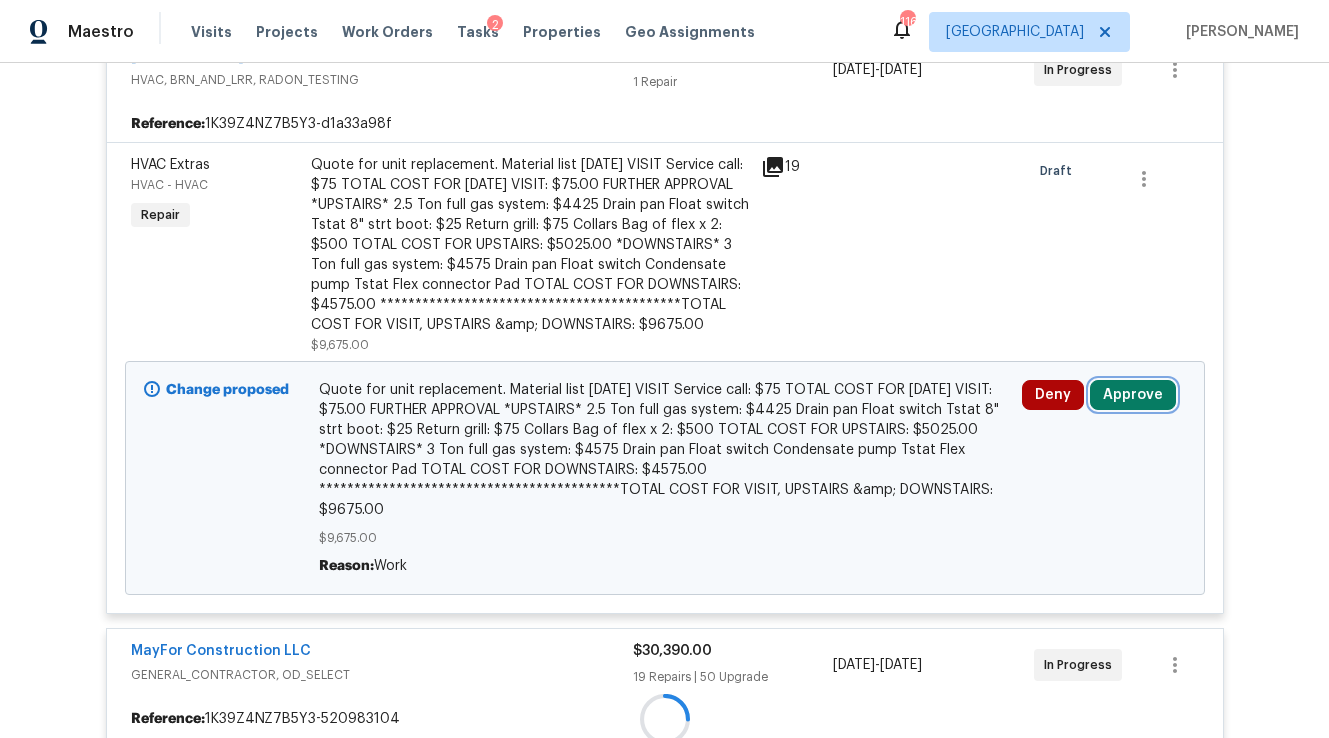 click on "Approve" at bounding box center [1133, 395] 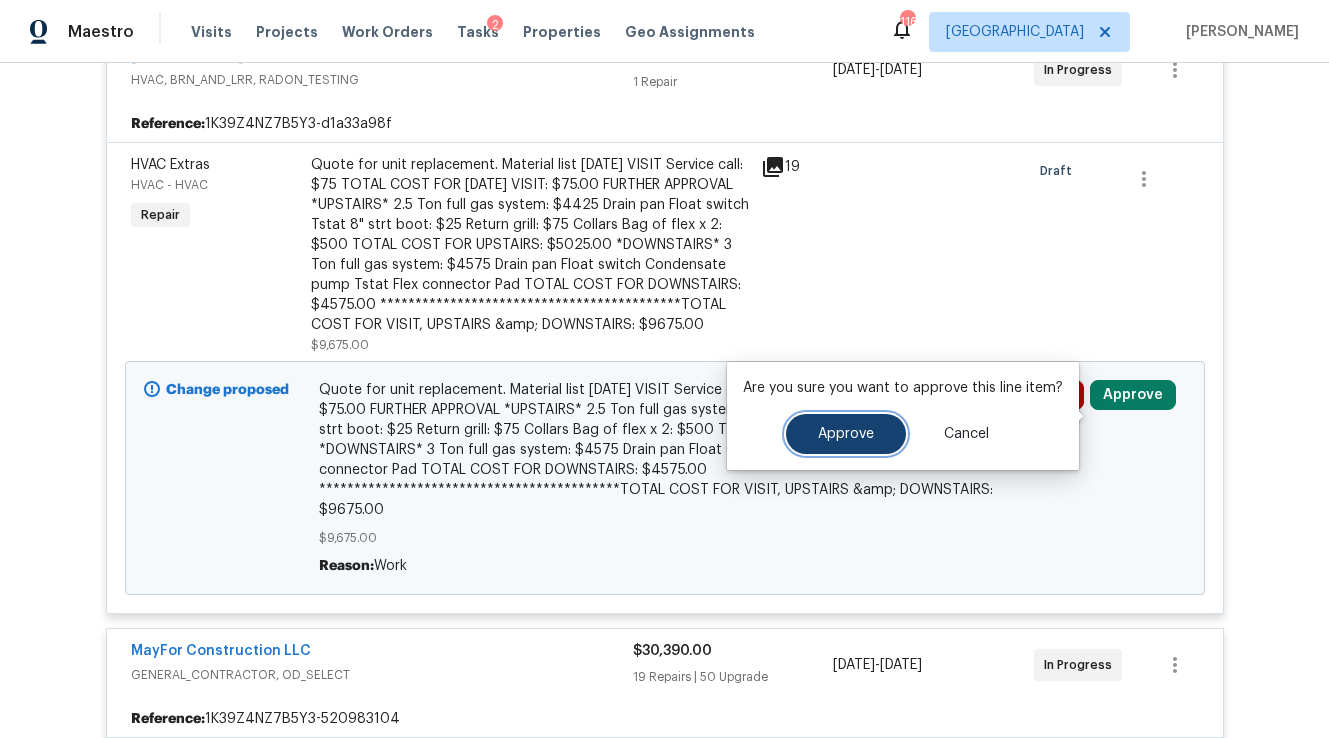 click on "Approve" at bounding box center (846, 434) 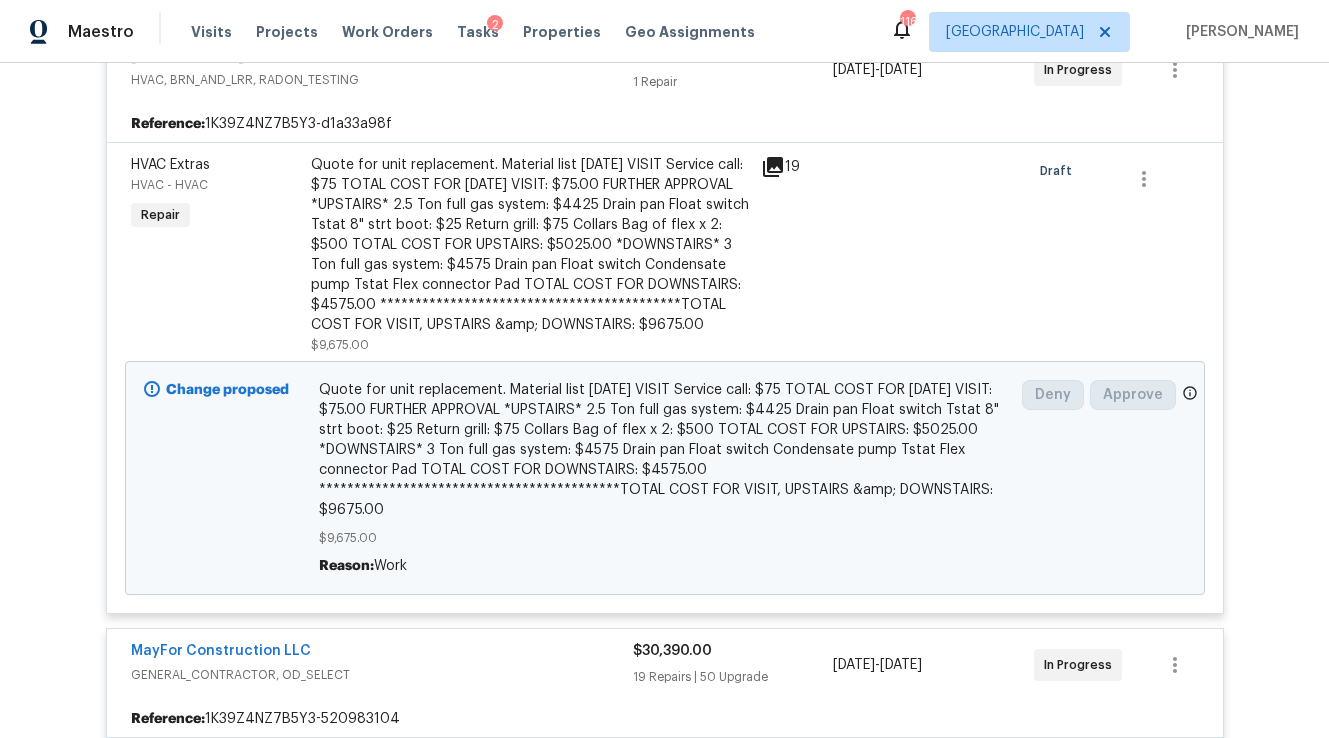 click on "Deny Approve" at bounding box center [1104, 879] 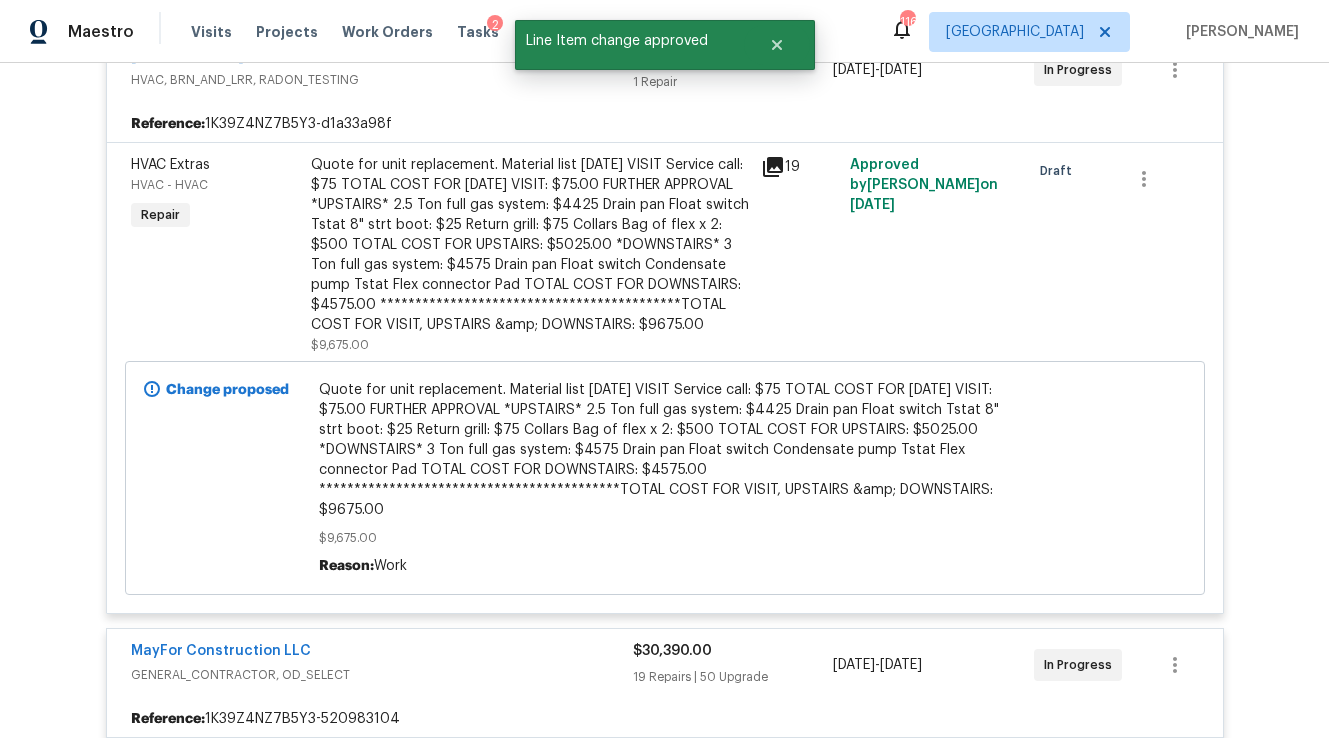 scroll, scrollTop: 1058, scrollLeft: 0, axis: vertical 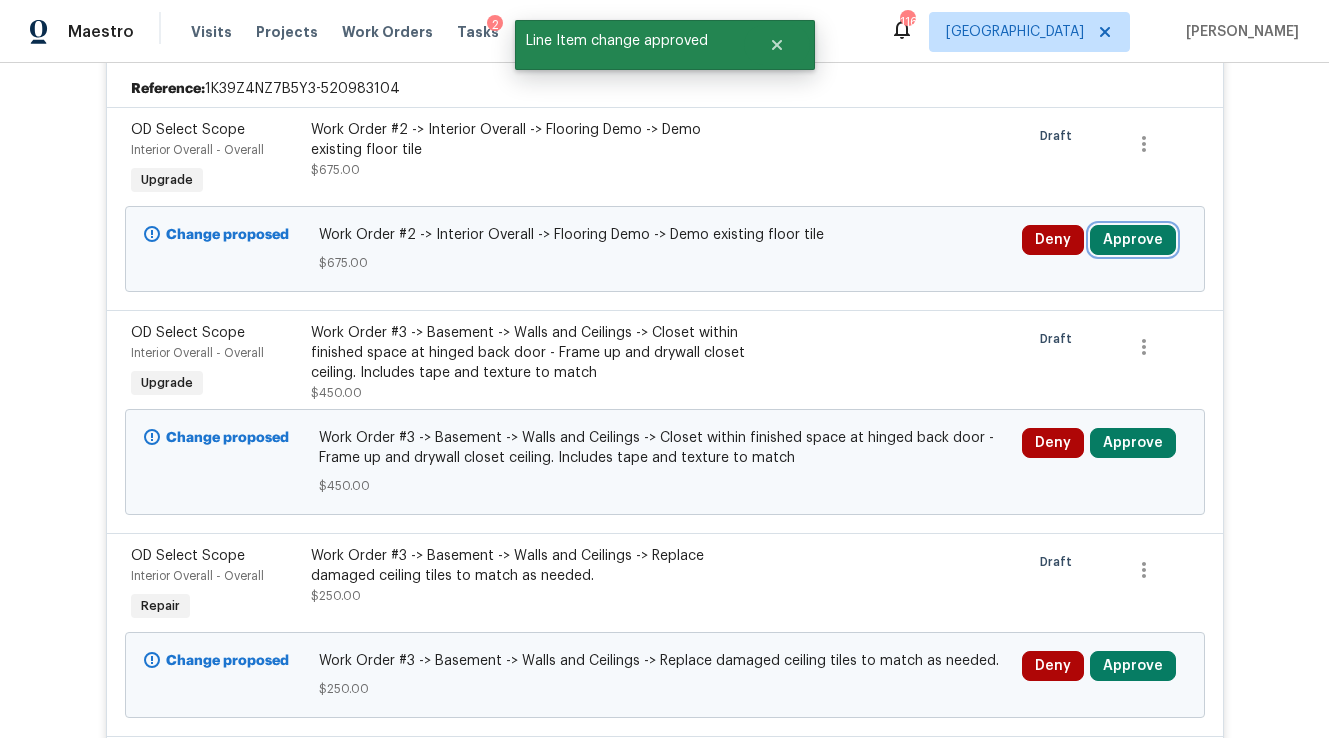 click on "Approve" at bounding box center [1133, 240] 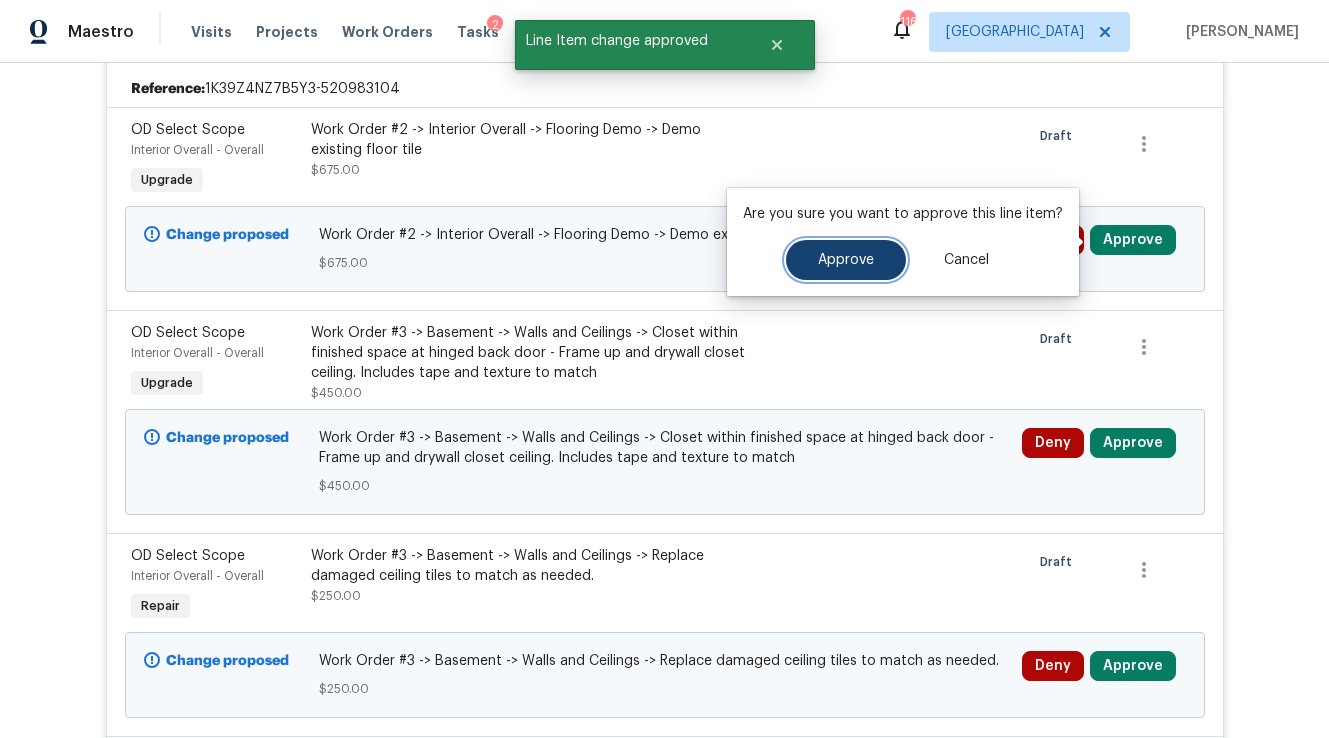 click on "Approve" at bounding box center (846, 260) 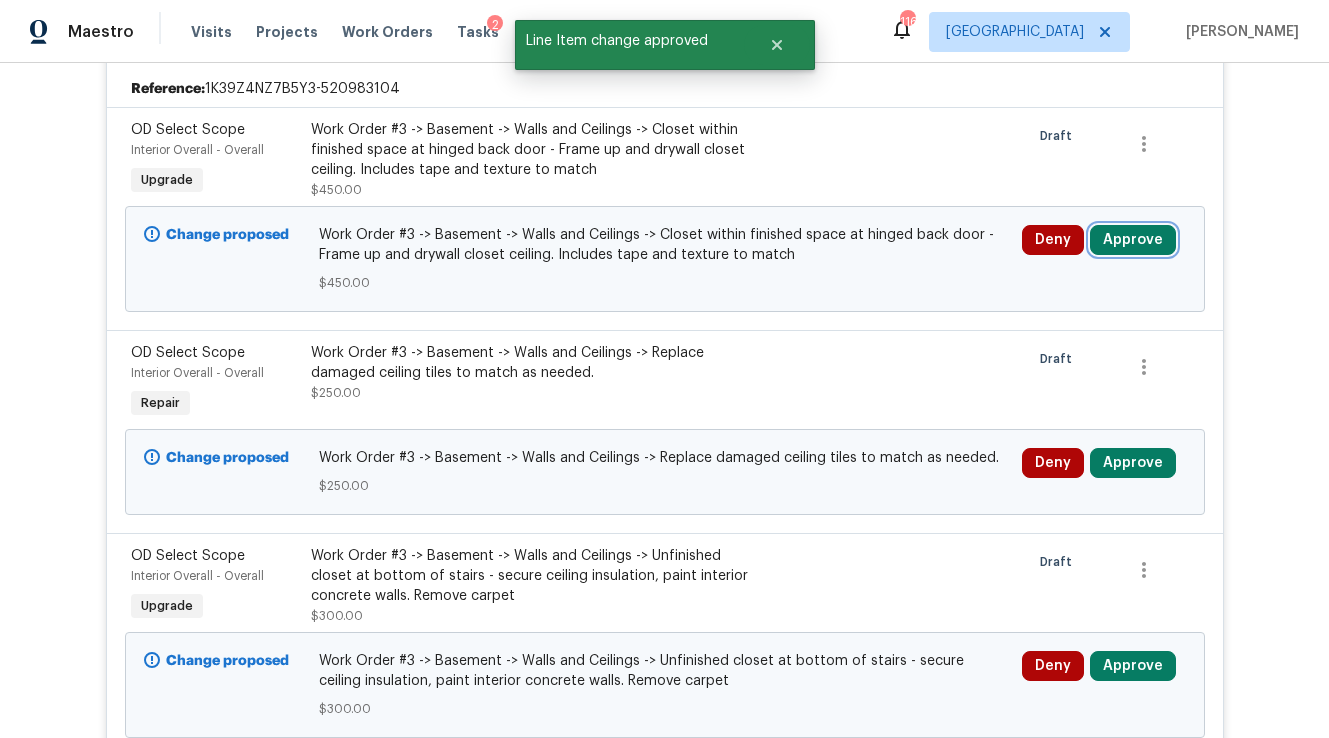 click on "Approve" at bounding box center (1133, 240) 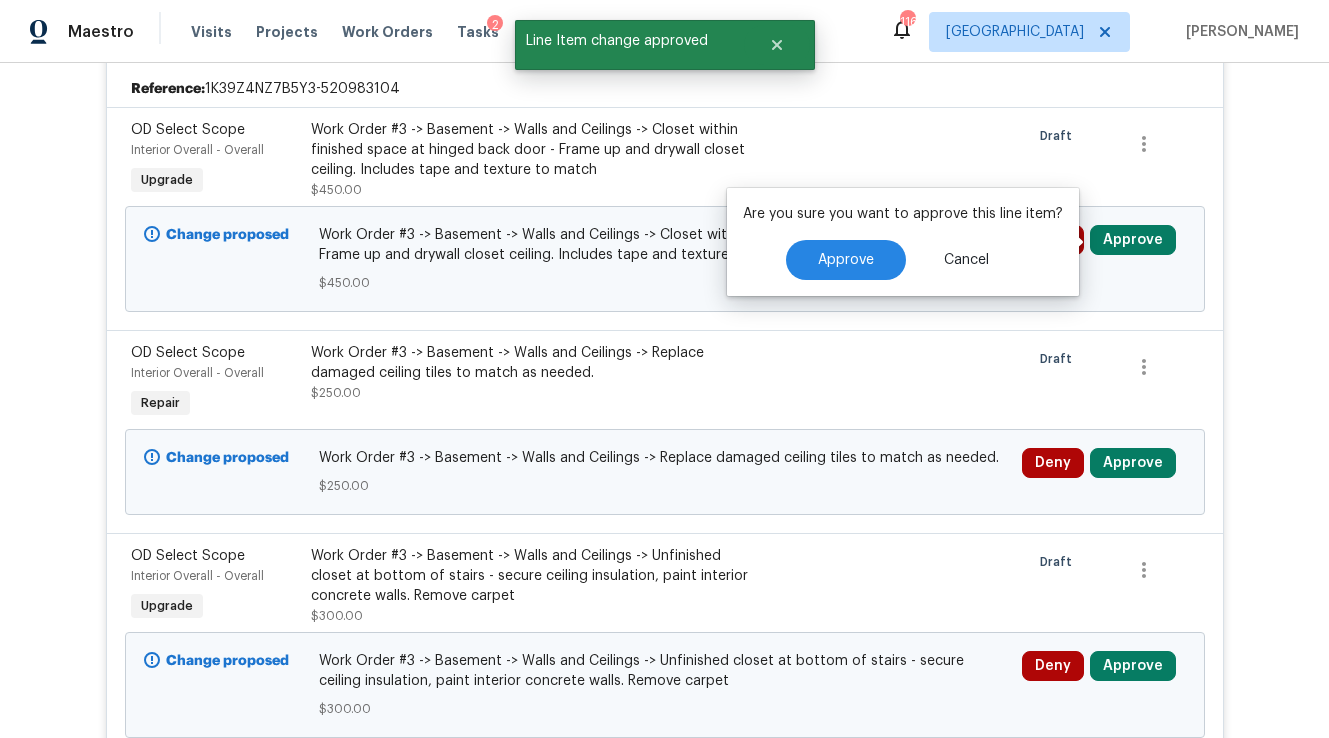 click on "Are you sure you want to approve this line item? Approve Cancel" at bounding box center [903, 242] 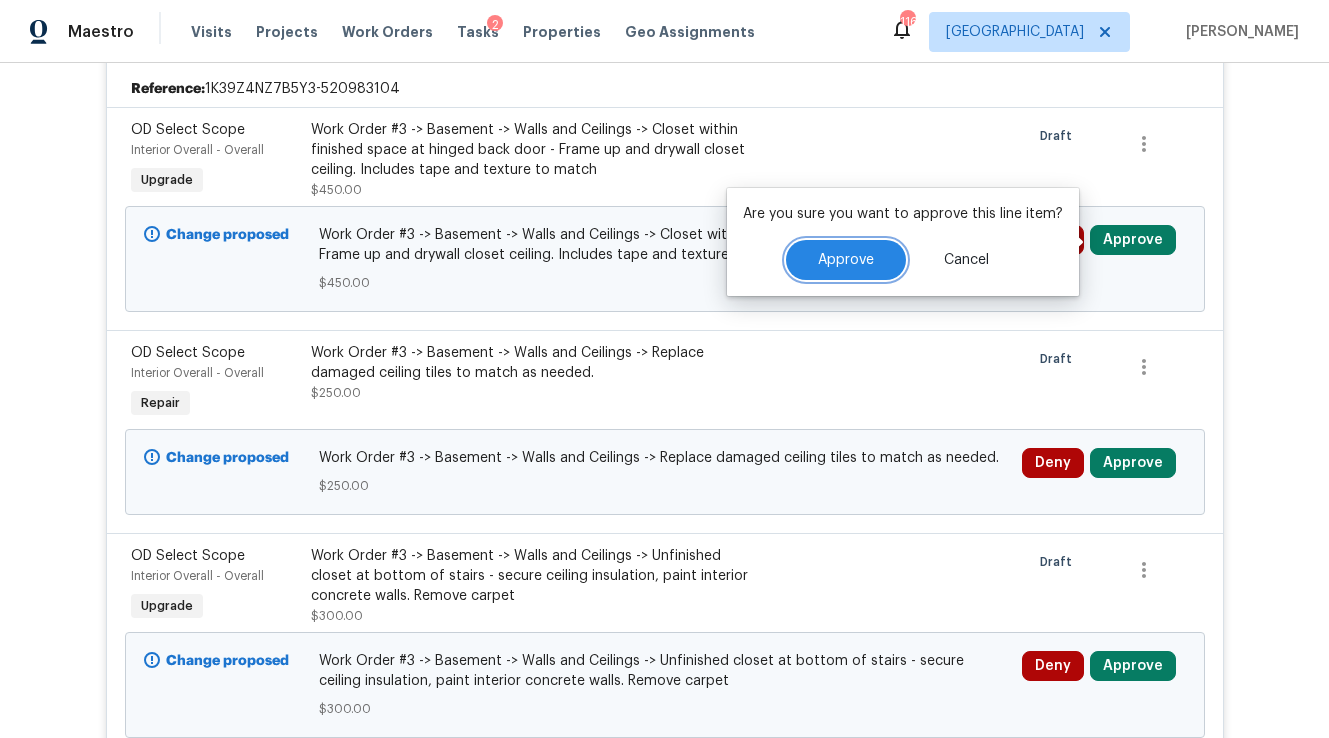 click on "Approve" at bounding box center [846, 260] 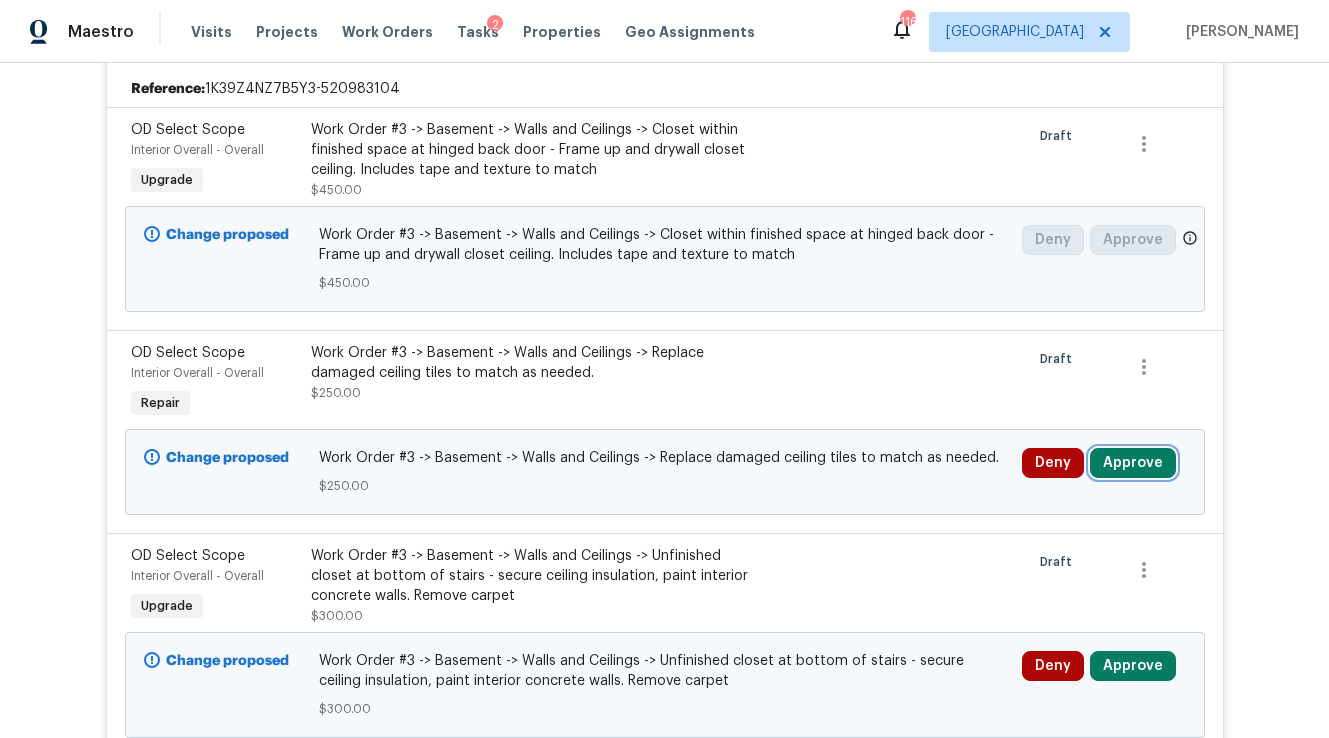 click on "Approve" at bounding box center [1133, 463] 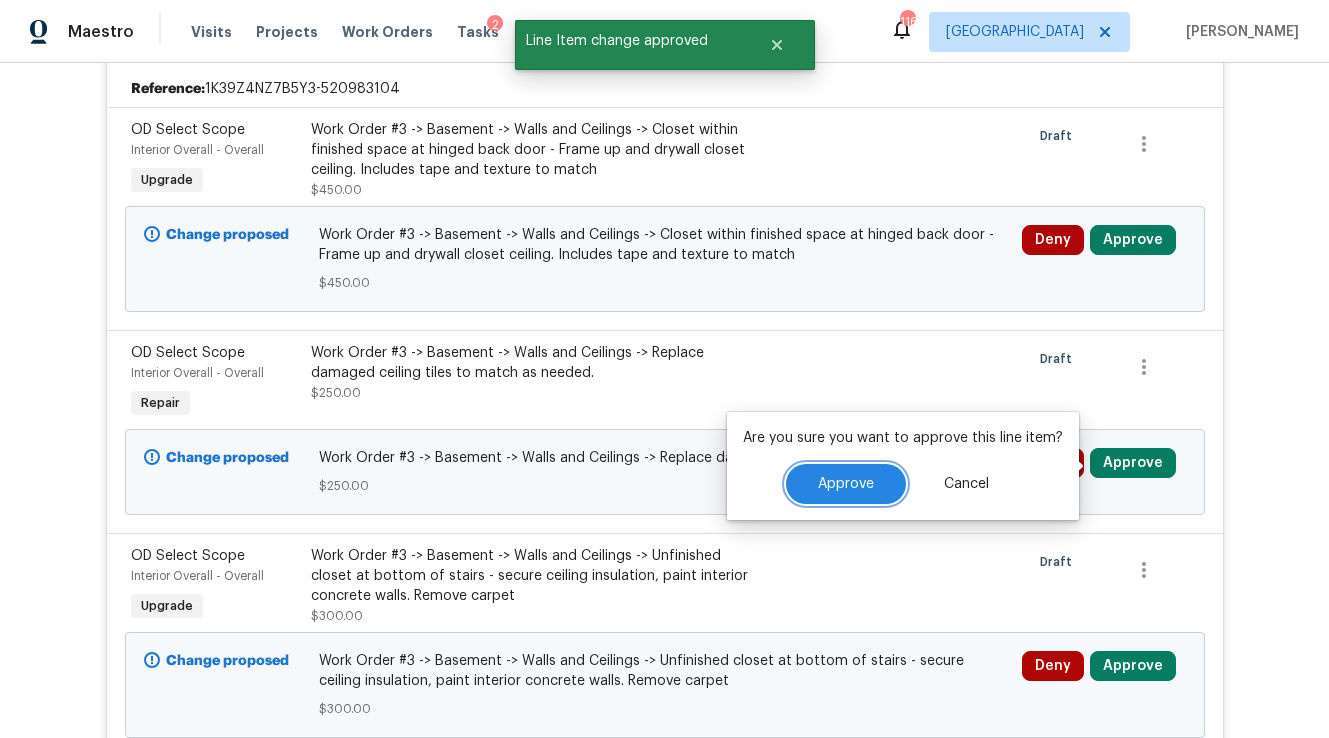 click on "Approve" at bounding box center [846, 484] 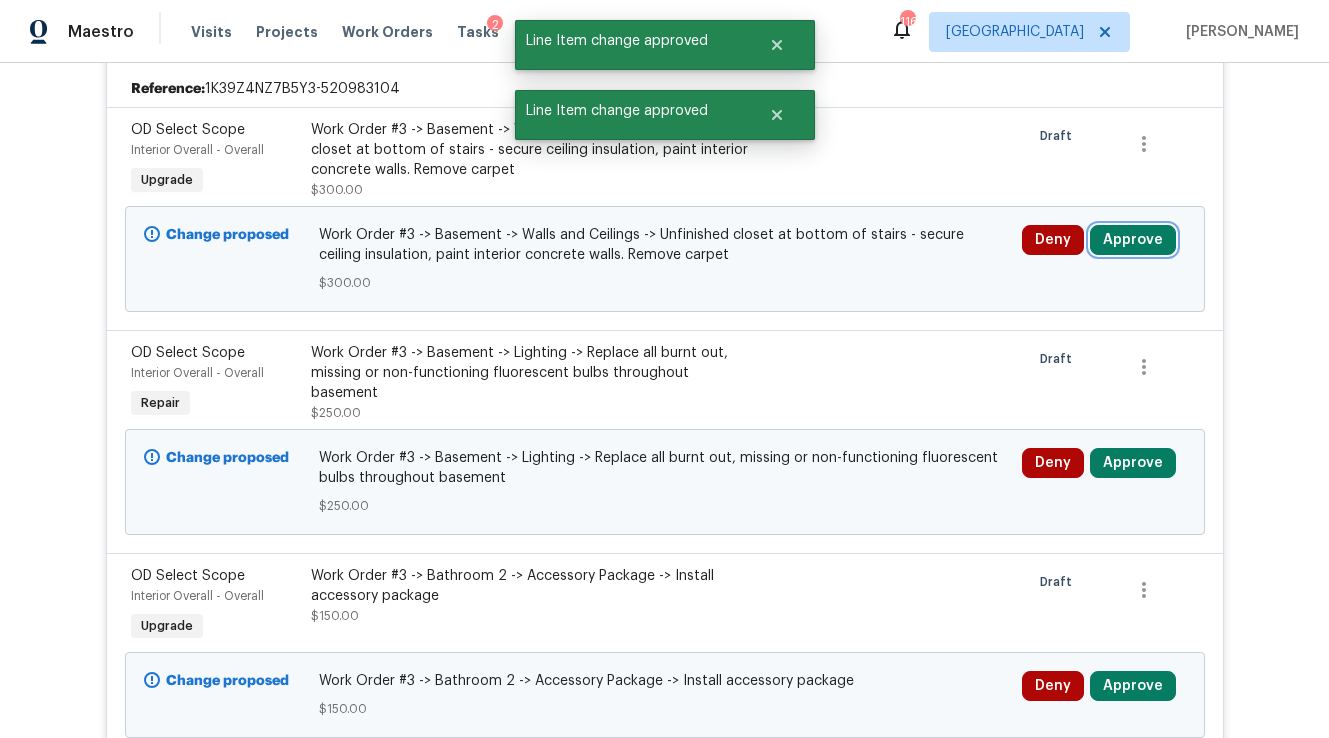click on "Approve" at bounding box center (1133, 240) 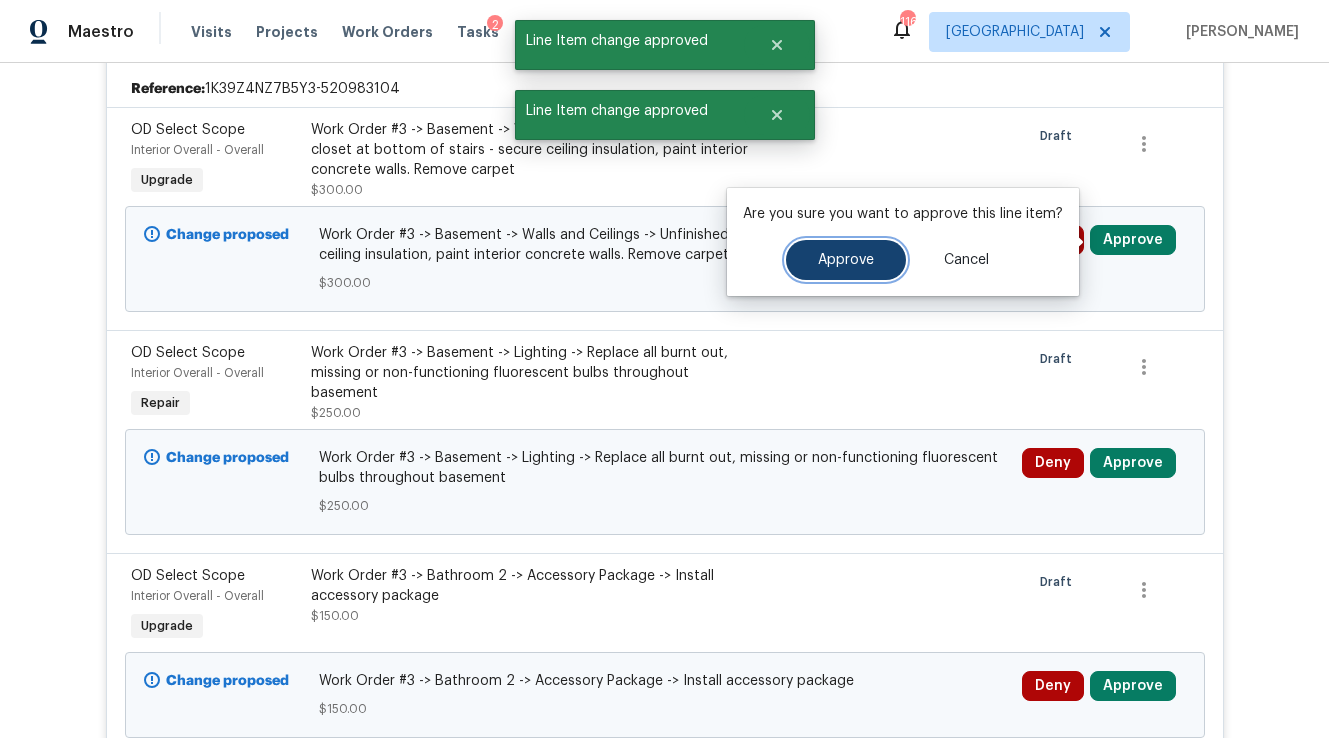 click on "Approve" at bounding box center (846, 260) 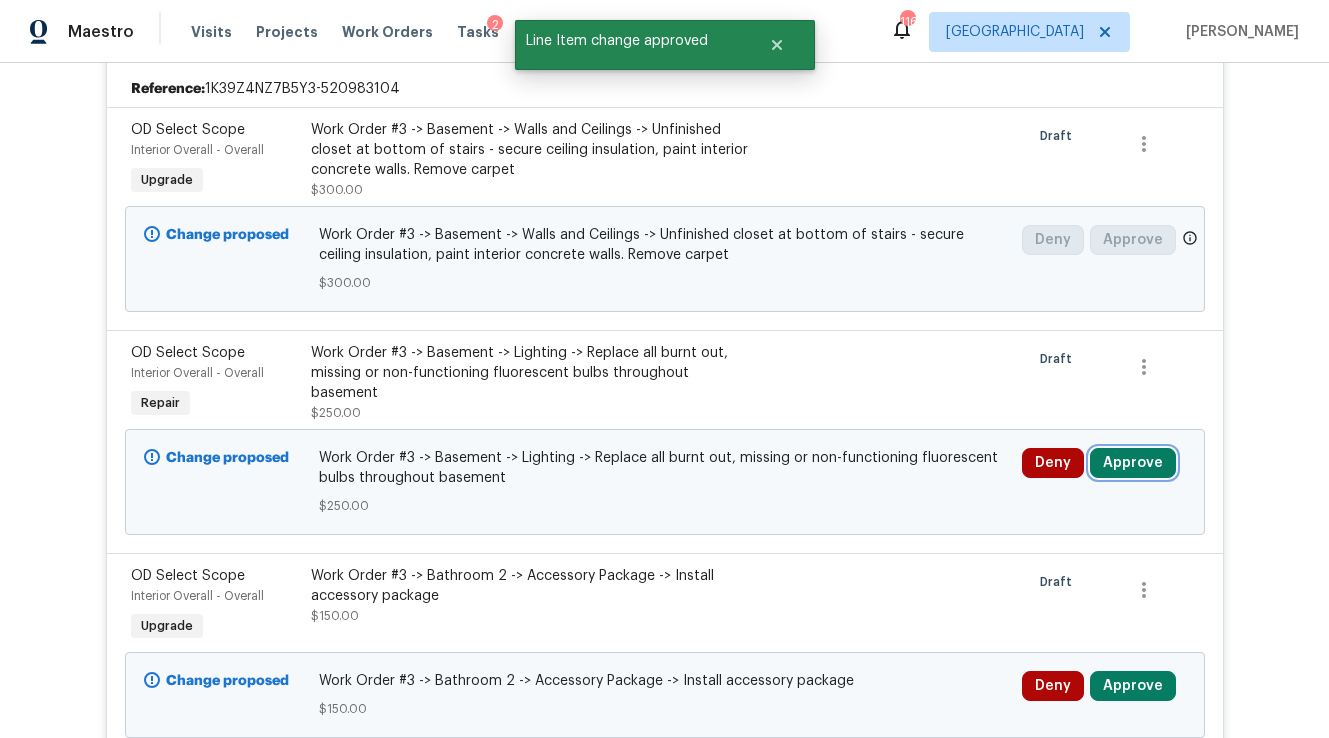 click on "Approve" at bounding box center [1133, 463] 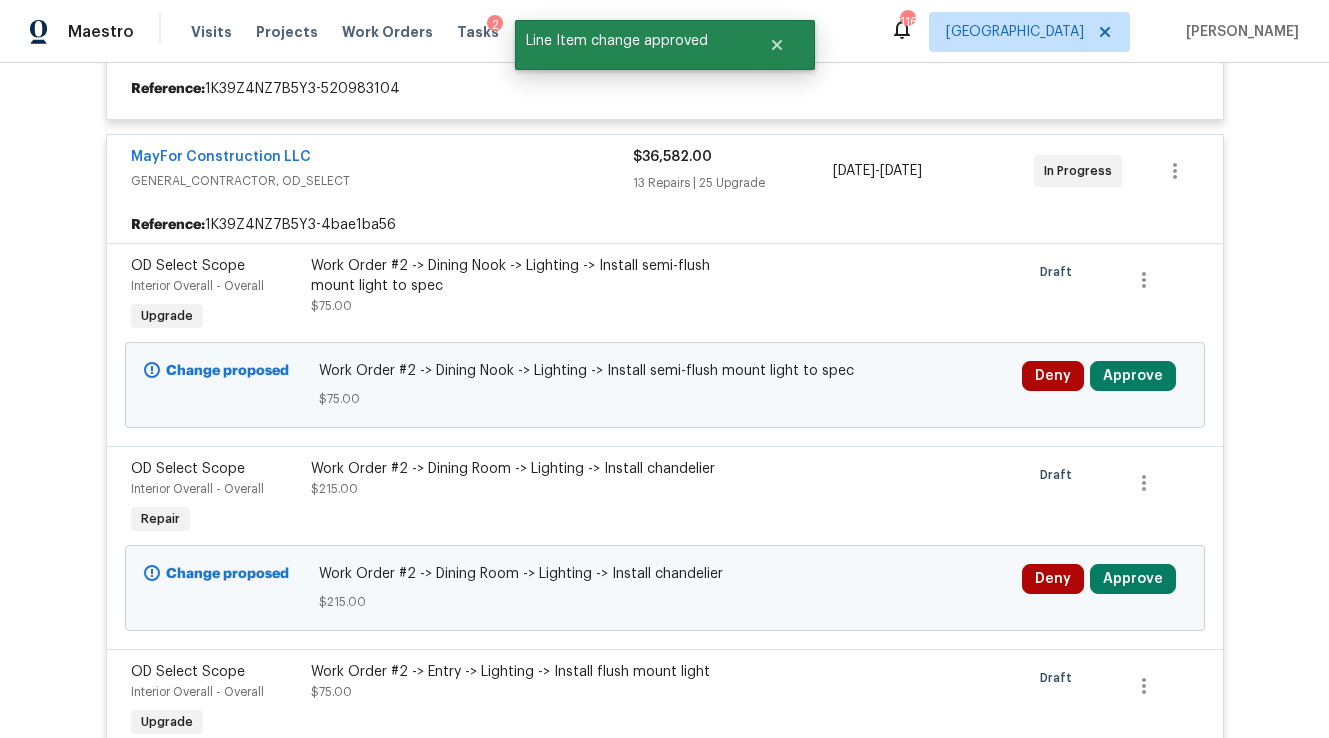 click at bounding box center [665, 7934] 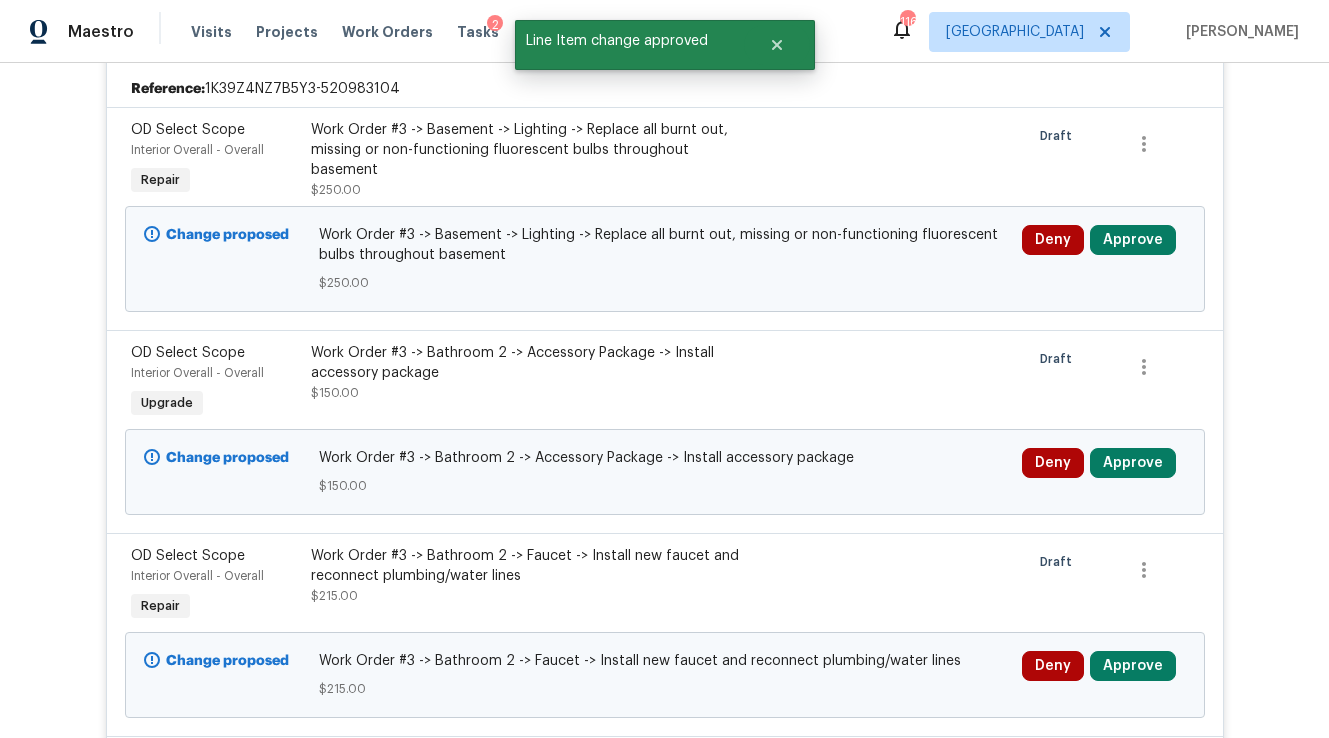 click 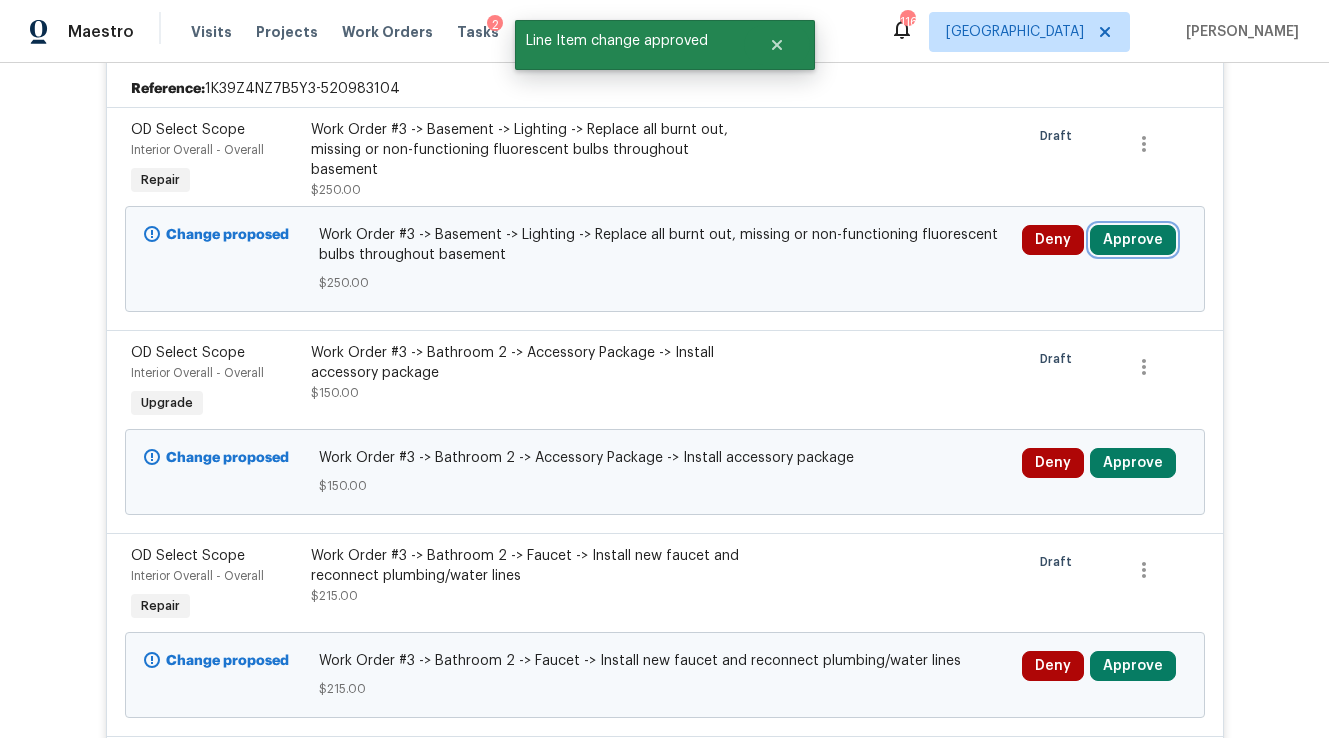 click on "Approve" at bounding box center (1133, 240) 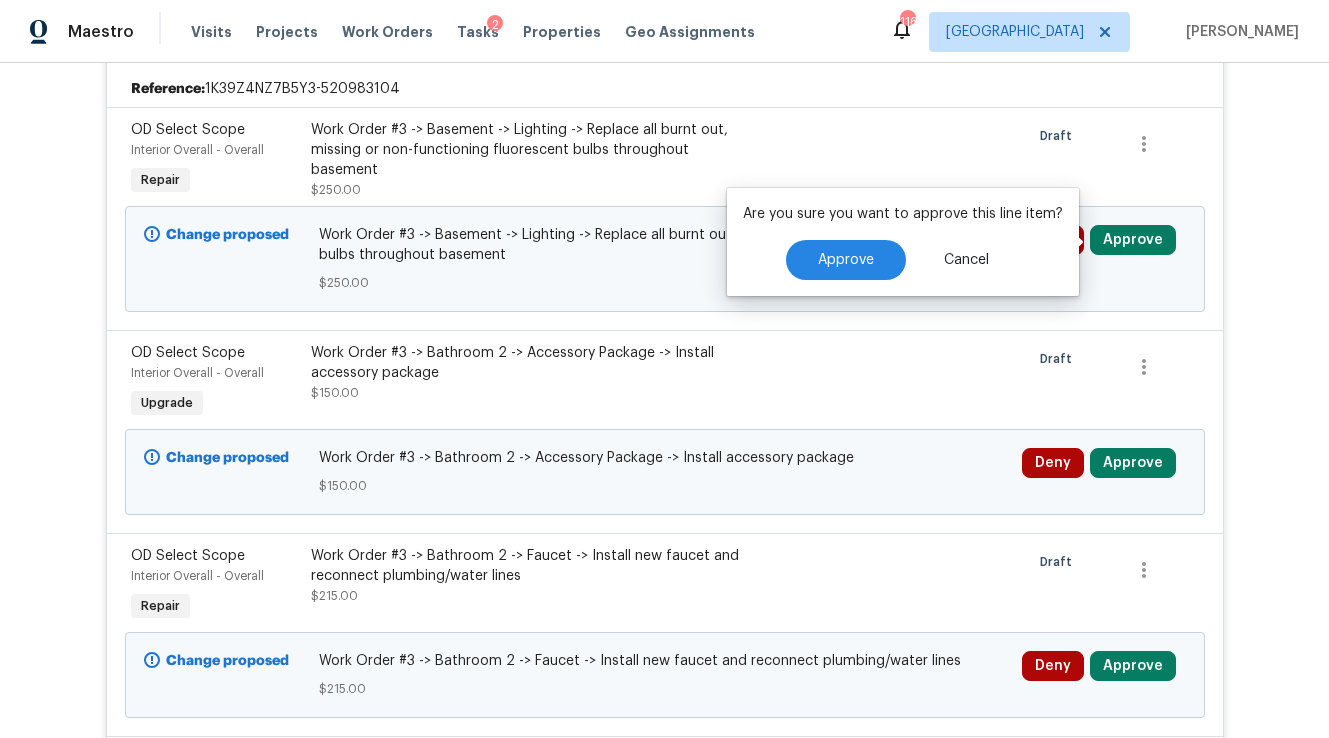 click on "Are you sure you want to approve this line item? Approve Cancel" at bounding box center (903, 242) 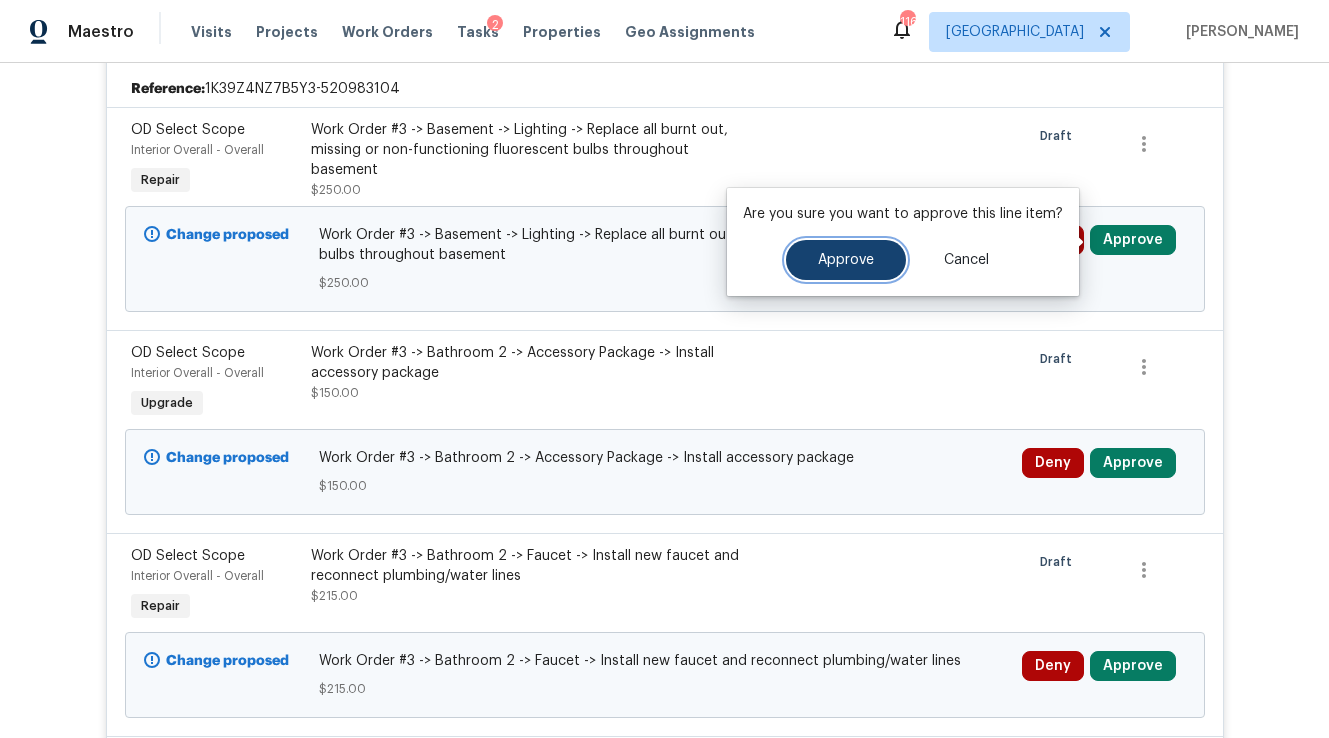 click on "Approve" at bounding box center (846, 260) 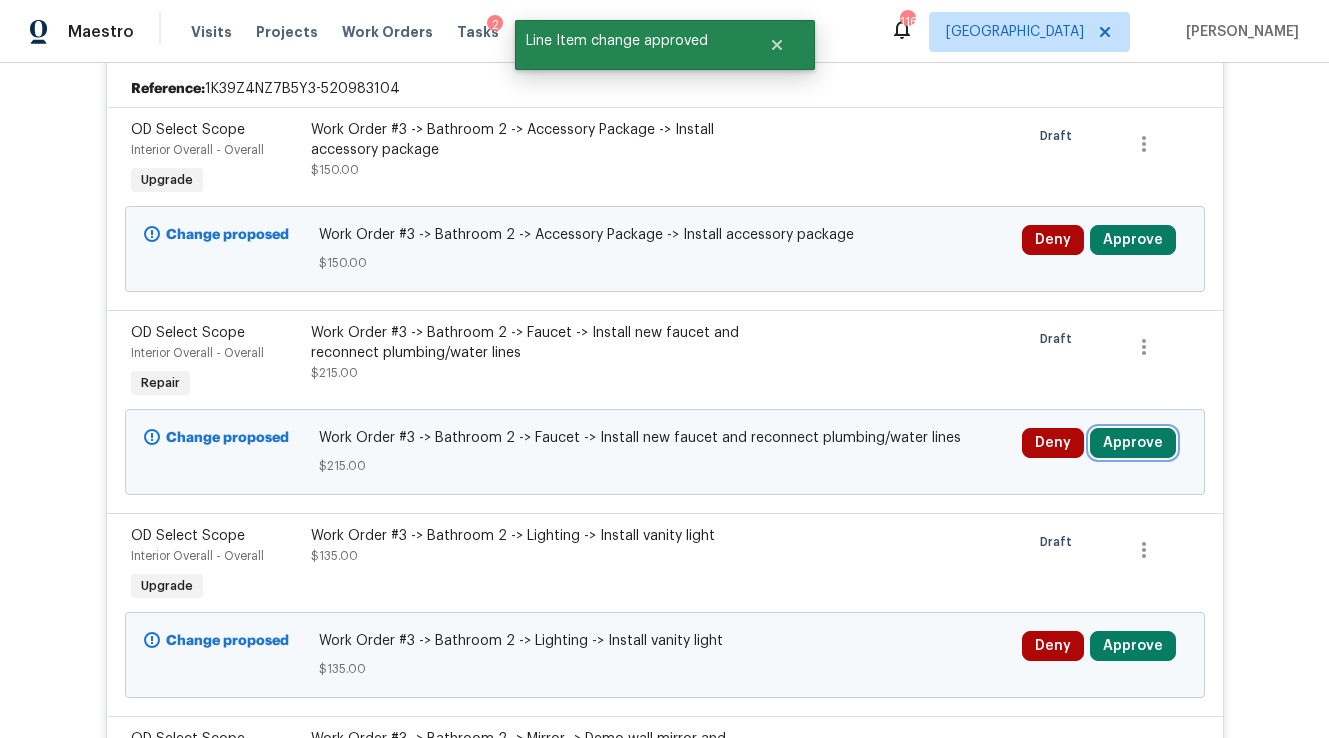 click on "Approve" at bounding box center (1133, 443) 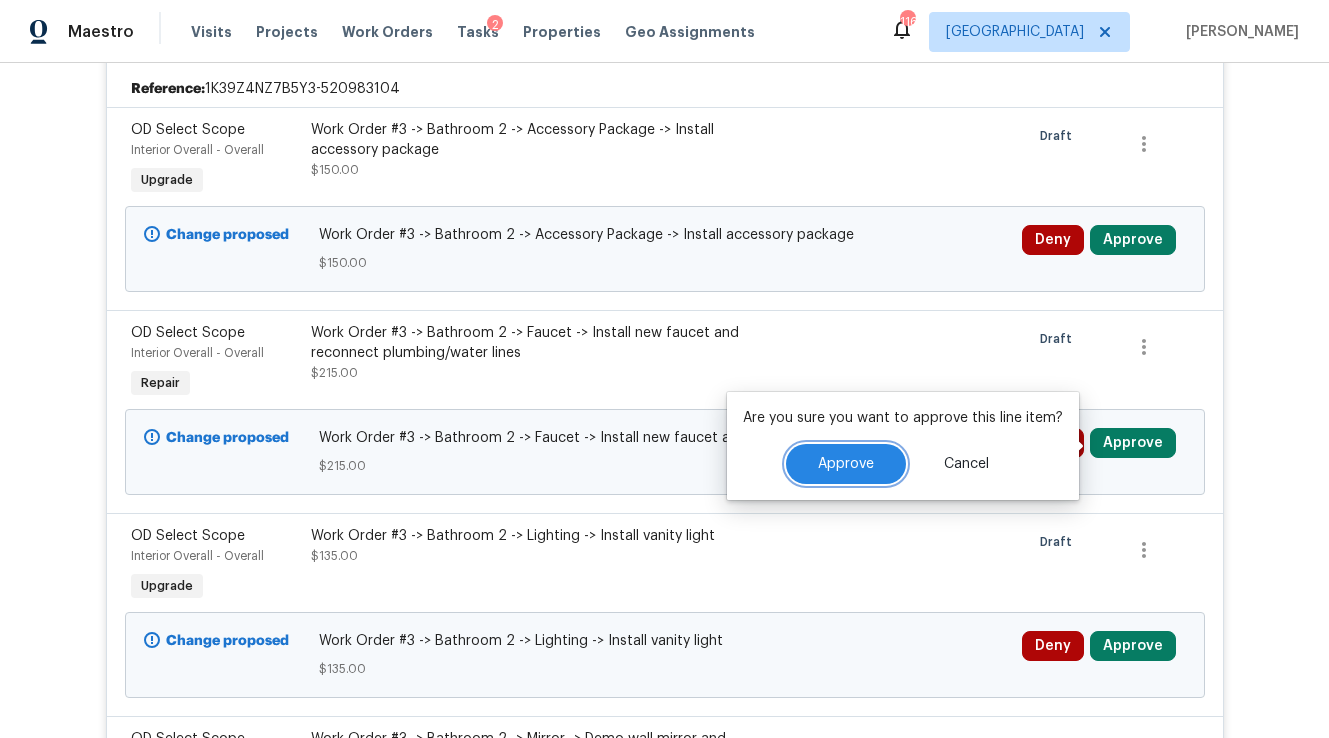 click on "Approve" at bounding box center [846, 464] 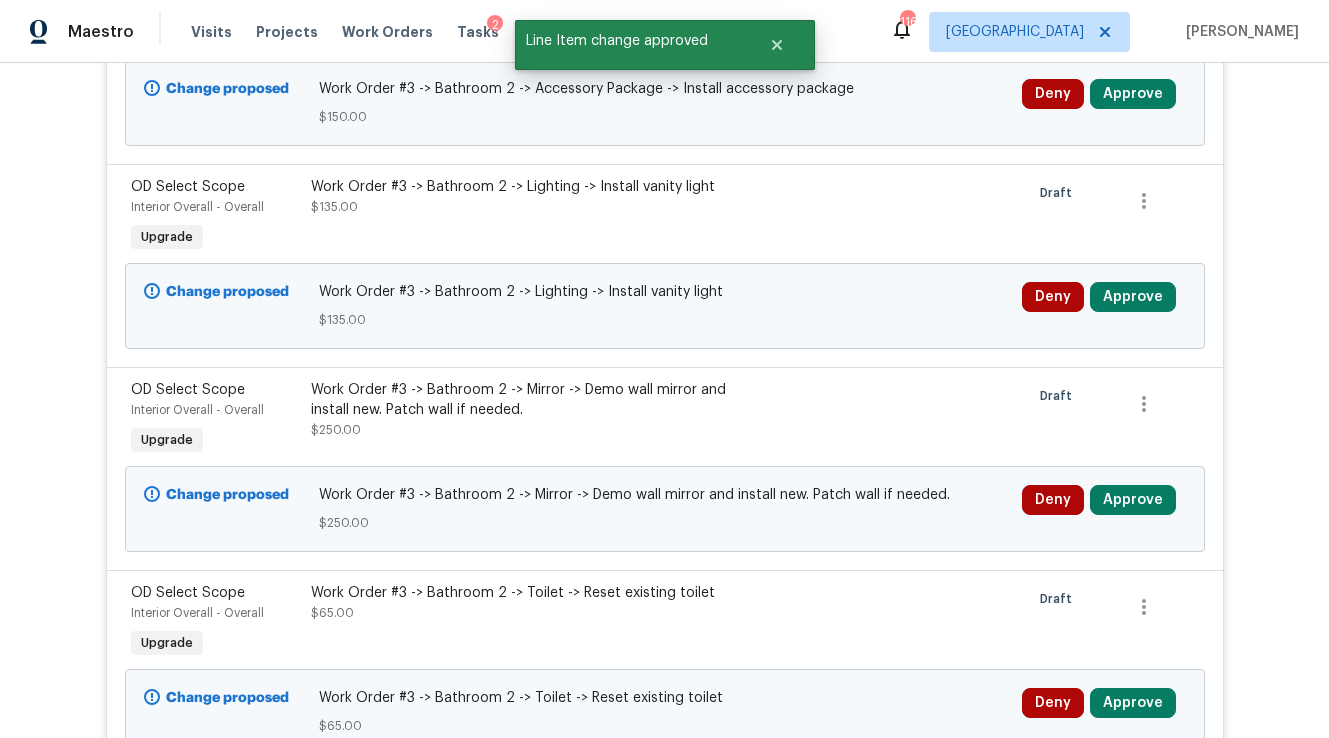 scroll, scrollTop: 1204, scrollLeft: 0, axis: vertical 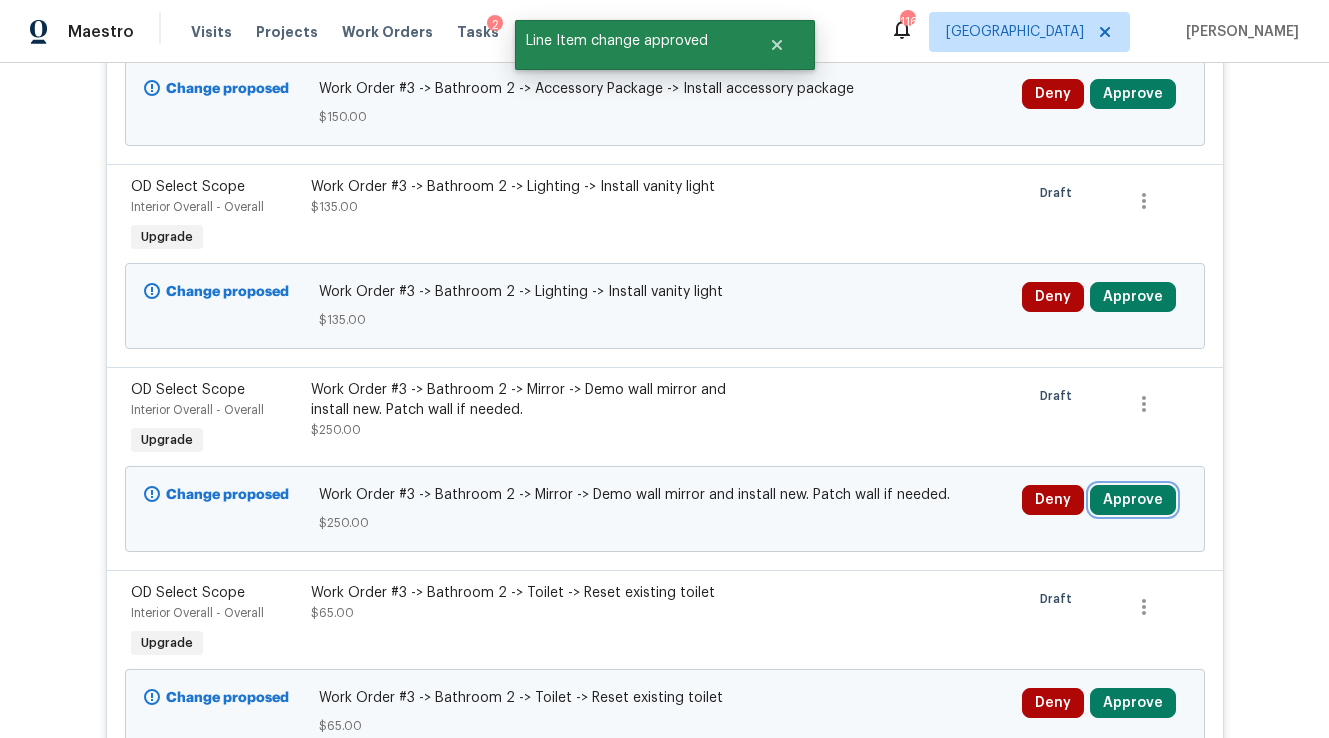 click on "Approve" at bounding box center (1133, 500) 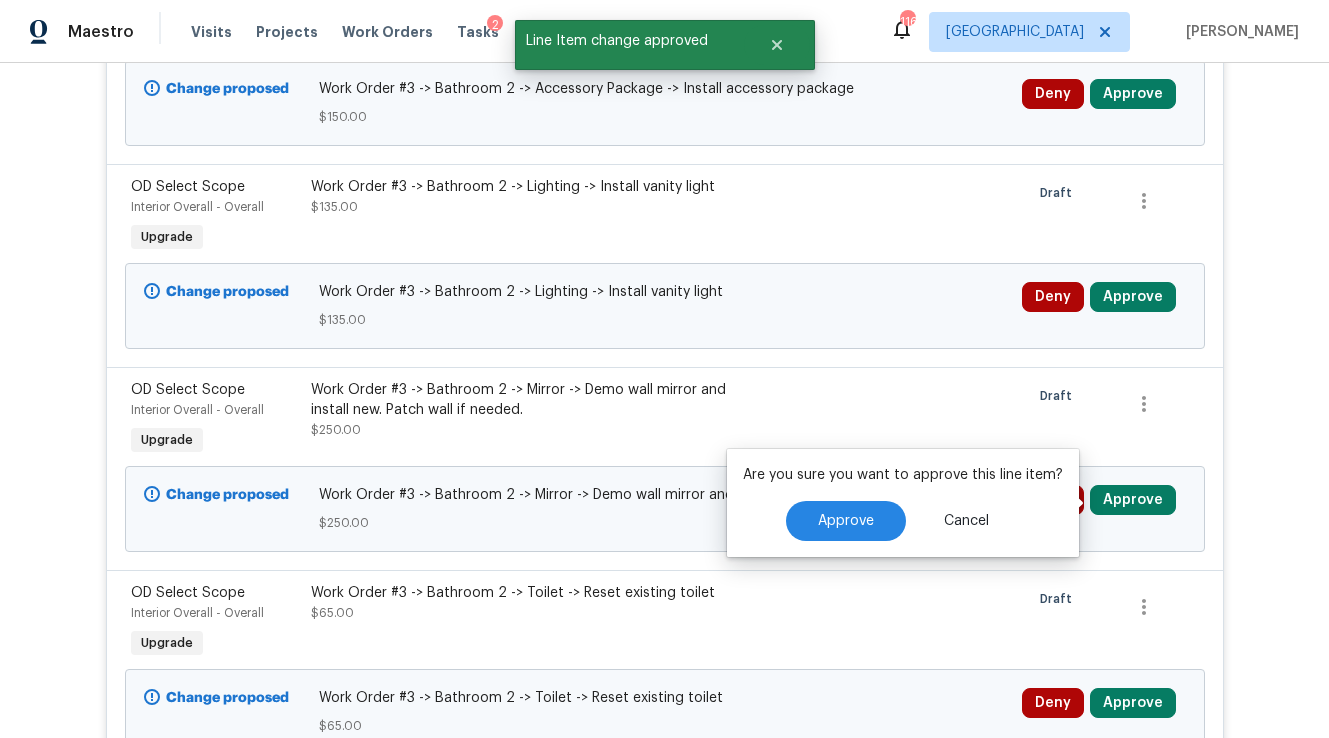 click on "Are you sure you want to approve this line item? Approve Cancel" at bounding box center [903, 503] 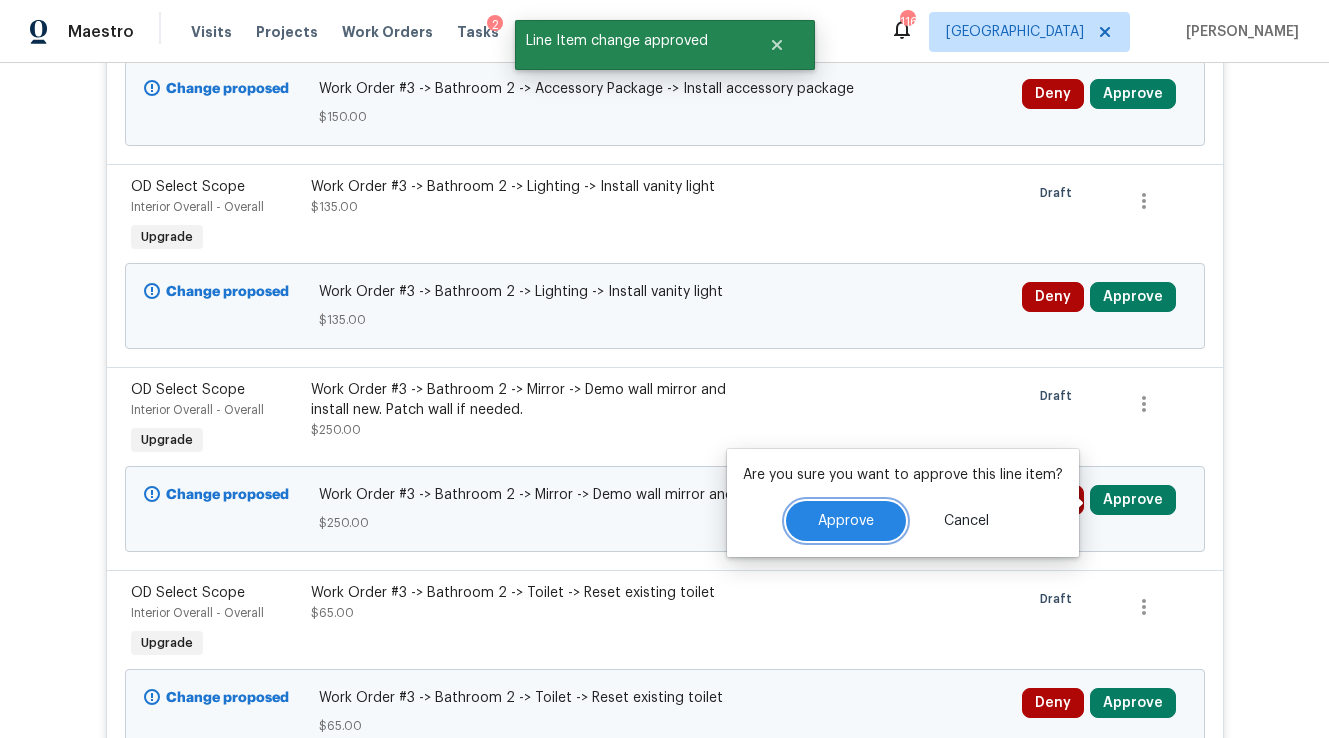 click on "Approve" at bounding box center [846, 521] 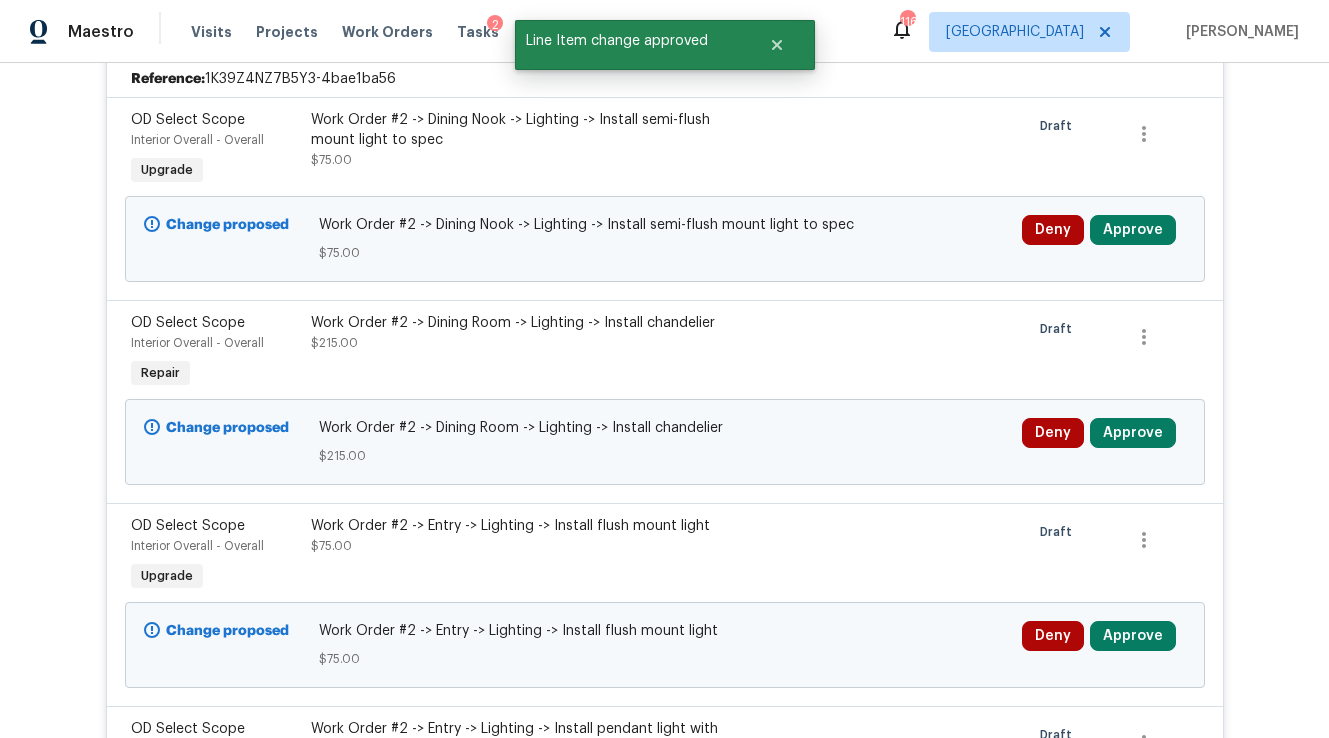 scroll, scrollTop: 1216, scrollLeft: 0, axis: vertical 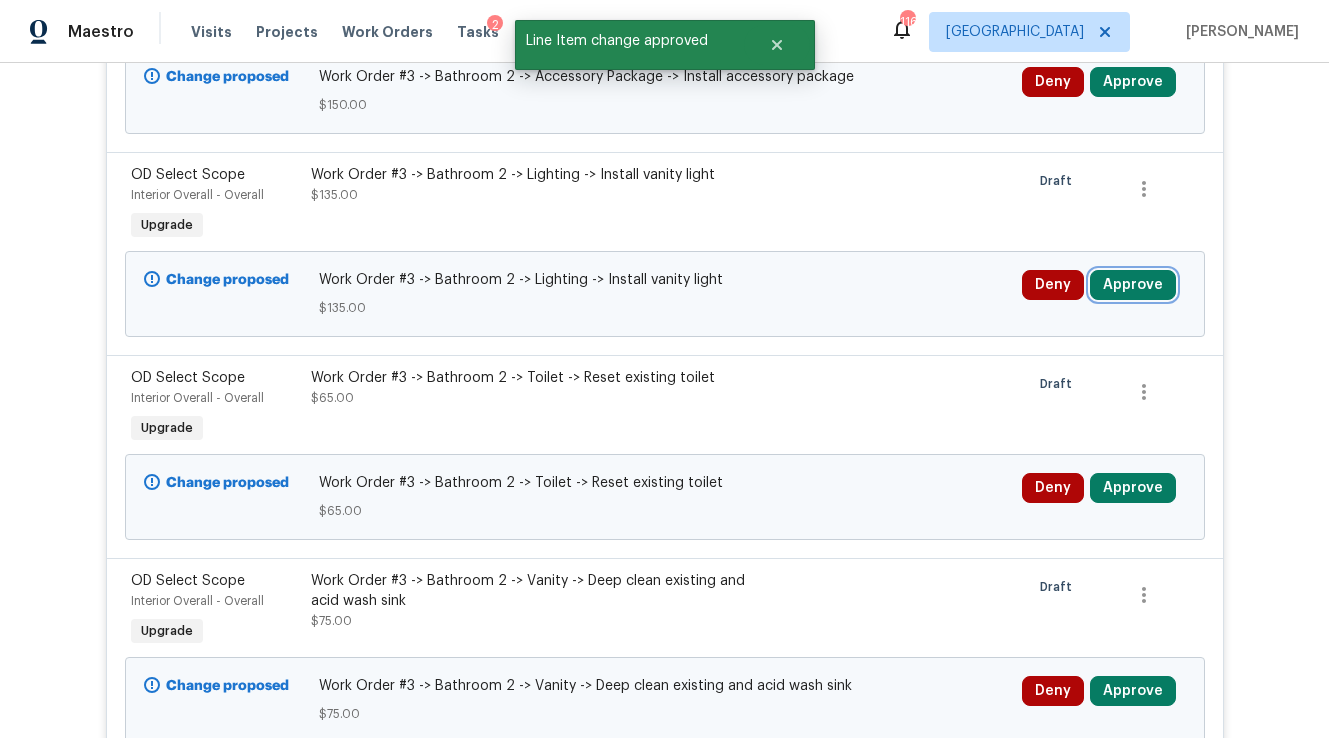 click on "Approve" at bounding box center [1133, 285] 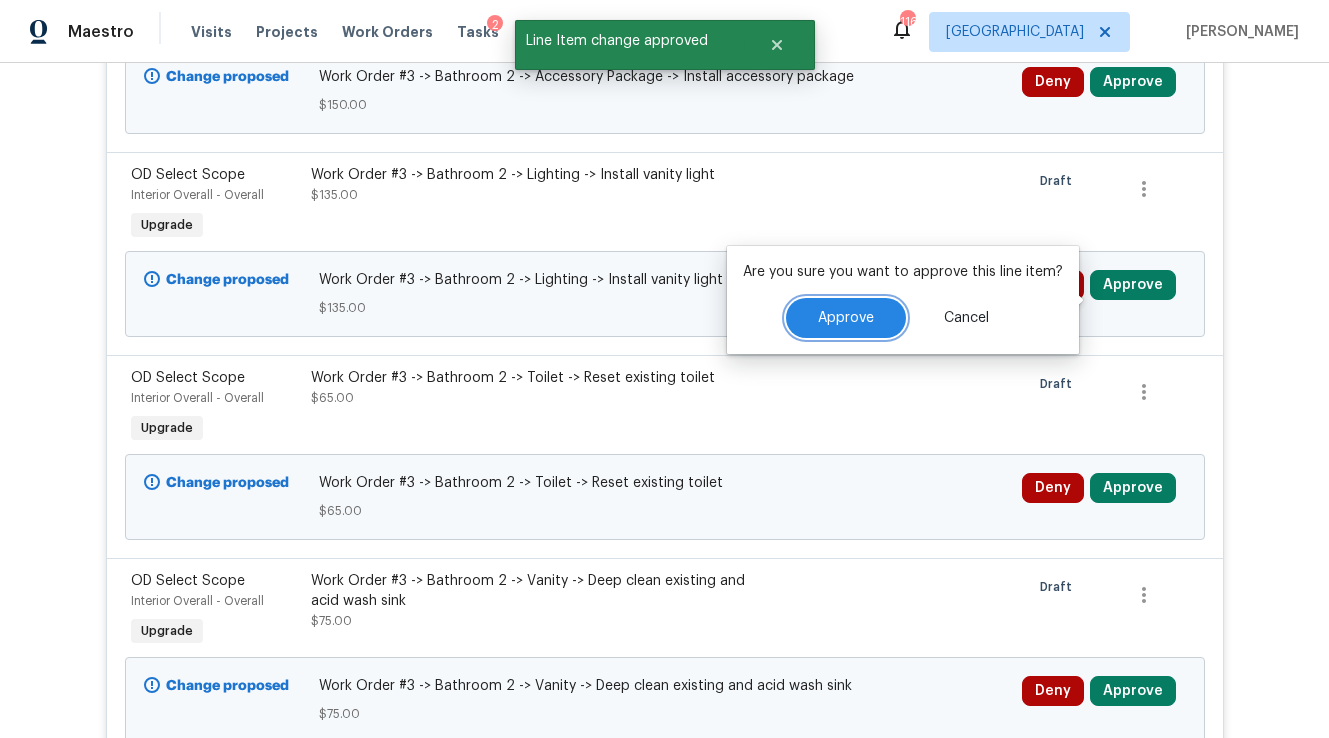 click on "Approve" at bounding box center [846, 318] 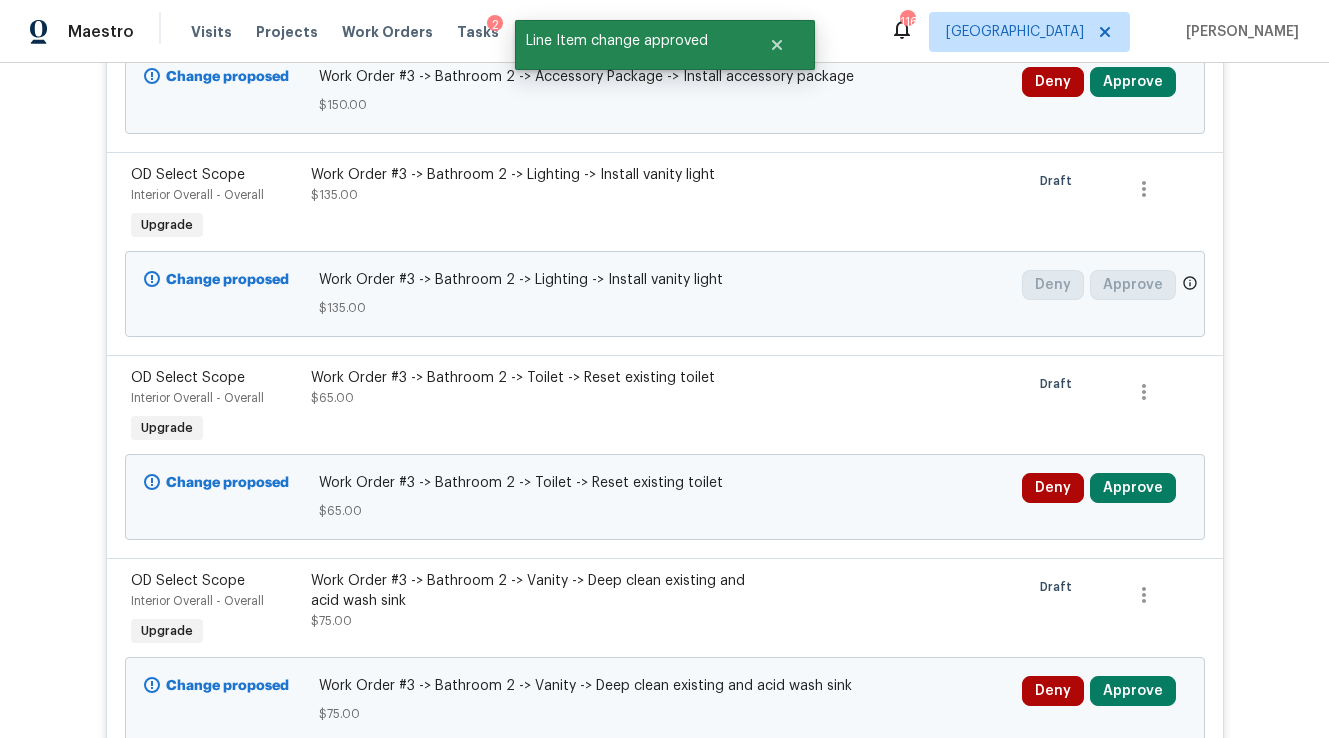 click on "$135.00" at bounding box center [664, 308] 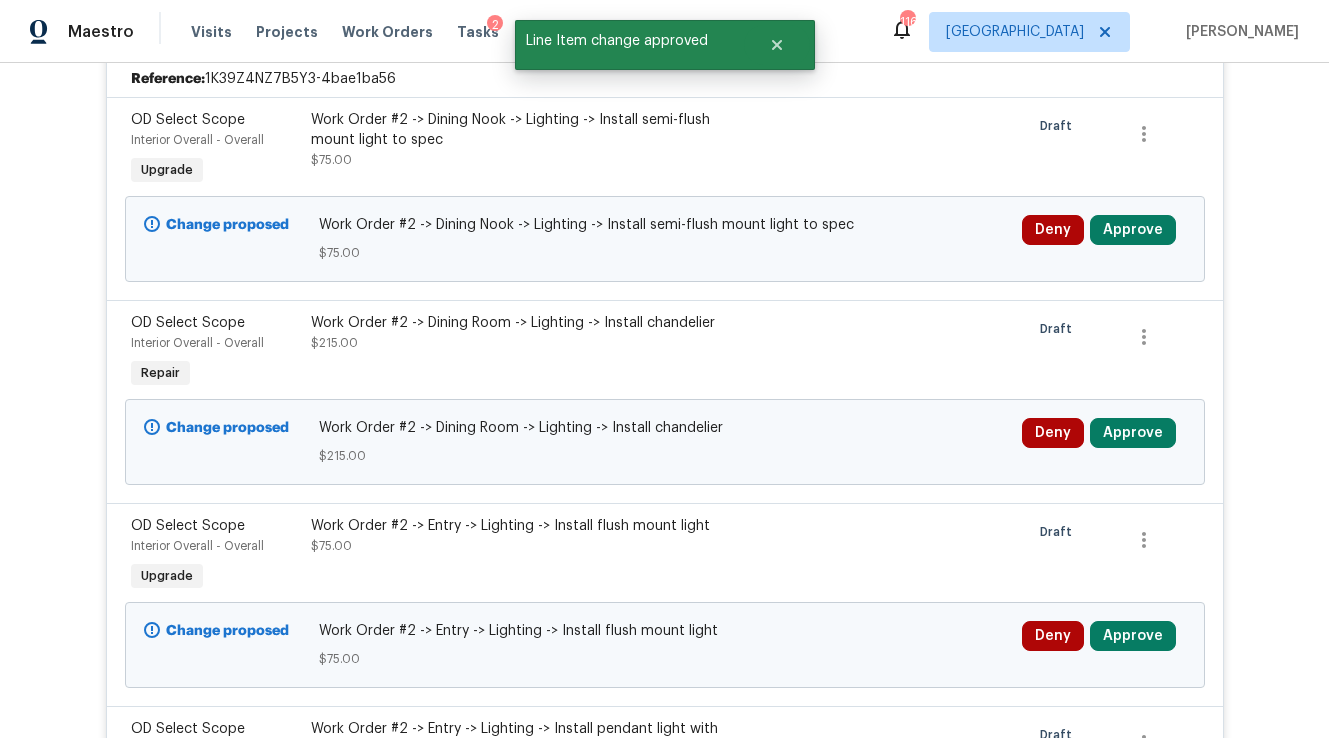 scroll, scrollTop: 1216, scrollLeft: 0, axis: vertical 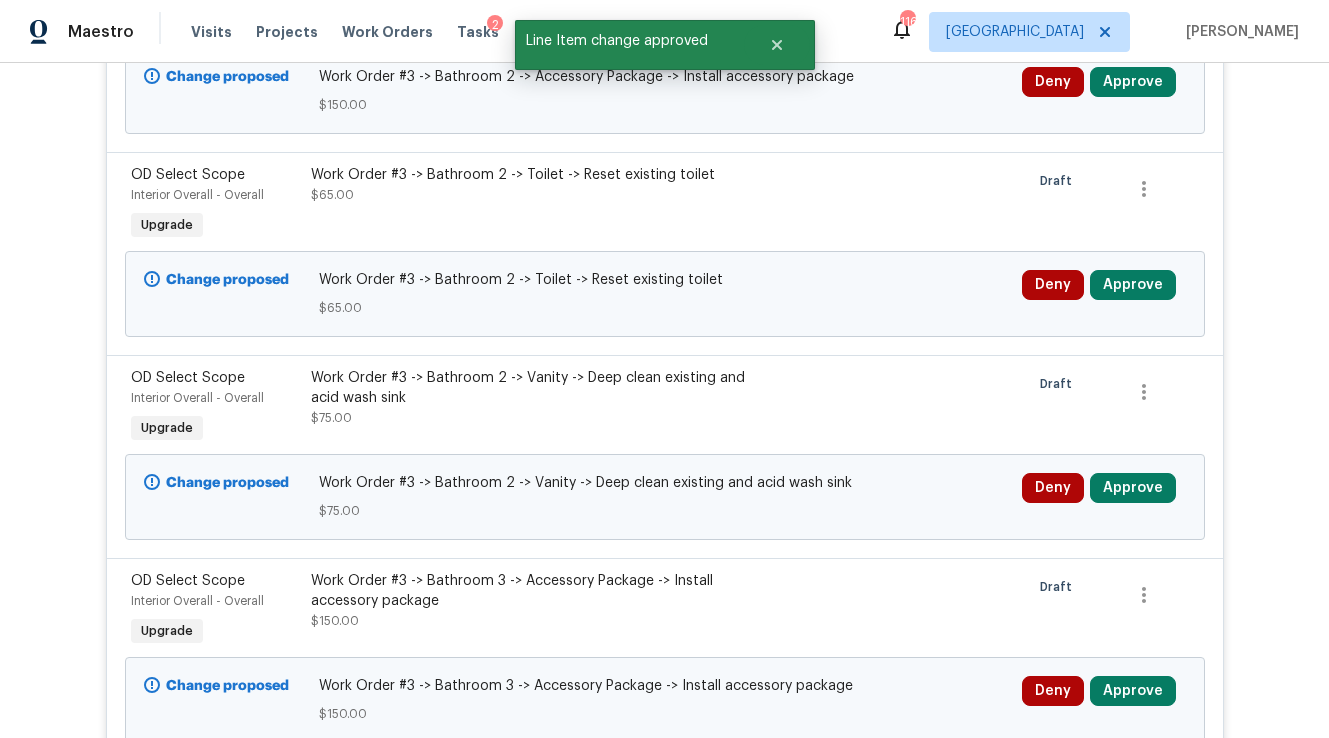 click at bounding box center [1159, 205] 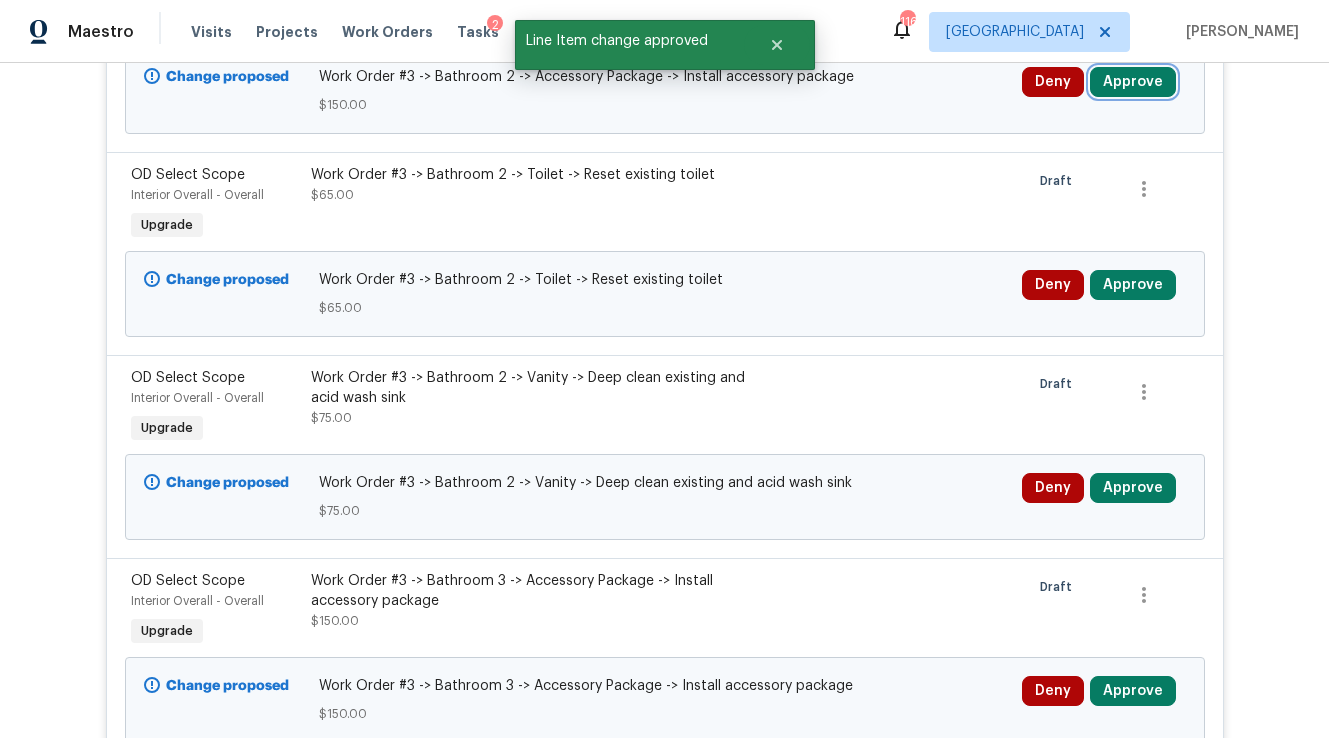scroll, scrollTop: 1204, scrollLeft: 0, axis: vertical 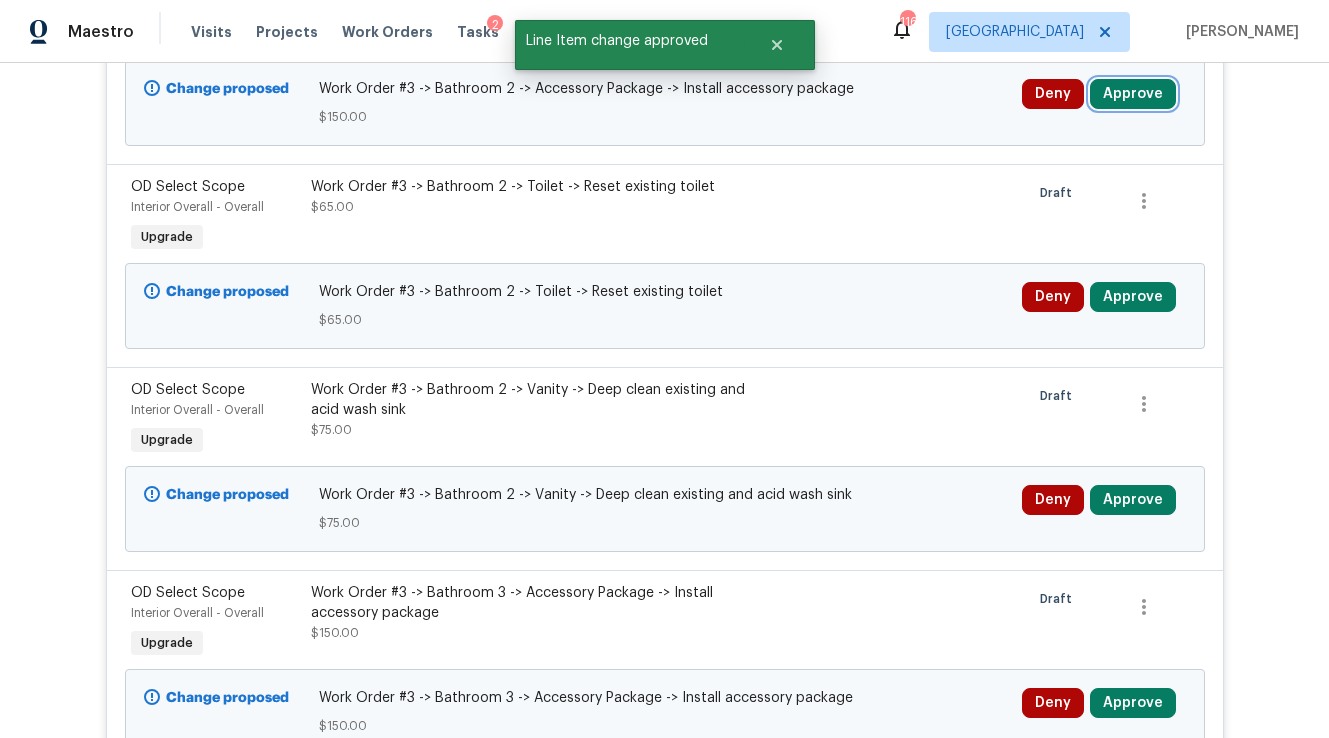click on "Approve" at bounding box center (1133, 94) 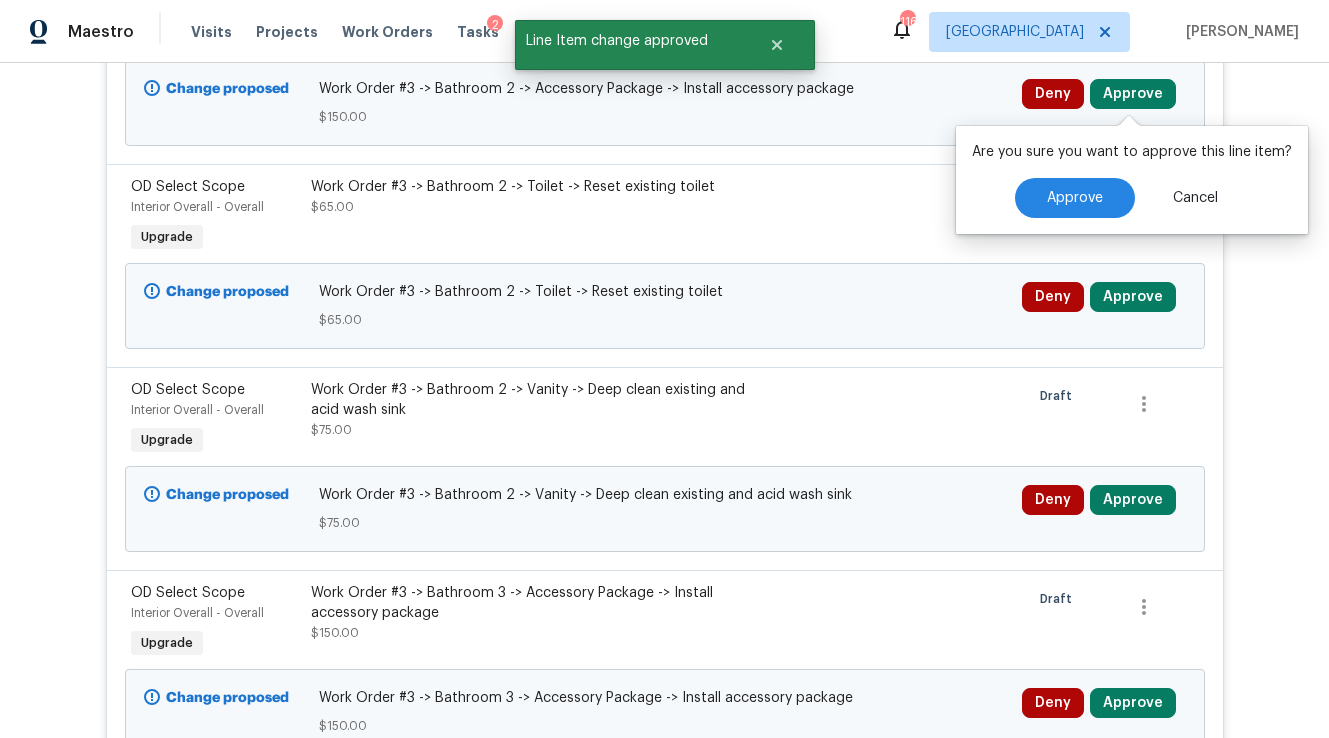 click on "Are you sure you want to approve this line item? Approve Cancel" at bounding box center [1132, 180] 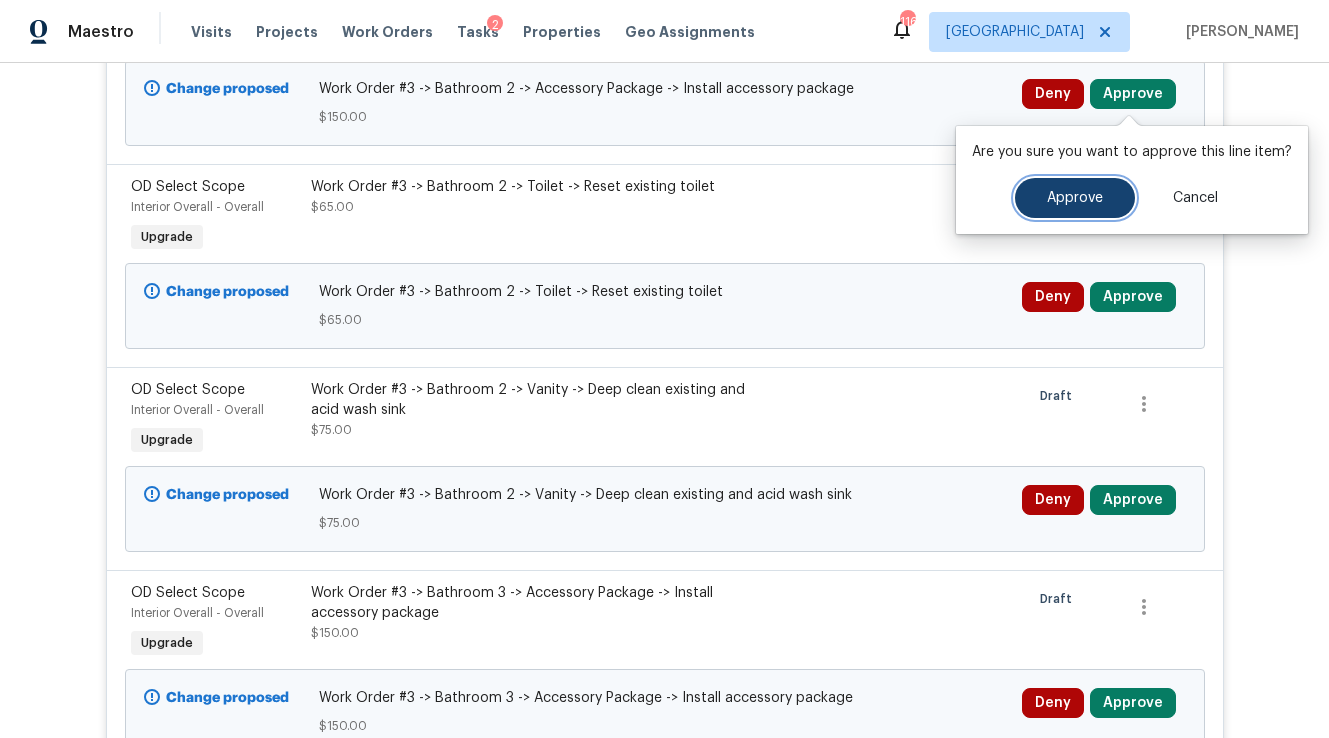 click on "Approve" at bounding box center (1075, 198) 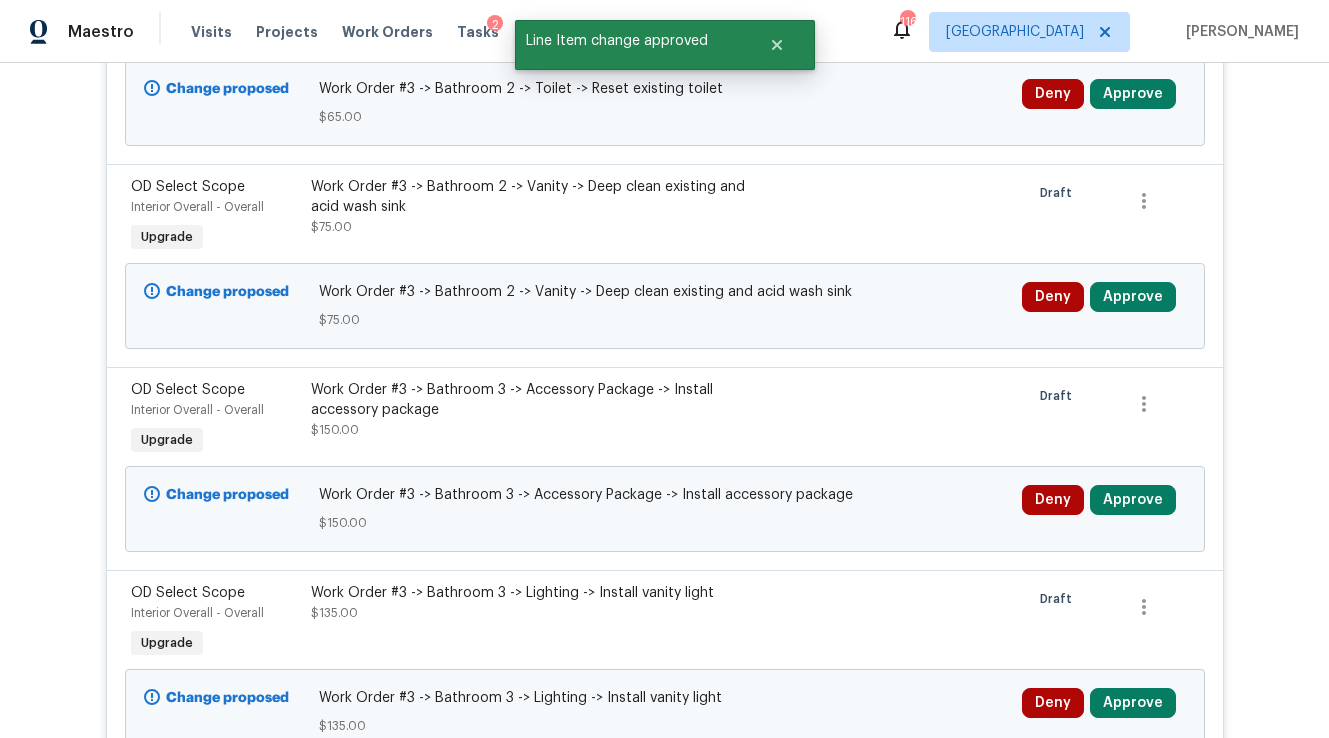 scroll, scrollTop: 1204, scrollLeft: 0, axis: vertical 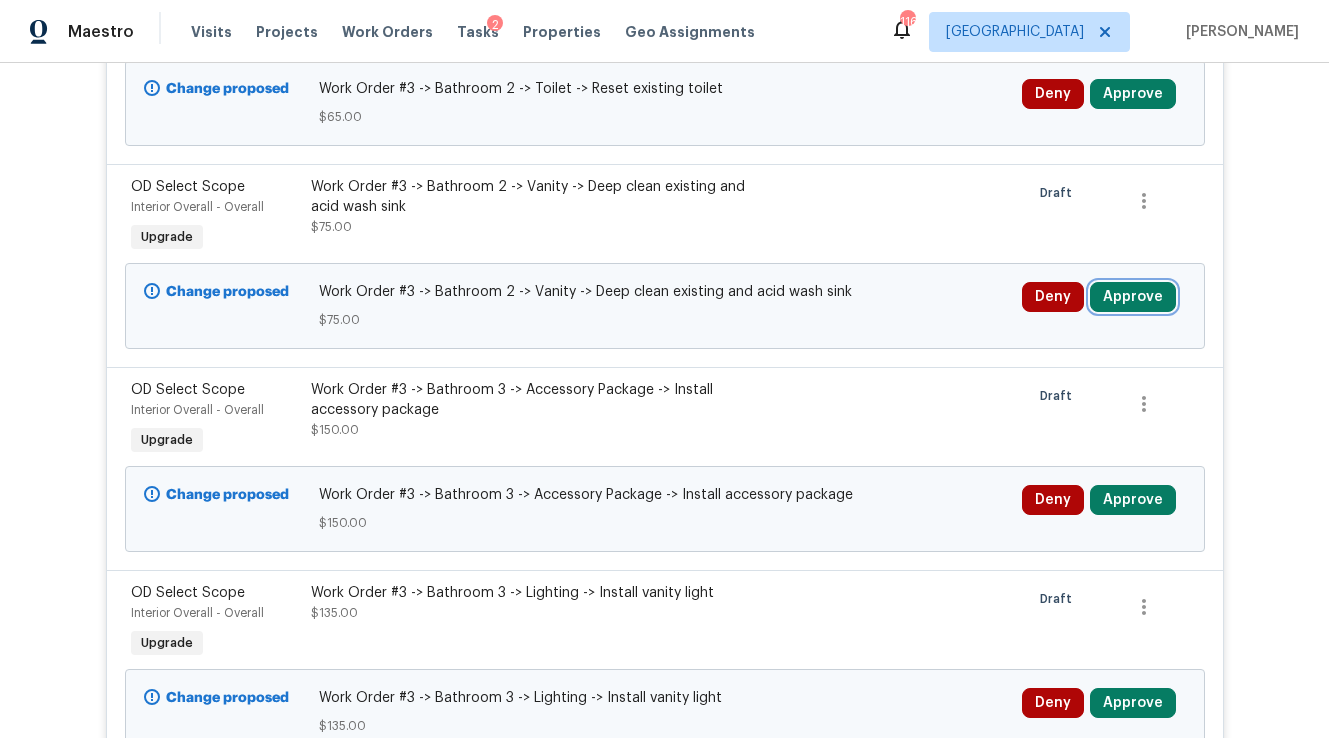 click on "Approve" at bounding box center (1133, 297) 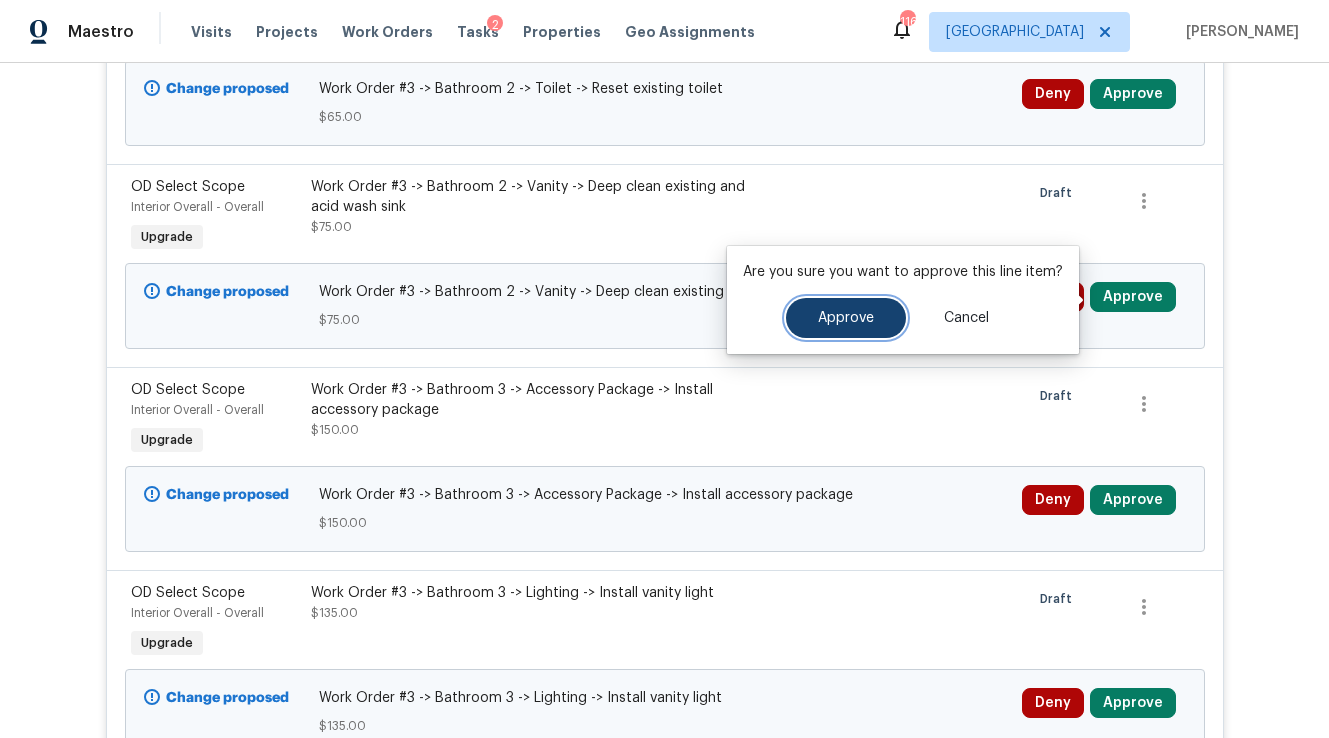 click on "Approve" at bounding box center (846, 318) 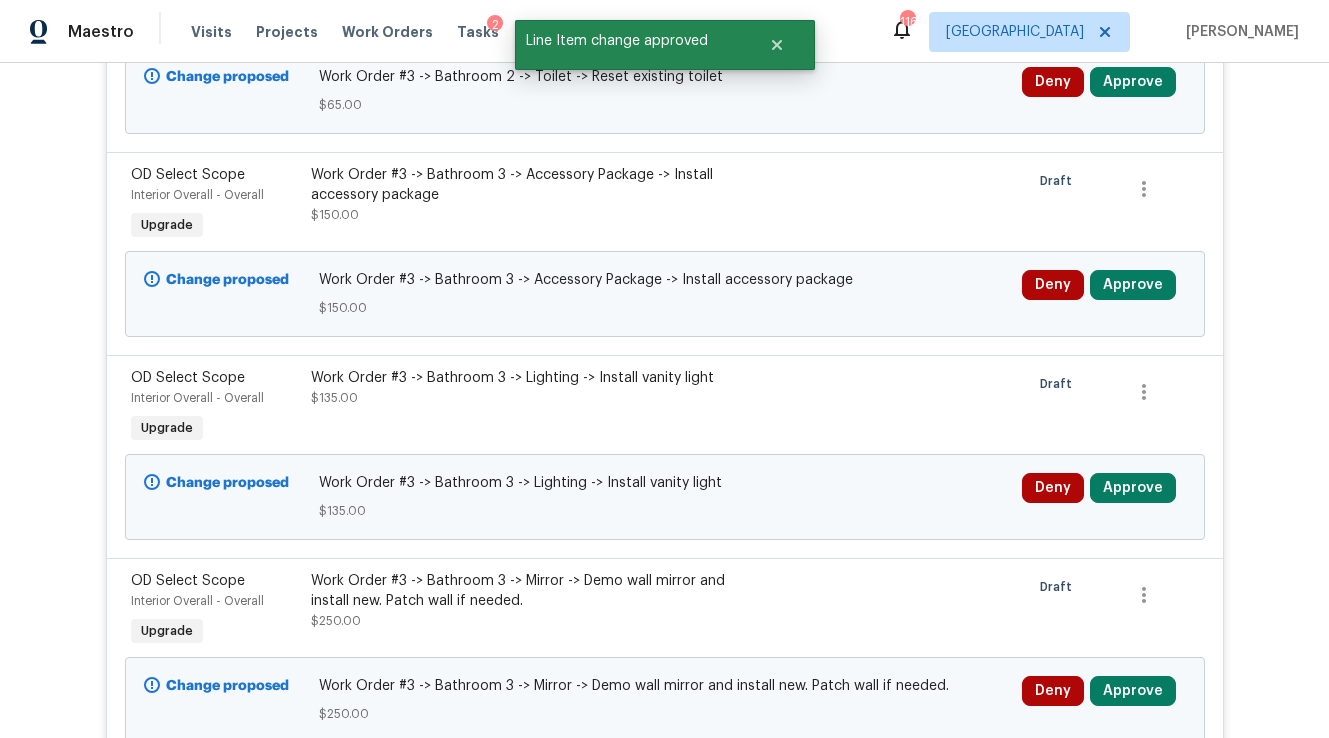 scroll, scrollTop: 1204, scrollLeft: 0, axis: vertical 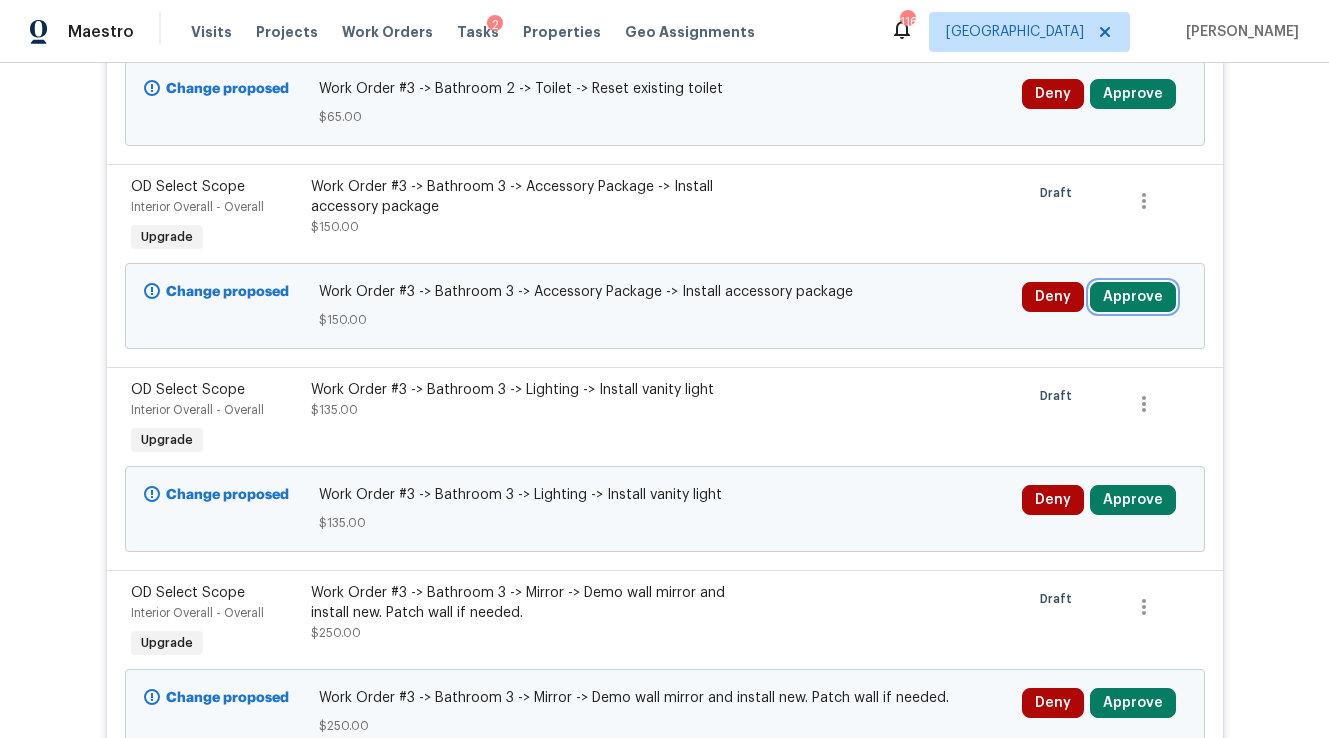 click on "Approve" at bounding box center [1133, 297] 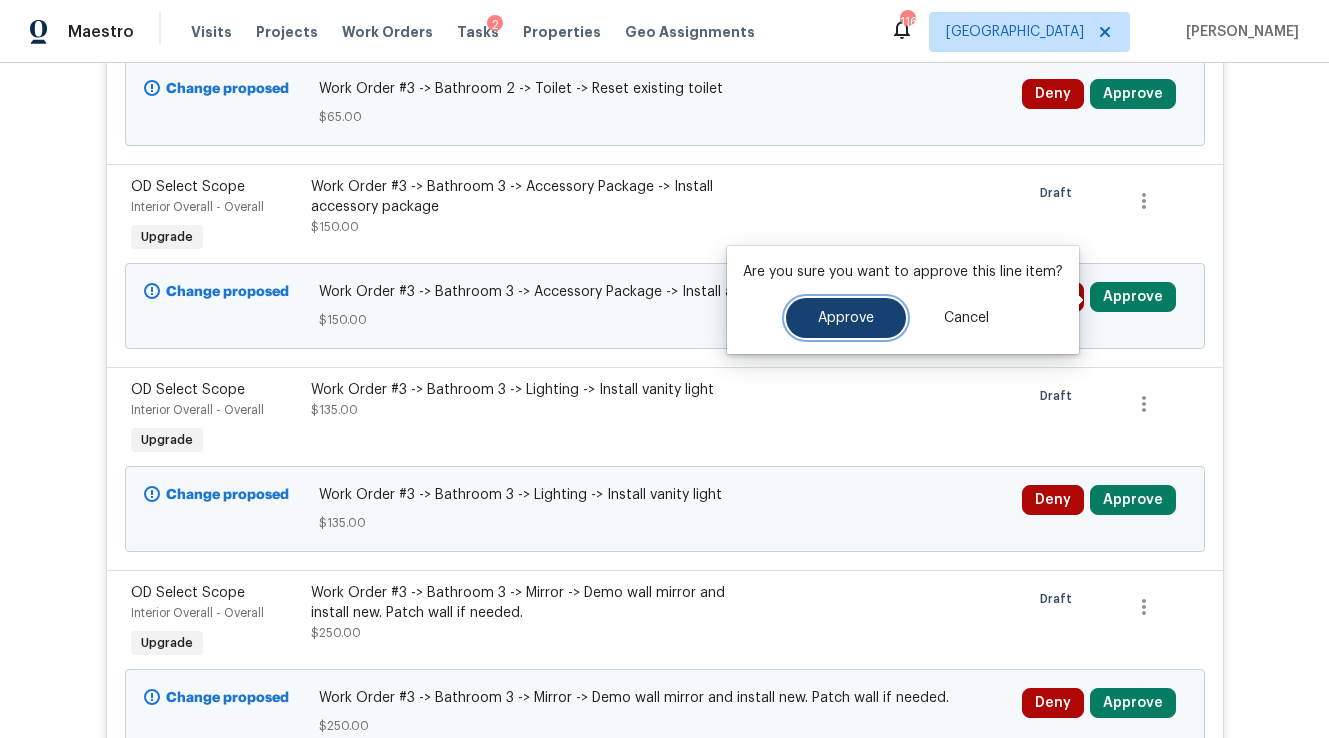 click on "Approve" at bounding box center (846, 318) 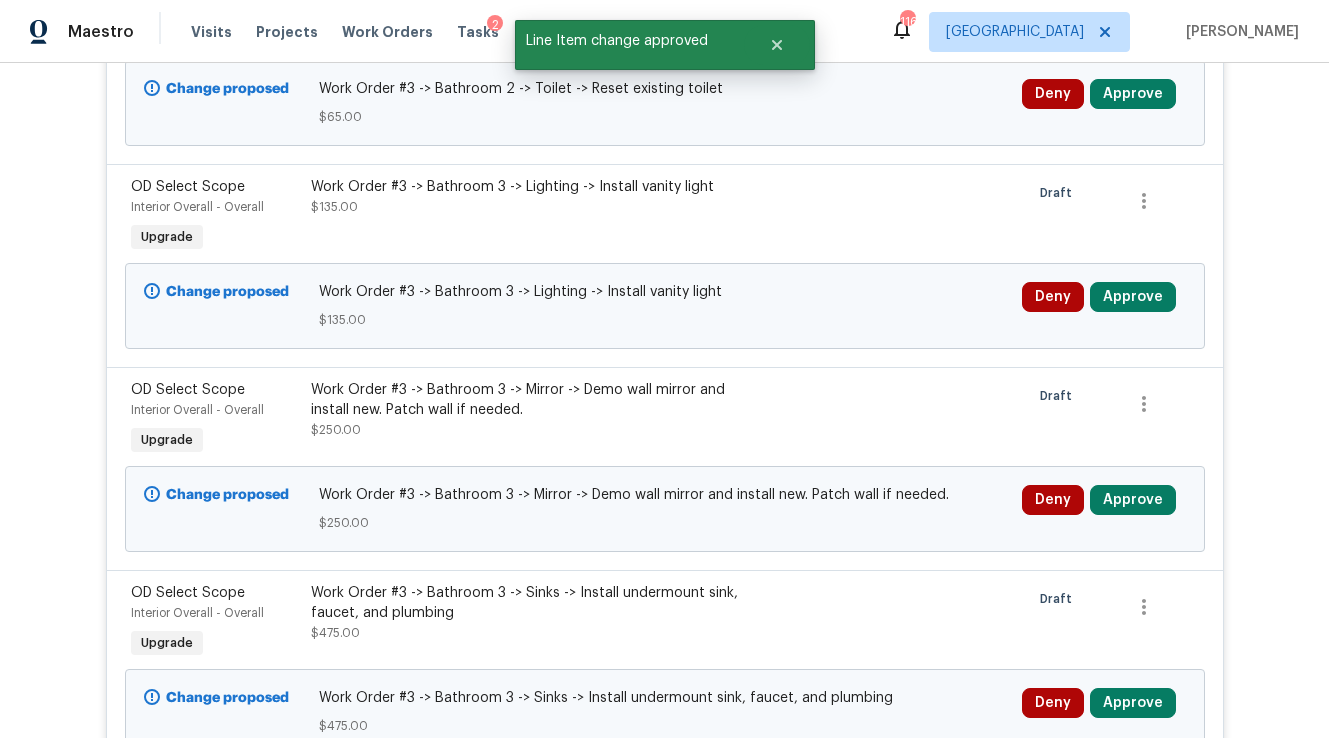 scroll, scrollTop: 1204, scrollLeft: 0, axis: vertical 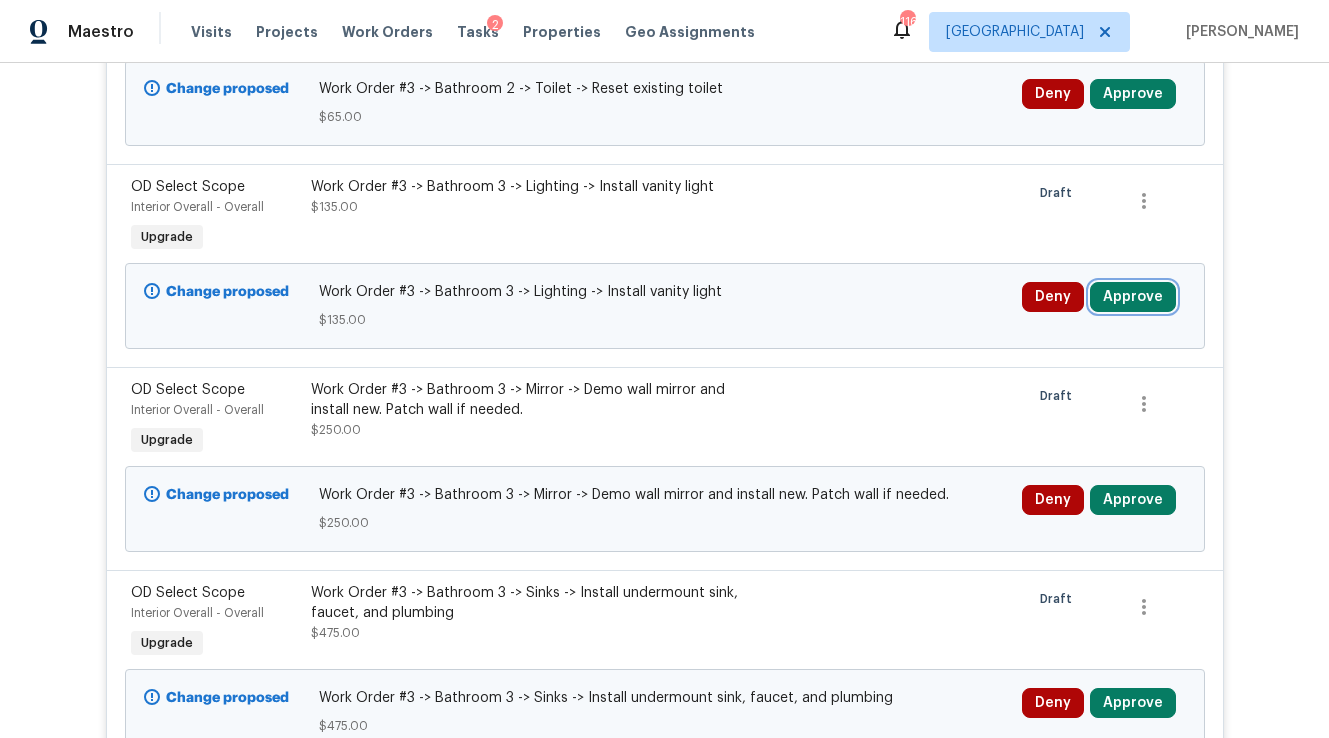 click on "Approve" at bounding box center (1133, 297) 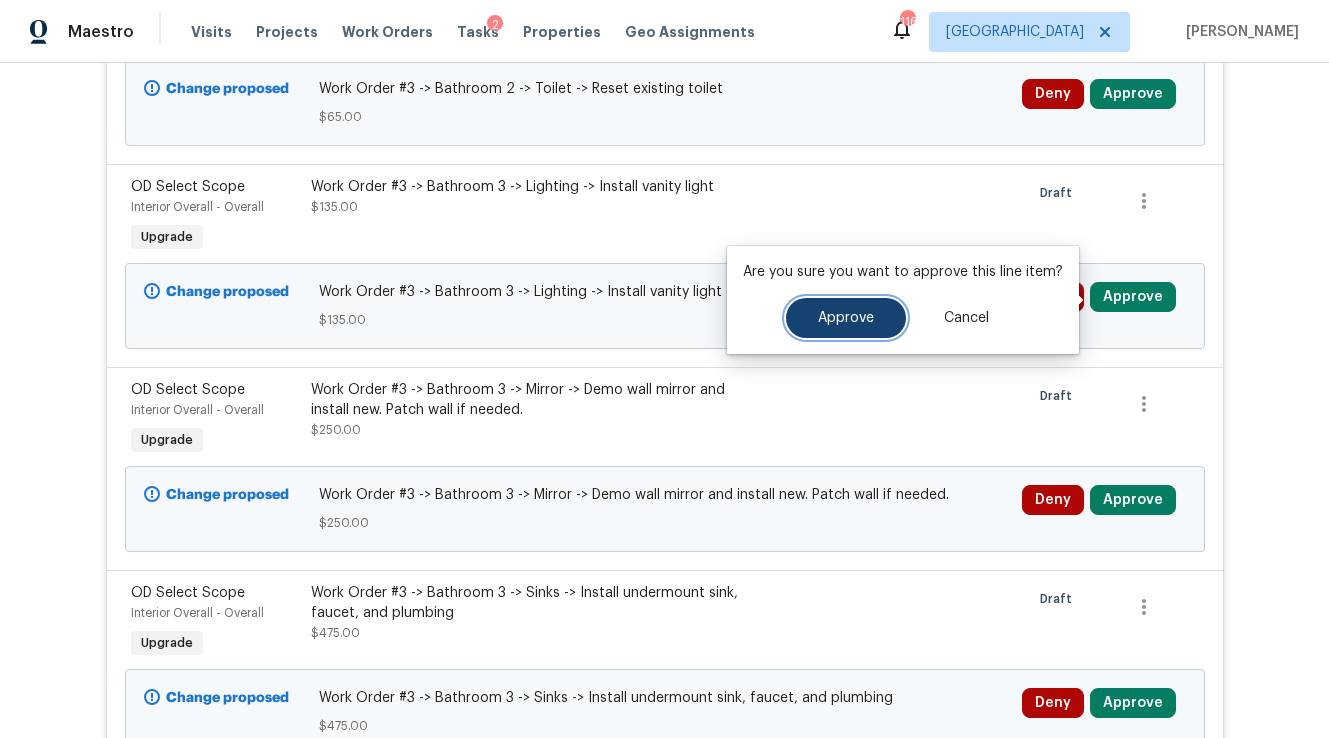 click on "Approve" at bounding box center [846, 318] 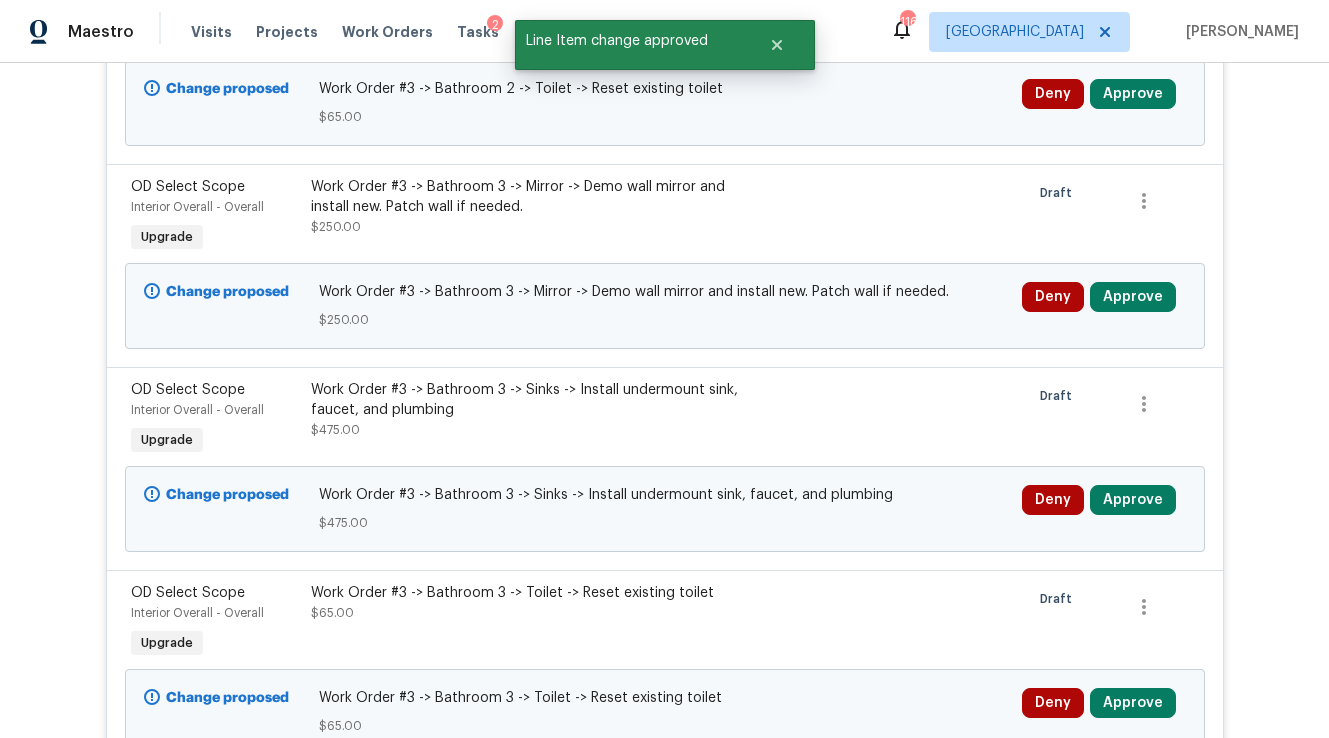 scroll, scrollTop: 1204, scrollLeft: 0, axis: vertical 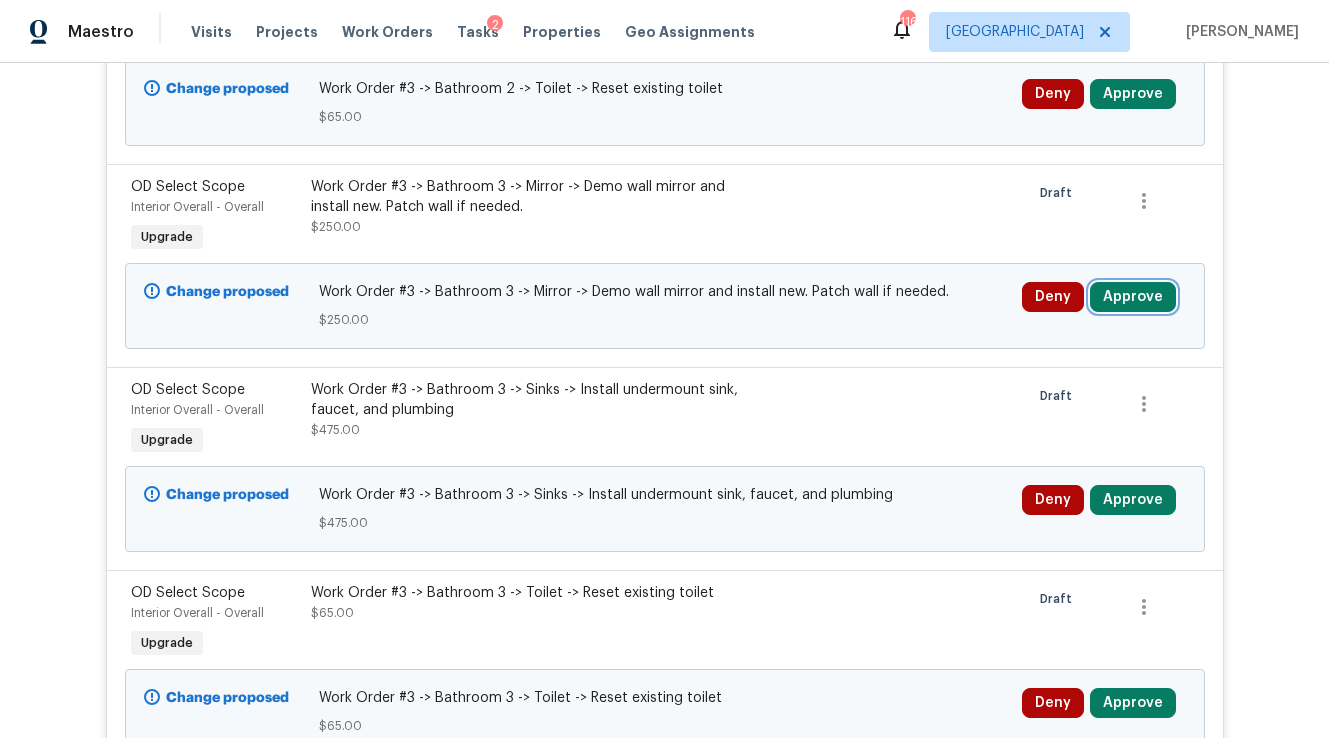 click on "Approve" at bounding box center [1133, 297] 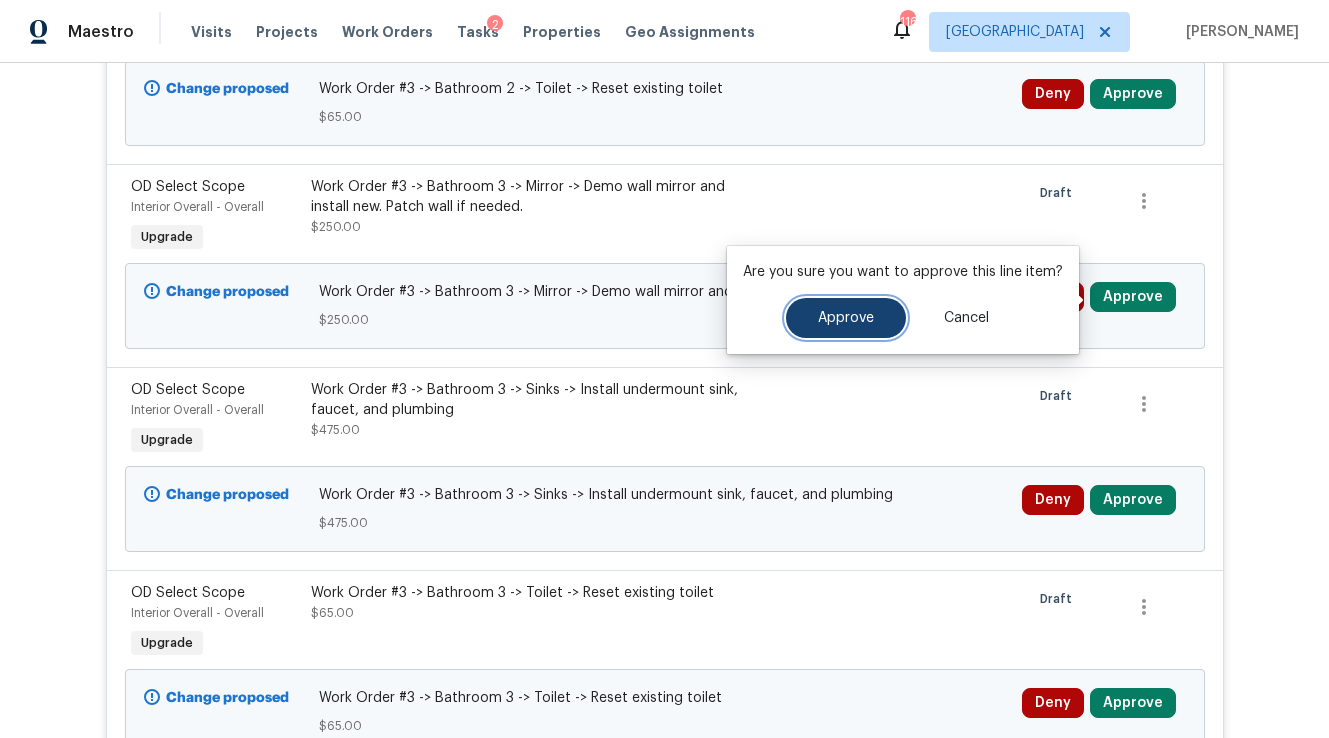 click on "Approve" at bounding box center (846, 318) 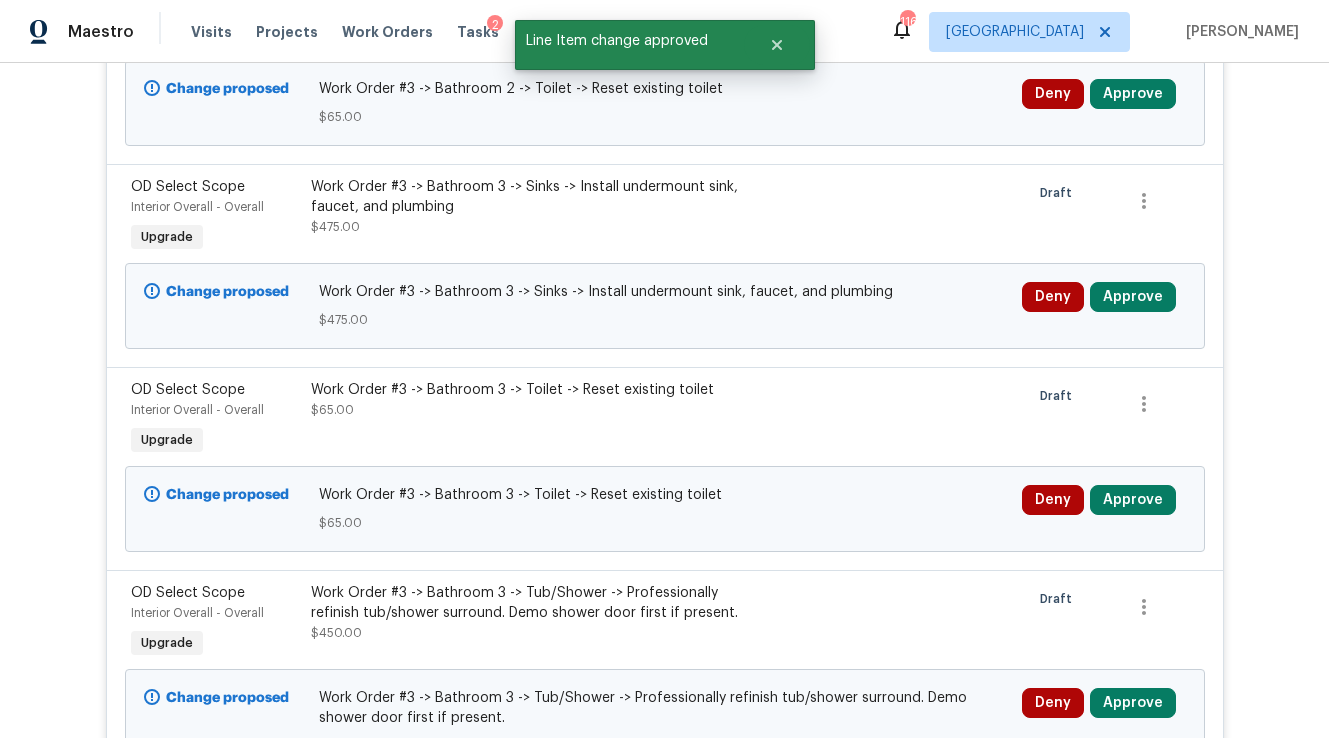 scroll, scrollTop: 1204, scrollLeft: 0, axis: vertical 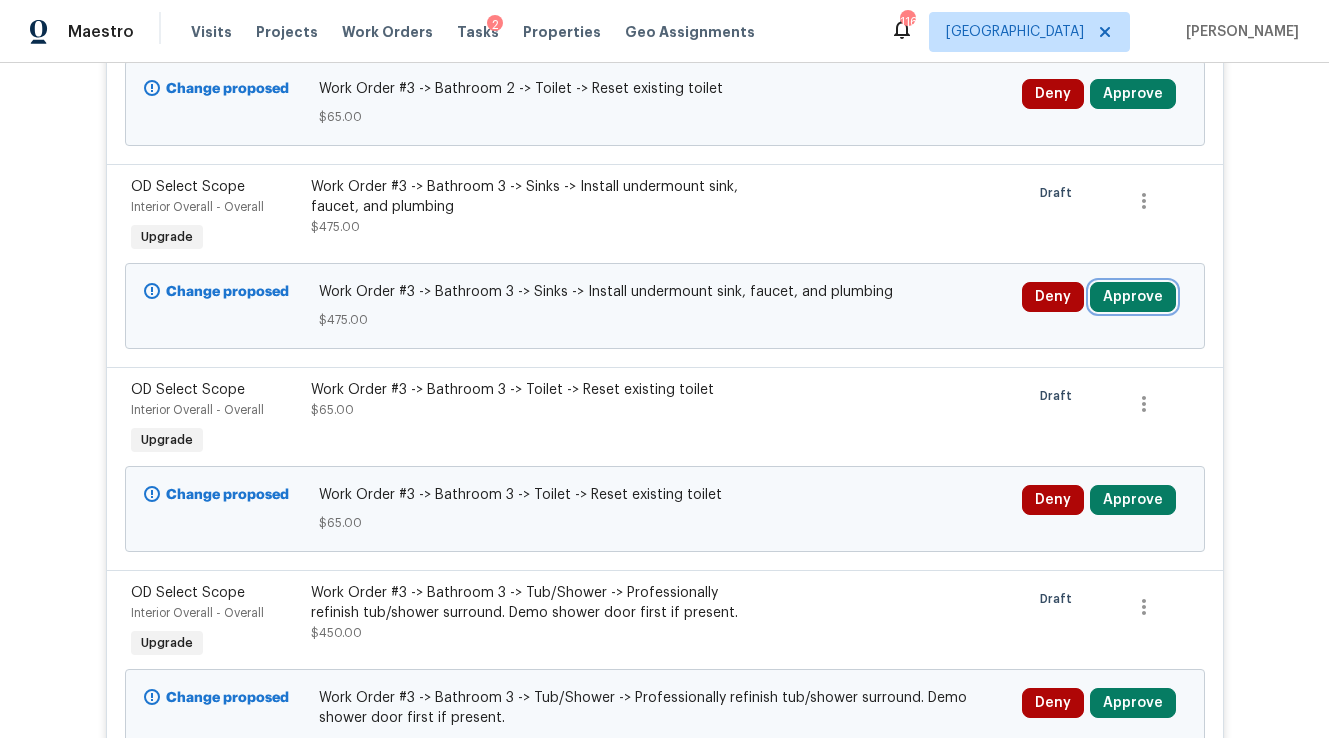 click on "Approve" at bounding box center [1133, 297] 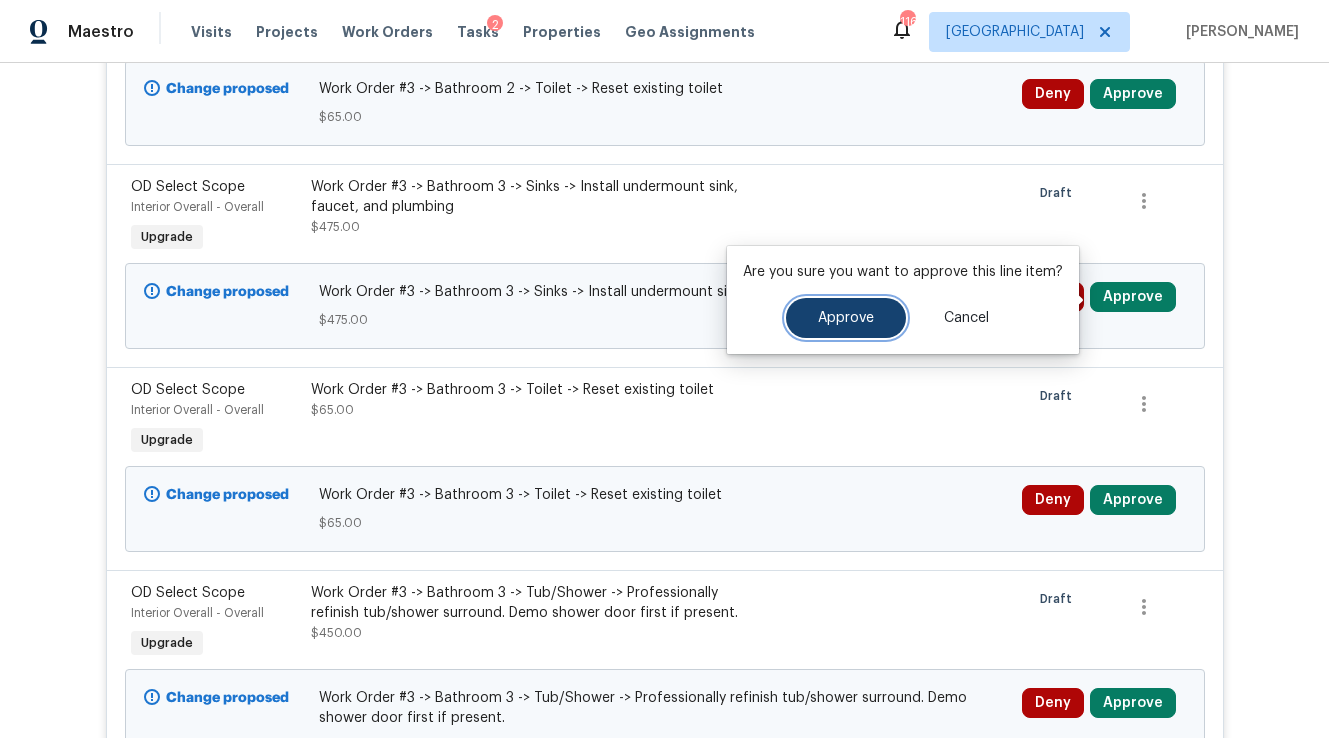 click on "Approve" at bounding box center [846, 318] 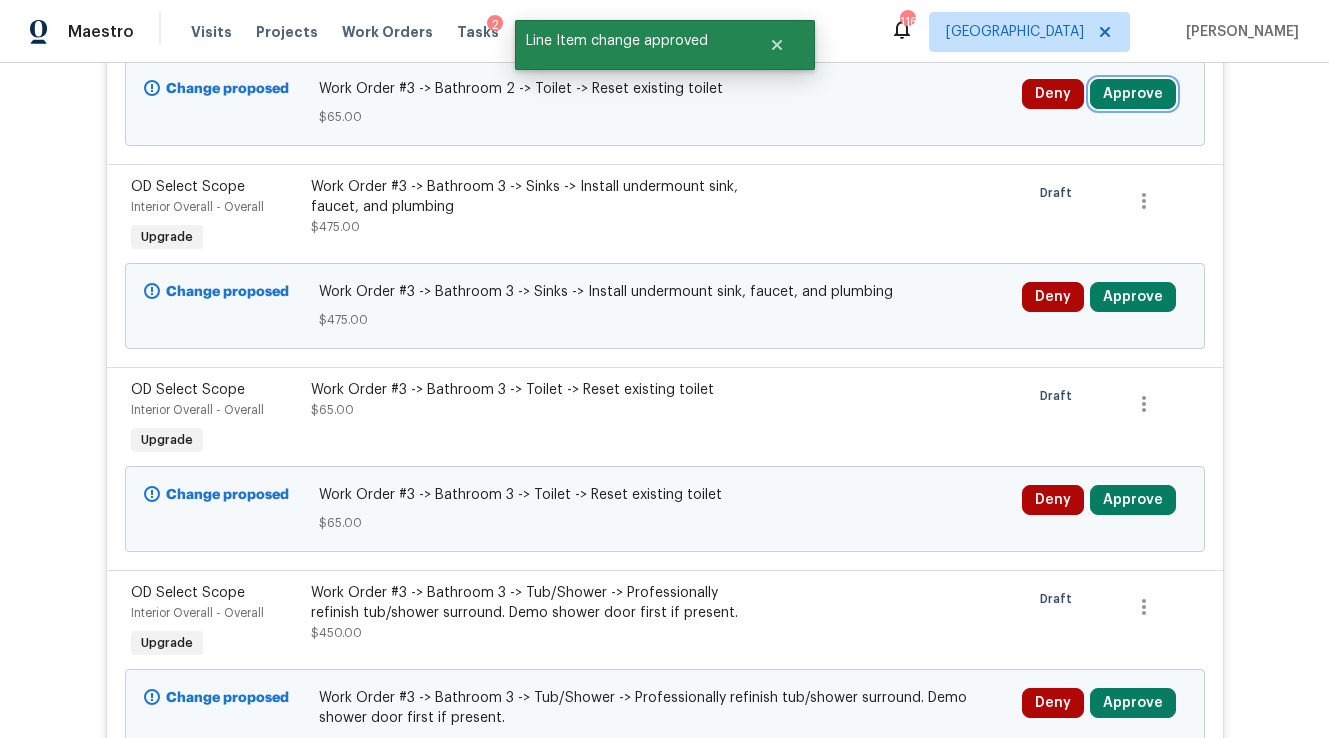 click on "Approve" at bounding box center [1133, 94] 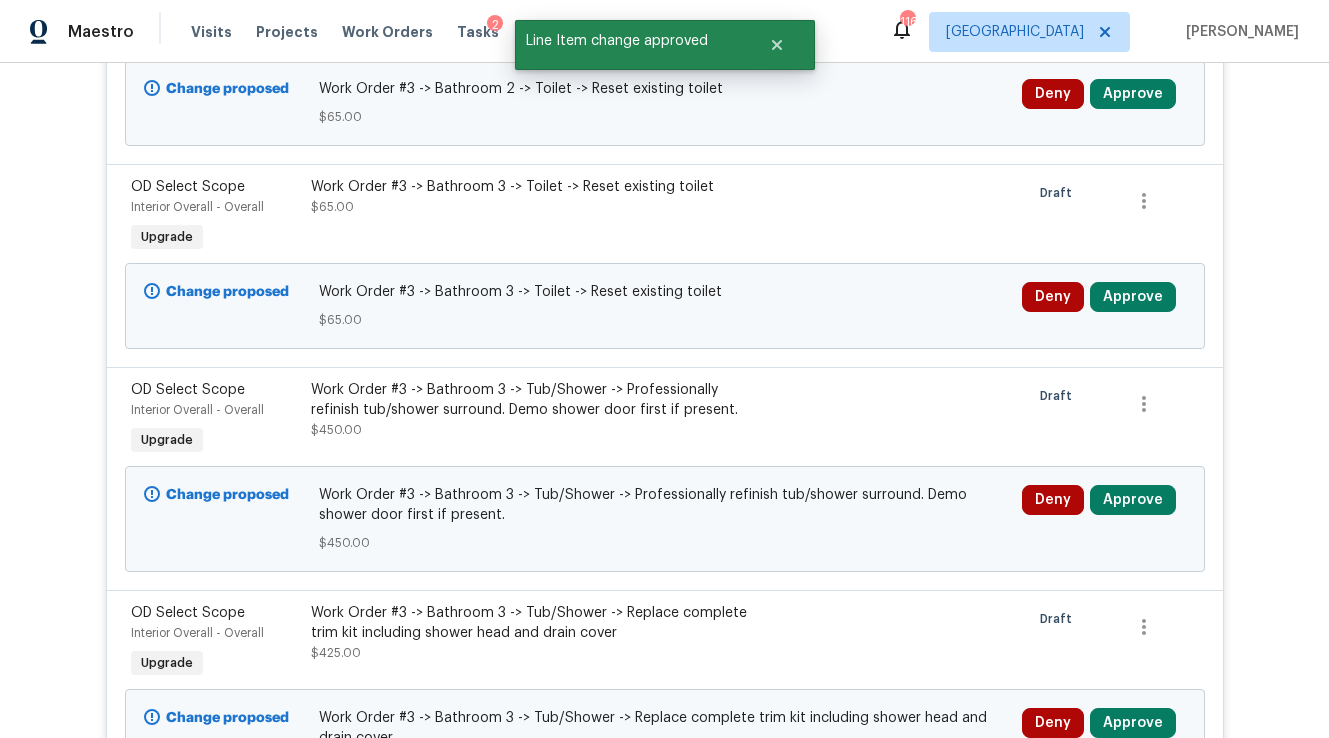 scroll, scrollTop: 1204, scrollLeft: 0, axis: vertical 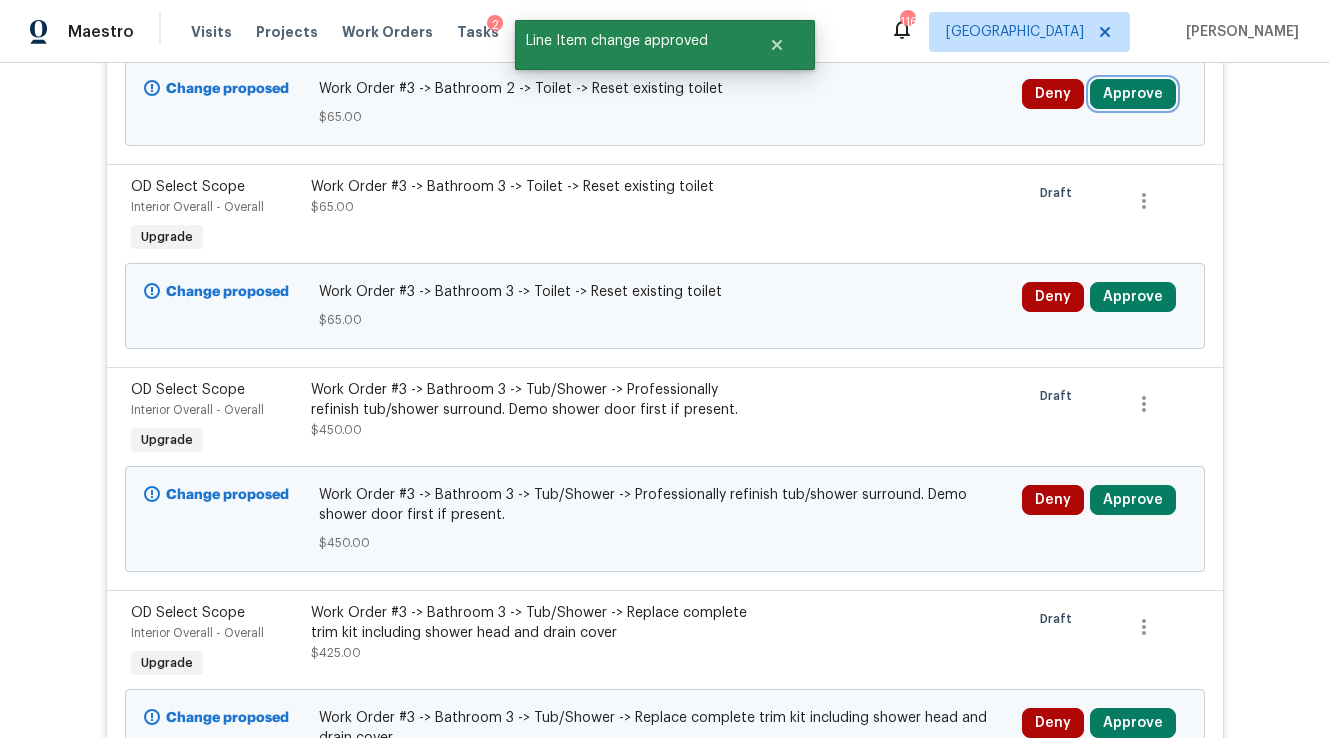 click on "Approve" at bounding box center [1133, 94] 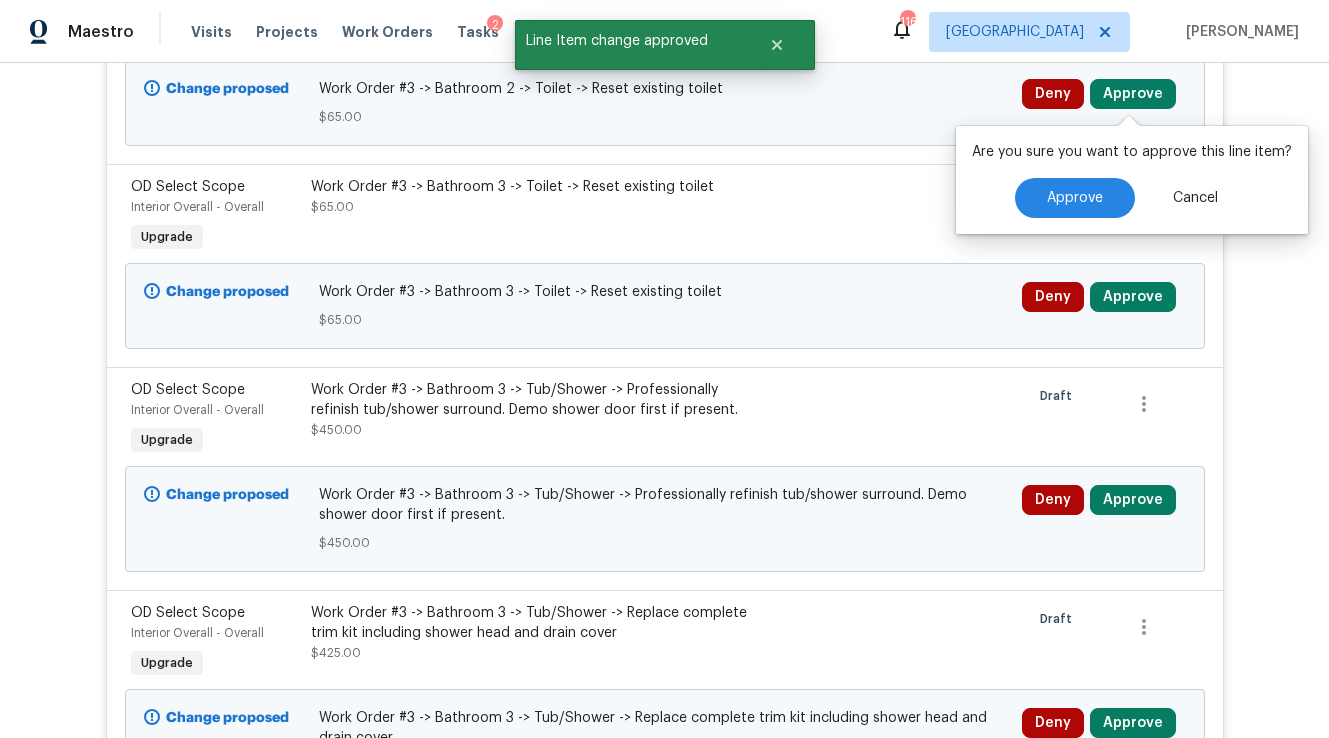 click on "Are you sure you want to approve this line item? Approve Cancel" at bounding box center (1132, 180) 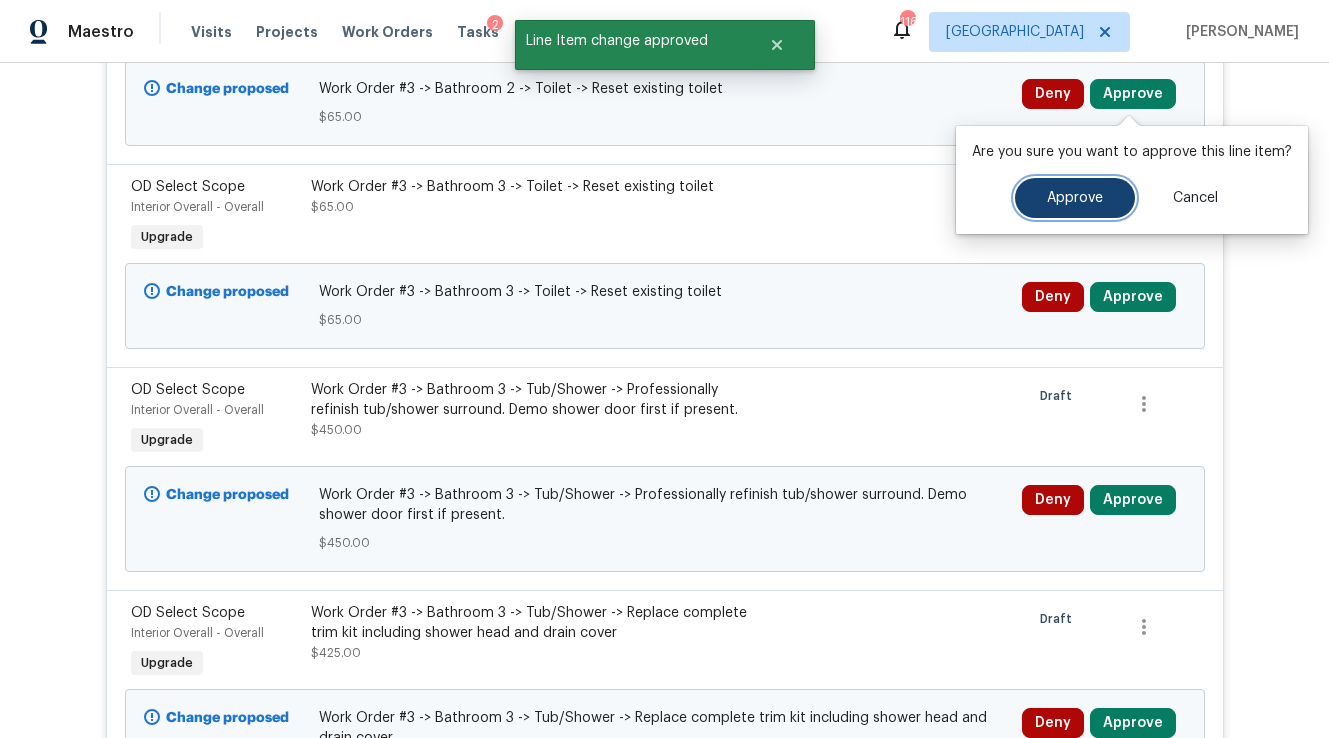 click on "Approve" at bounding box center [1075, 198] 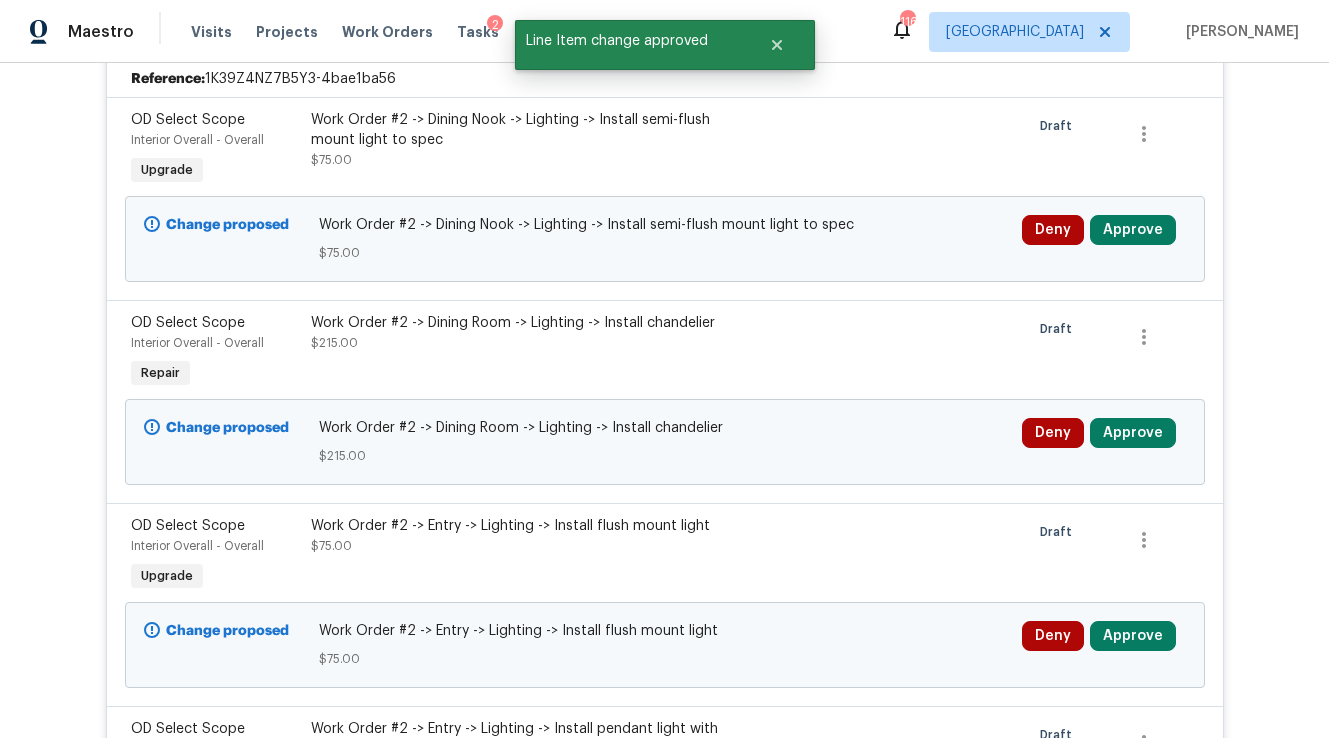 scroll, scrollTop: 1216, scrollLeft: 0, axis: vertical 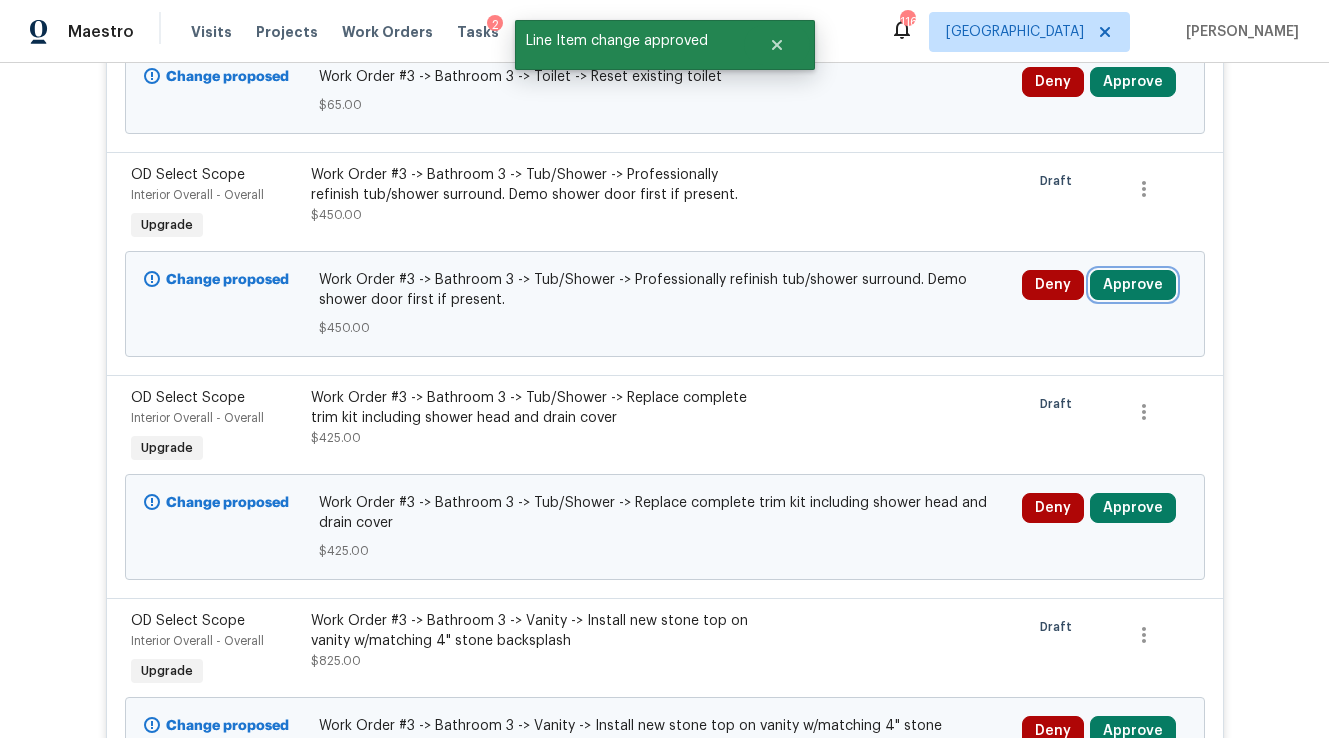 click on "Approve" at bounding box center (1133, 285) 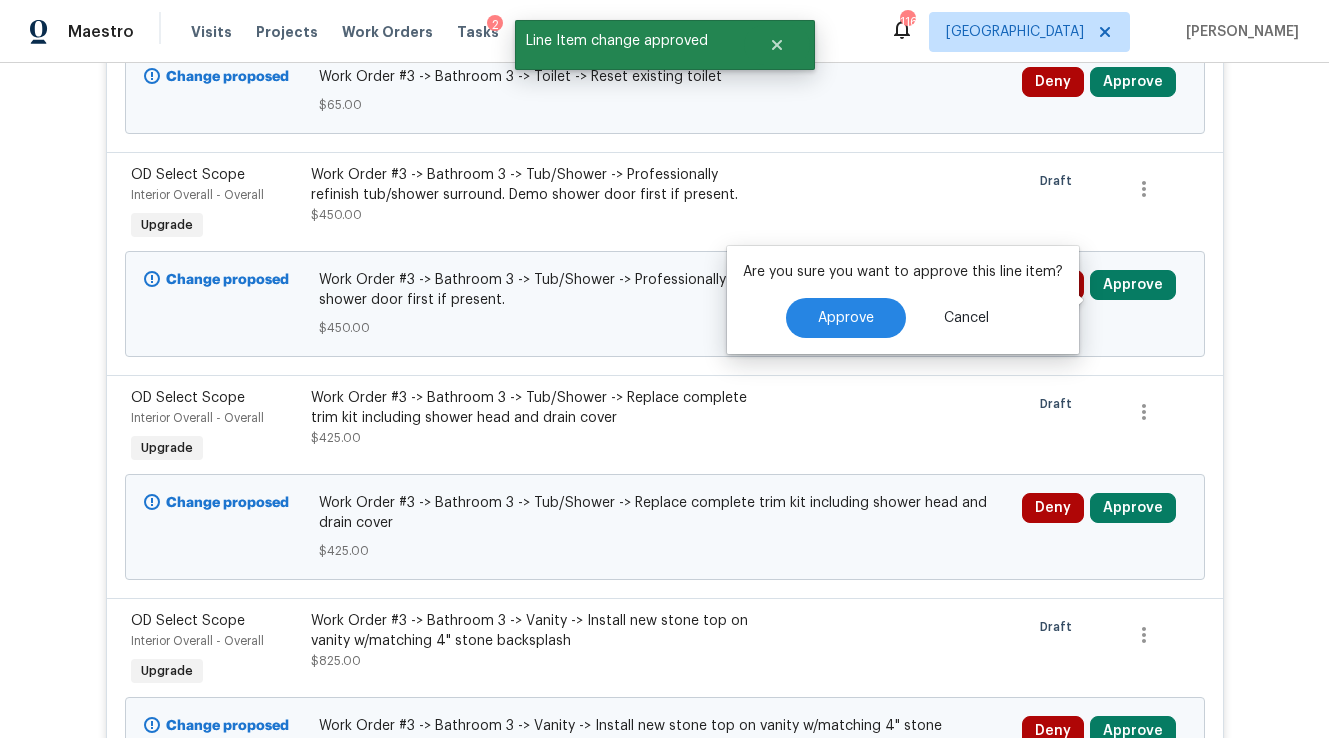 scroll, scrollTop: 1204, scrollLeft: 0, axis: vertical 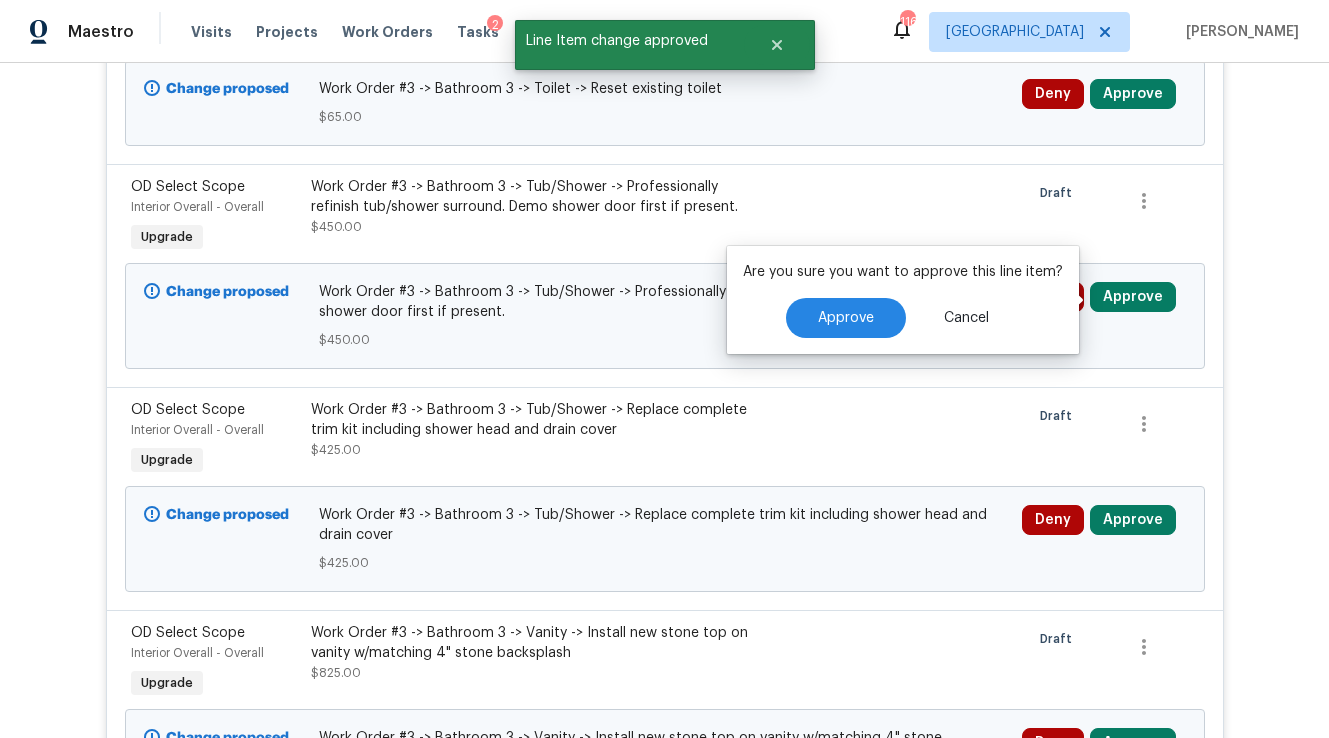 click on "Are you sure you want to approve this line item? Approve Cancel" at bounding box center (903, 300) 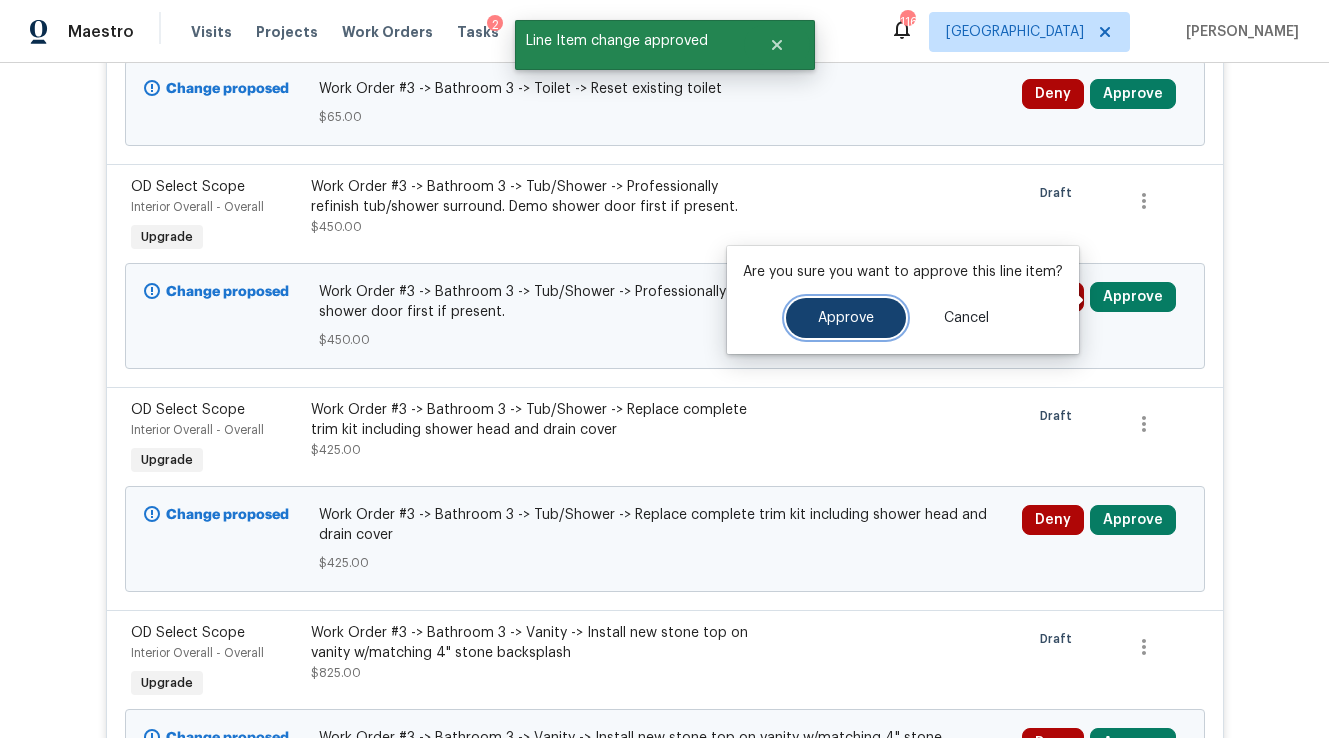 click on "Approve" at bounding box center [846, 318] 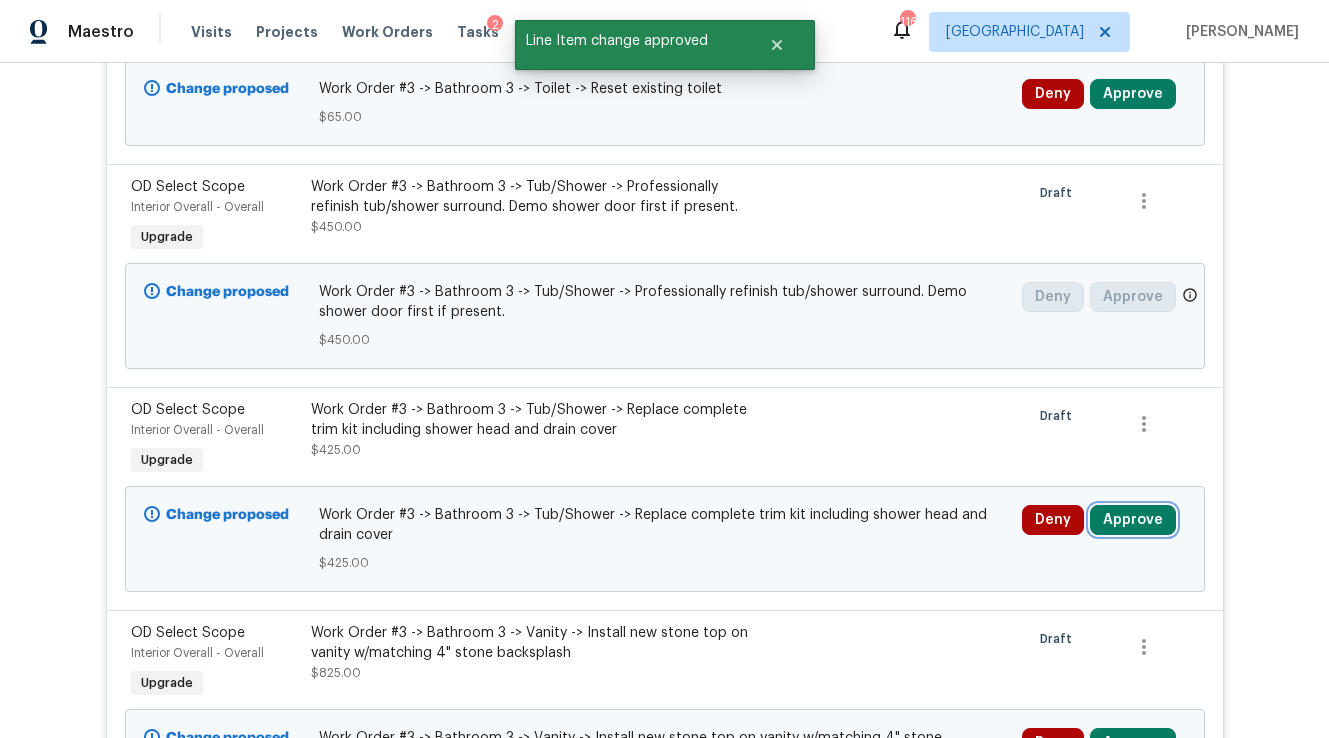click on "Approve" at bounding box center (1133, 520) 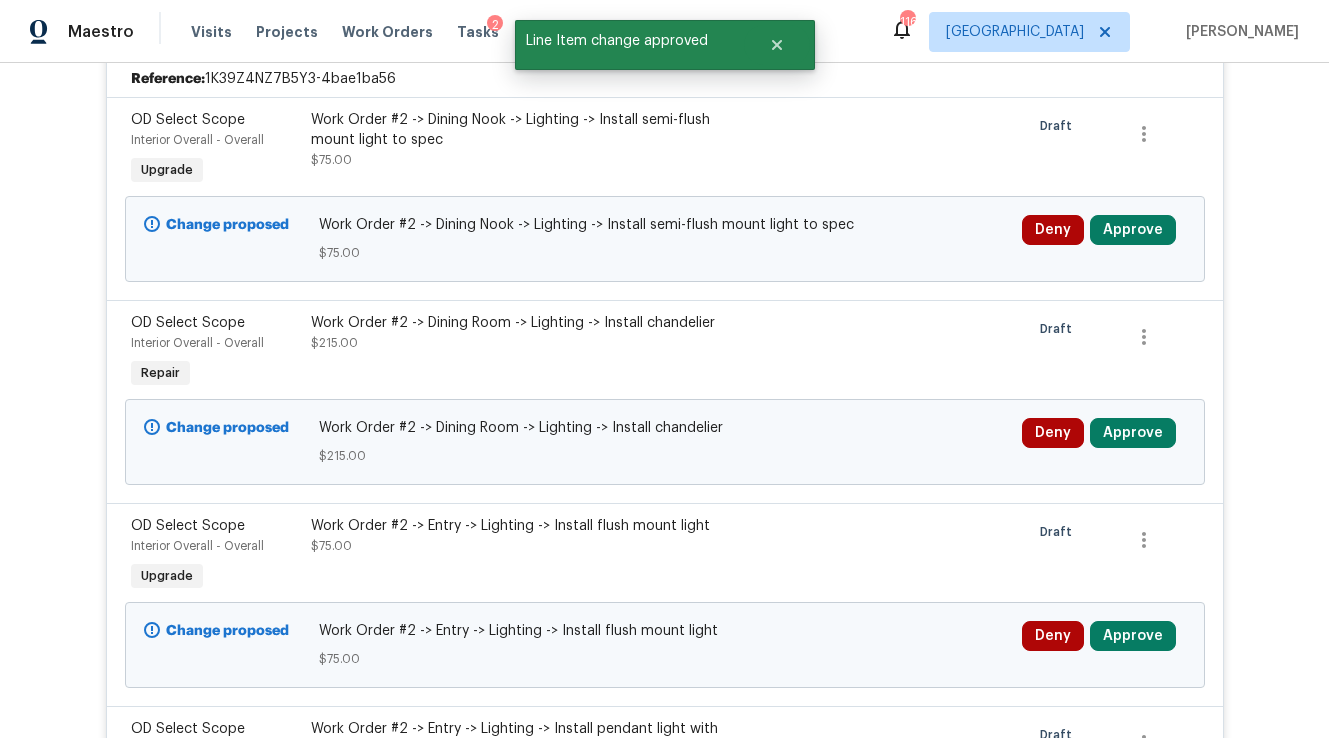 scroll, scrollTop: 1216, scrollLeft: 0, axis: vertical 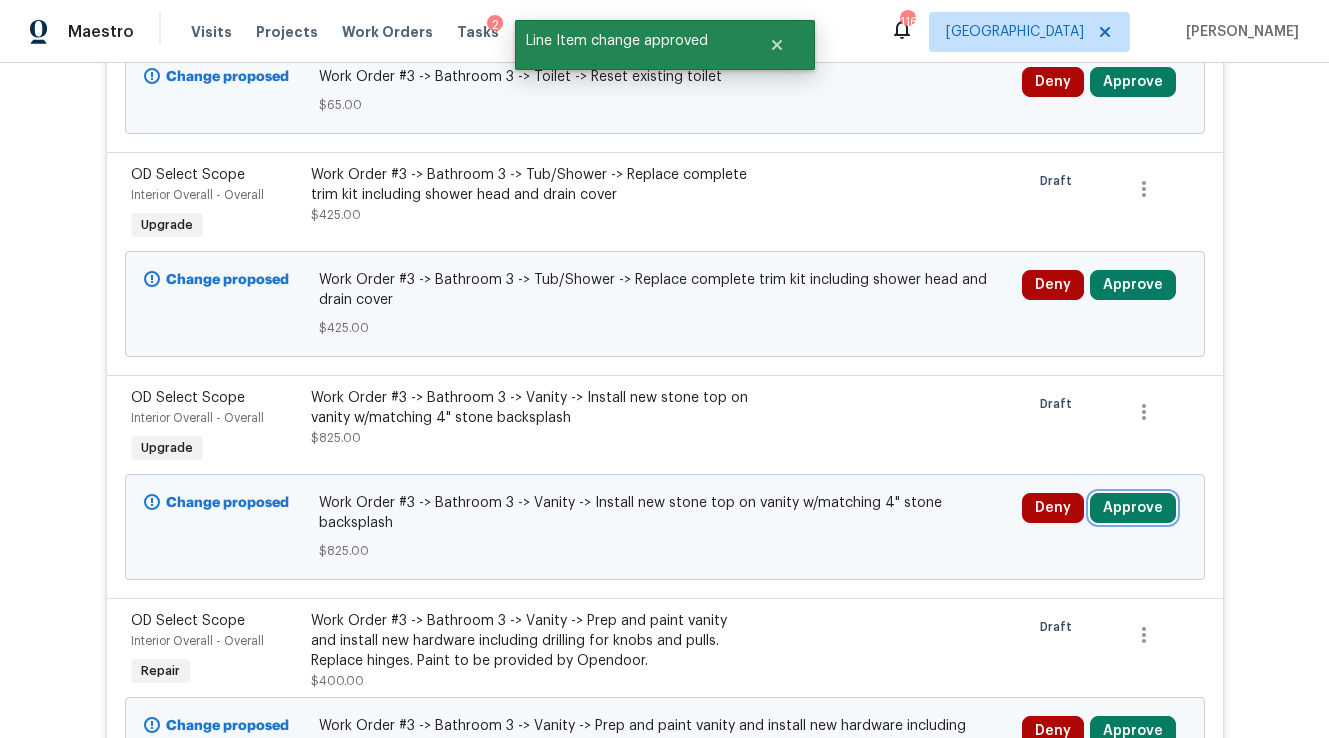 click on "Approve" at bounding box center [1133, 508] 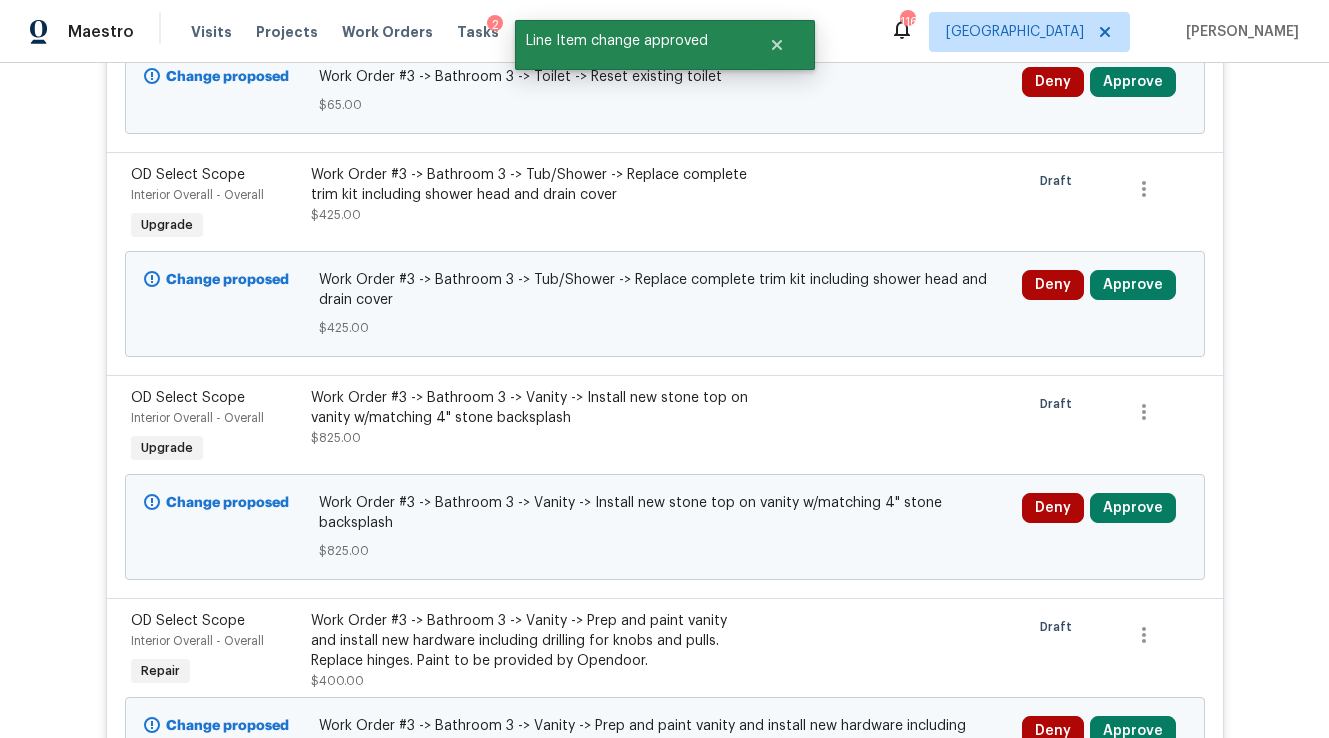 scroll, scrollTop: 1204, scrollLeft: 0, axis: vertical 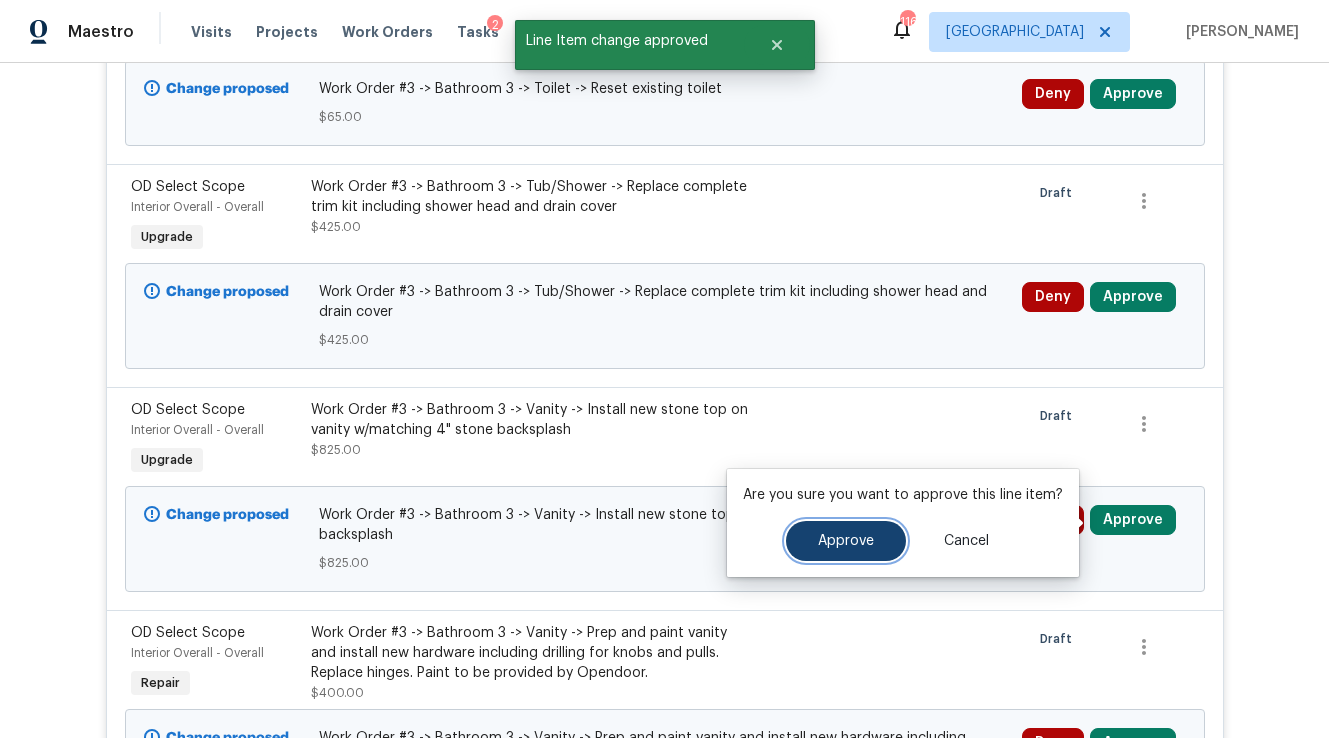 click on "Approve" at bounding box center [846, 541] 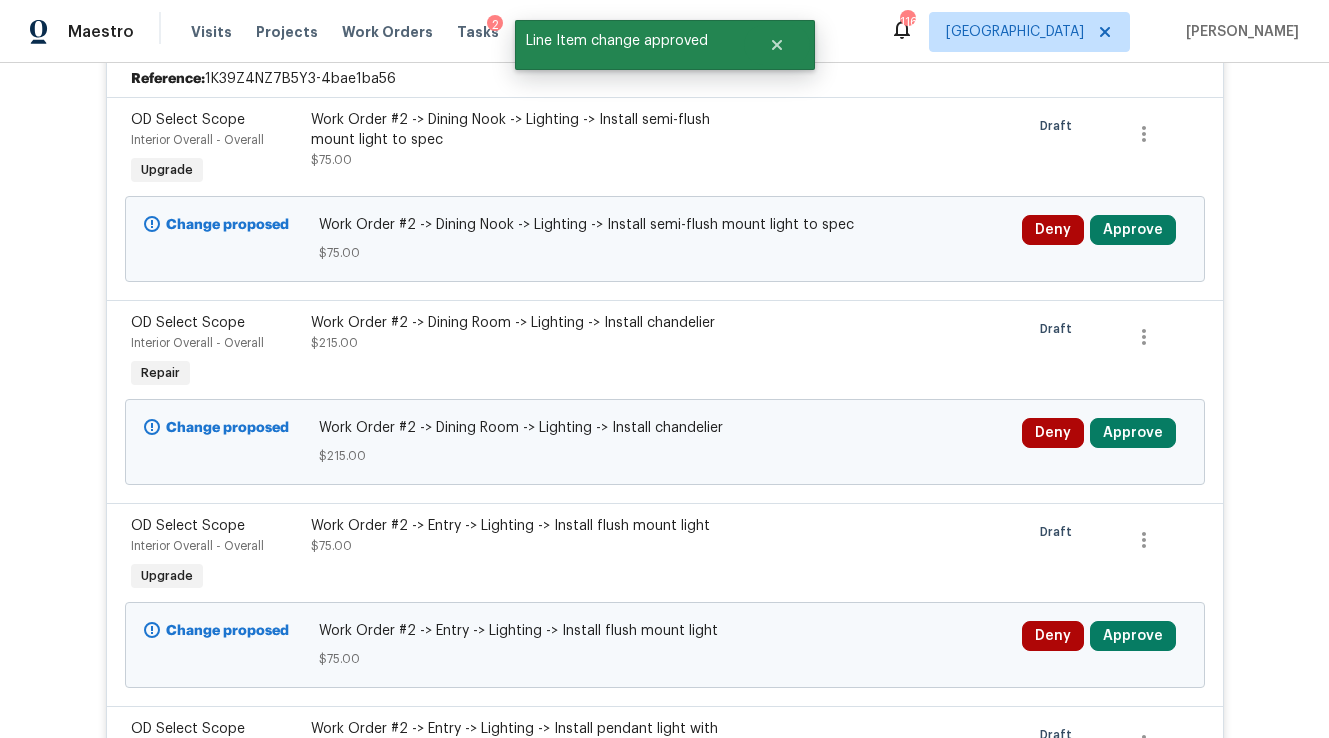 scroll, scrollTop: 1216, scrollLeft: 0, axis: vertical 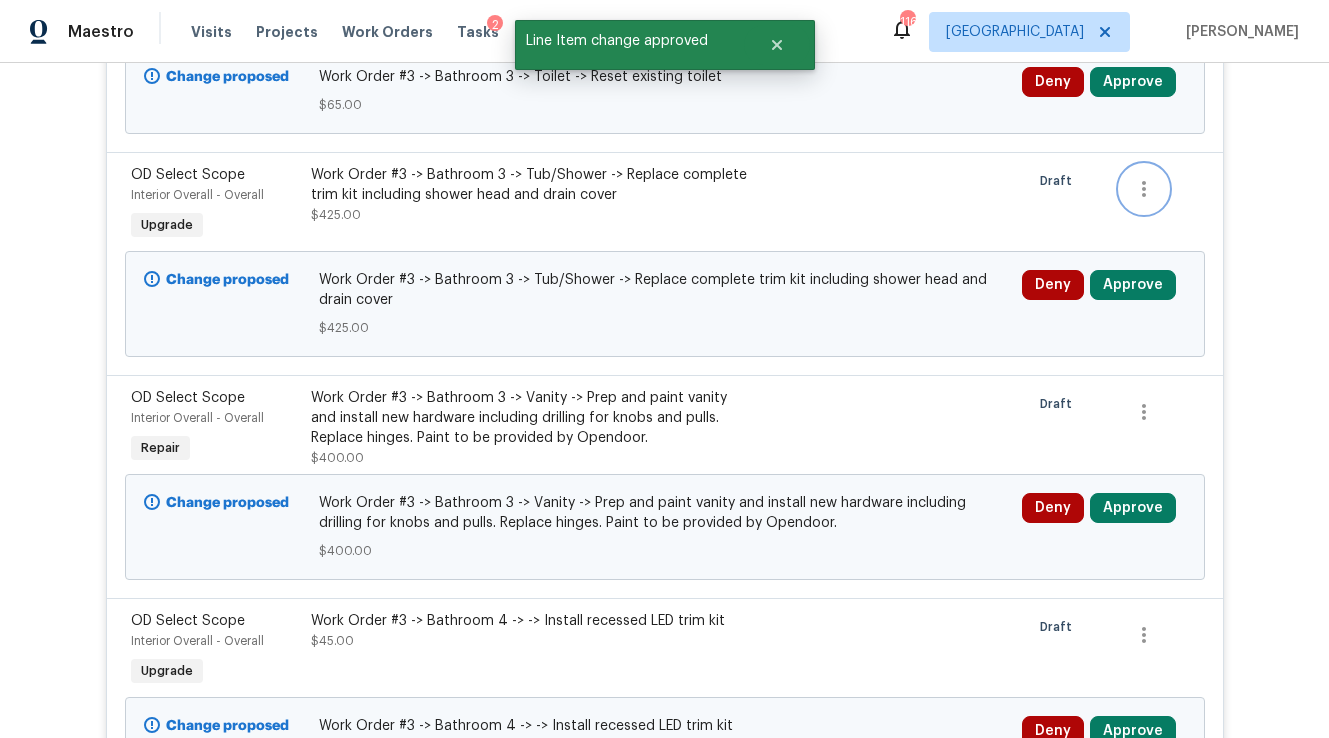click at bounding box center (1144, 189) 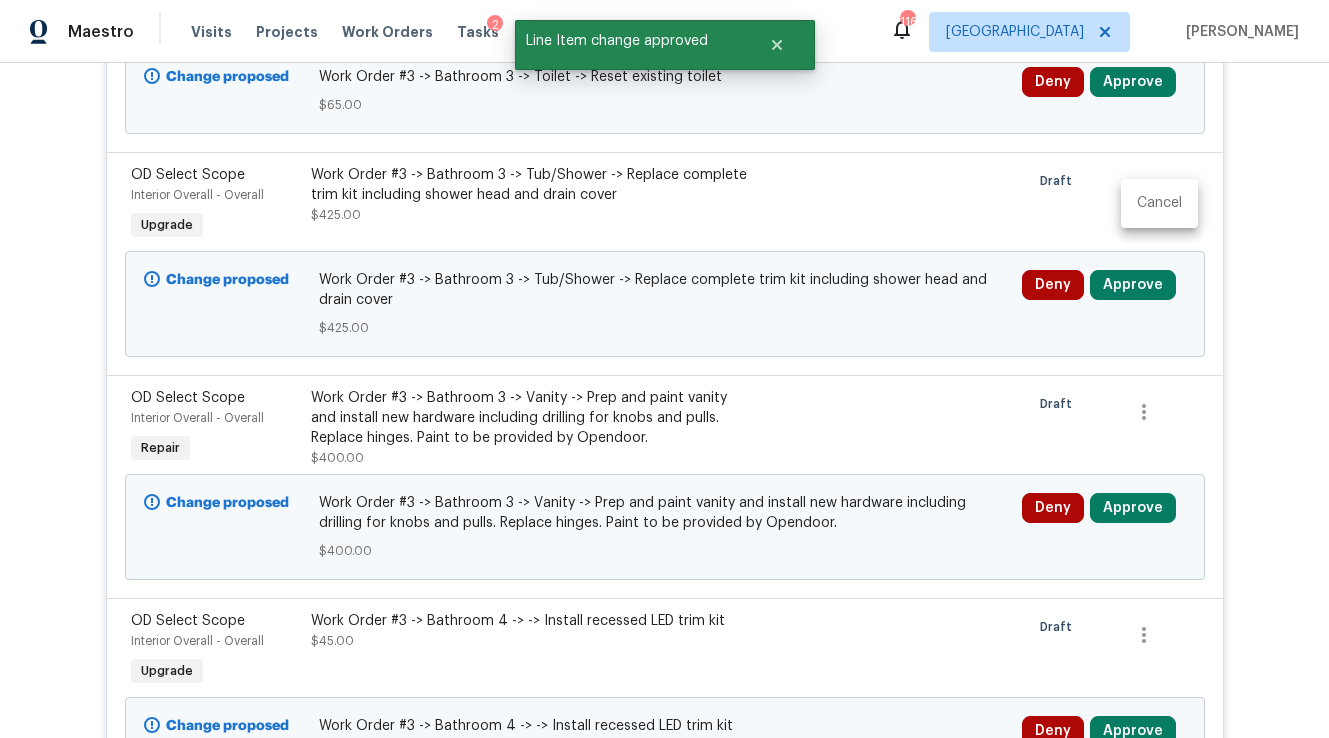 click at bounding box center [664, 369] 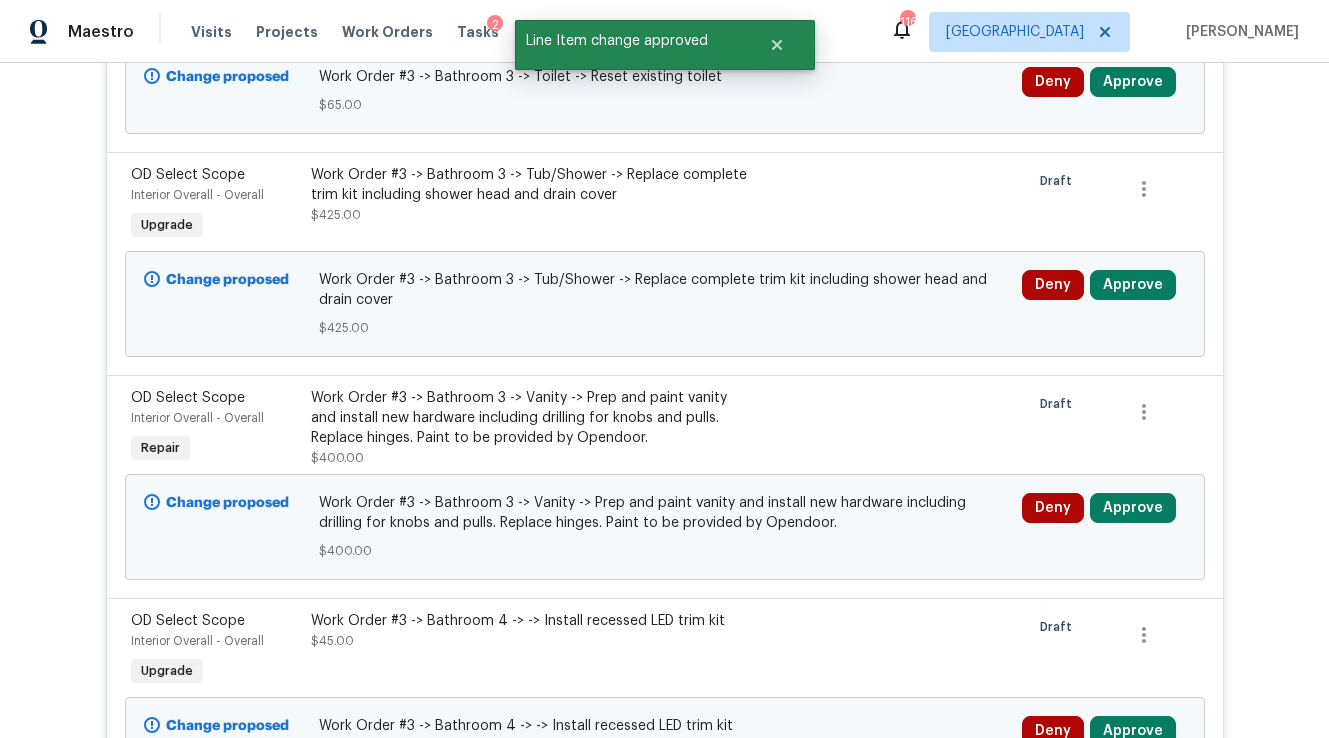 scroll, scrollTop: 1204, scrollLeft: 0, axis: vertical 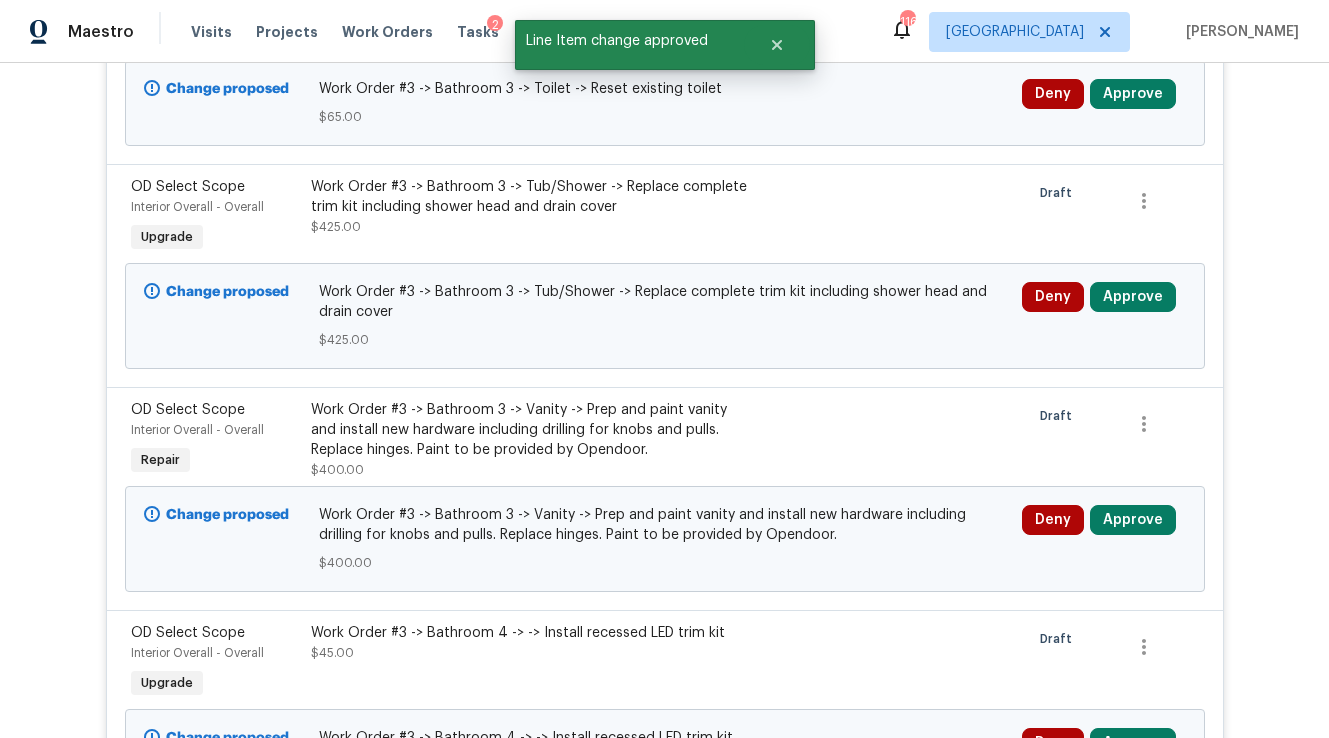 click on "Deny Approve" at bounding box center (1104, 103) 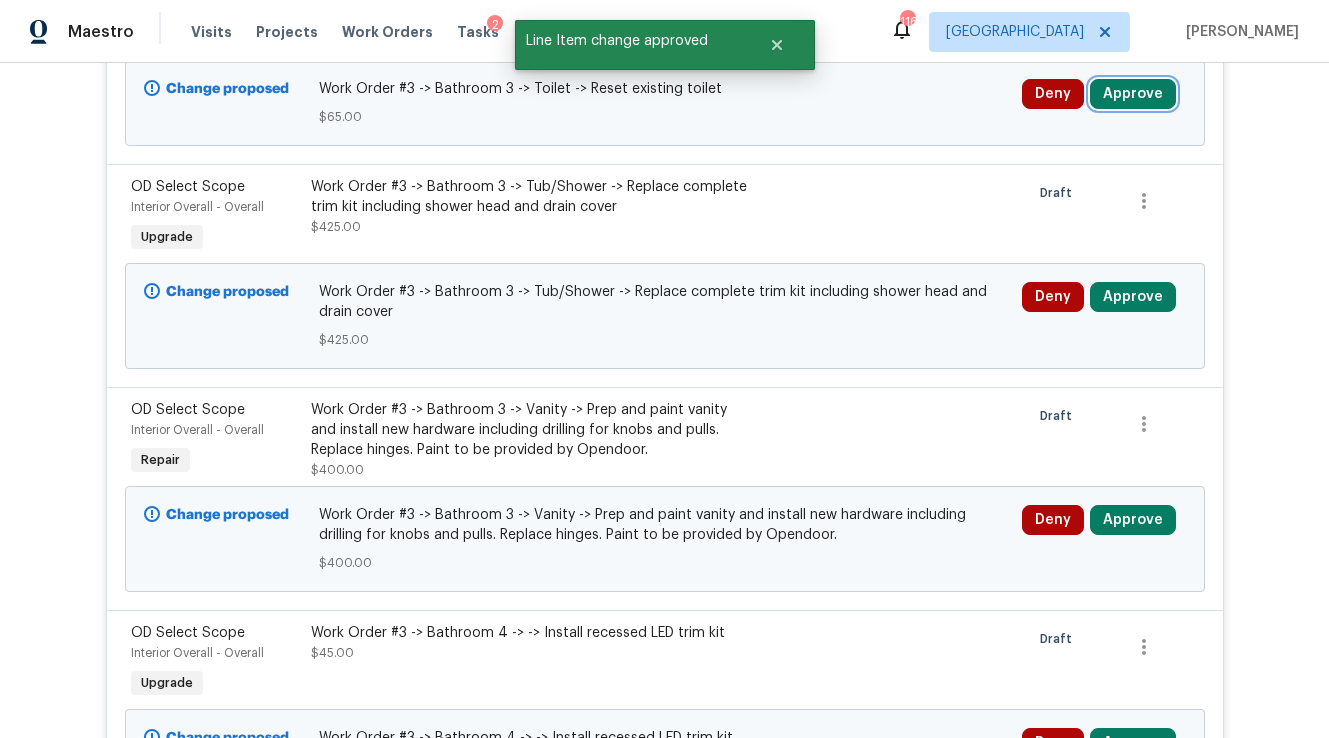 click on "Approve" at bounding box center [1133, 94] 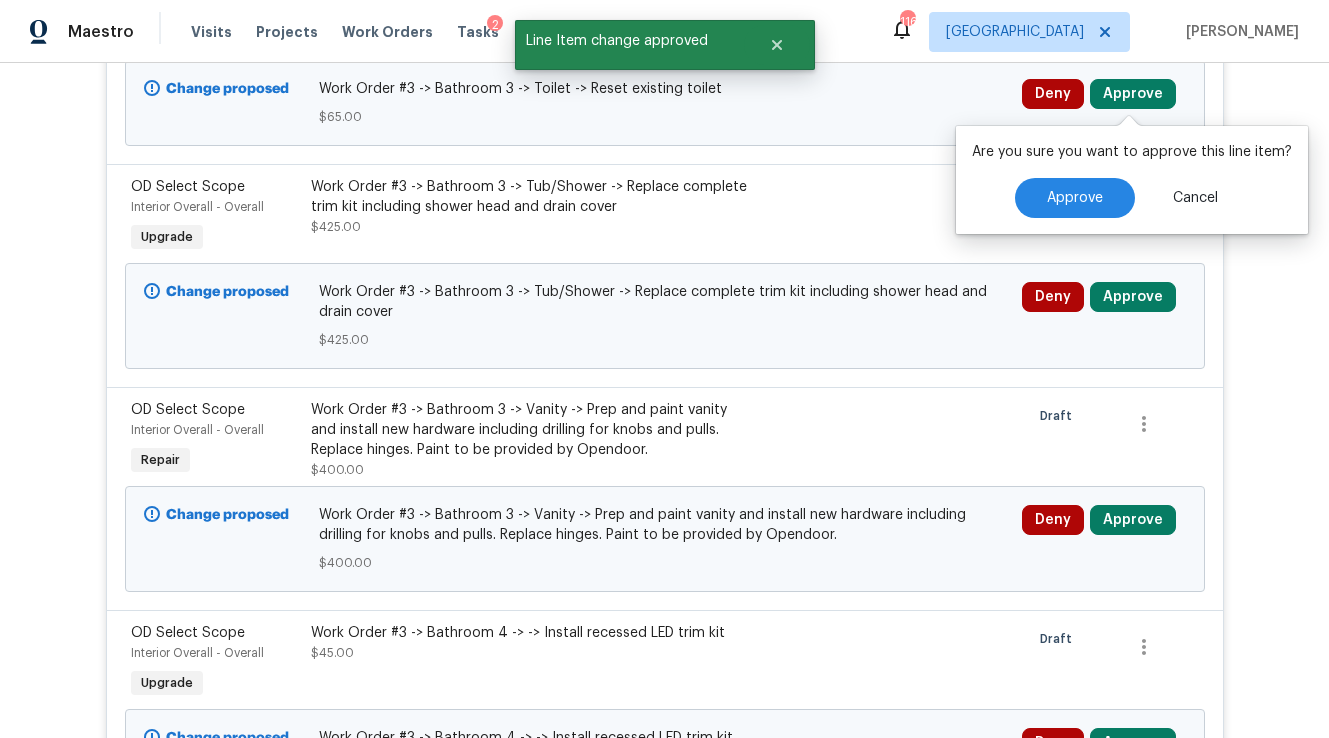 click on "Are you sure you want to approve this line item? Approve Cancel" at bounding box center (1132, 180) 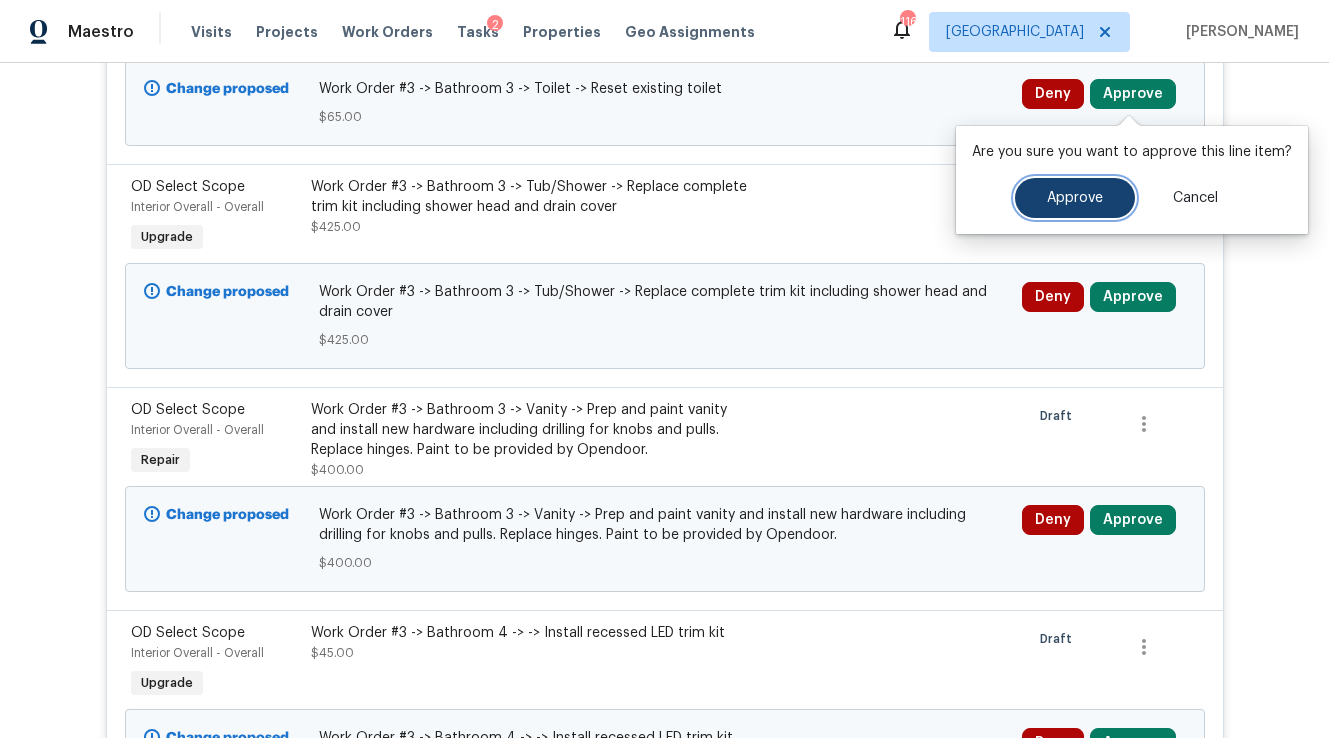 click on "Approve" at bounding box center (1075, 198) 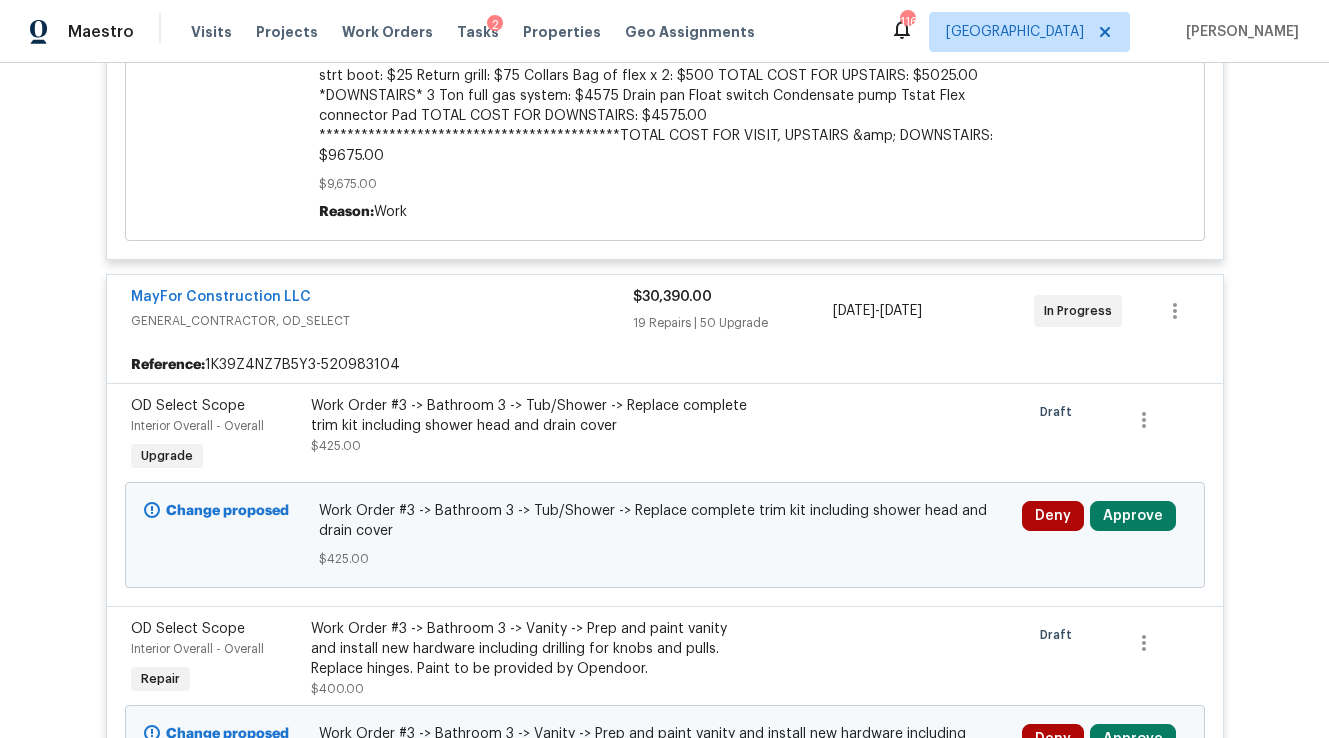 scroll, scrollTop: 796, scrollLeft: 0, axis: vertical 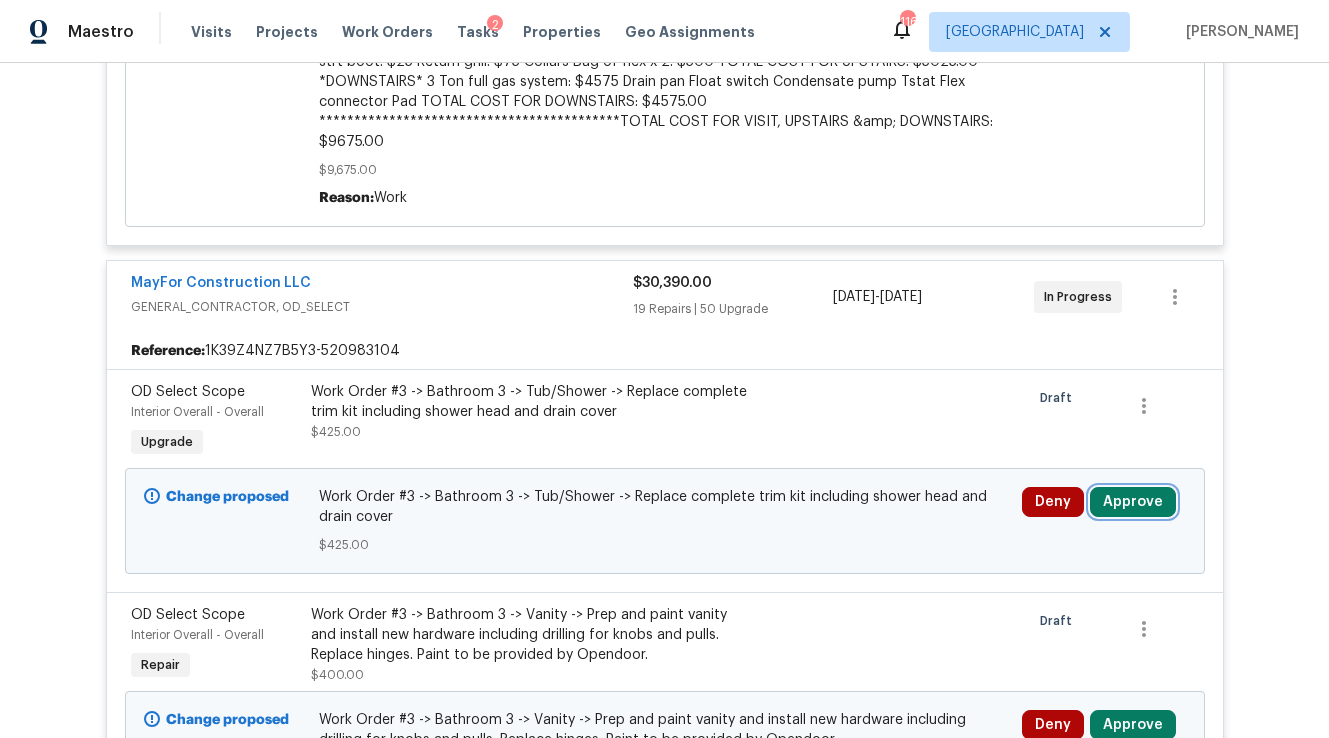 click on "Approve" at bounding box center (1133, 502) 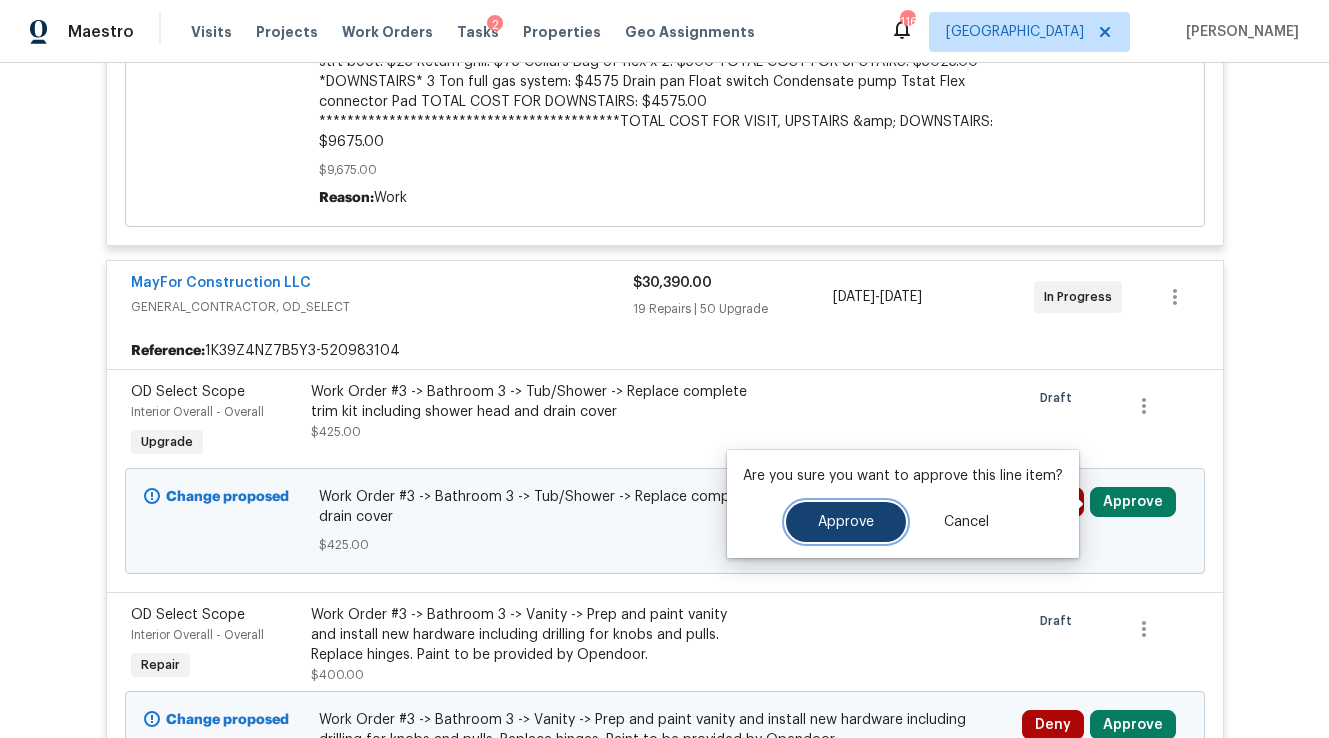 click on "Approve" at bounding box center (846, 522) 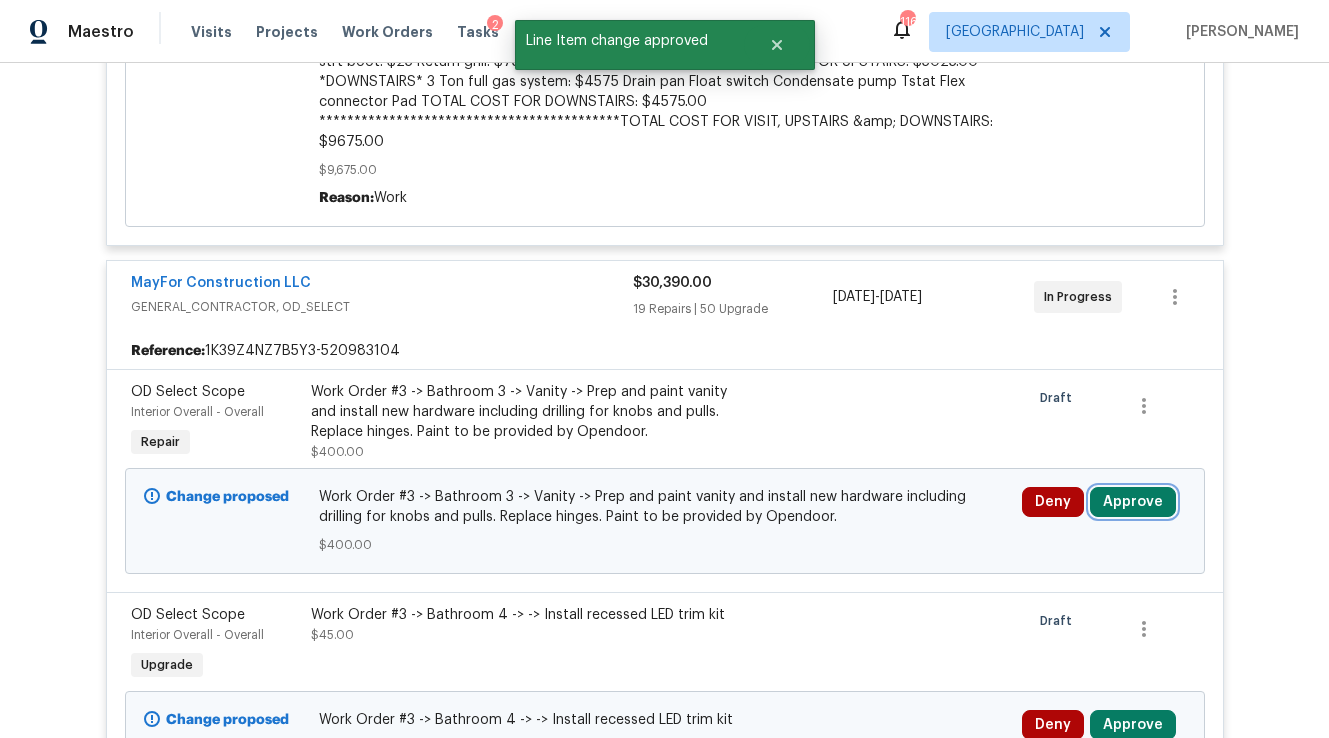 click on "Approve" at bounding box center (1133, 502) 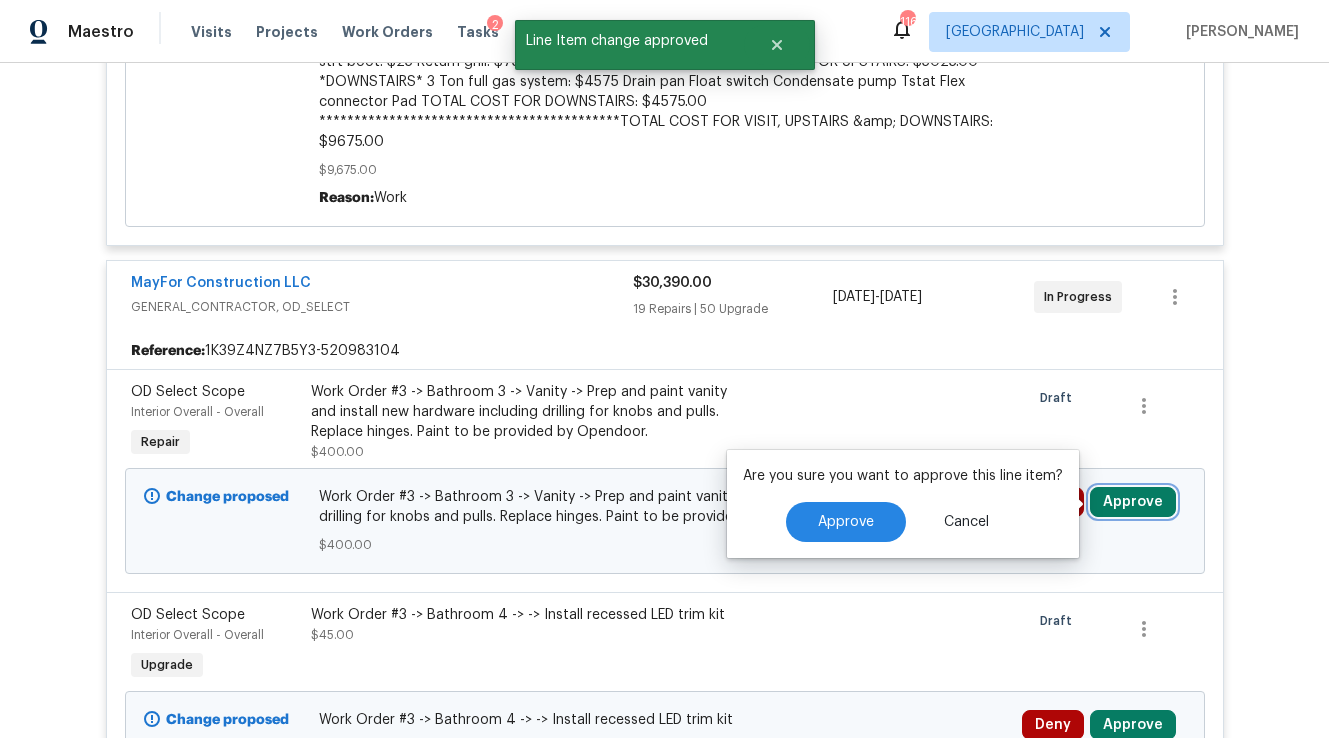 click on "Approve" at bounding box center [1133, 502] 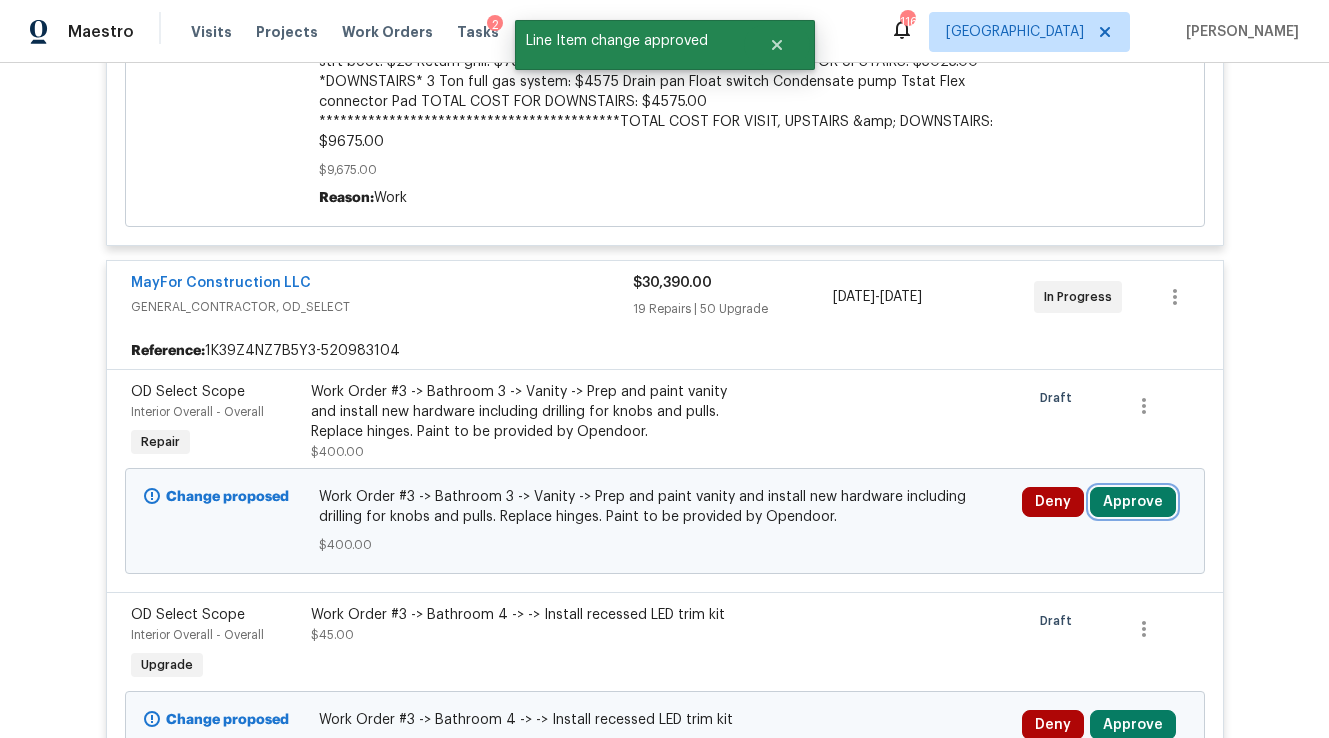click on "Approve" at bounding box center (1133, 502) 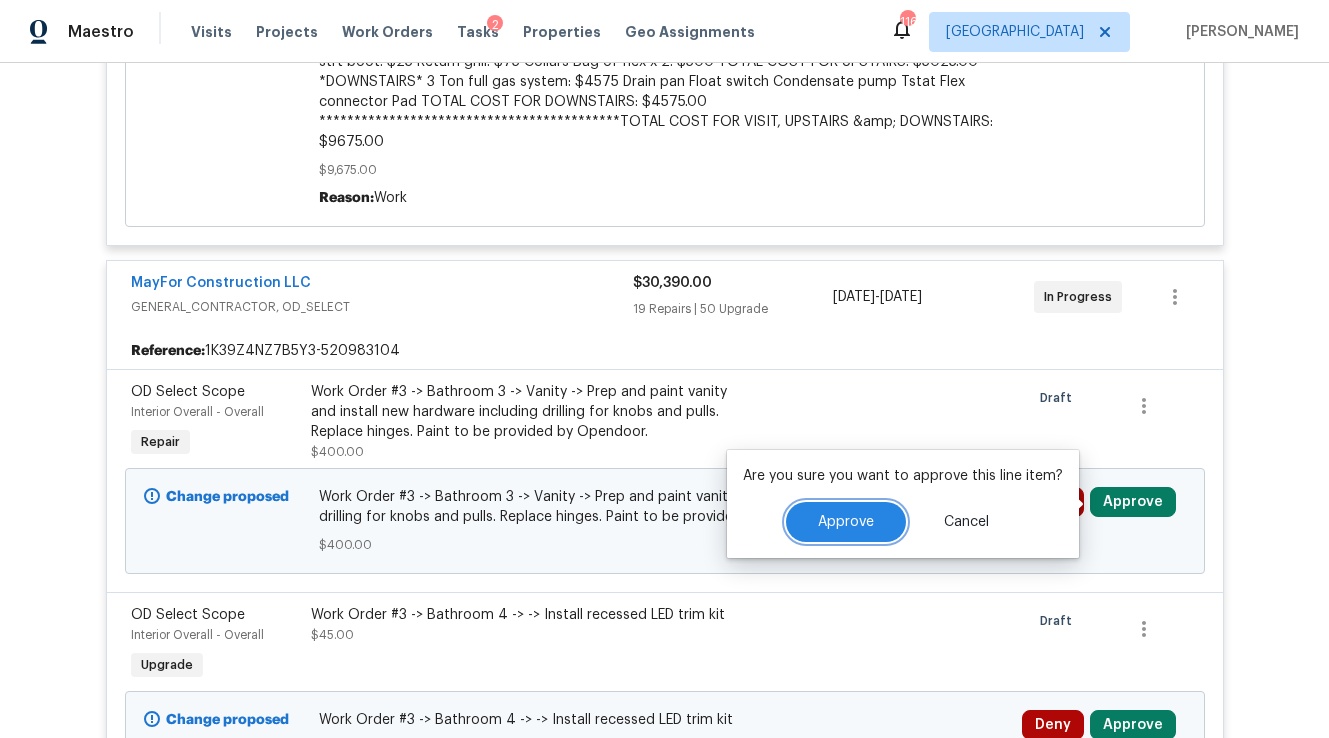 click on "Approve" at bounding box center (846, 522) 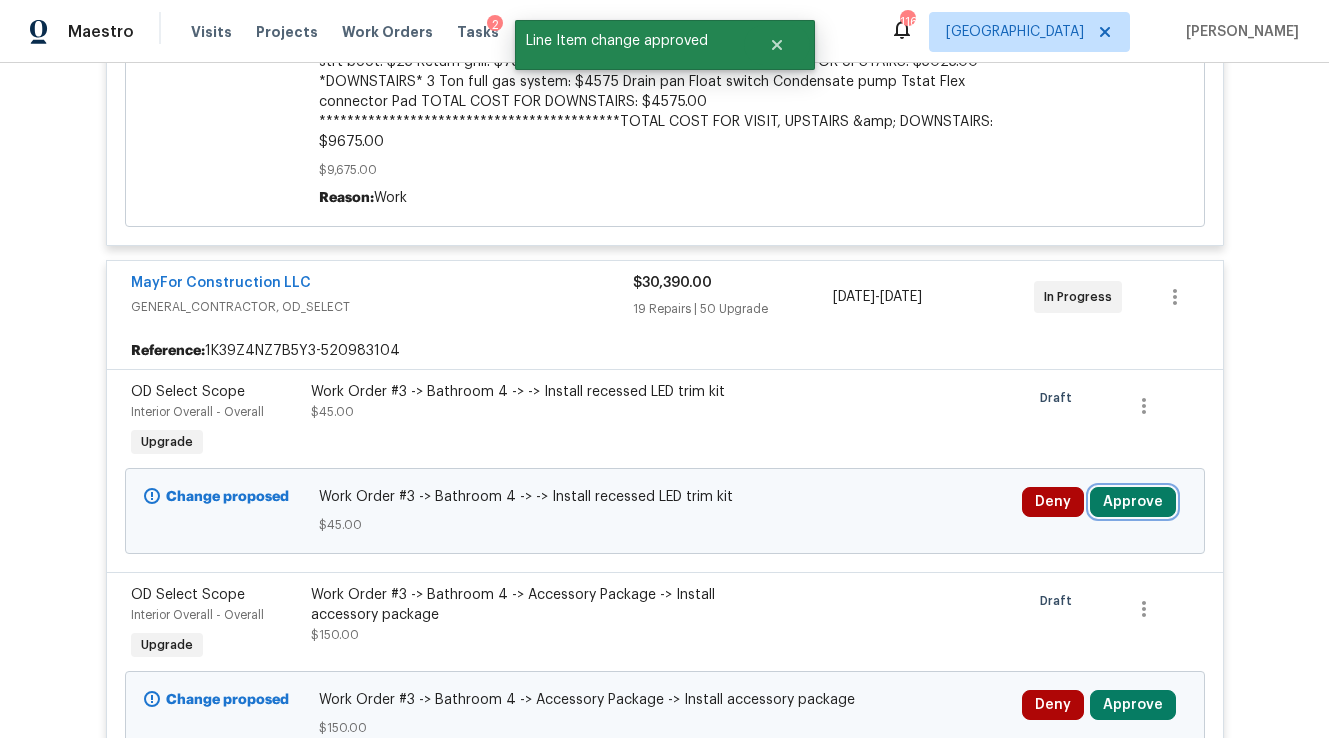 click on "Approve" at bounding box center [1133, 502] 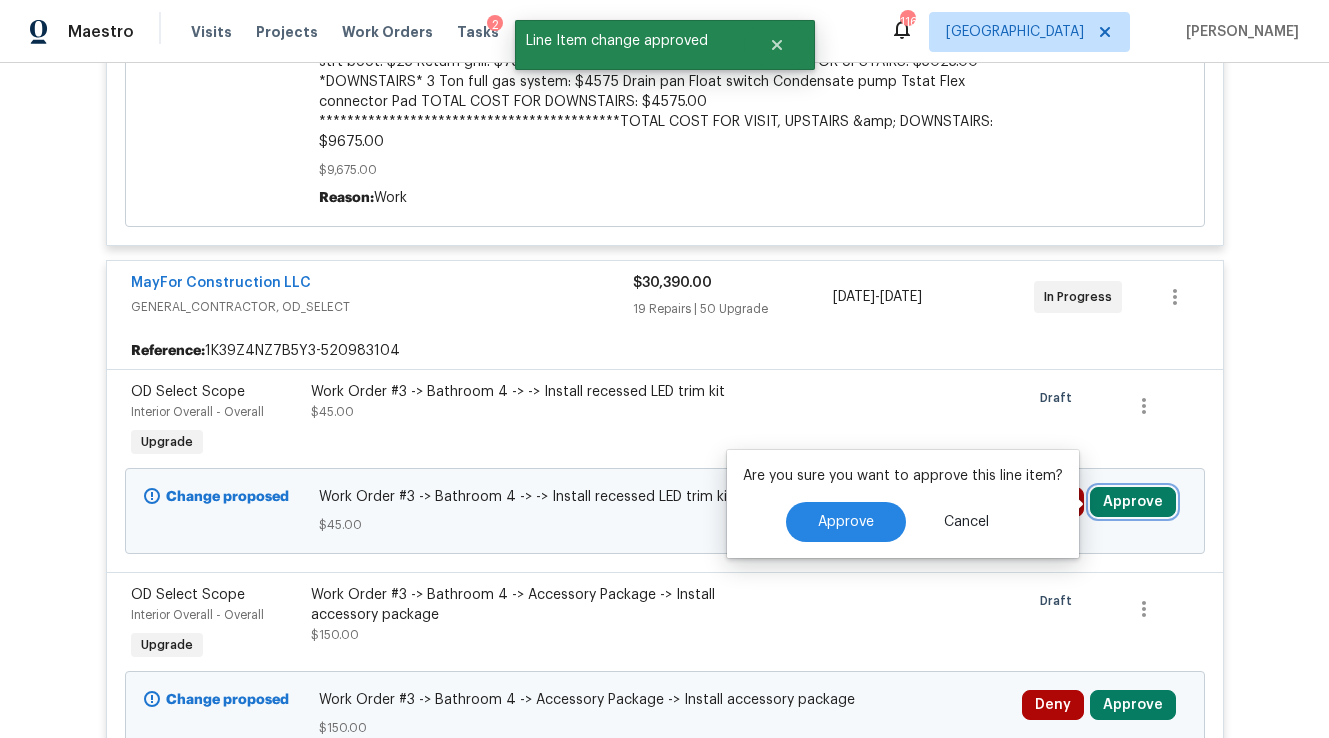 click on "Approve" at bounding box center [1133, 502] 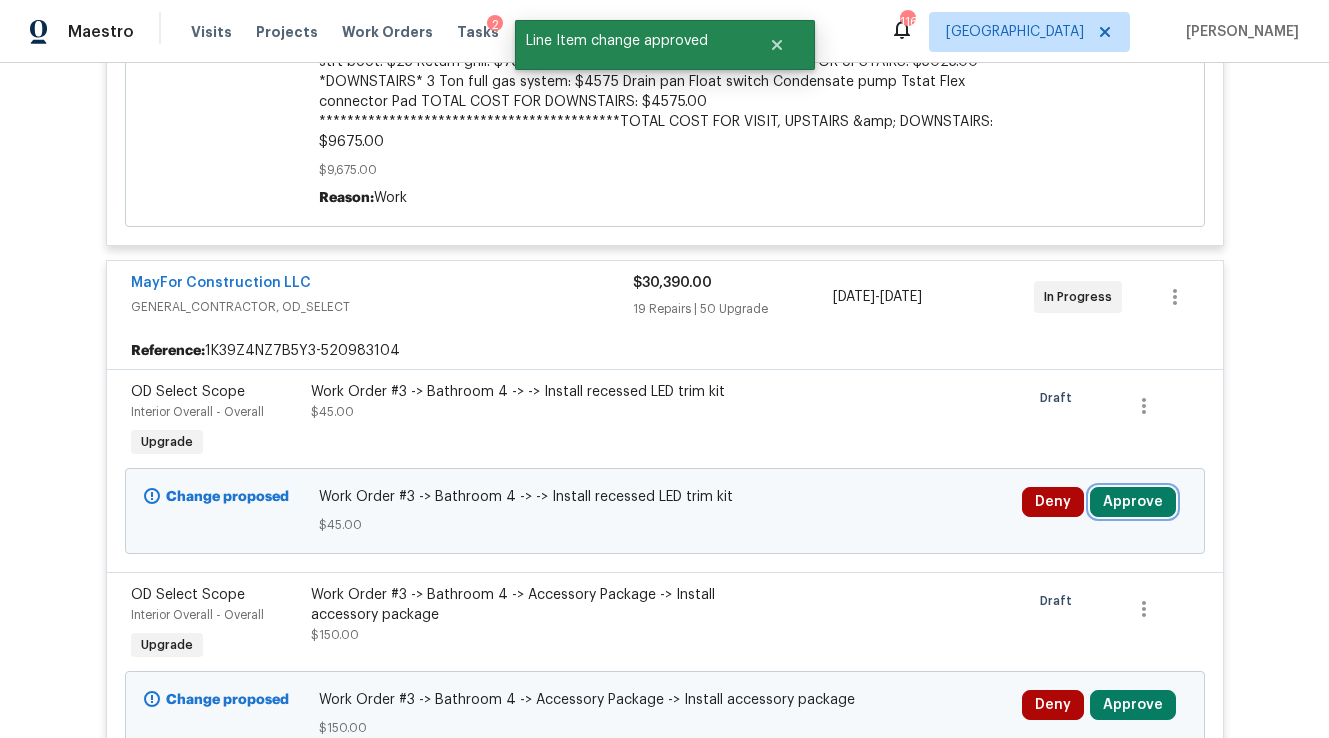 click on "Approve" at bounding box center (1133, 502) 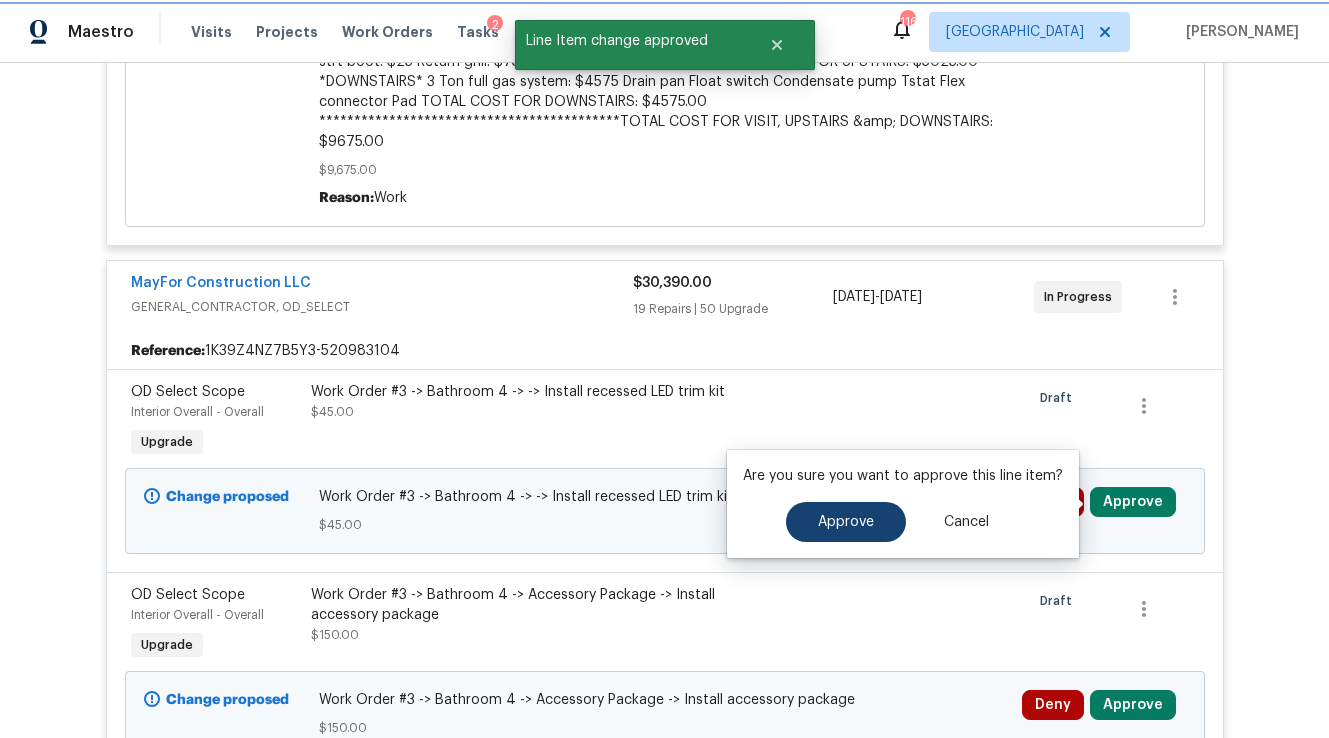 click on "Are you sure you want to approve this line item? Approve Cancel" at bounding box center [903, 504] 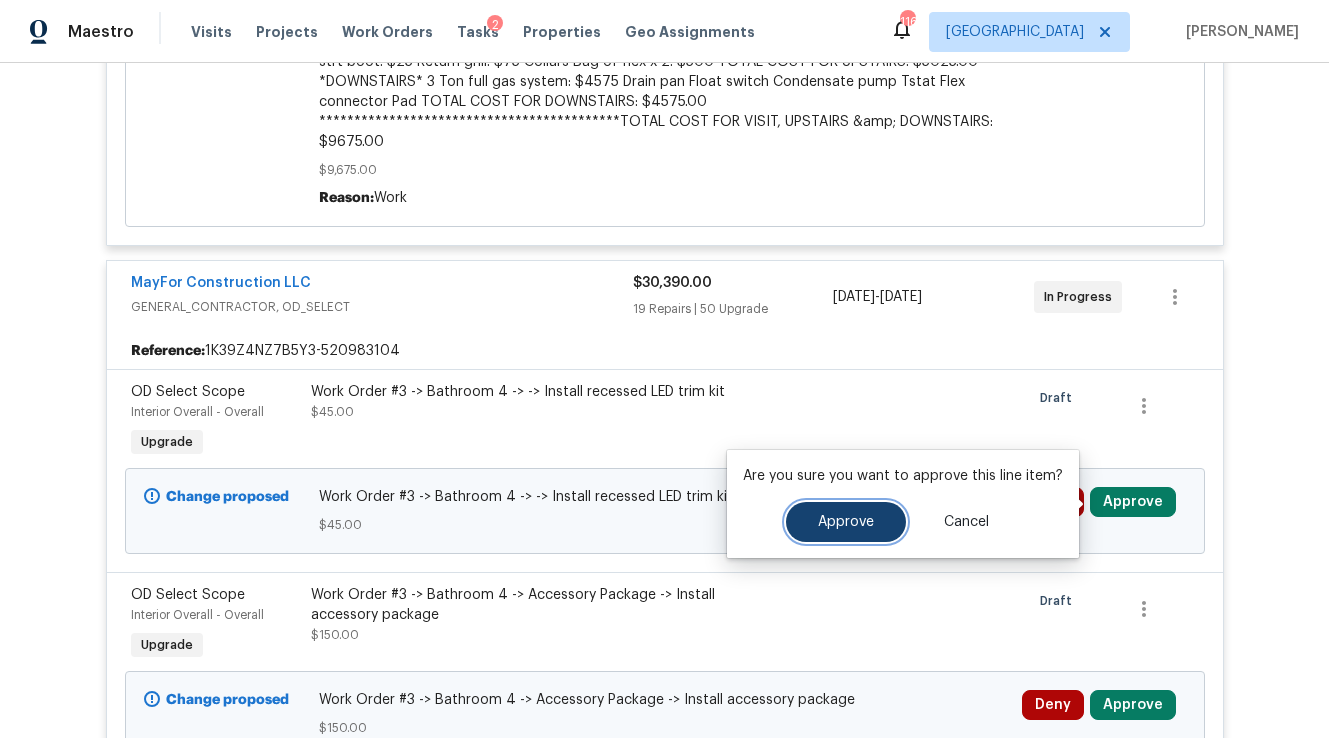 click on "Approve" at bounding box center (846, 522) 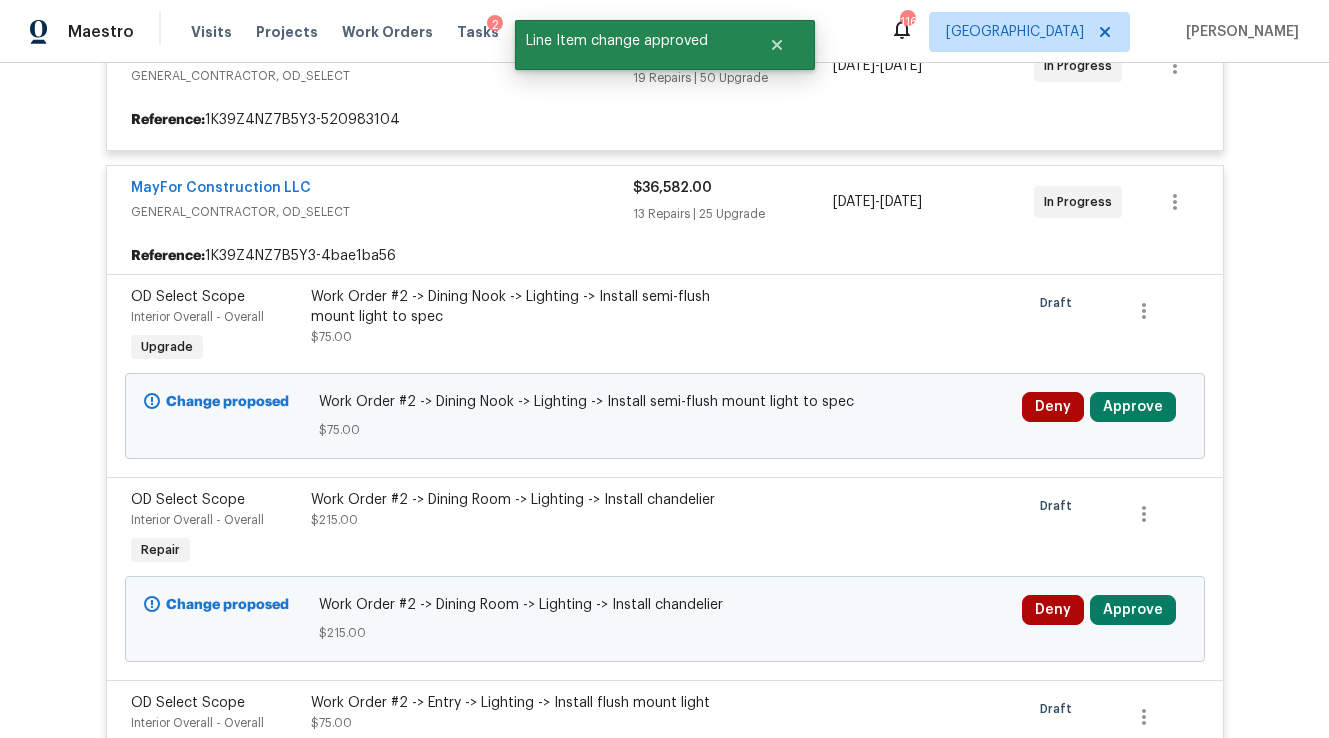 scroll, scrollTop: 1033, scrollLeft: 0, axis: vertical 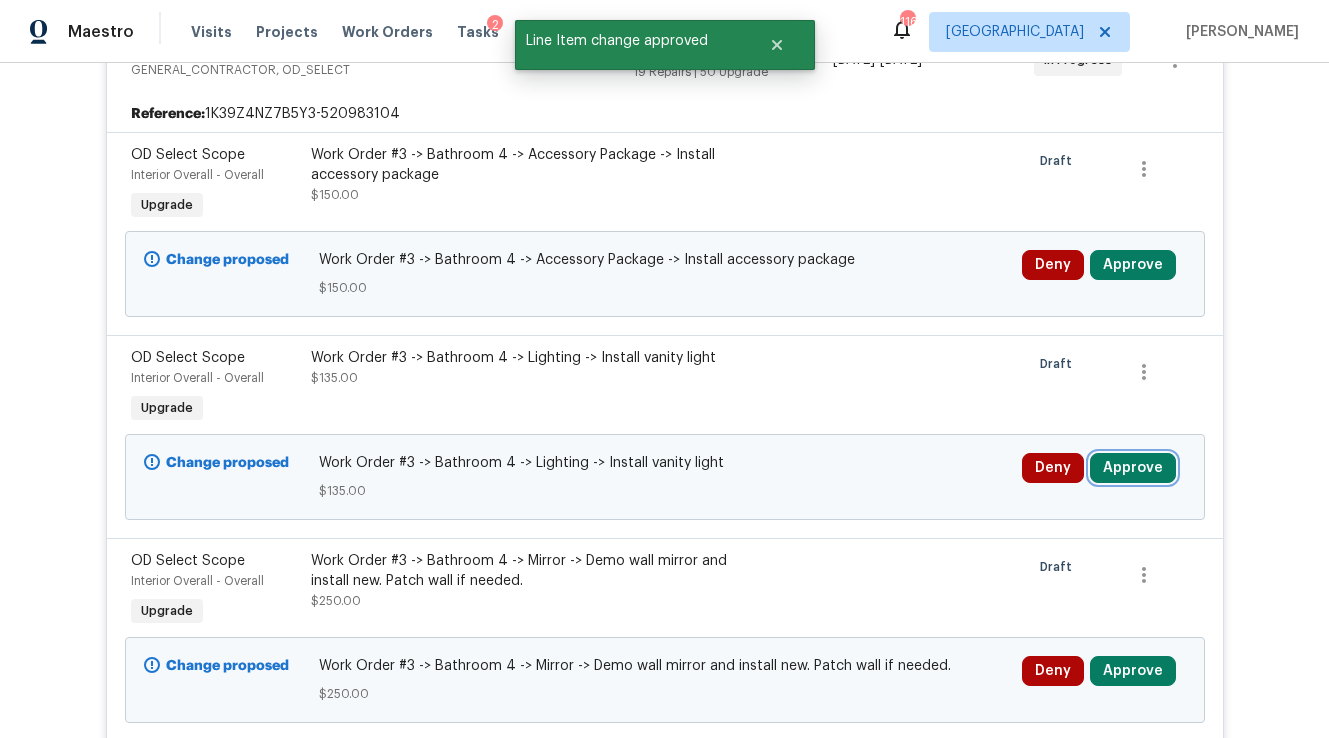 click on "Approve" at bounding box center [1133, 468] 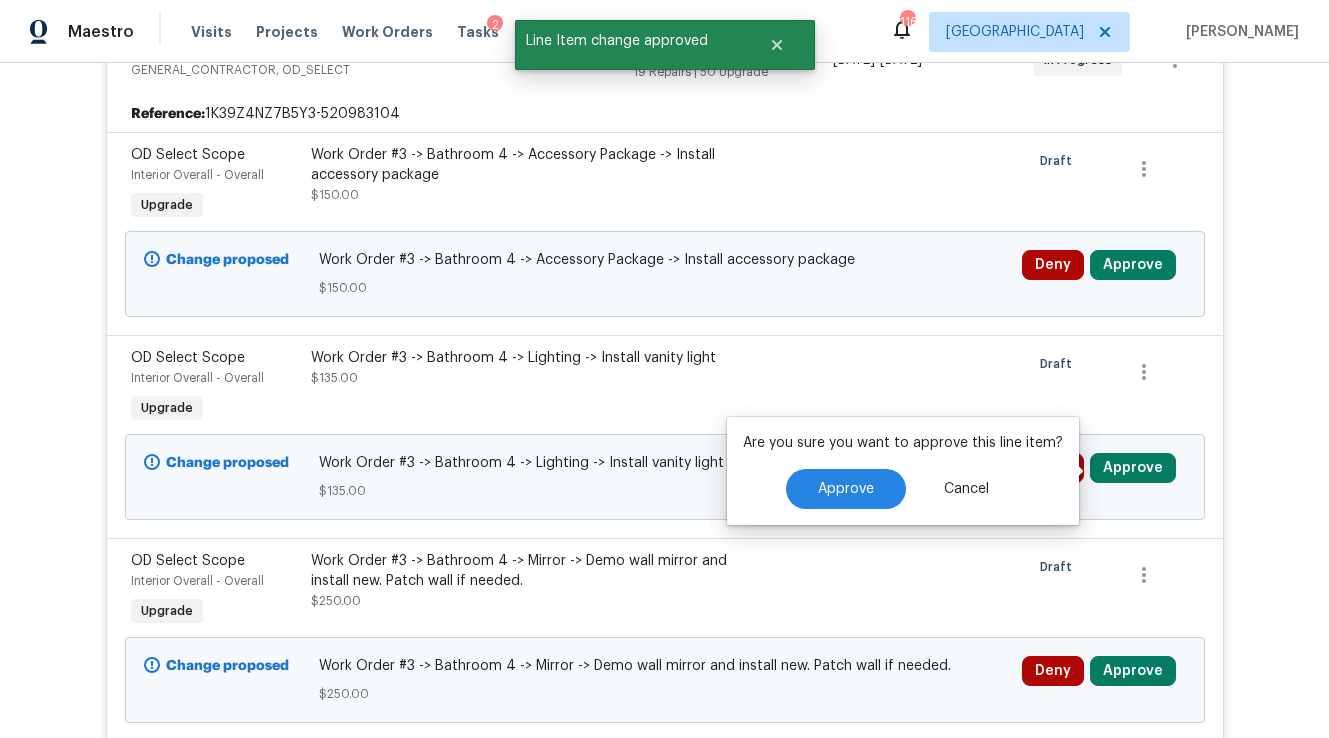 click on "Are you sure you want to approve this line item? Approve Cancel" at bounding box center [903, 471] 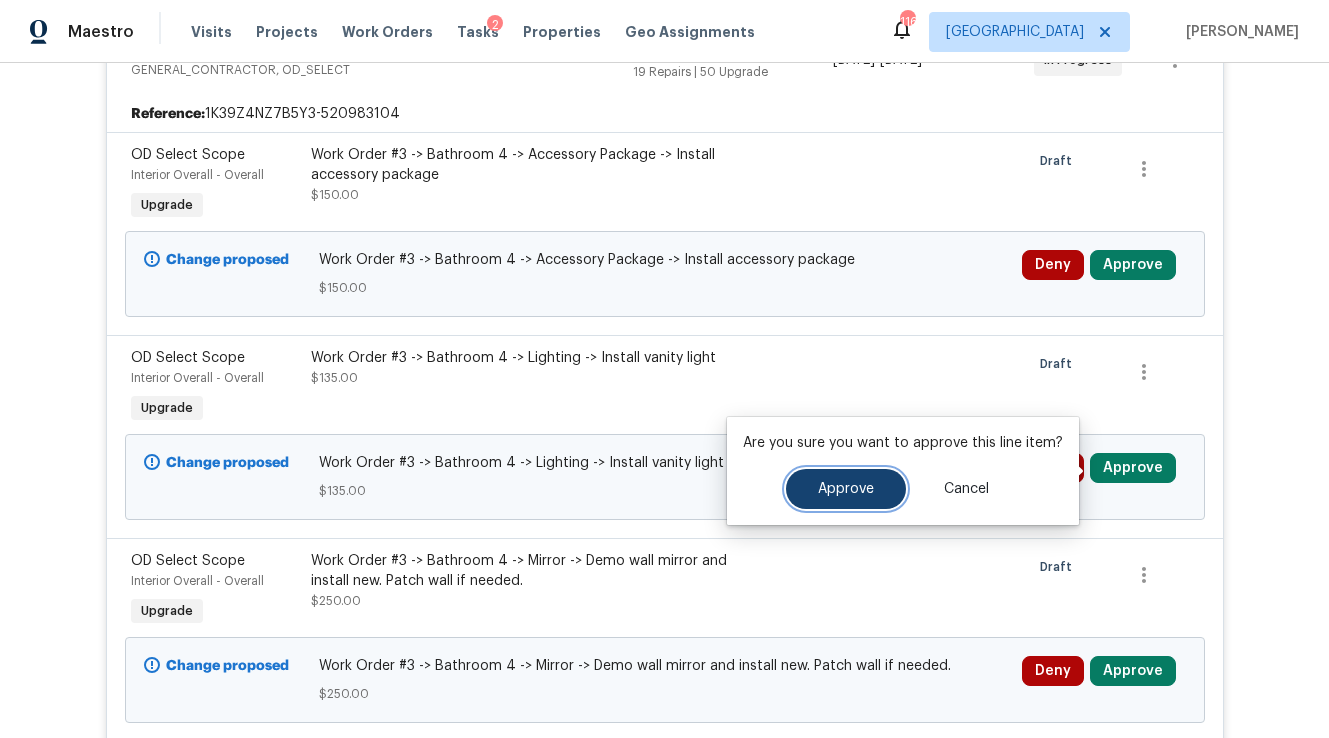 click on "Approve" at bounding box center [846, 489] 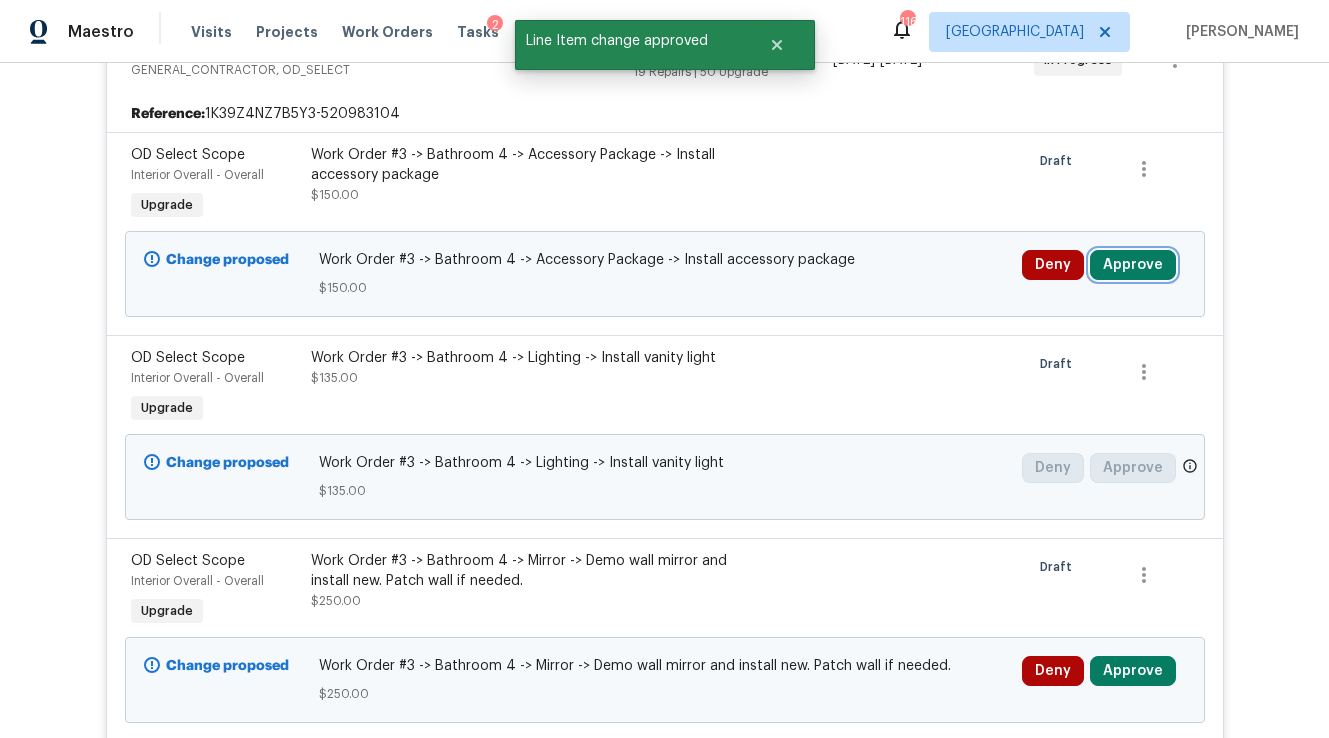 click on "Approve" at bounding box center (1133, 265) 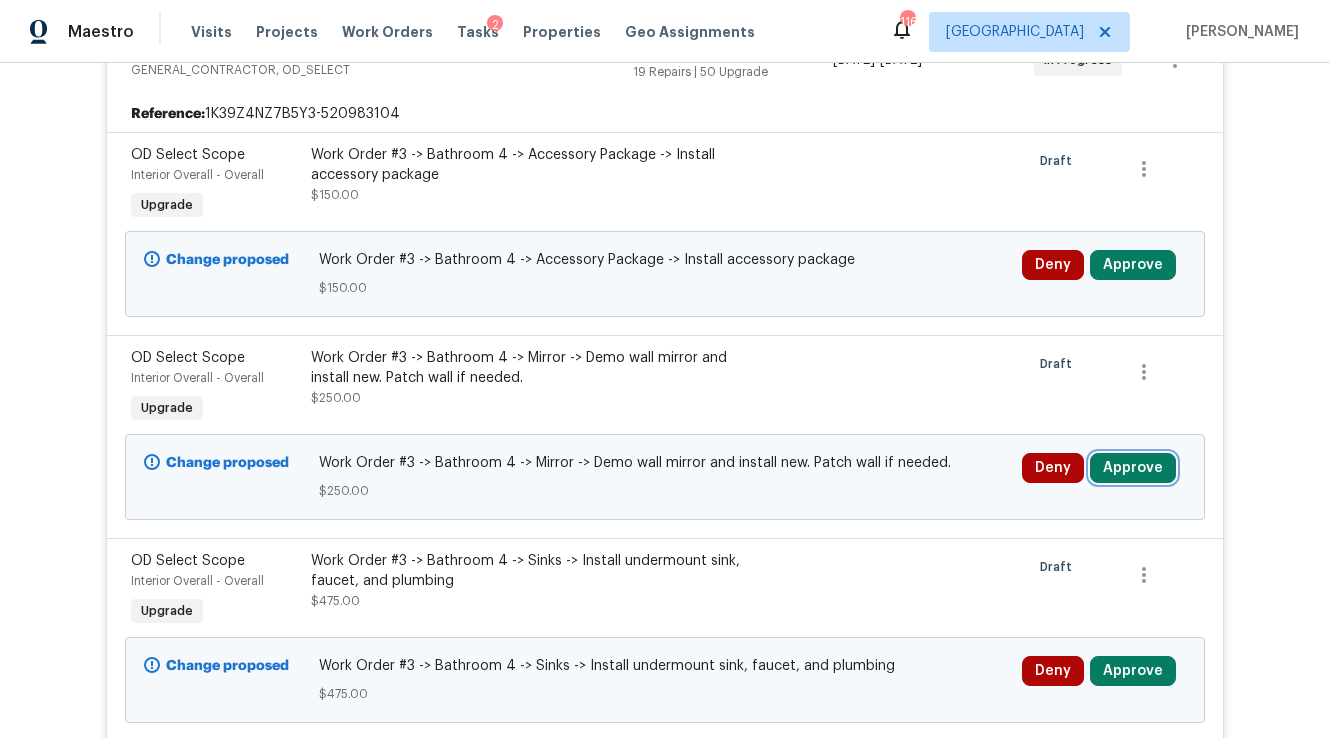 click on "Approve" at bounding box center (1133, 468) 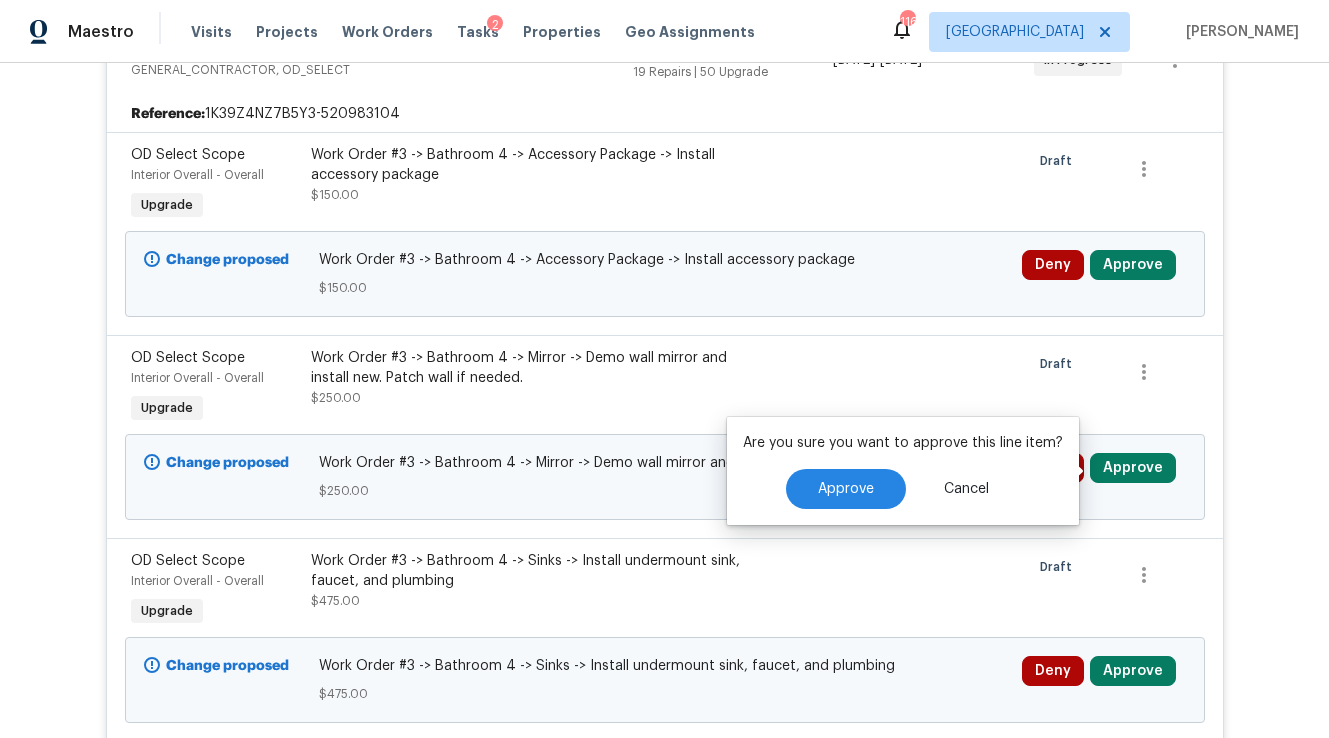 click on "Are you sure you want to approve this line item? Approve Cancel" at bounding box center (903, 471) 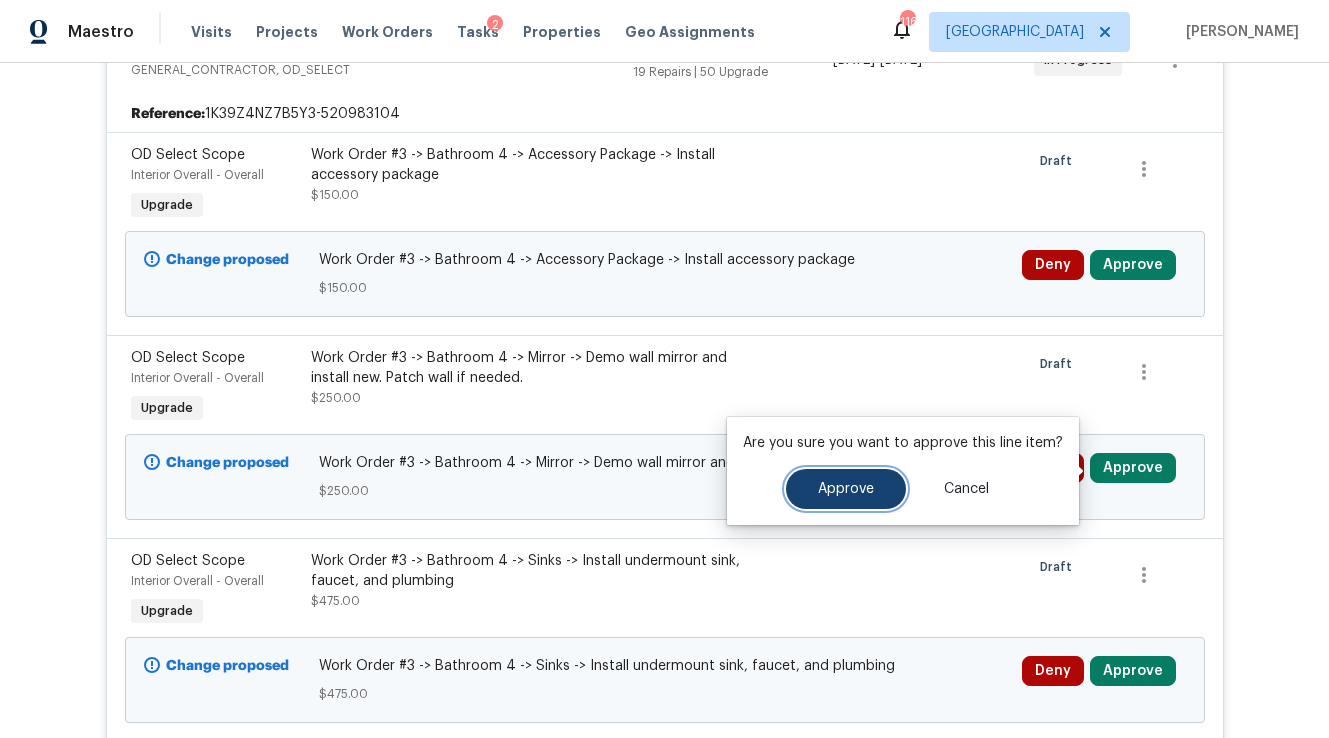 click on "Approve" at bounding box center (846, 489) 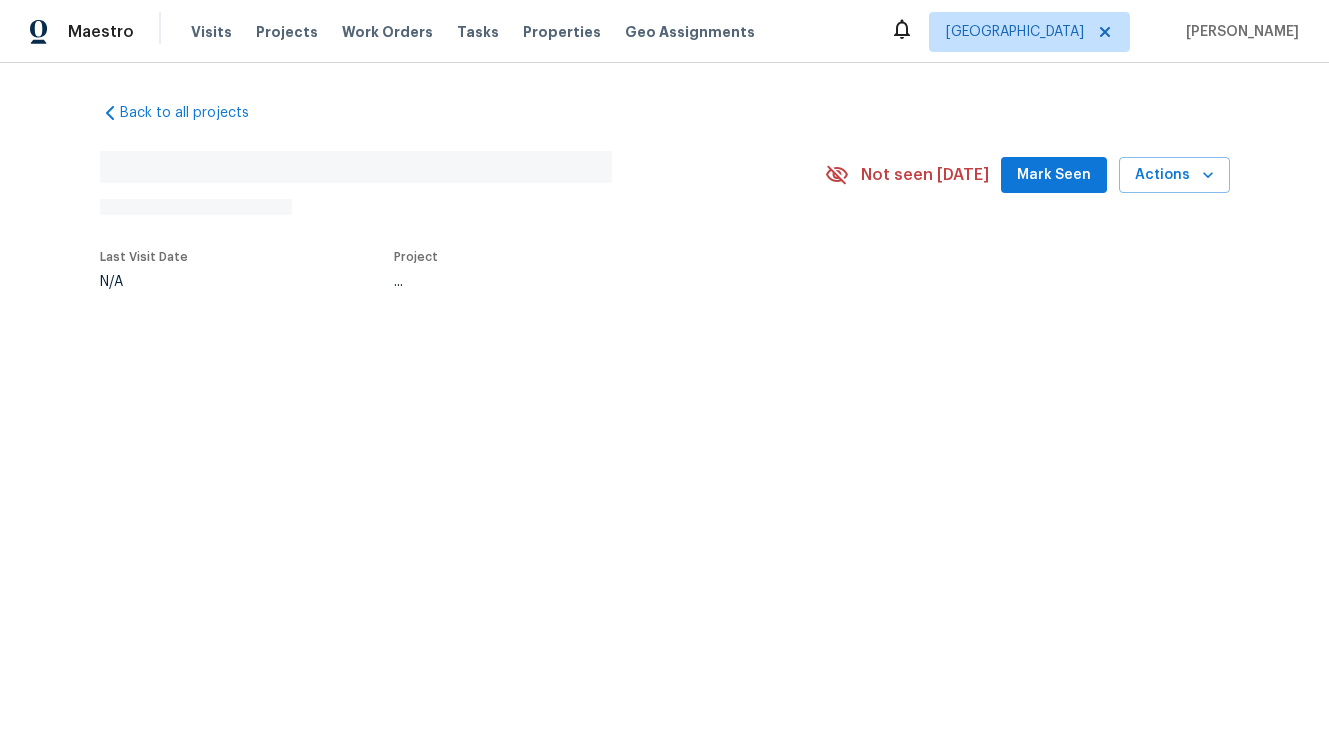 scroll, scrollTop: 0, scrollLeft: 0, axis: both 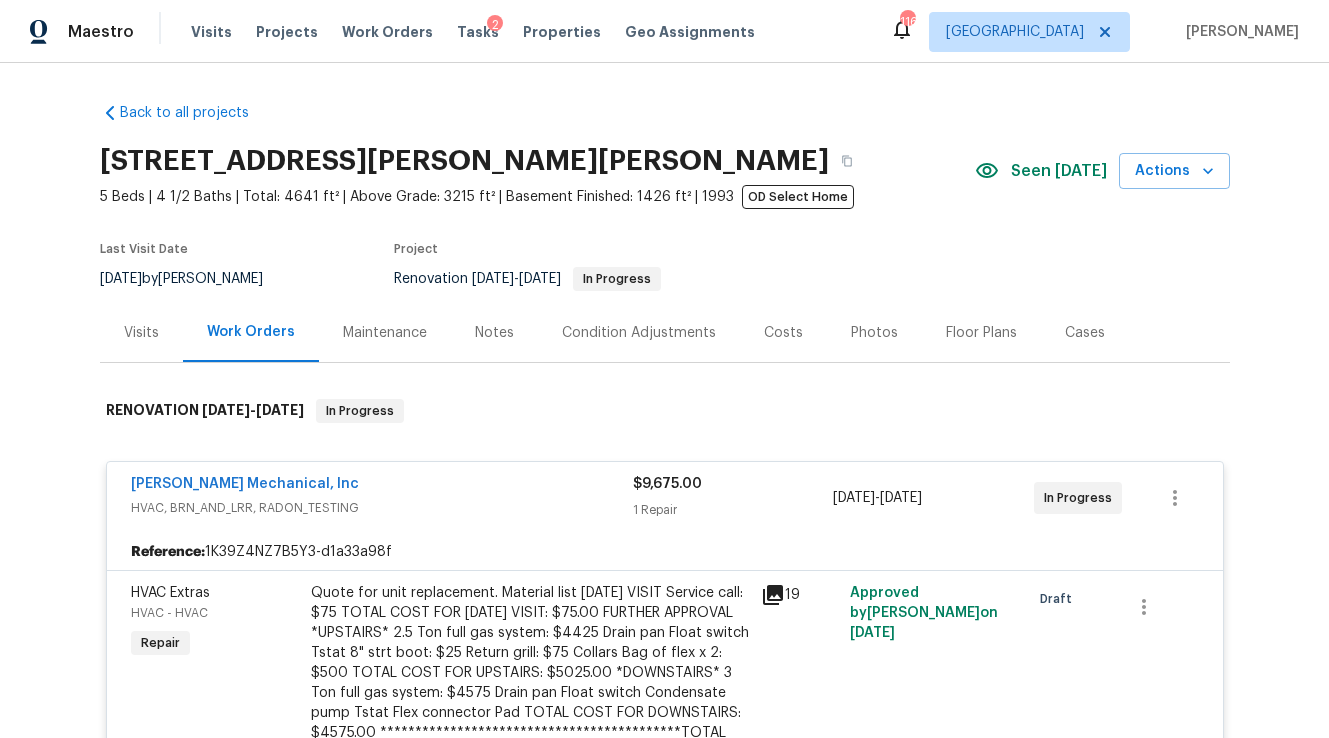 click on "Approve" at bounding box center [1133, 4495] 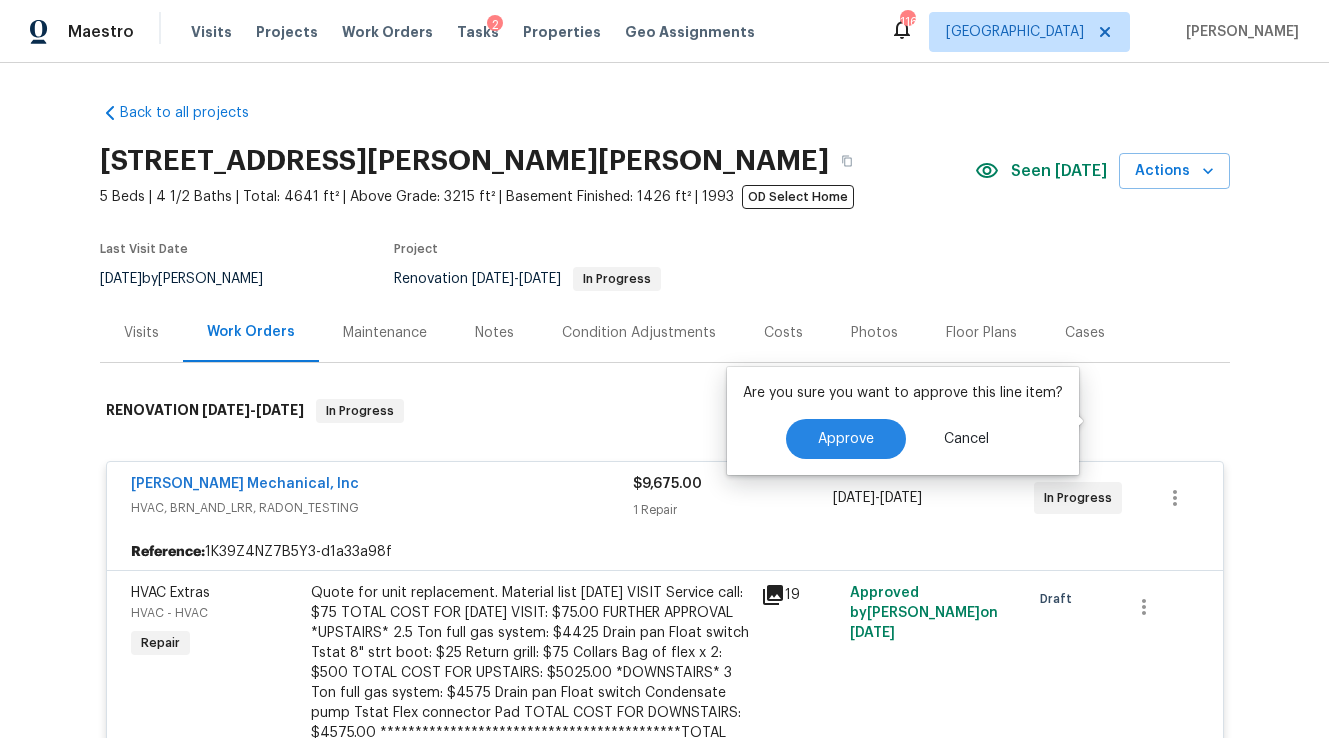 click on "Are you sure you want to approve this line item? Approve Cancel" at bounding box center [903, 421] 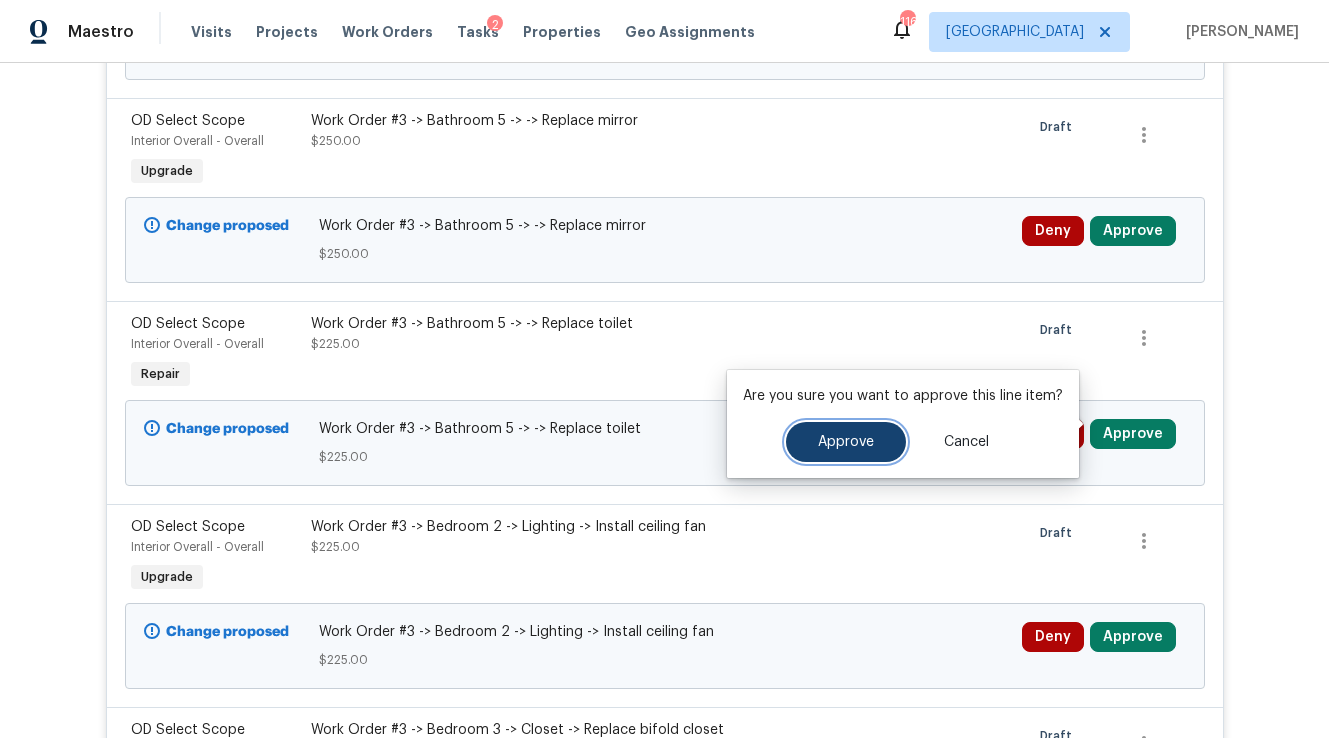 click on "Approve" at bounding box center (846, 442) 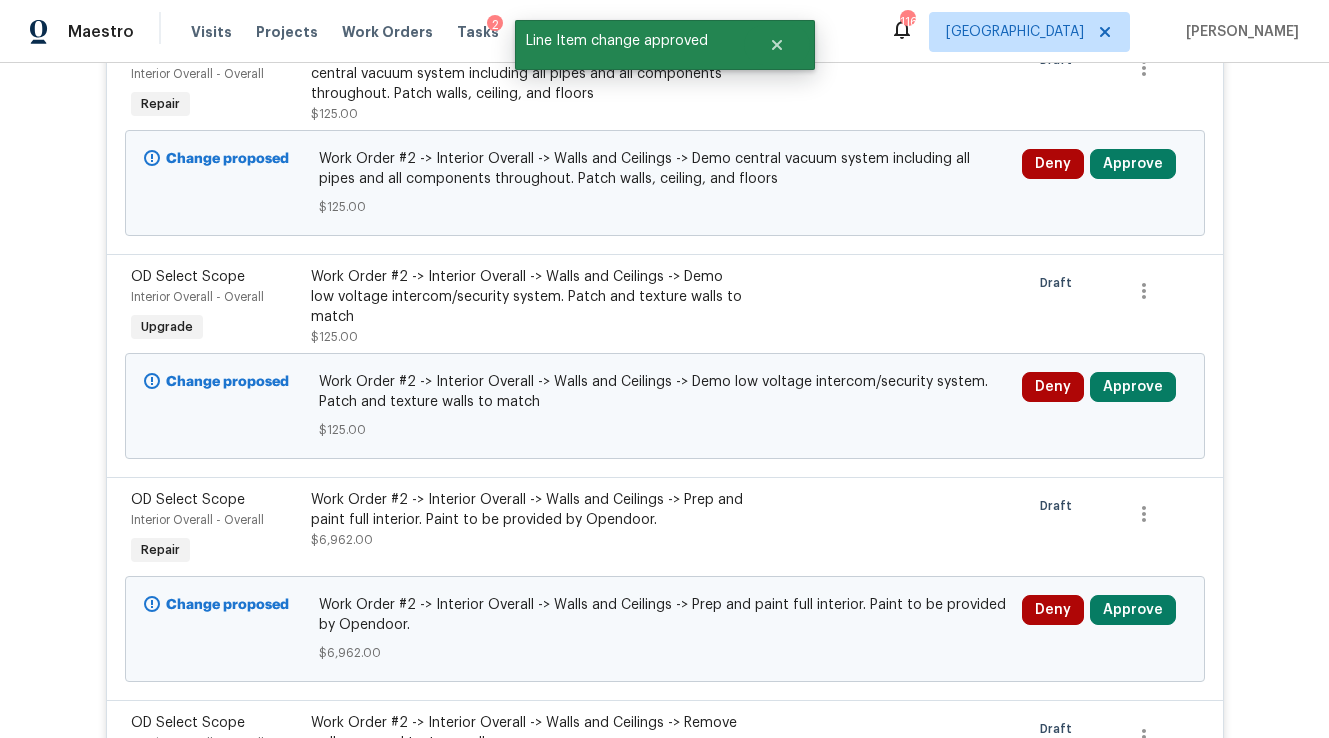scroll, scrollTop: 4081, scrollLeft: 0, axis: vertical 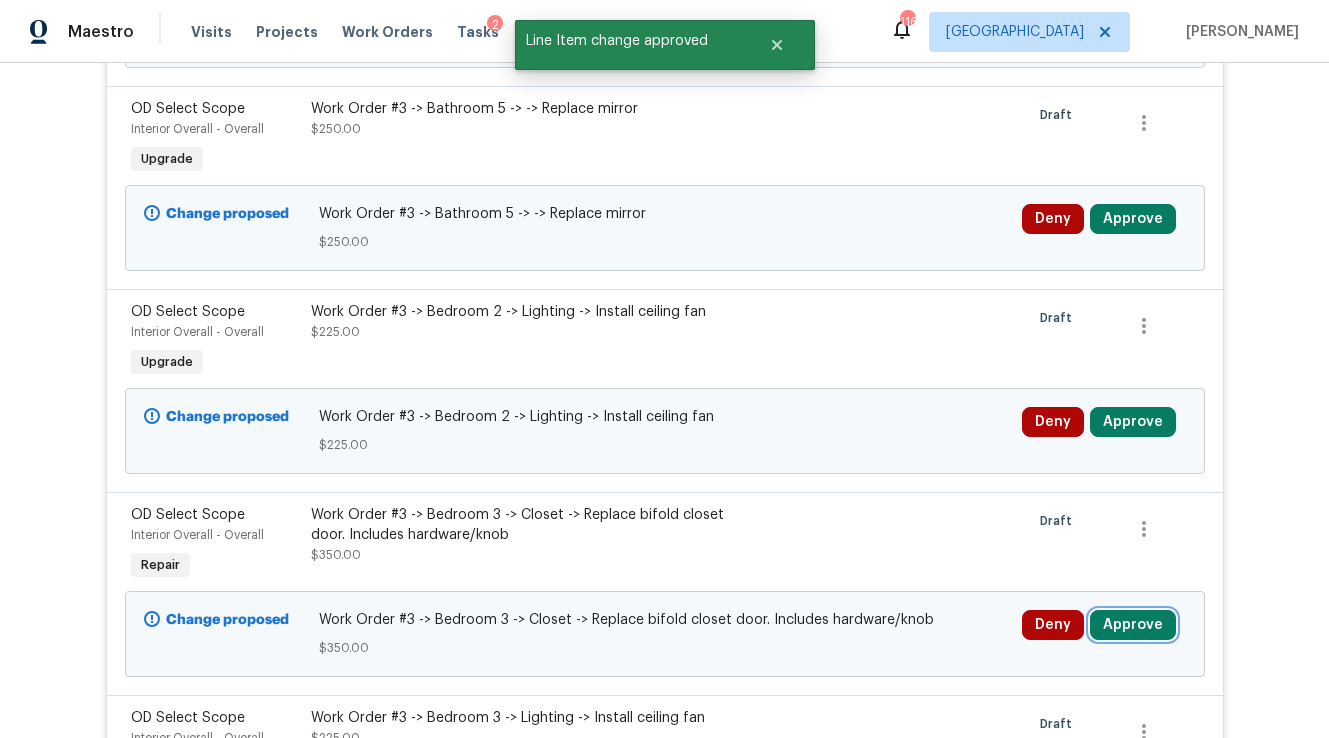 click on "Approve" at bounding box center (1133, 625) 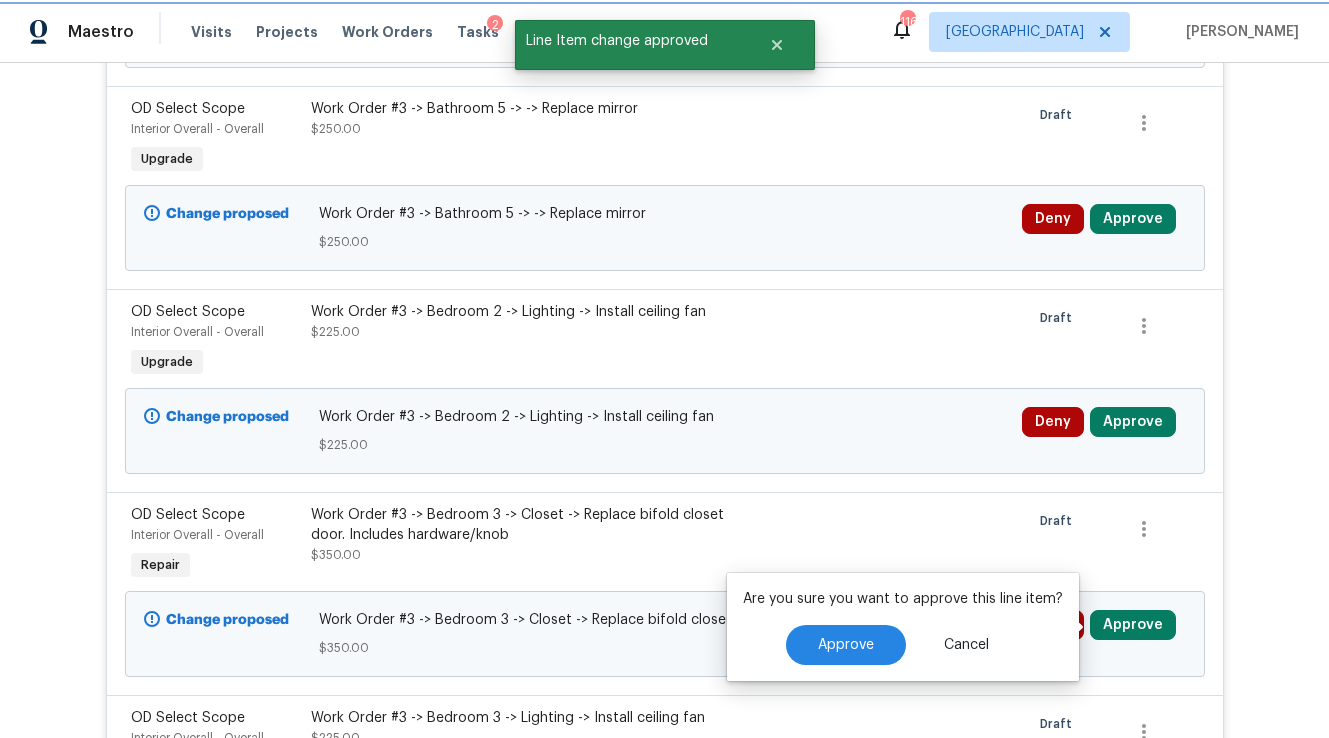 scroll, scrollTop: 4069, scrollLeft: 0, axis: vertical 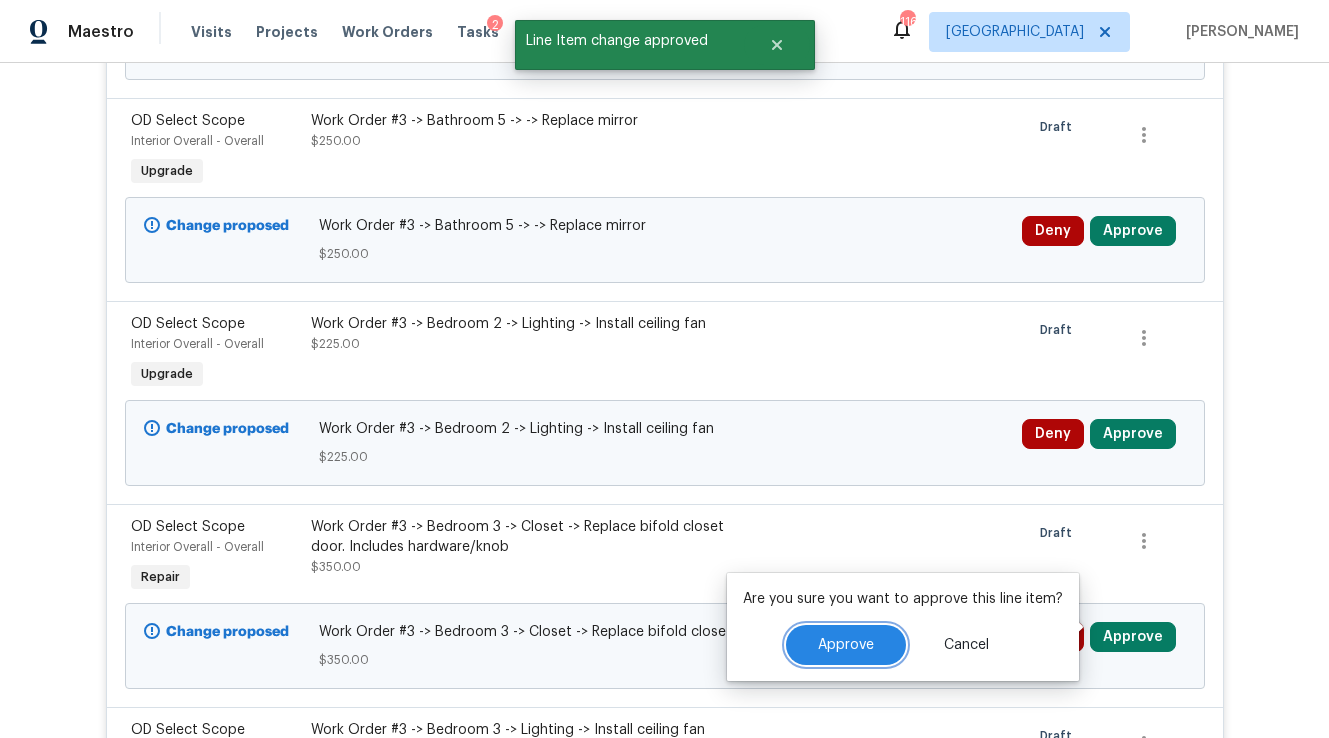 click on "Approve" at bounding box center [846, 645] 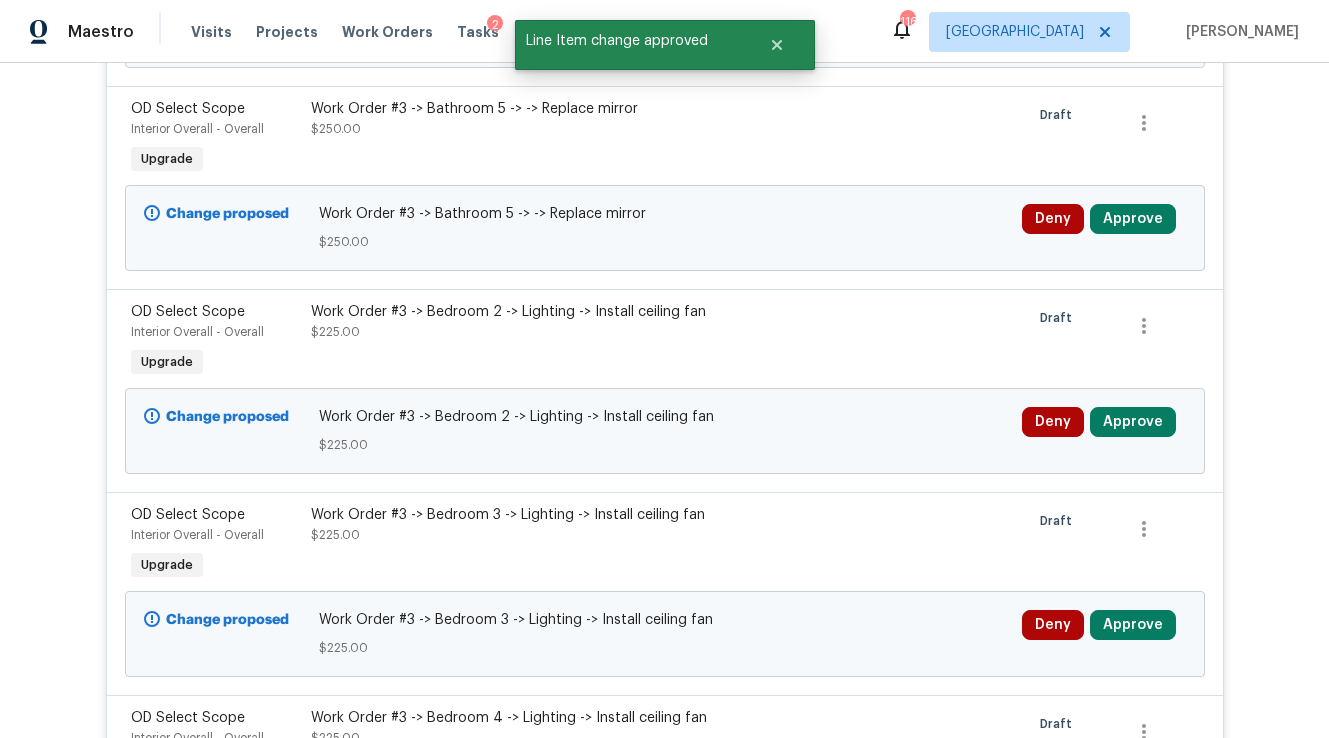 scroll, scrollTop: 4069, scrollLeft: 0, axis: vertical 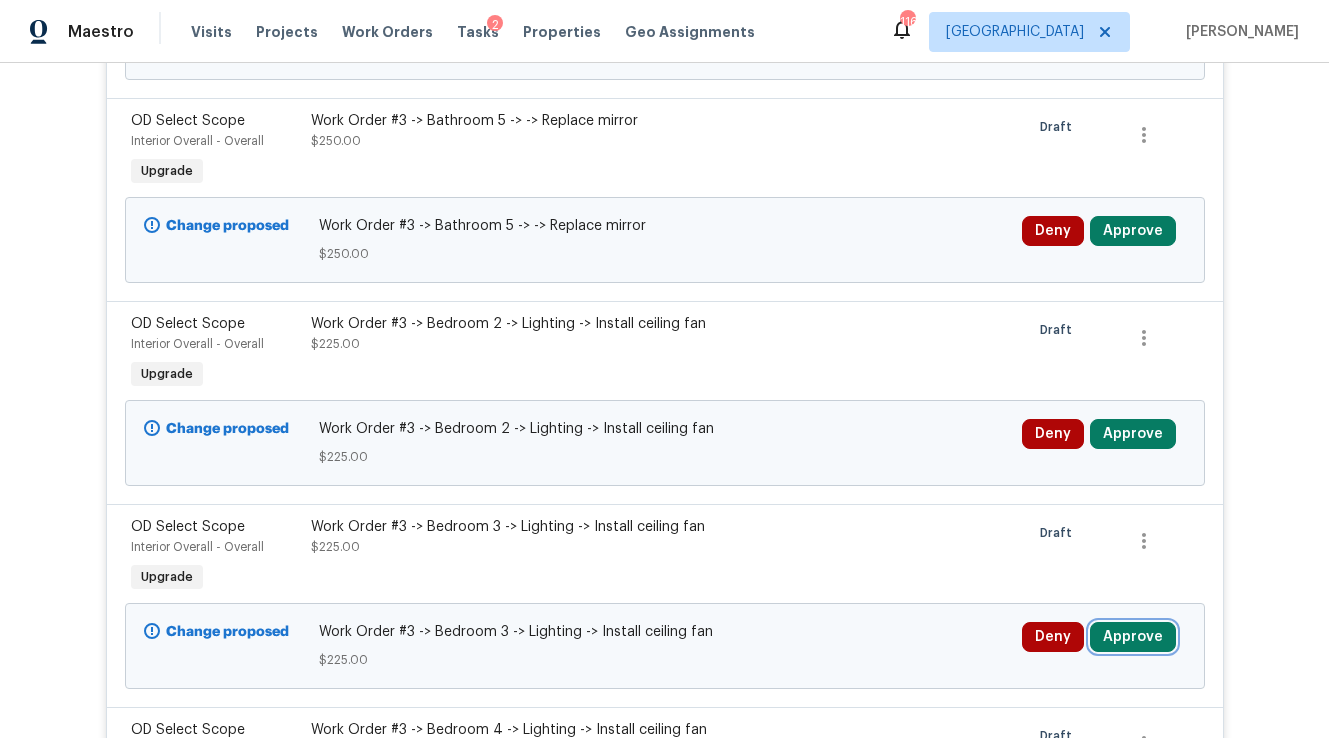 click on "Approve" at bounding box center (1133, 637) 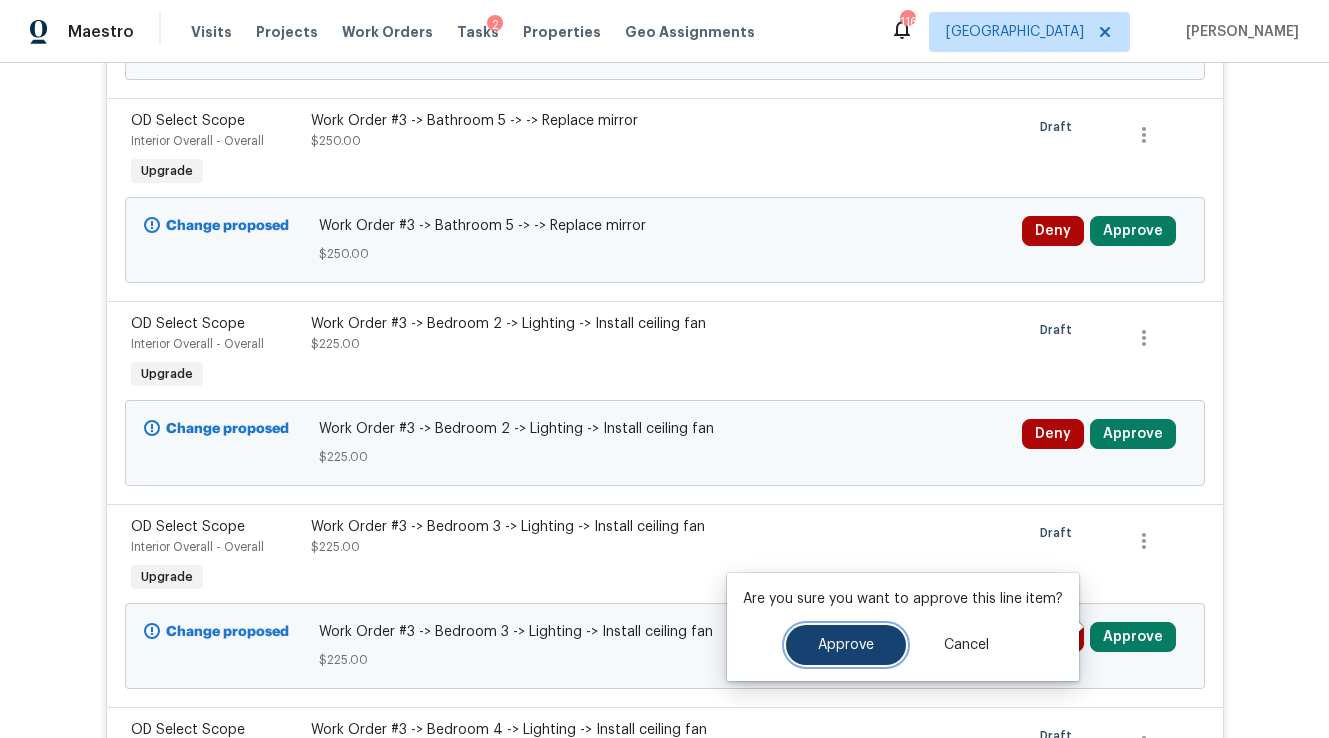 click on "Approve" at bounding box center [846, 645] 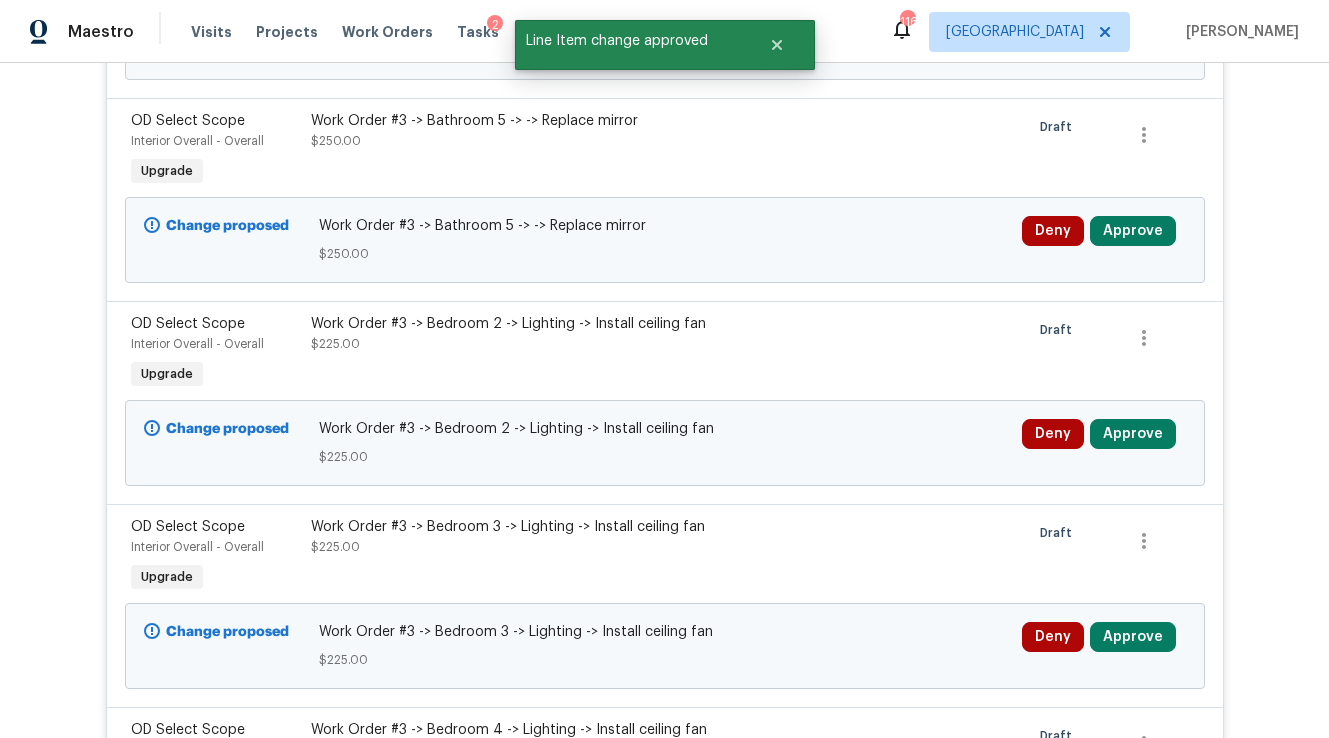 scroll, scrollTop: 4081, scrollLeft: 0, axis: vertical 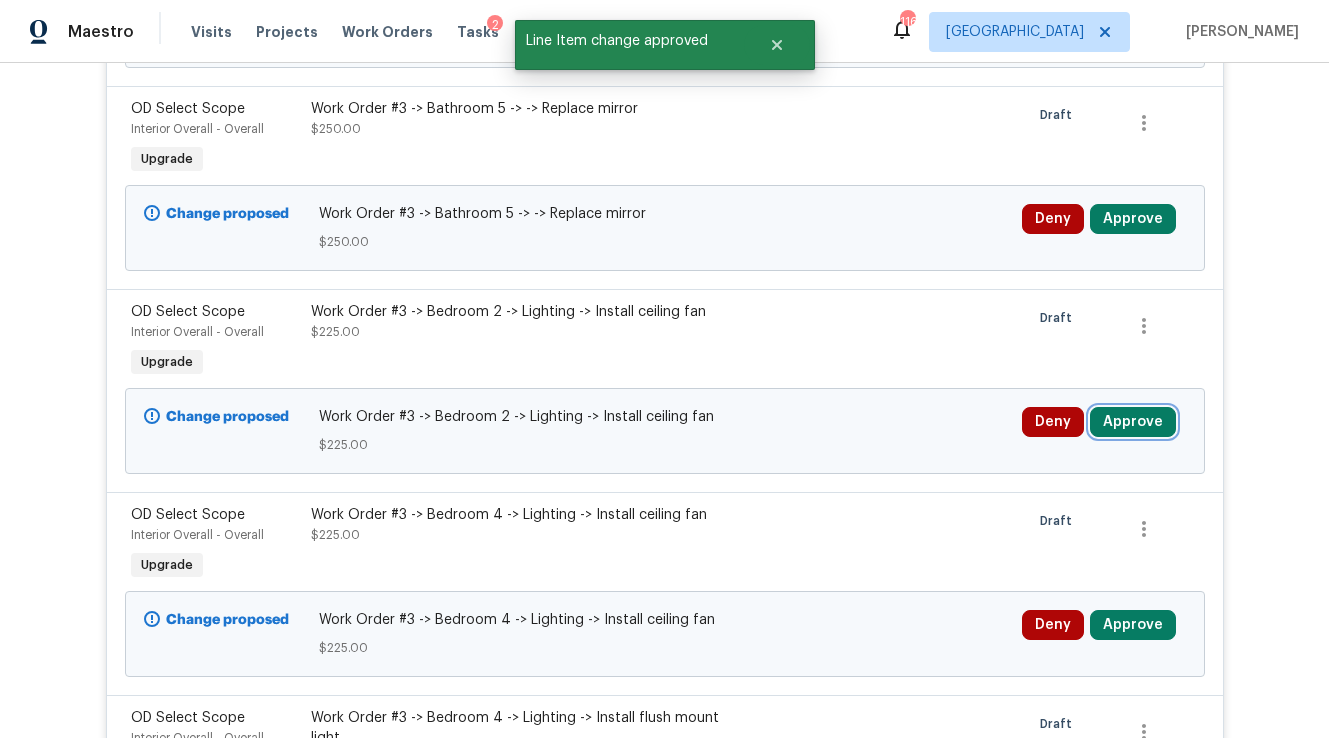 click on "Approve" at bounding box center [1133, 422] 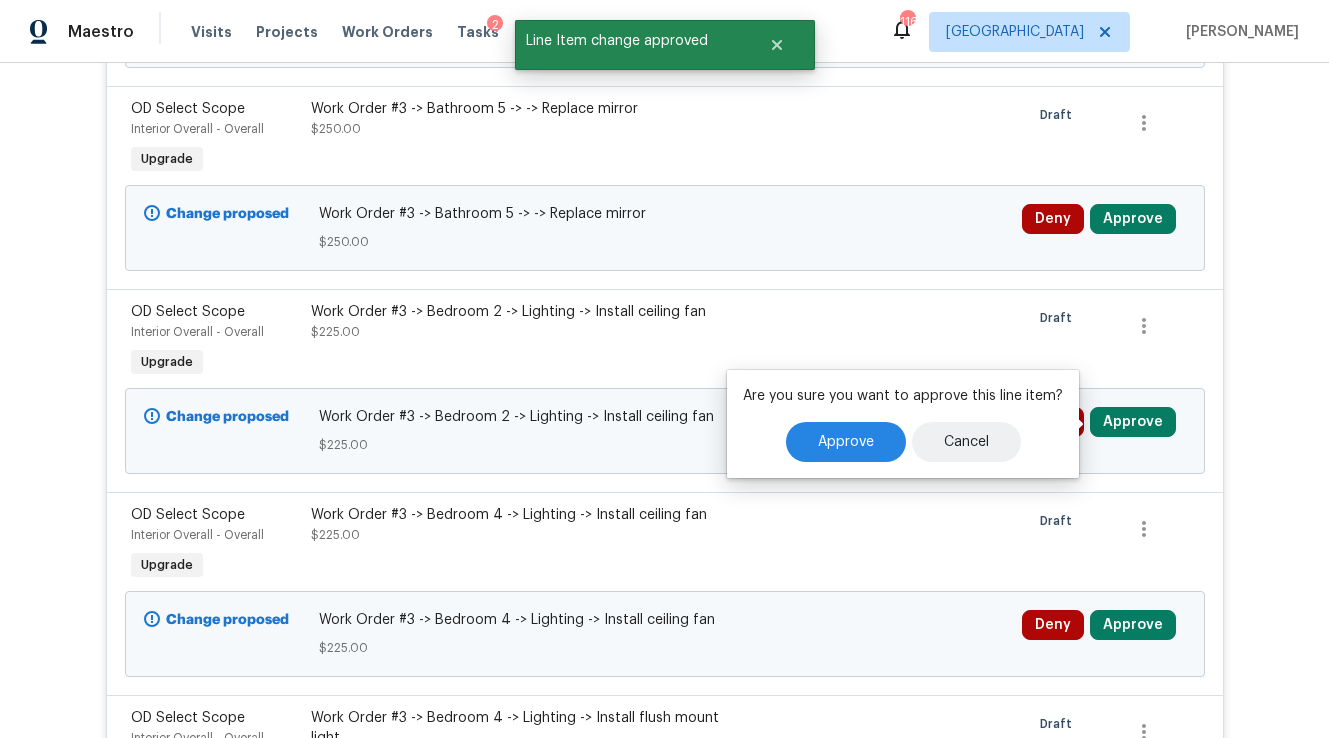 scroll, scrollTop: 4069, scrollLeft: 0, axis: vertical 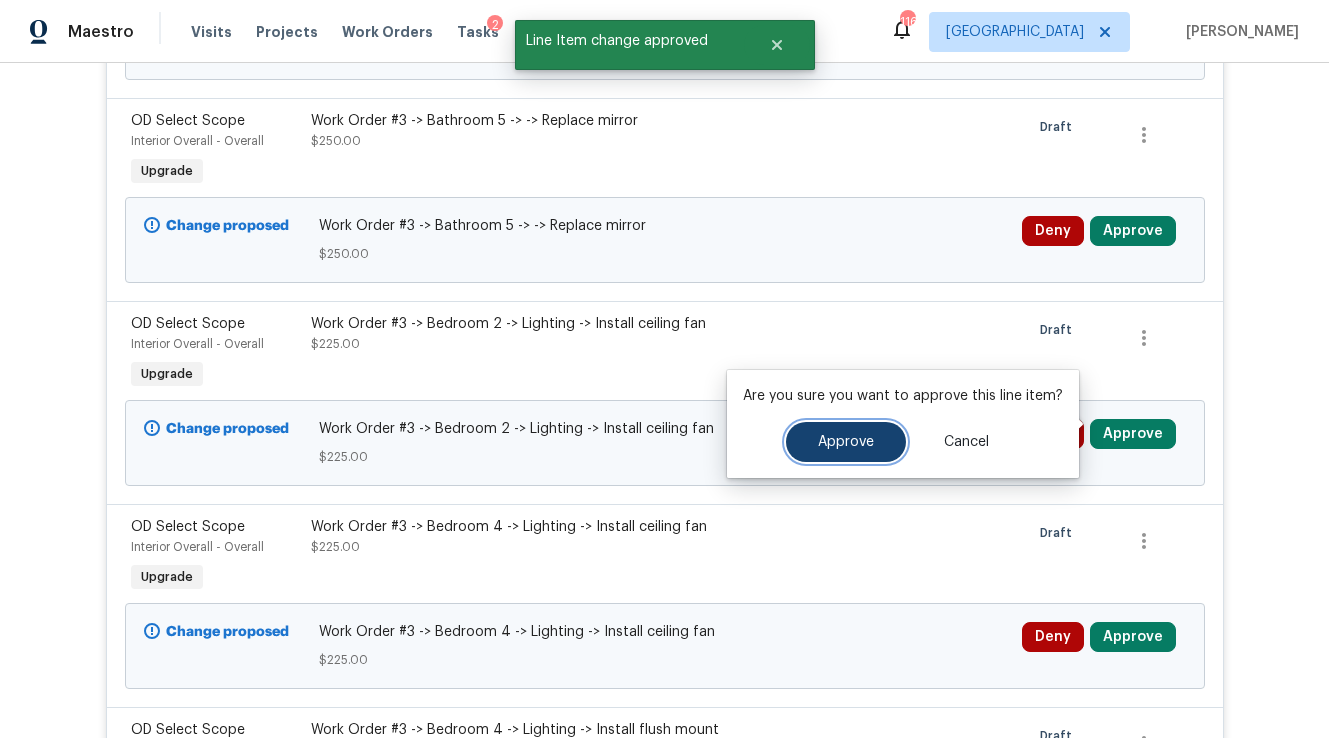 click on "Approve" at bounding box center (846, 442) 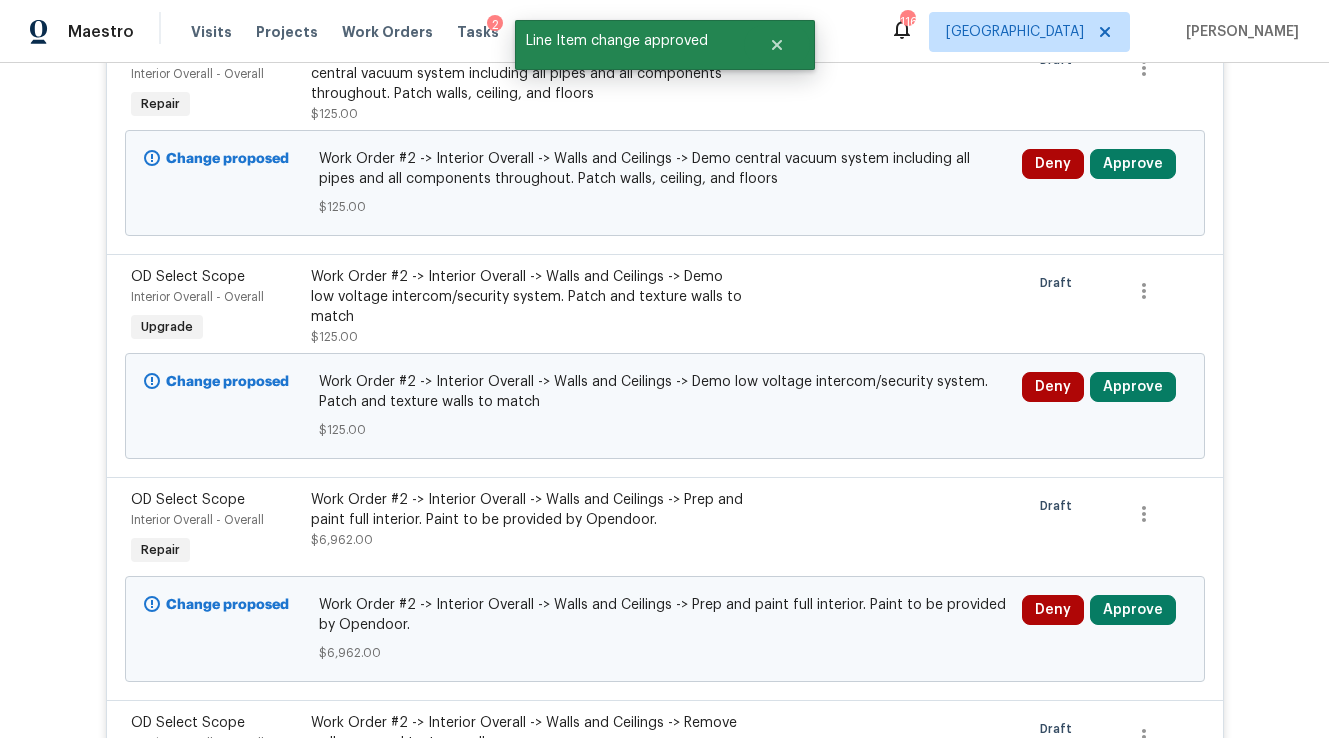 scroll, scrollTop: 4069, scrollLeft: 0, axis: vertical 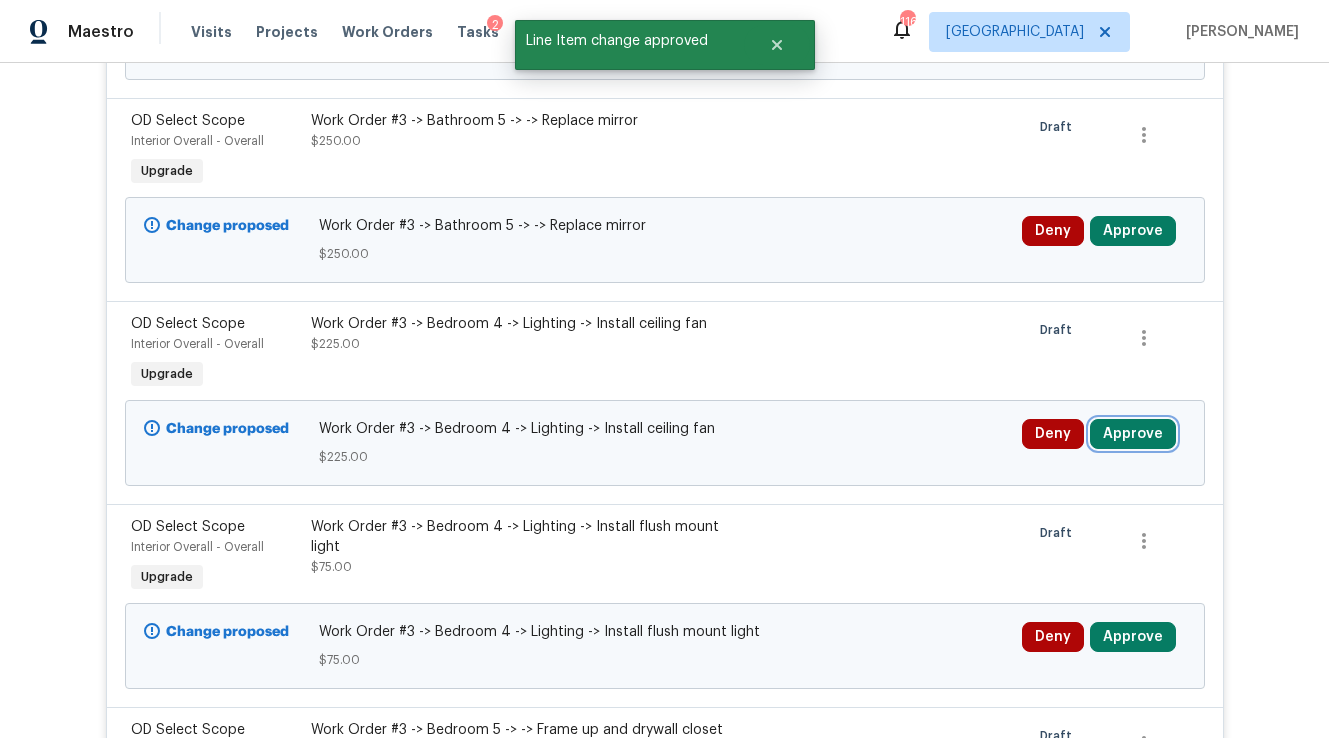 click on "Approve" at bounding box center [1133, 434] 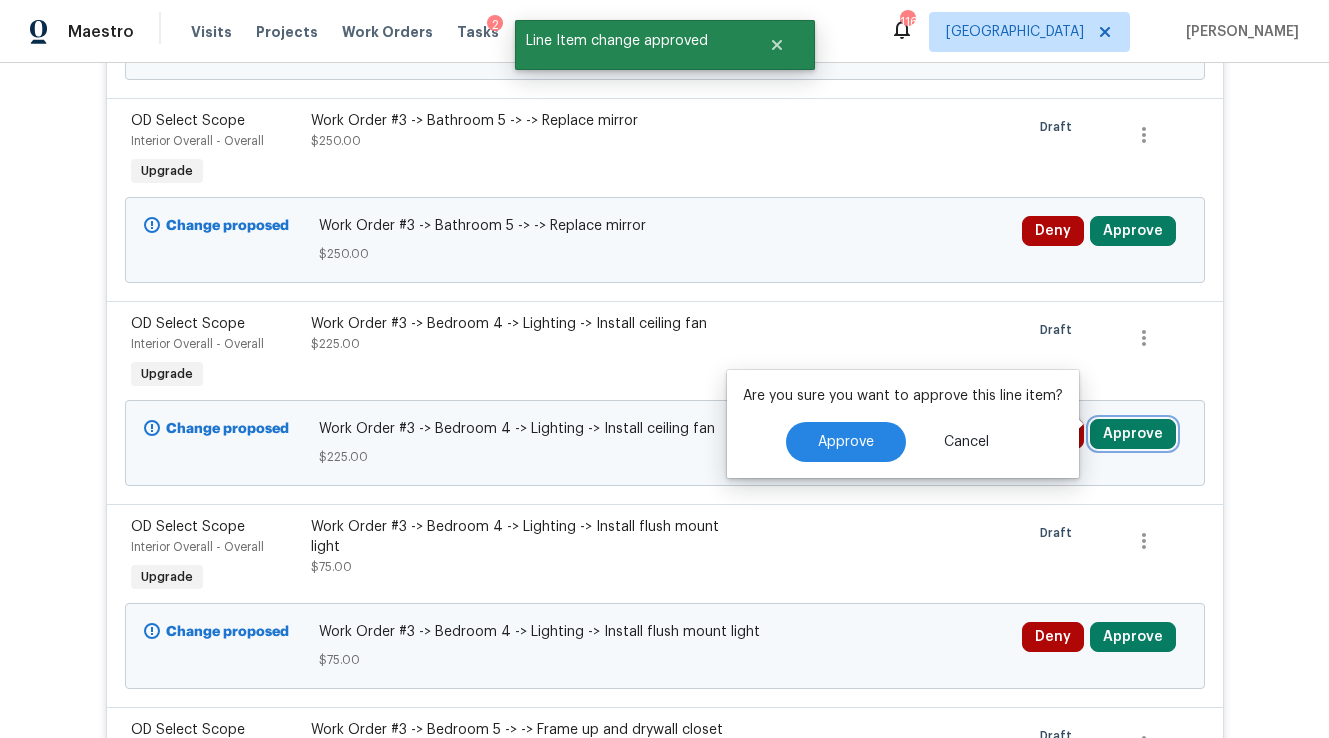 click on "Approve" at bounding box center (1133, 434) 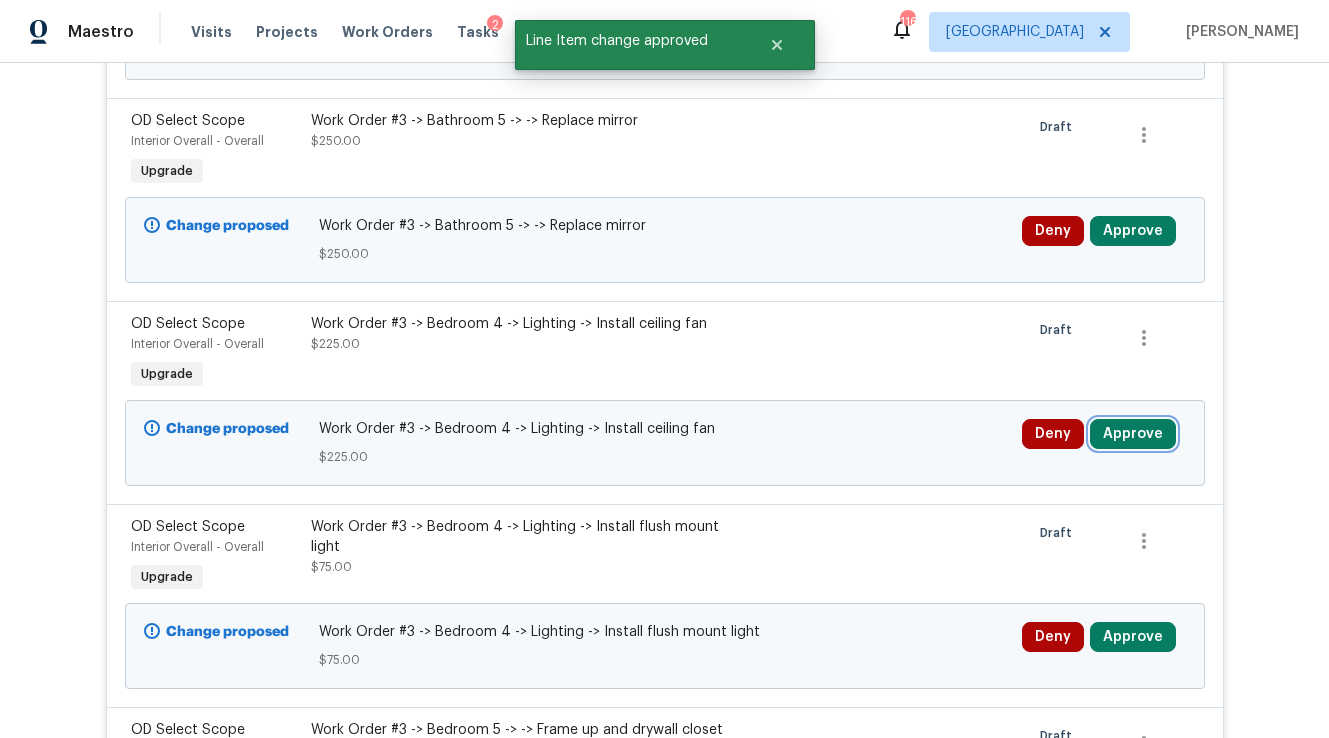 click on "Approve" at bounding box center (1133, 434) 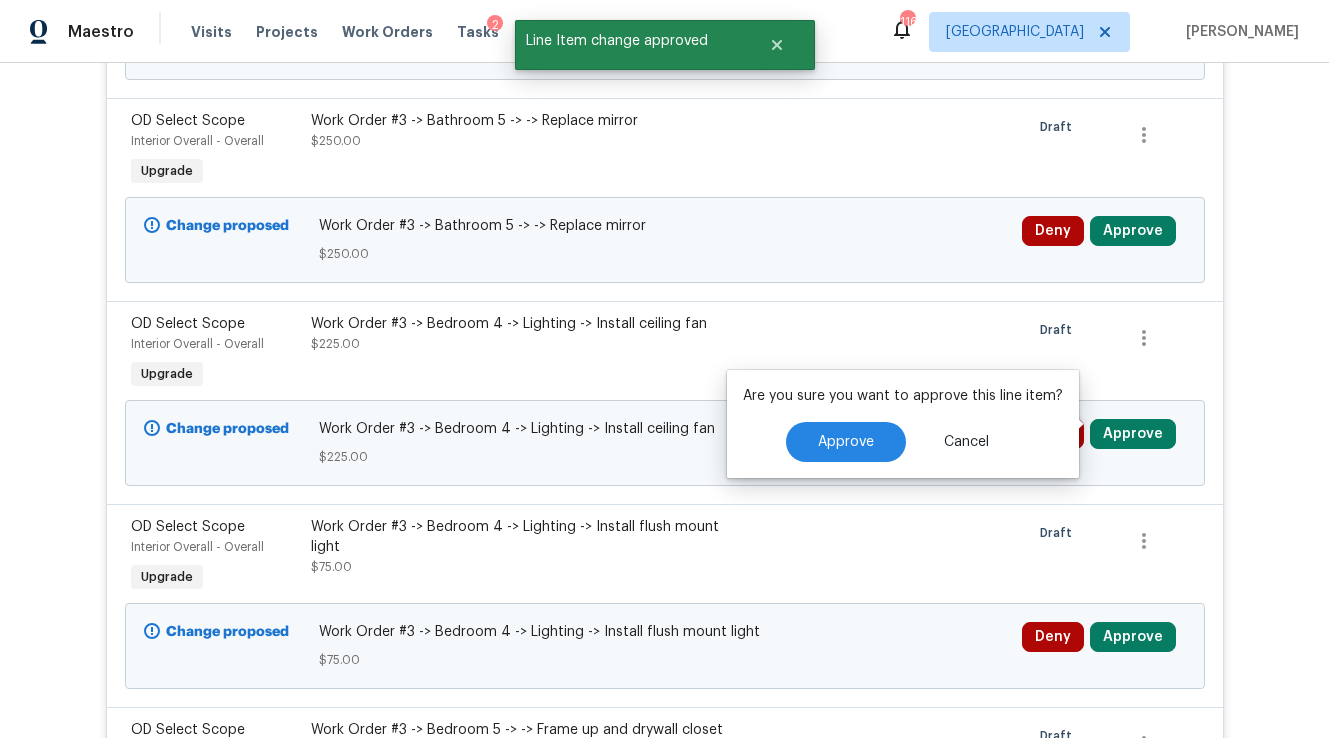 click on "Are you sure you want to approve this line item? Approve Cancel" at bounding box center (903, 424) 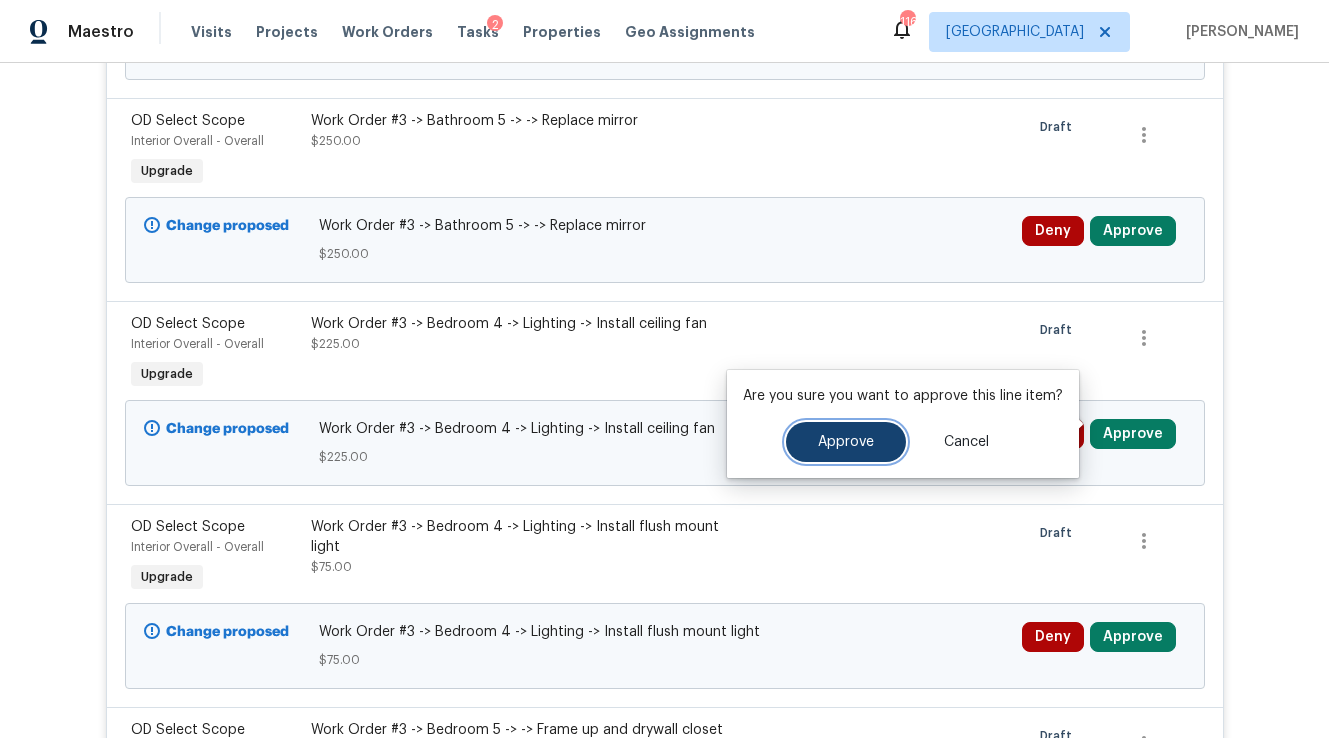 click on "Approve" at bounding box center [846, 442] 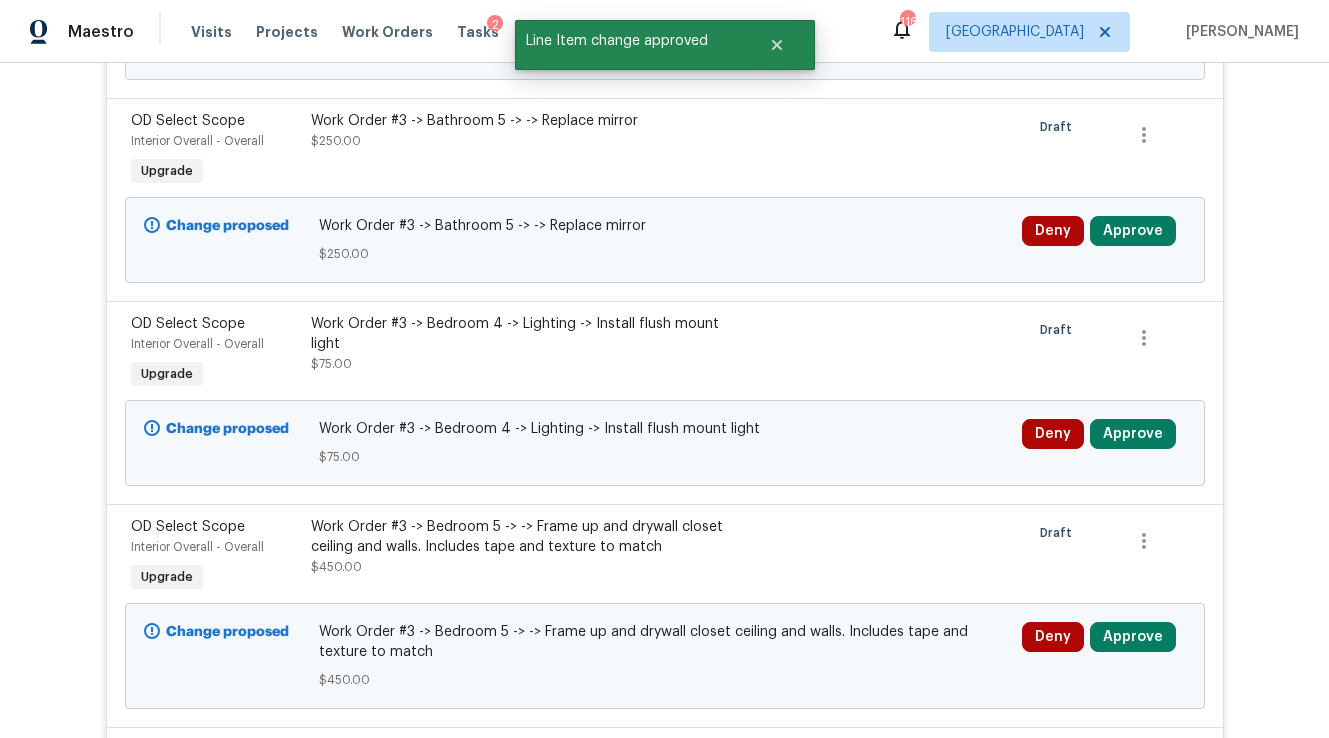 scroll, scrollTop: 4069, scrollLeft: 0, axis: vertical 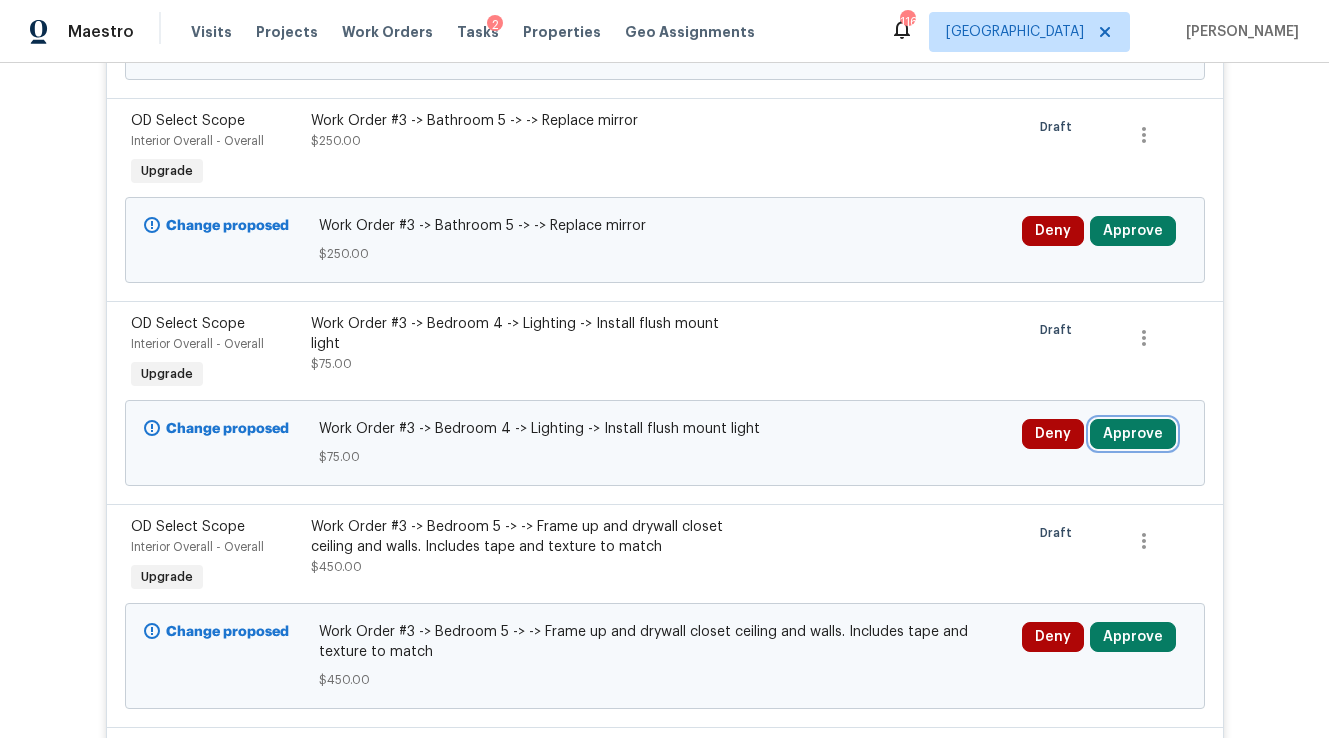 click on "Approve" at bounding box center [1133, 434] 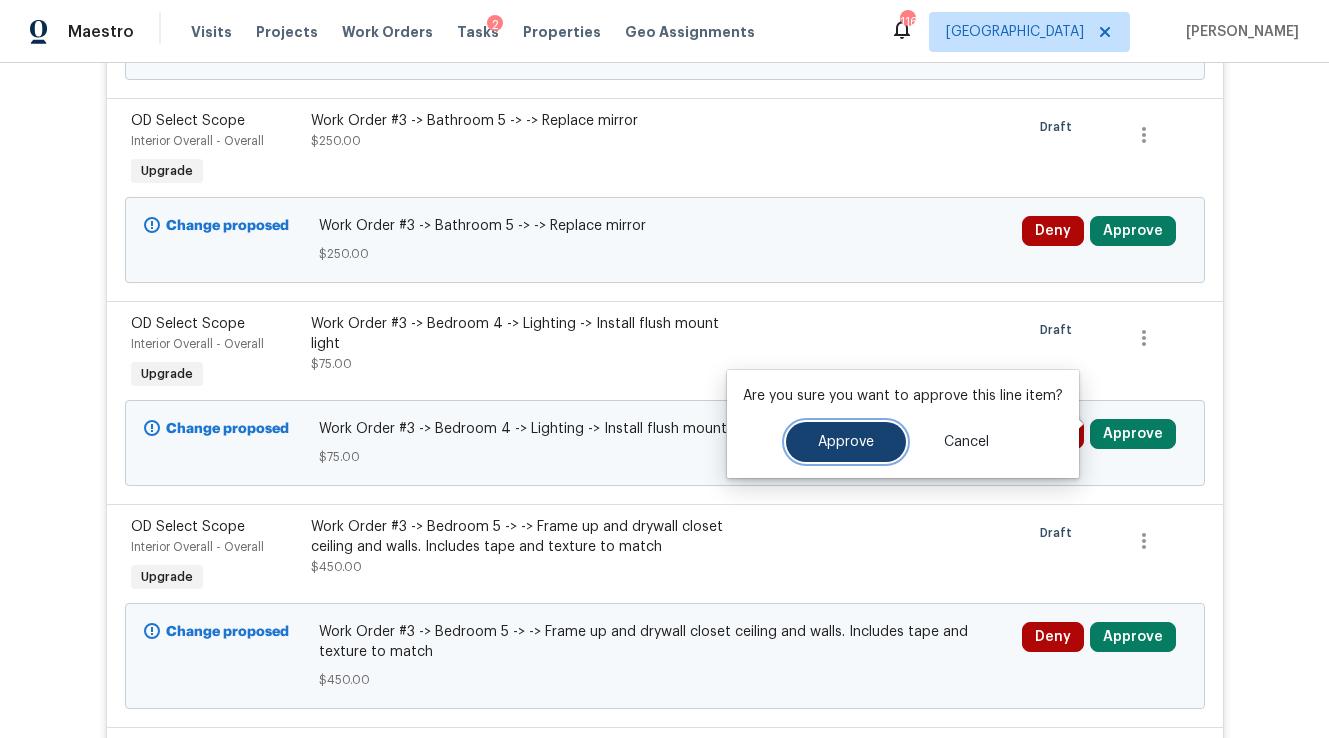 click on "Approve" at bounding box center (846, 442) 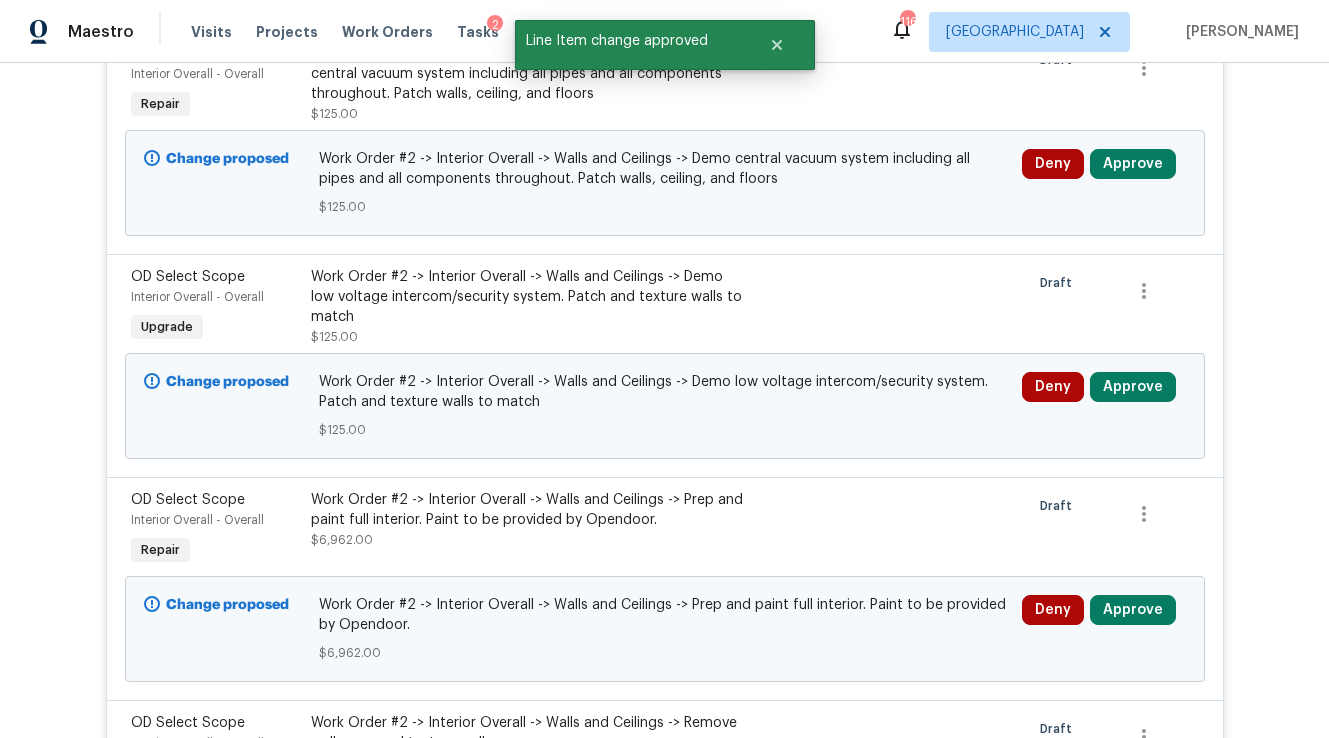 scroll, scrollTop: 4069, scrollLeft: 0, axis: vertical 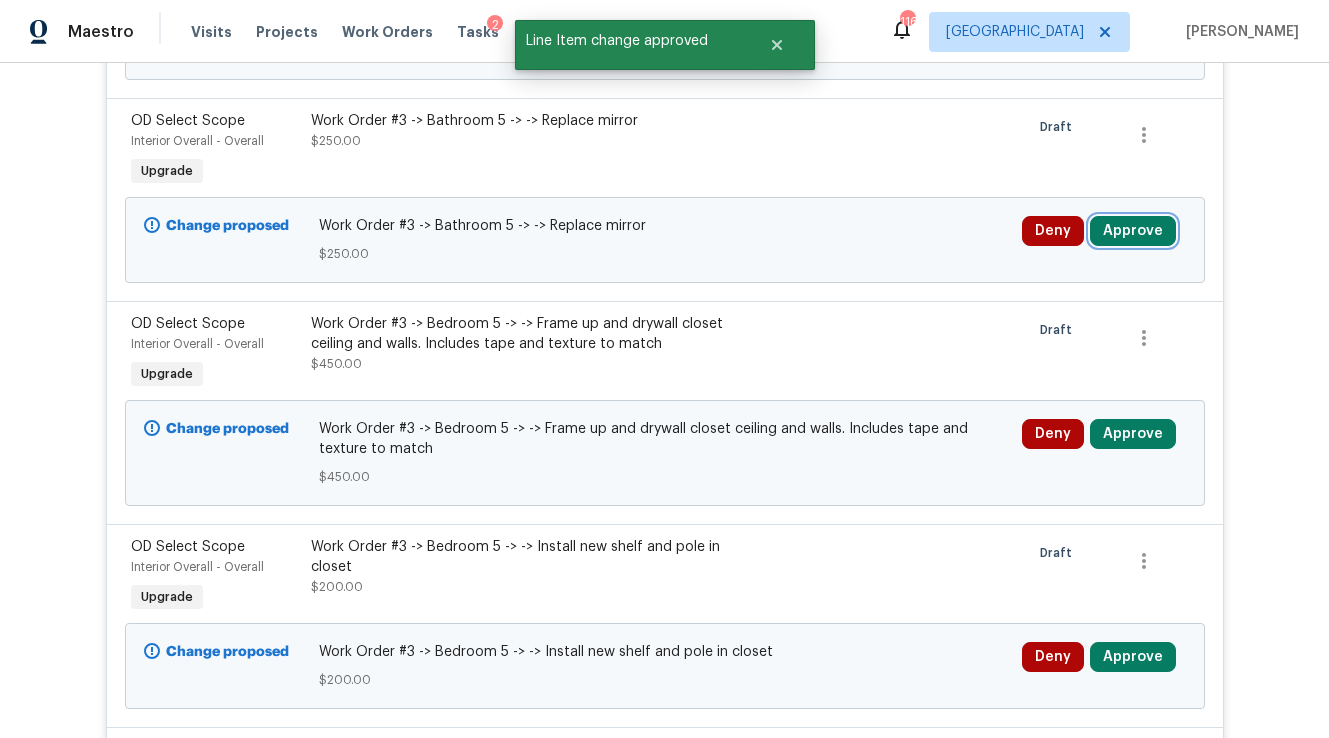 click on "Approve" at bounding box center [1133, 231] 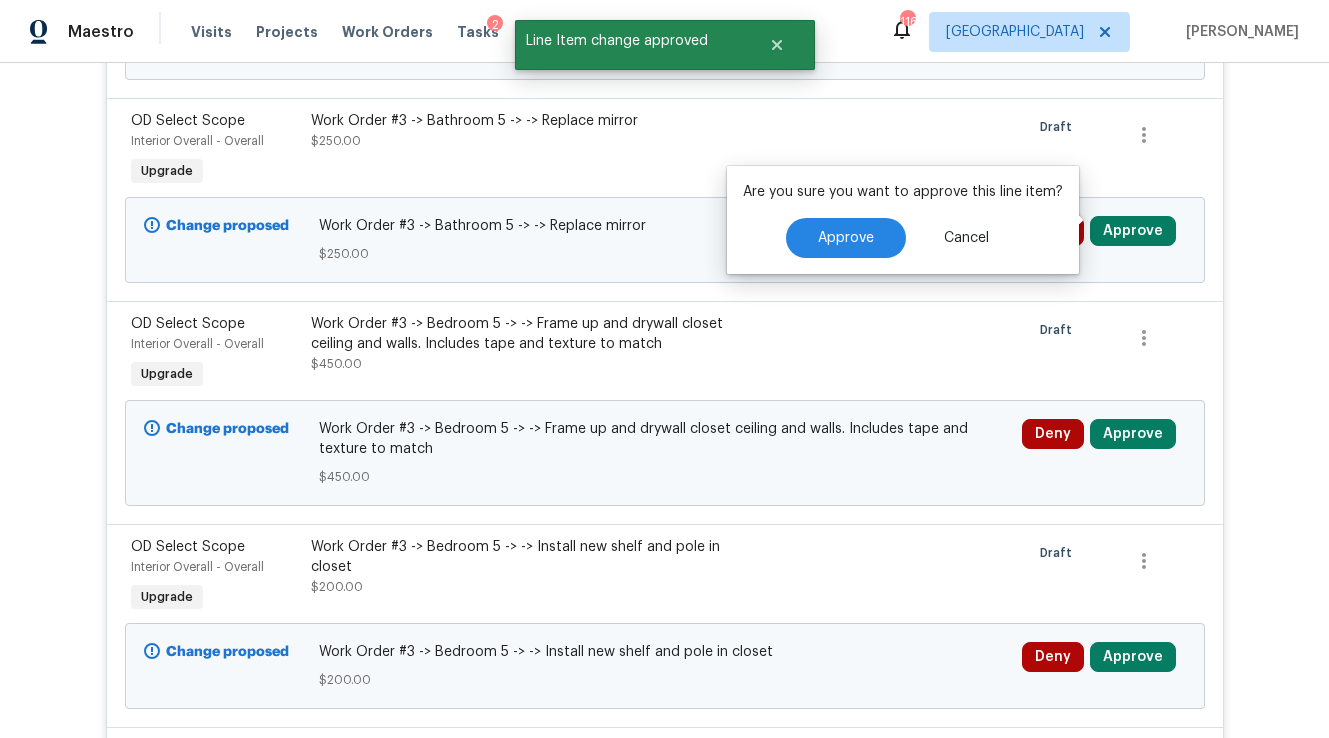 click on "Are you sure you want to approve this line item? Approve Cancel" at bounding box center (903, 220) 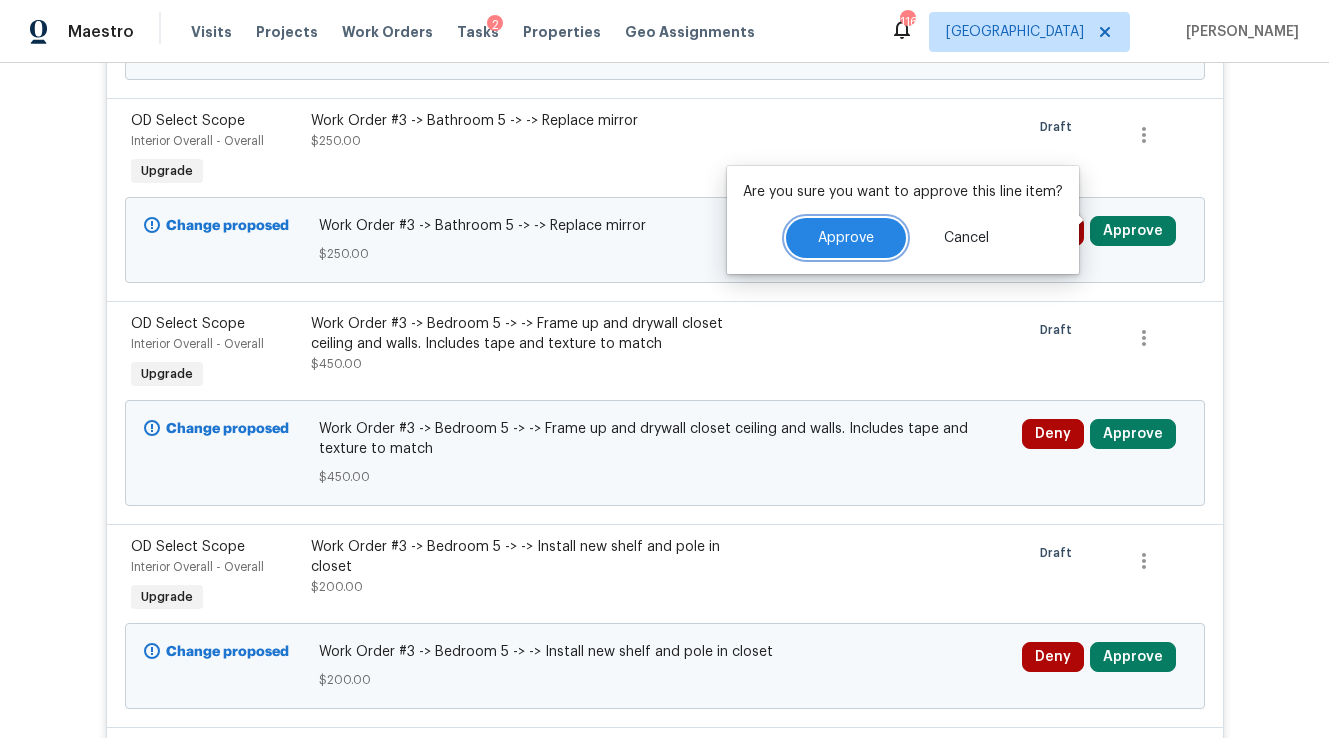 click on "Approve" at bounding box center (846, 238) 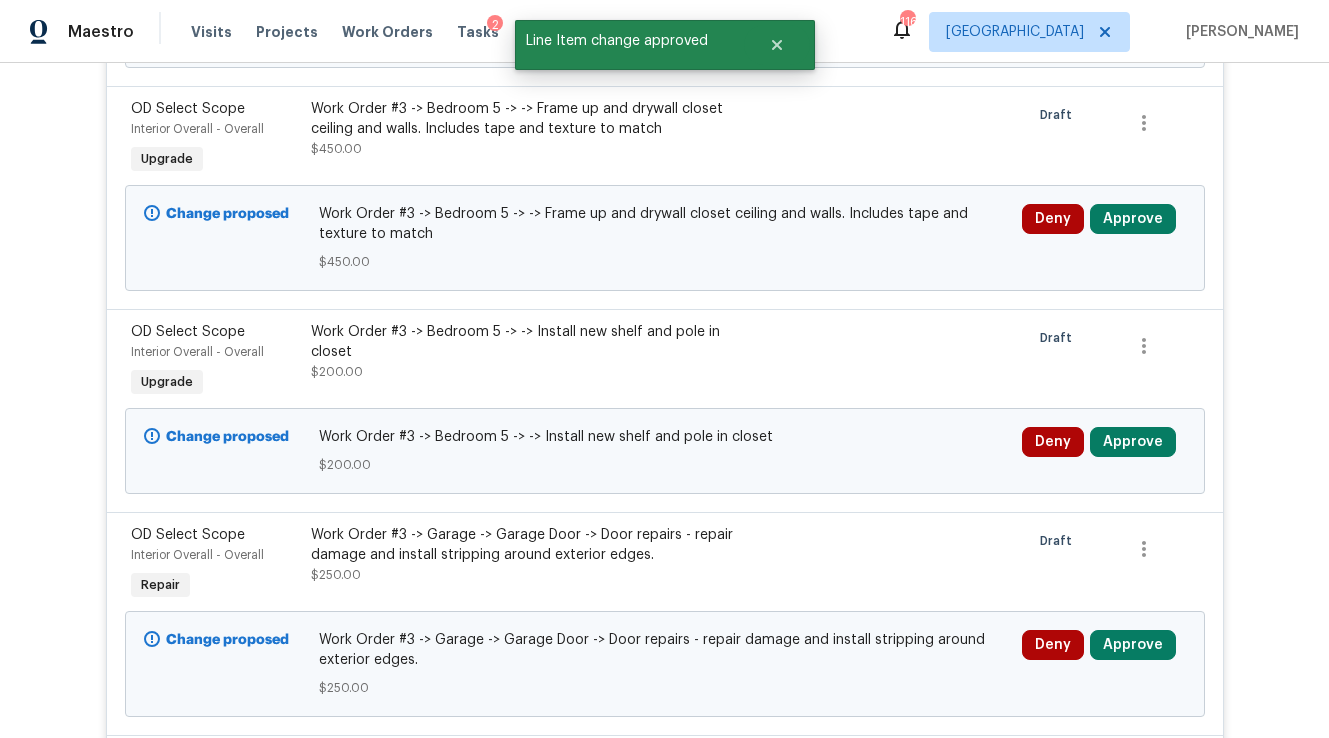 scroll, scrollTop: 4069, scrollLeft: 0, axis: vertical 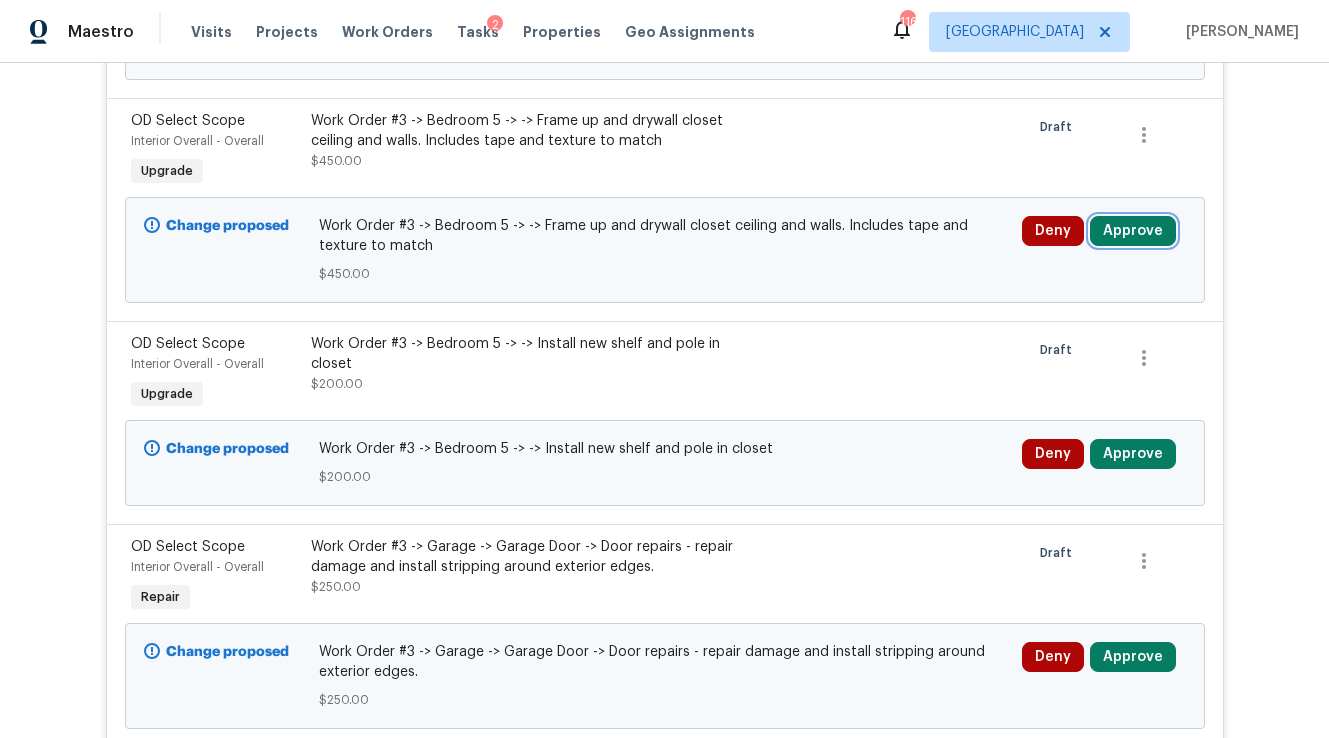 click on "Approve" at bounding box center [1133, 231] 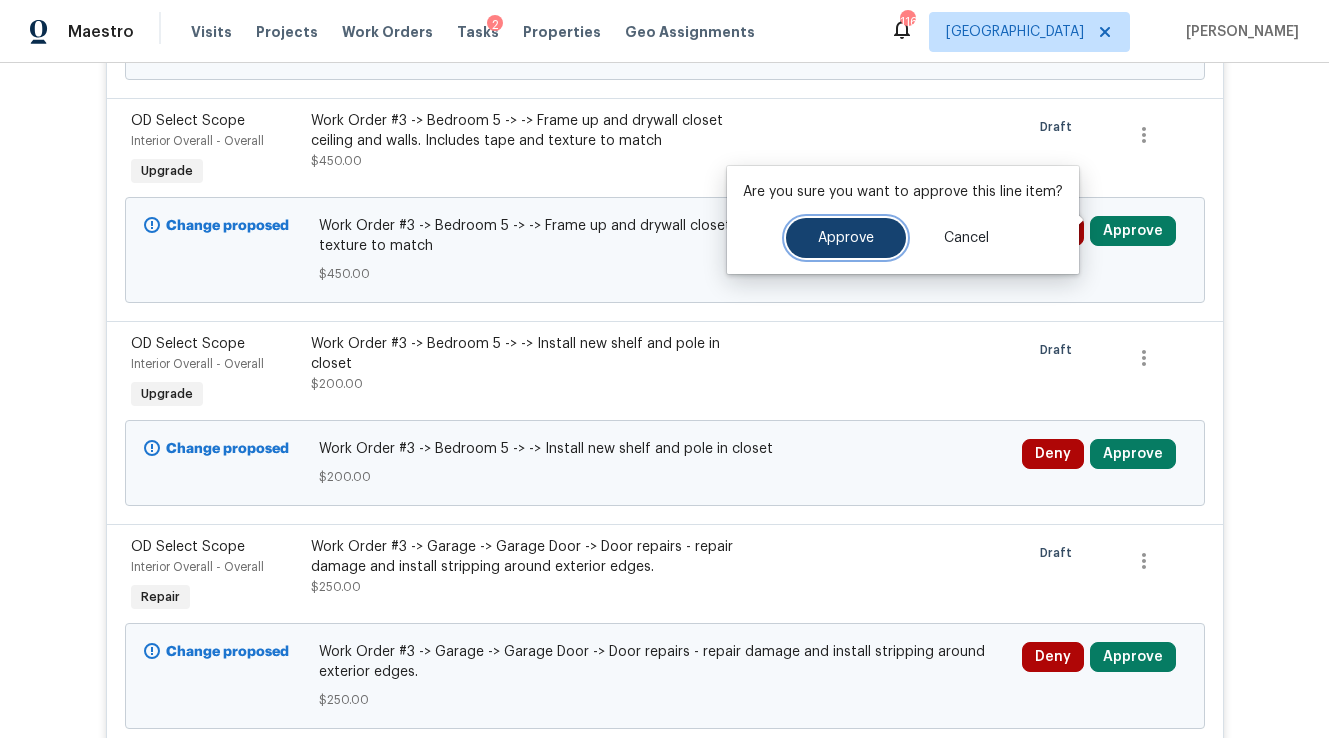 click on "Approve" at bounding box center (846, 238) 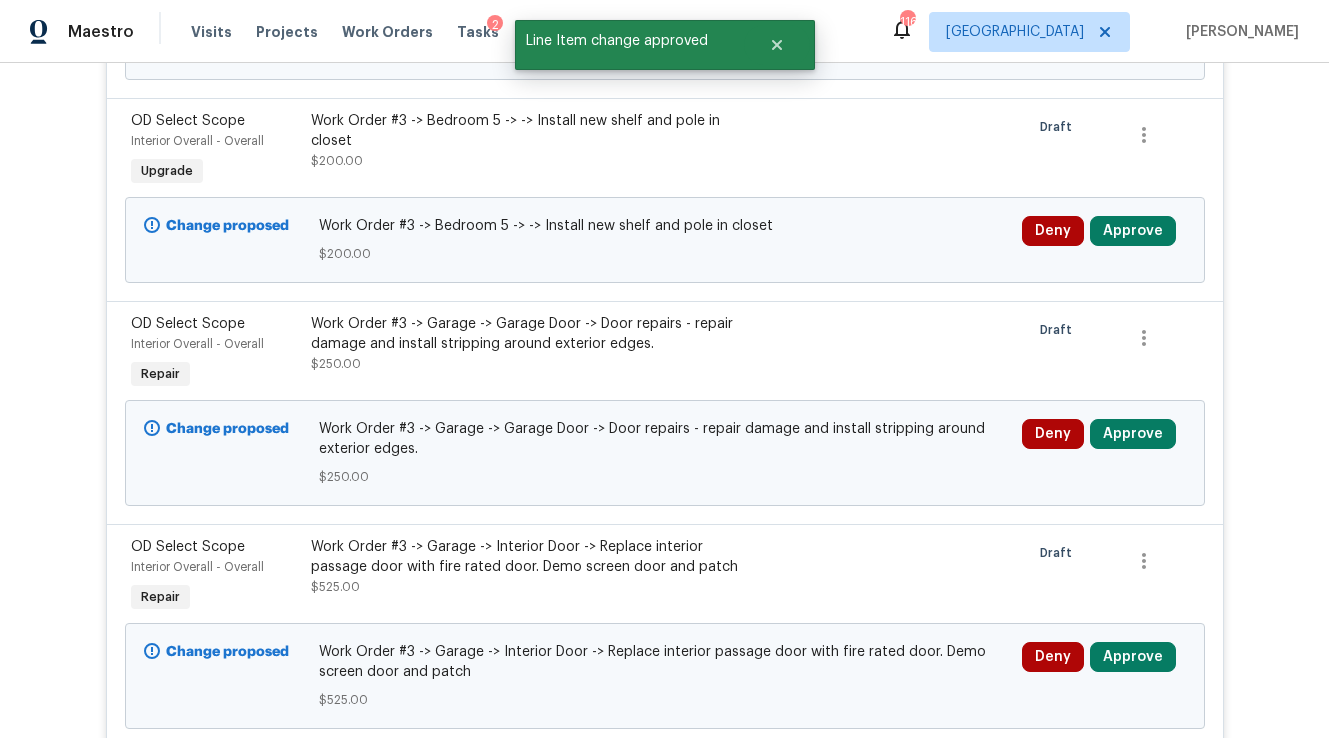 scroll, scrollTop: 4069, scrollLeft: 0, axis: vertical 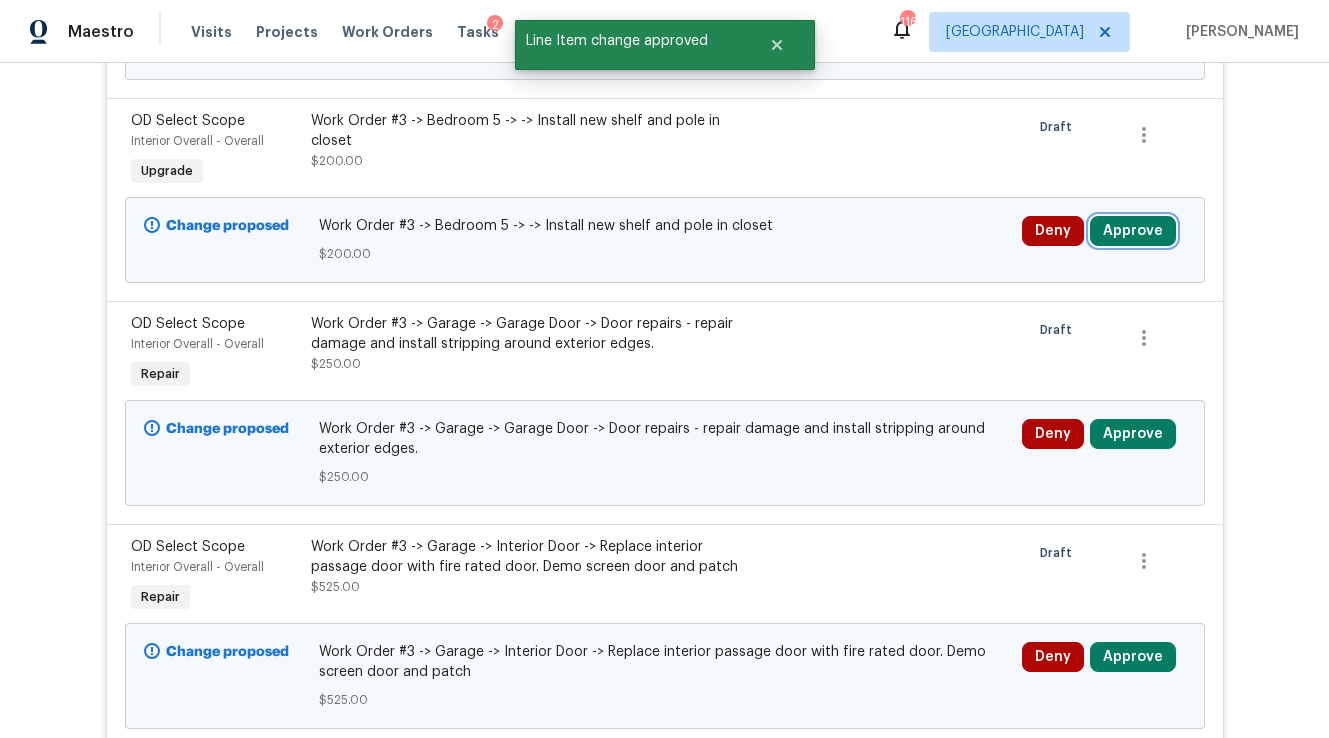 click on "Approve" at bounding box center (1133, 231) 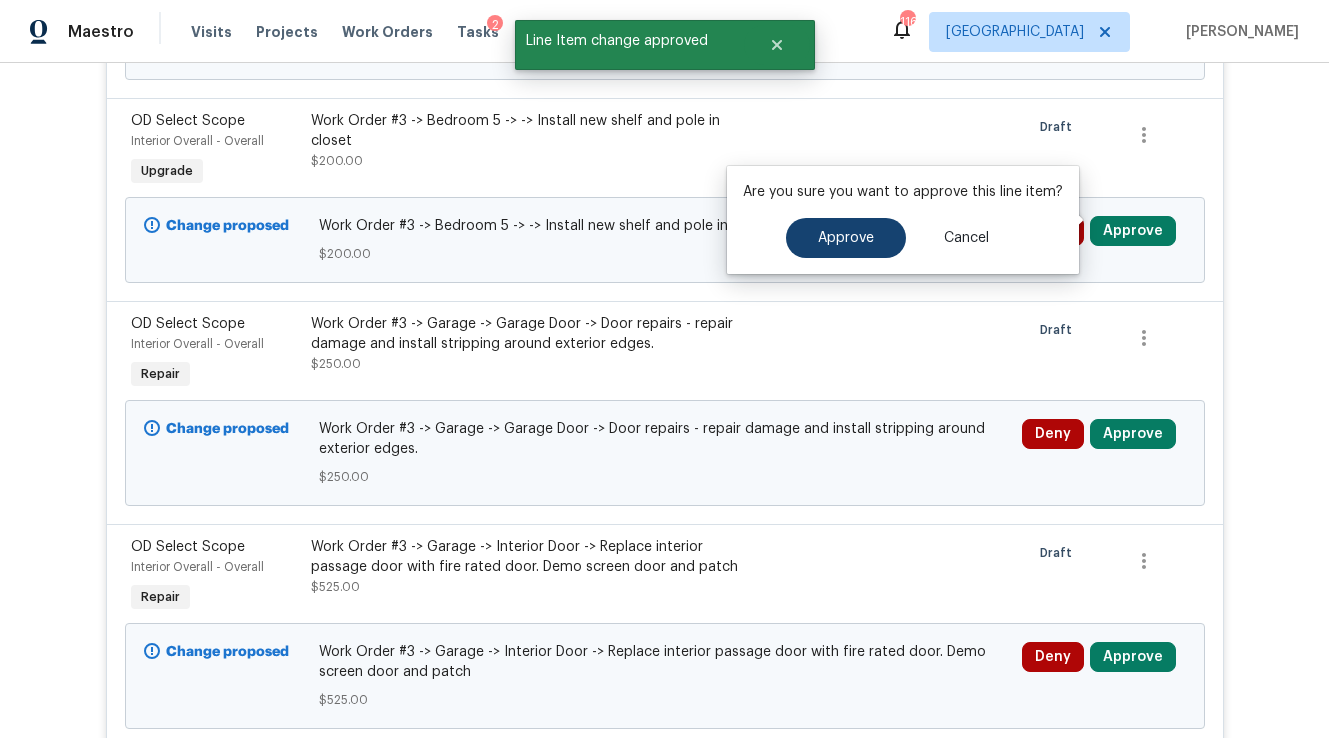 click on "Are you sure you want to approve this line item? Approve Cancel" at bounding box center [903, 220] 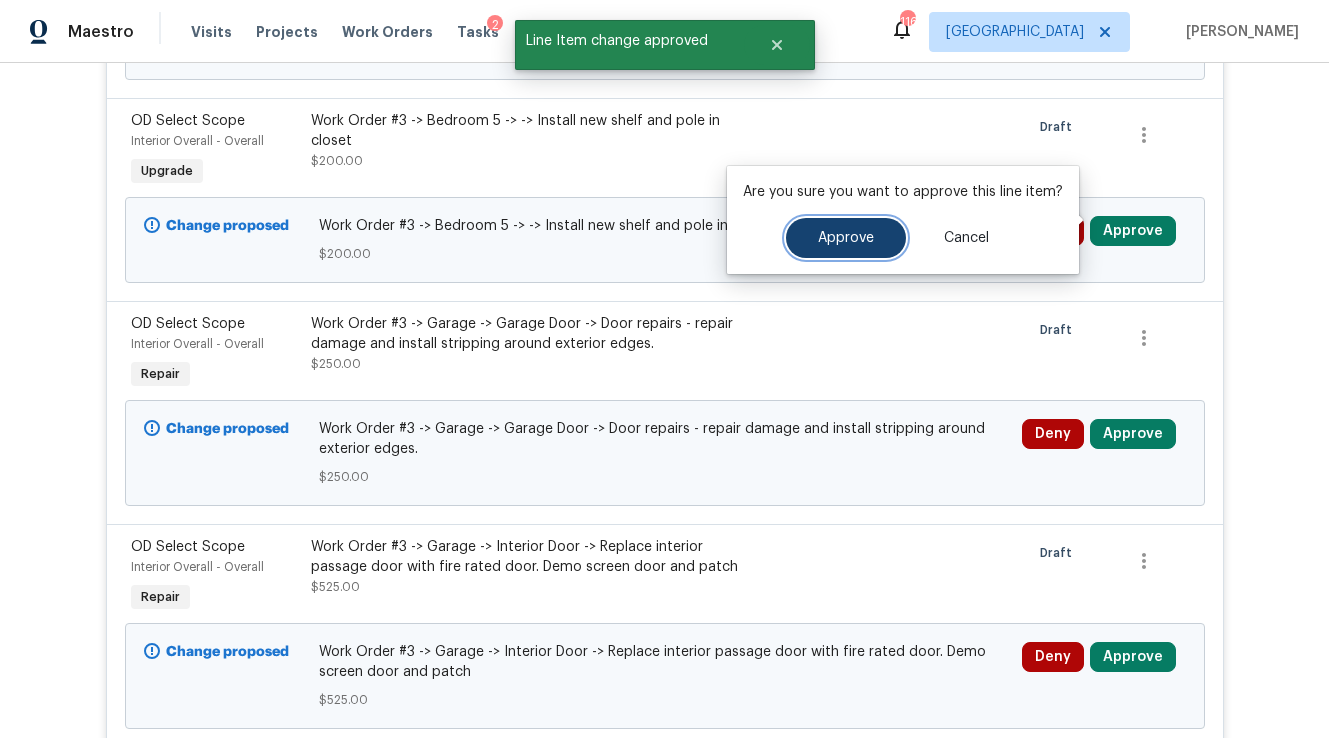 click on "Approve" at bounding box center [846, 238] 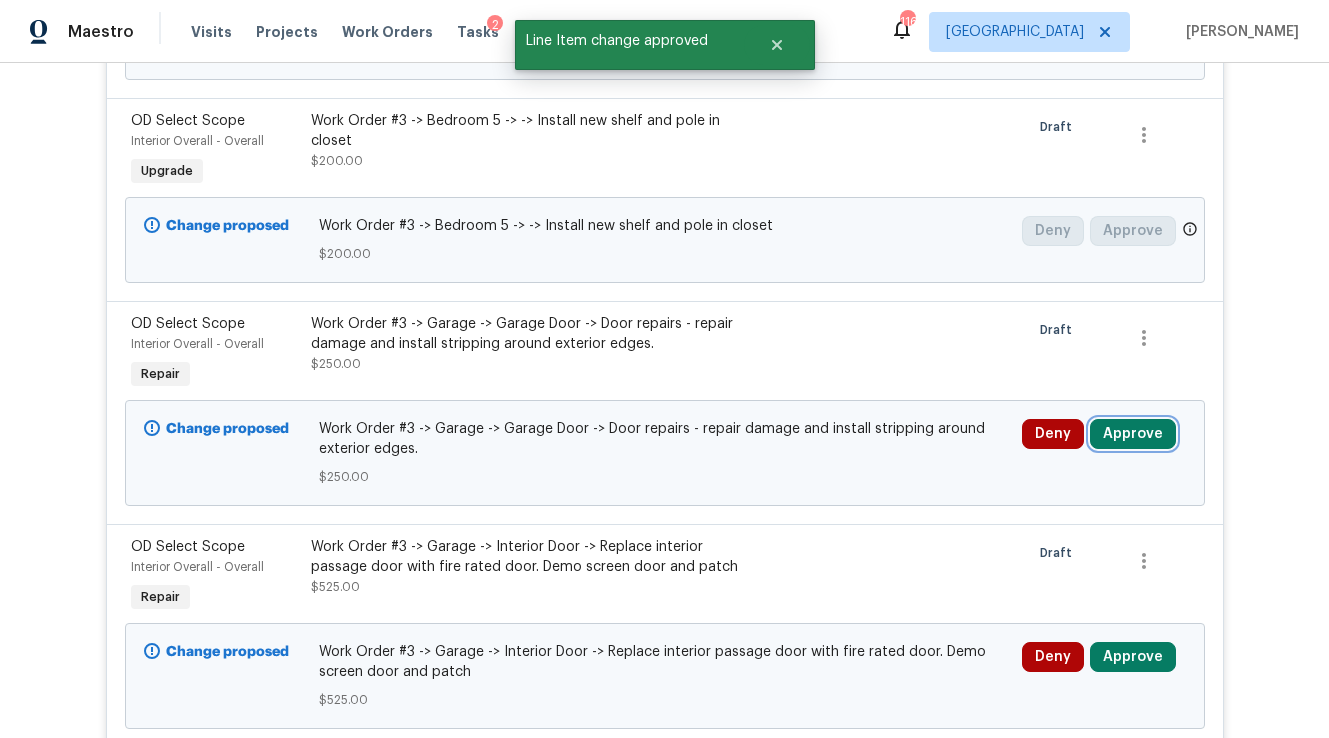 click on "Approve" at bounding box center [1133, 434] 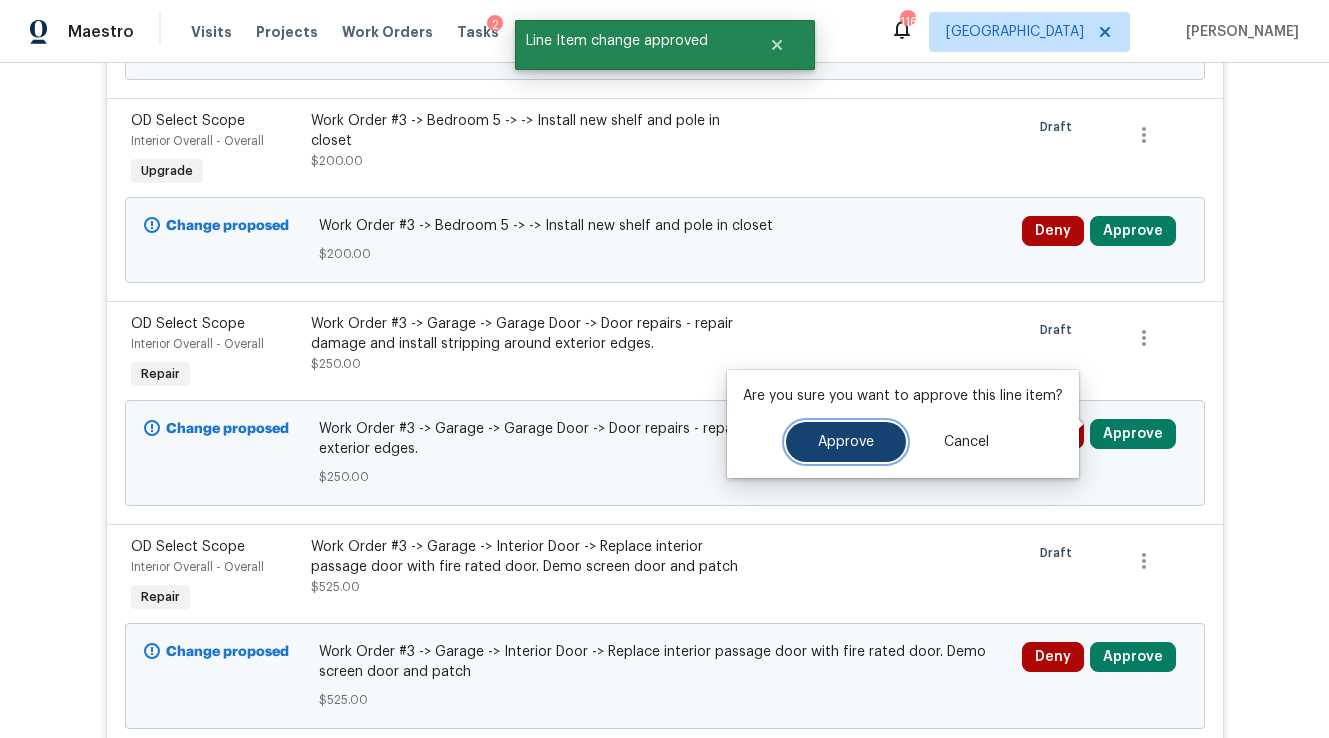 click on "Approve" at bounding box center (846, 442) 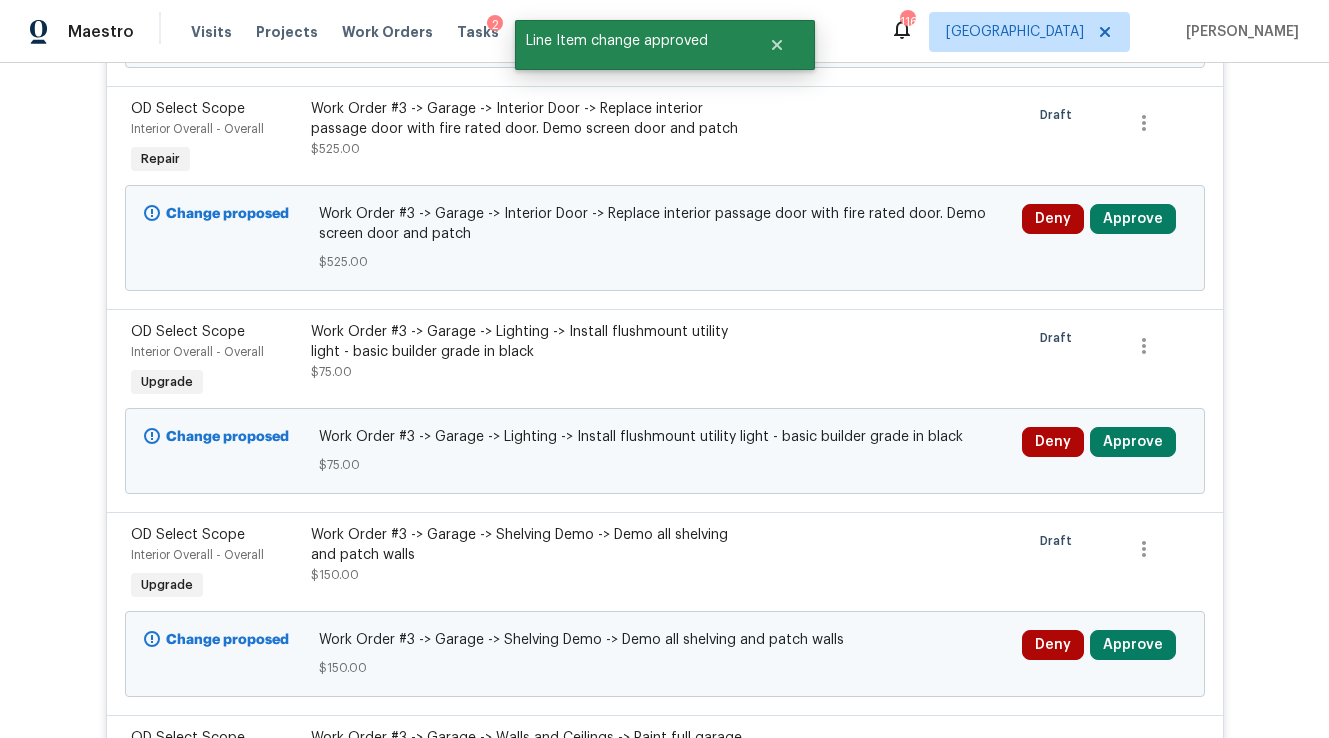 scroll, scrollTop: 4069, scrollLeft: 0, axis: vertical 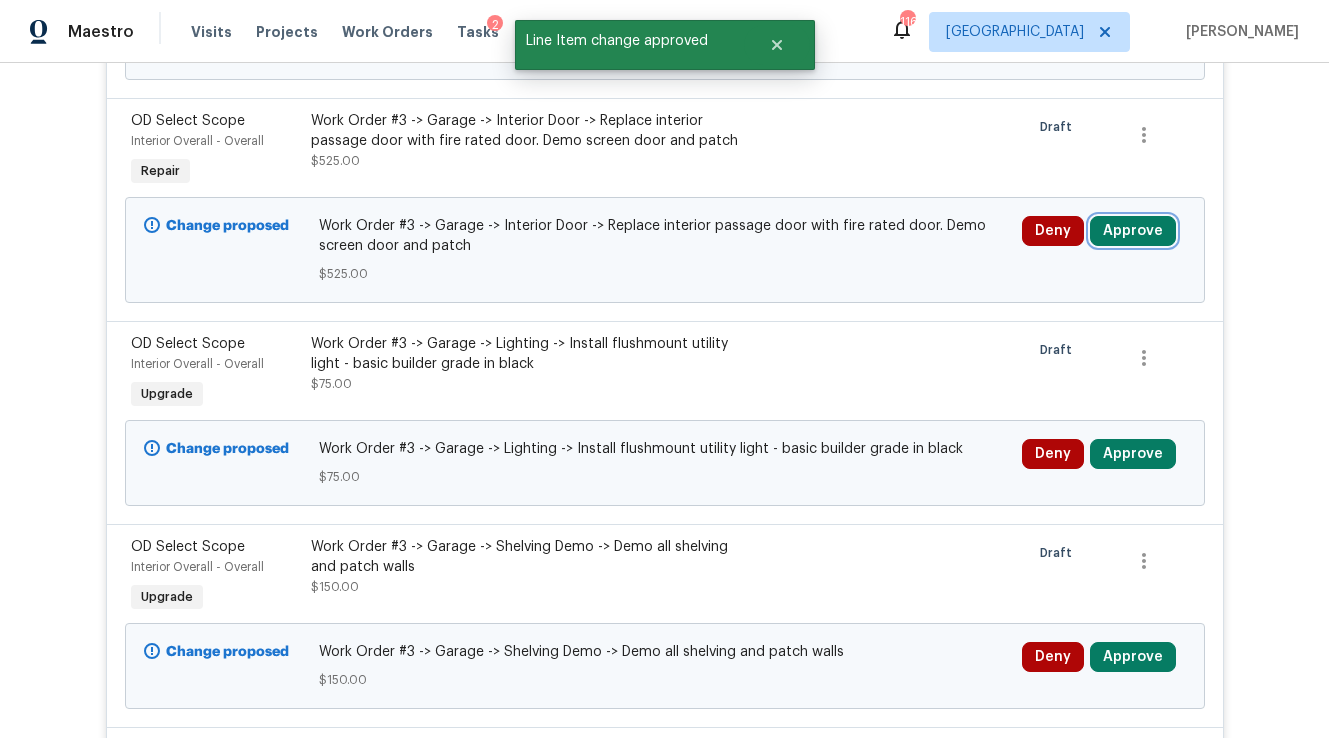 click on "Approve" at bounding box center (1133, 231) 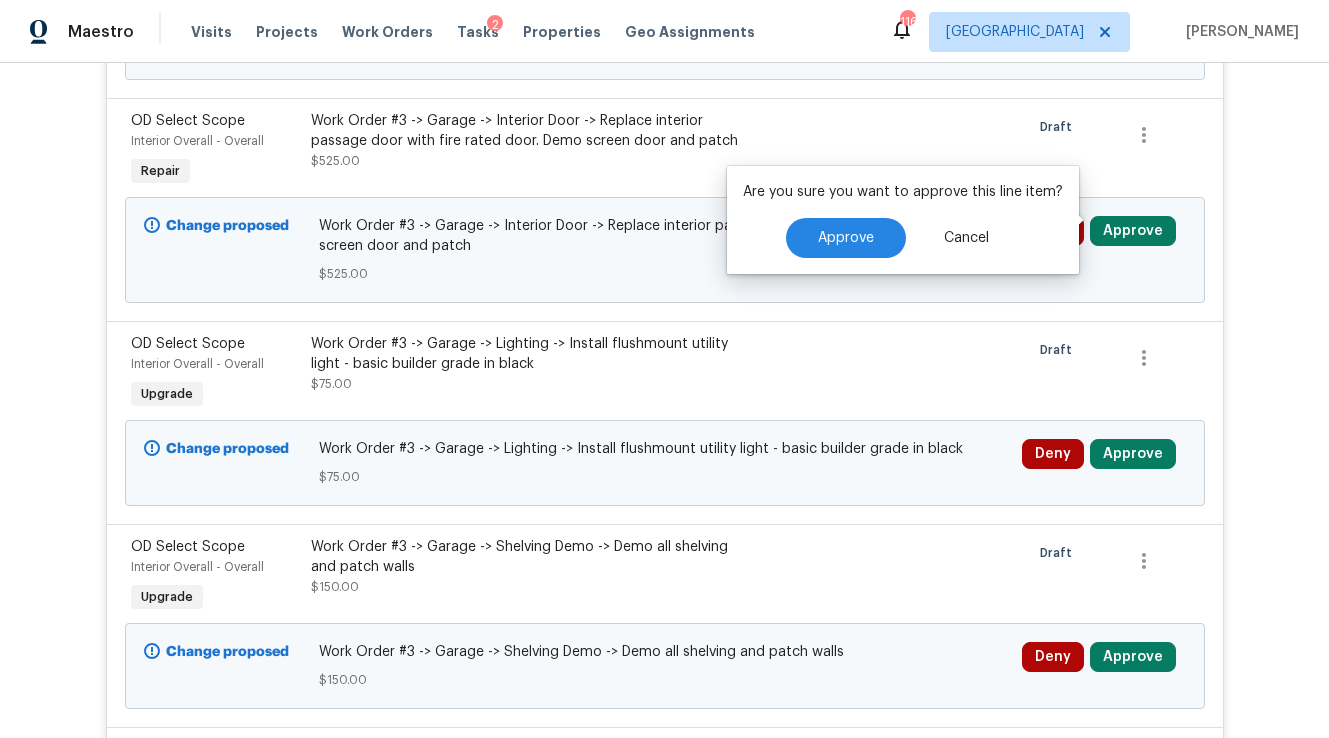 click on "Are you sure you want to approve this line item? Approve Cancel" at bounding box center (903, 220) 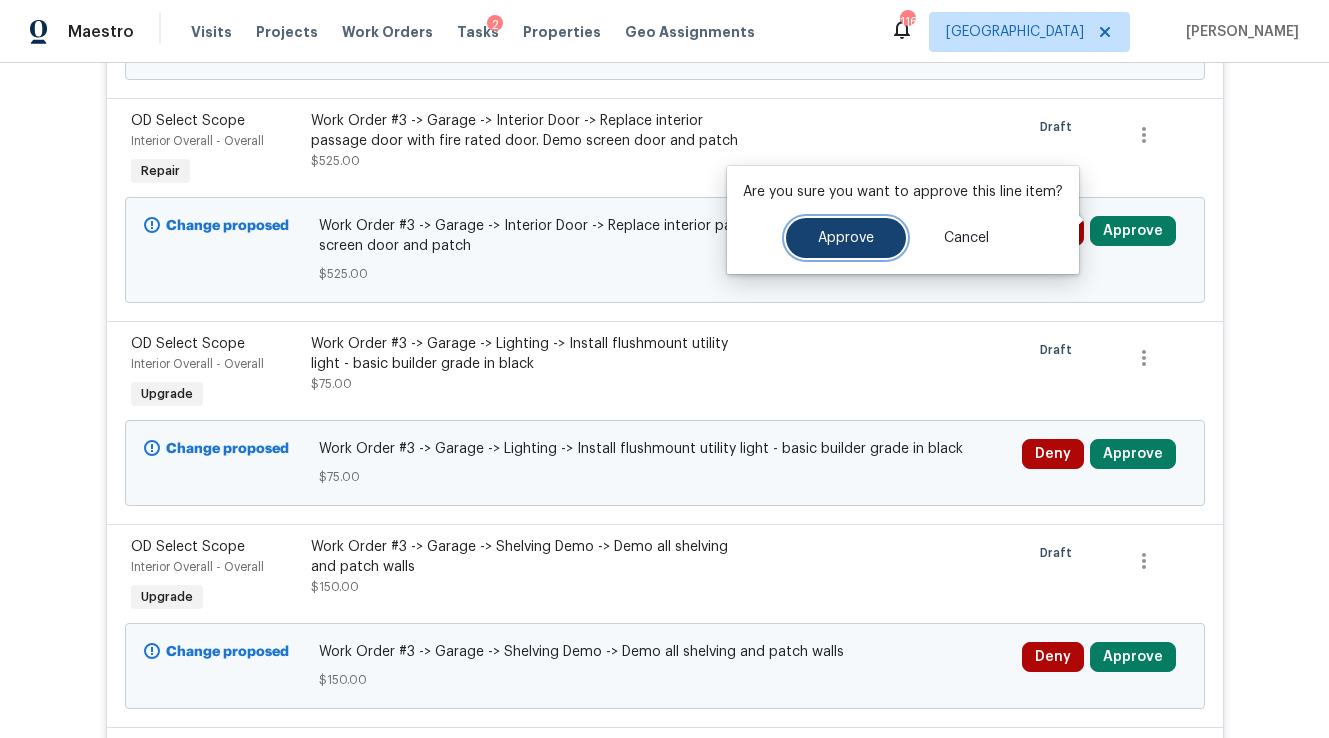 click on "Approve" at bounding box center (846, 238) 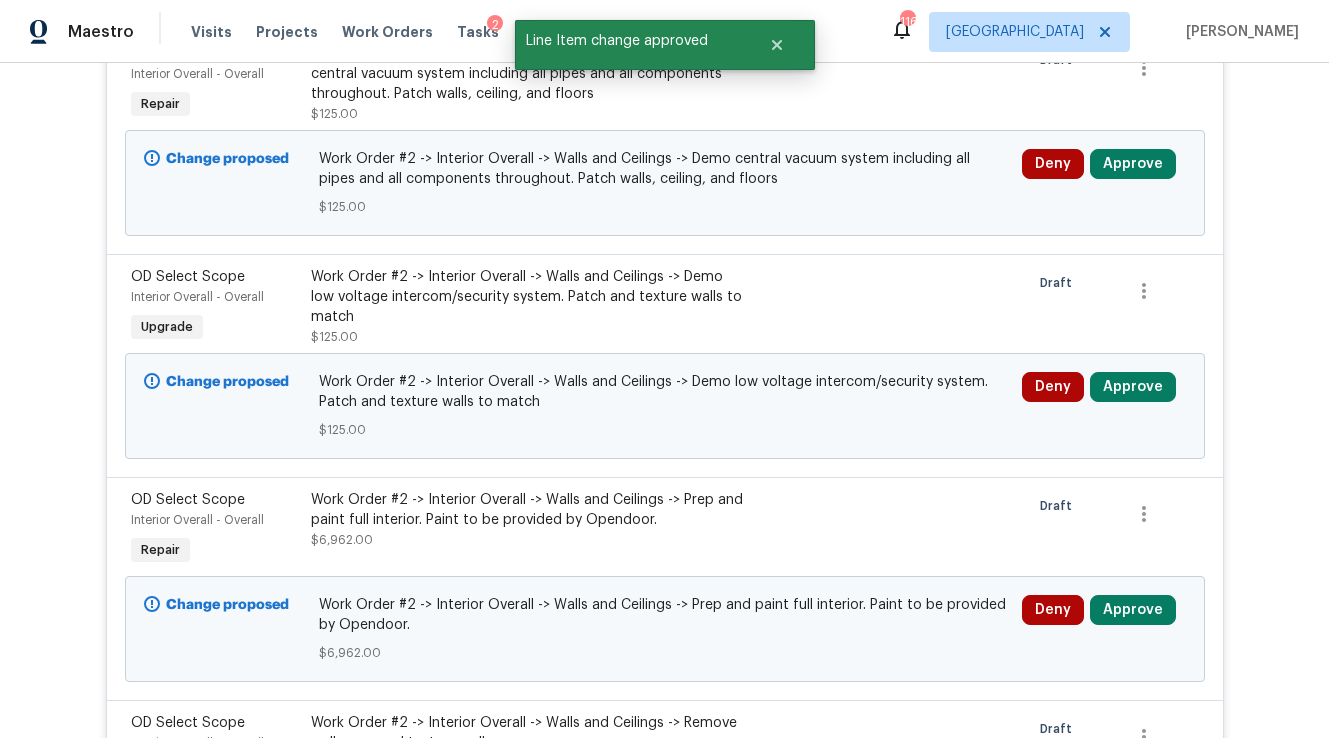 scroll, scrollTop: 4069, scrollLeft: 0, axis: vertical 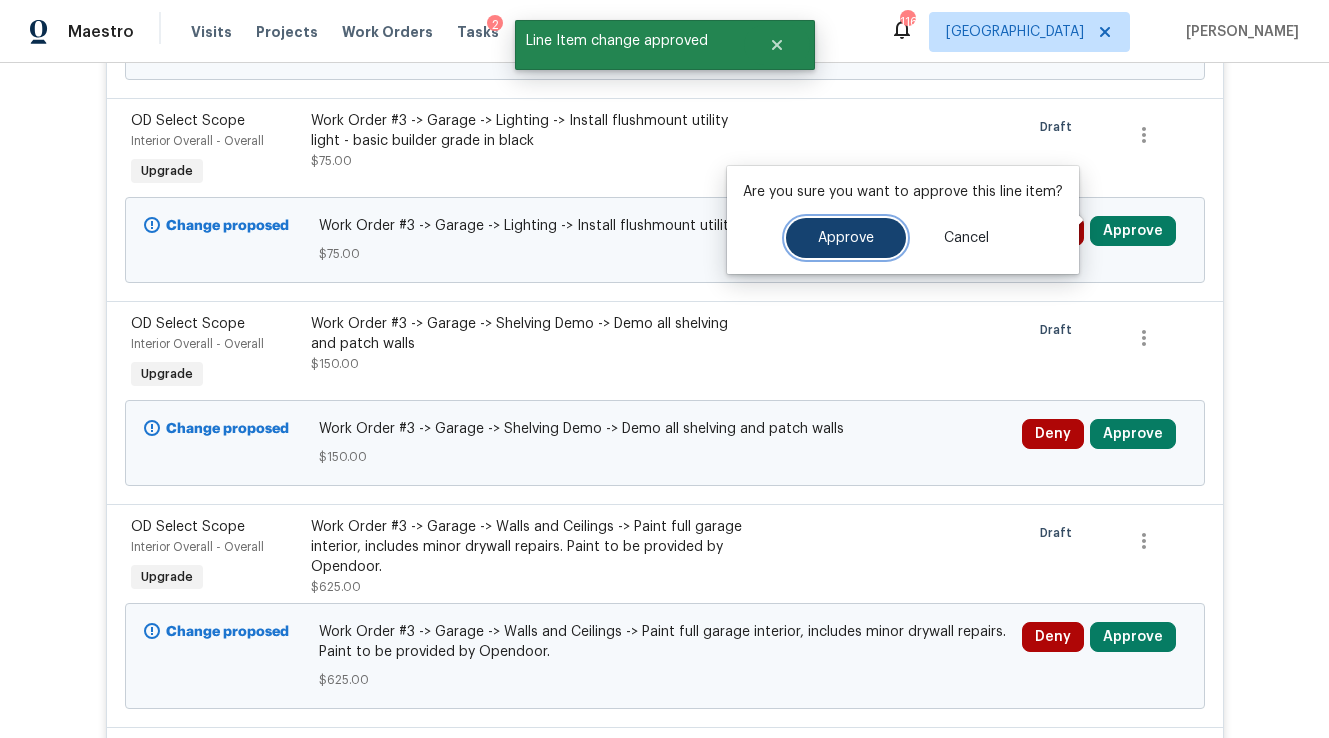 click on "Approve" at bounding box center [846, 238] 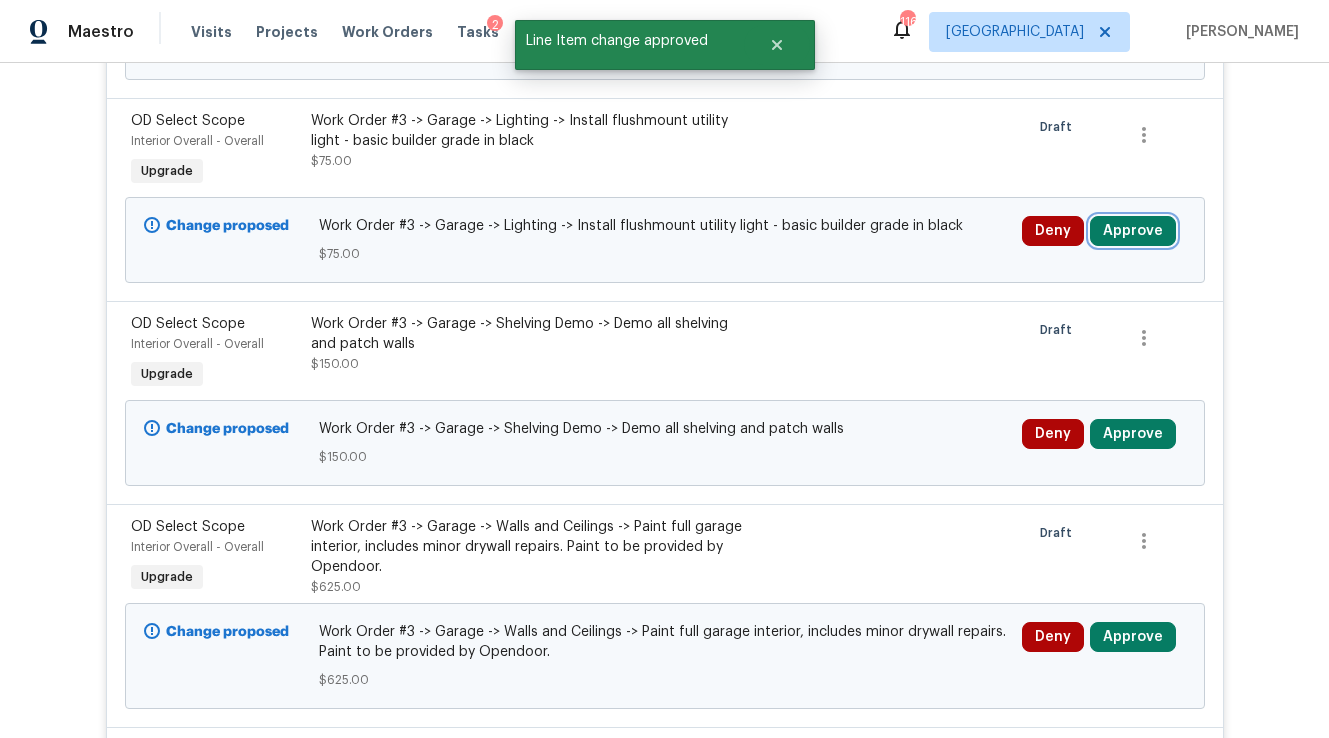 click on "Approve" at bounding box center [1133, 231] 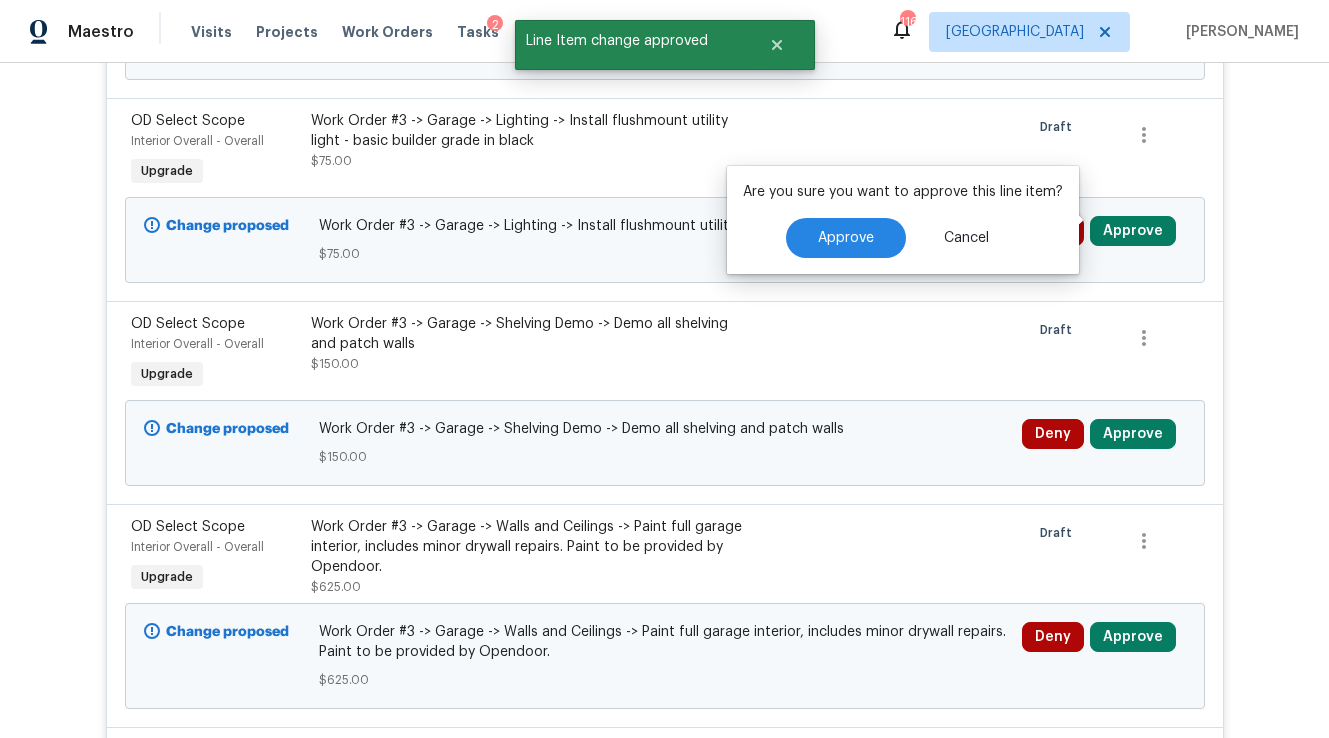 click on "Are you sure you want to approve this line item? Approve Cancel" at bounding box center (903, 220) 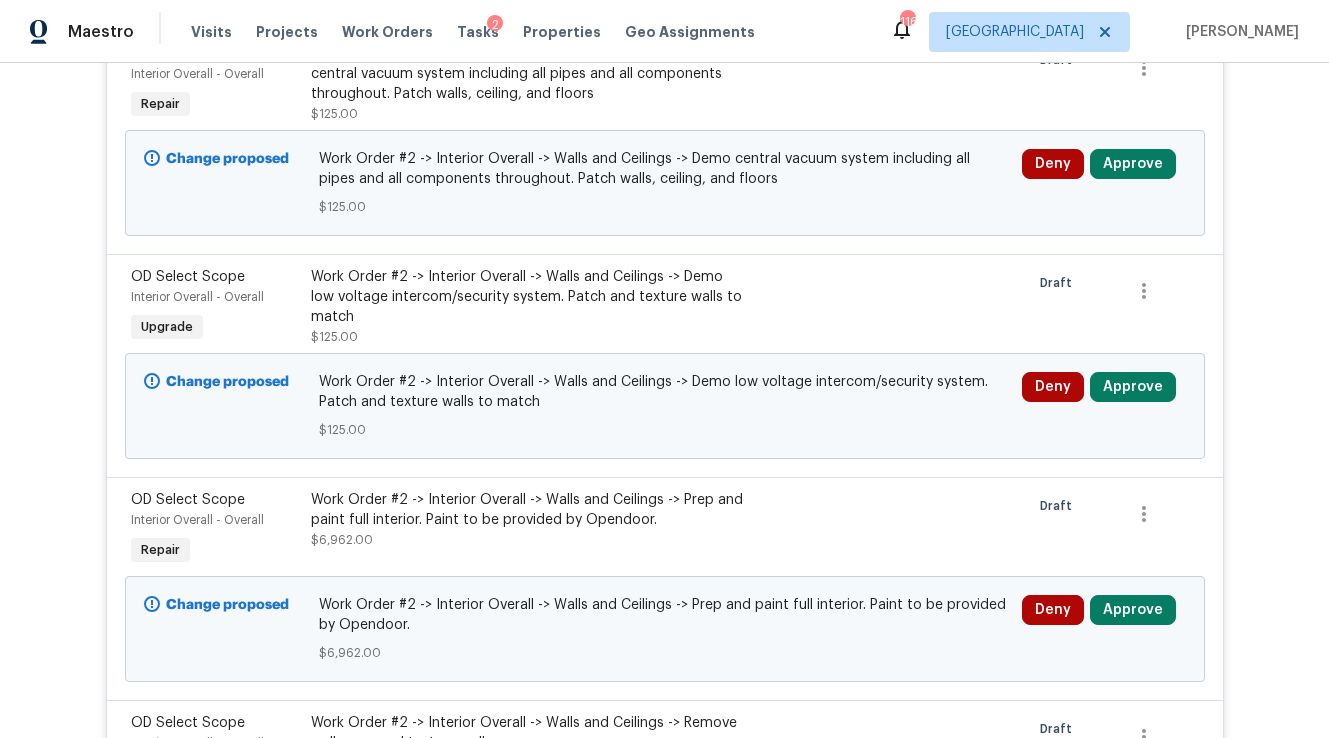 scroll, scrollTop: 4081, scrollLeft: 0, axis: vertical 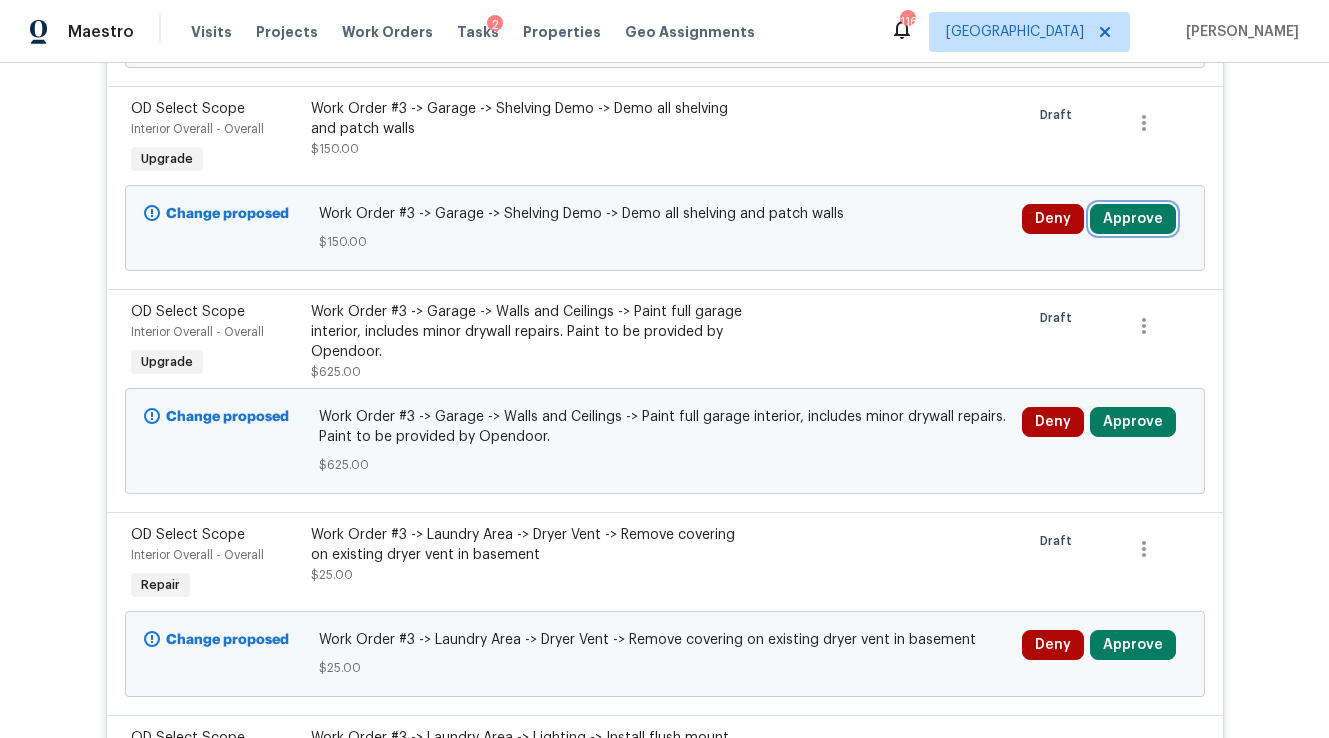 click on "Approve" at bounding box center [1133, 219] 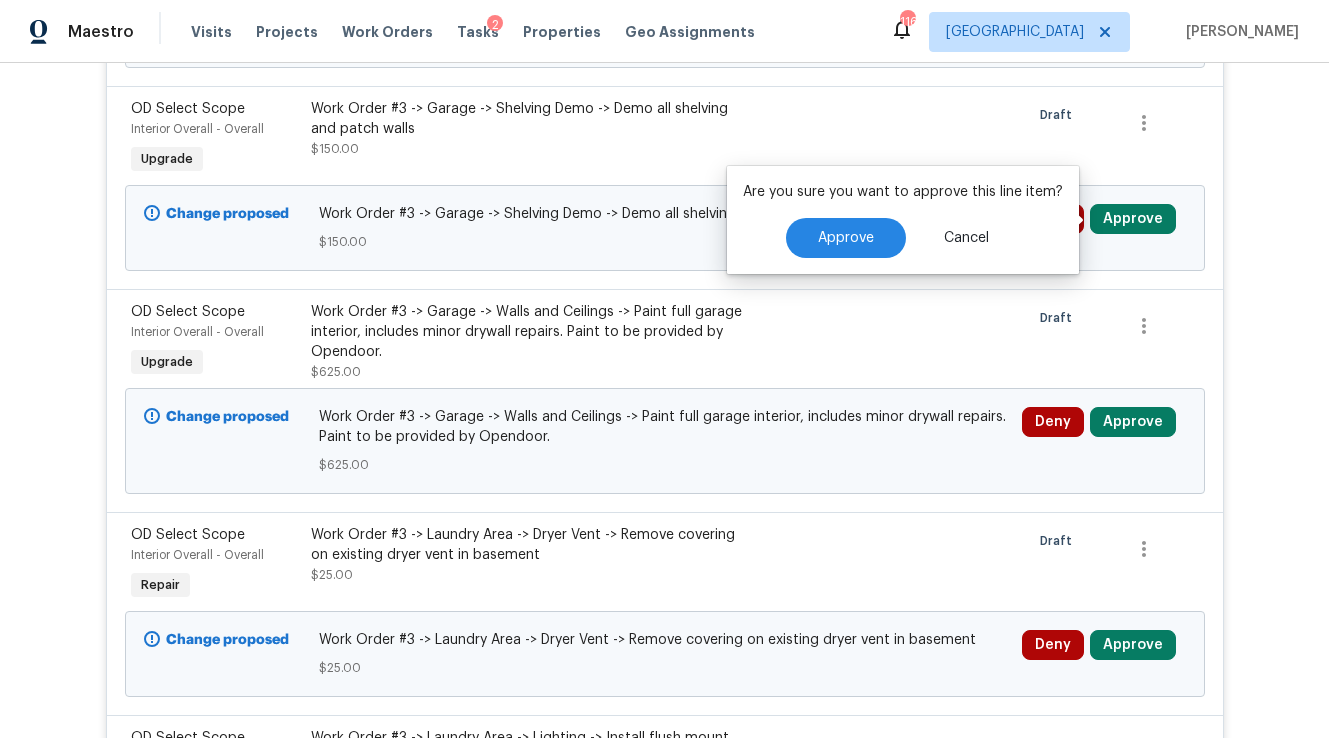 click on "Are you sure you want to approve this line item? Approve Cancel" at bounding box center (903, 220) 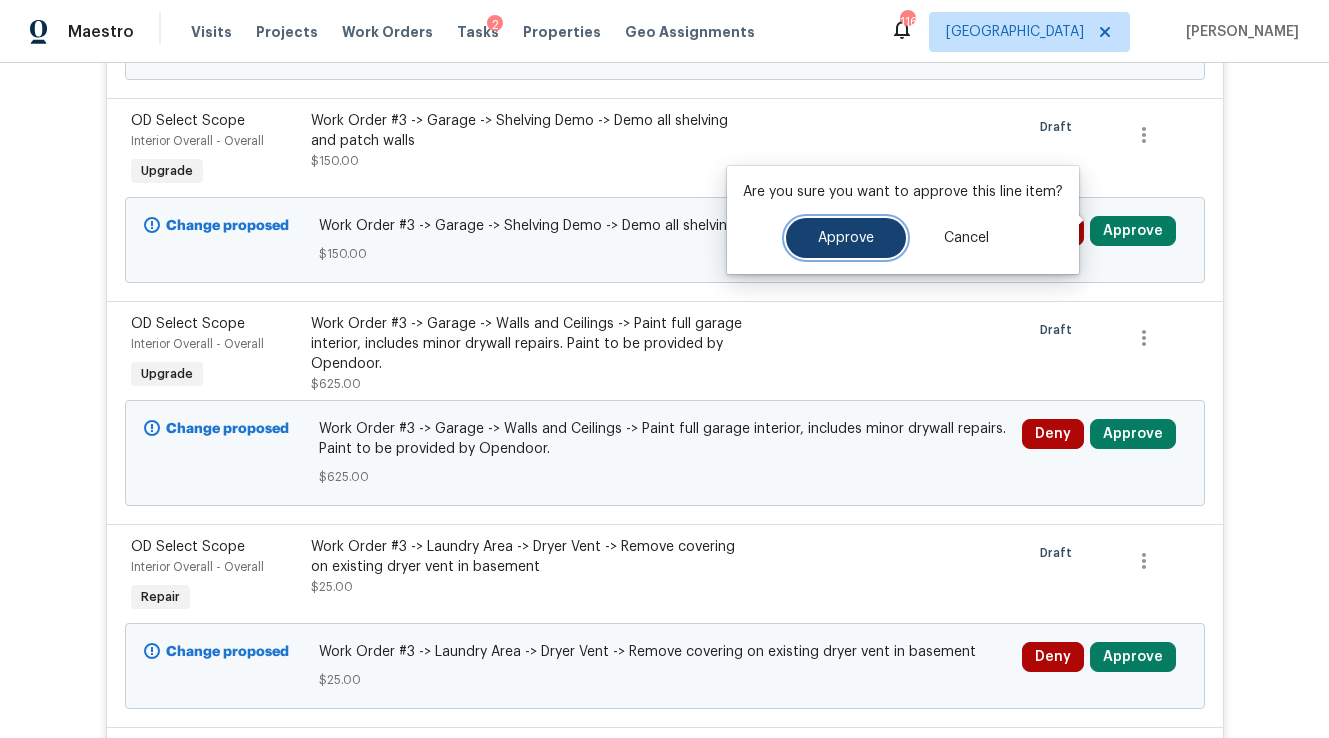 click on "Approve" at bounding box center (846, 238) 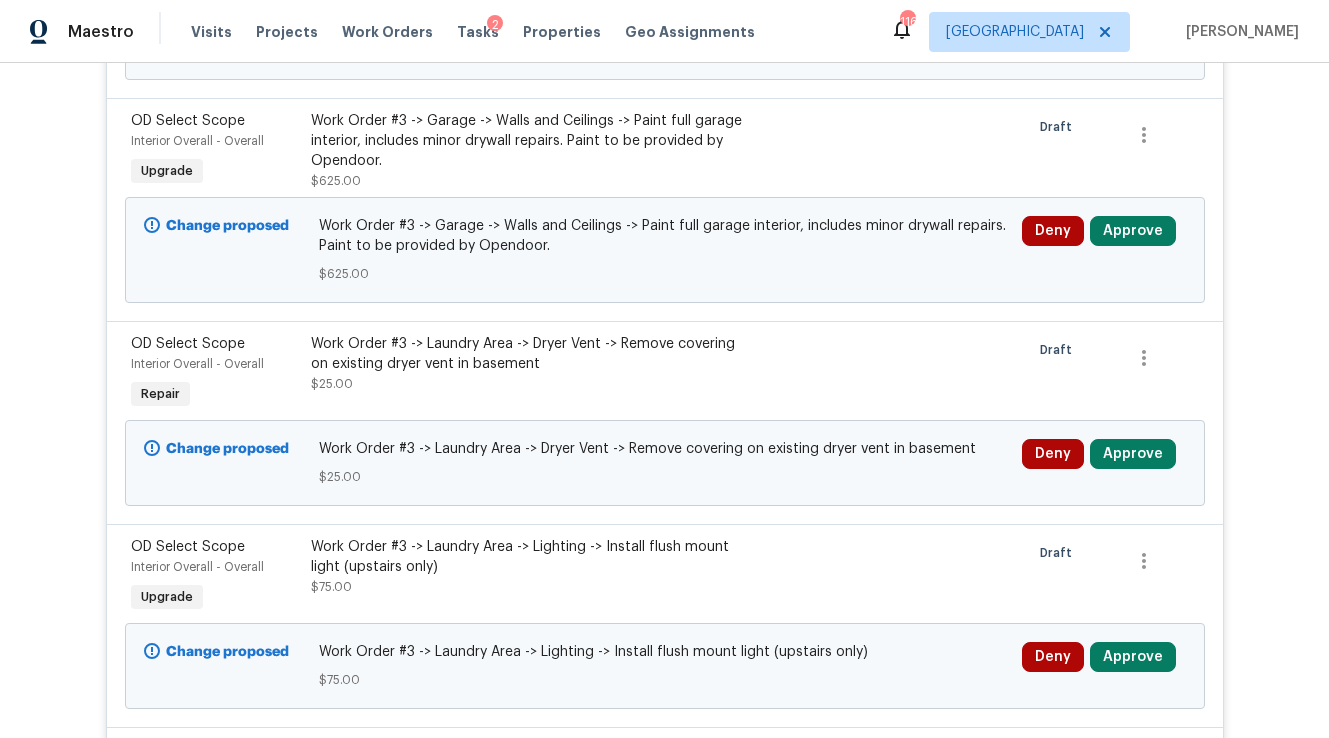 scroll, scrollTop: 0, scrollLeft: 0, axis: both 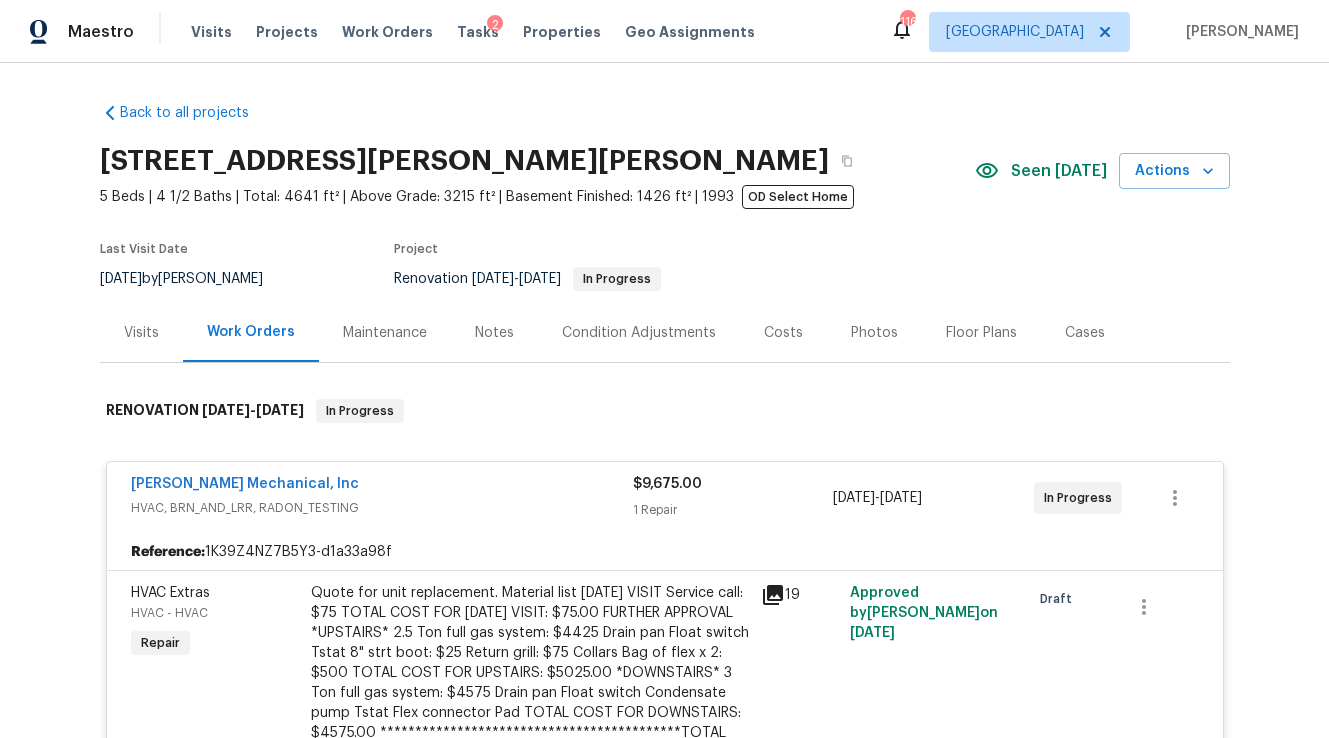 click on "Approve" at bounding box center [1133, 1298] 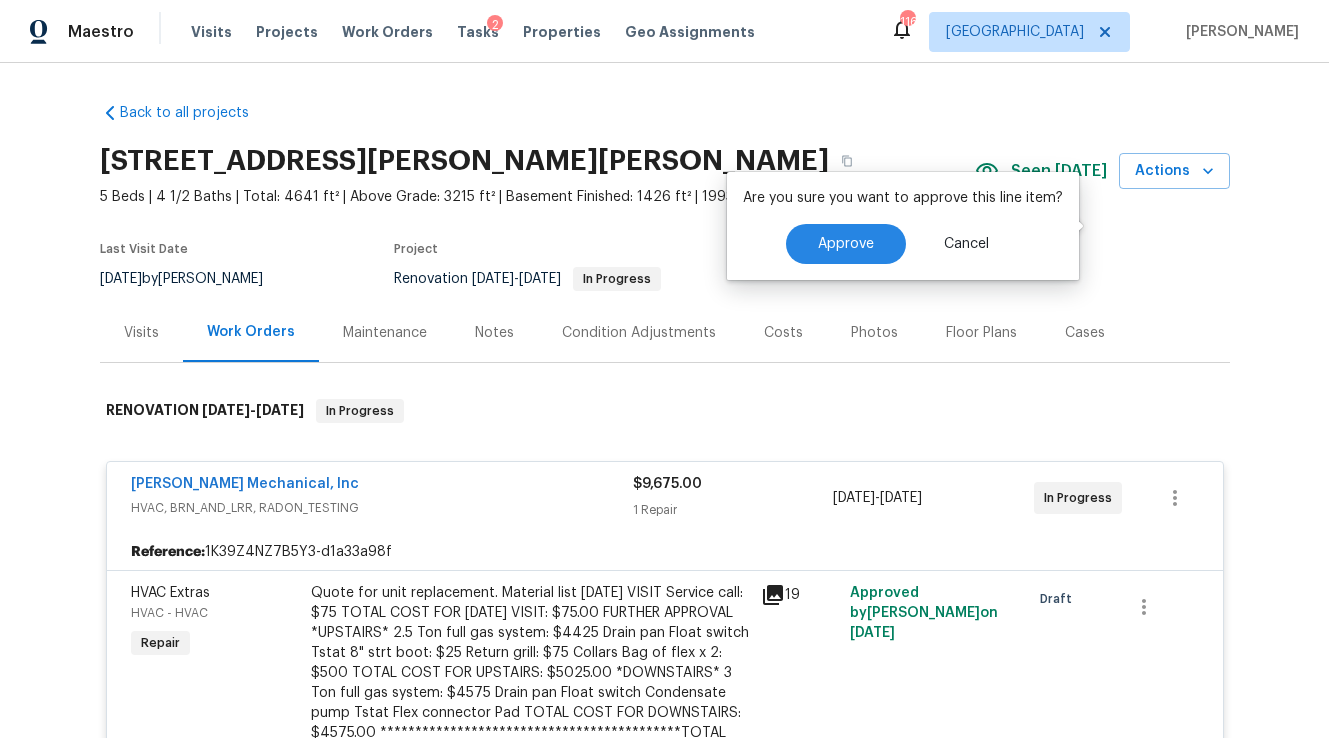 click on "Are you sure you want to approve this line item? Approve Cancel" at bounding box center (903, 226) 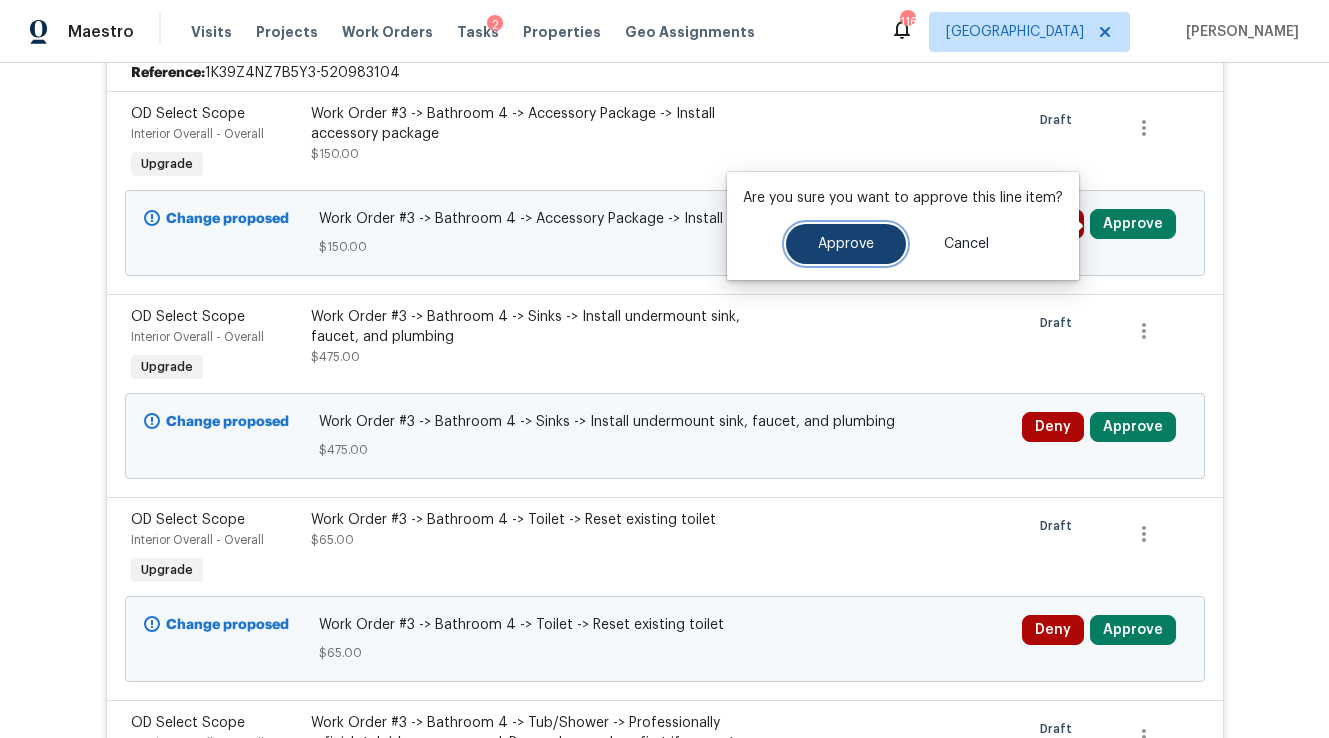 click on "Approve" at bounding box center [846, 244] 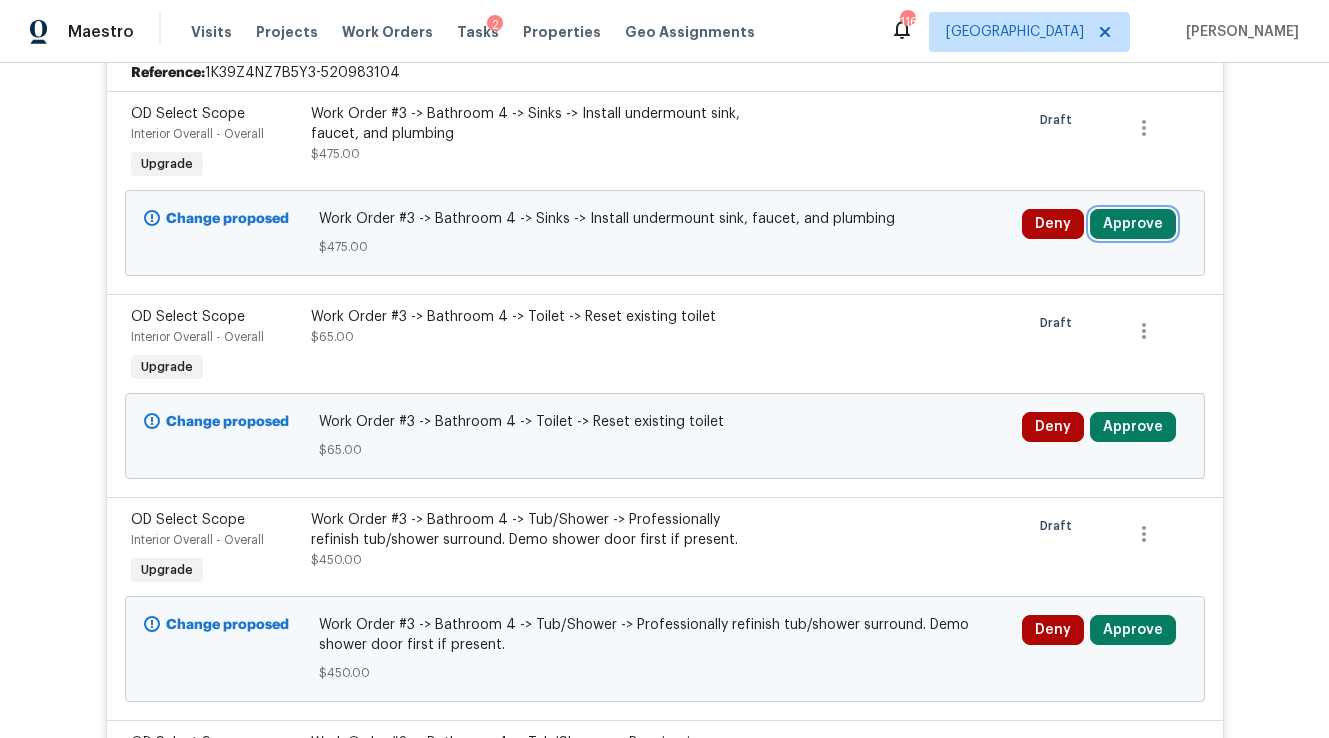 click on "Approve" at bounding box center [1133, 224] 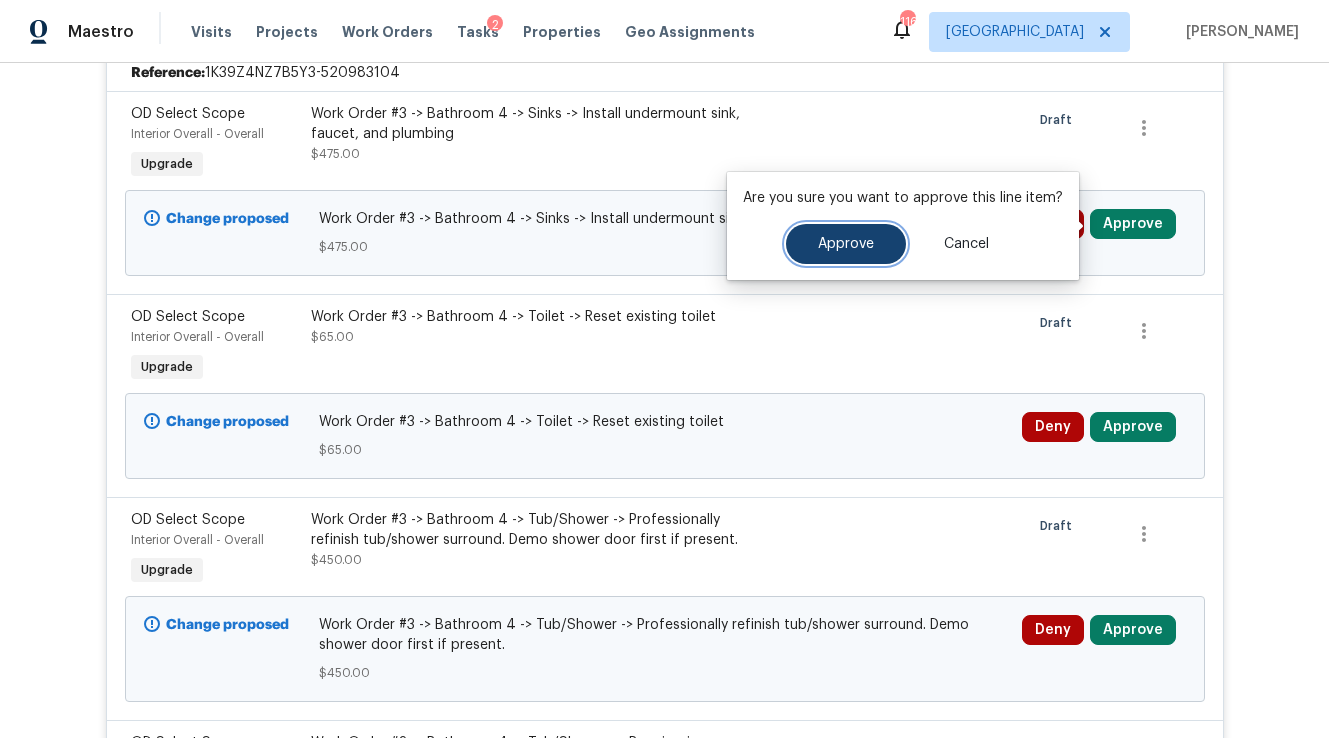 click on "Approve" at bounding box center [846, 244] 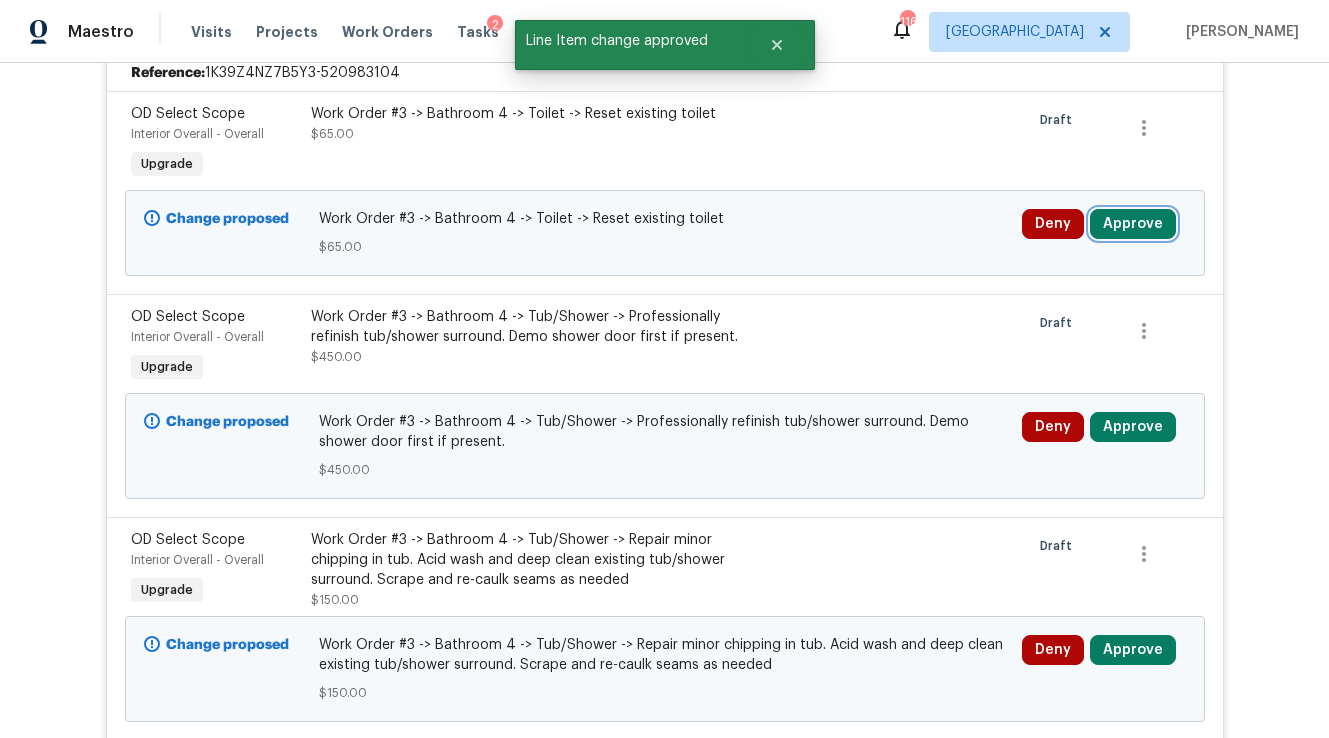 click on "Approve" at bounding box center (1133, 224) 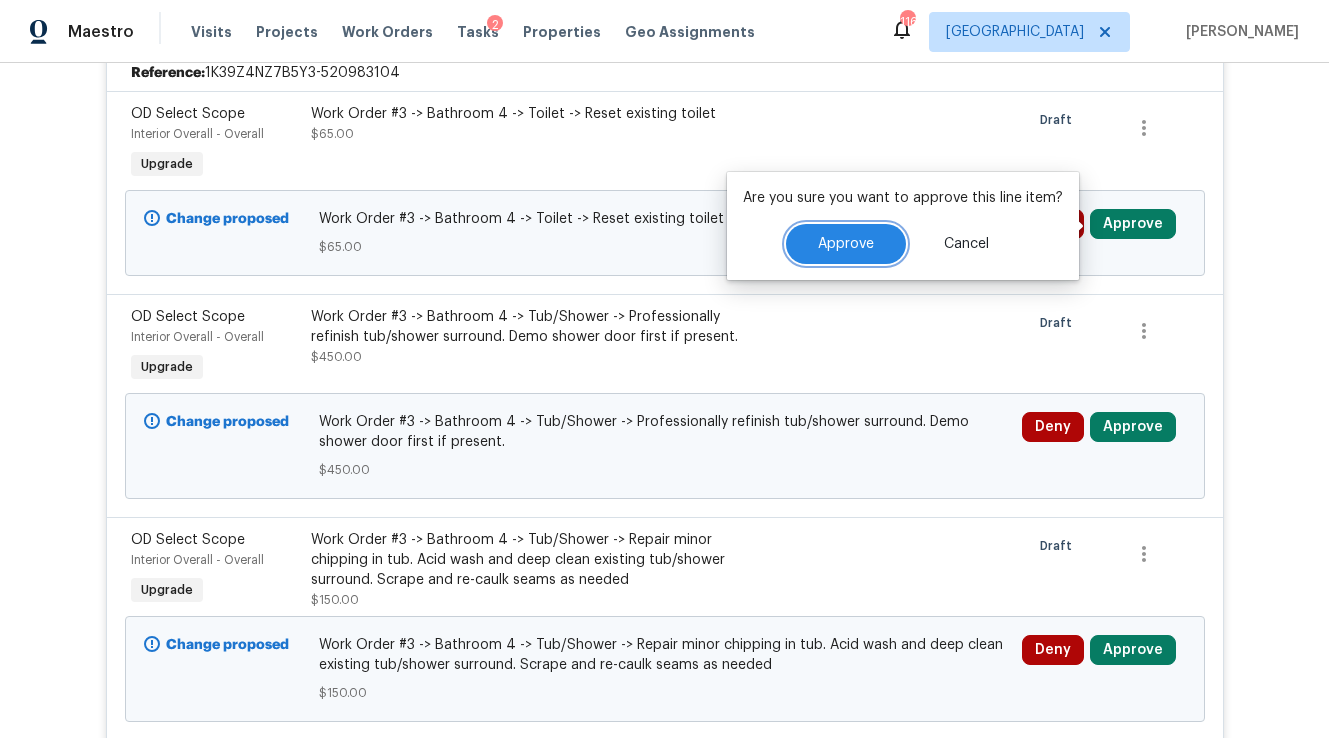 click on "Approve" at bounding box center (846, 244) 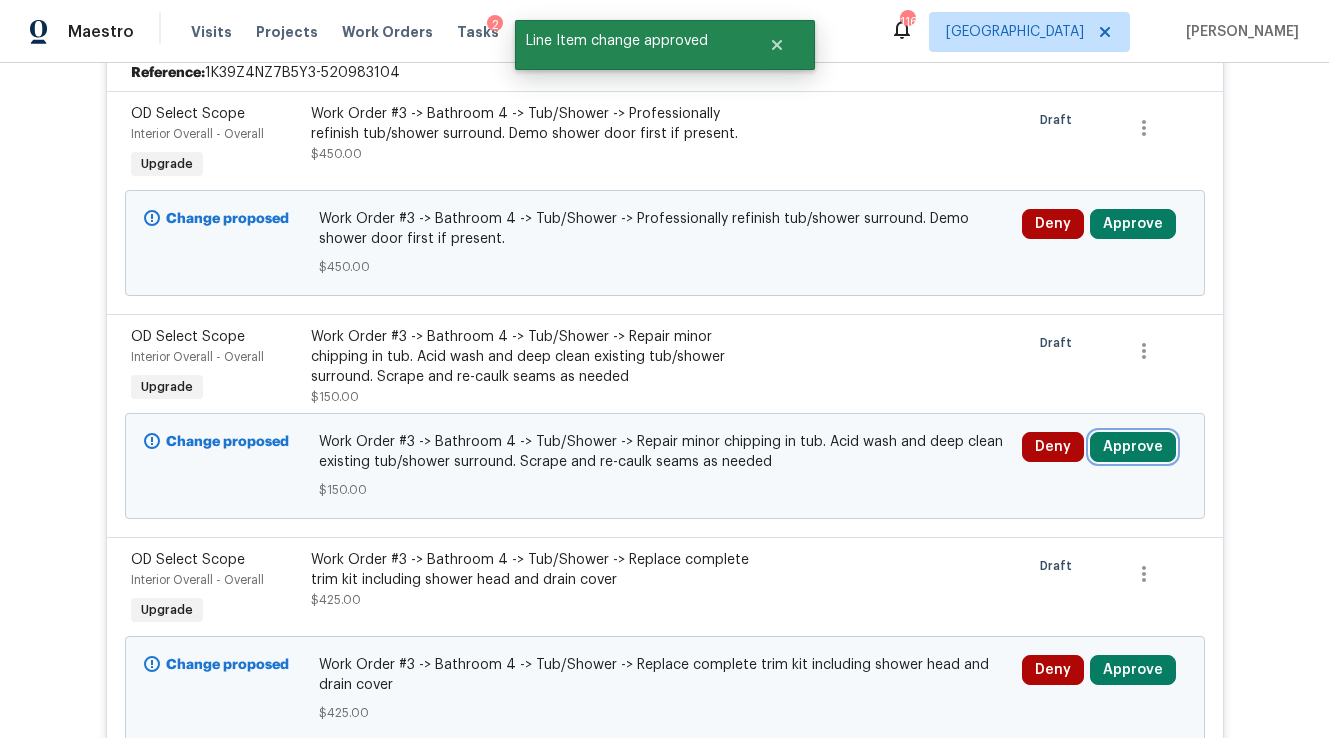 click on "Approve" at bounding box center [1133, 447] 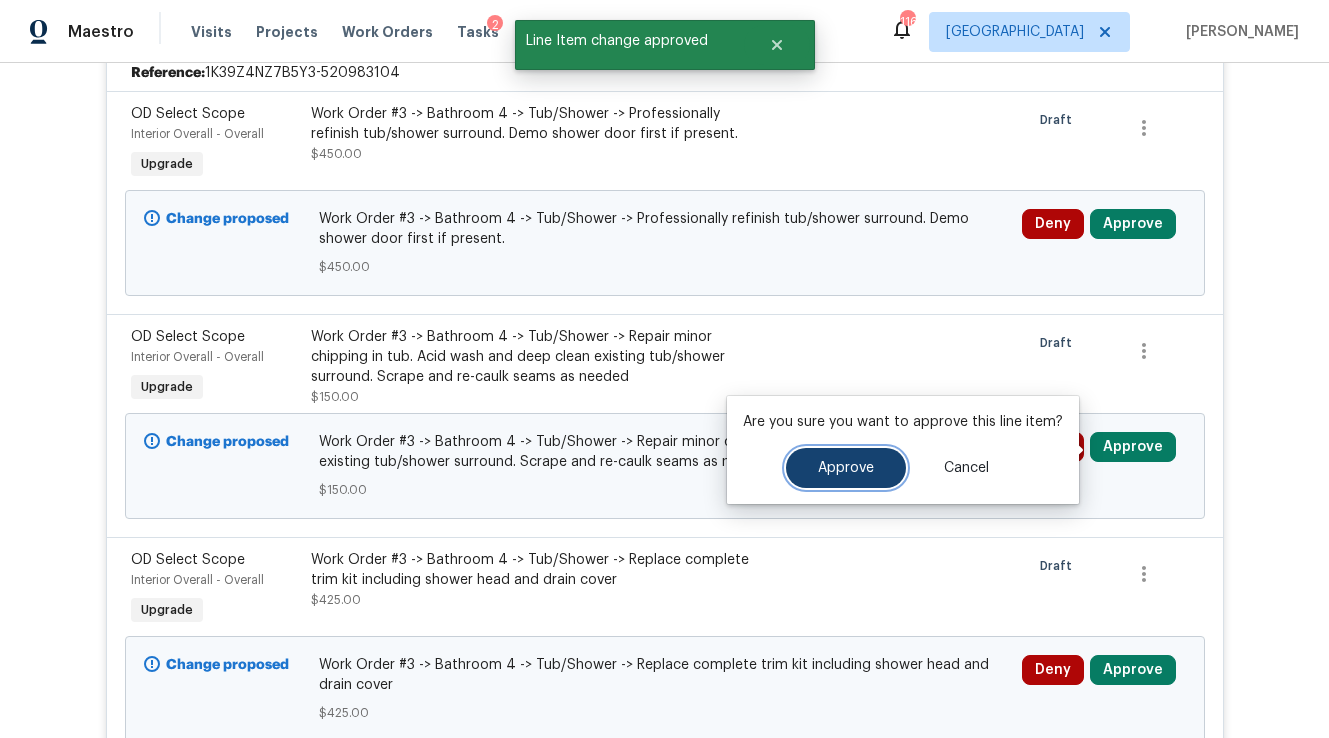 click on "Approve" at bounding box center [846, 468] 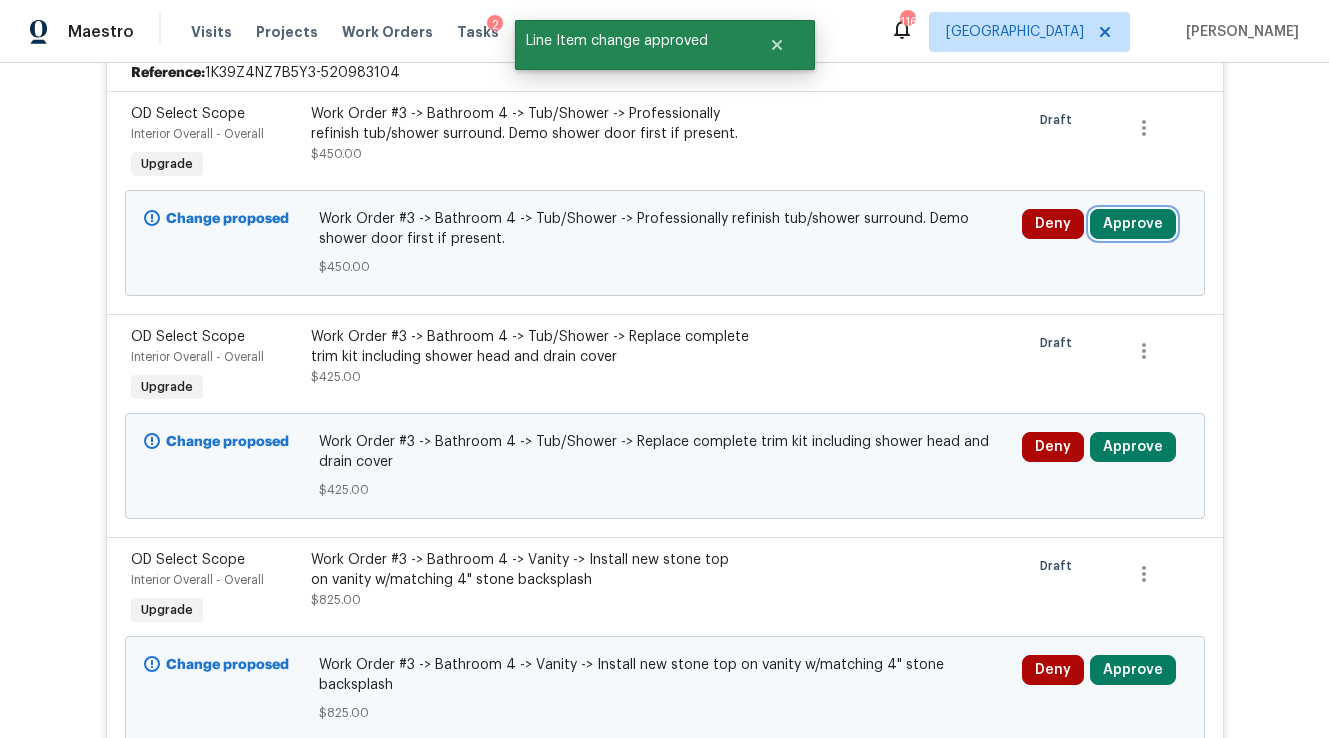 click on "Approve" at bounding box center [1133, 224] 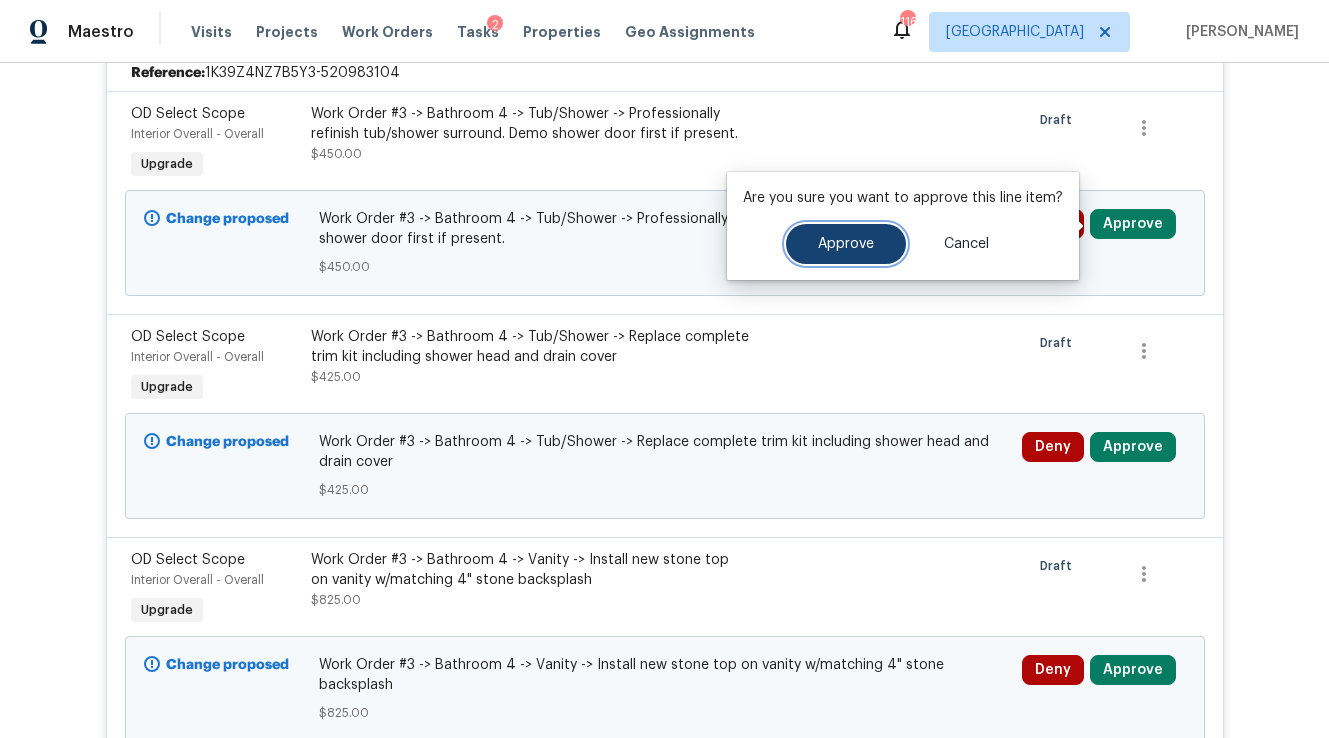 click on "Approve" at bounding box center [846, 244] 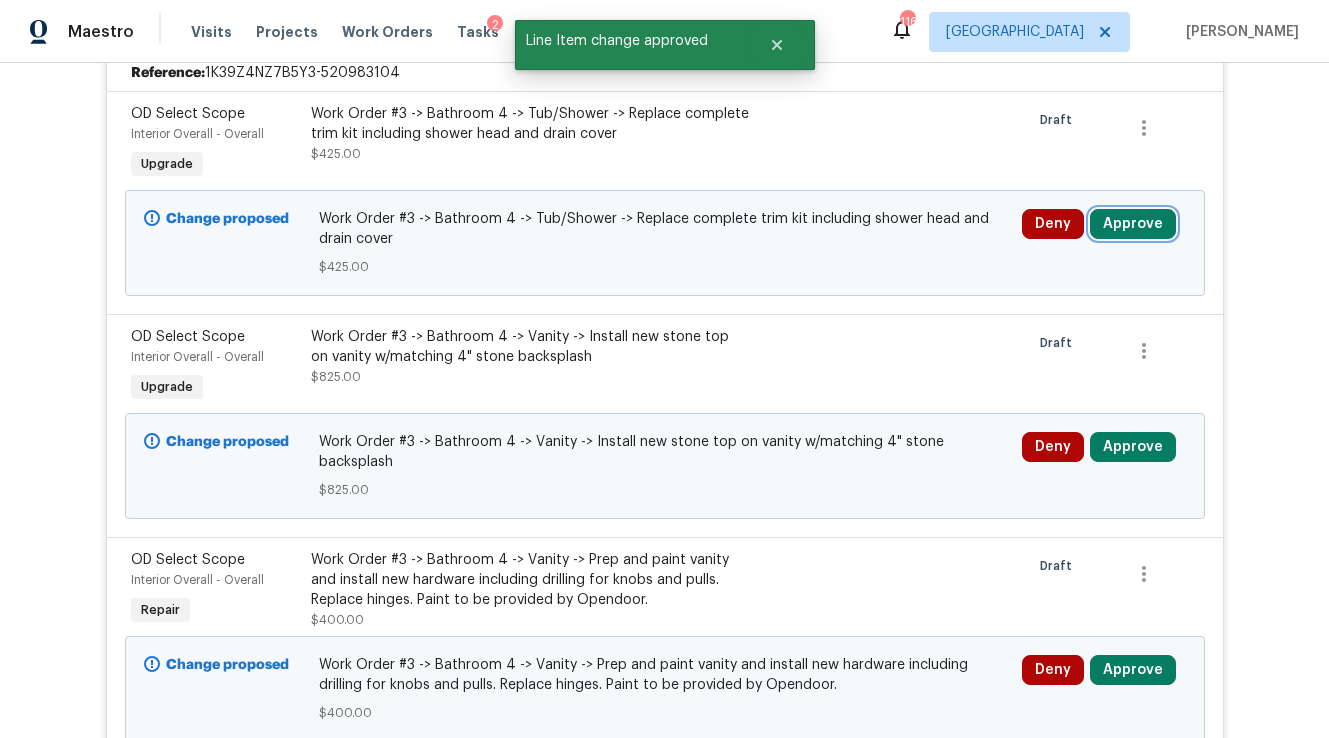click on "Approve" at bounding box center (1133, 224) 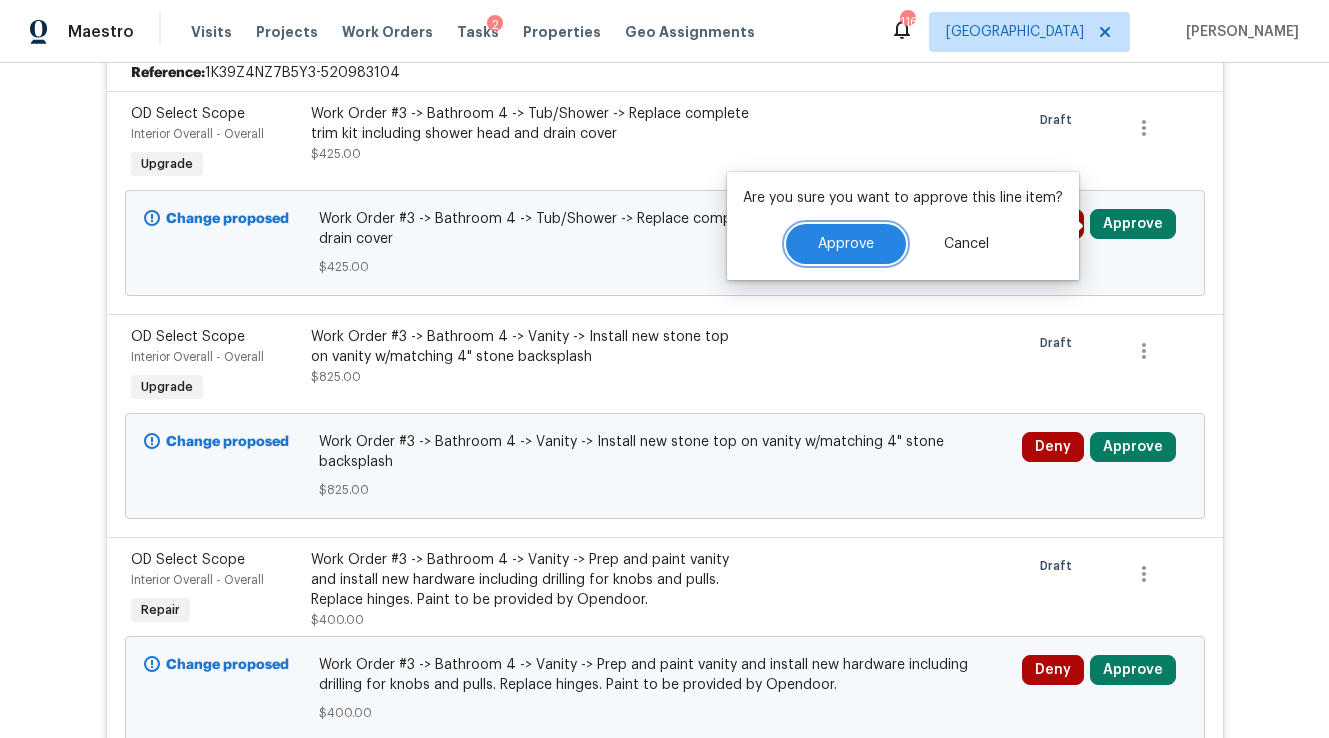 click on "Approve" at bounding box center [846, 244] 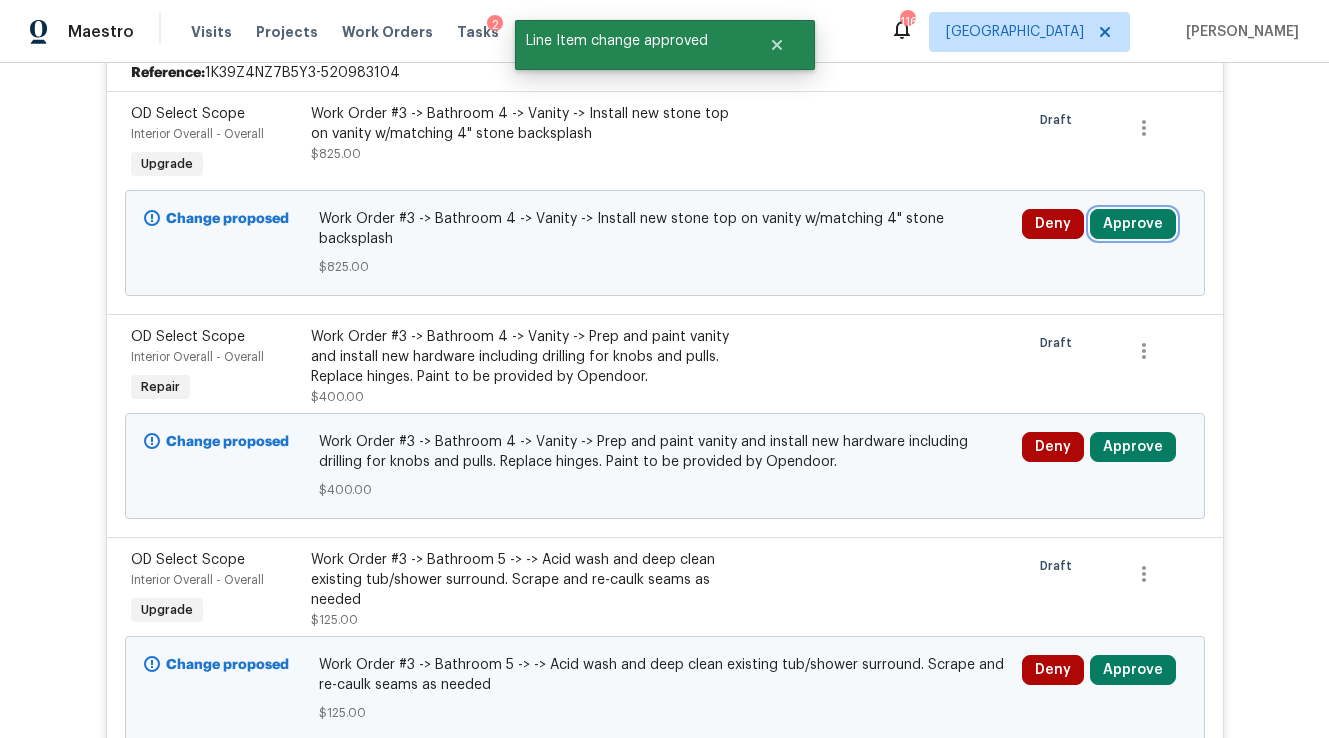 click on "Approve" at bounding box center (1133, 224) 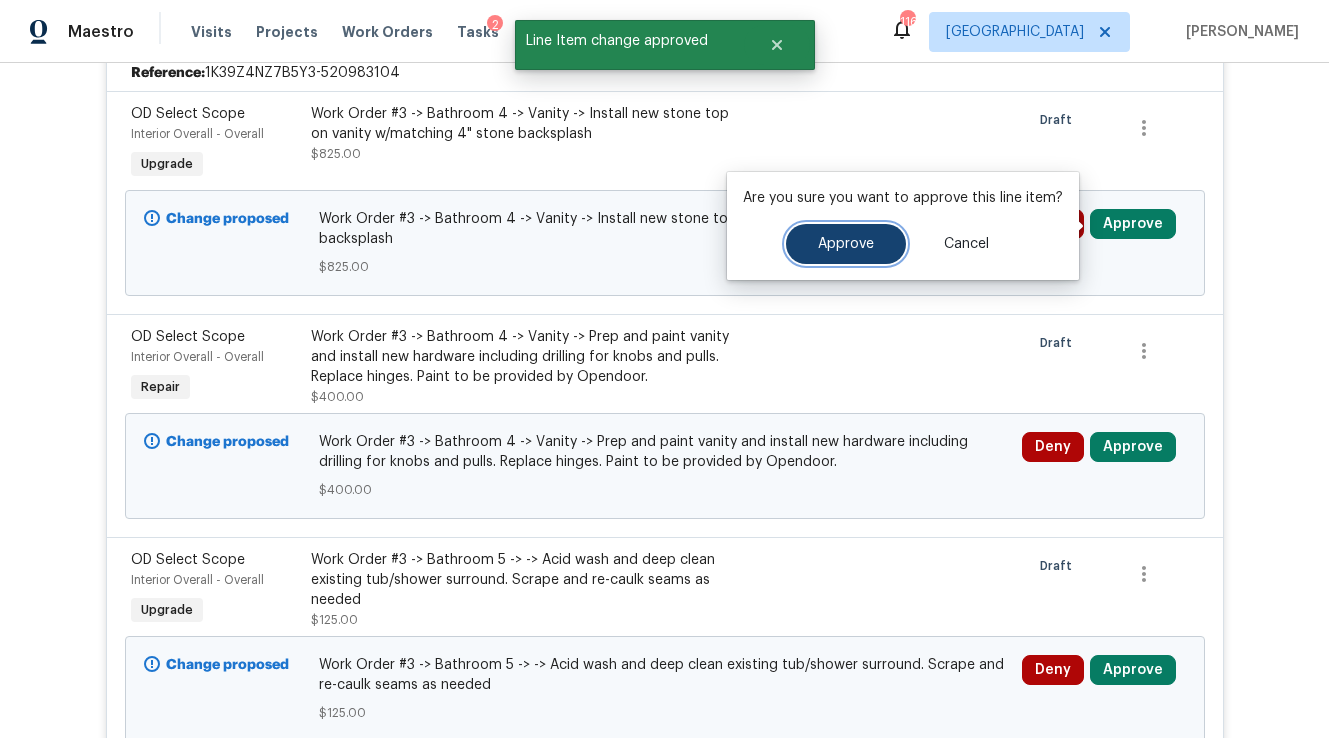click on "Approve" at bounding box center (846, 244) 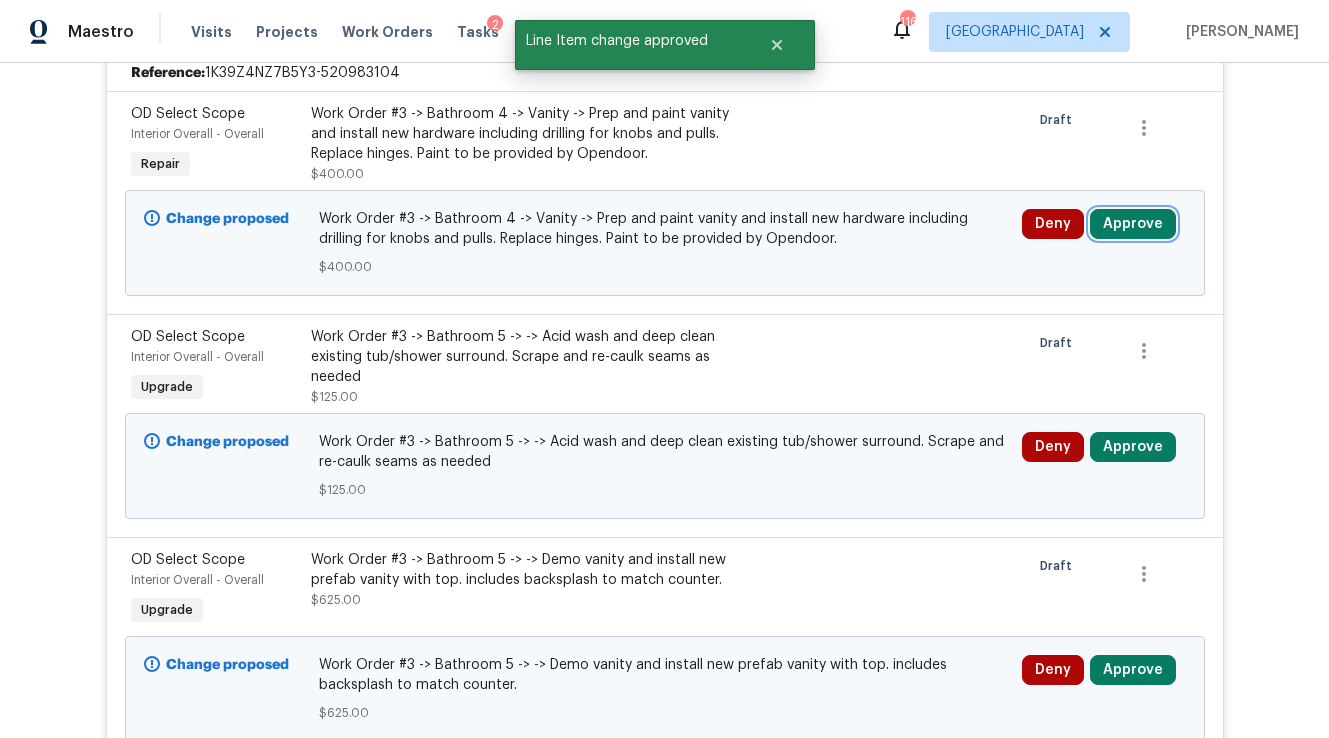 click on "Approve" at bounding box center (1133, 224) 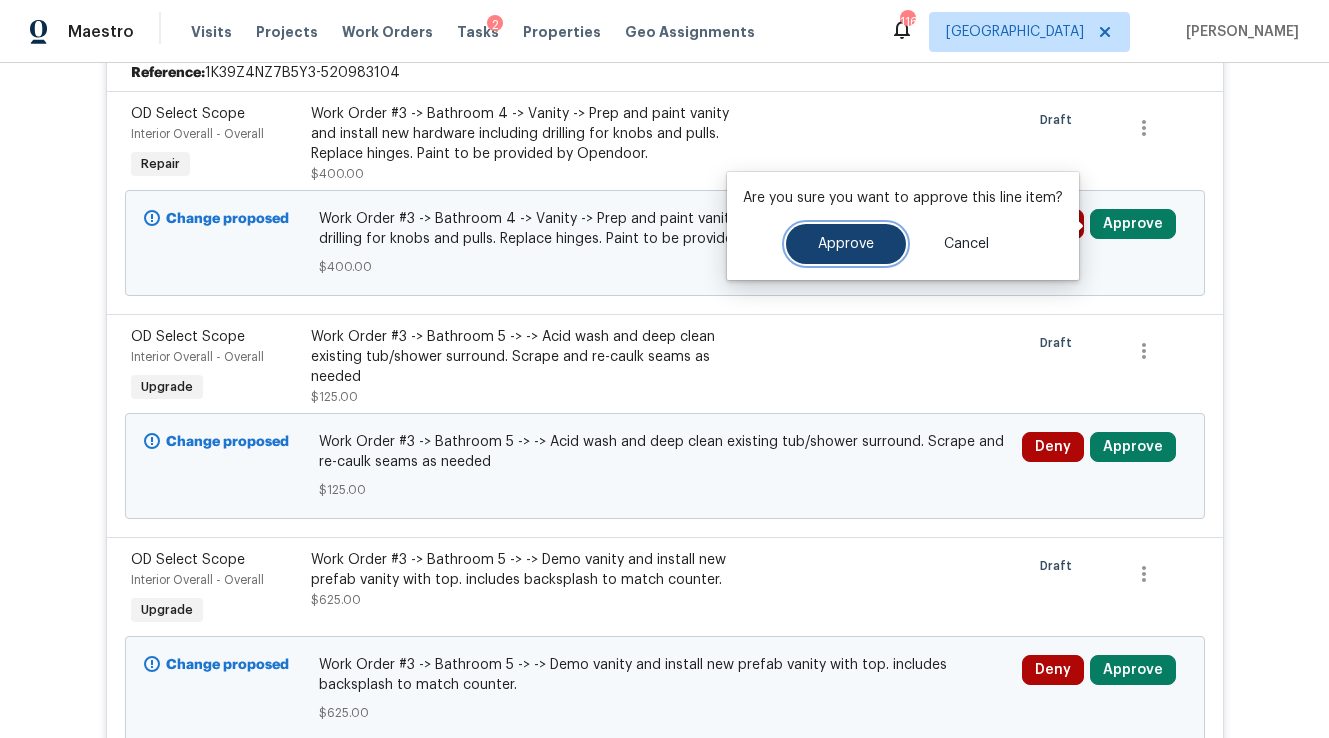 click on "Approve" at bounding box center [846, 244] 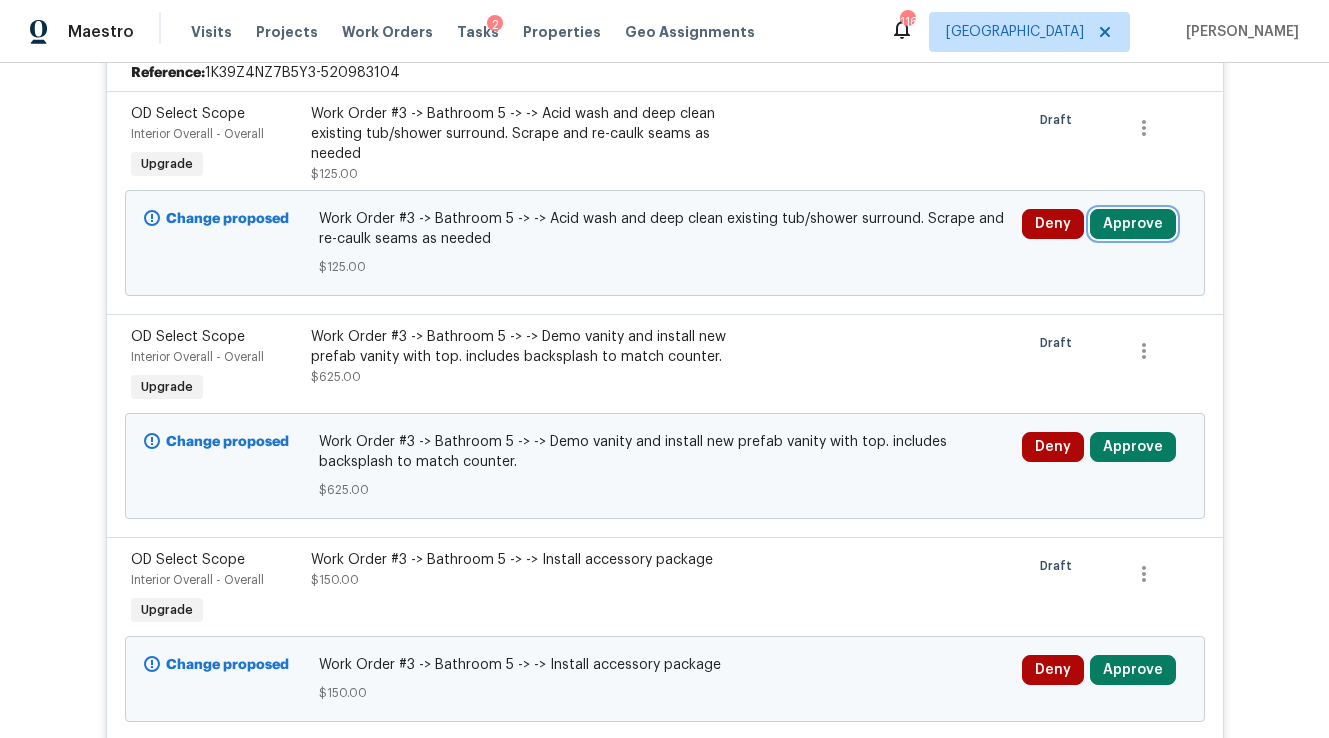 click on "Approve" at bounding box center [1133, 224] 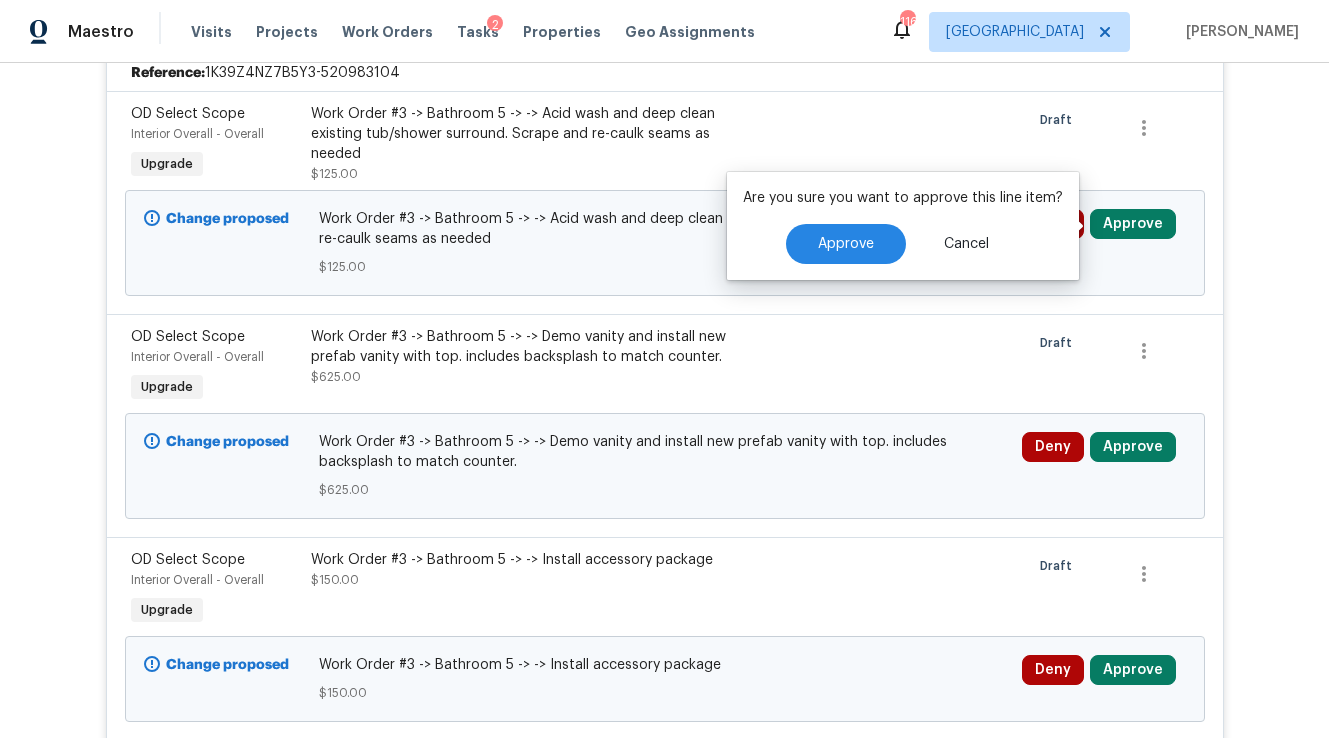 click on "Are you sure you want to approve this line item? Approve Cancel" at bounding box center (903, 226) 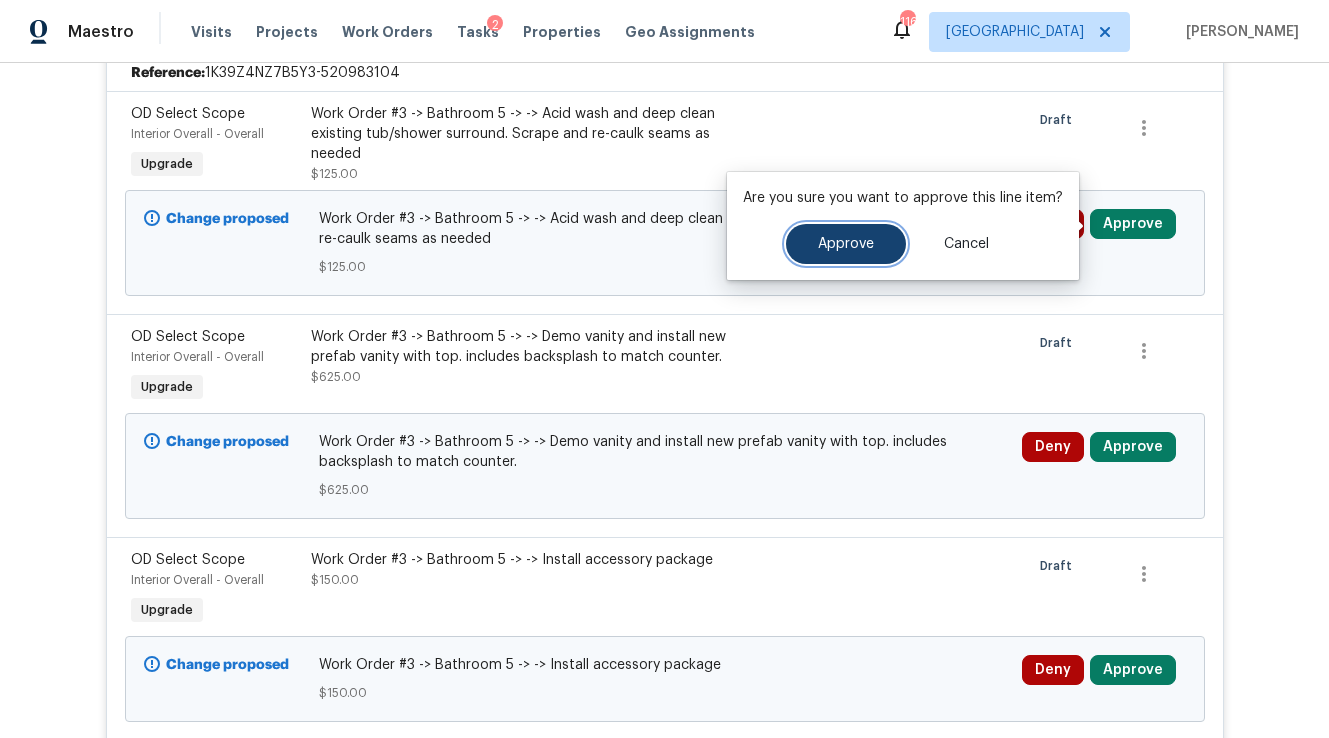 click on "Approve" at bounding box center [846, 244] 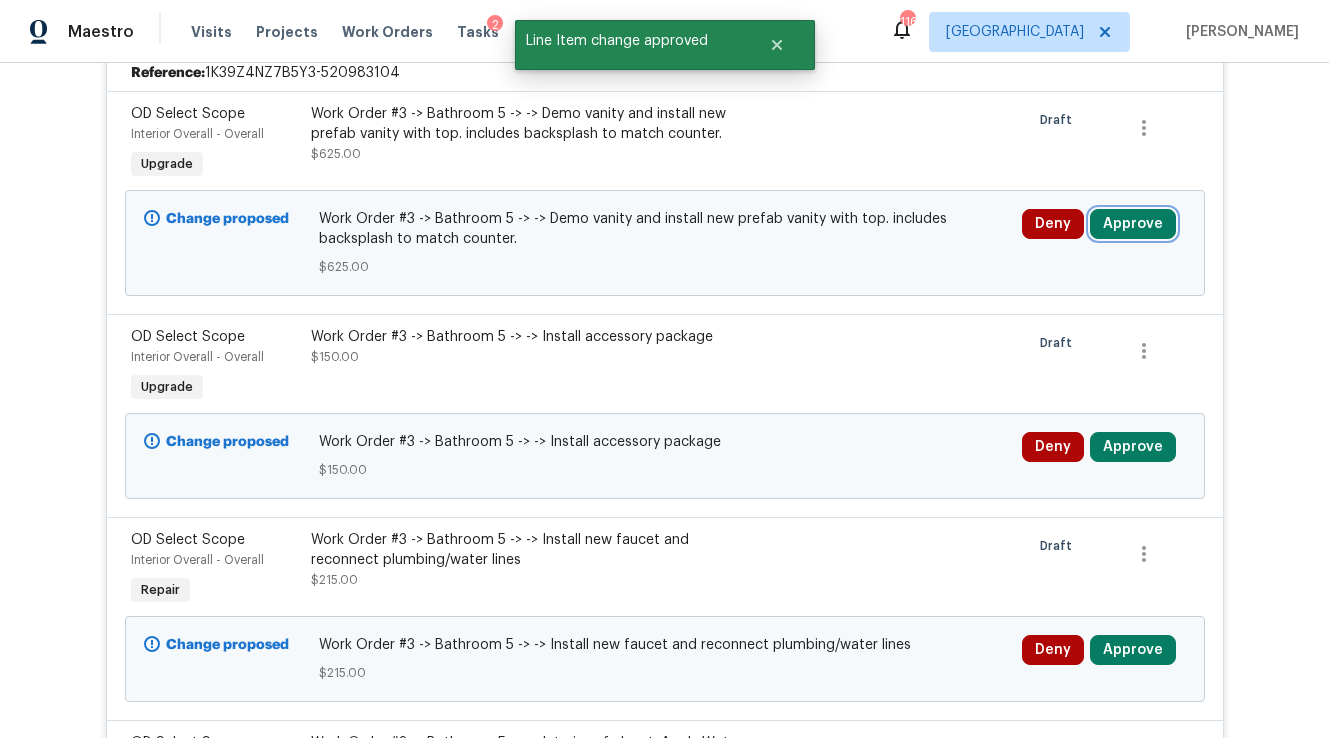 click on "Approve" at bounding box center (1133, 224) 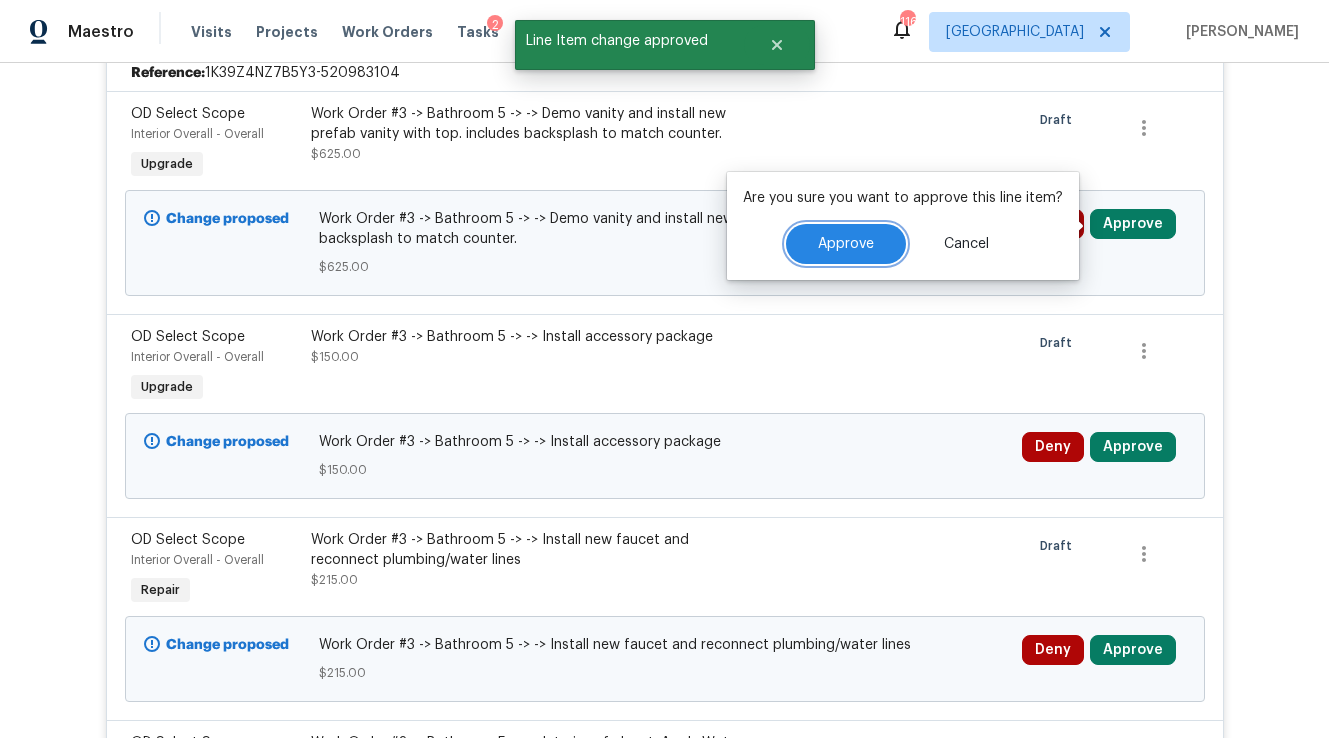 click on "Approve" at bounding box center (846, 244) 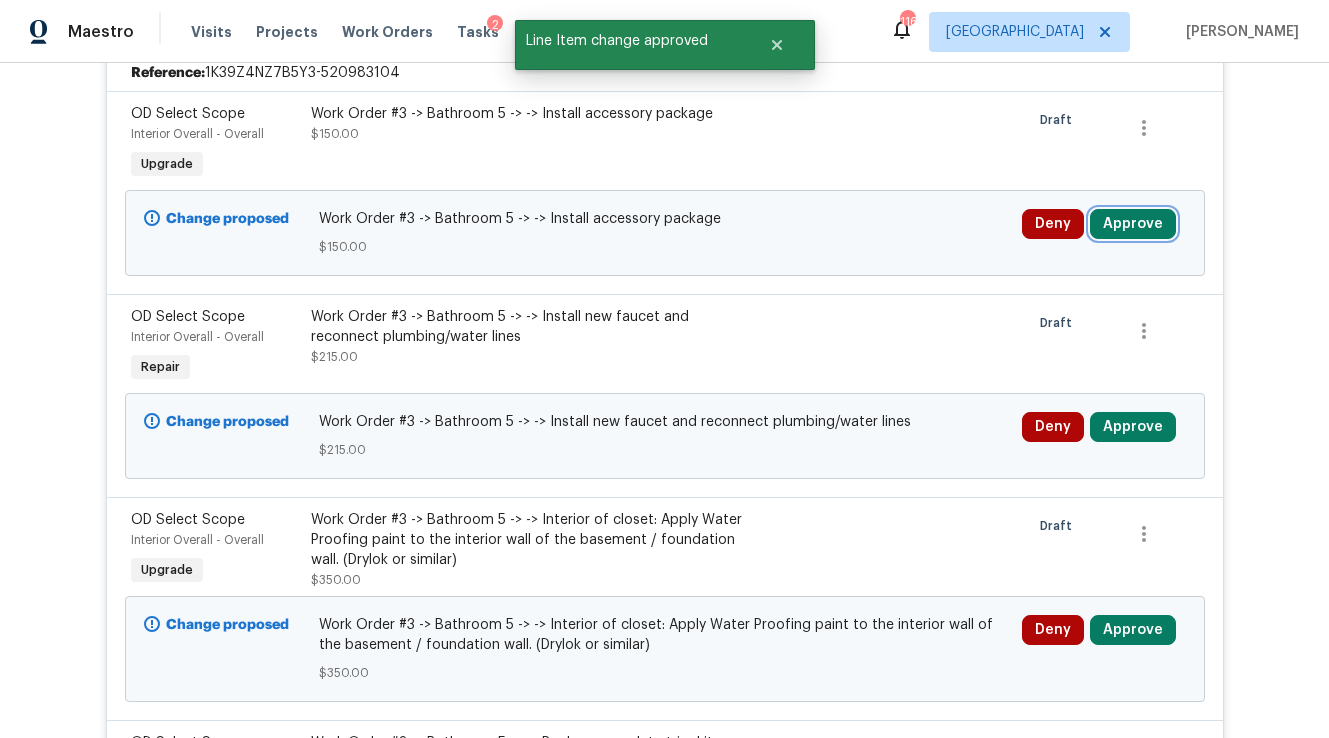 click on "Approve" at bounding box center (1133, 224) 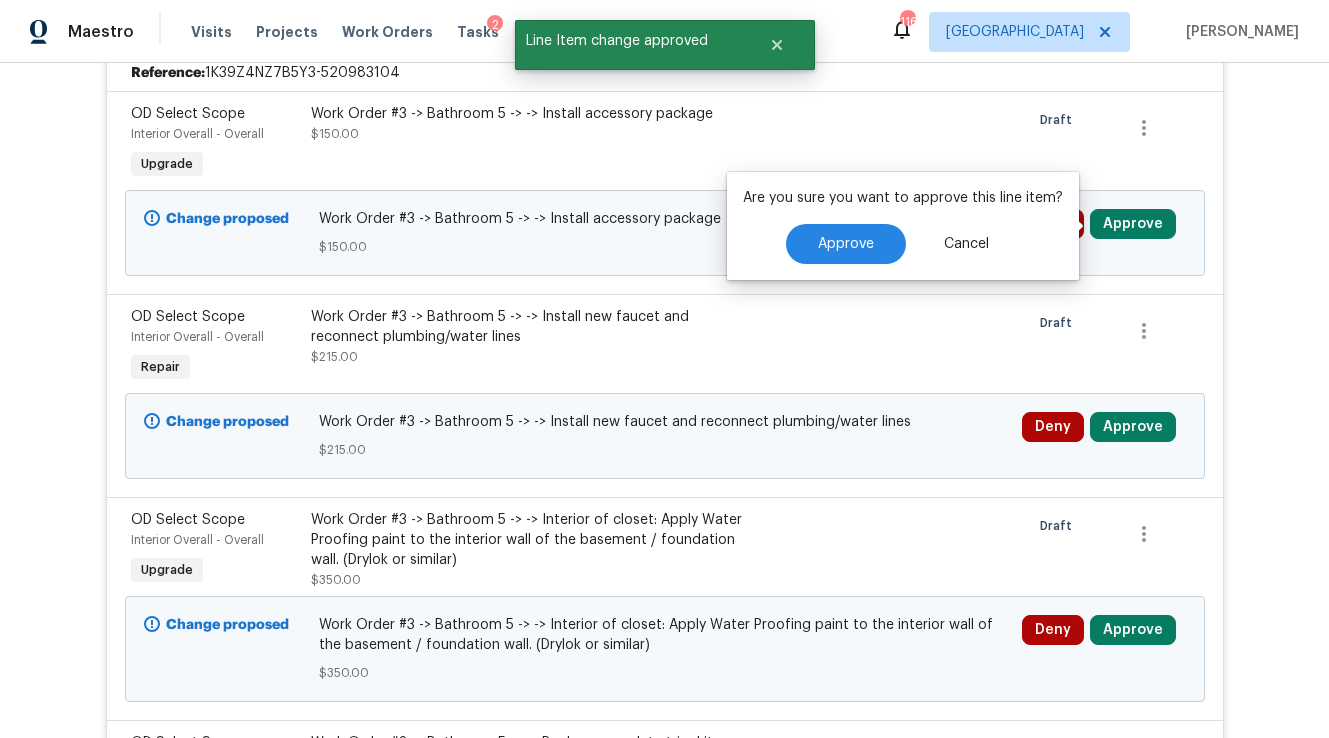click on "Are you sure you want to approve this line item? Approve Cancel" at bounding box center [903, 226] 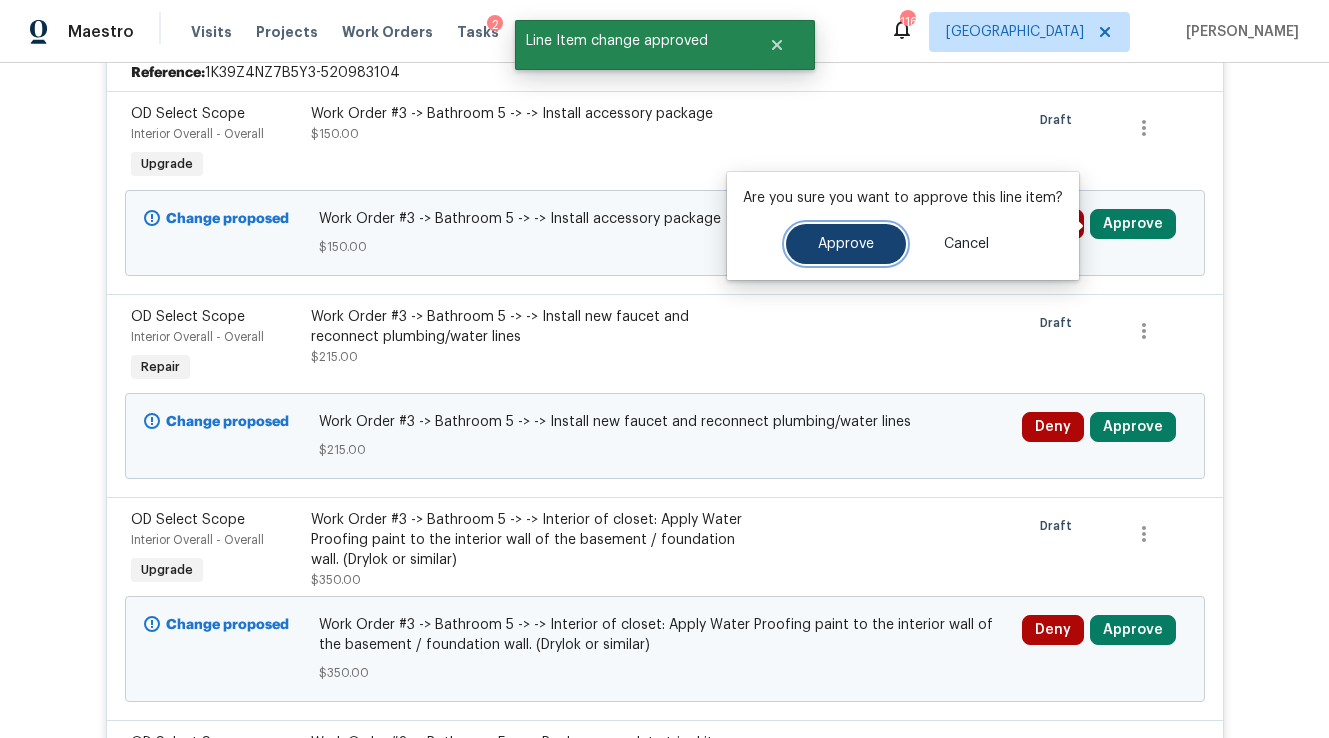 click on "Approve" at bounding box center [846, 244] 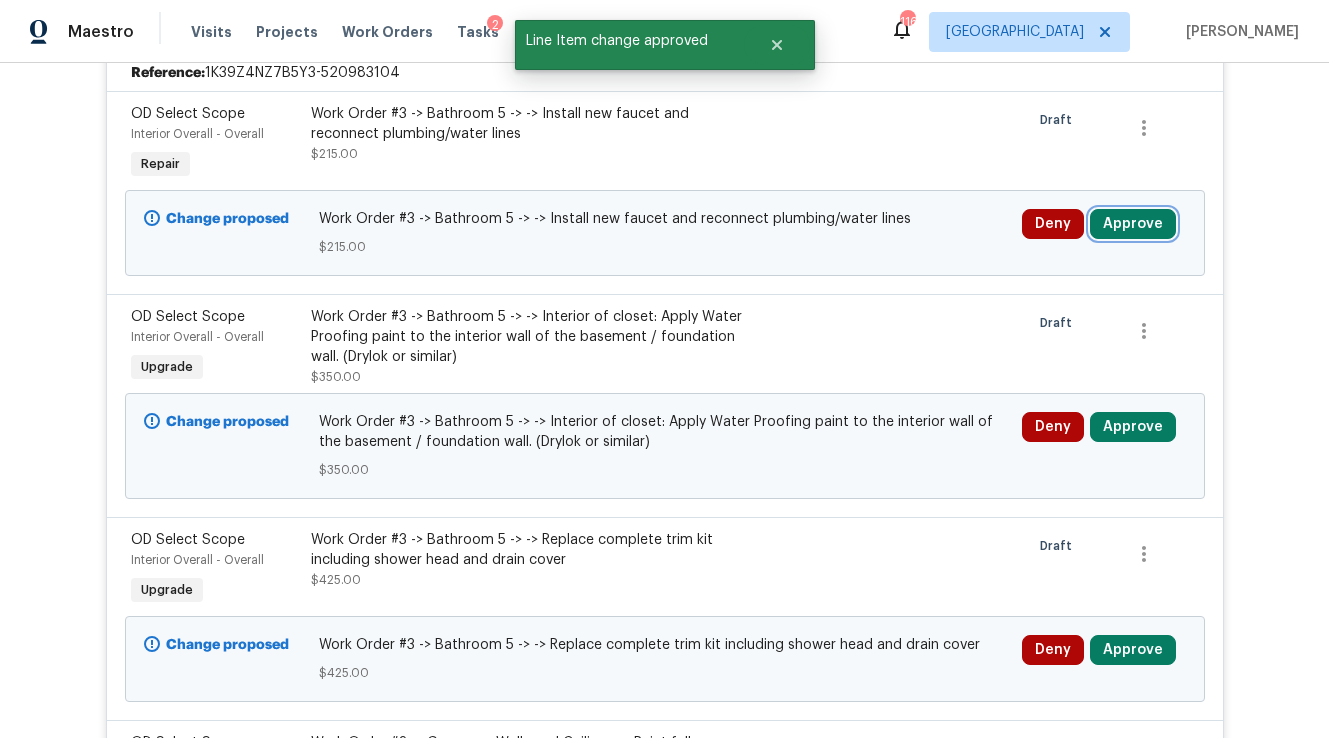 click on "Approve" at bounding box center (1133, 224) 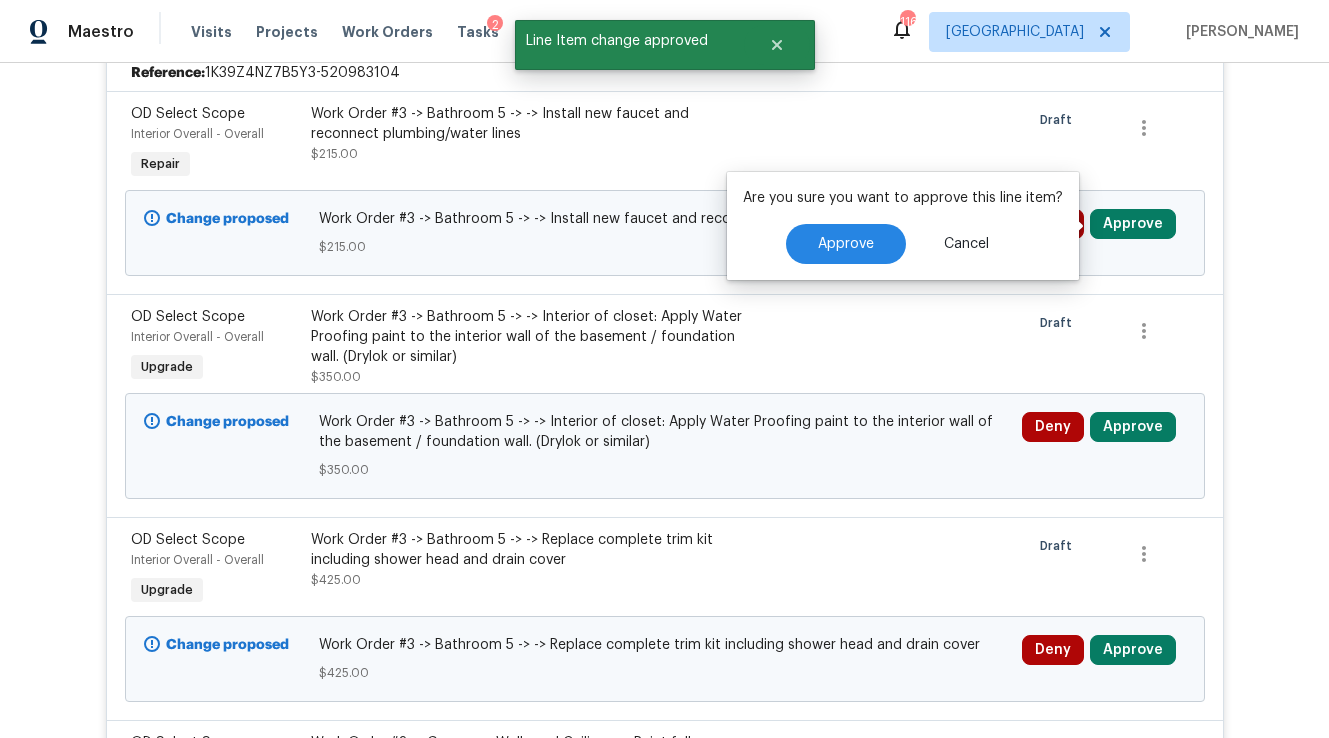 click on "Are you sure you want to approve this line item? Approve Cancel" at bounding box center [903, 226] 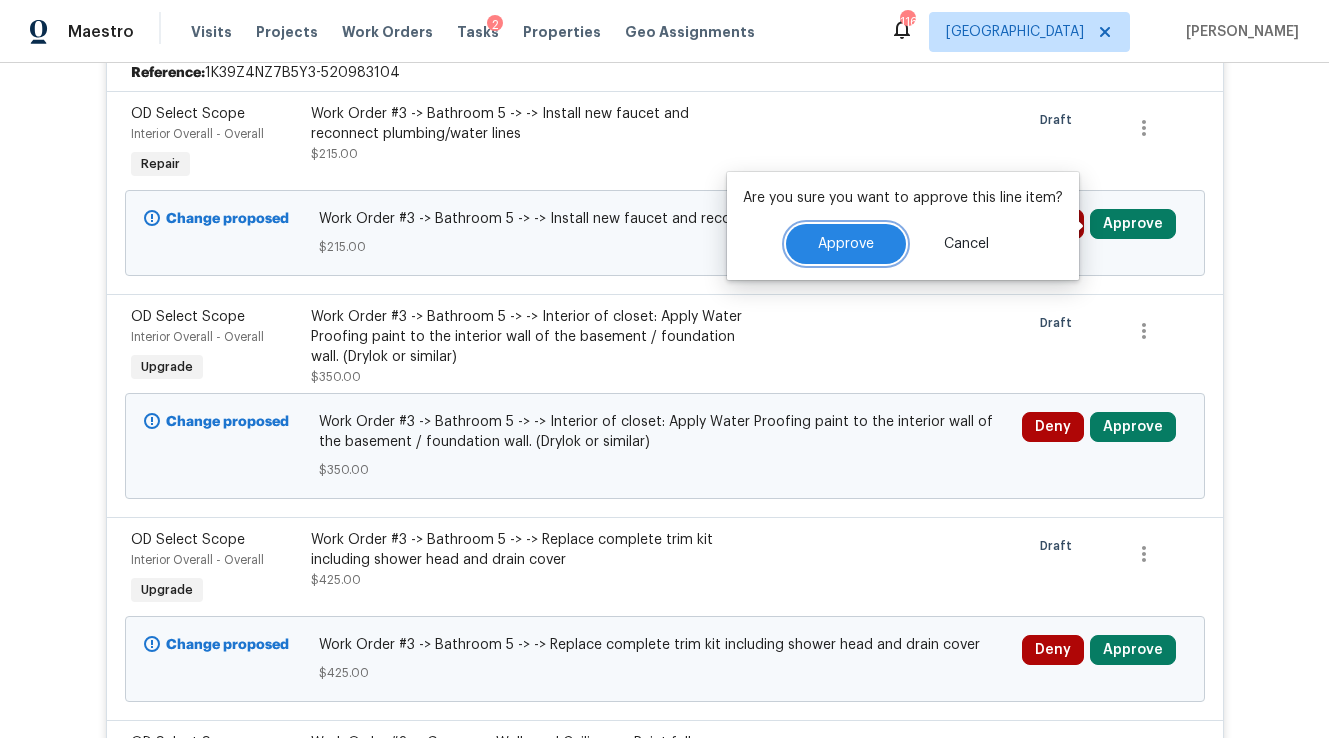 click on "Approve" at bounding box center [846, 244] 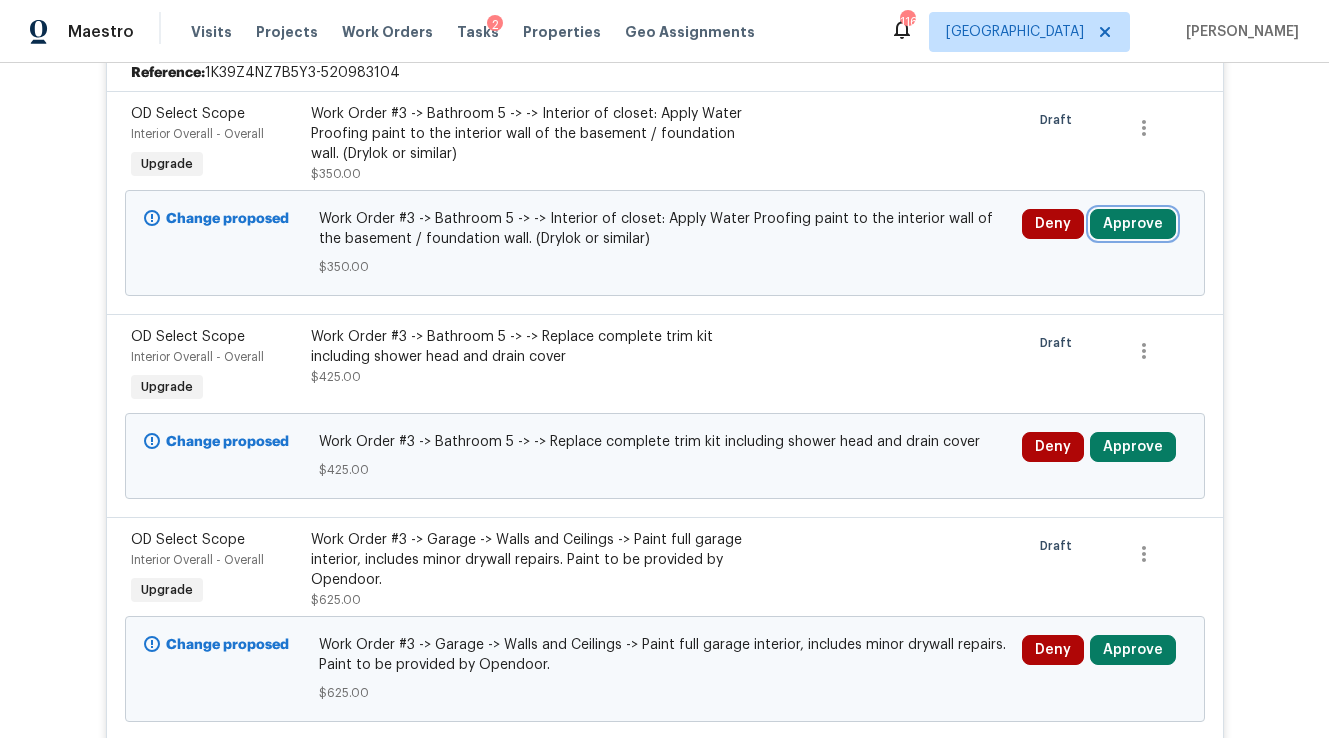 click on "Approve" at bounding box center [1133, 224] 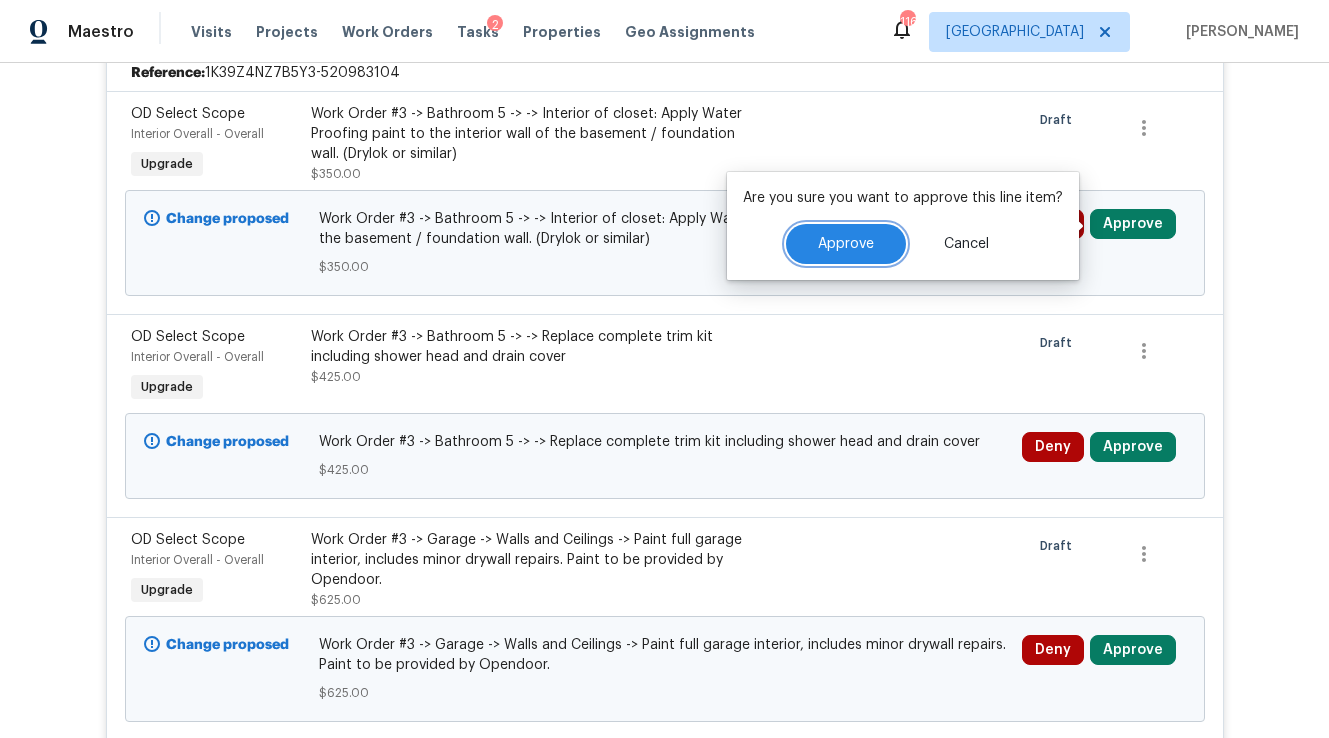 click on "Approve" at bounding box center (846, 244) 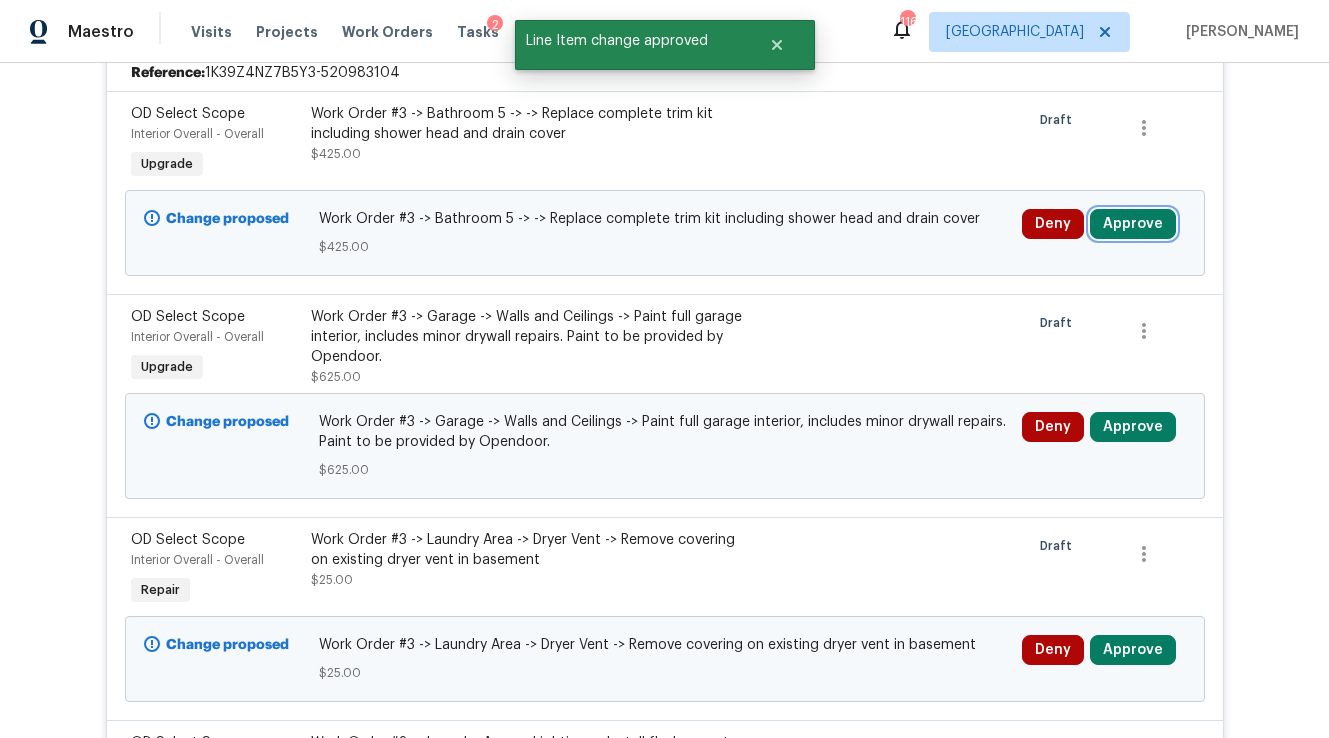 click on "Approve" at bounding box center (1133, 224) 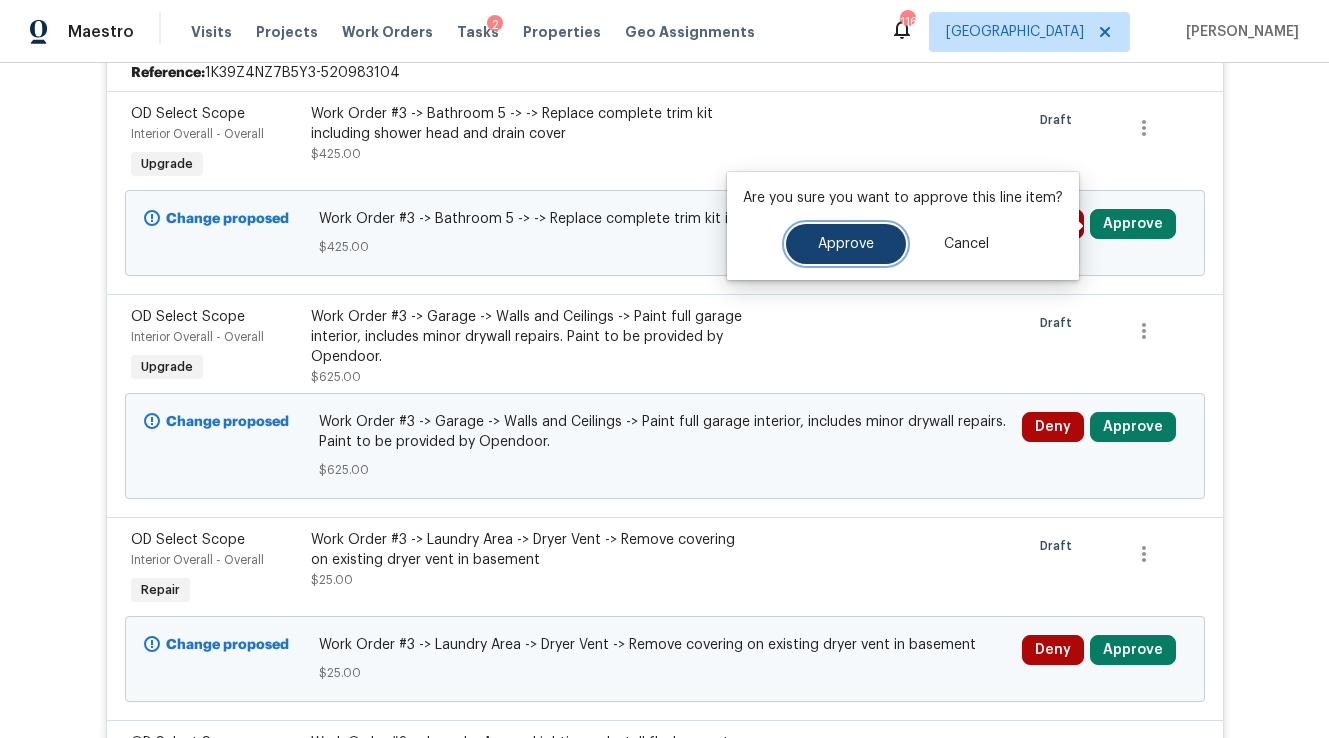 click on "Approve" at bounding box center (846, 244) 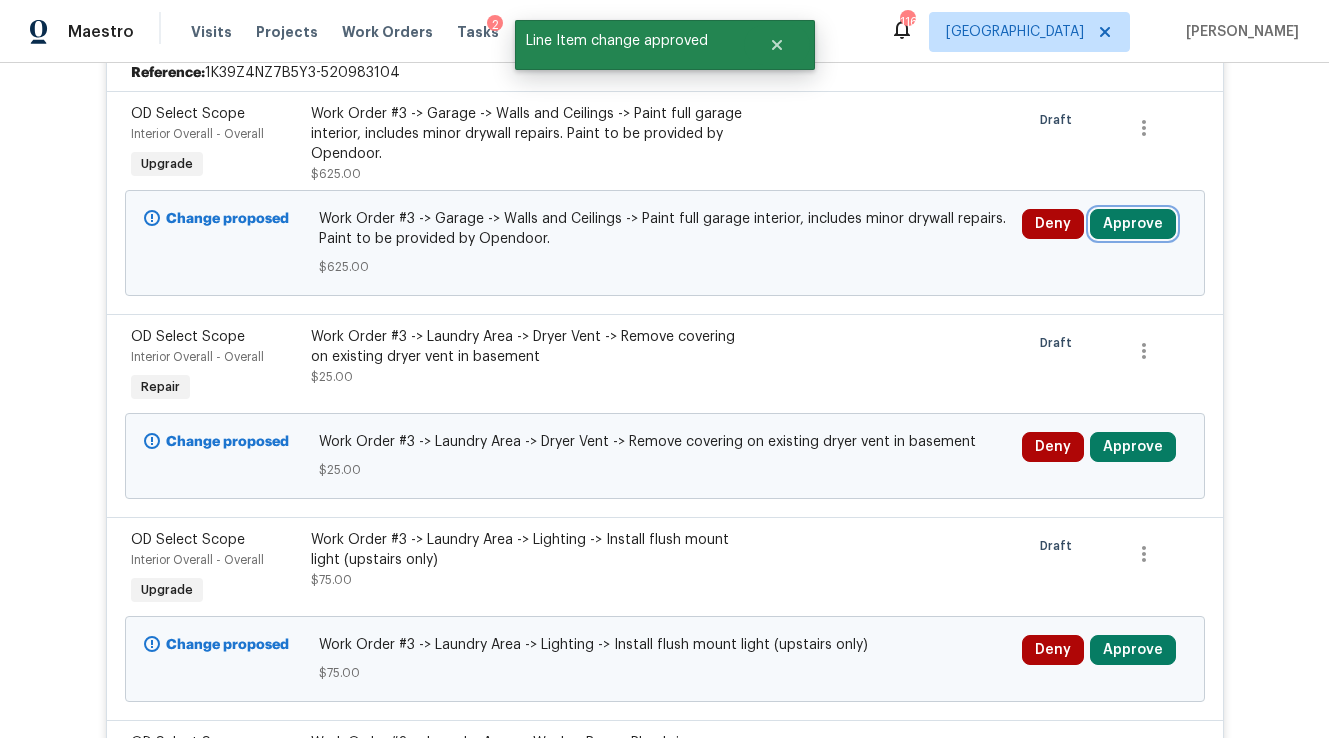 click on "Approve" at bounding box center (1133, 224) 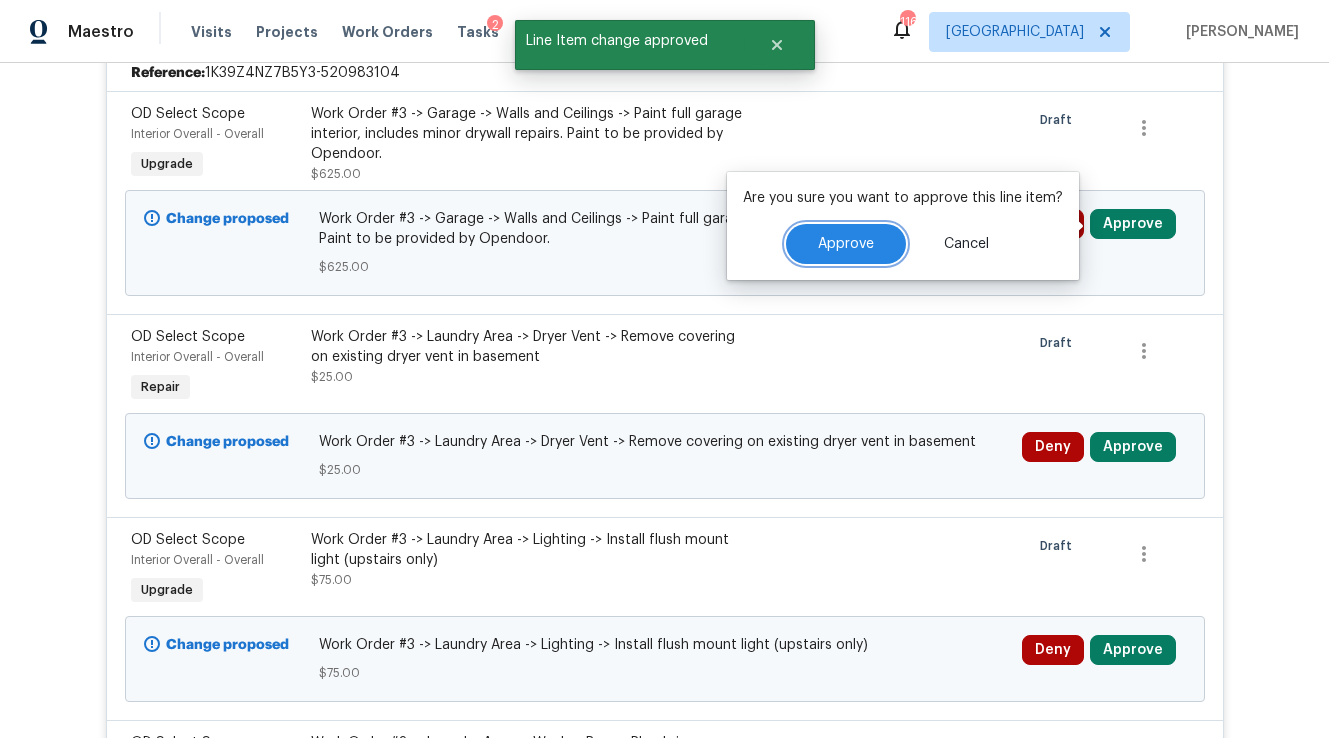 click on "Approve" at bounding box center (846, 244) 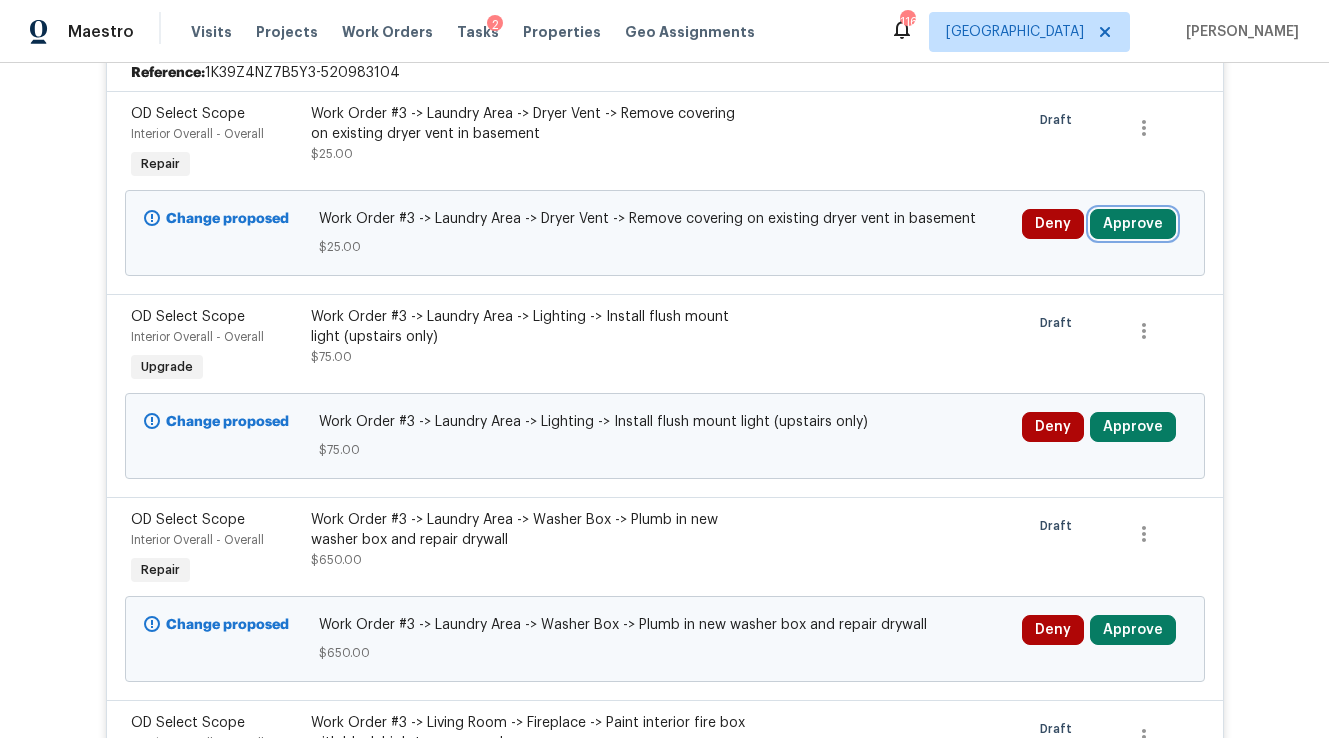 click on "Approve" at bounding box center (1133, 224) 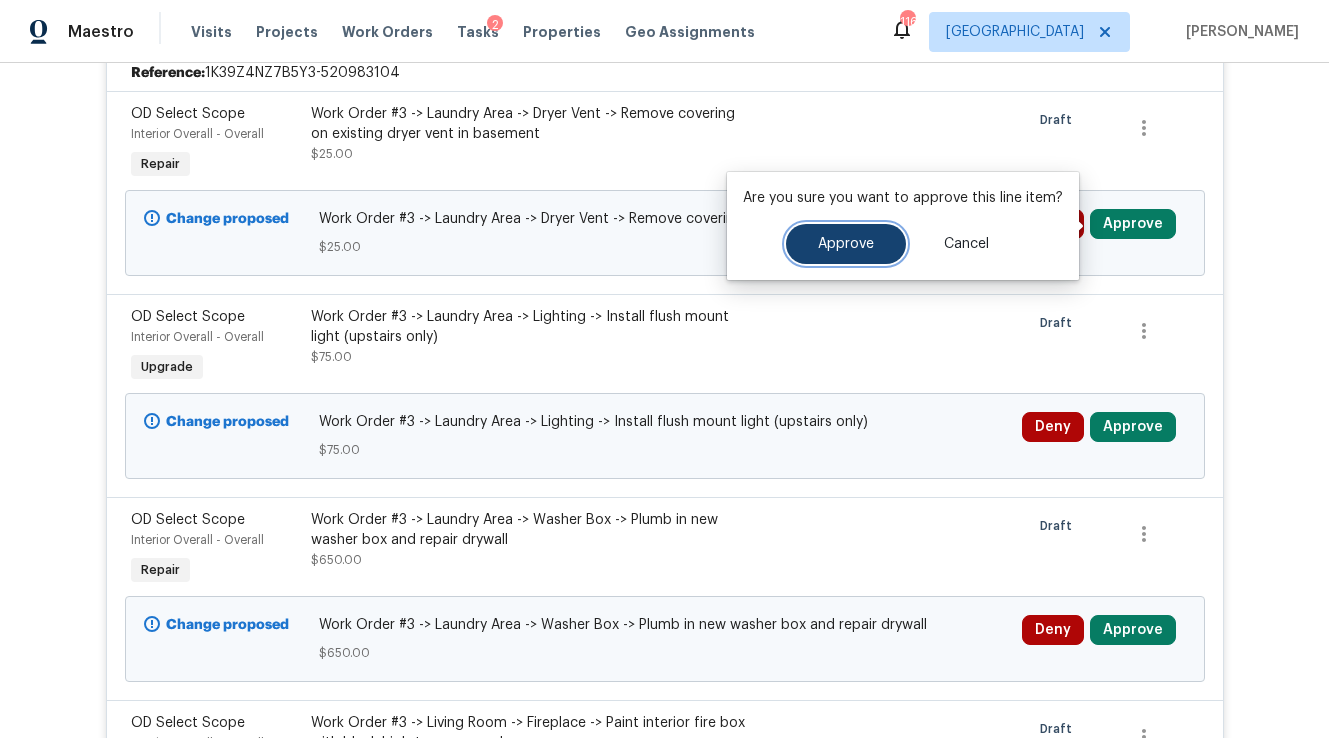 click on "Approve" at bounding box center [846, 244] 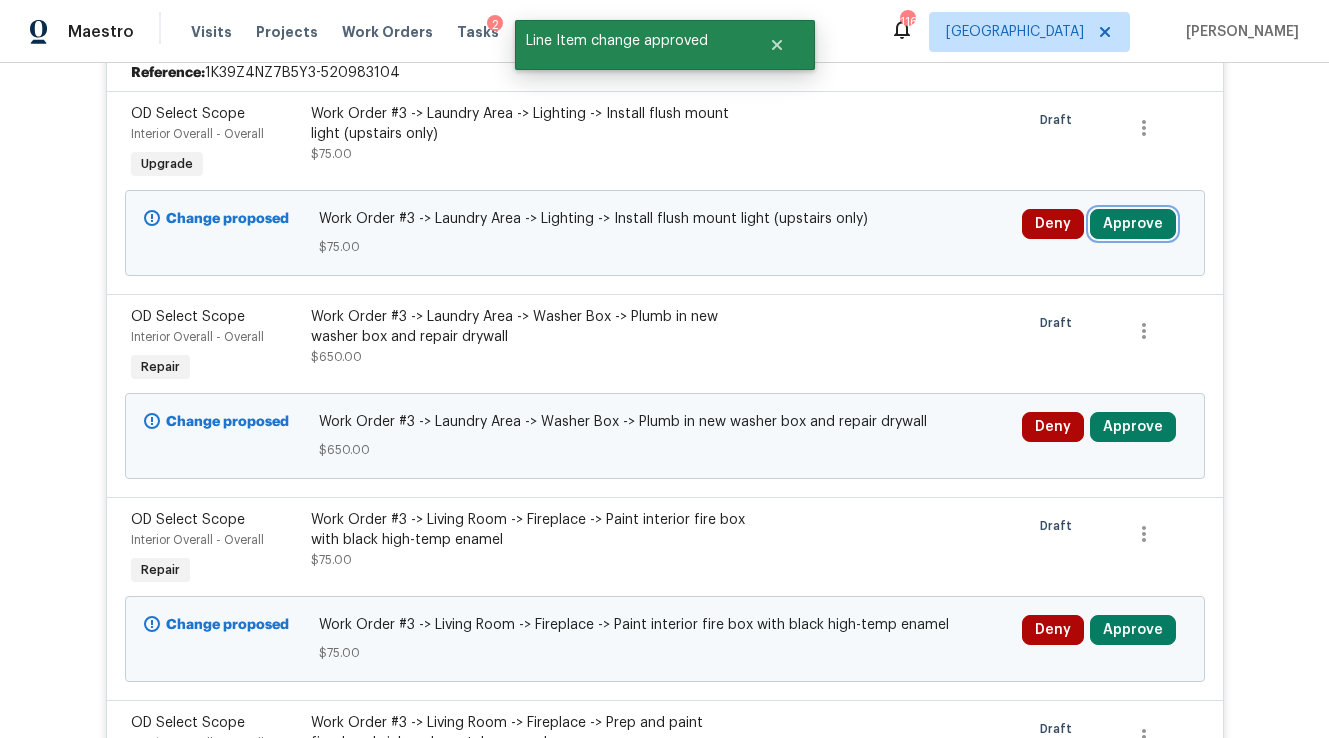 click on "Approve" at bounding box center (1133, 224) 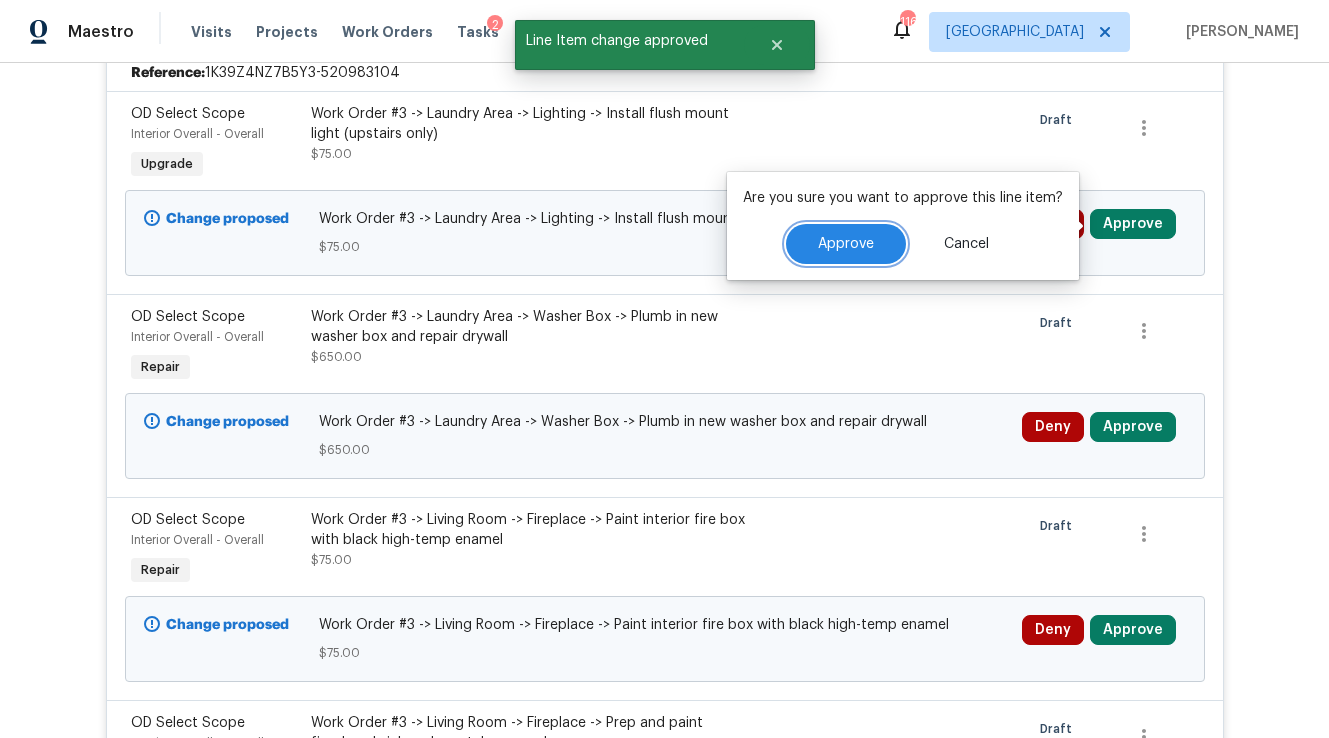 click on "Approve" at bounding box center (846, 244) 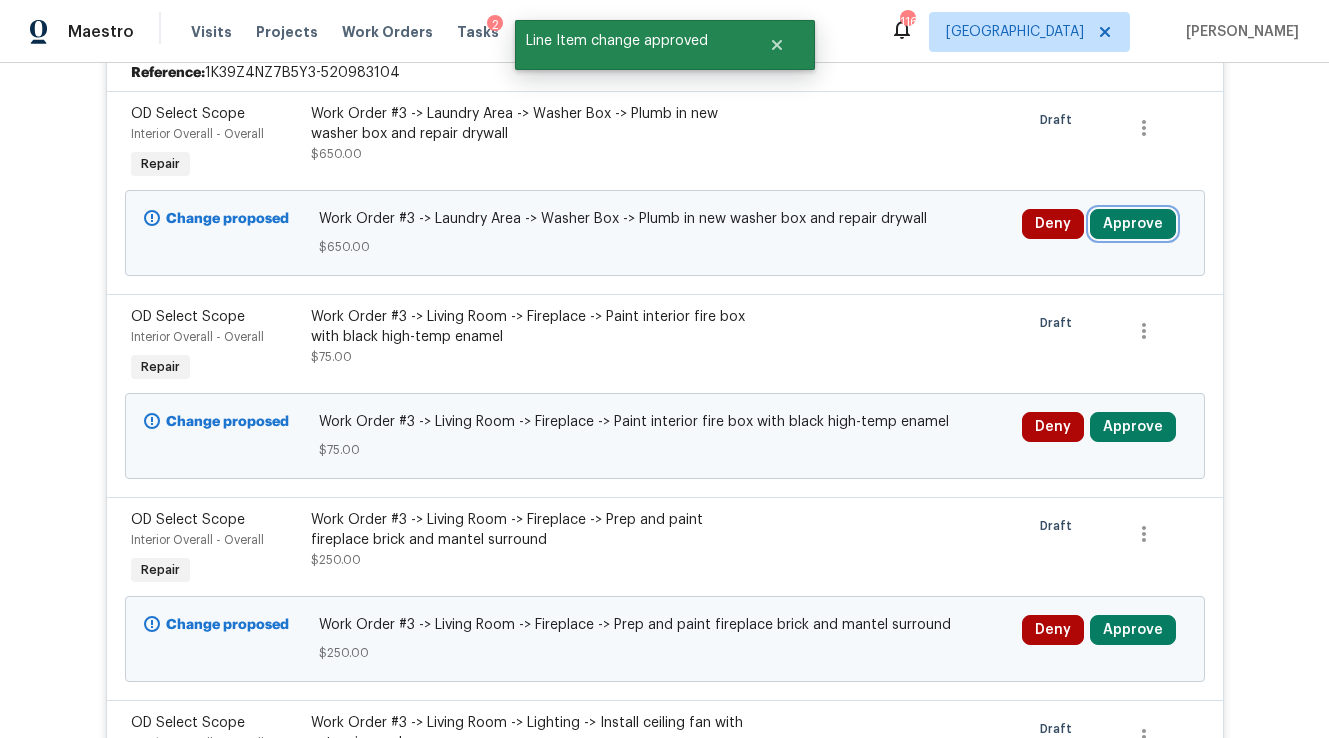 click on "Approve" at bounding box center [1133, 224] 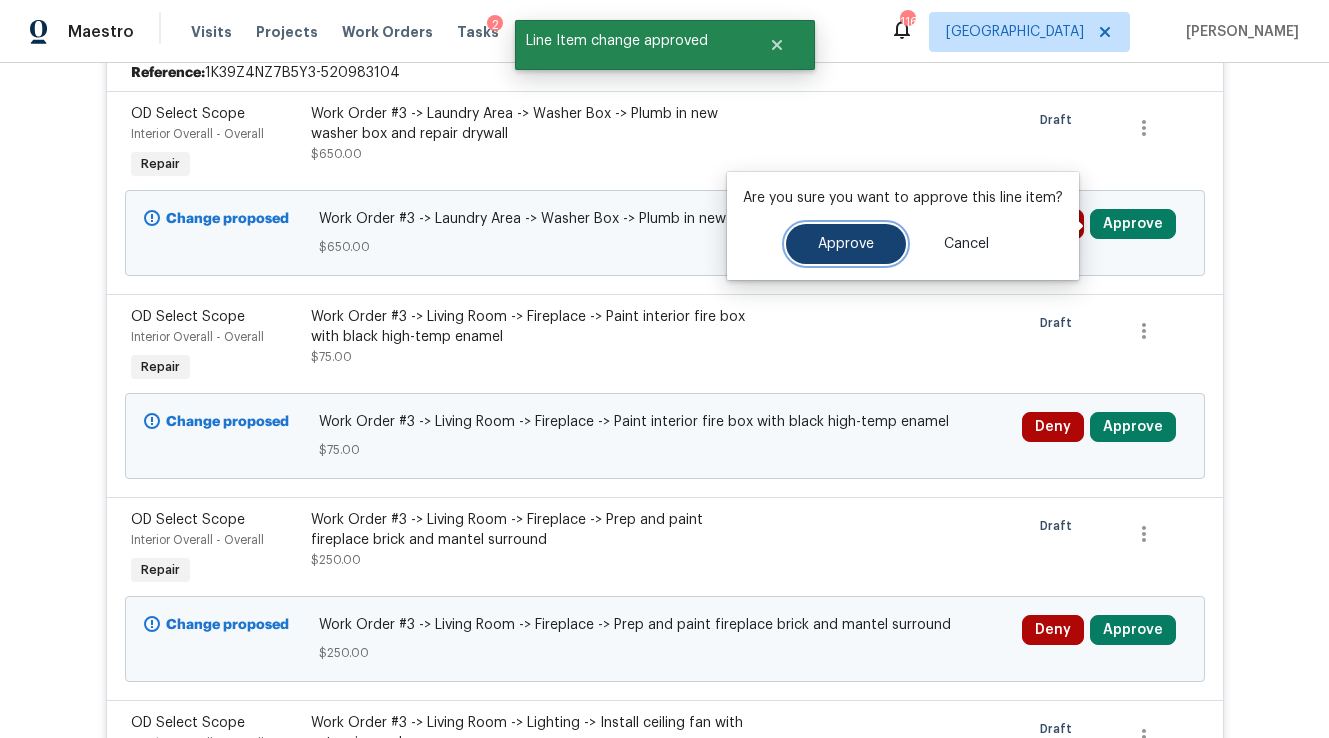 click on "Approve" at bounding box center (846, 244) 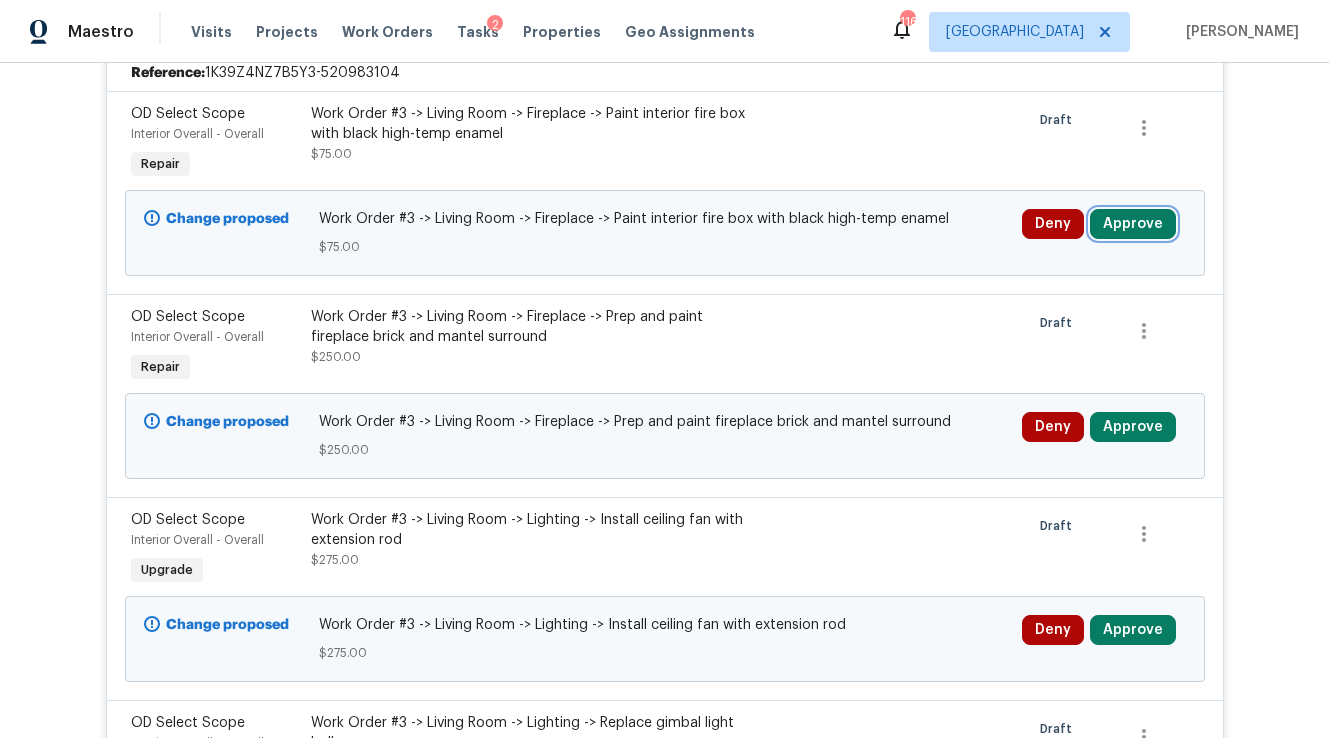 click on "Approve" at bounding box center [1133, 224] 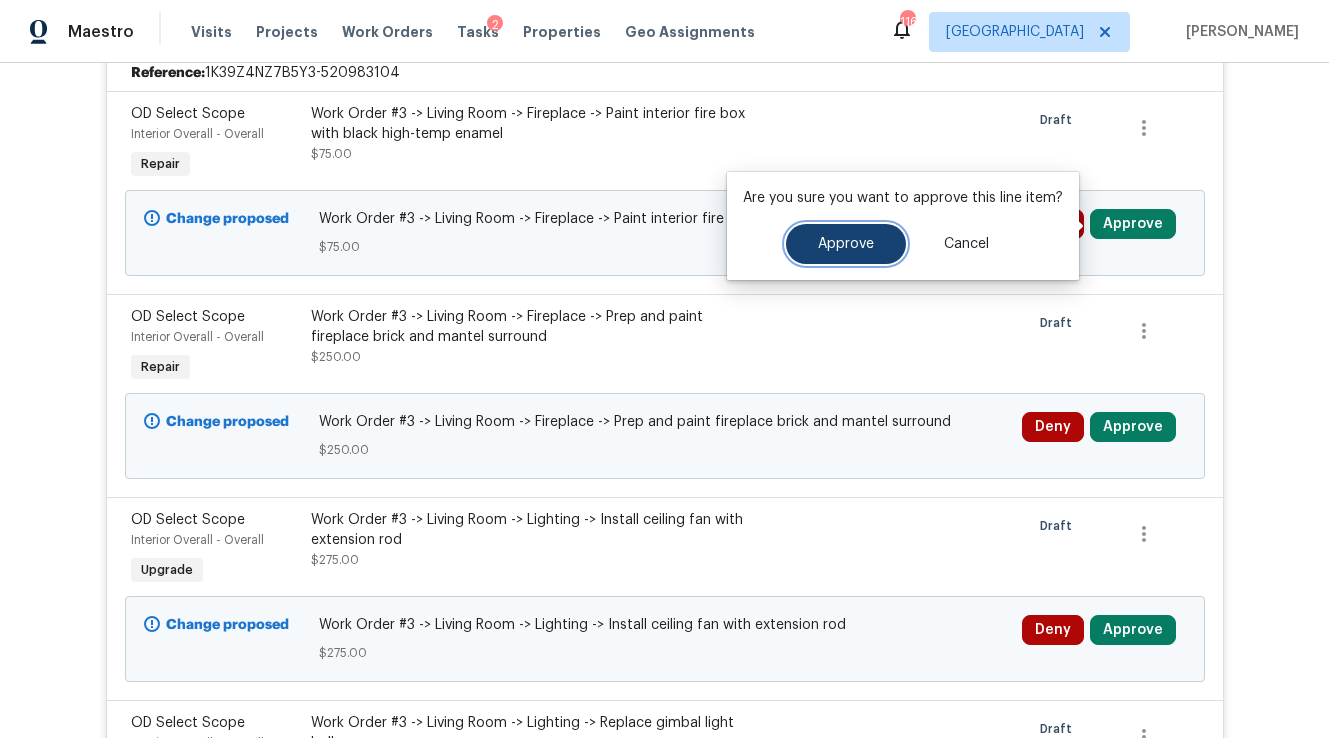 click on "Approve" at bounding box center (846, 244) 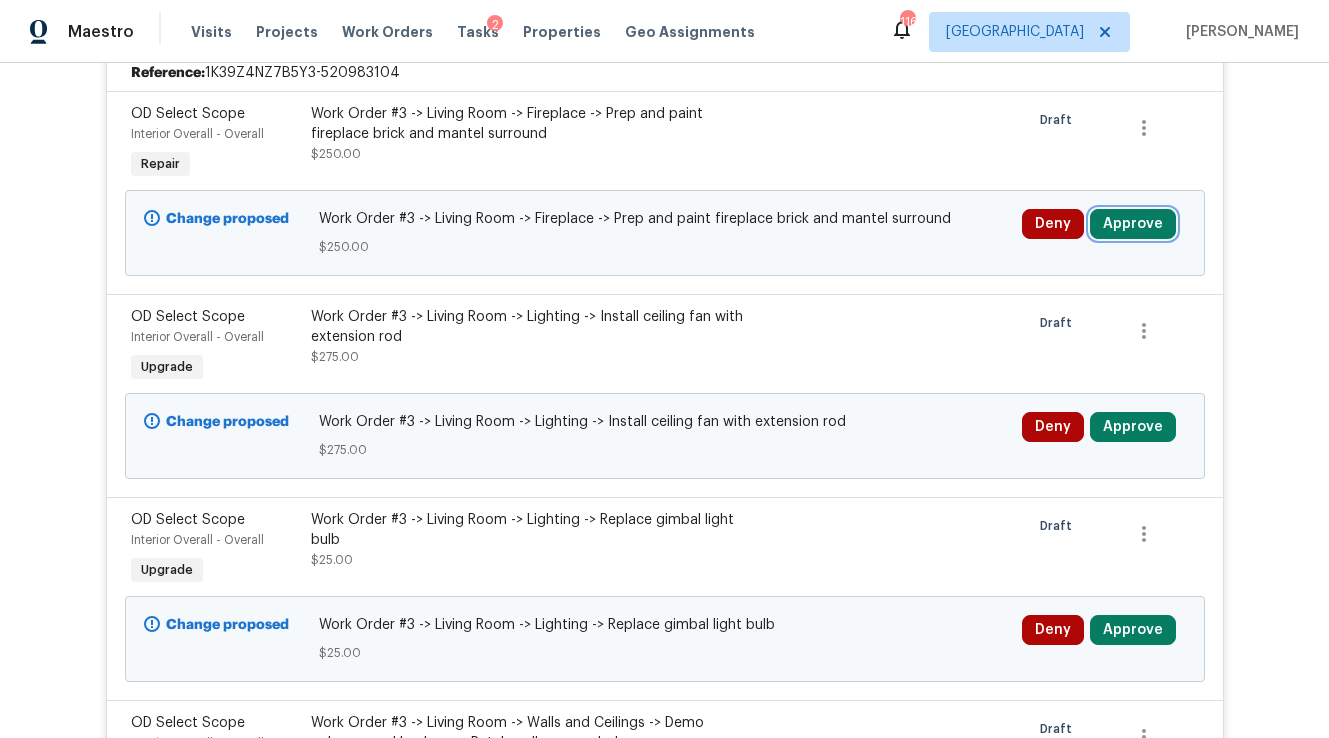 click on "Approve" at bounding box center (1133, 224) 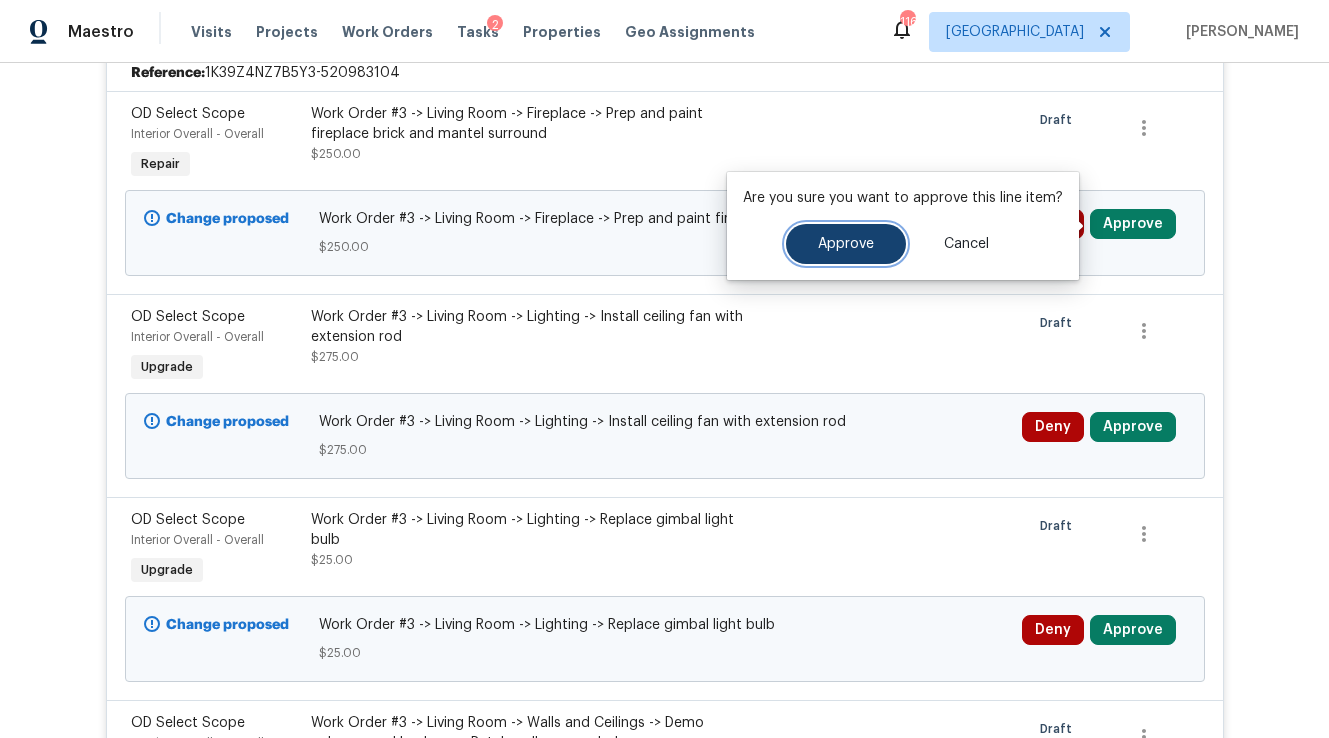 click on "Approve" at bounding box center (846, 244) 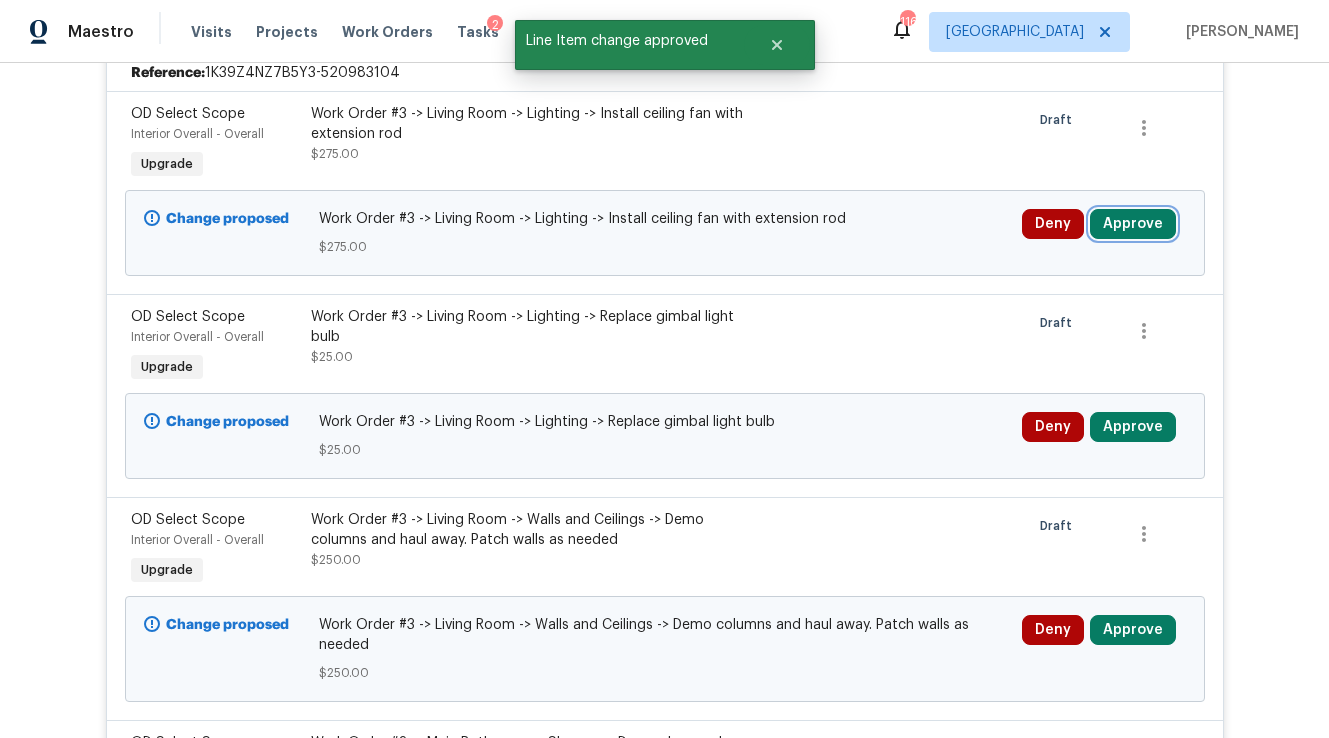 click on "Approve" at bounding box center (1133, 224) 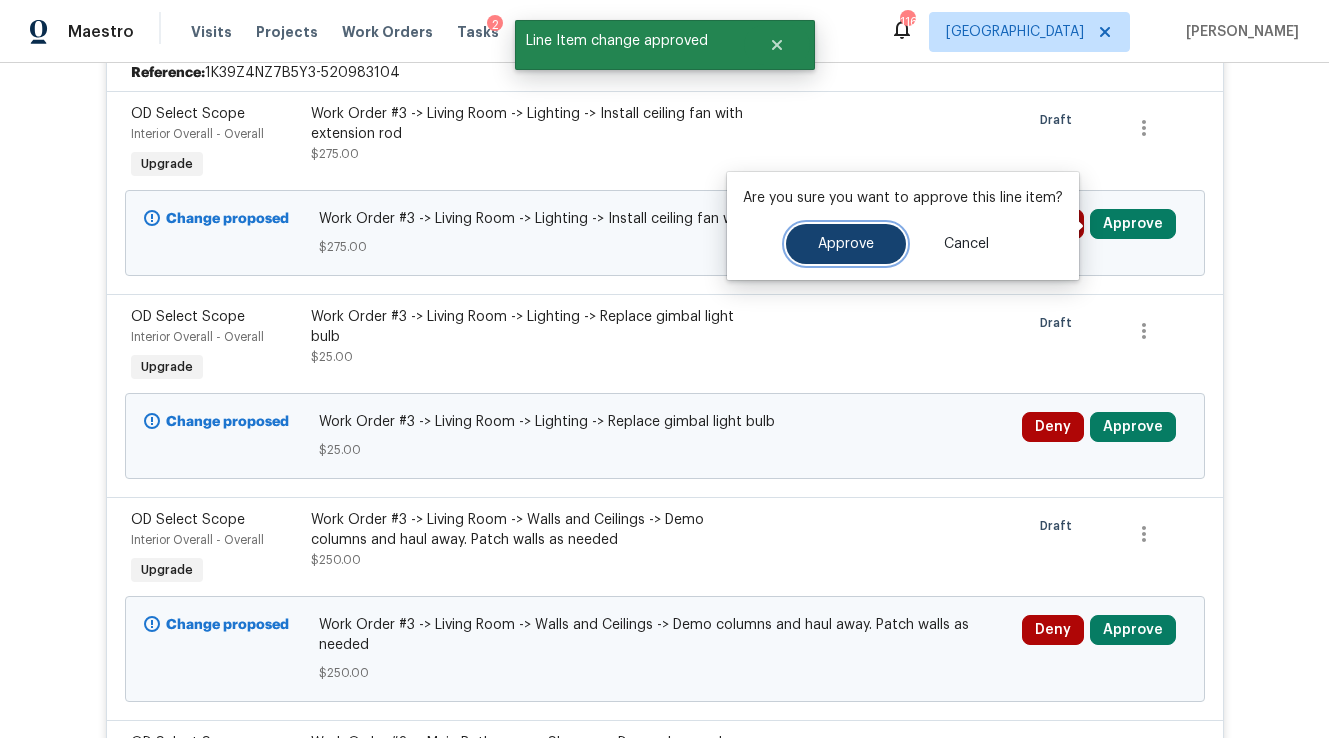 click on "Approve" at bounding box center [846, 244] 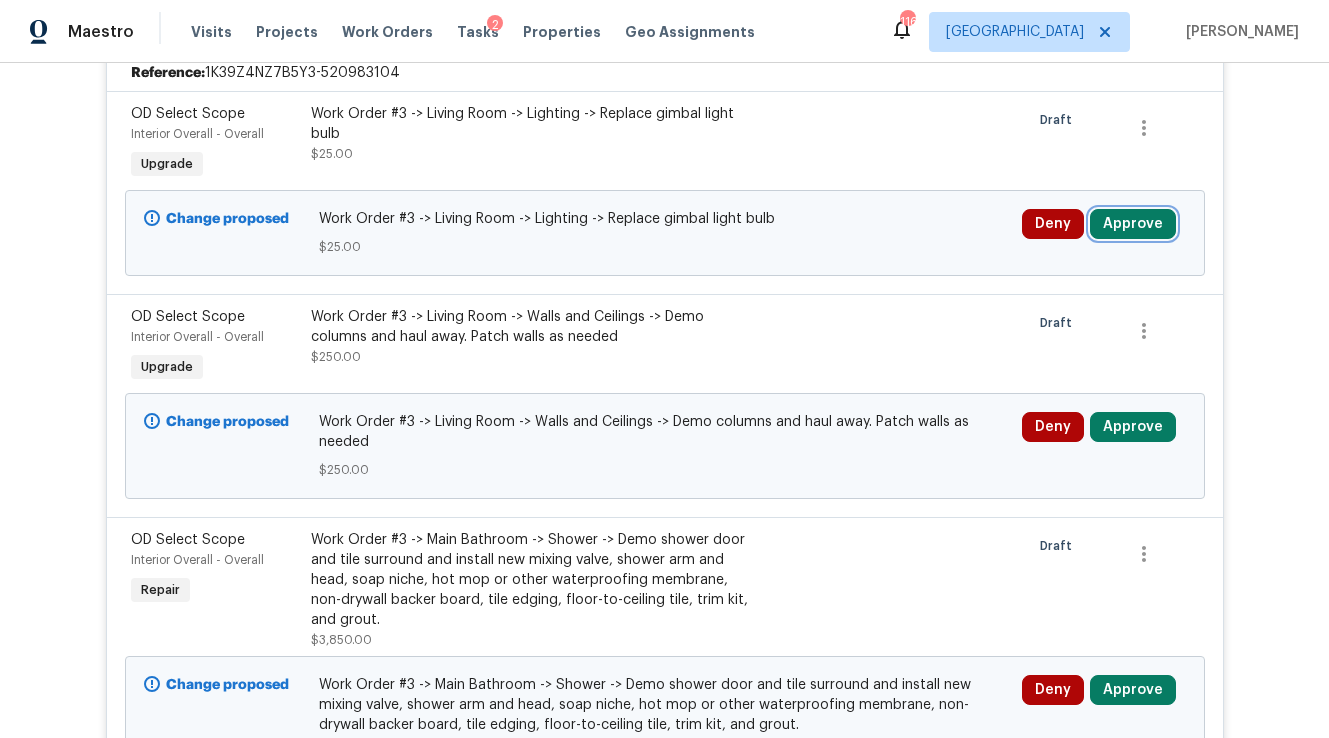 click on "Approve" at bounding box center [1133, 224] 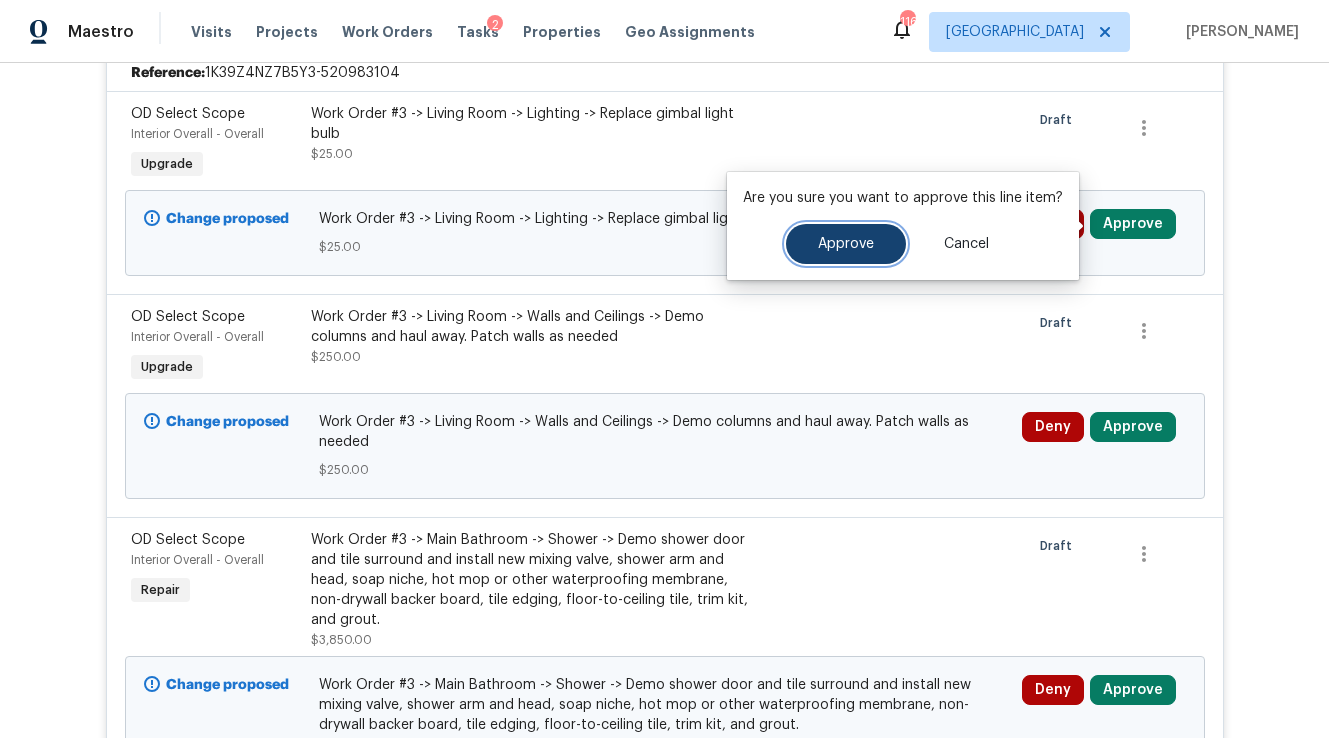 click on "Approve" at bounding box center [846, 244] 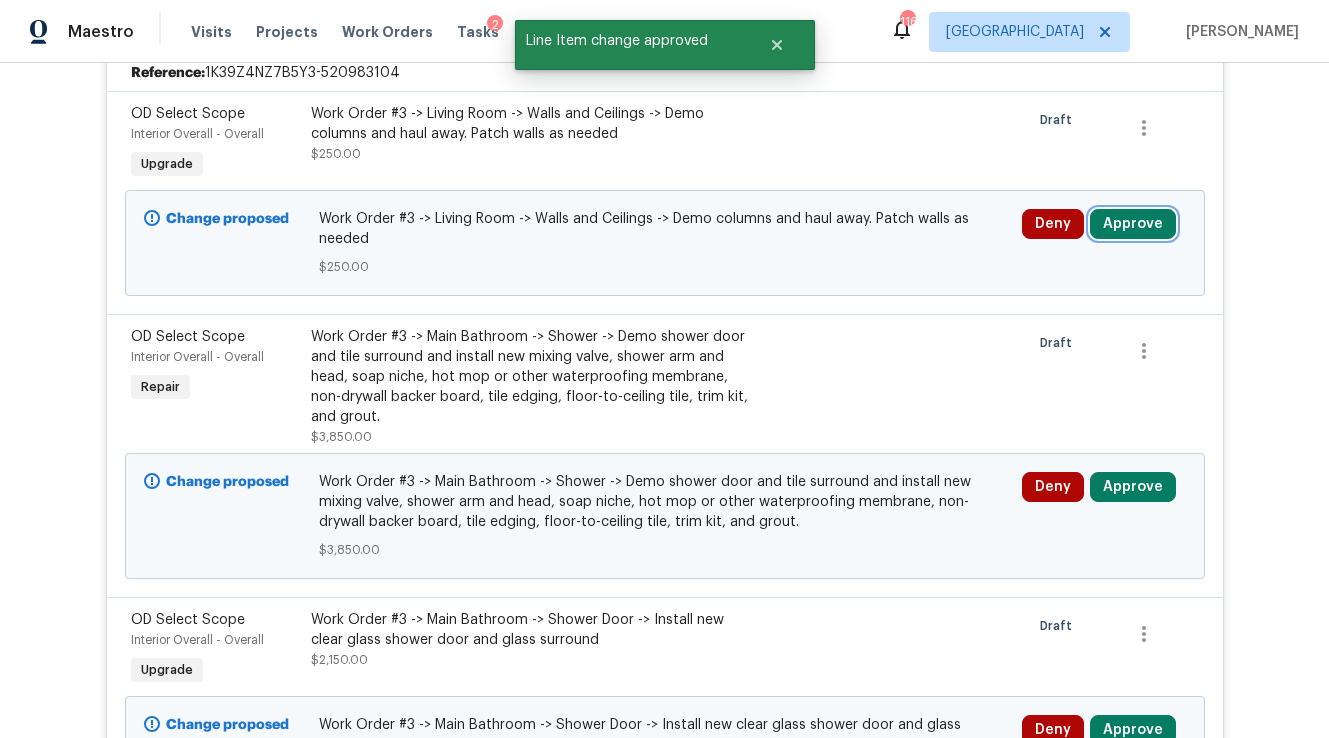 click on "Approve" at bounding box center (1133, 224) 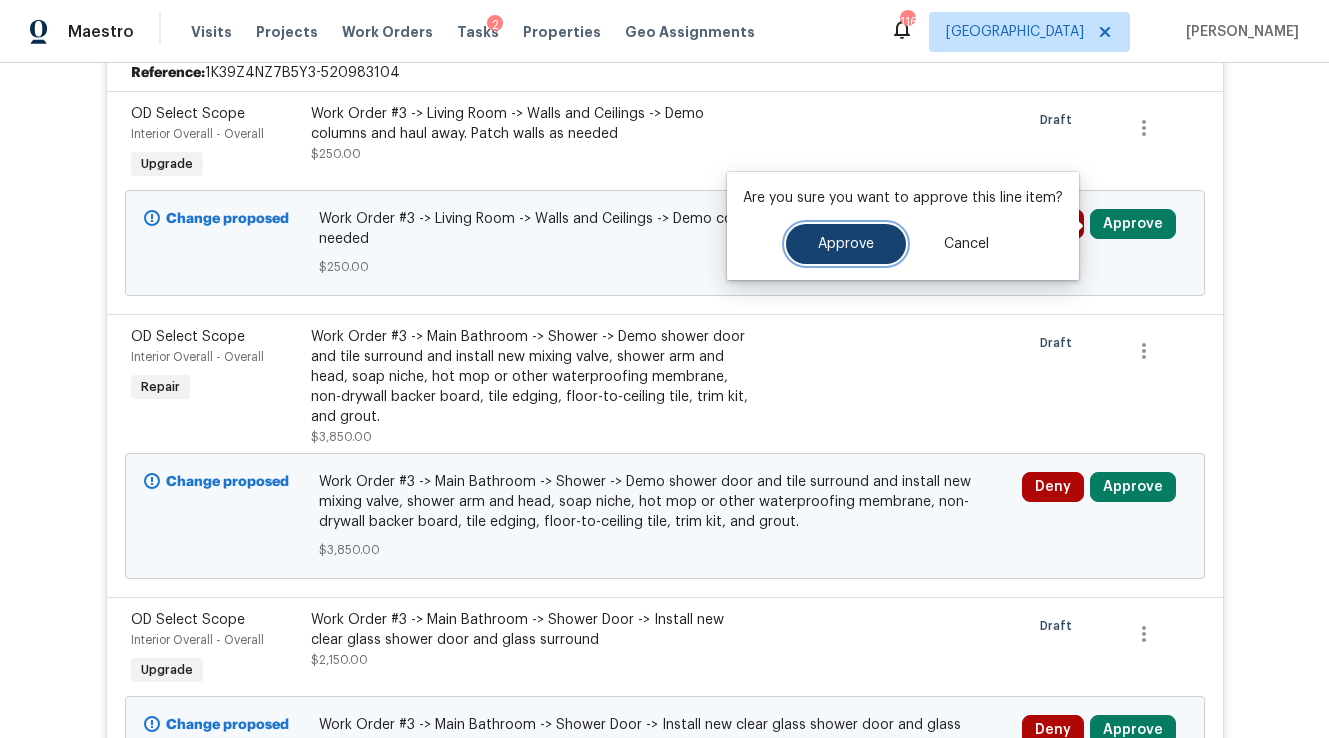 click on "Approve" at bounding box center [846, 244] 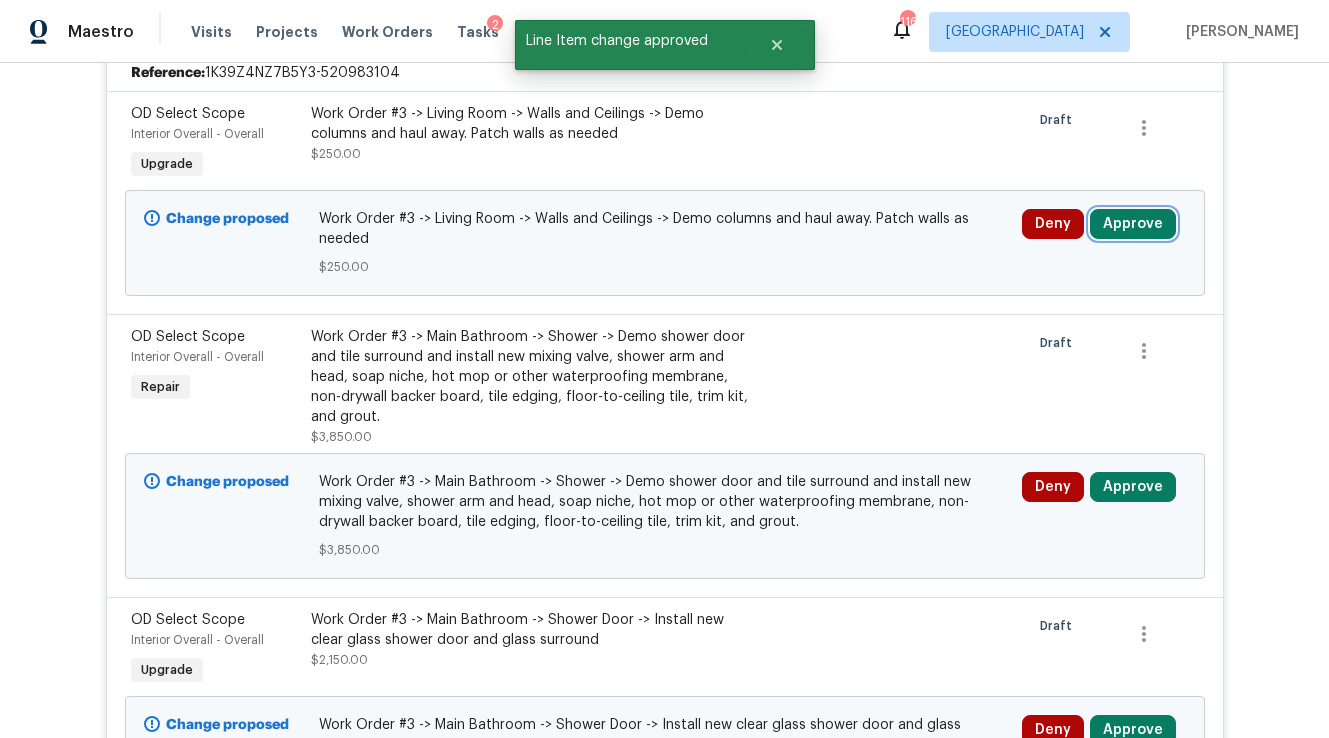 click on "Approve" at bounding box center [1133, 224] 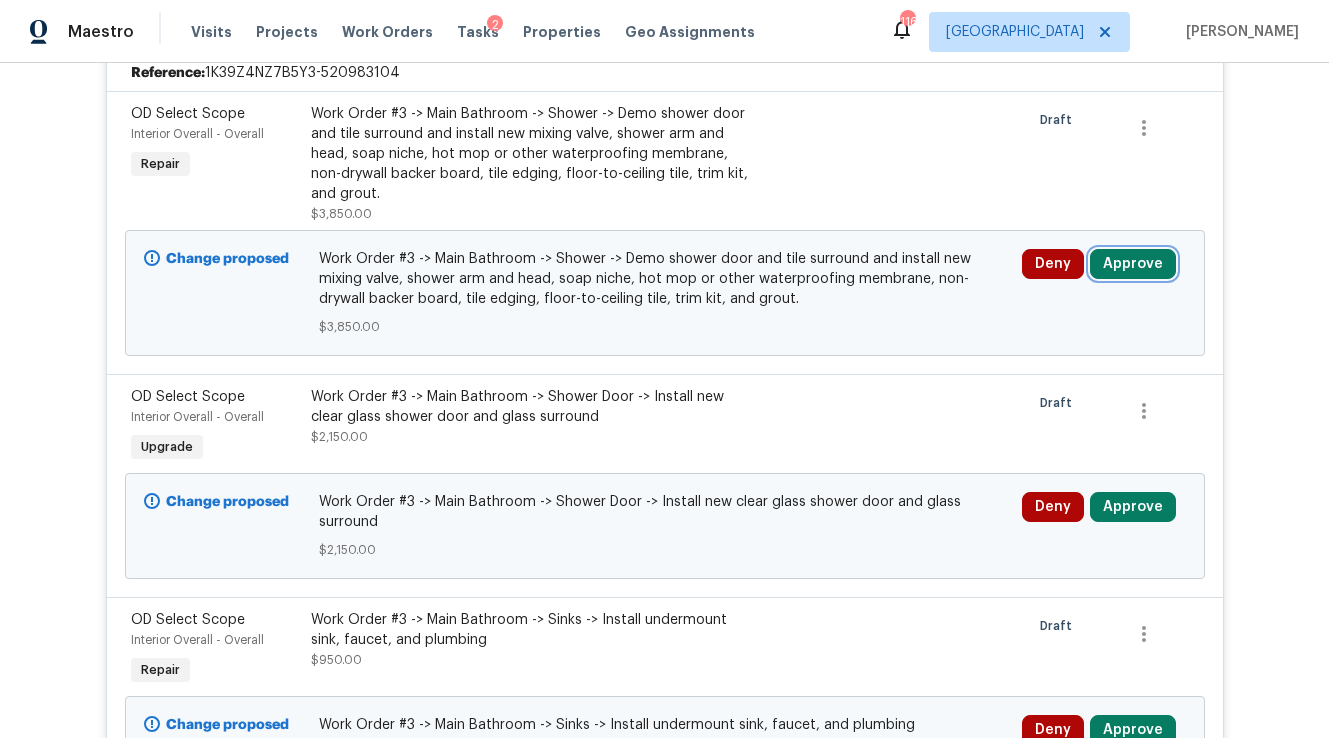 click on "Approve" at bounding box center [1133, 264] 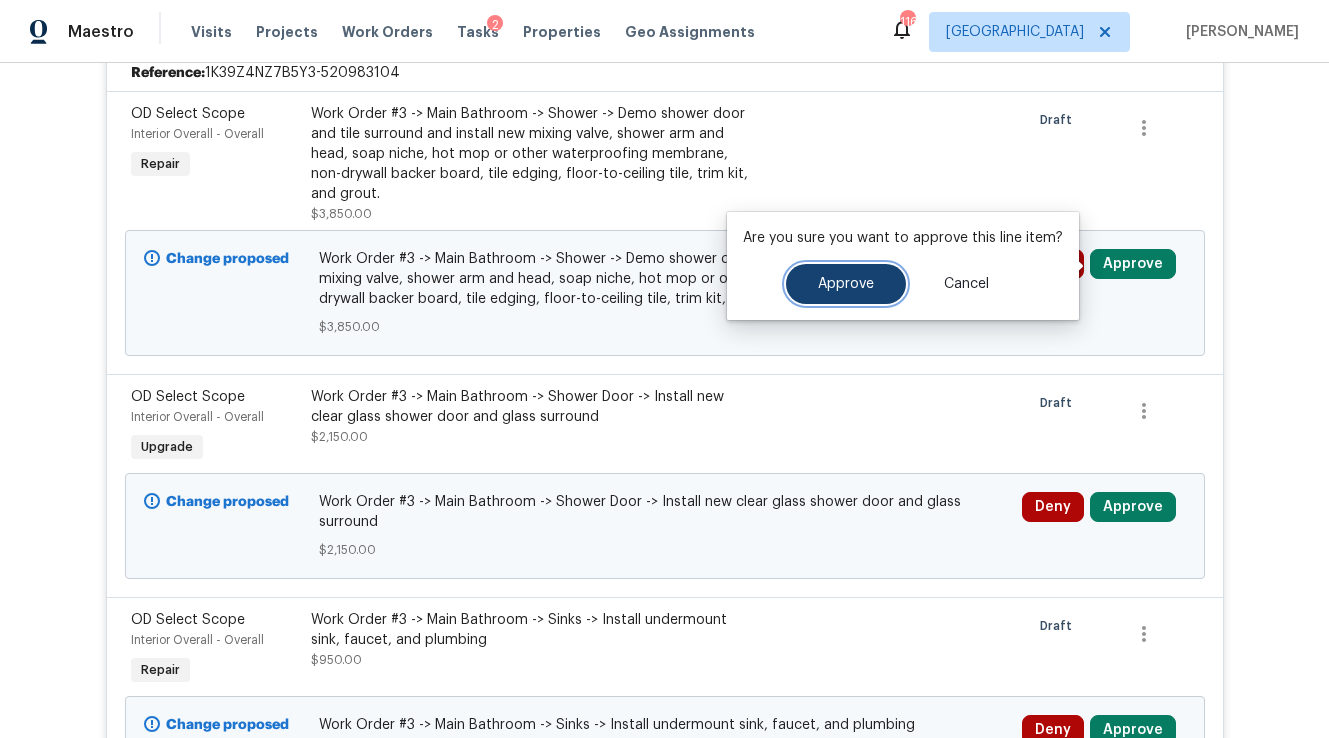 click on "Approve" at bounding box center (846, 284) 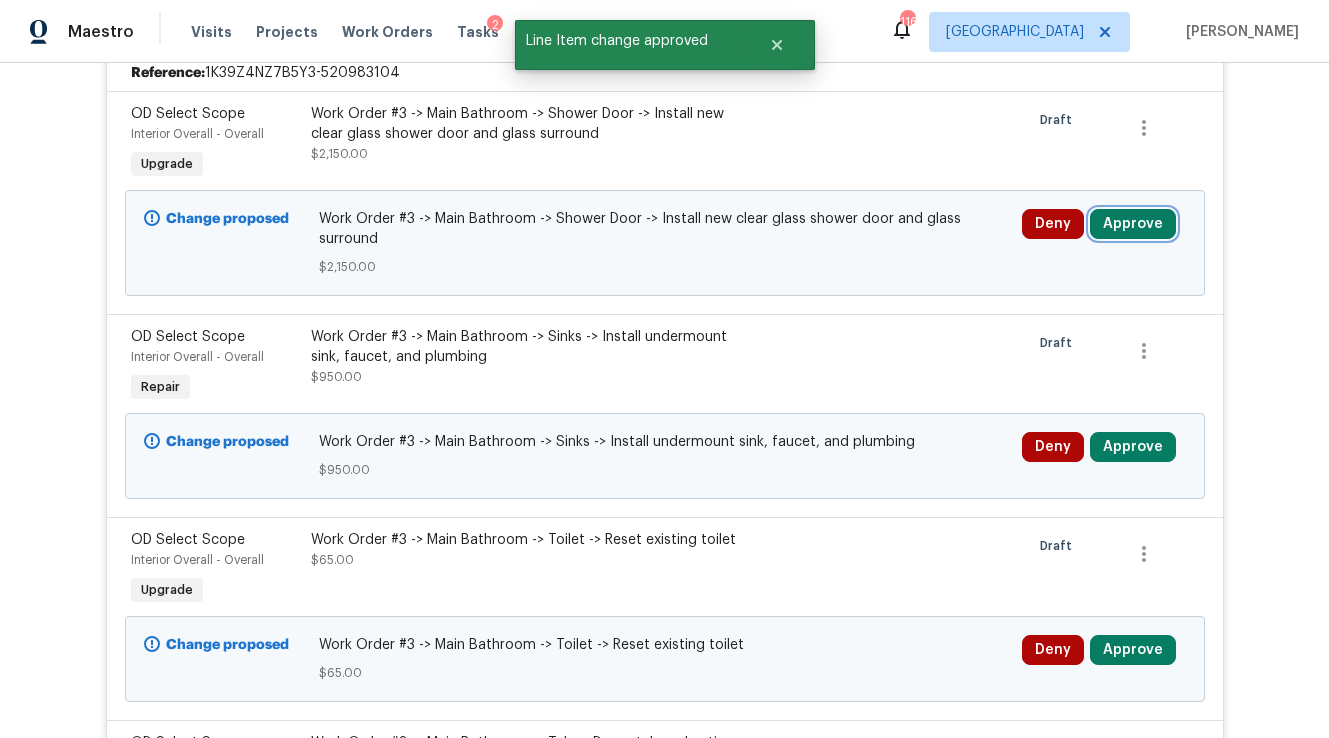 click on "Approve" at bounding box center [1133, 224] 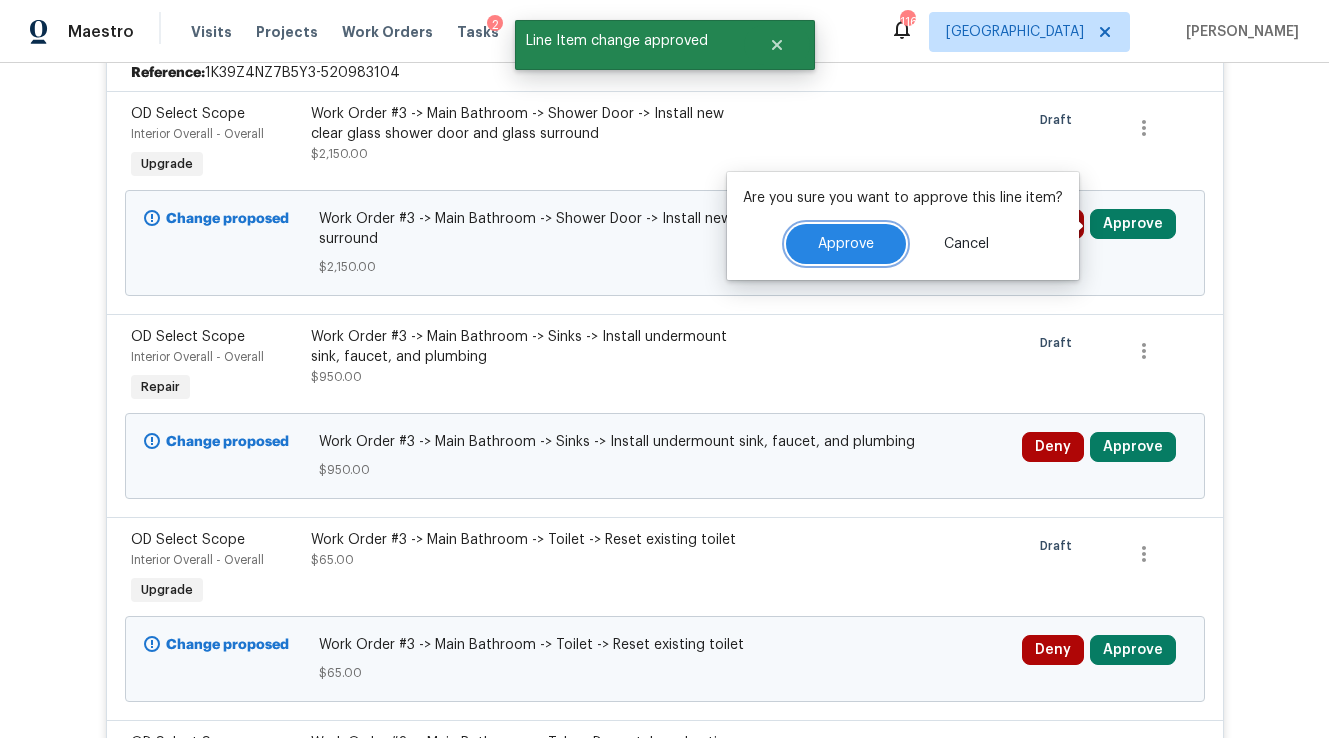 click on "Approve" at bounding box center (846, 244) 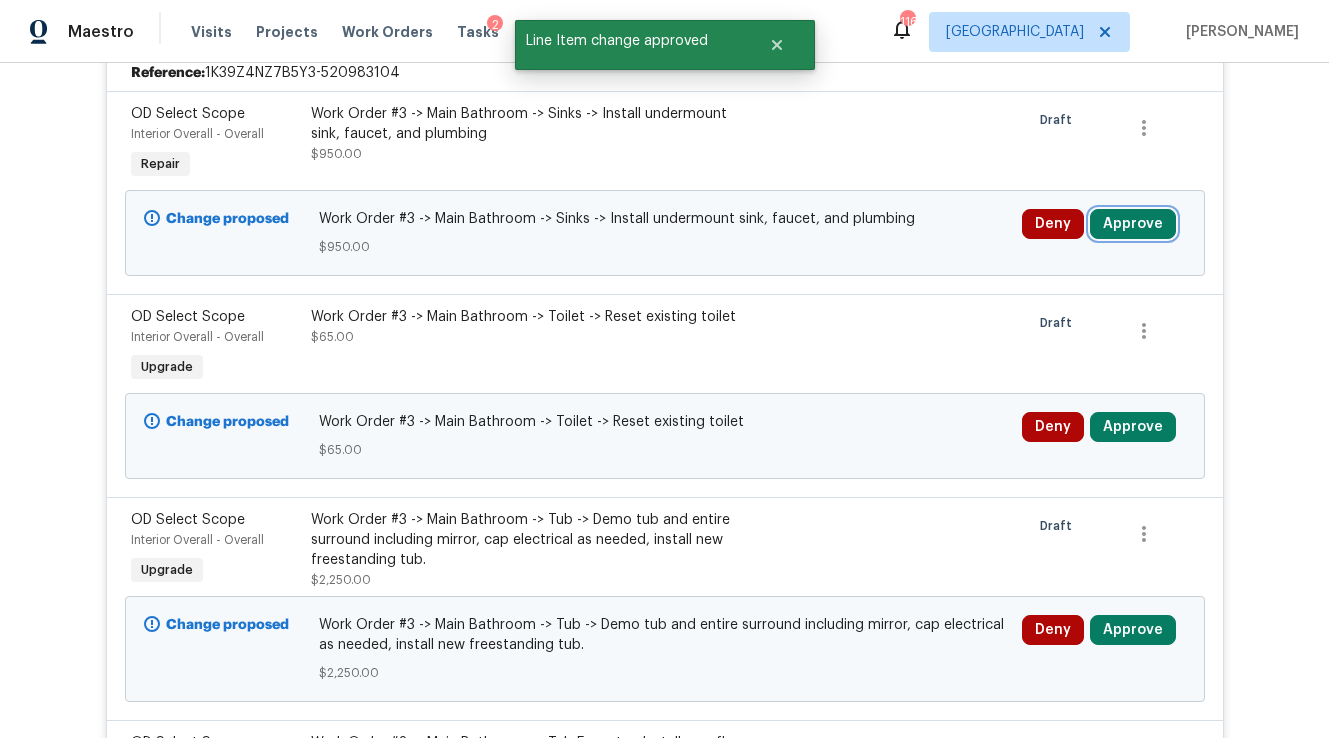 click on "Approve" at bounding box center (1133, 224) 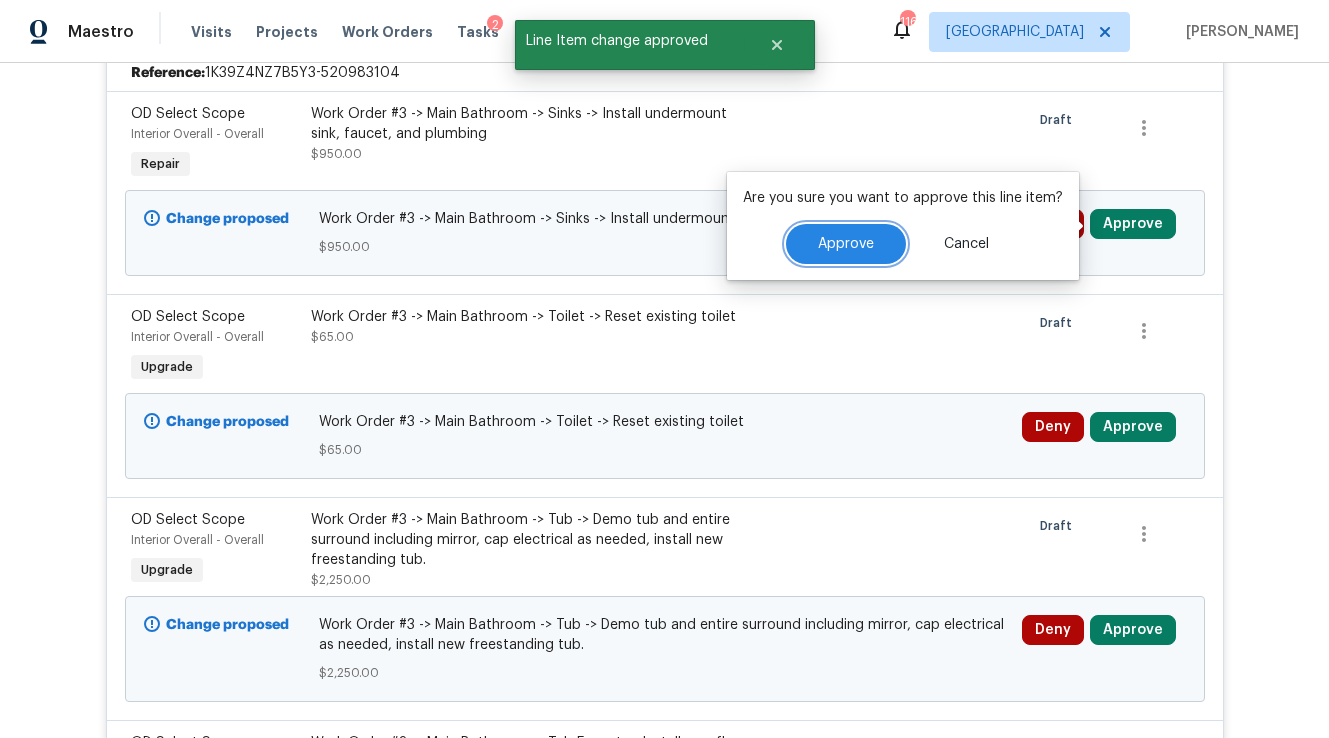 click on "Approve" at bounding box center (846, 244) 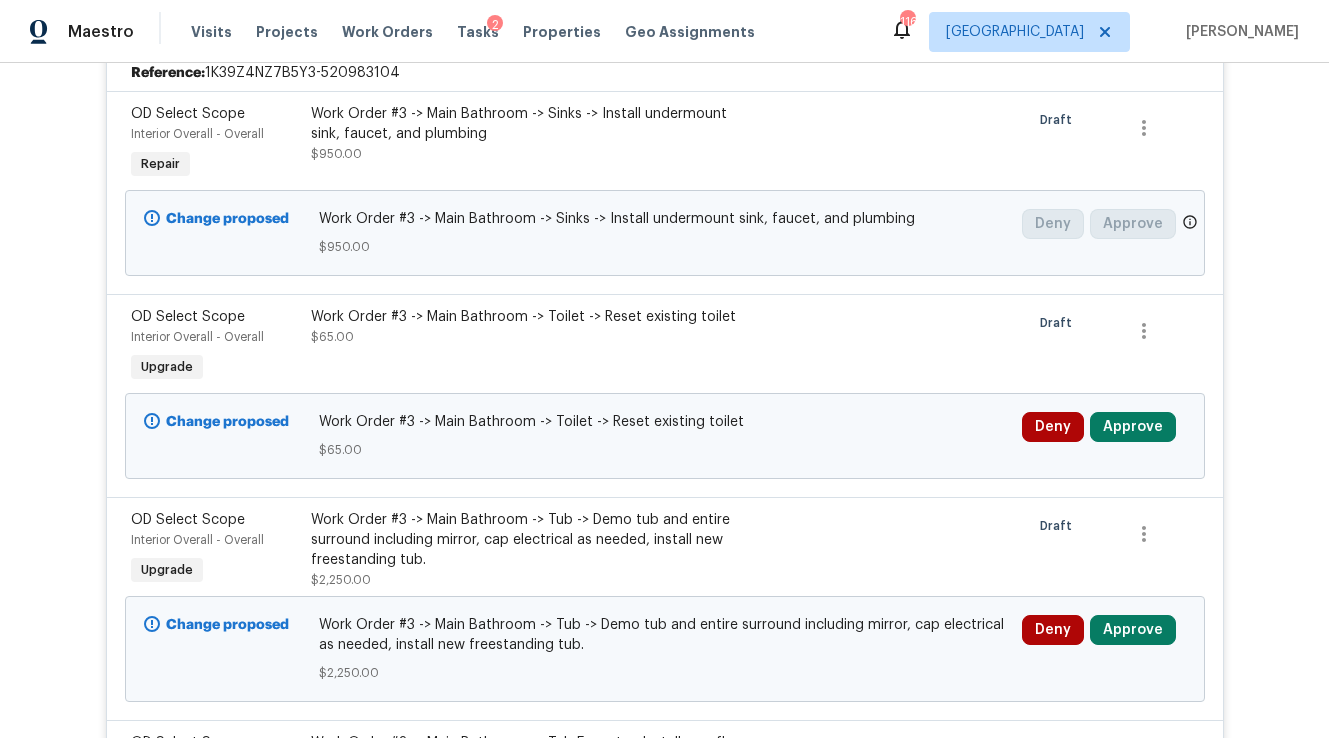 click on "$950.00" at bounding box center (664, 247) 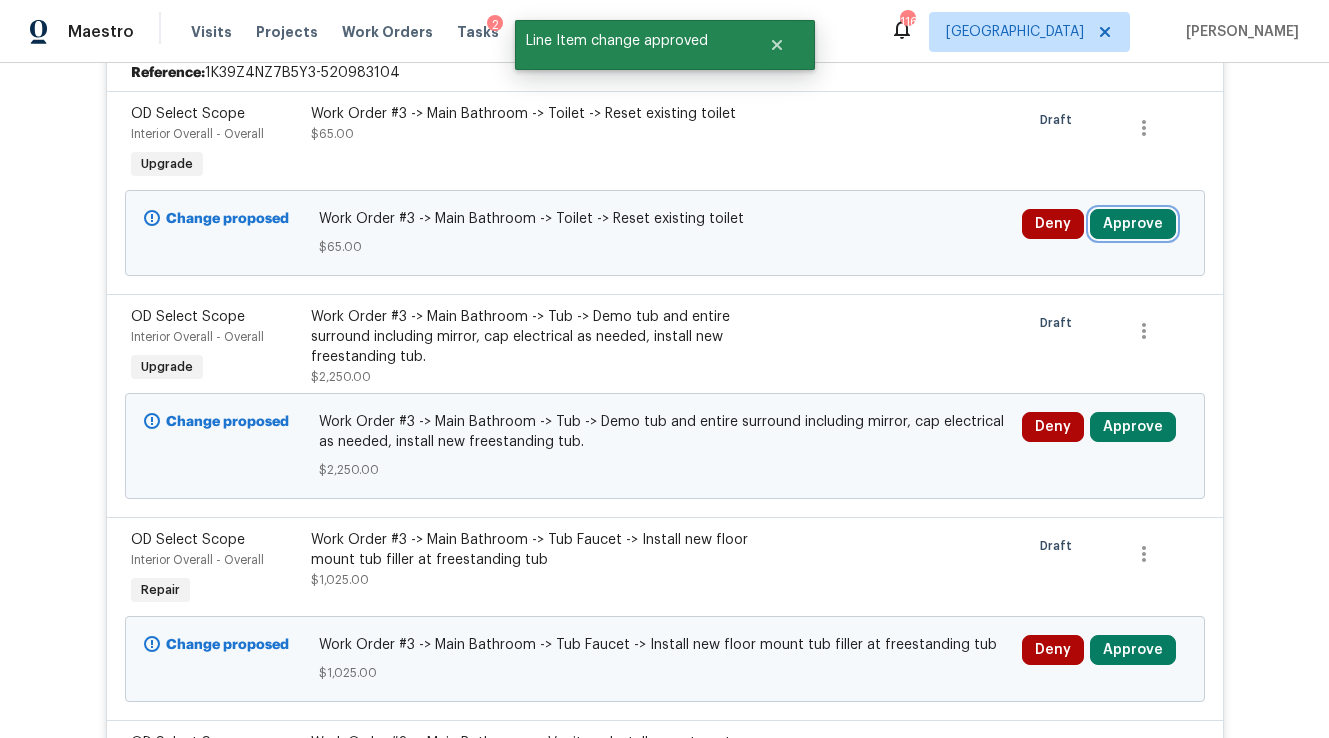 click on "Approve" at bounding box center [1133, 224] 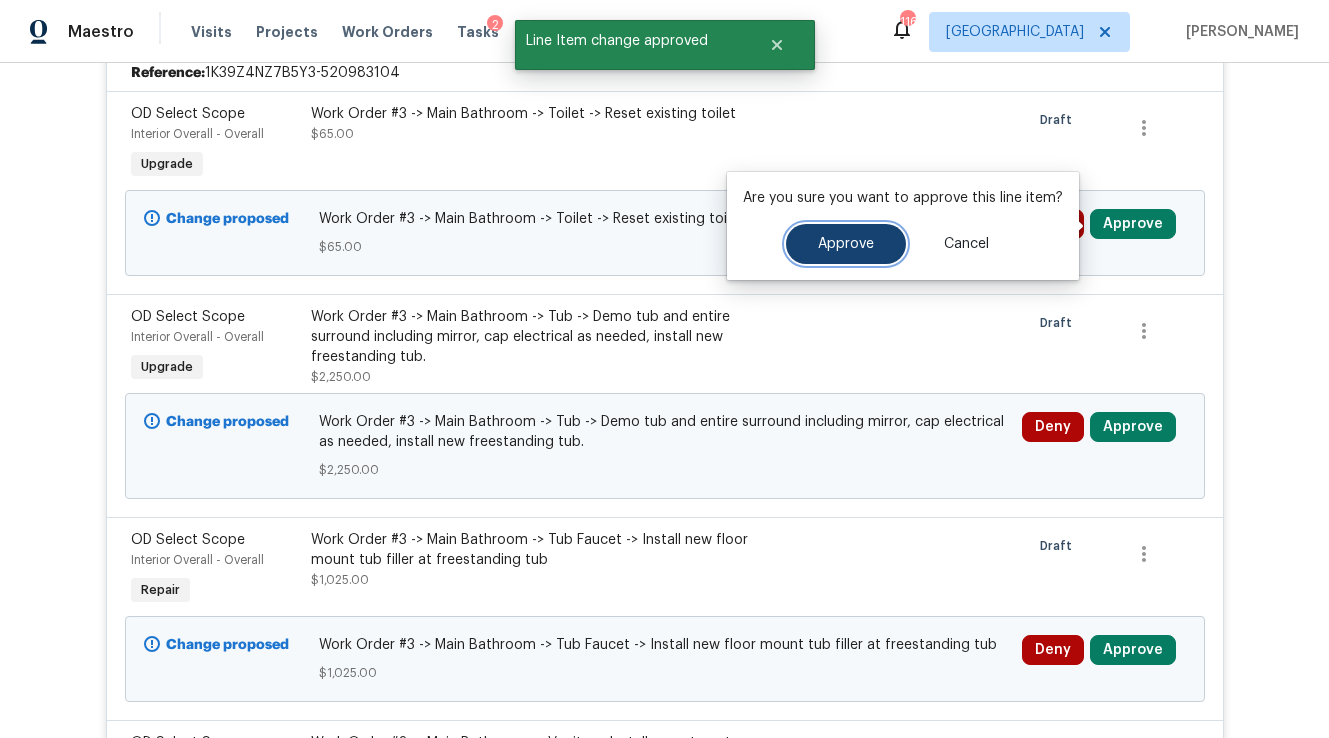 click on "Approve" at bounding box center (846, 244) 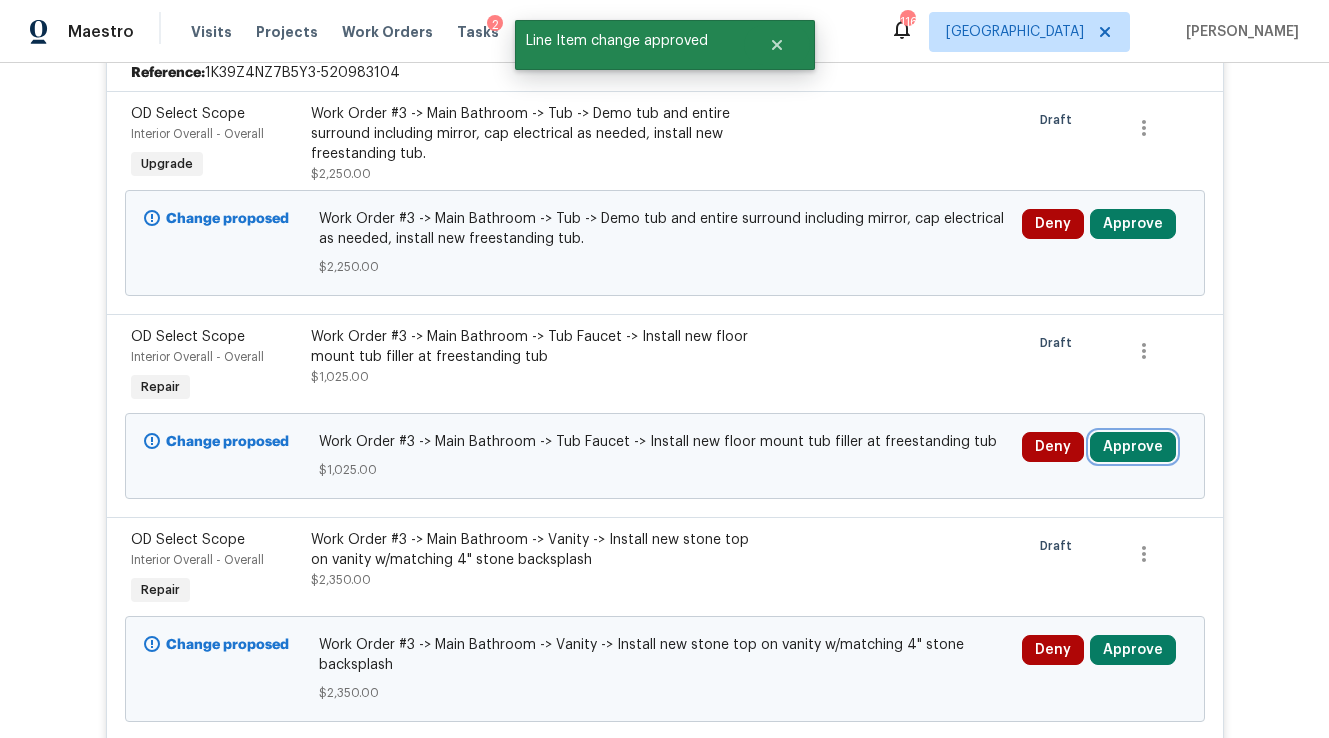 click on "Approve" at bounding box center [1133, 447] 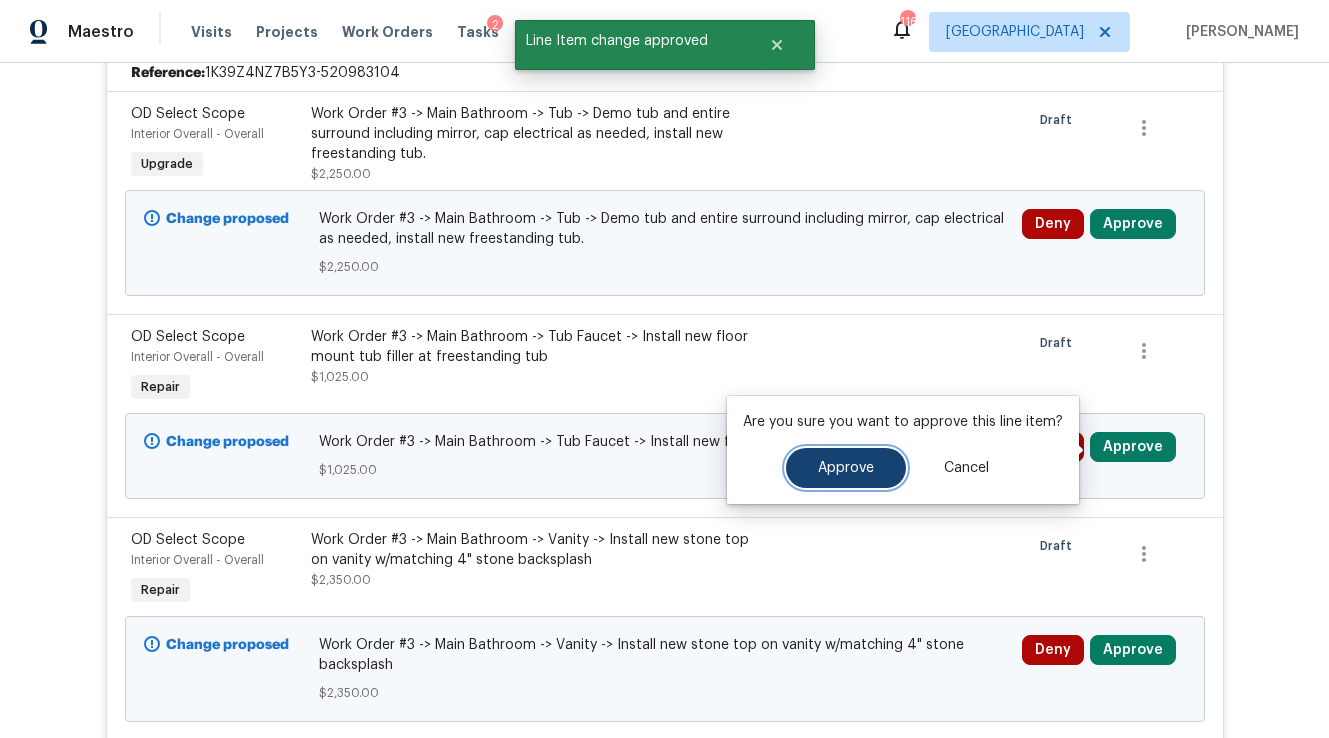 click on "Approve" at bounding box center [846, 468] 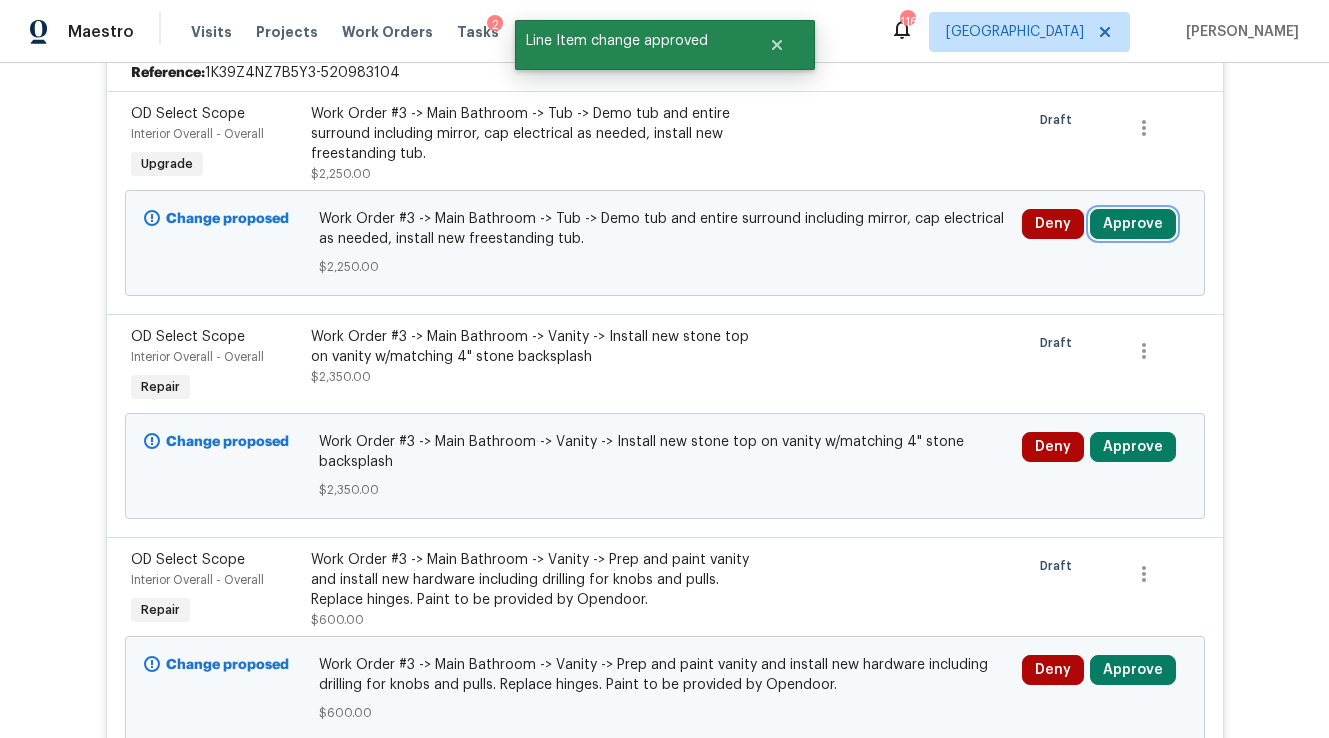 click on "Approve" at bounding box center (1133, 224) 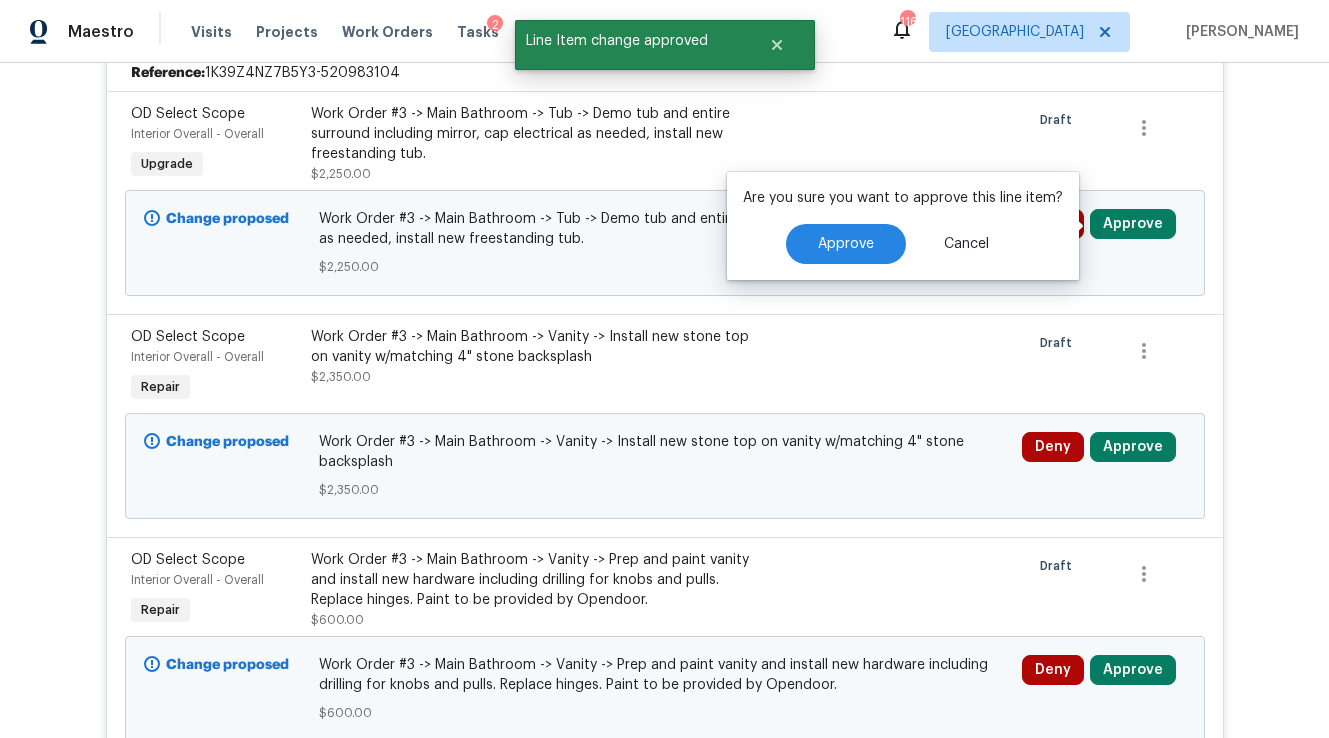 click on "Are you sure you want to approve this line item? Approve Cancel" at bounding box center [903, 226] 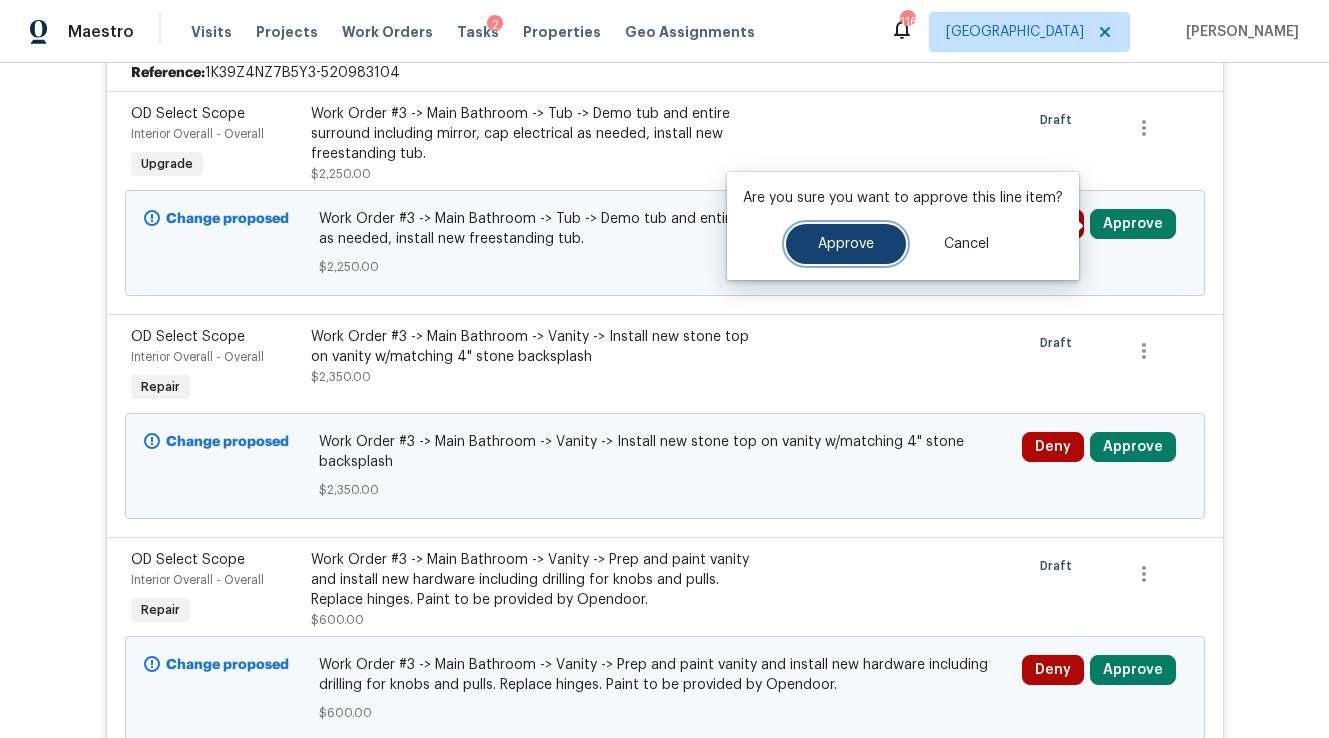 click on "Approve" at bounding box center [846, 244] 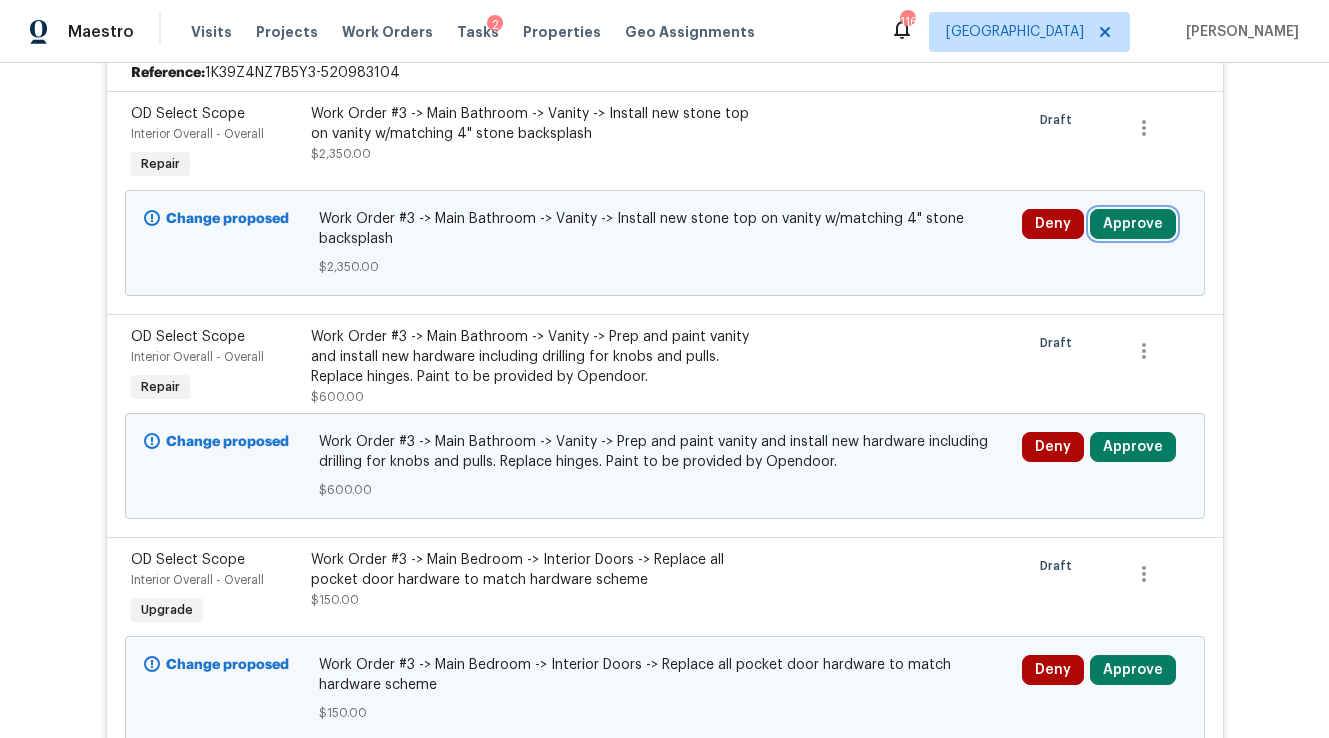 click on "Approve" at bounding box center (1133, 224) 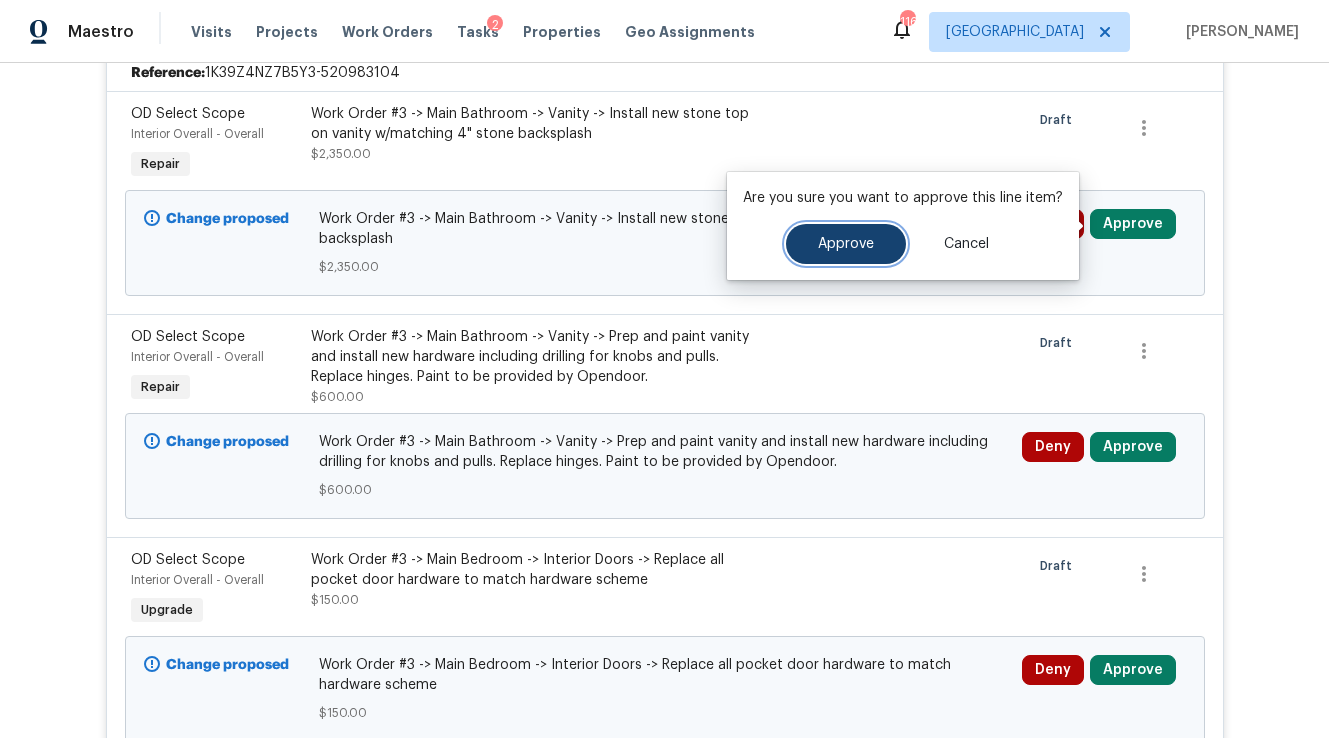 click on "Approve" at bounding box center [846, 244] 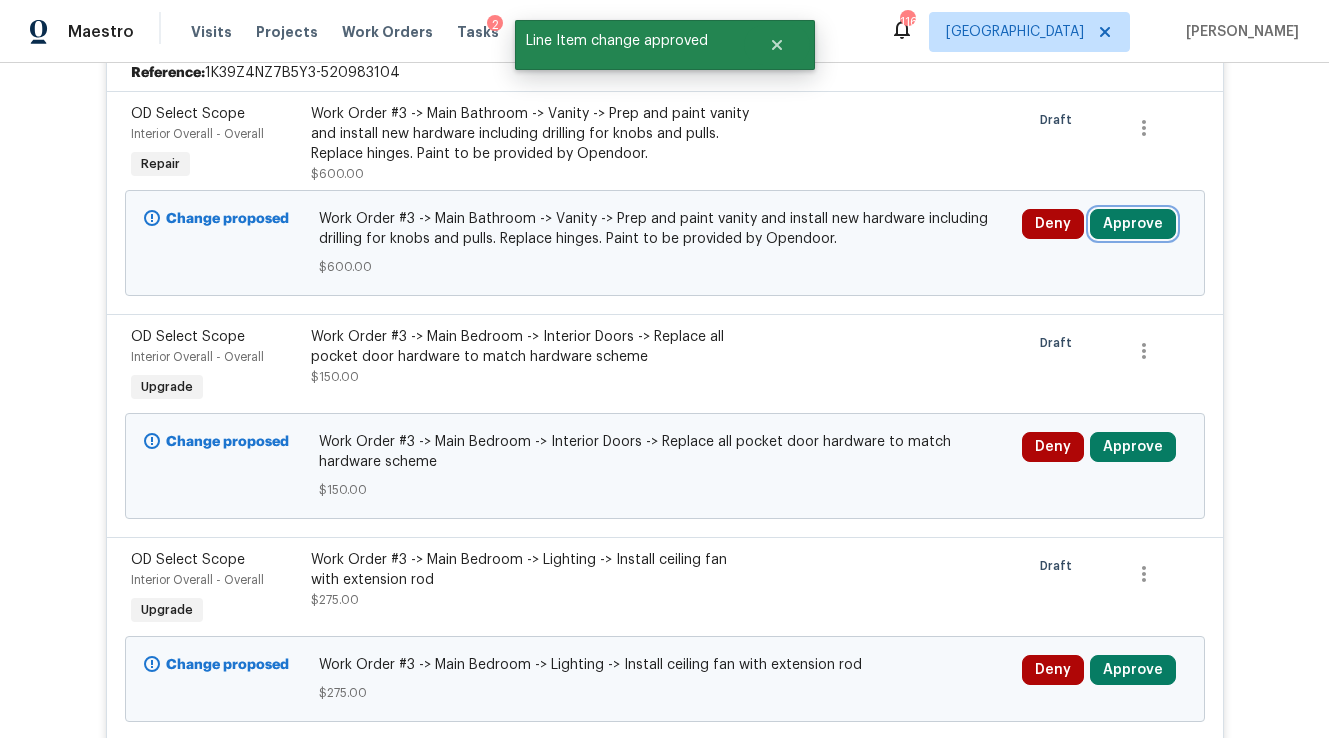 click on "Approve" at bounding box center (1133, 224) 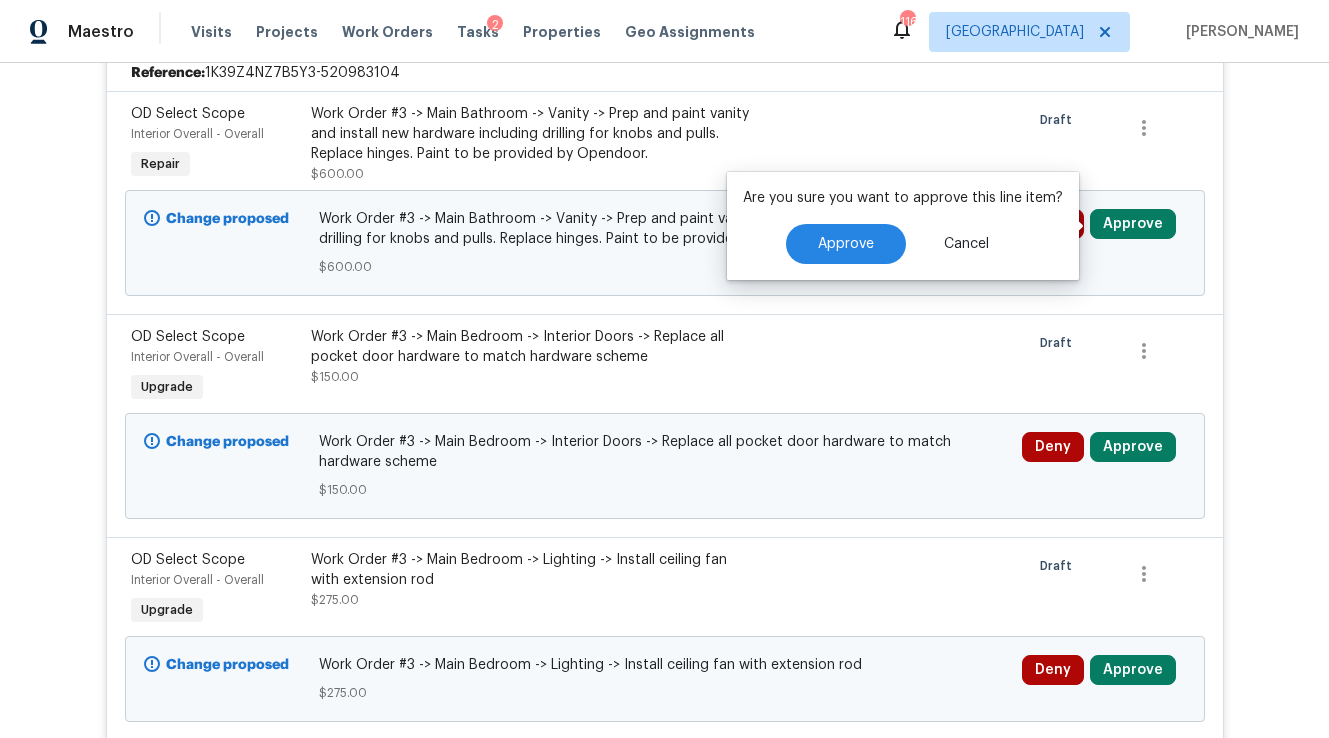 click on "Approve" at bounding box center [846, 244] 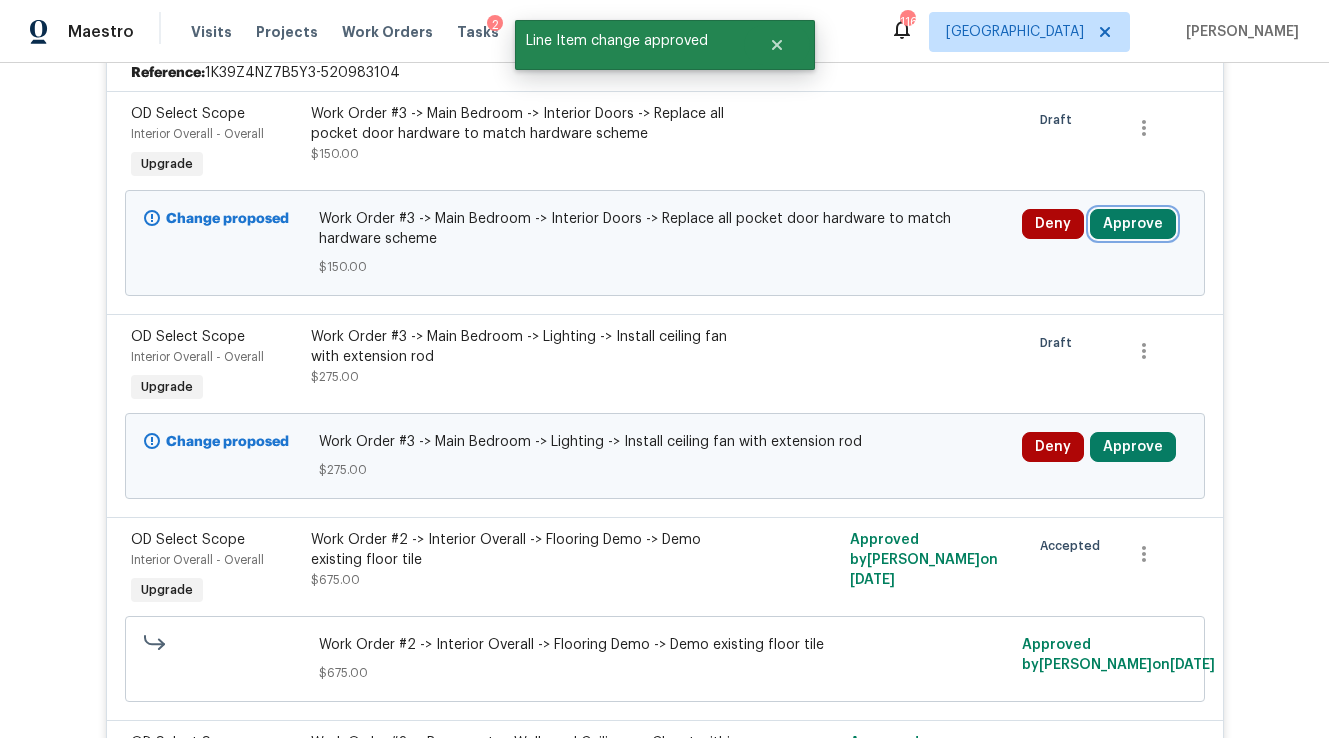 click on "Approve" at bounding box center [1133, 224] 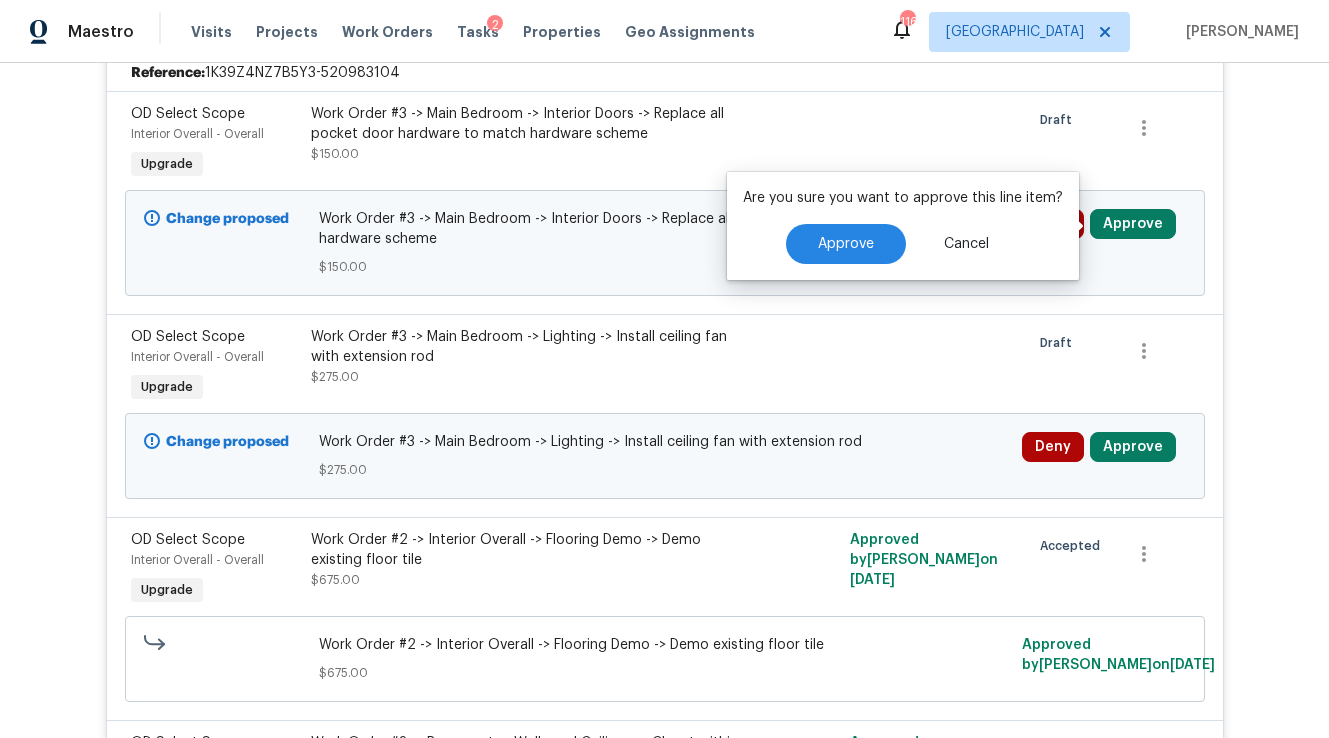 click on "Are you sure you want to approve this line item? Approve Cancel" at bounding box center [903, 226] 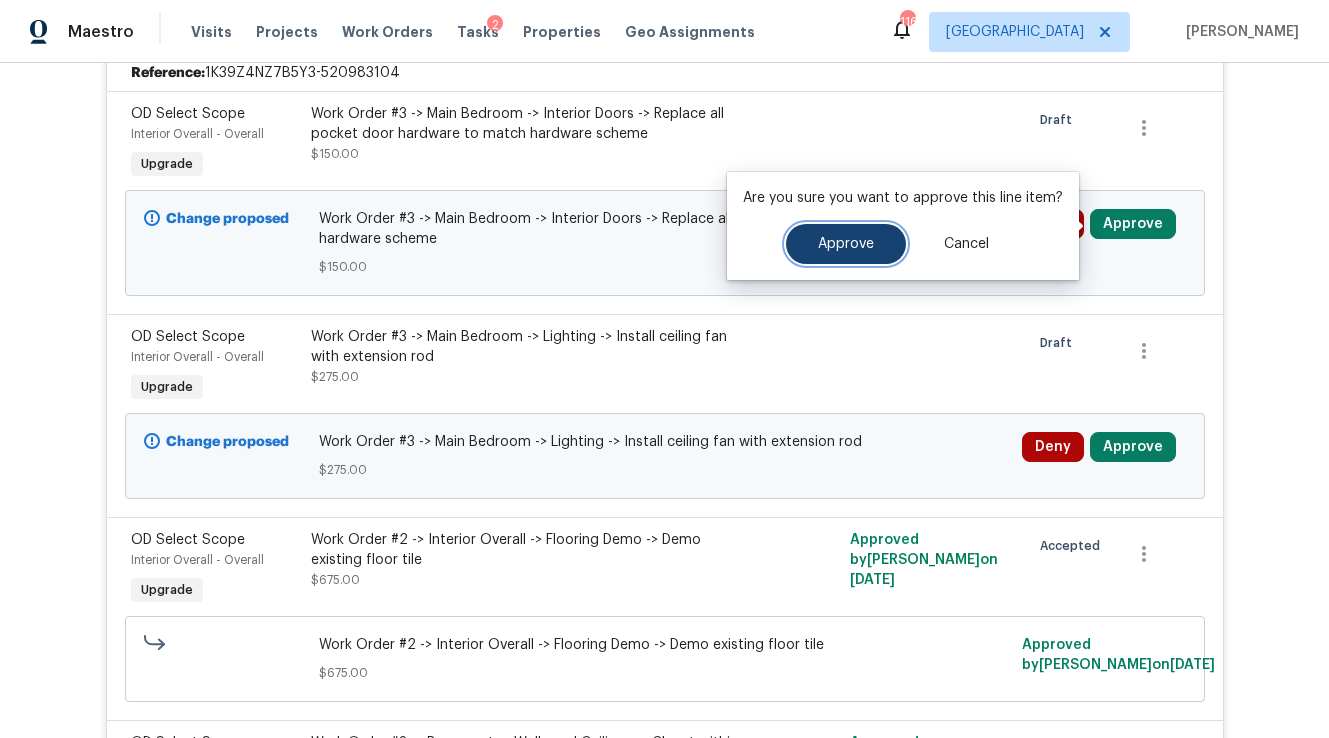 click on "Approve" at bounding box center (846, 244) 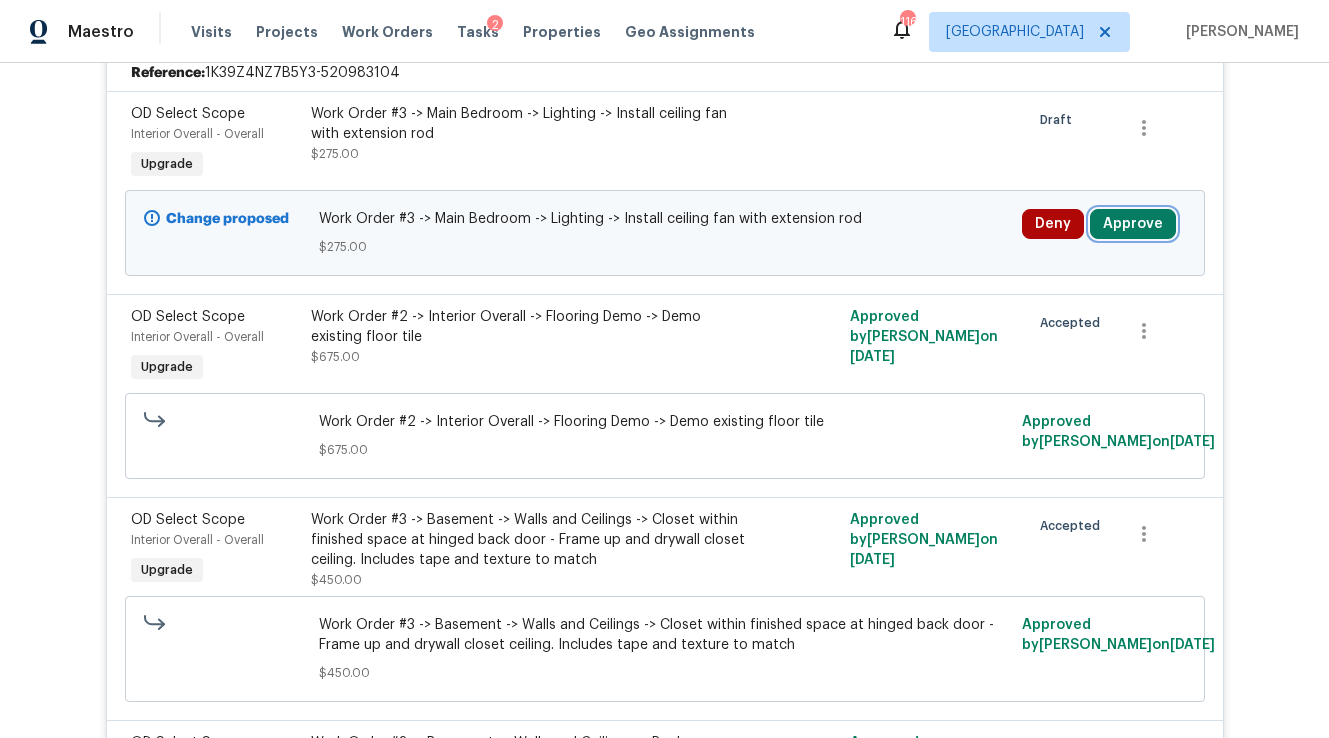 click on "Approve" at bounding box center [1133, 224] 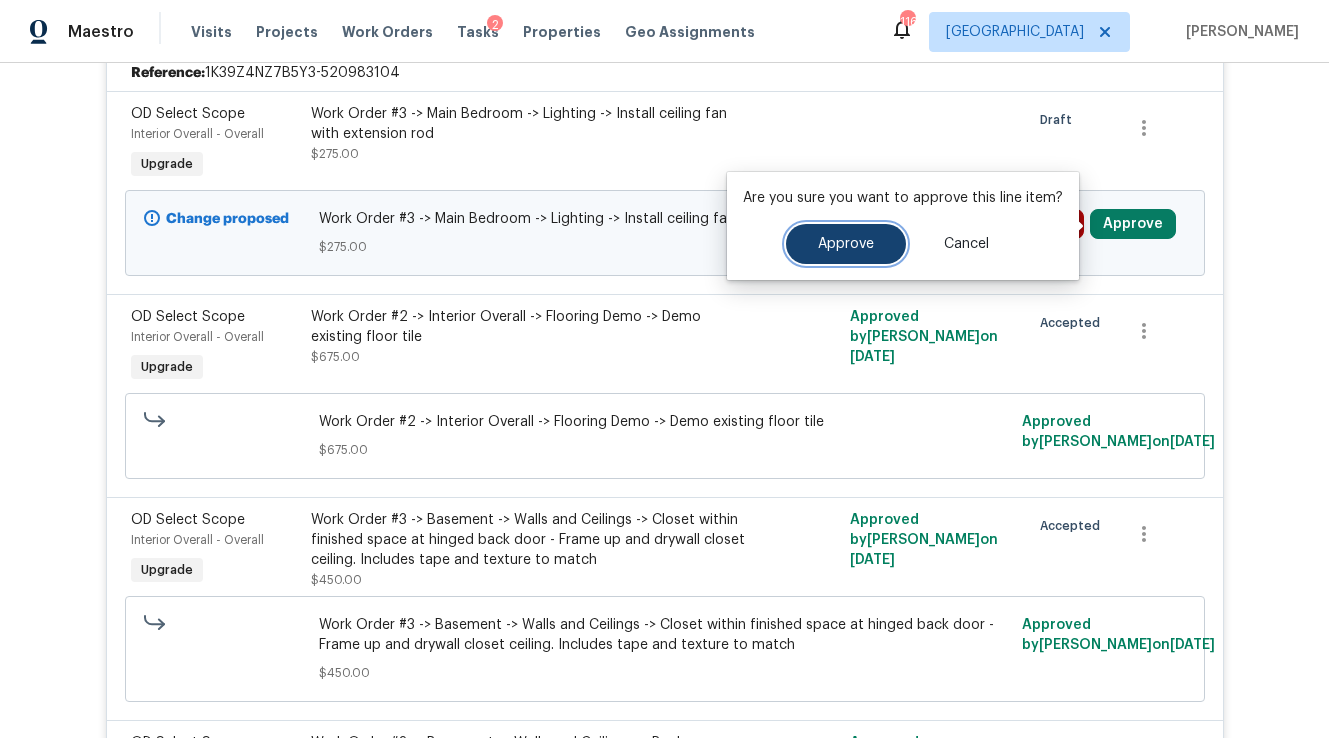 click on "Approve" at bounding box center (846, 244) 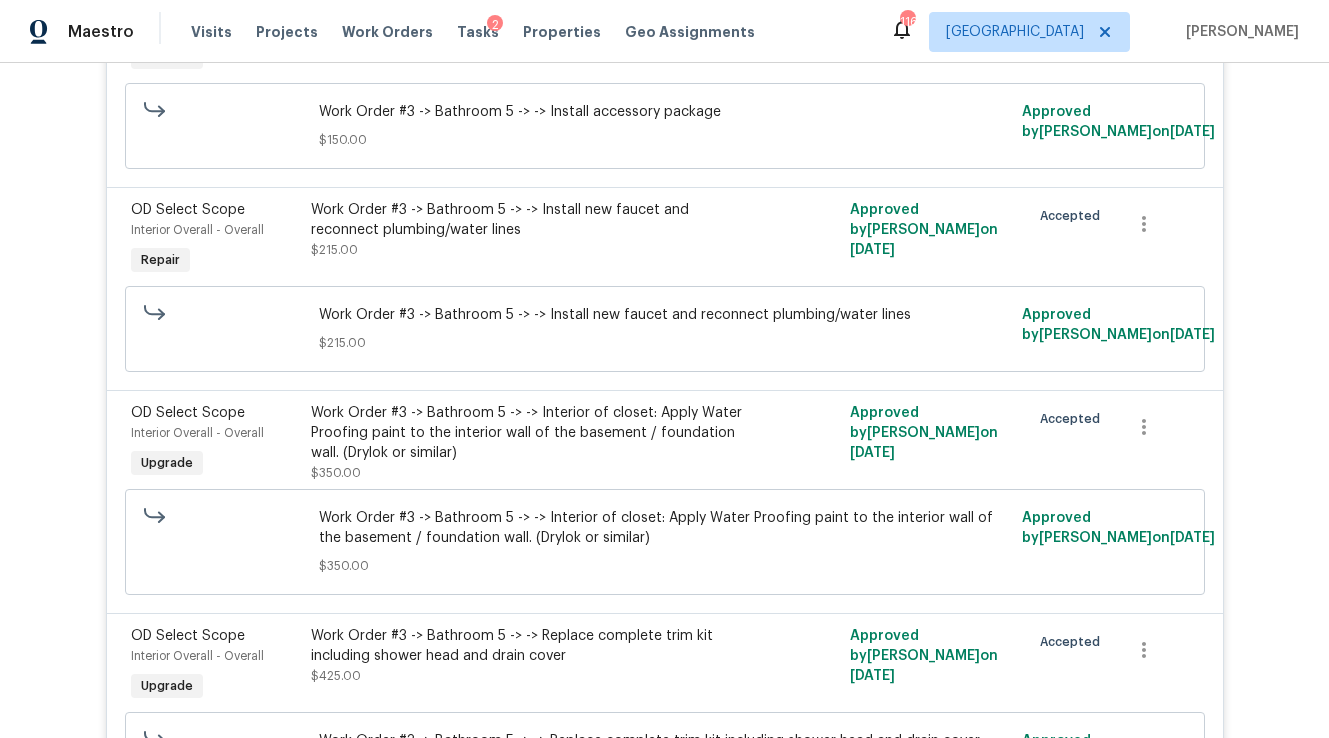 scroll, scrollTop: 25710, scrollLeft: 0, axis: vertical 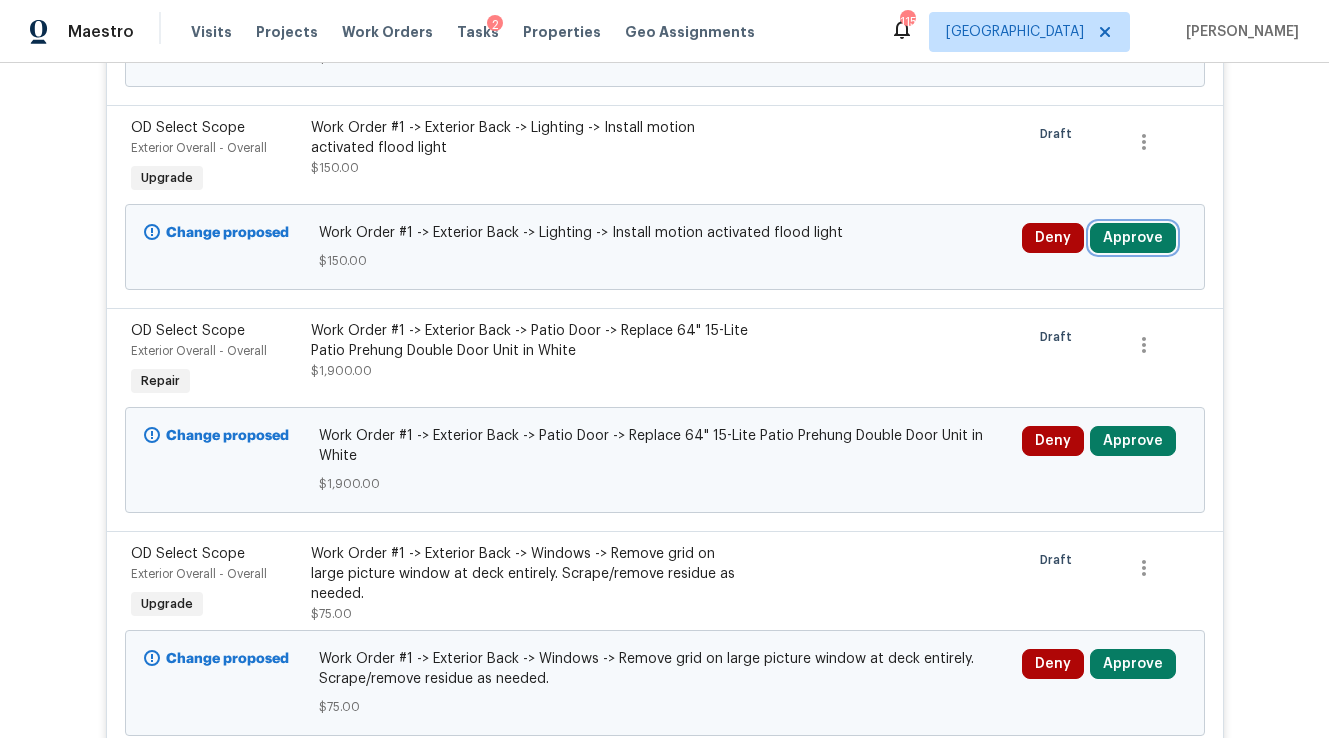 click on "Approve" at bounding box center [1133, 238] 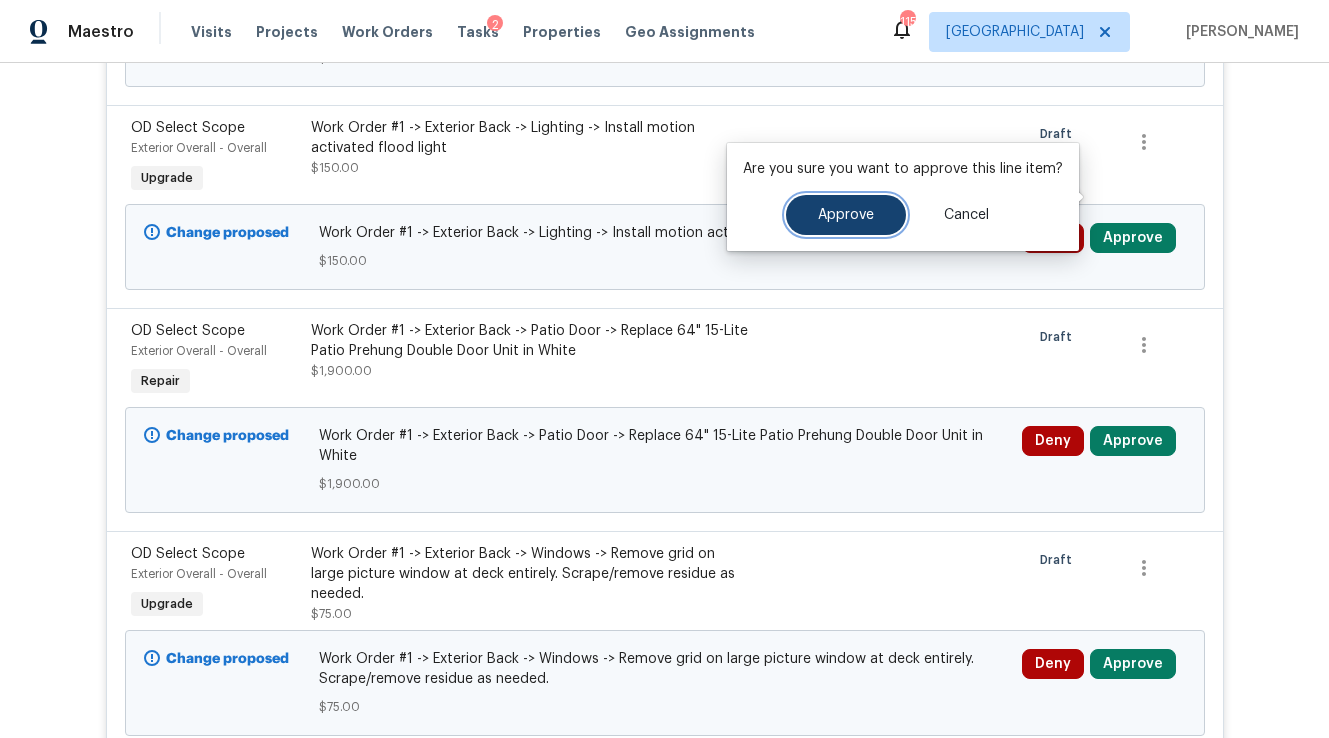click on "Approve" at bounding box center (846, 215) 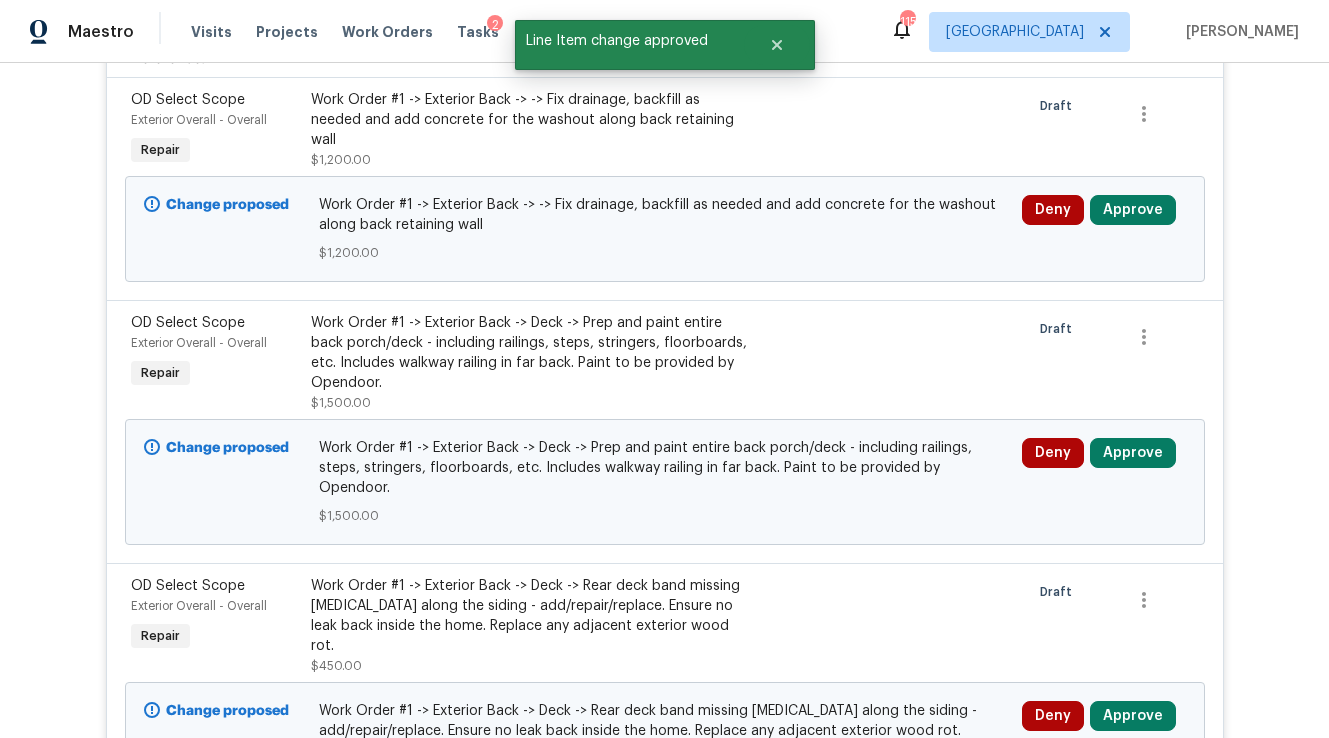scroll, scrollTop: 25710, scrollLeft: 0, axis: vertical 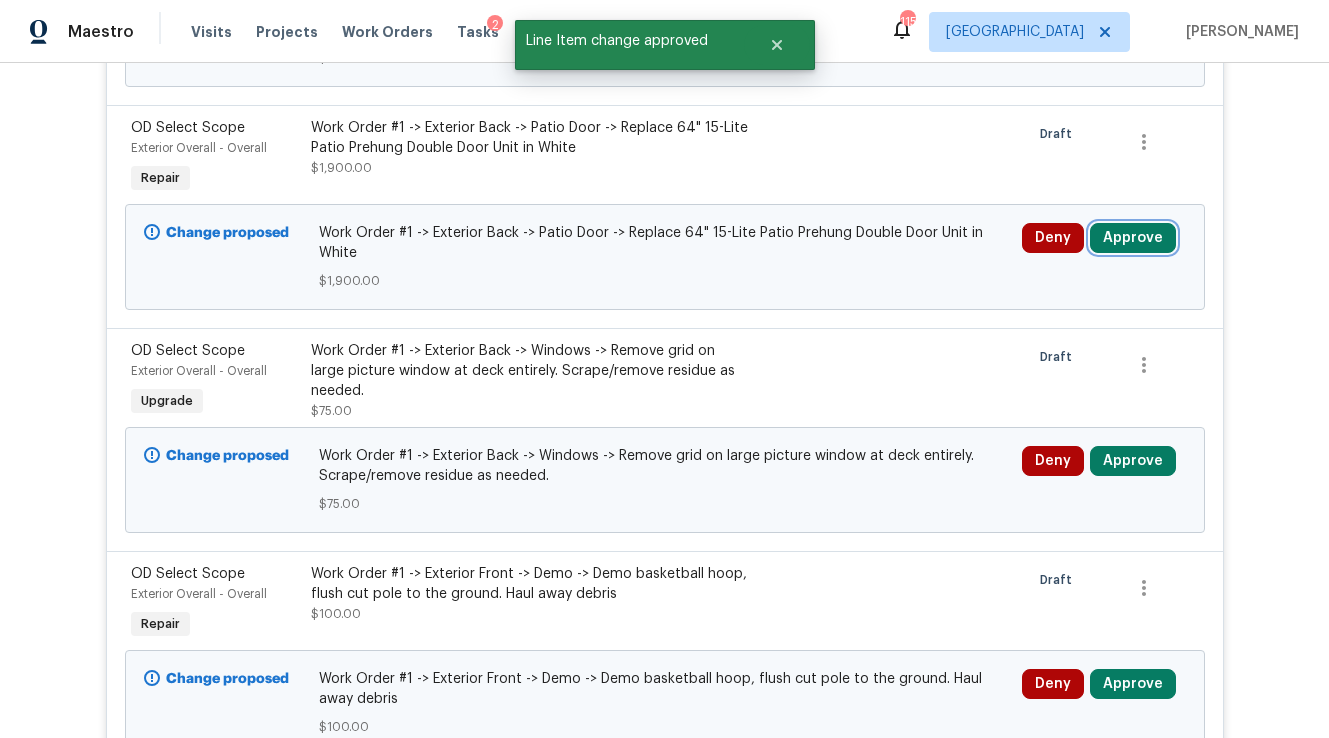 click on "Approve" at bounding box center [1133, 238] 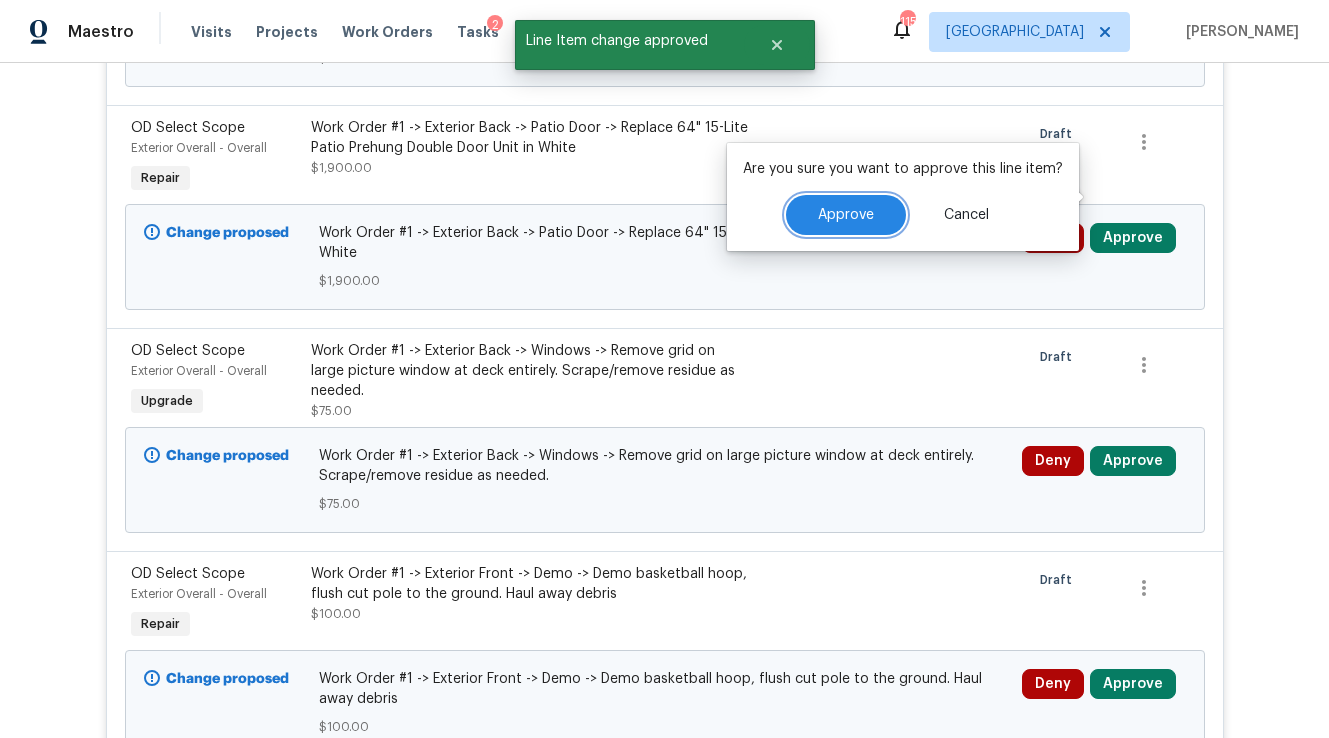 click on "Approve" at bounding box center (846, 215) 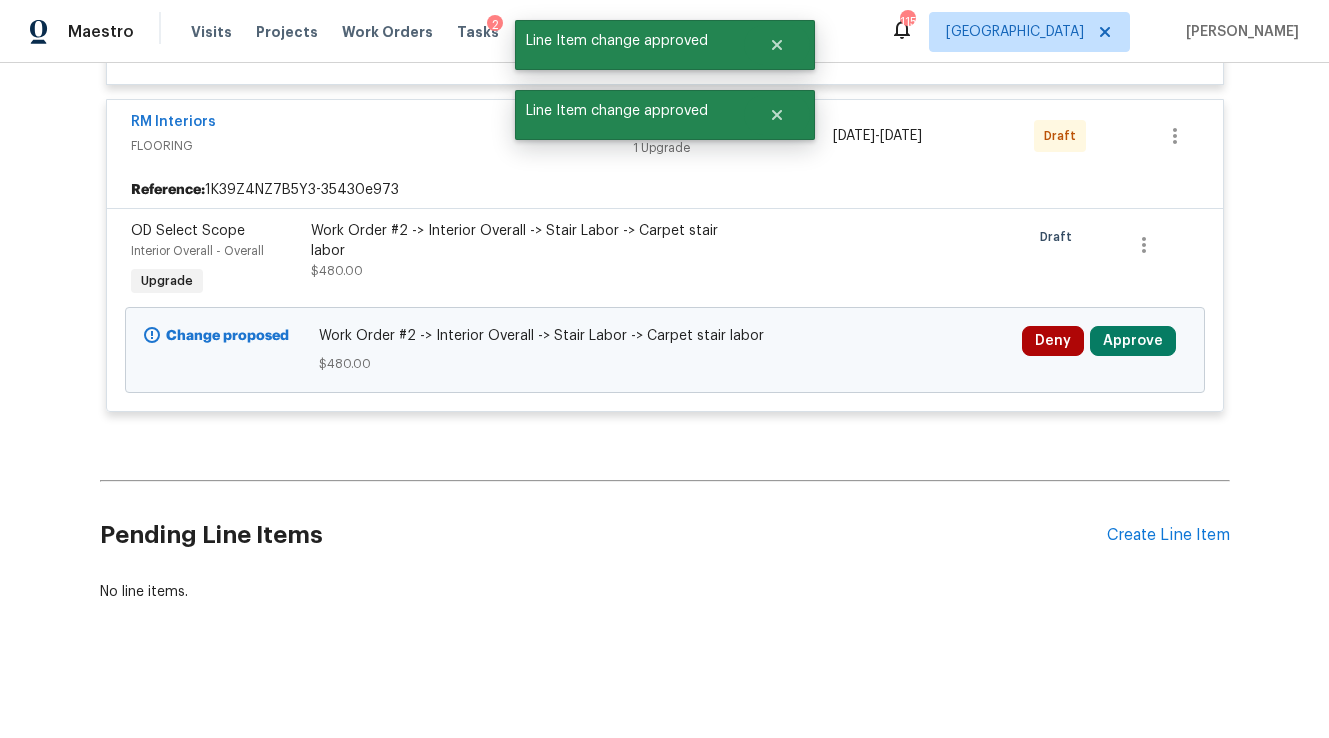 click at bounding box center [665, -11676] 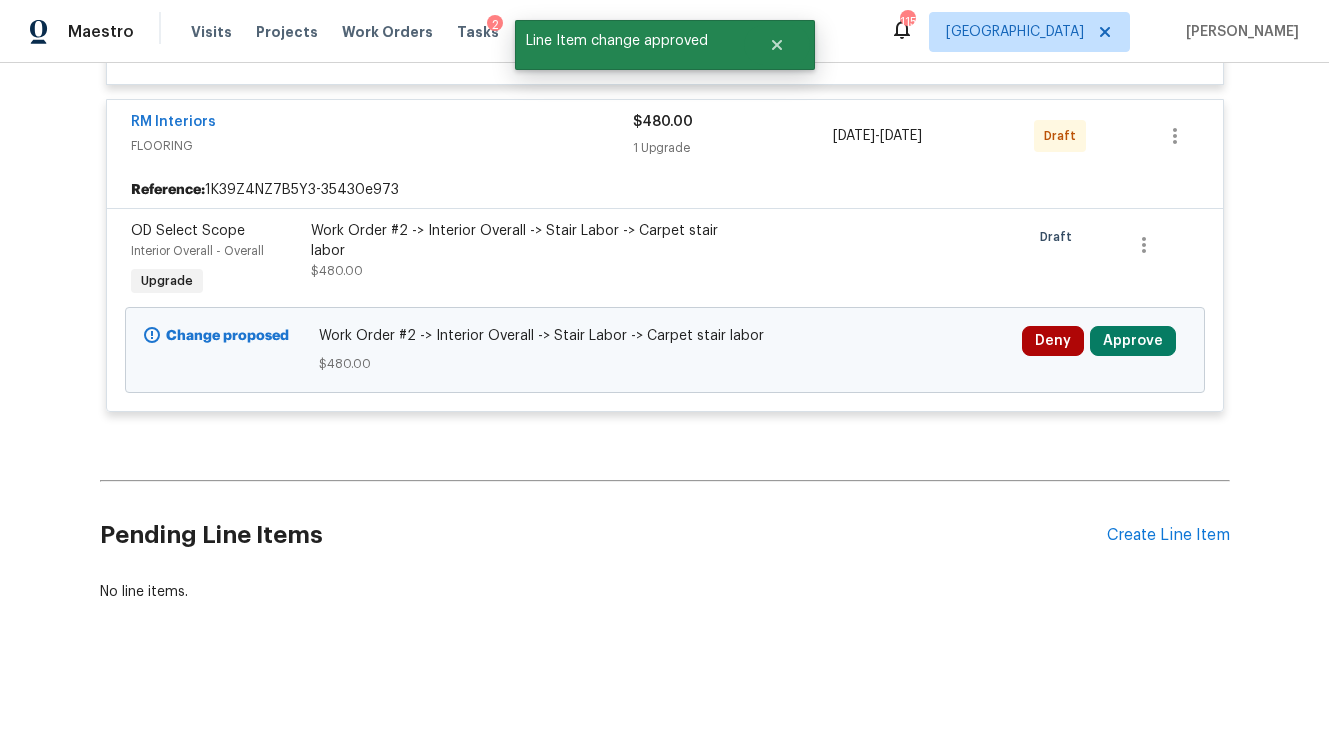 scroll, scrollTop: 24157, scrollLeft: 0, axis: vertical 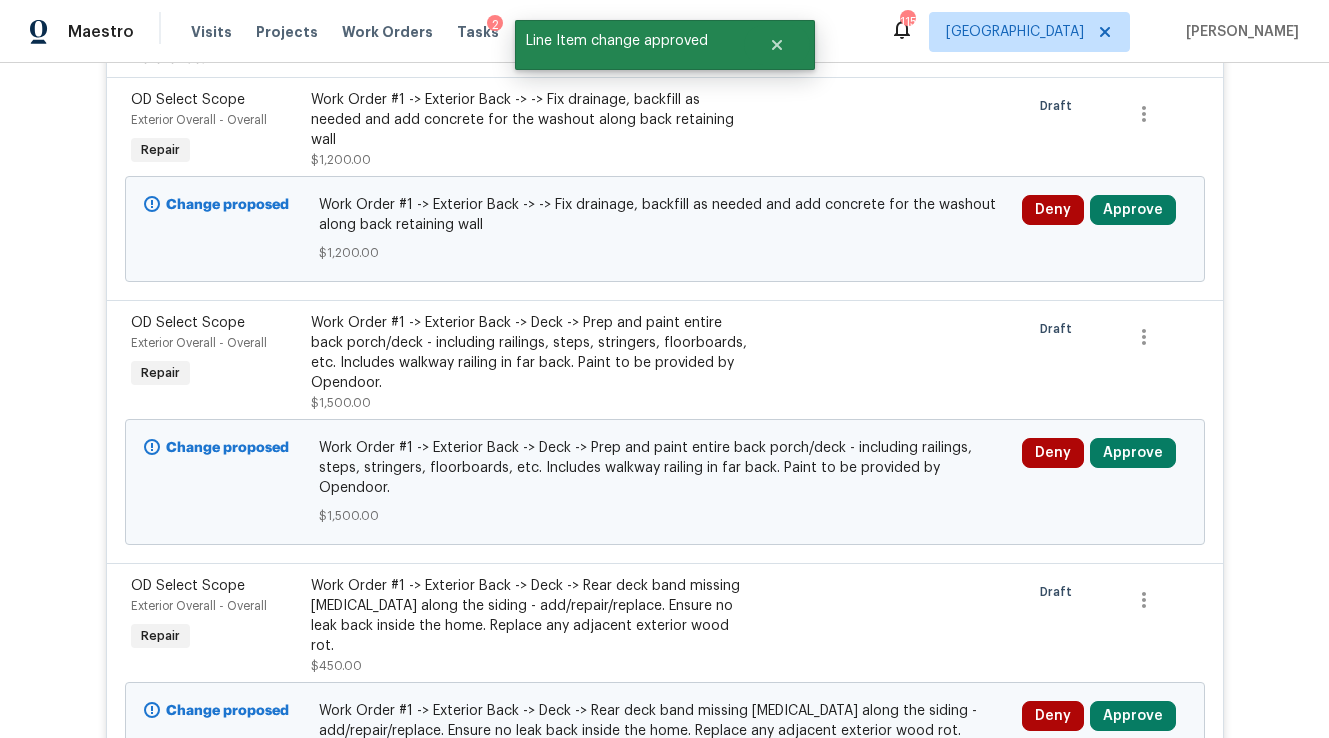 click on "Approve" at bounding box center [1133, 2014] 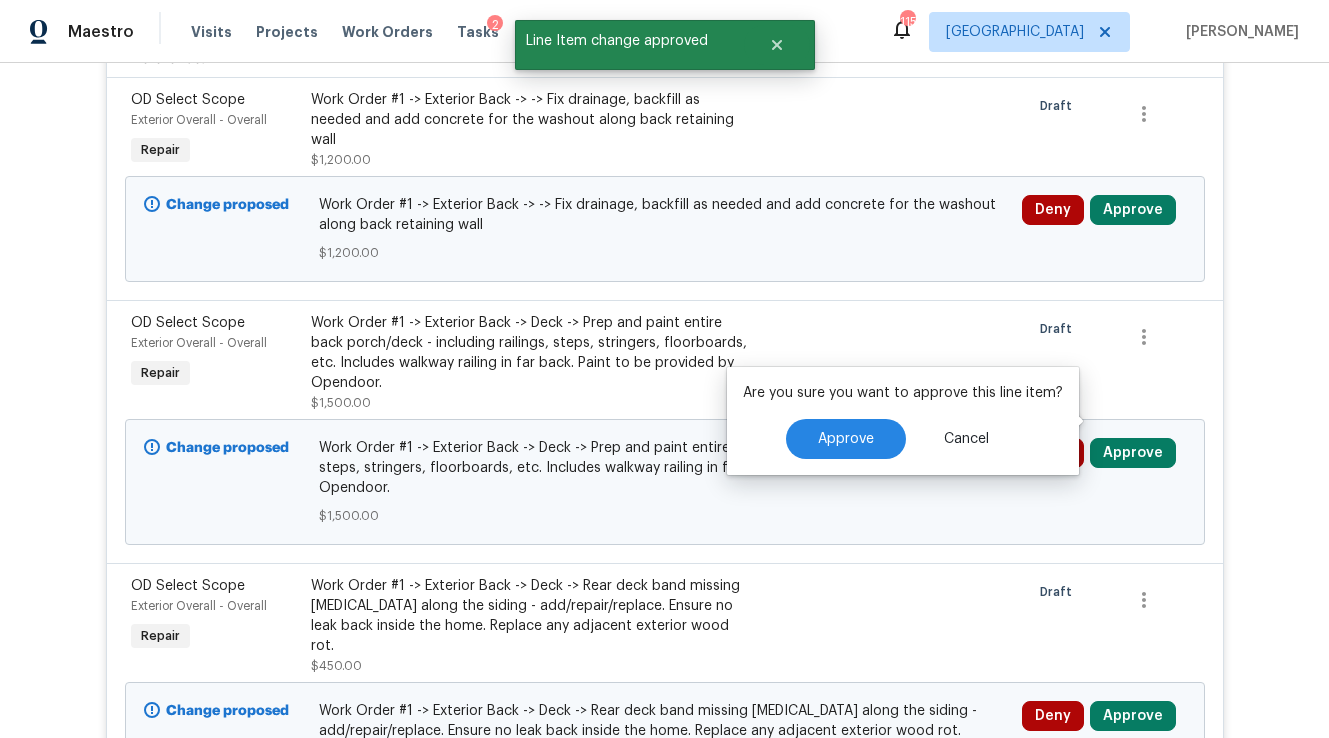 scroll, scrollTop: 25710, scrollLeft: 0, axis: vertical 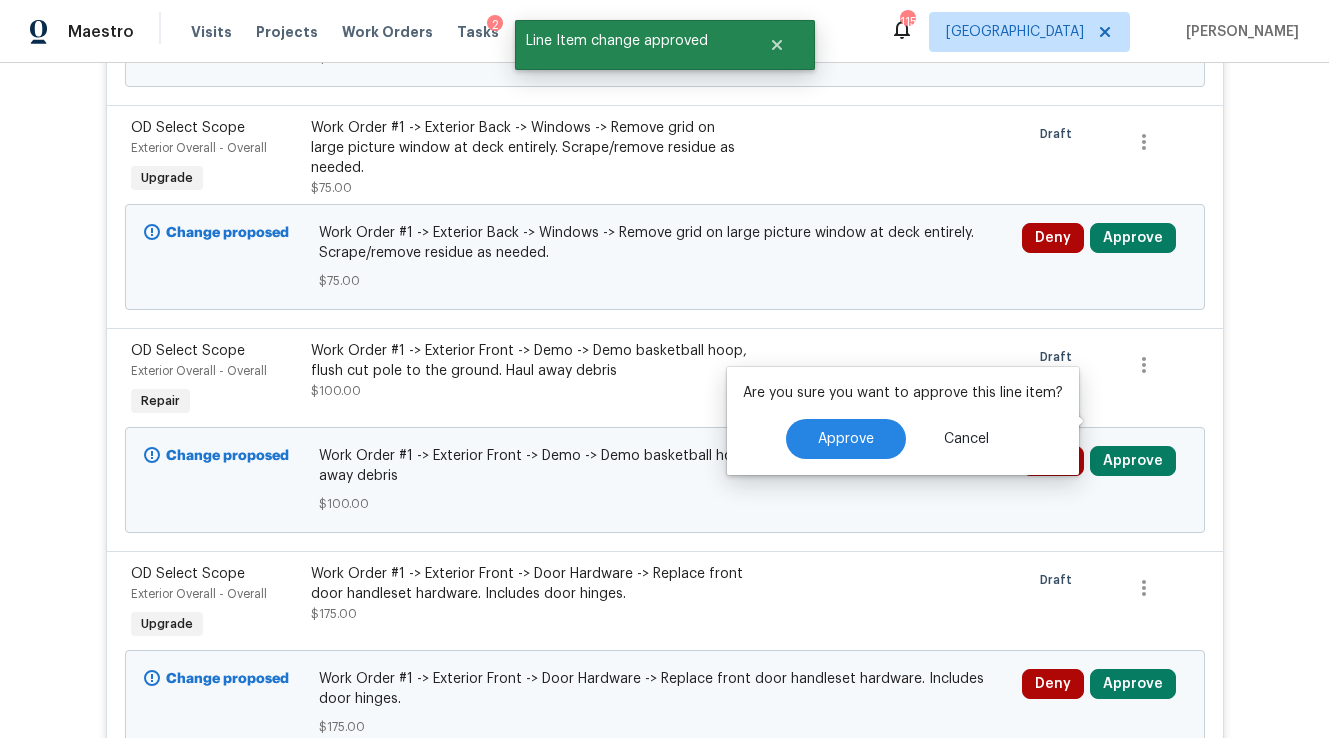 click on "Are you sure you want to approve this line item? Approve Cancel" at bounding box center [903, 421] 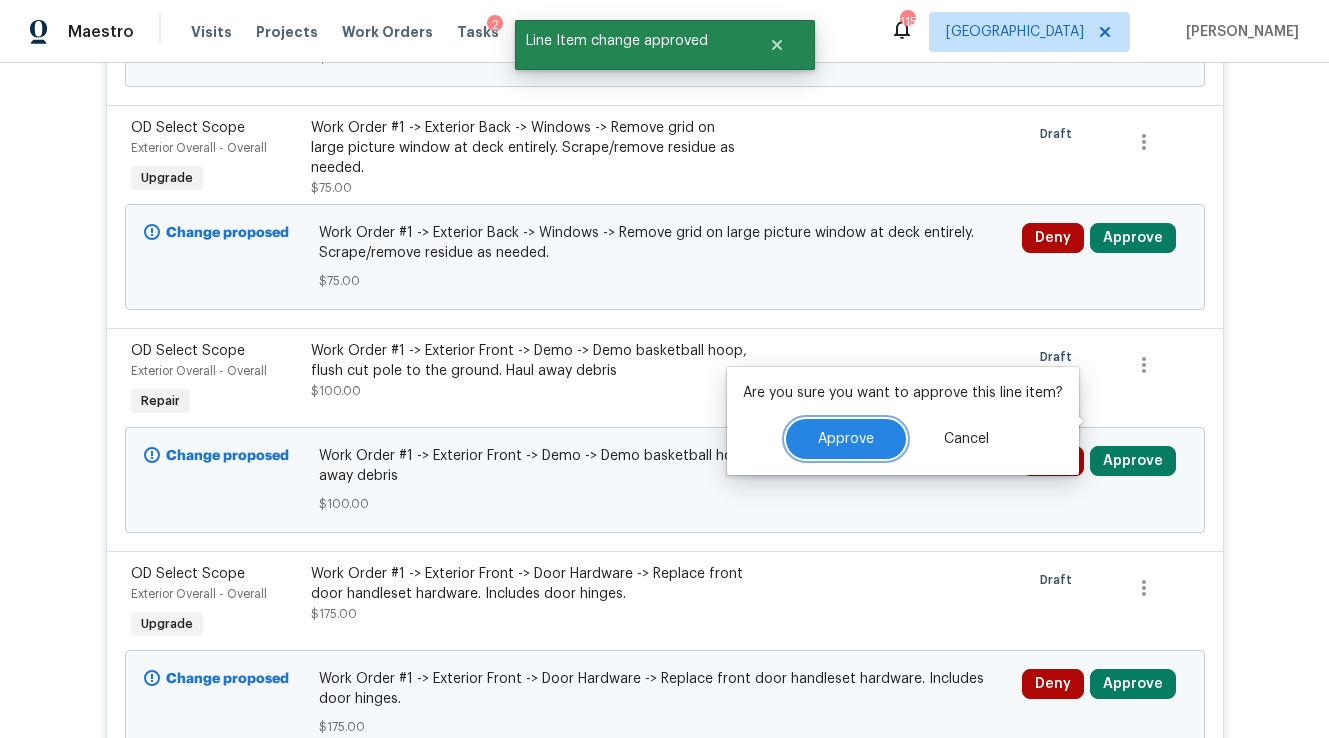 click on "Approve" at bounding box center (846, 439) 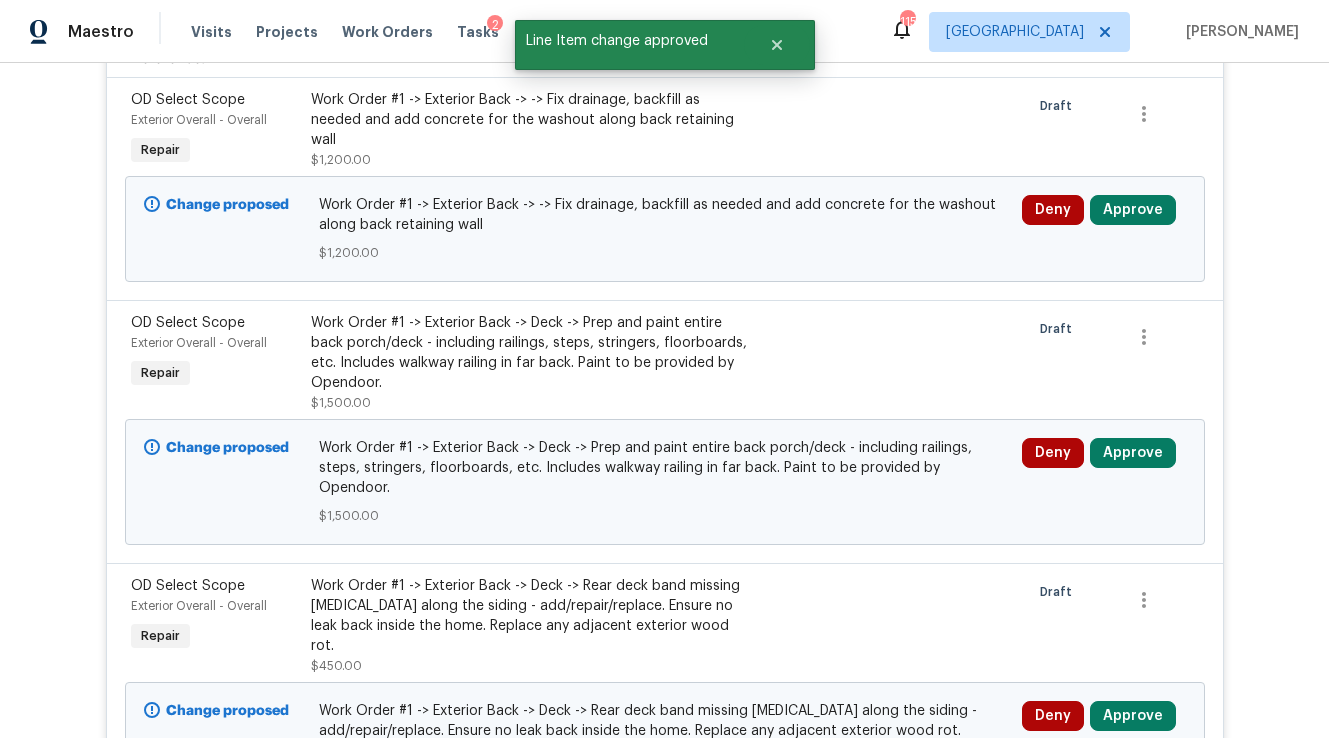 scroll, scrollTop: 27064, scrollLeft: 0, axis: vertical 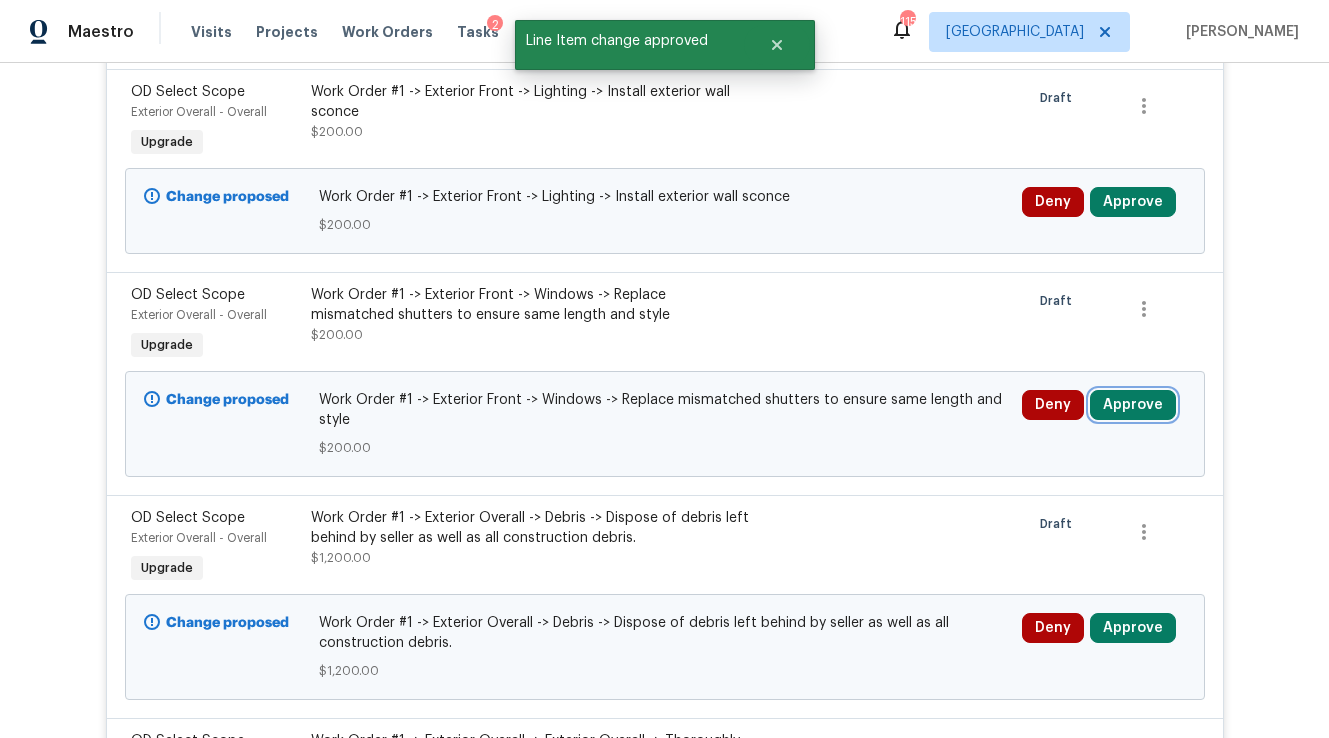 click on "Approve" at bounding box center [1133, 405] 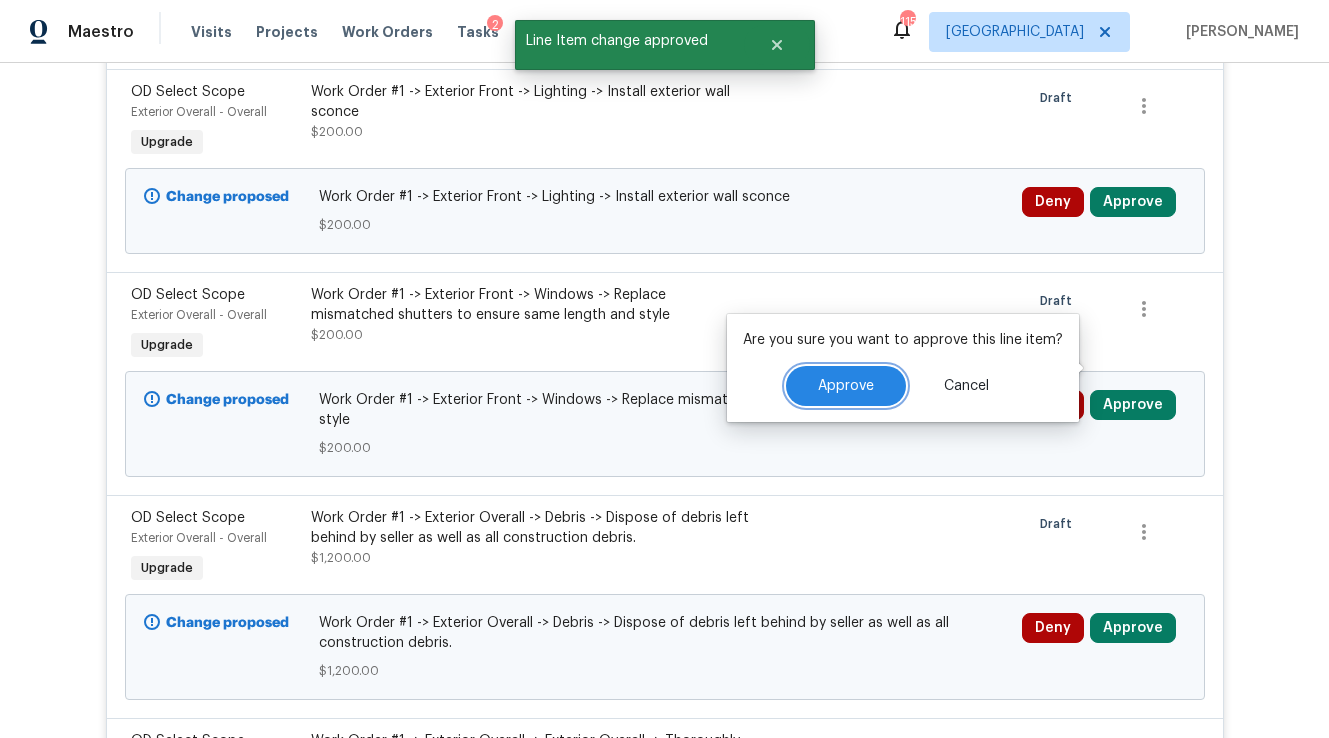 click on "Approve" at bounding box center (846, 386) 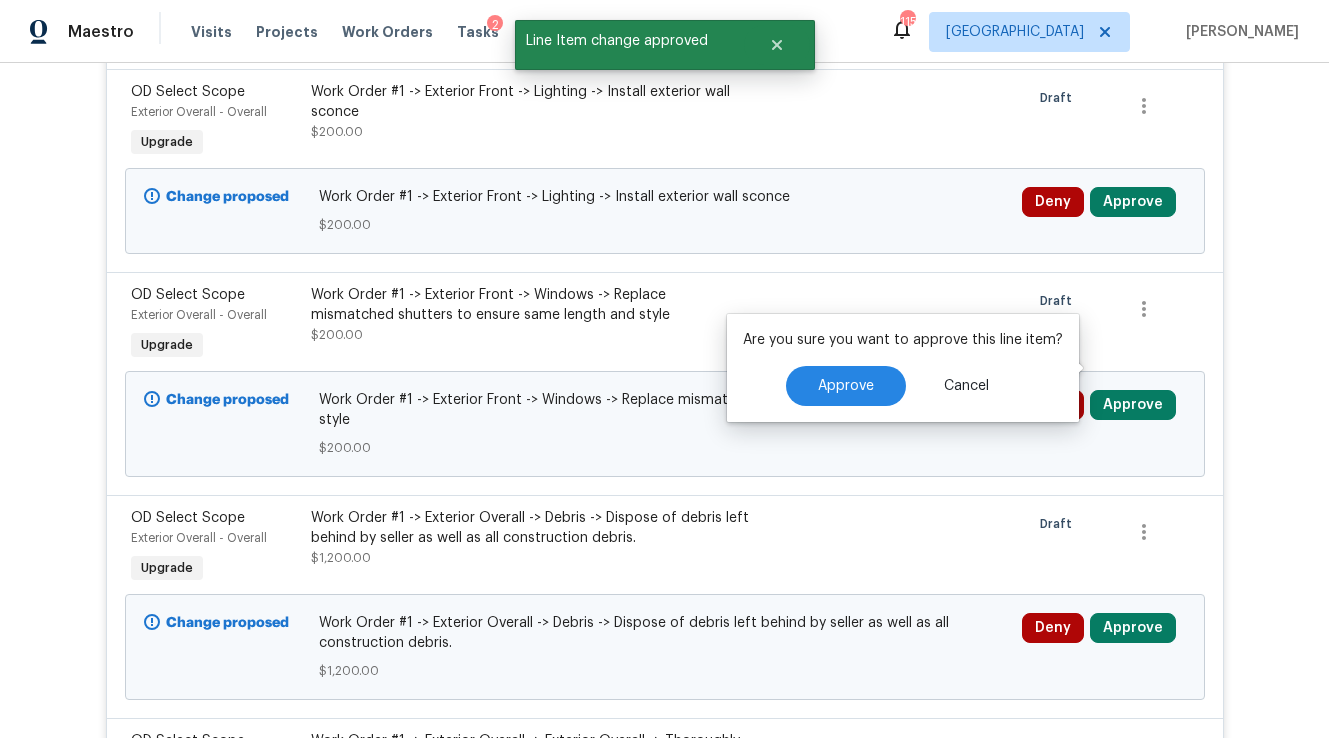 click on "Work Order #1 -> Exterior Front -> Windows -> Replace mismatched shutters to ensure same length and style" at bounding box center [664, 410] 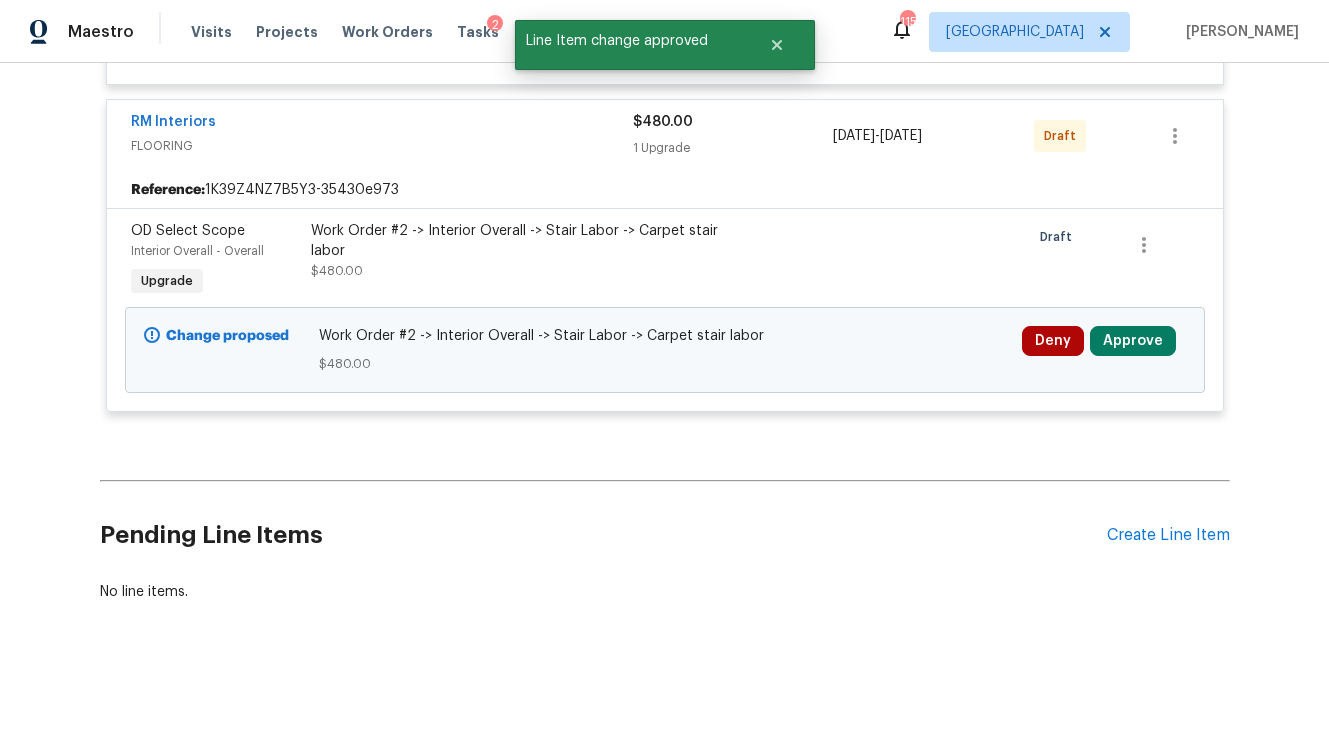 scroll, scrollTop: 24157, scrollLeft: 0, axis: vertical 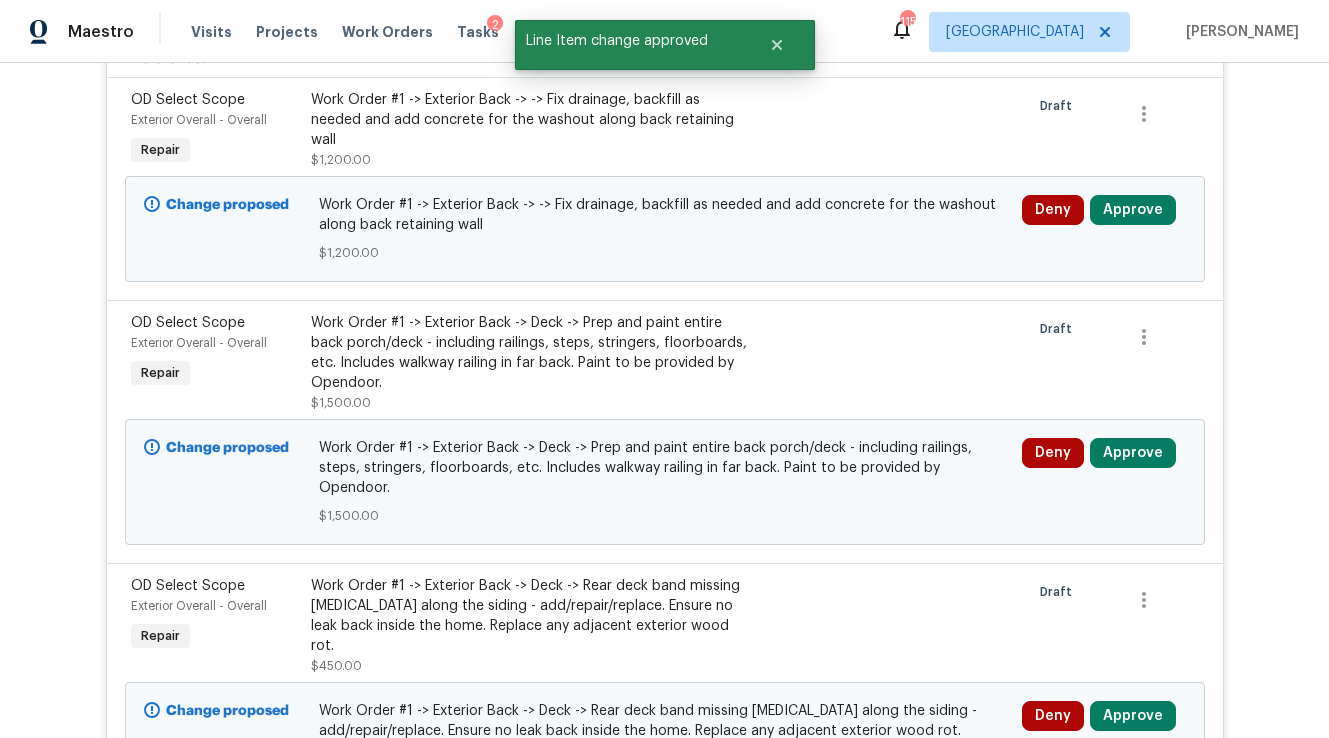 click on "Approve" at bounding box center [1133, 3312] 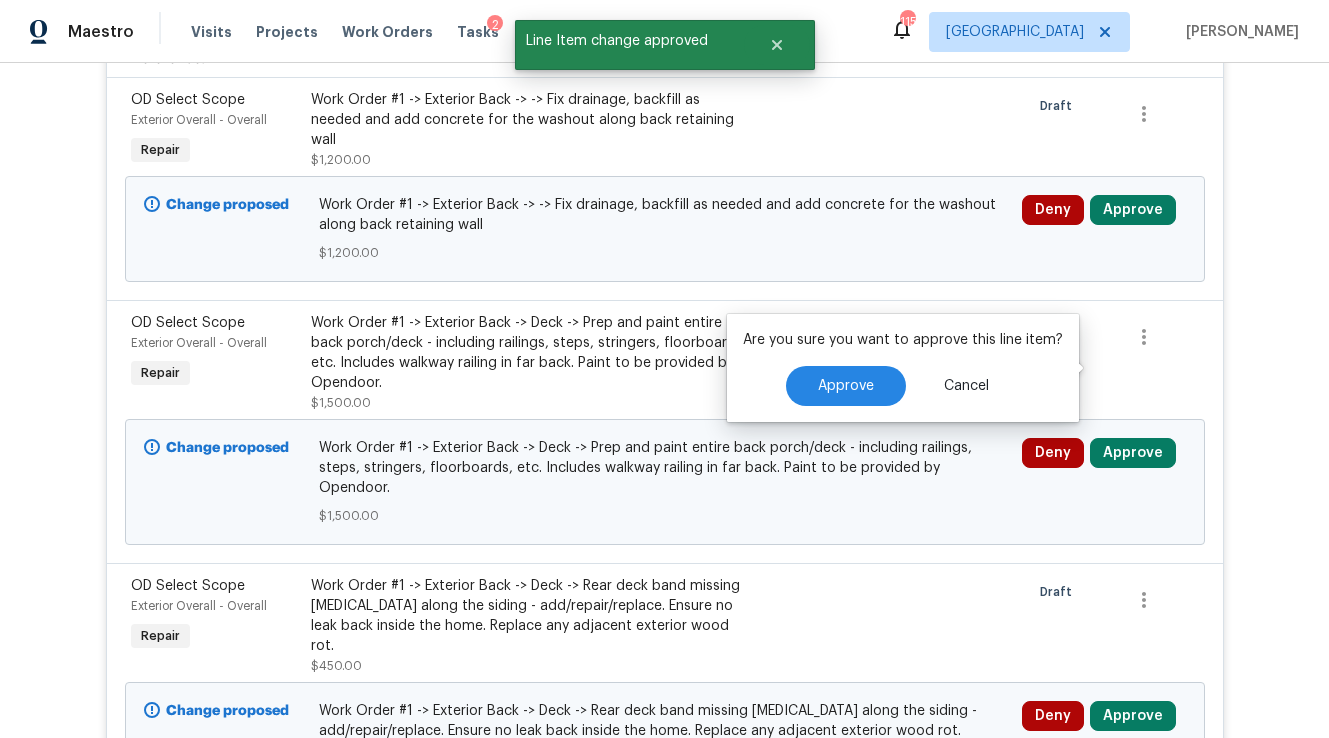 scroll, scrollTop: 27064, scrollLeft: 0, axis: vertical 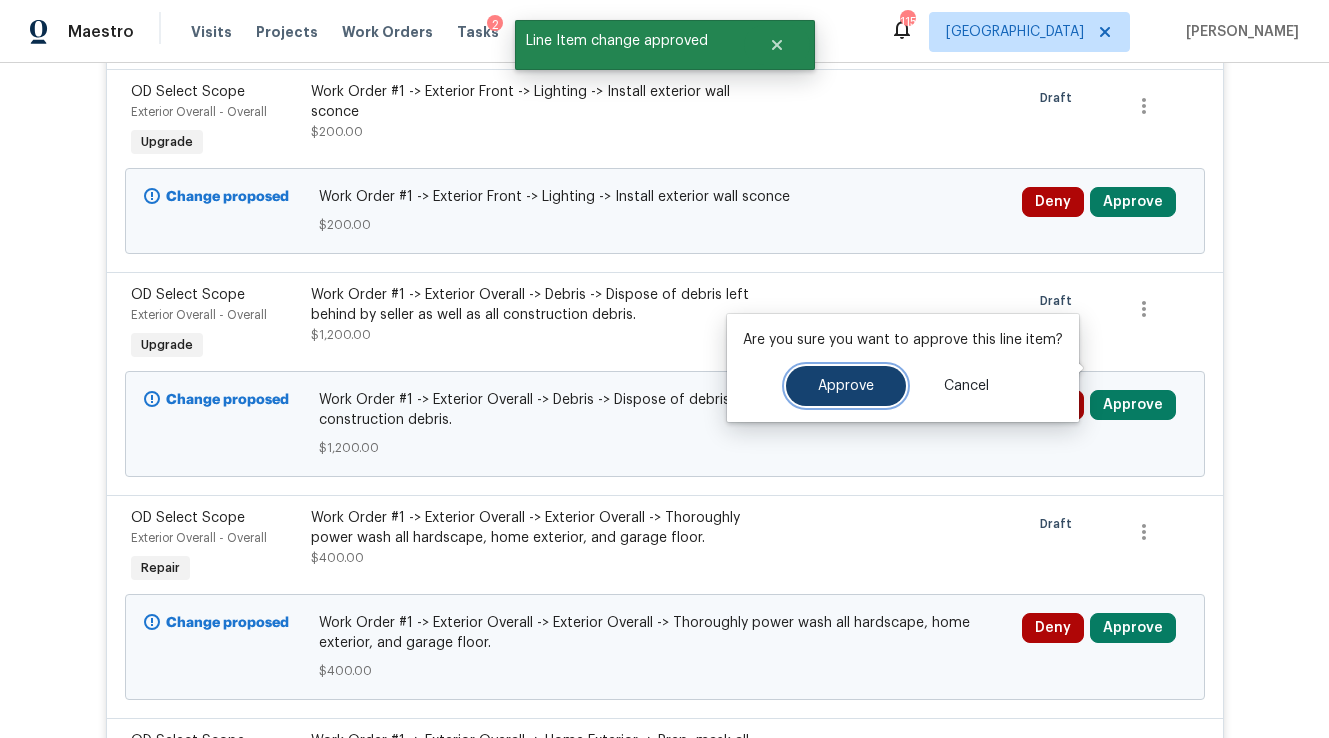 click on "Approve" at bounding box center [846, 386] 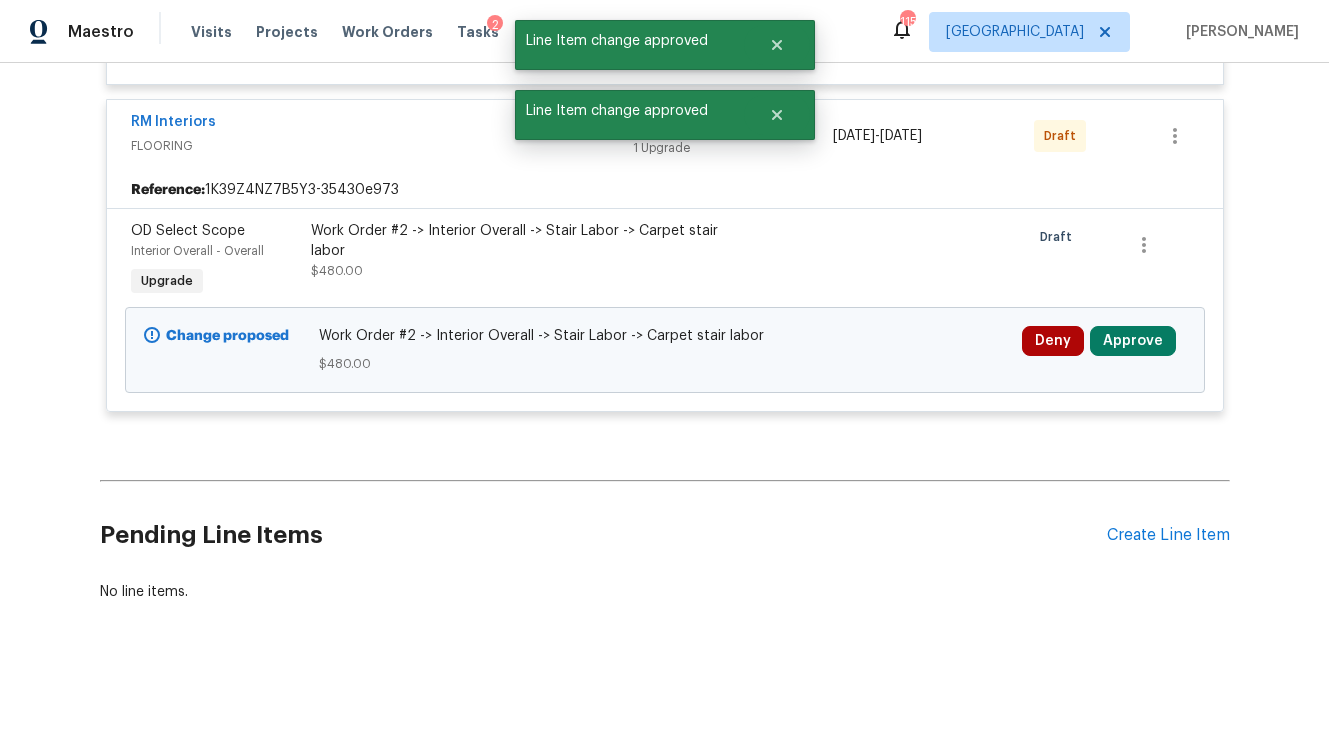 scroll, scrollTop: 24157, scrollLeft: 0, axis: vertical 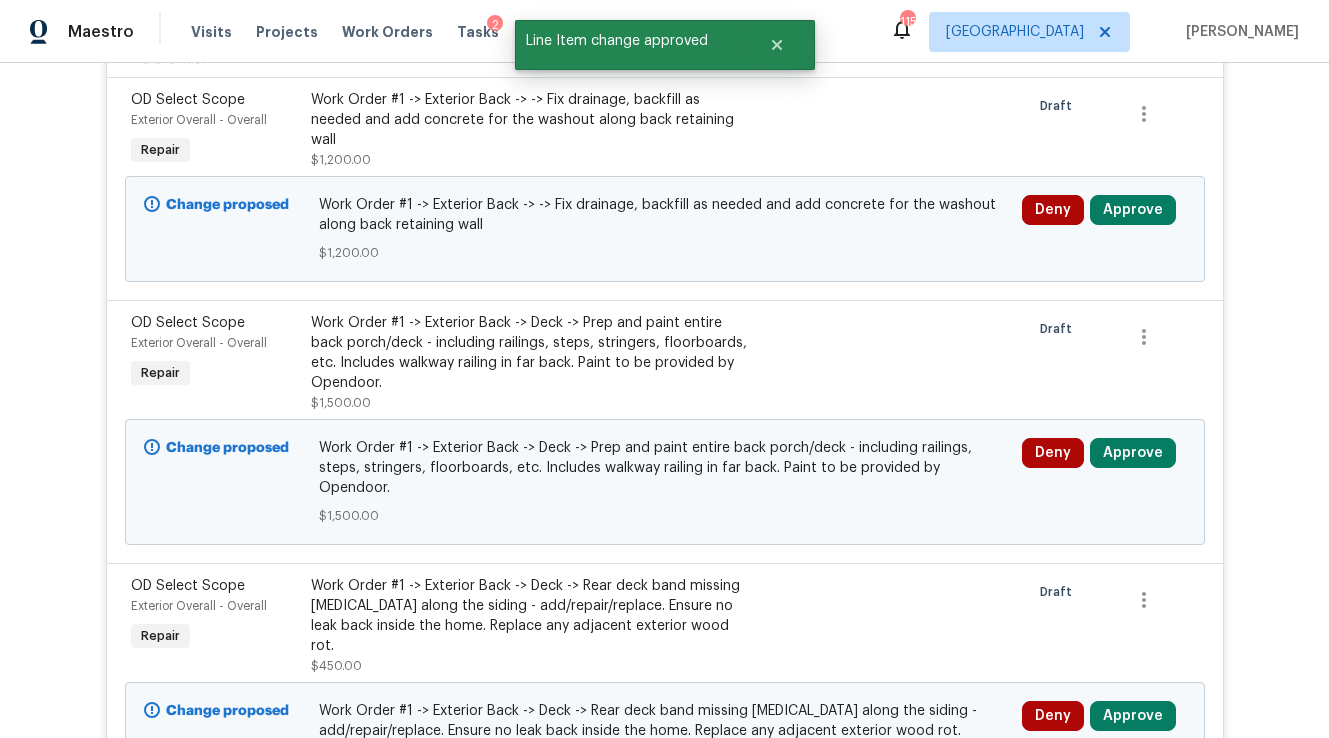 click on "Approve" at bounding box center (1133, 3312) 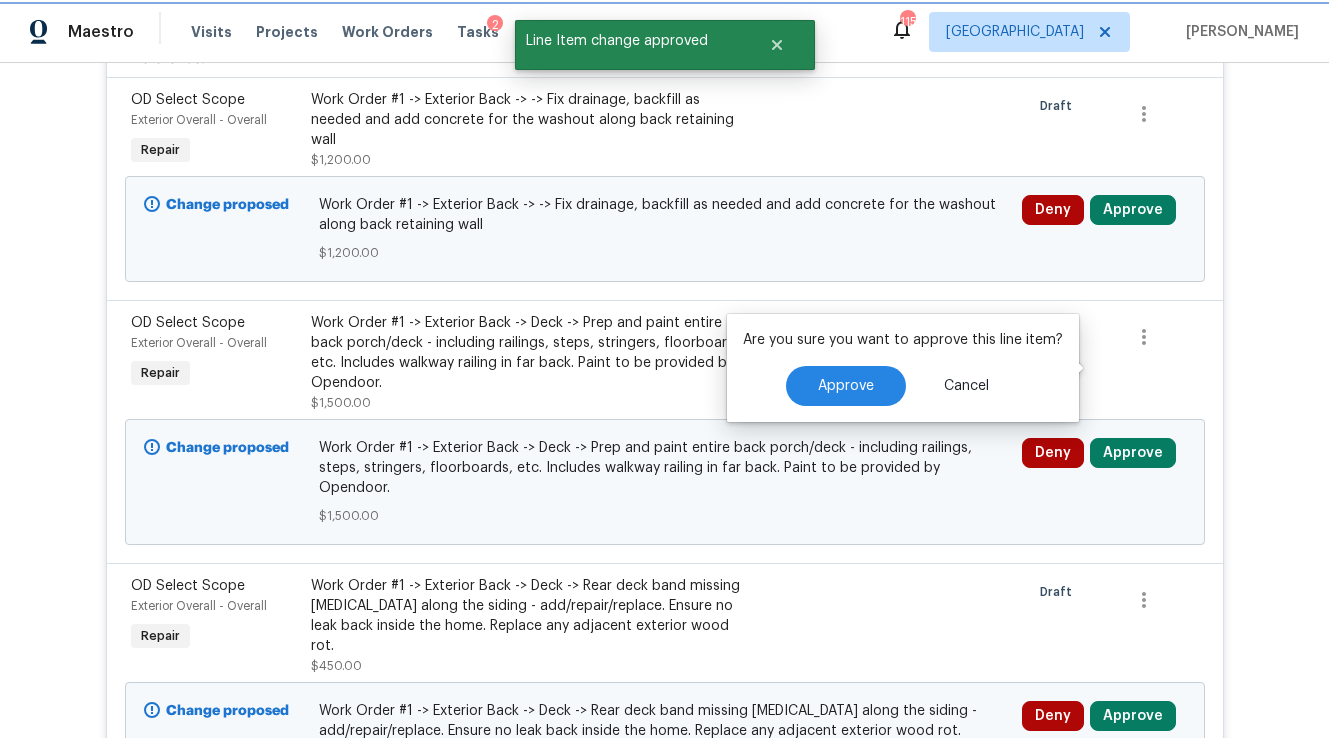scroll, scrollTop: 27064, scrollLeft: 0, axis: vertical 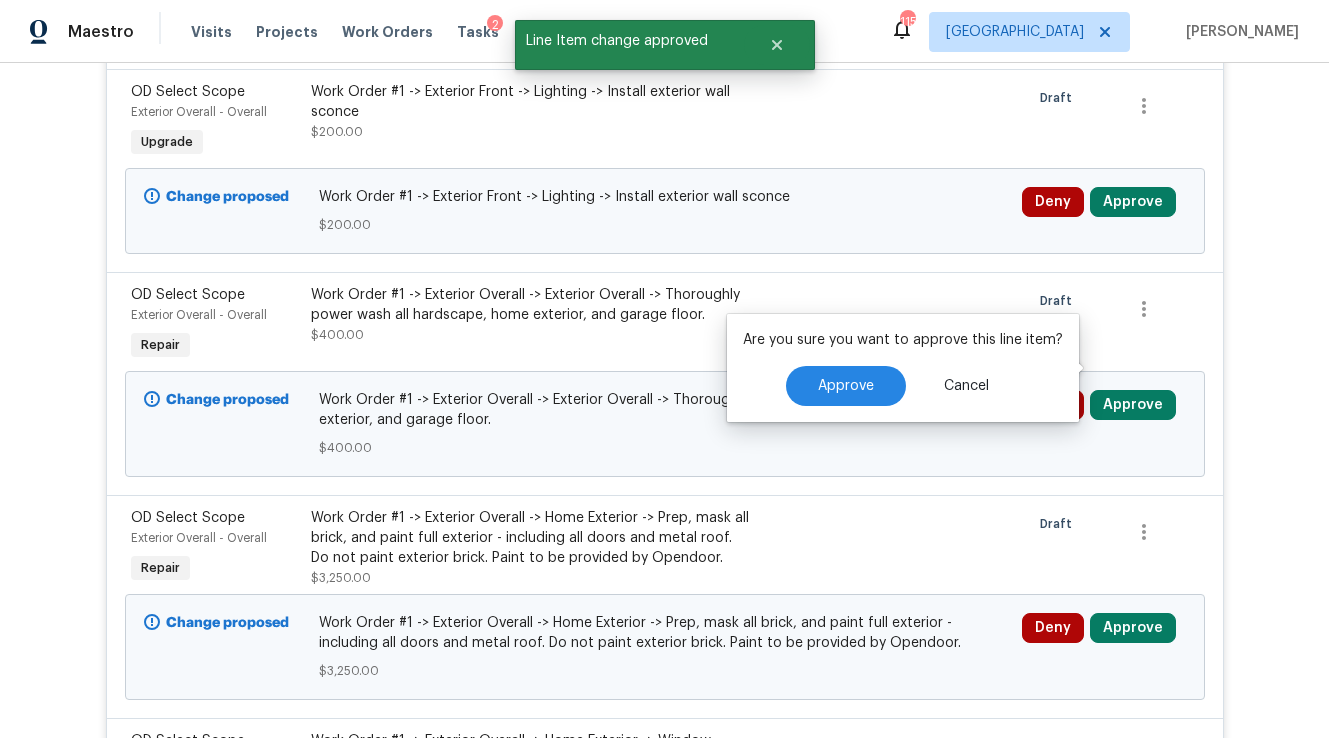 click on "Are you sure you want to approve this line item? Approve Cancel" at bounding box center (903, 368) 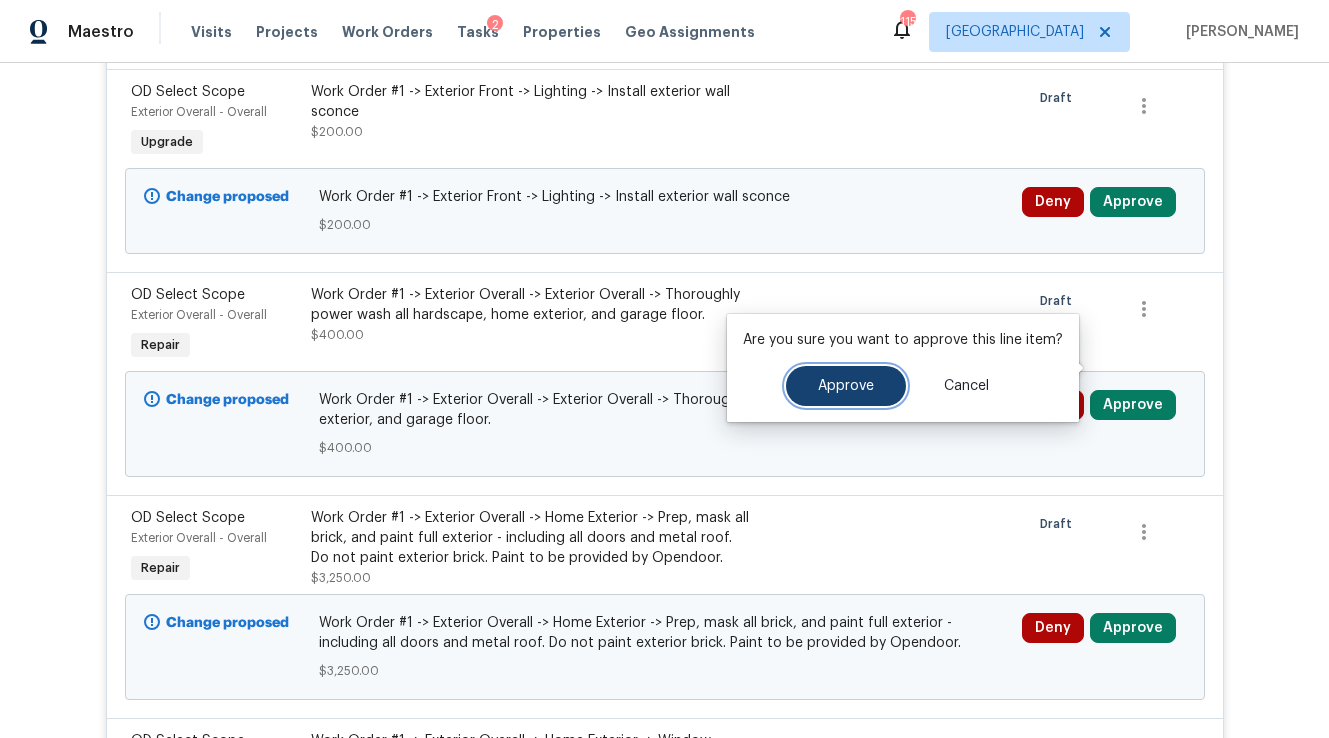 click on "Approve" at bounding box center [846, 386] 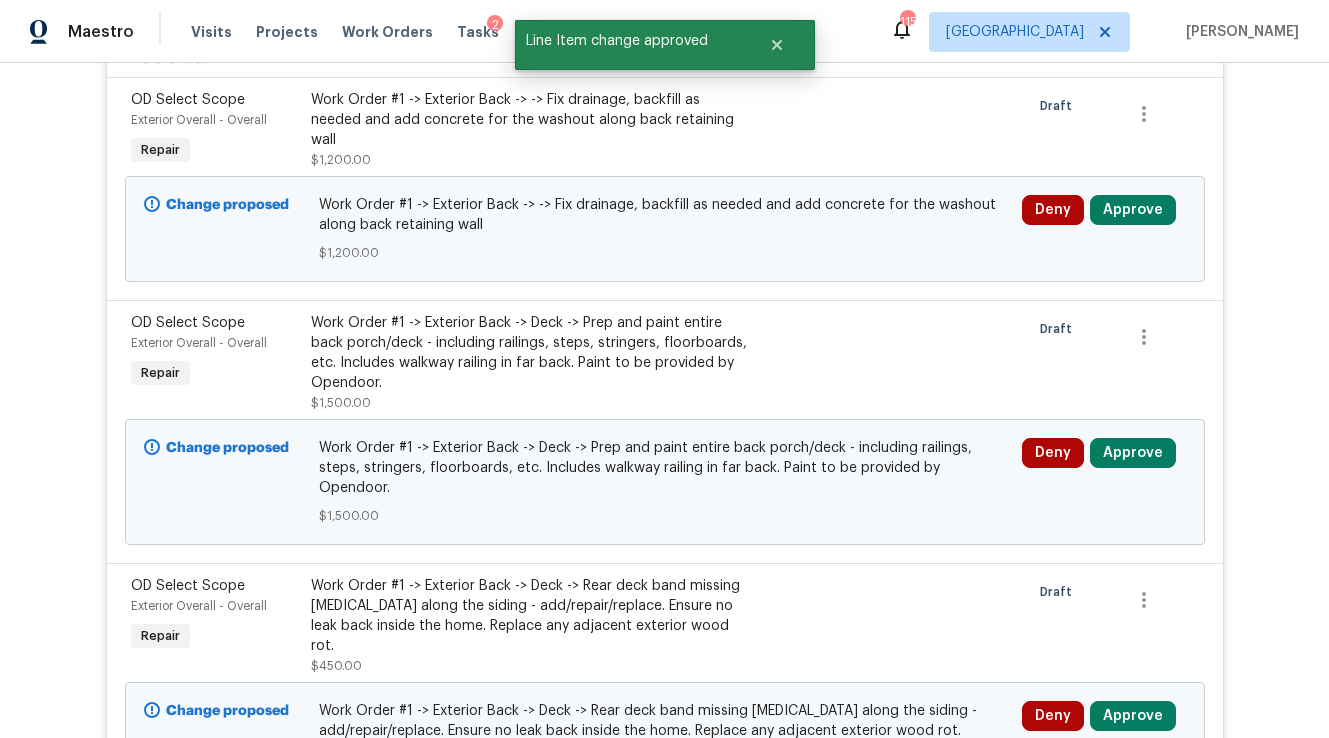 scroll, scrollTop: 27064, scrollLeft: 0, axis: vertical 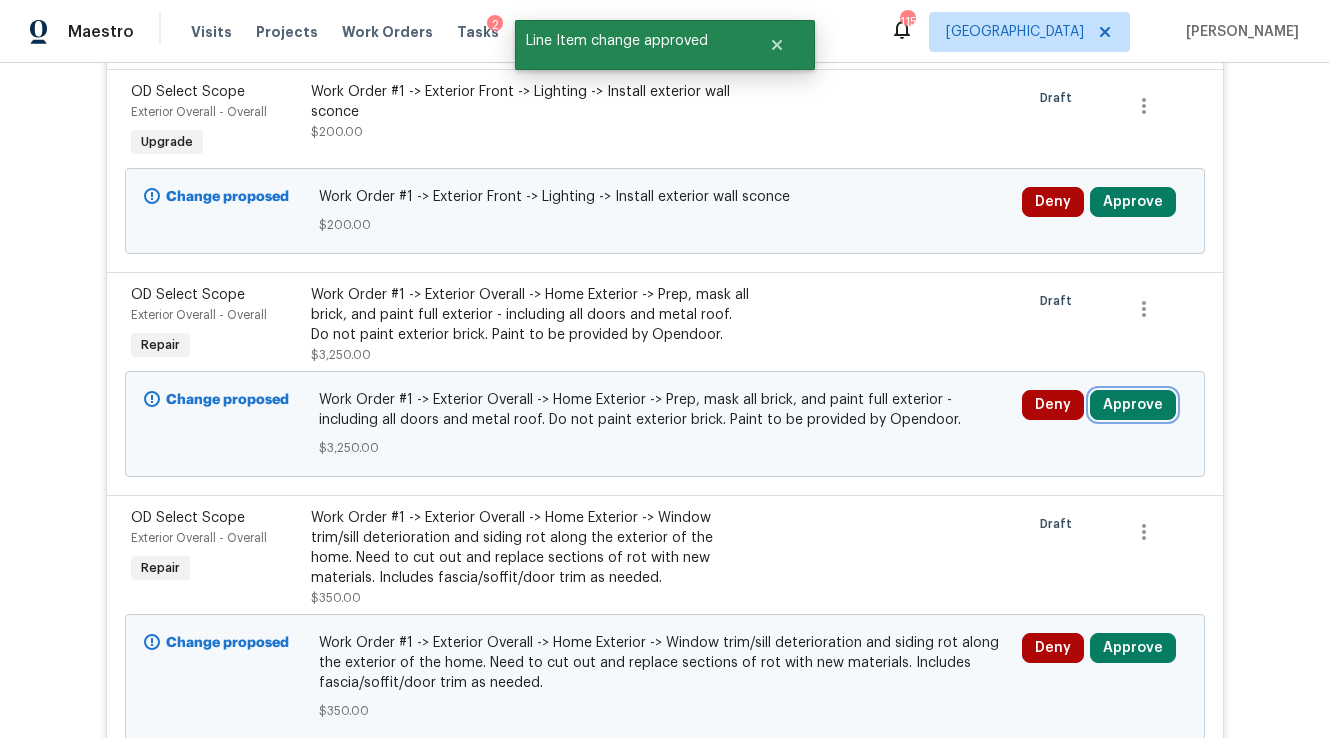 click on "Approve" at bounding box center (1133, 405) 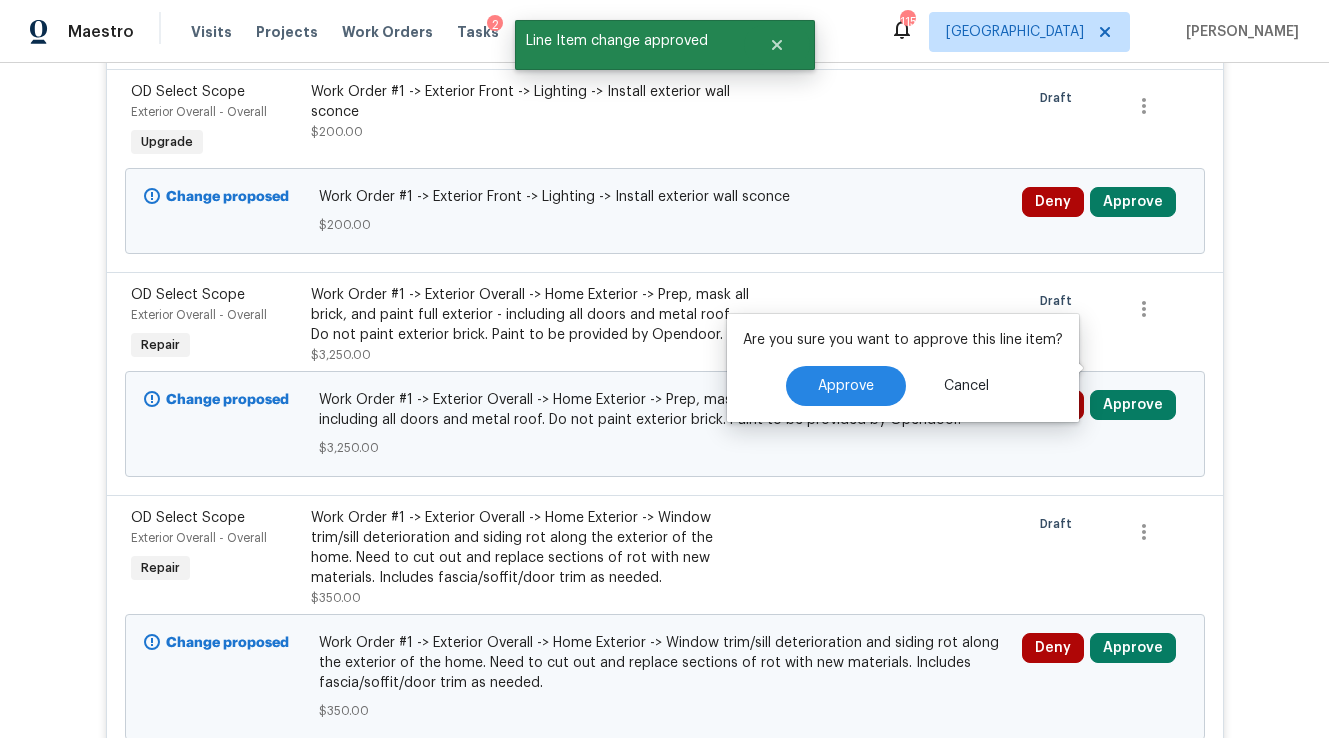 click on "Are you sure you want to approve this line item? Approve Cancel" at bounding box center (903, 368) 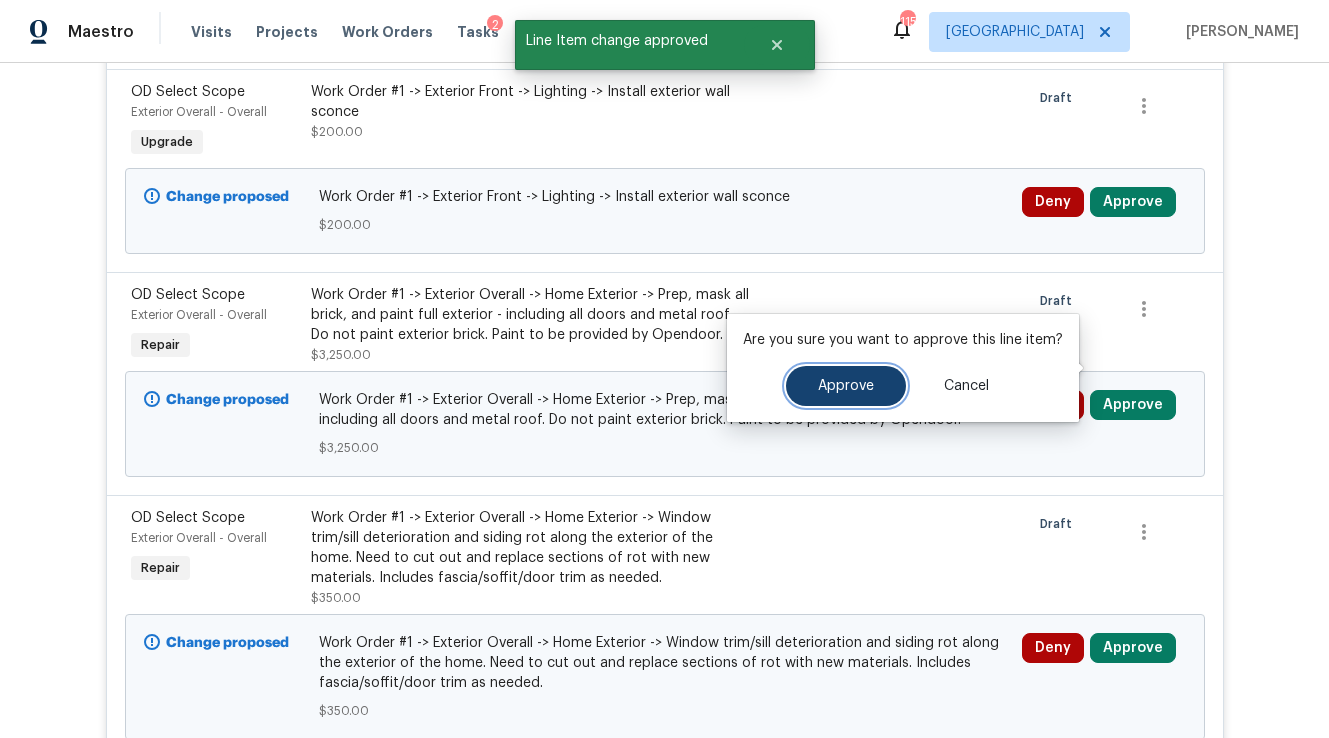 click on "Approve" at bounding box center (846, 386) 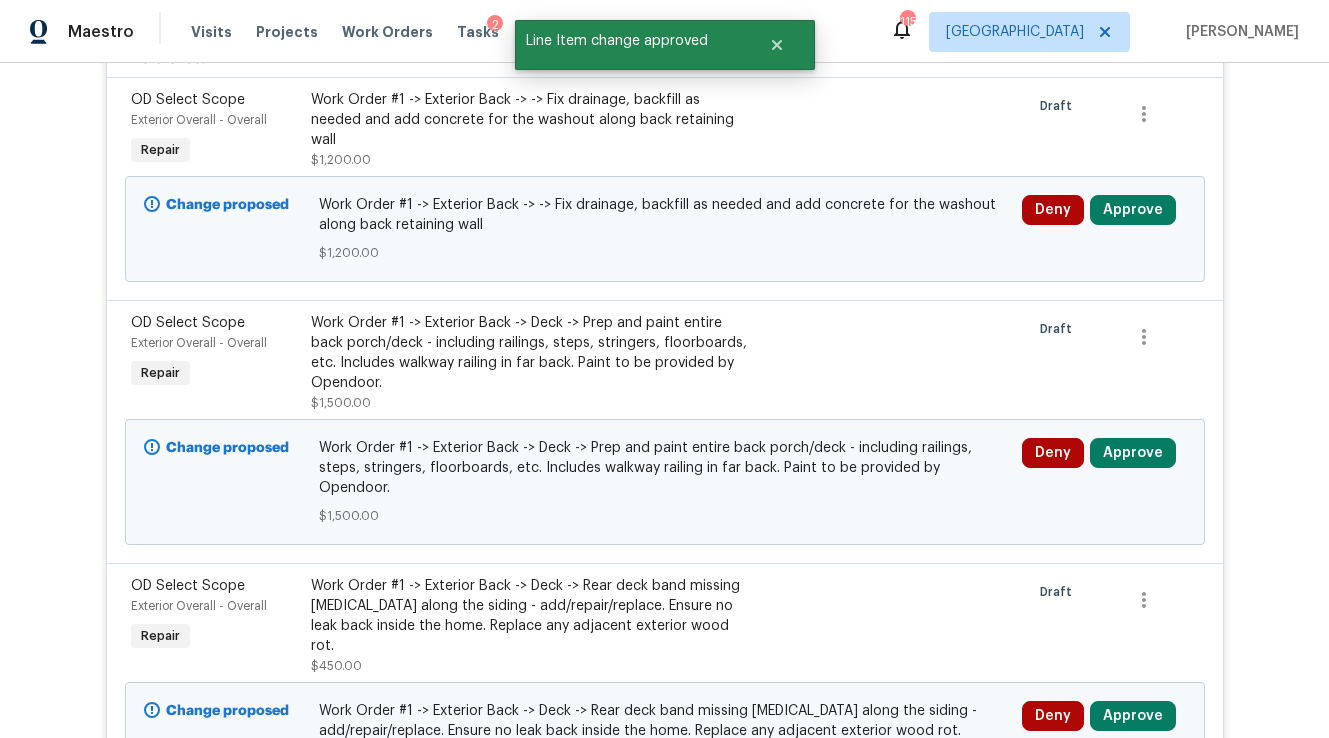 scroll, scrollTop: 27064, scrollLeft: 0, axis: vertical 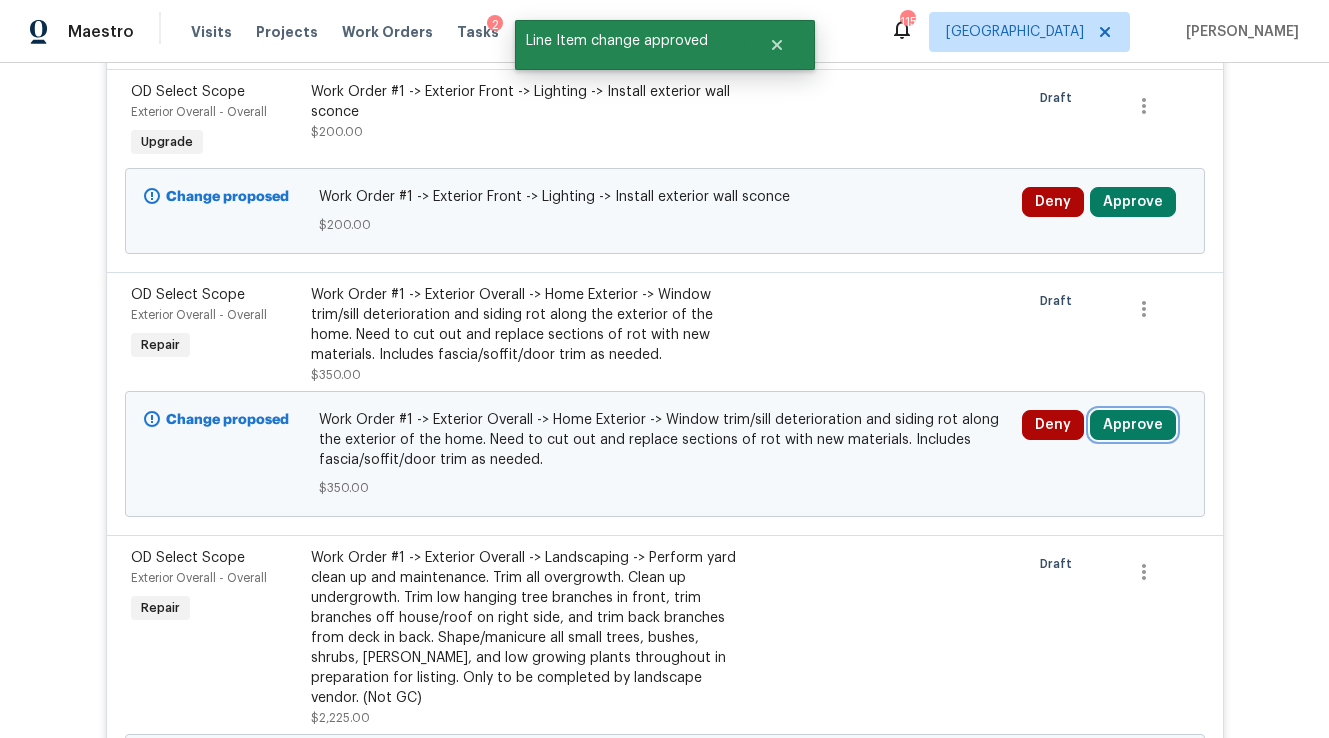 click on "Approve" at bounding box center [1133, 425] 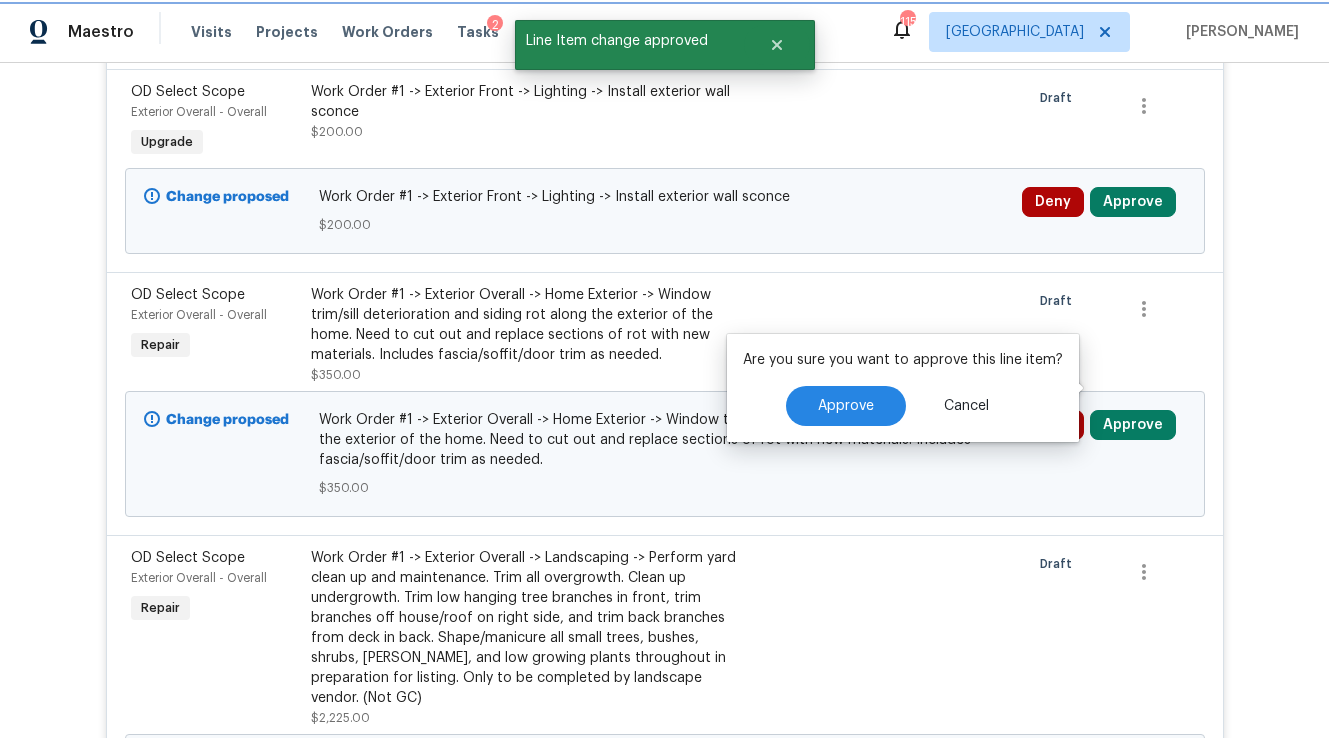 click on "Are you sure you want to approve this line item? Approve Cancel" at bounding box center (903, 388) 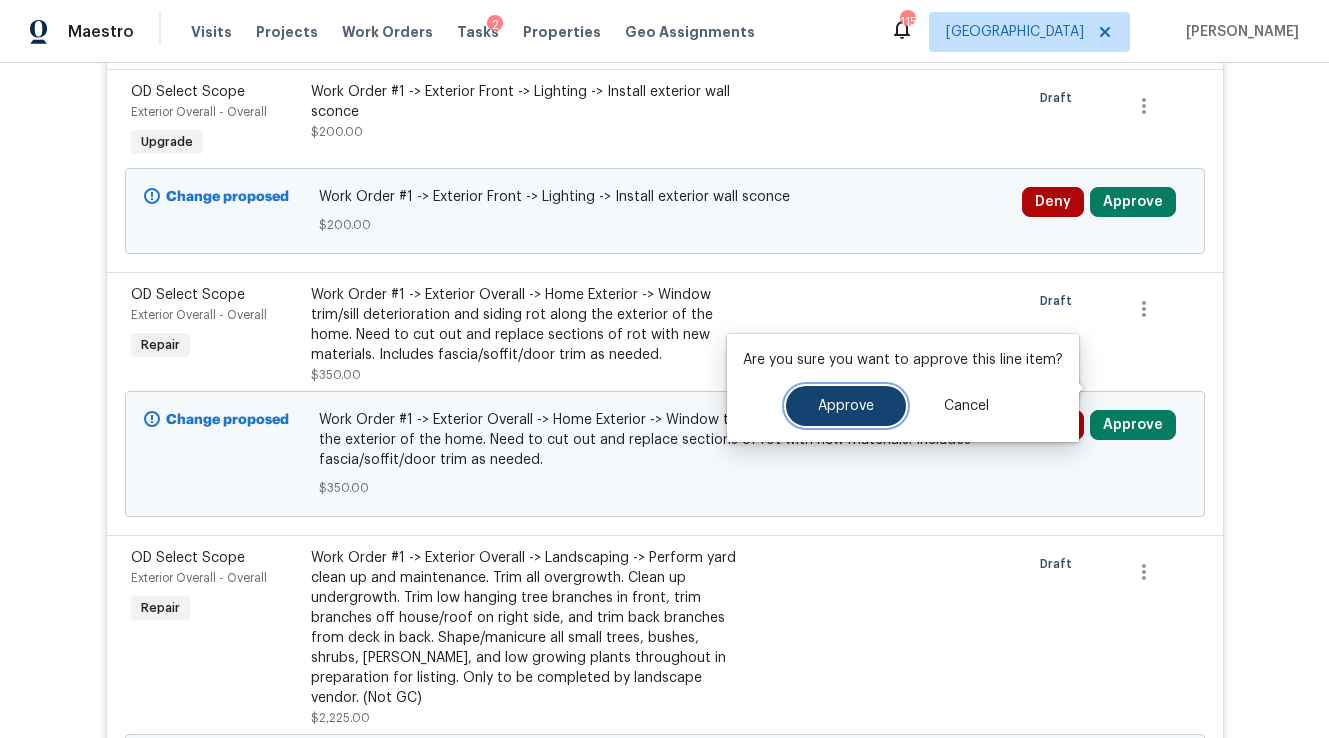 click on "Approve" at bounding box center (846, 406) 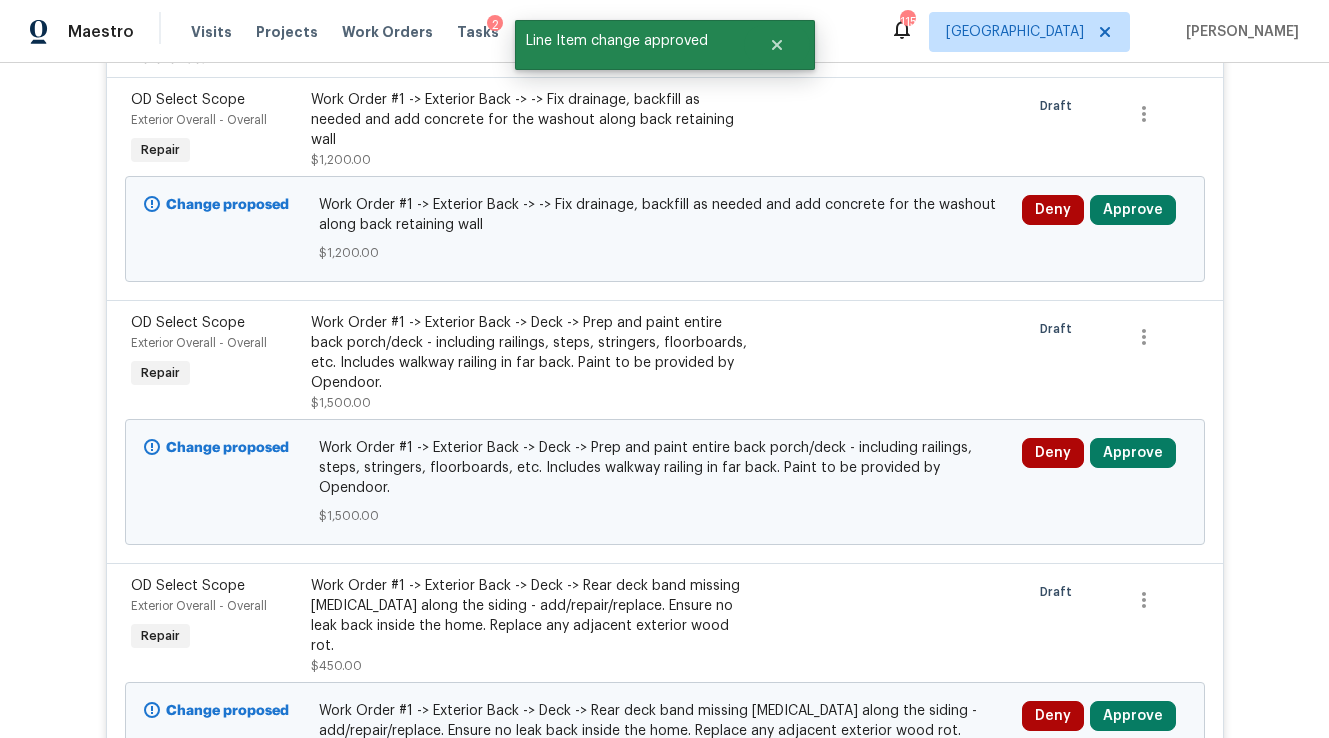 scroll, scrollTop: 27064, scrollLeft: 0, axis: vertical 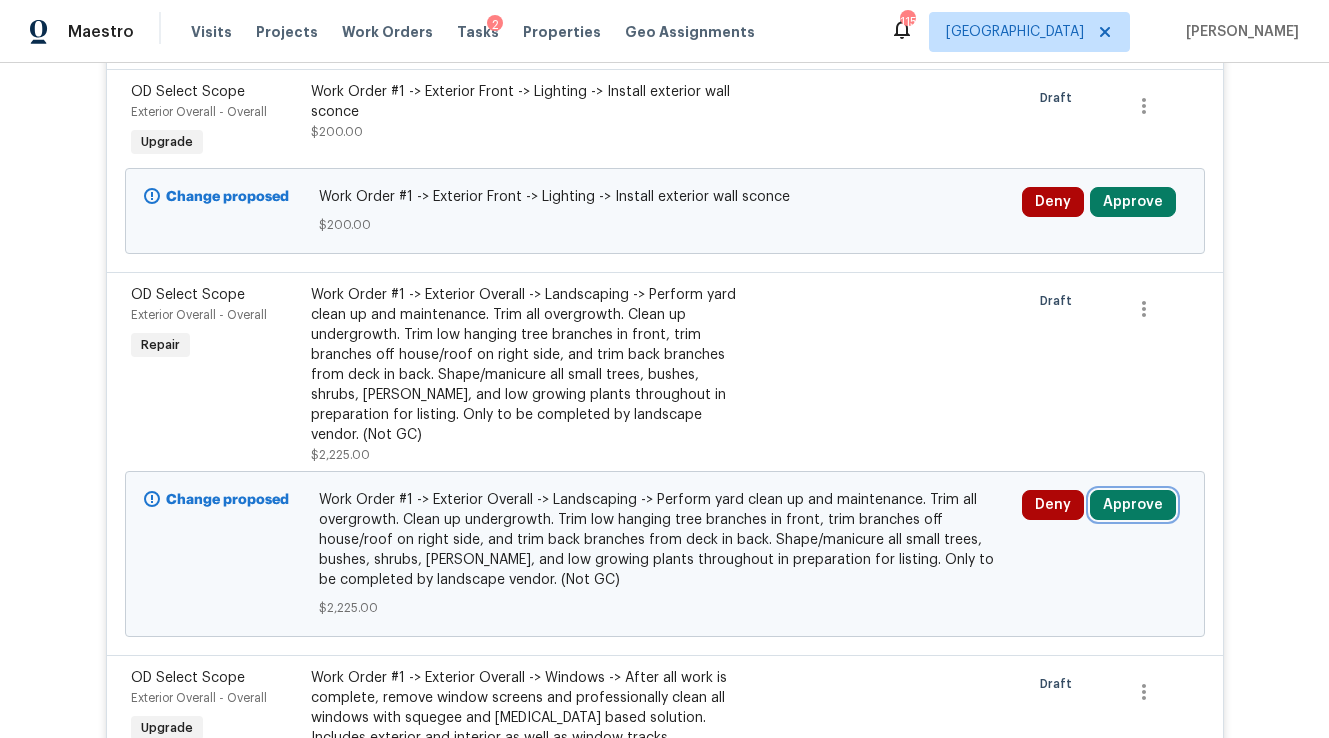 click on "Approve" at bounding box center [1133, 505] 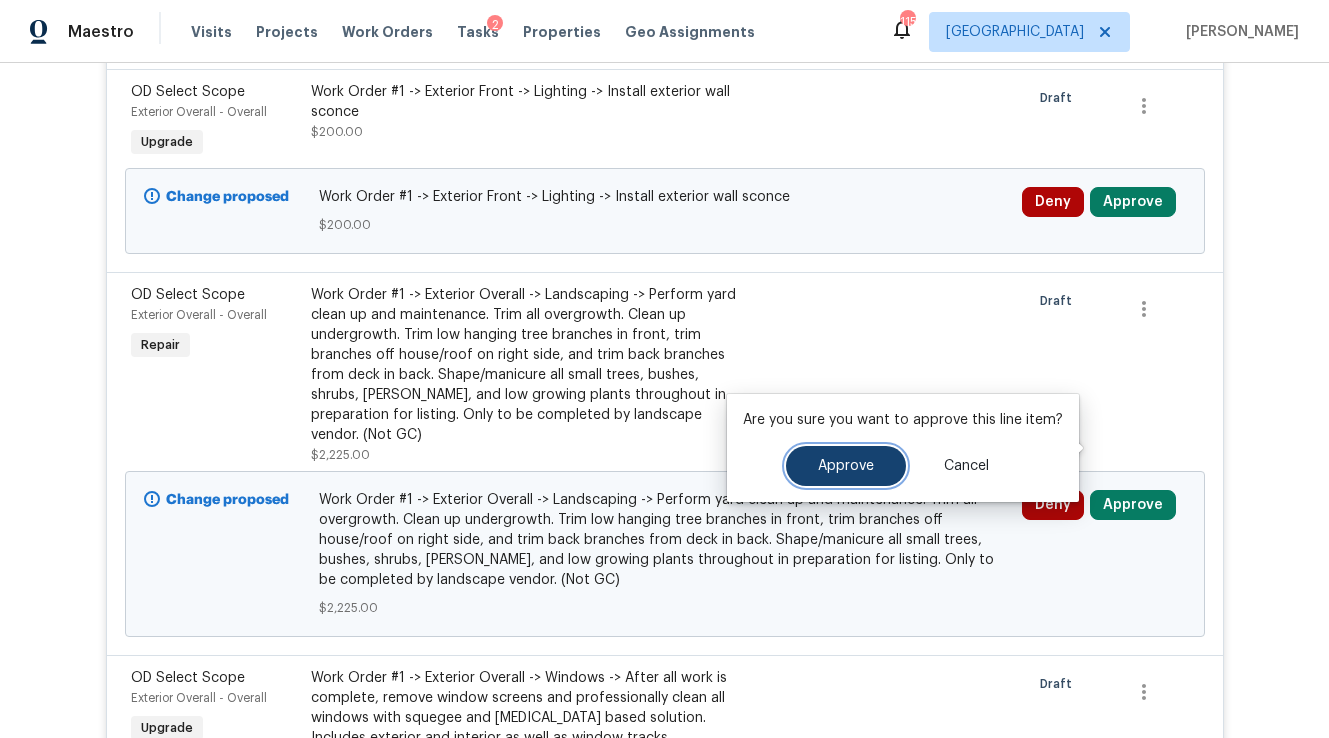 click on "Approve" at bounding box center (846, 466) 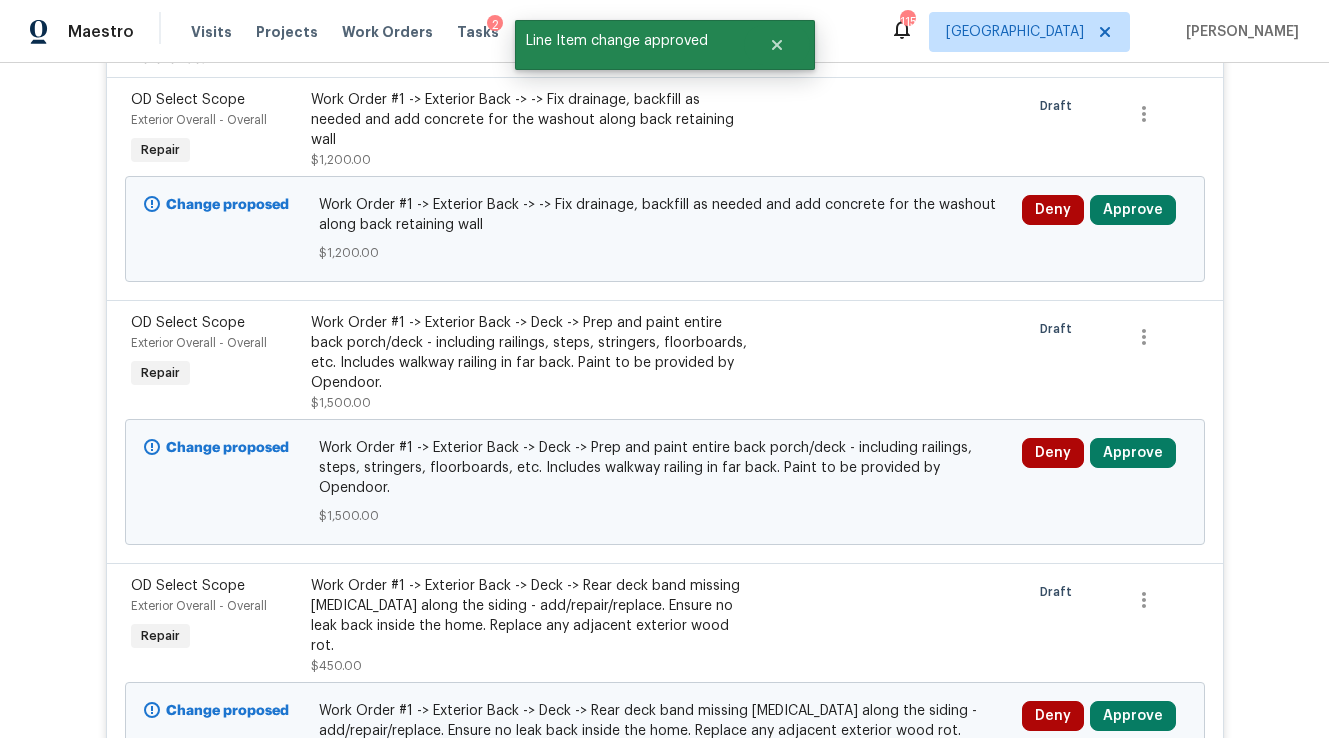 scroll, scrollTop: 27064, scrollLeft: 0, axis: vertical 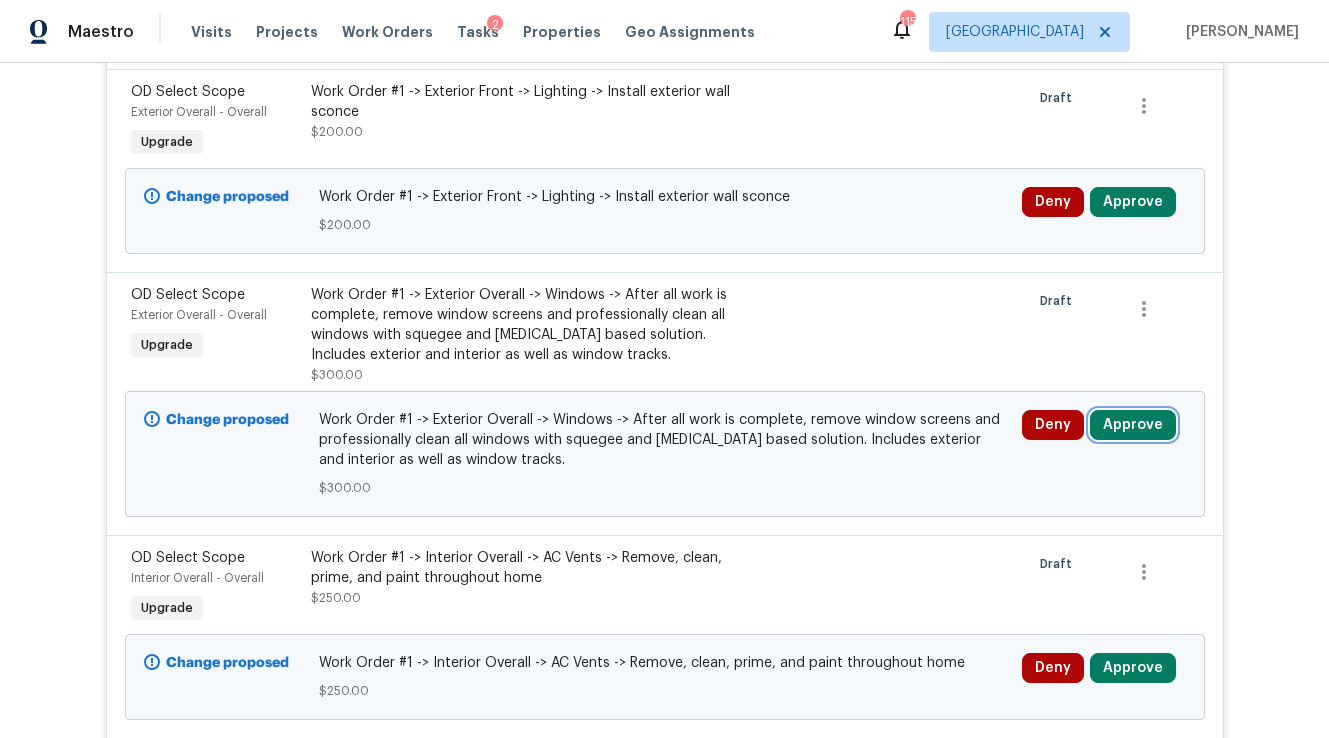 click on "Approve" at bounding box center (1133, 425) 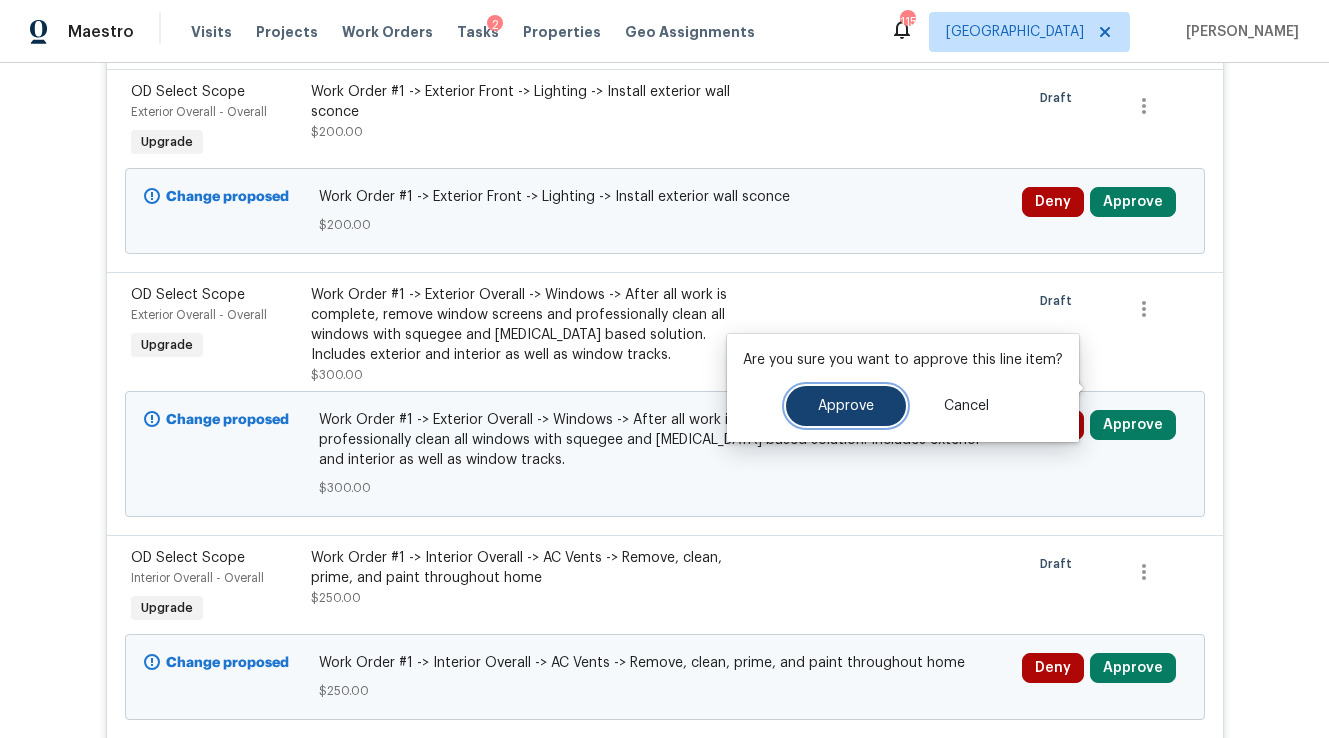 click on "Approve" at bounding box center [846, 406] 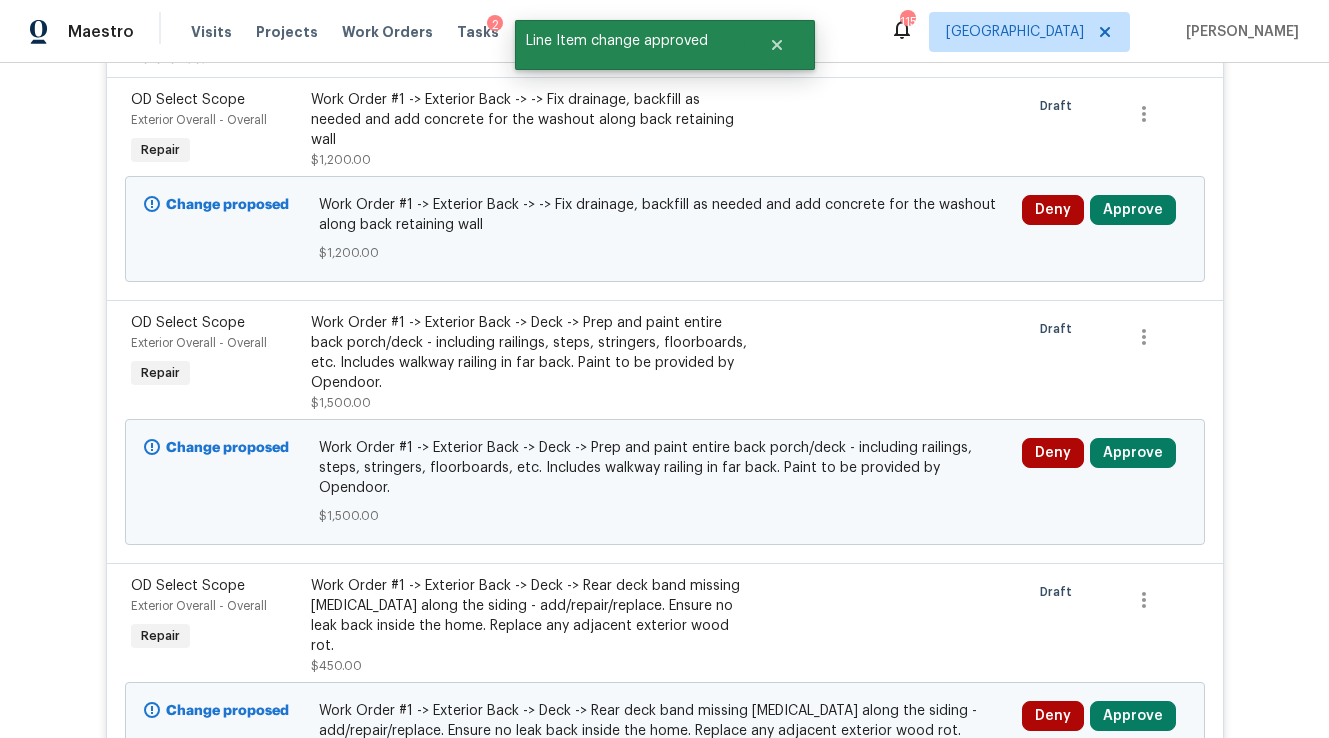 scroll, scrollTop: 27064, scrollLeft: 0, axis: vertical 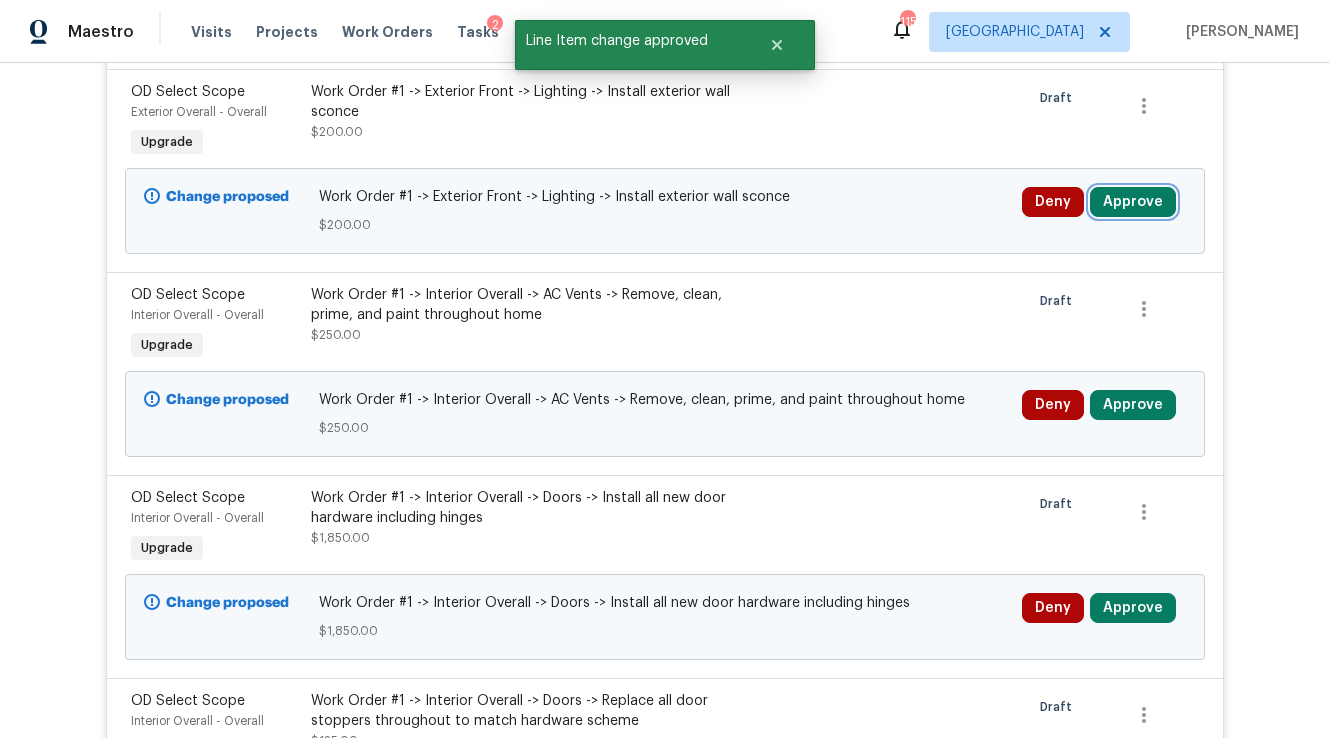 click on "Approve" at bounding box center [1133, 202] 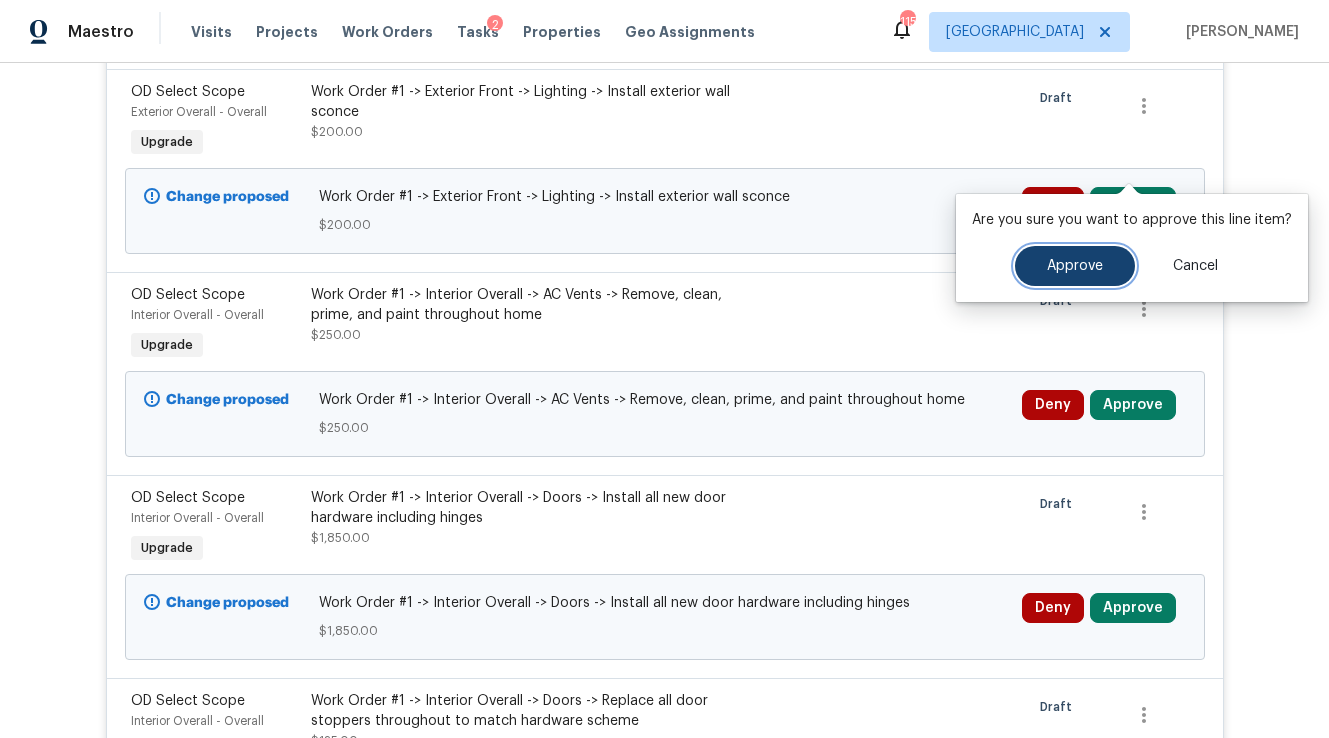 click on "Approve" at bounding box center [1075, 266] 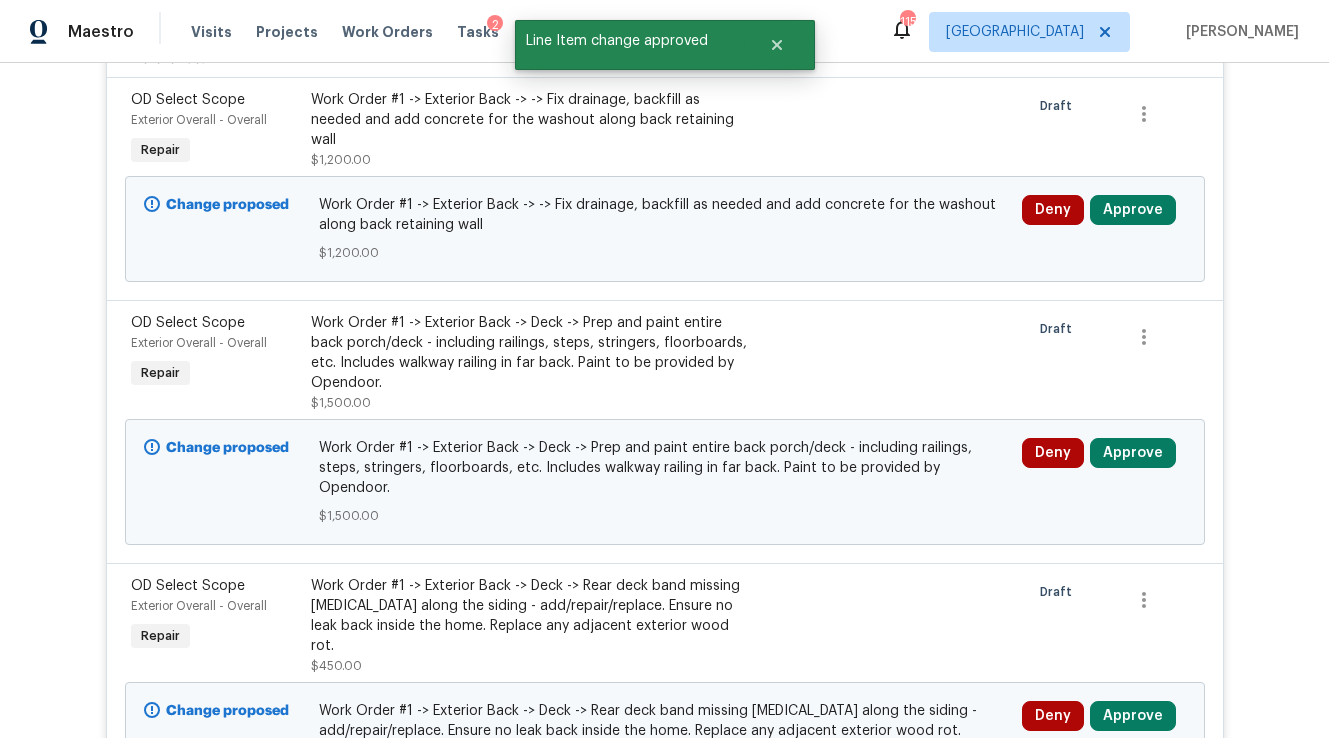 scroll, scrollTop: 27064, scrollLeft: 0, axis: vertical 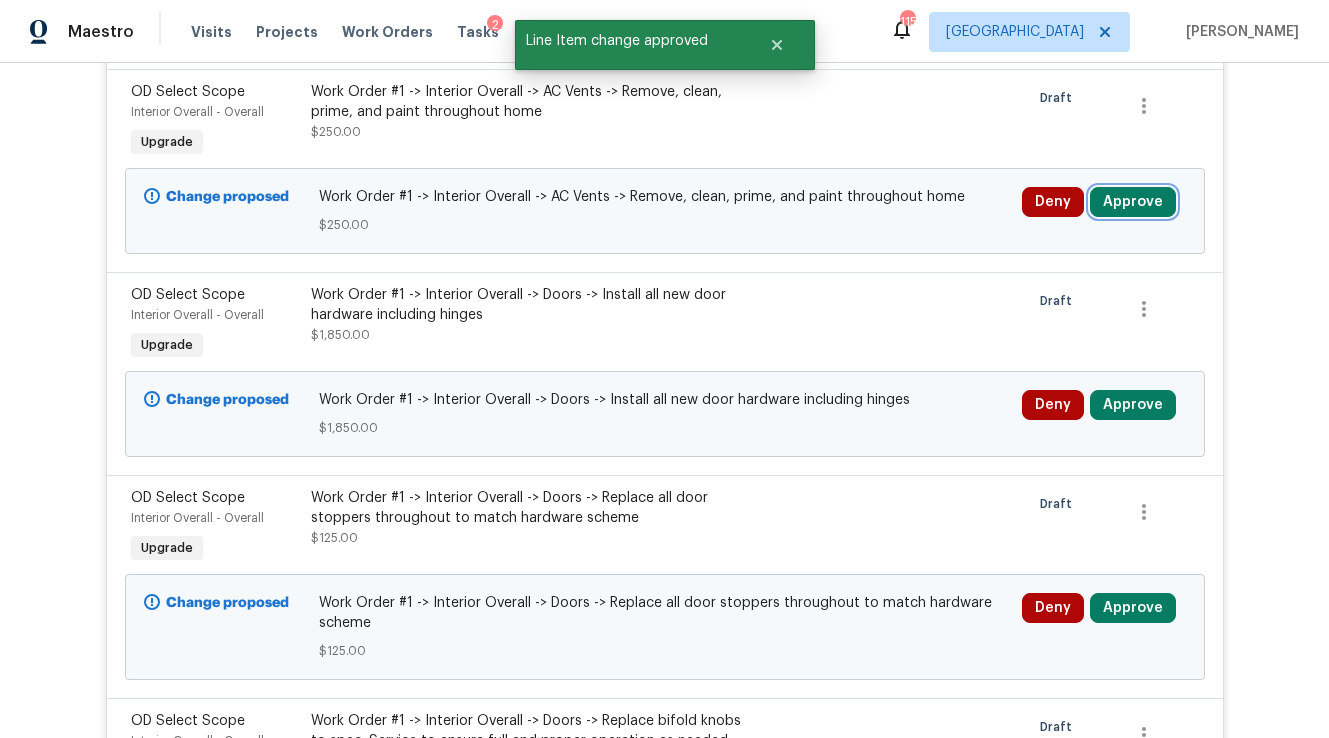 click on "Approve" at bounding box center (1133, 202) 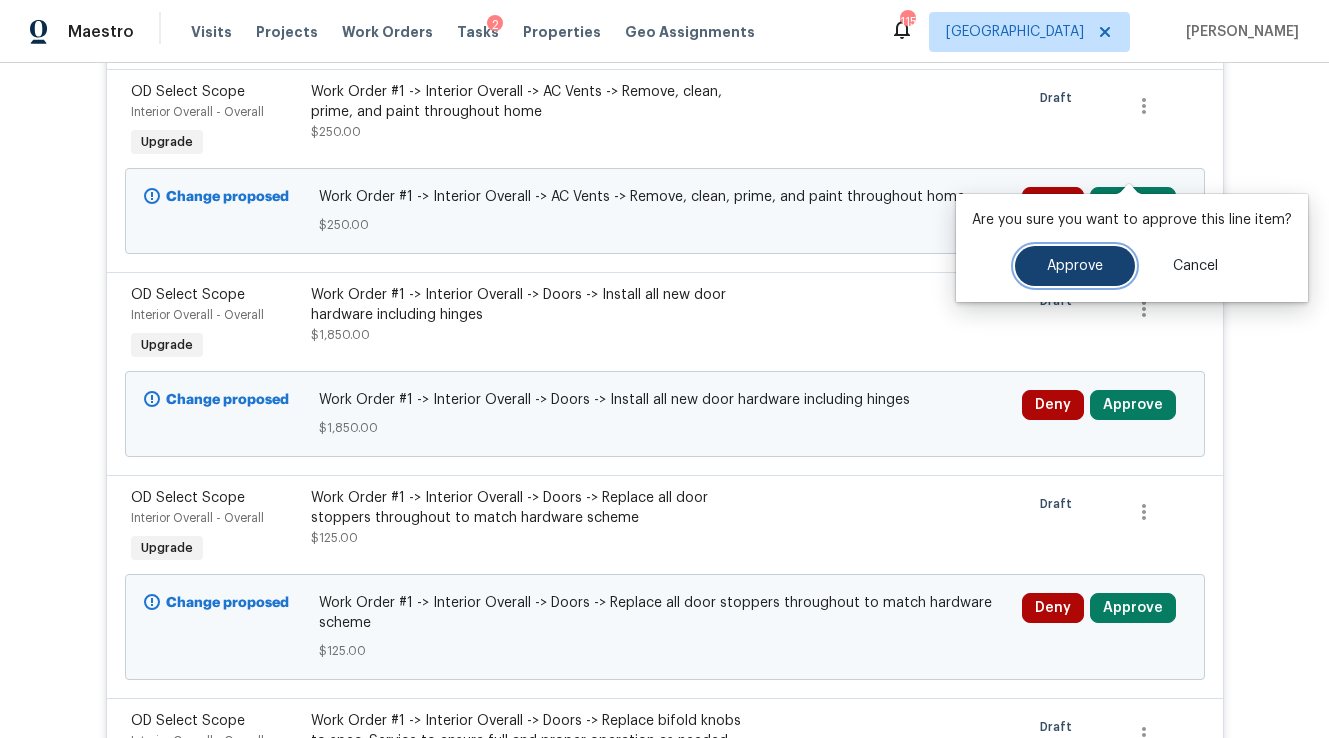 click on "Approve" at bounding box center (1075, 266) 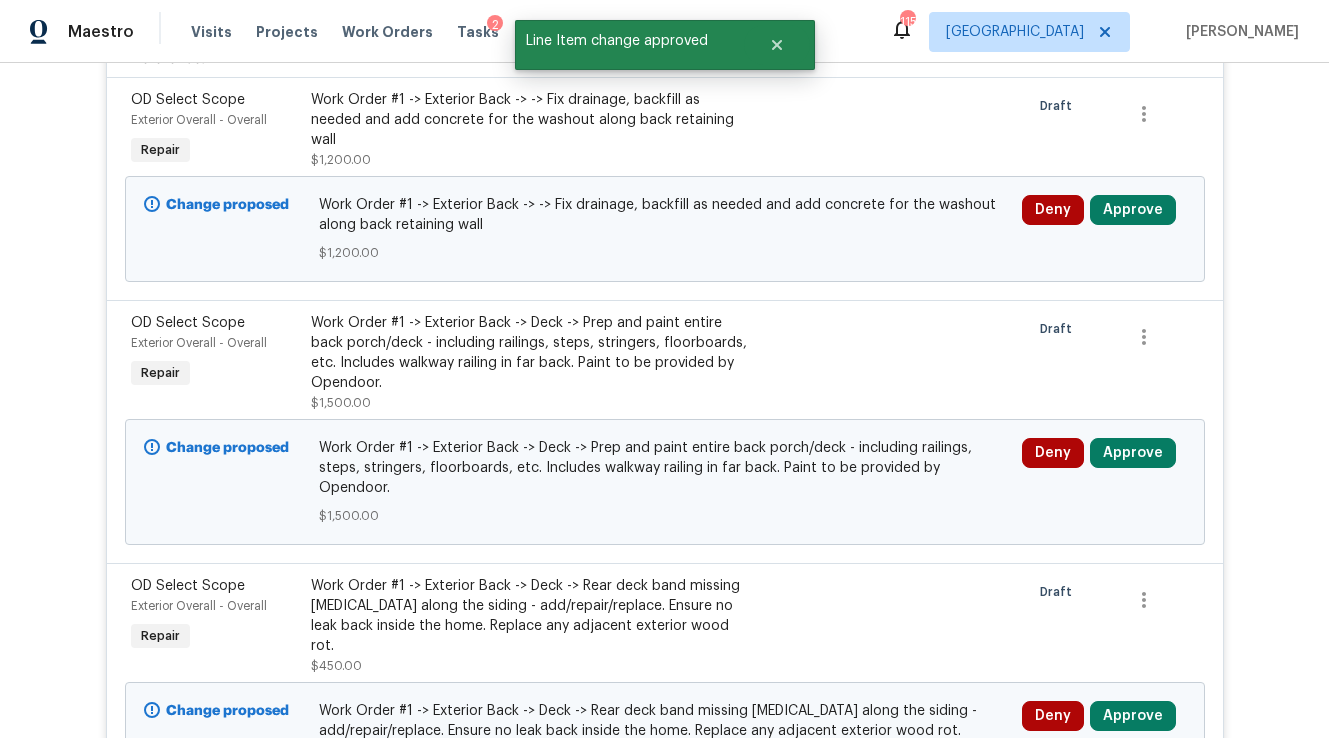 scroll, scrollTop: 27064, scrollLeft: 0, axis: vertical 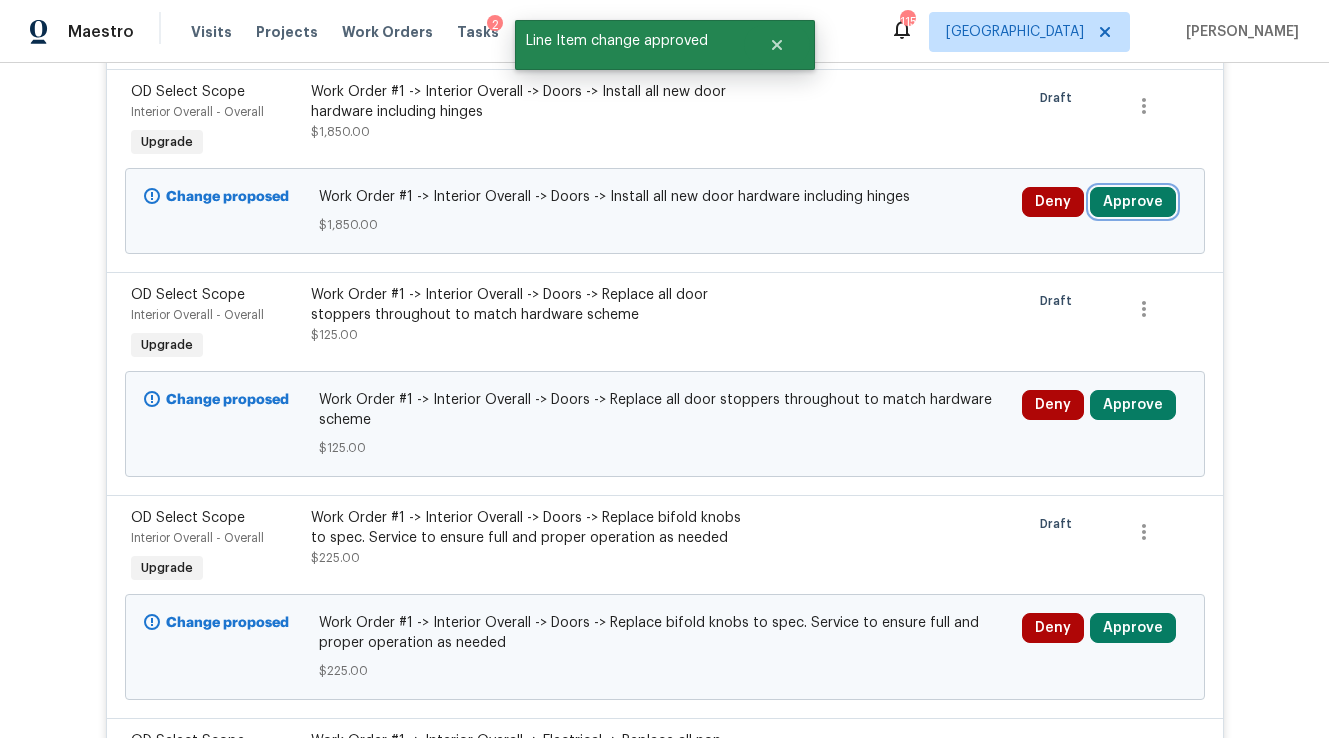 click on "Approve" at bounding box center [1133, 202] 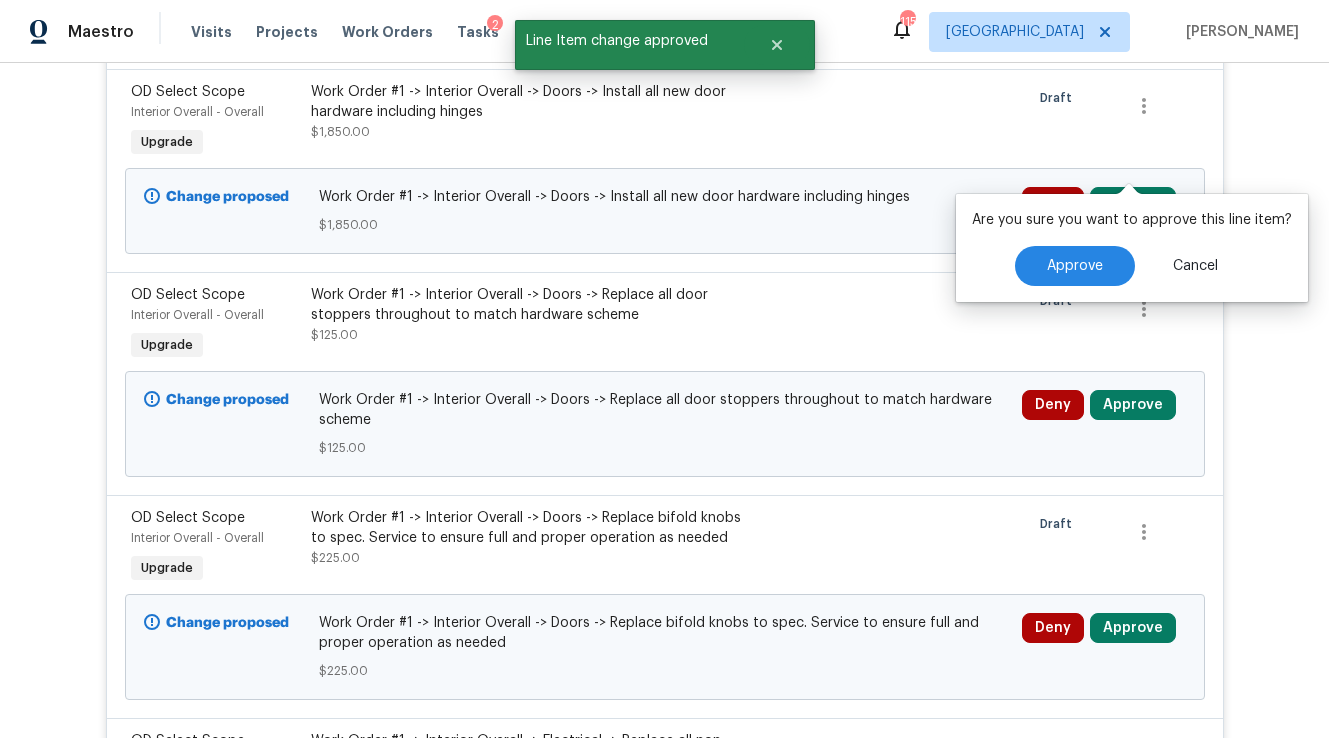 click on "Are you sure you want to approve this line item? Approve Cancel" at bounding box center (1132, 248) 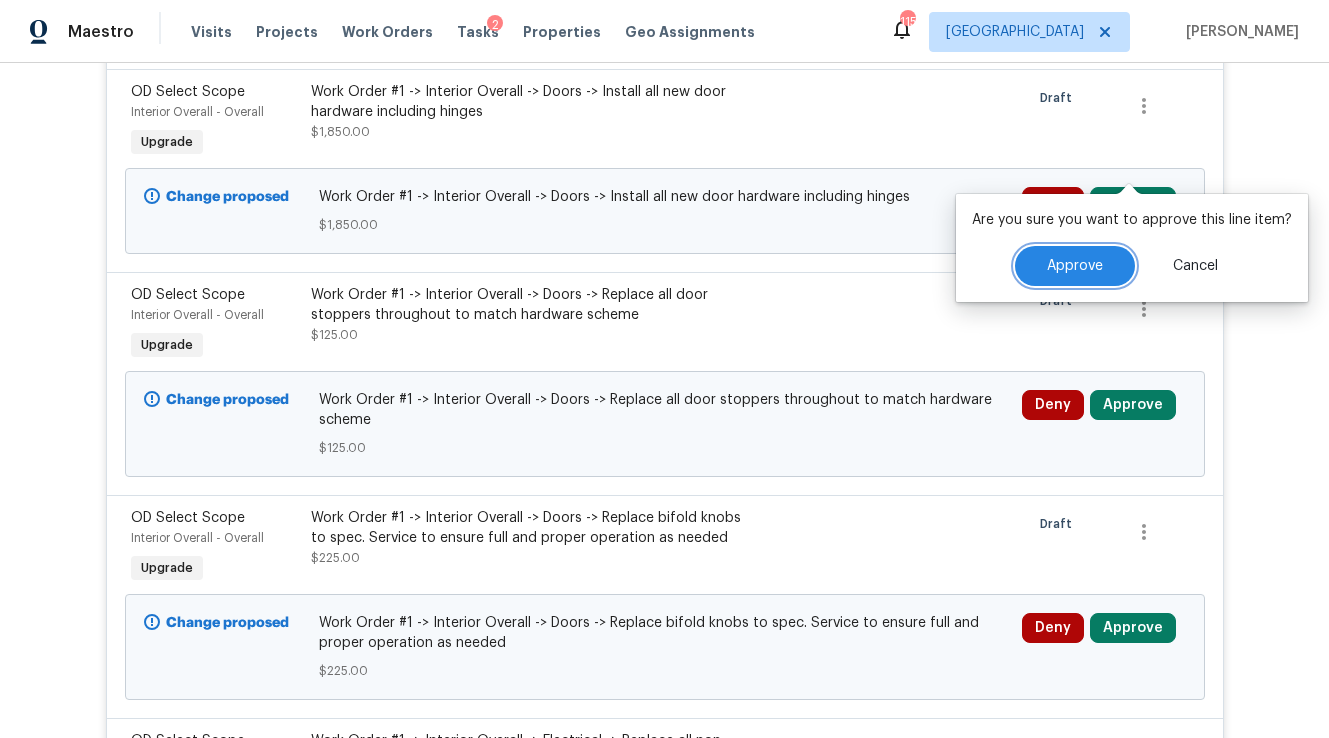 click on "Approve" at bounding box center (1075, 266) 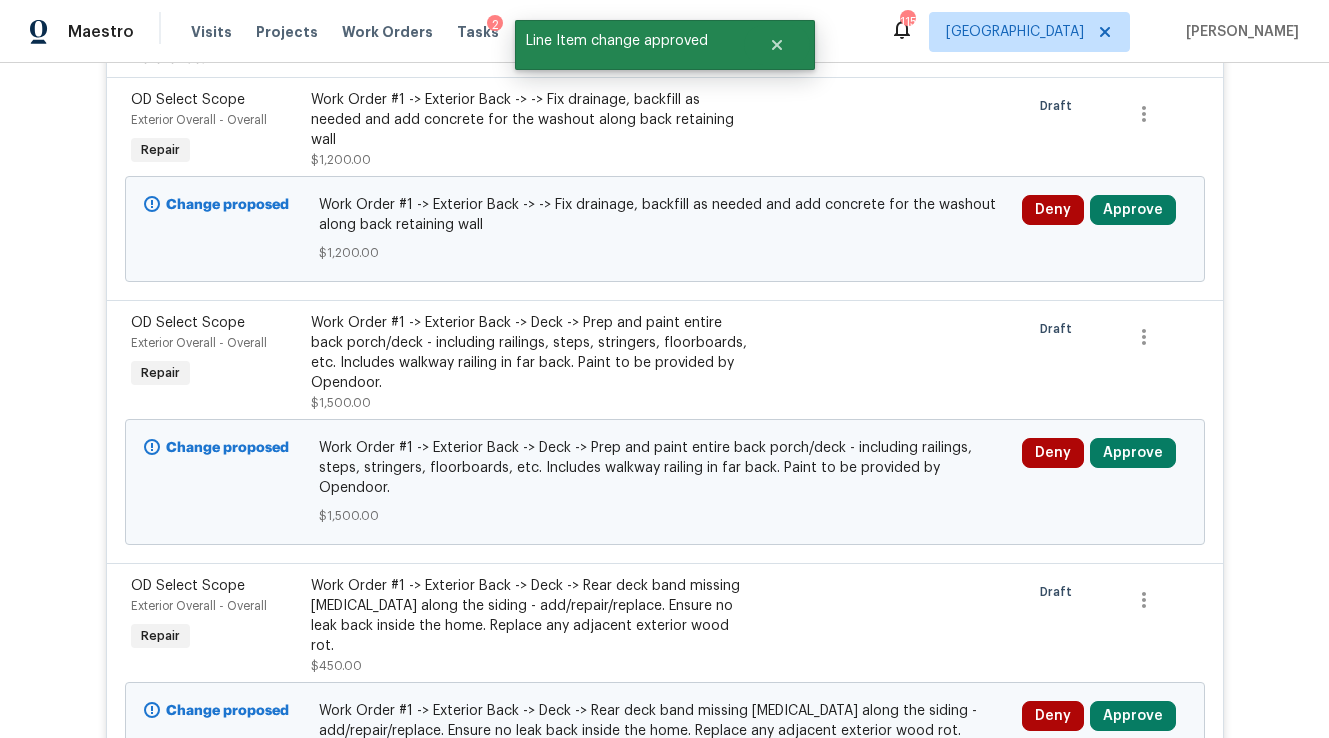 scroll, scrollTop: 27064, scrollLeft: 0, axis: vertical 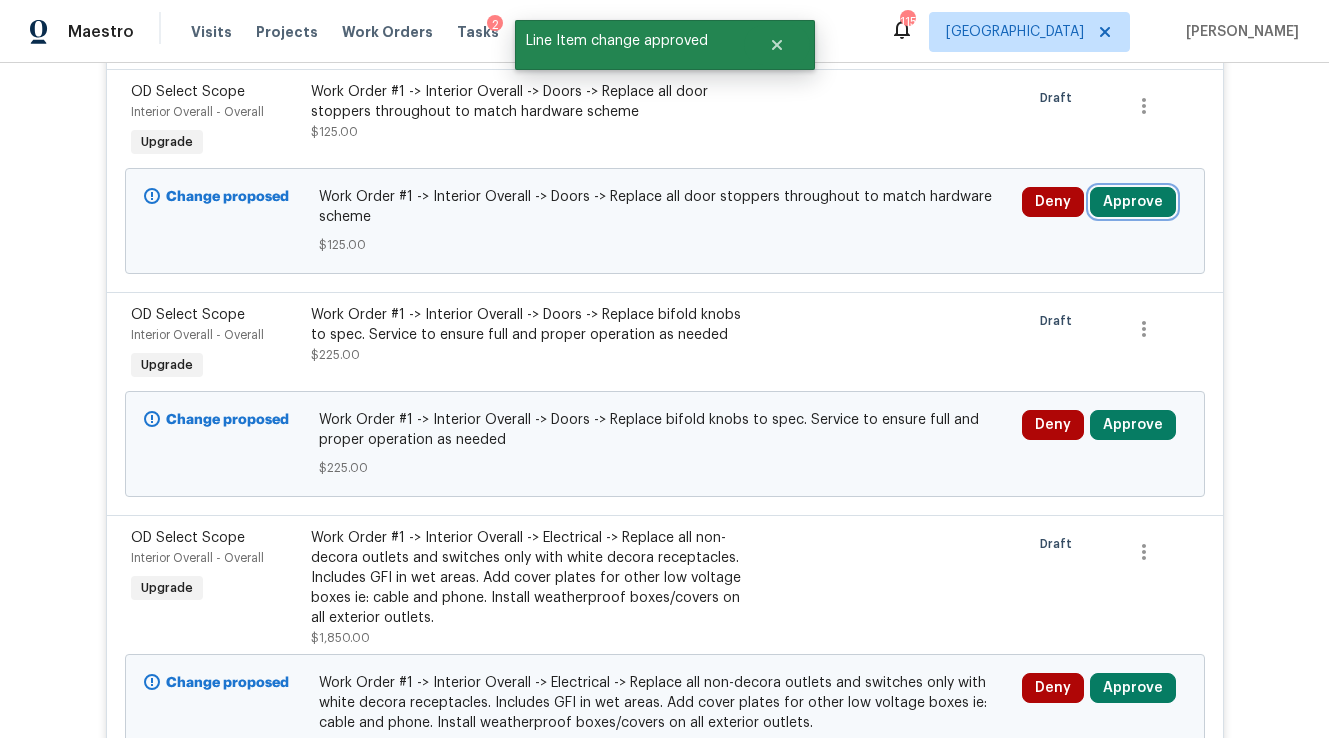 click on "Approve" at bounding box center [1133, 202] 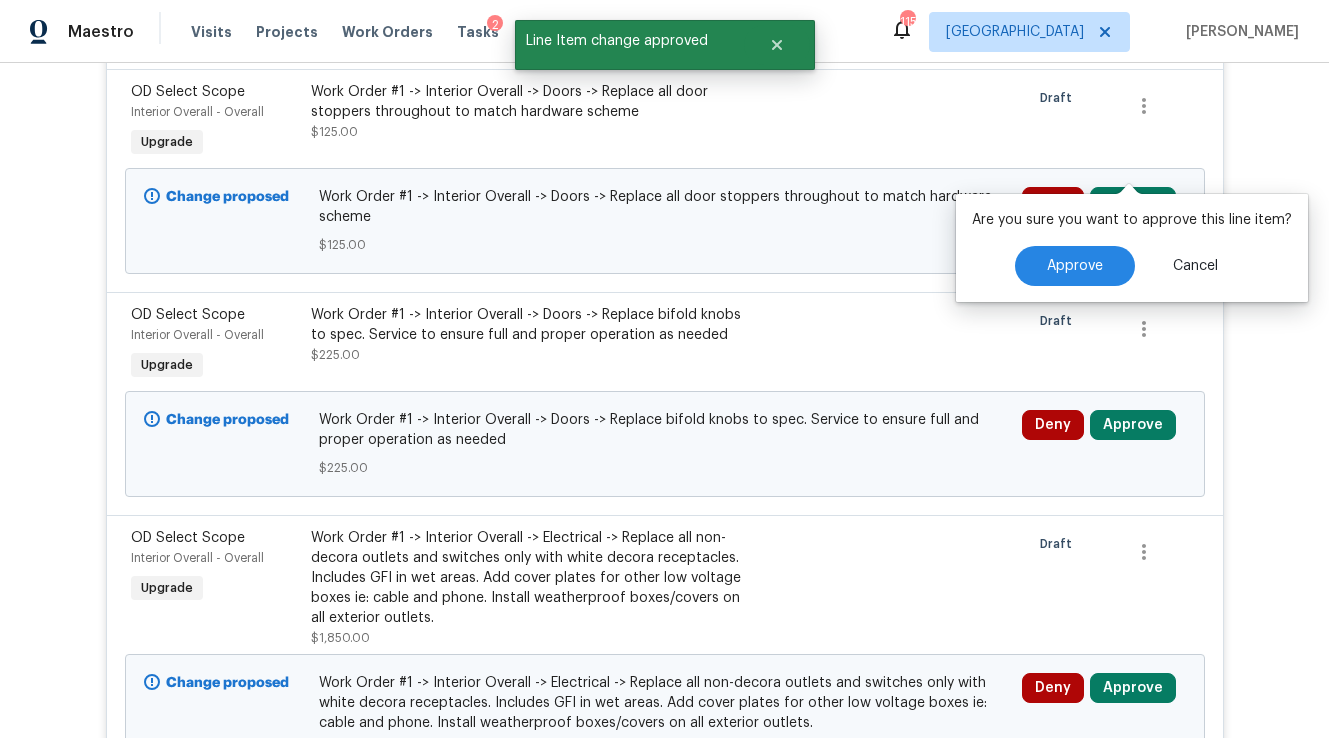 click on "Are you sure you want to approve this line item? Approve Cancel" at bounding box center [1132, 248] 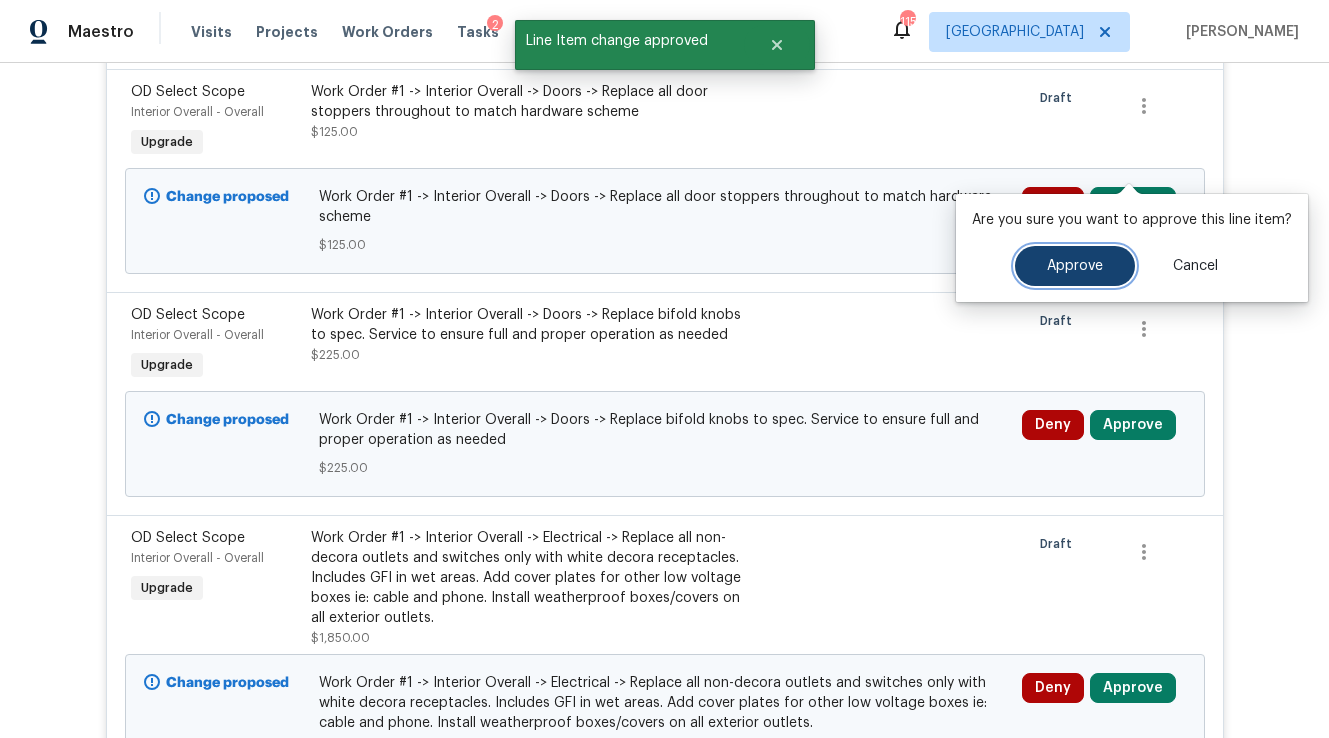 click on "Approve" at bounding box center [1075, 266] 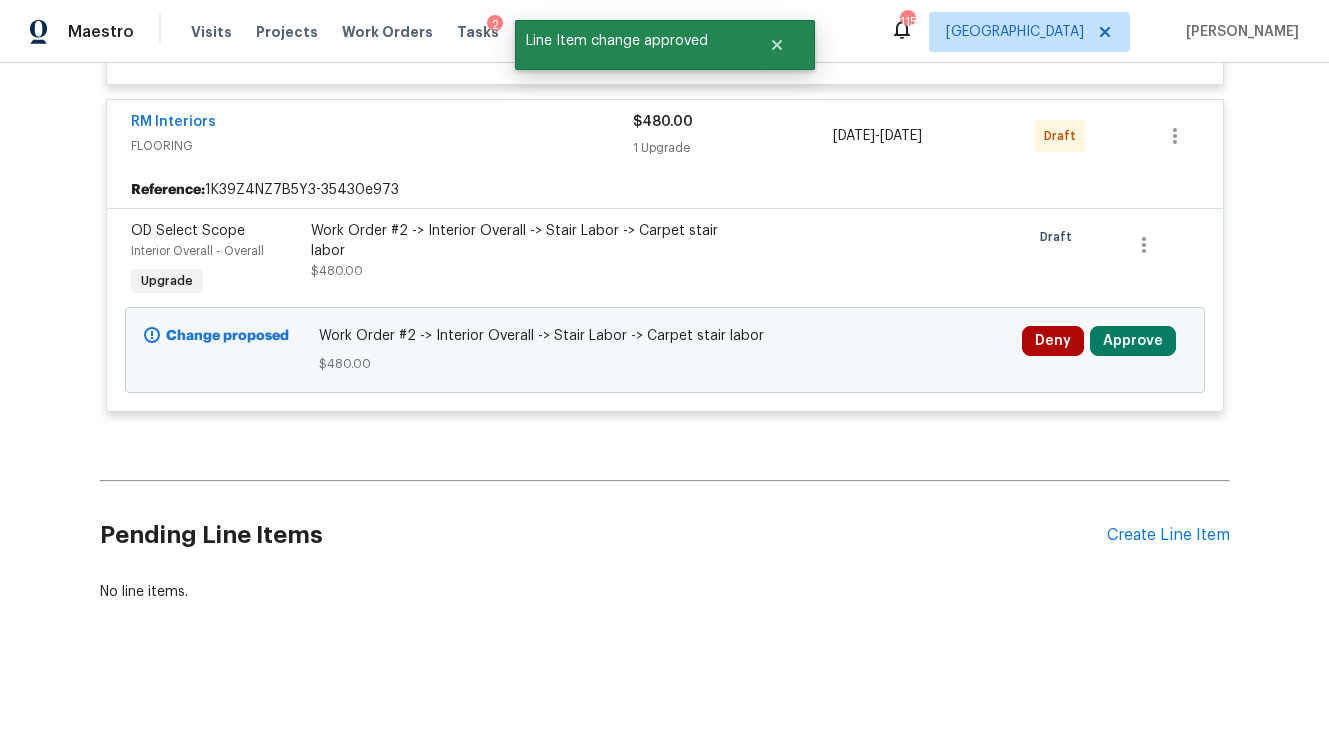 scroll, scrollTop: 24157, scrollLeft: 0, axis: vertical 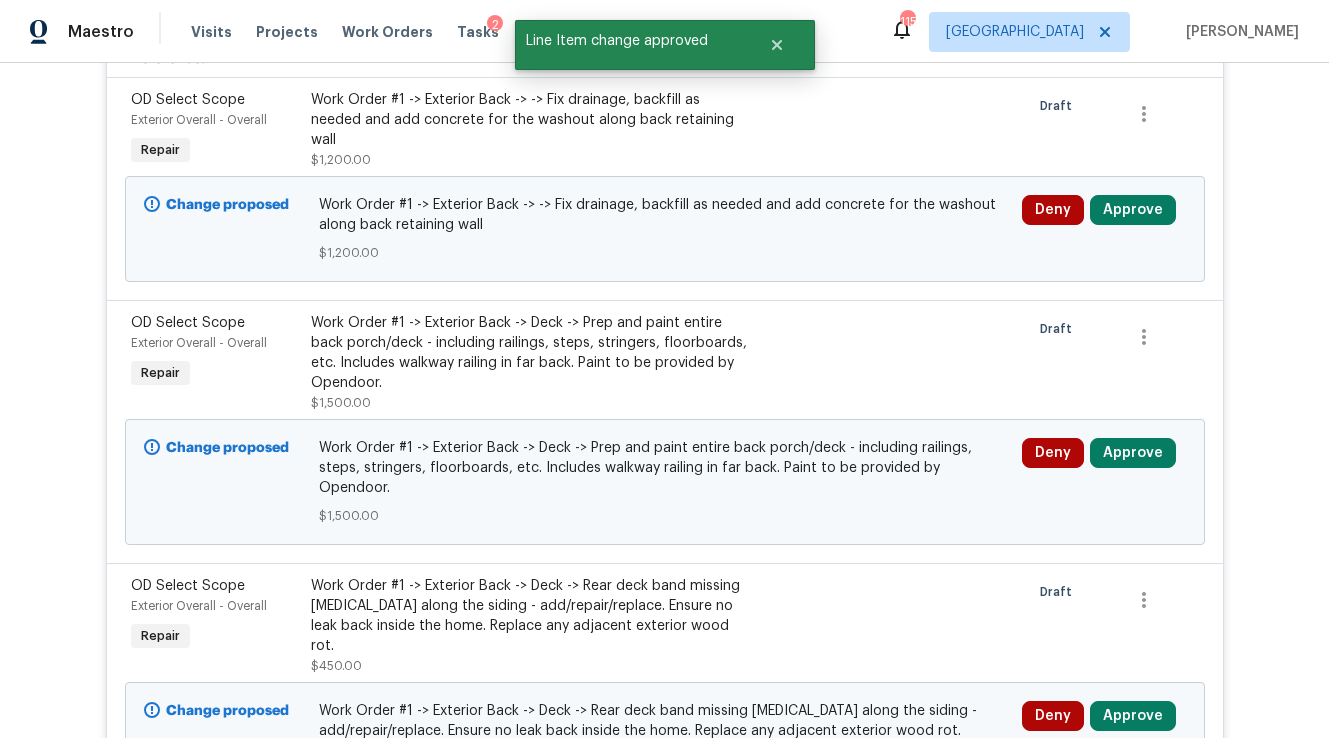 click on "Approve" at bounding box center [1133, 3372] 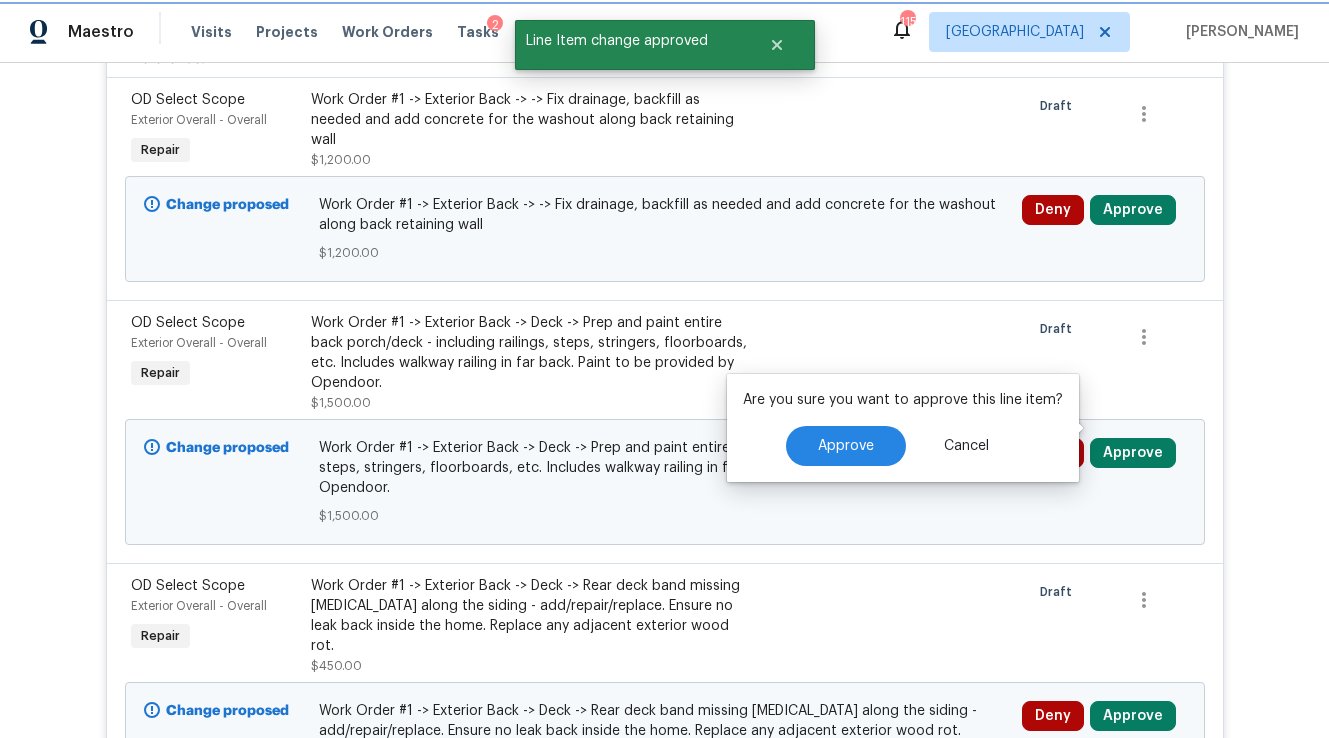 scroll, scrollTop: 27064, scrollLeft: 0, axis: vertical 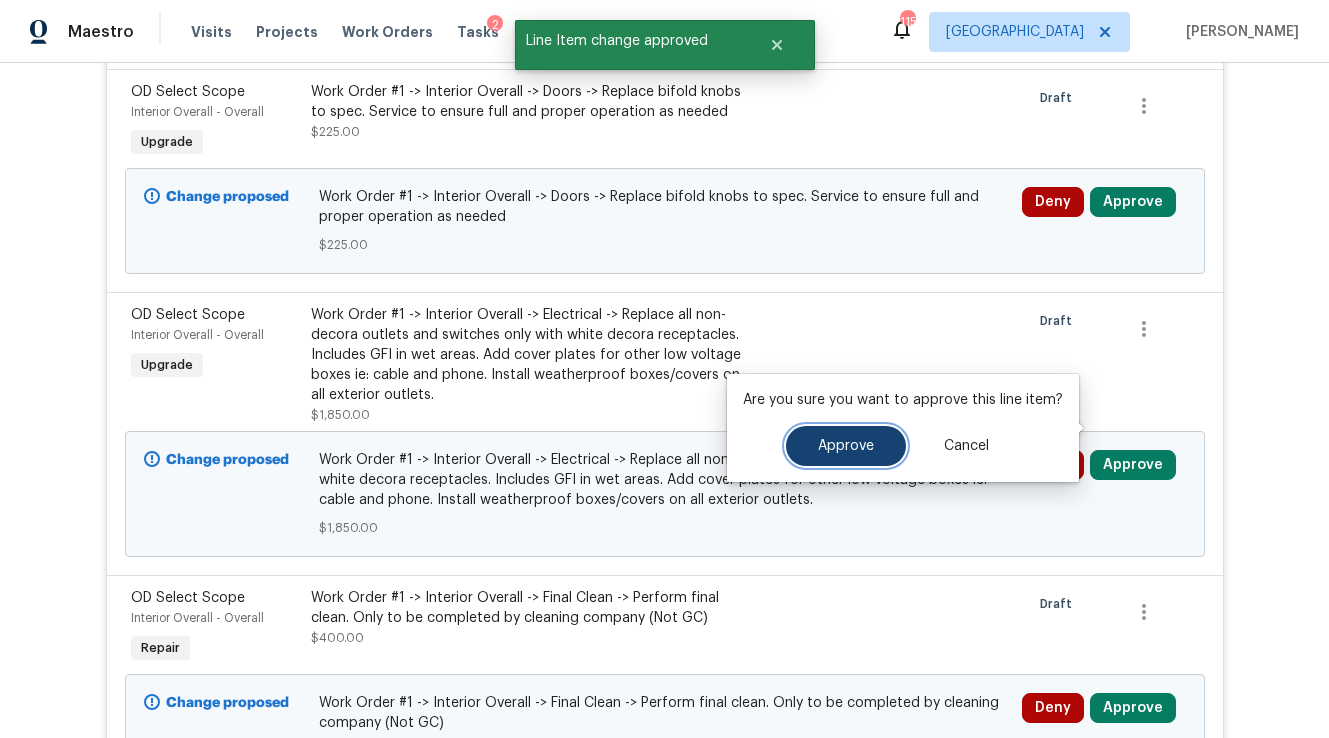 click on "Approve" at bounding box center [846, 446] 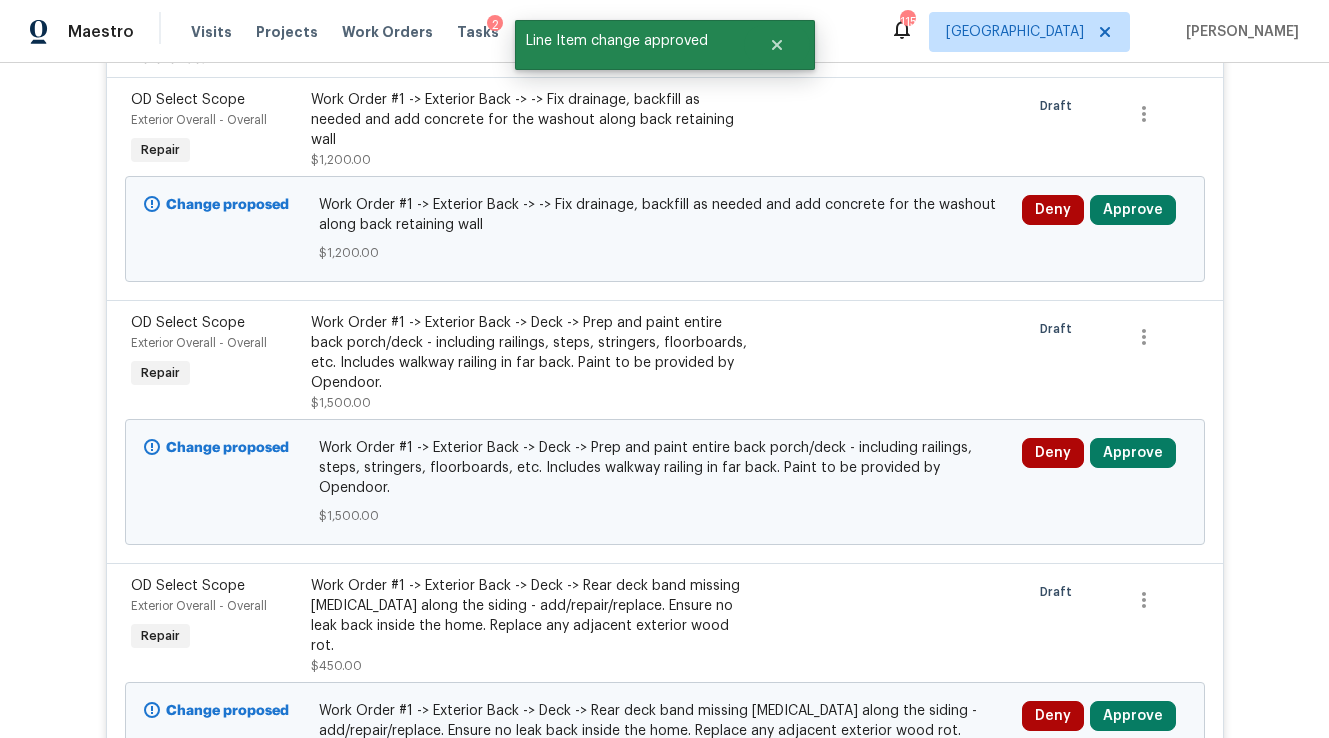 scroll, scrollTop: 27064, scrollLeft: 0, axis: vertical 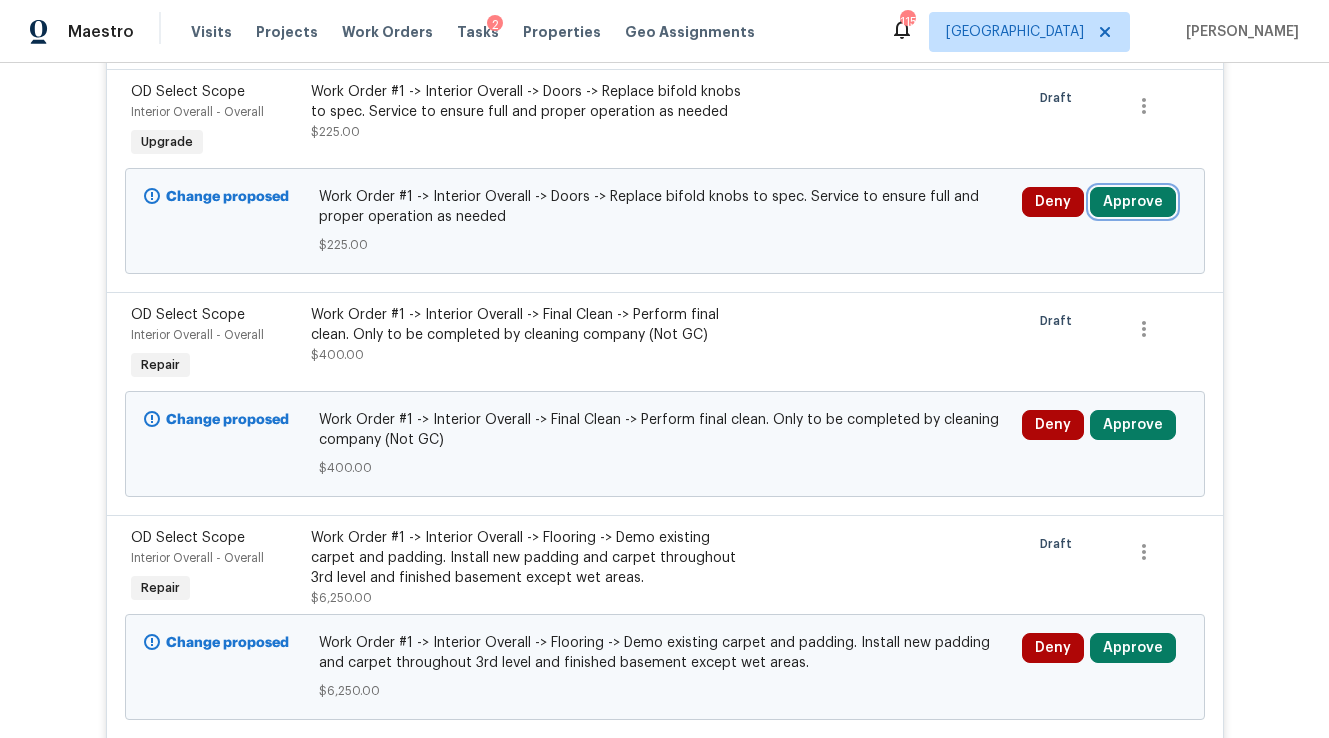 click on "Approve" at bounding box center [1133, 202] 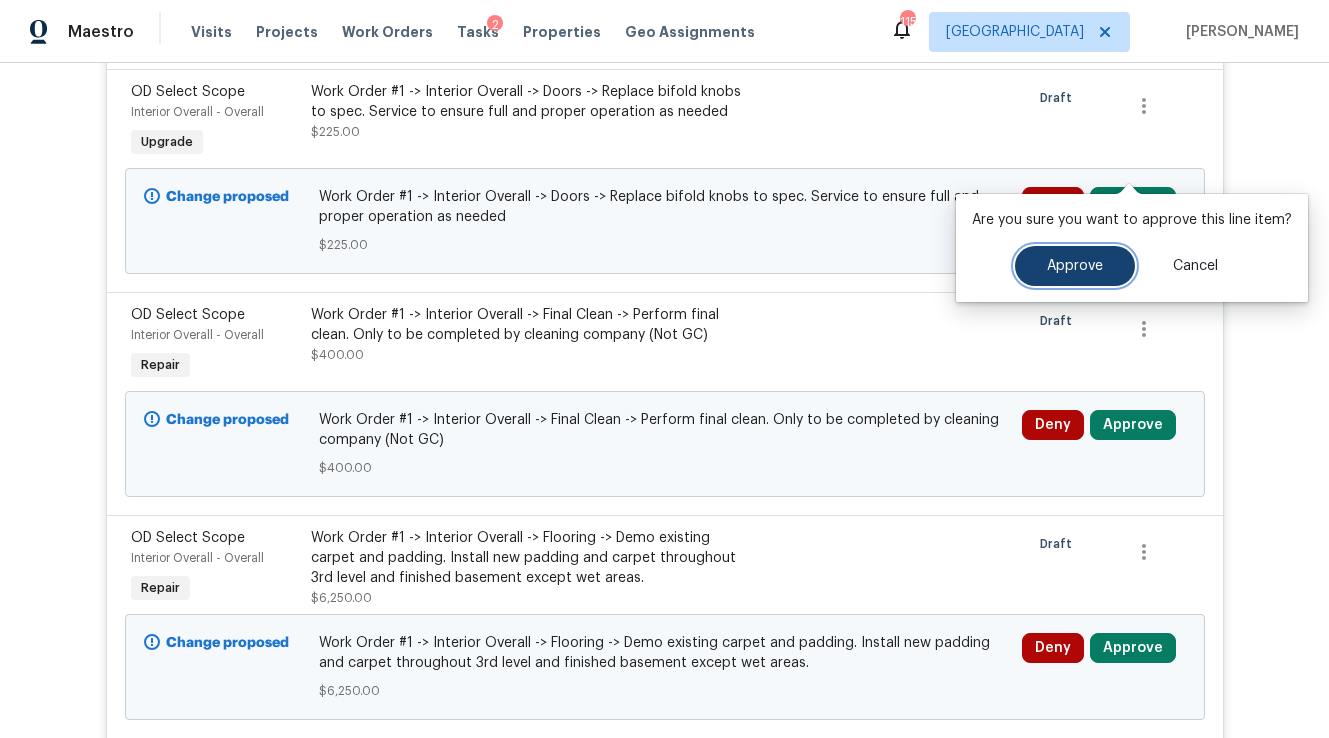 click on "Approve" at bounding box center [1075, 266] 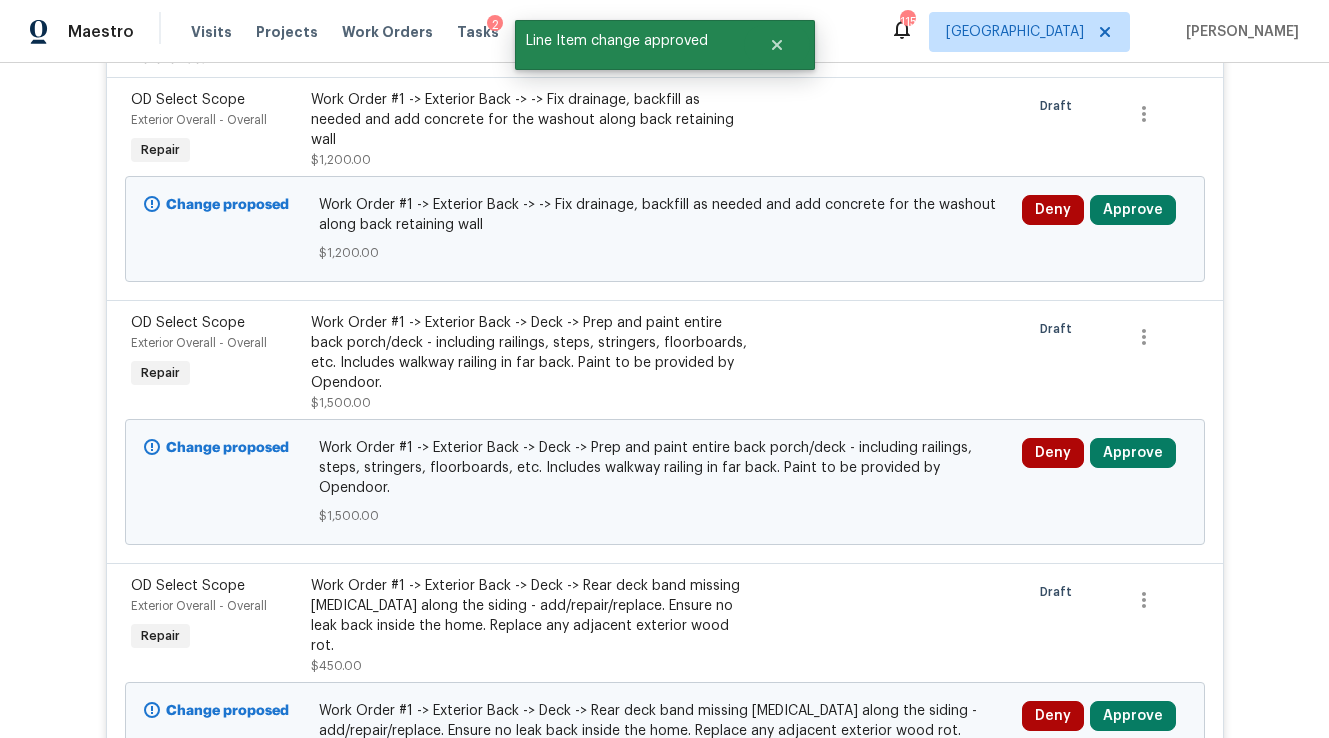 scroll, scrollTop: 27064, scrollLeft: 0, axis: vertical 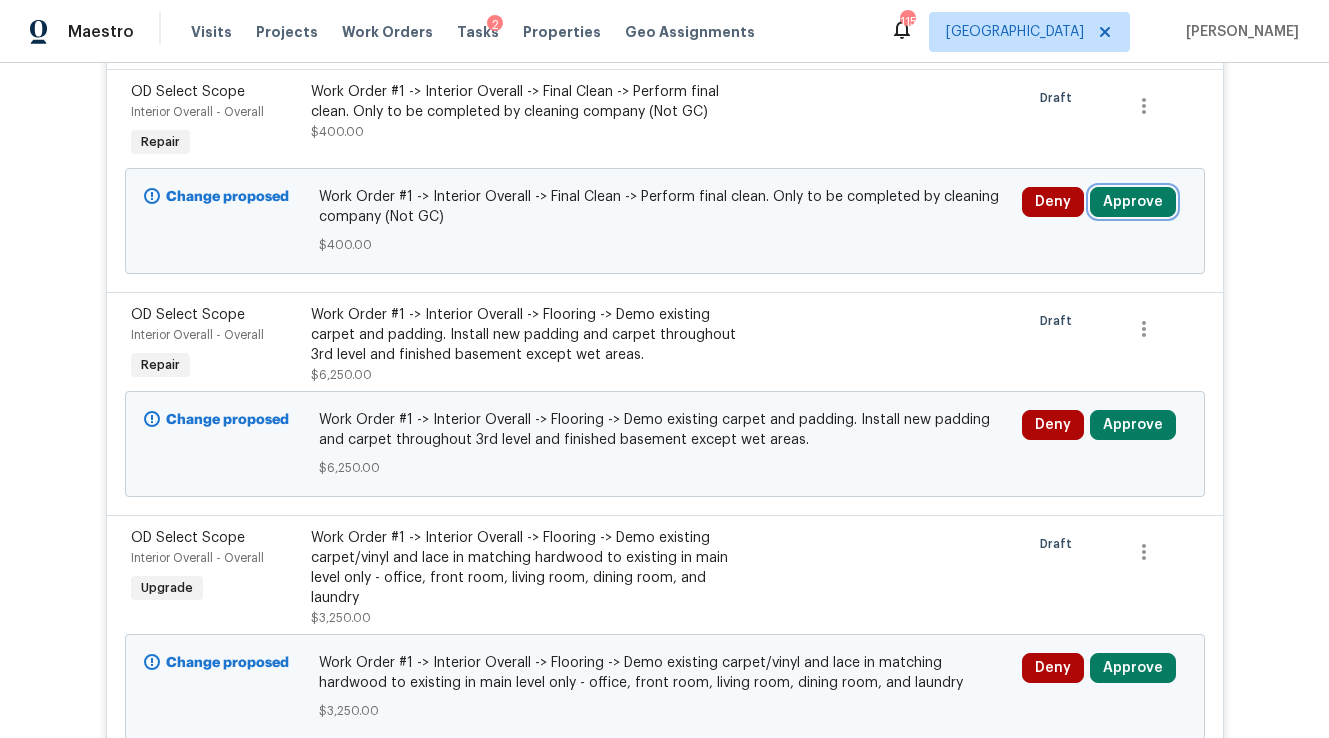click on "Approve" at bounding box center [1133, 202] 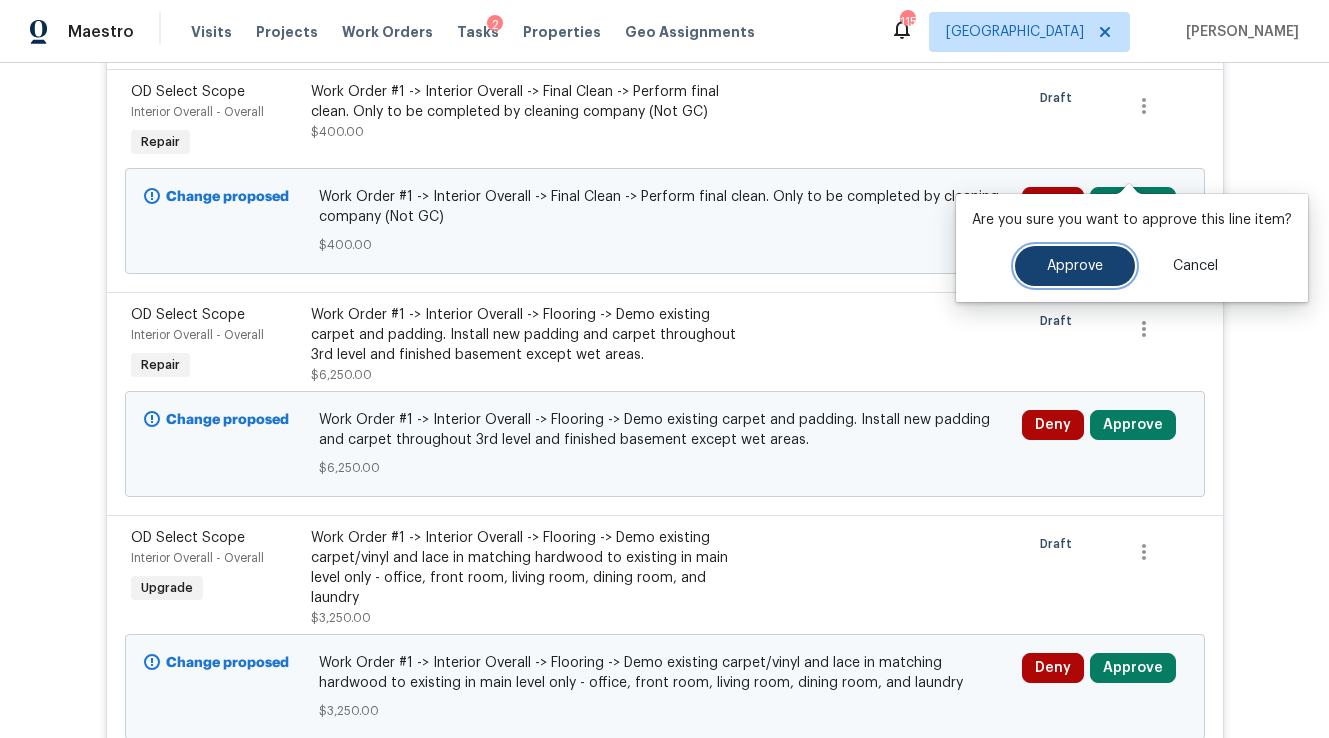 click on "Approve" at bounding box center (1075, 266) 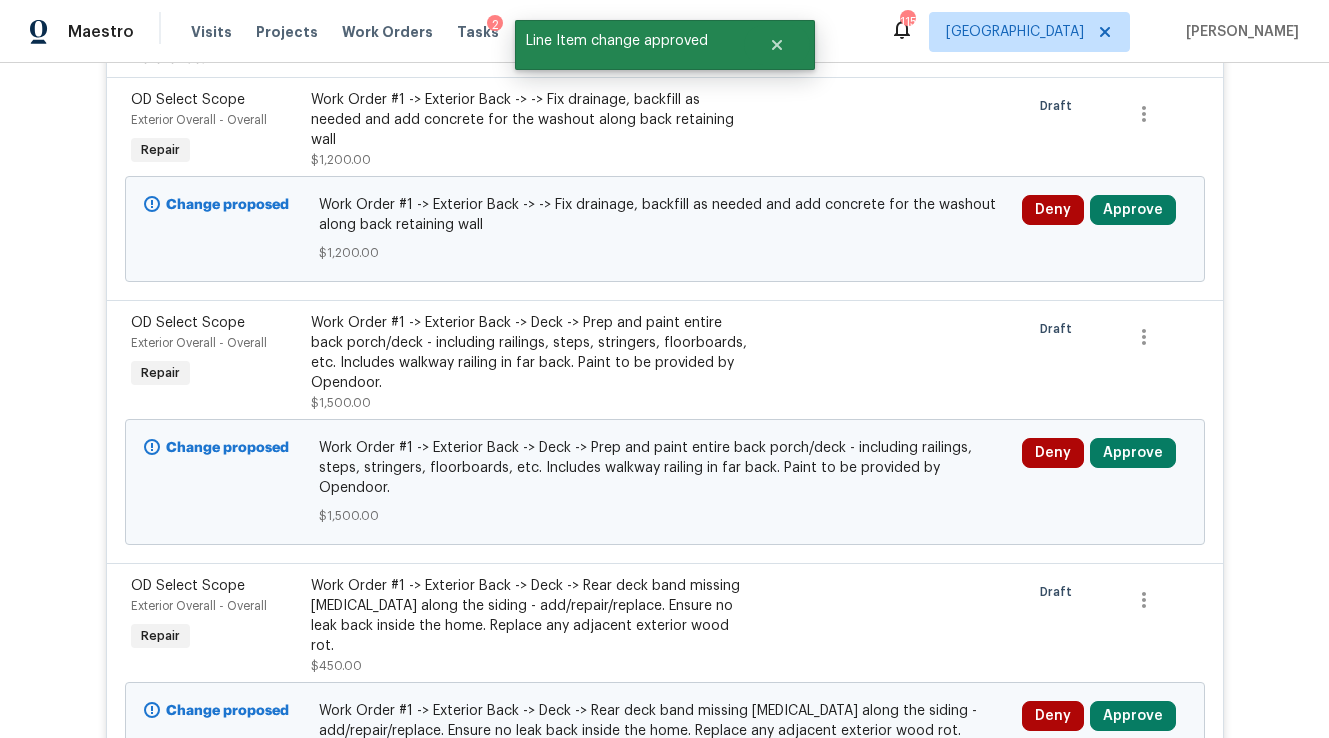 scroll, scrollTop: 27064, scrollLeft: 0, axis: vertical 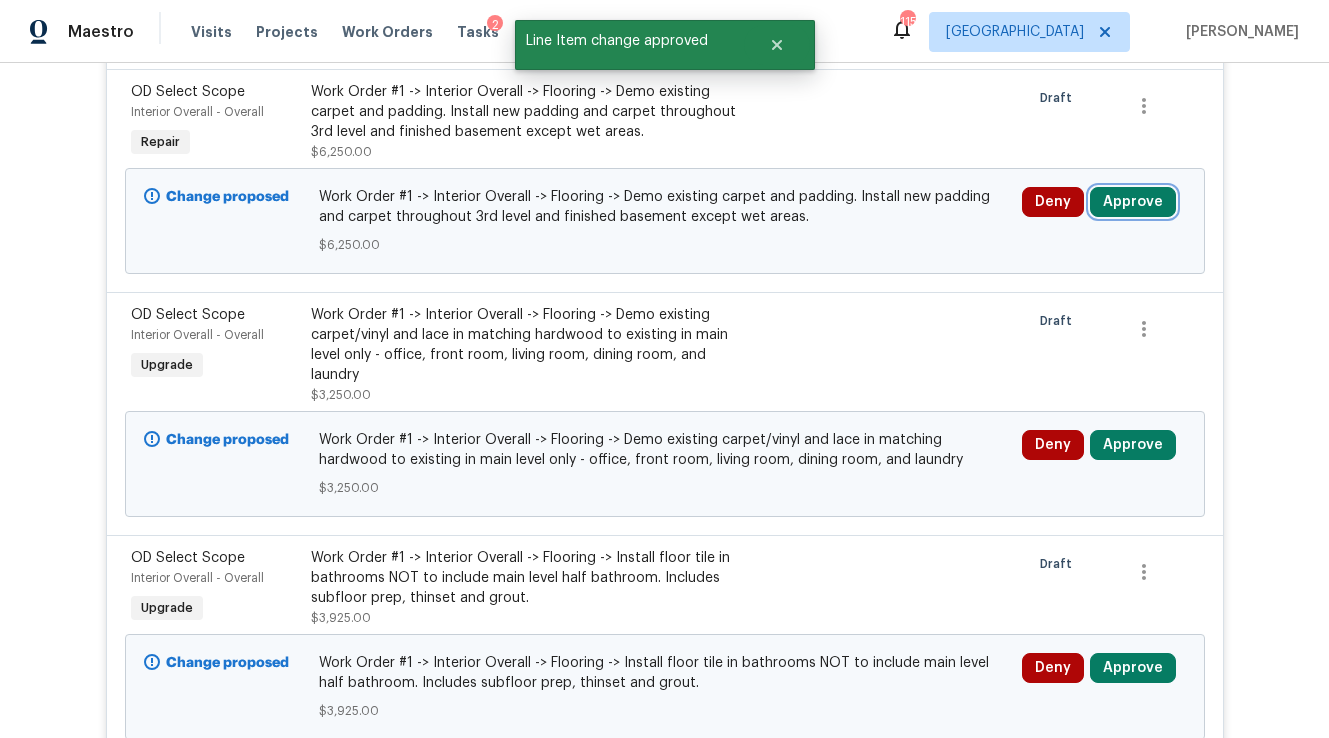 click on "Approve" at bounding box center (1133, 202) 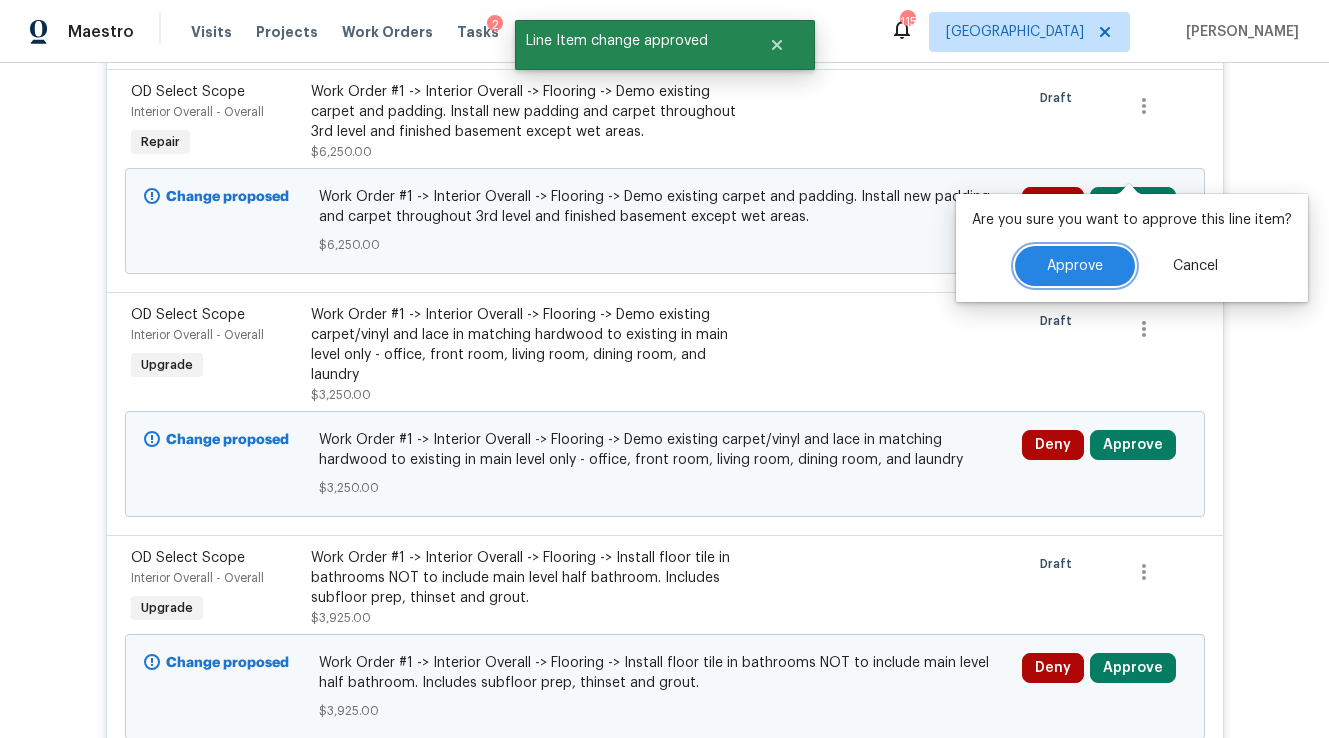 click on "Approve" at bounding box center [1075, 266] 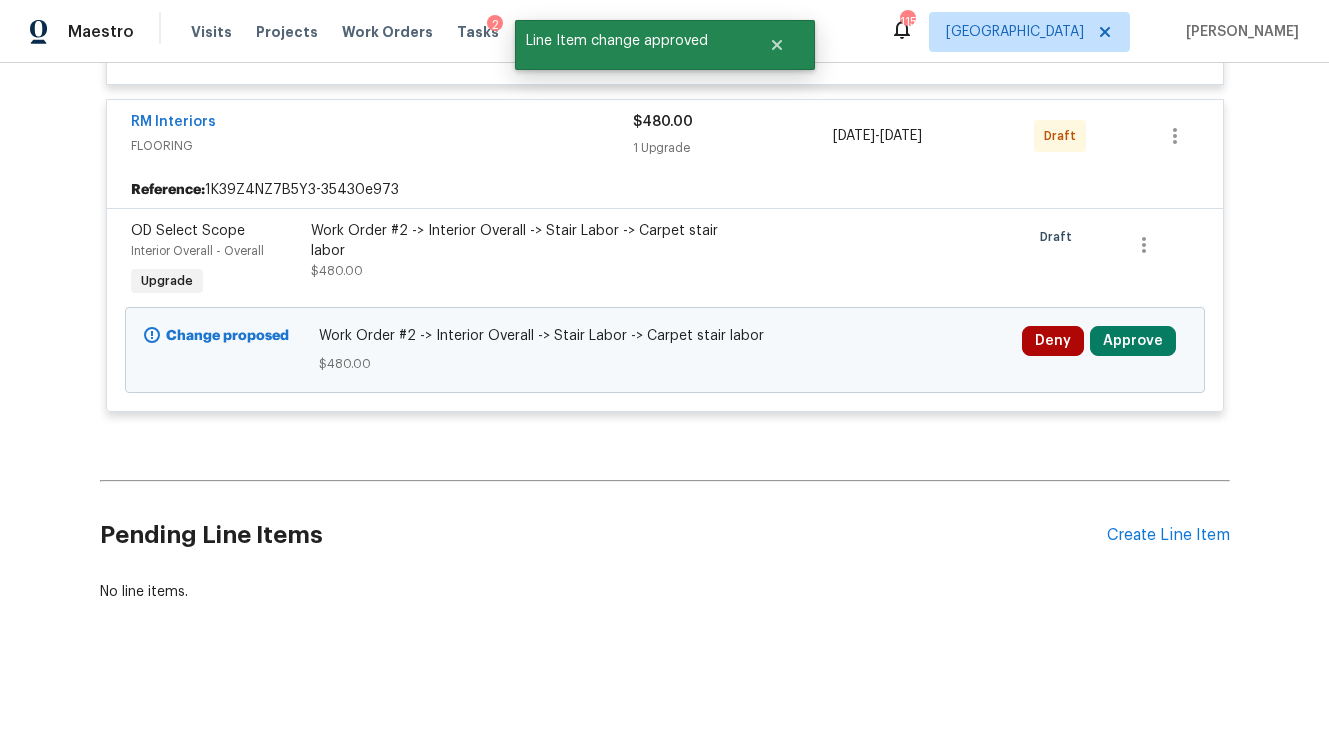 scroll, scrollTop: 27064, scrollLeft: 0, axis: vertical 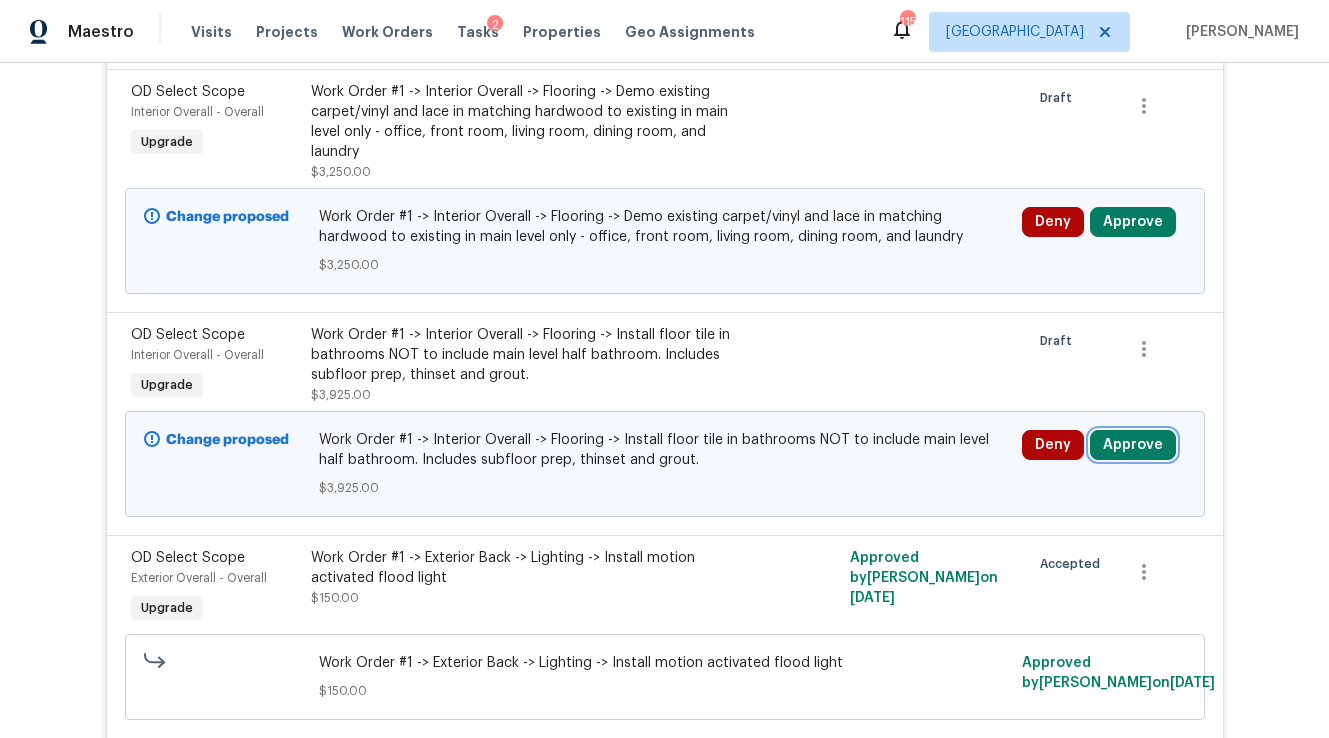 click on "Approve" at bounding box center [1133, 445] 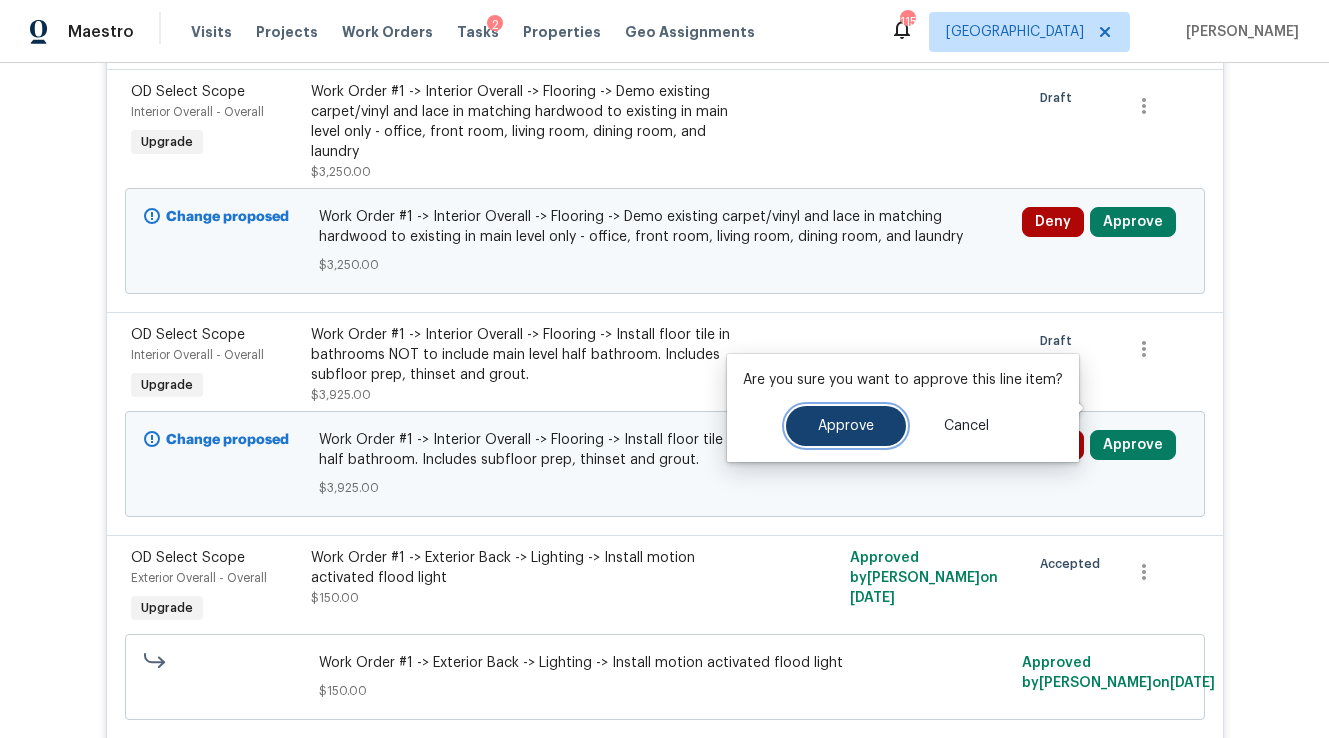 click on "Approve" at bounding box center [846, 426] 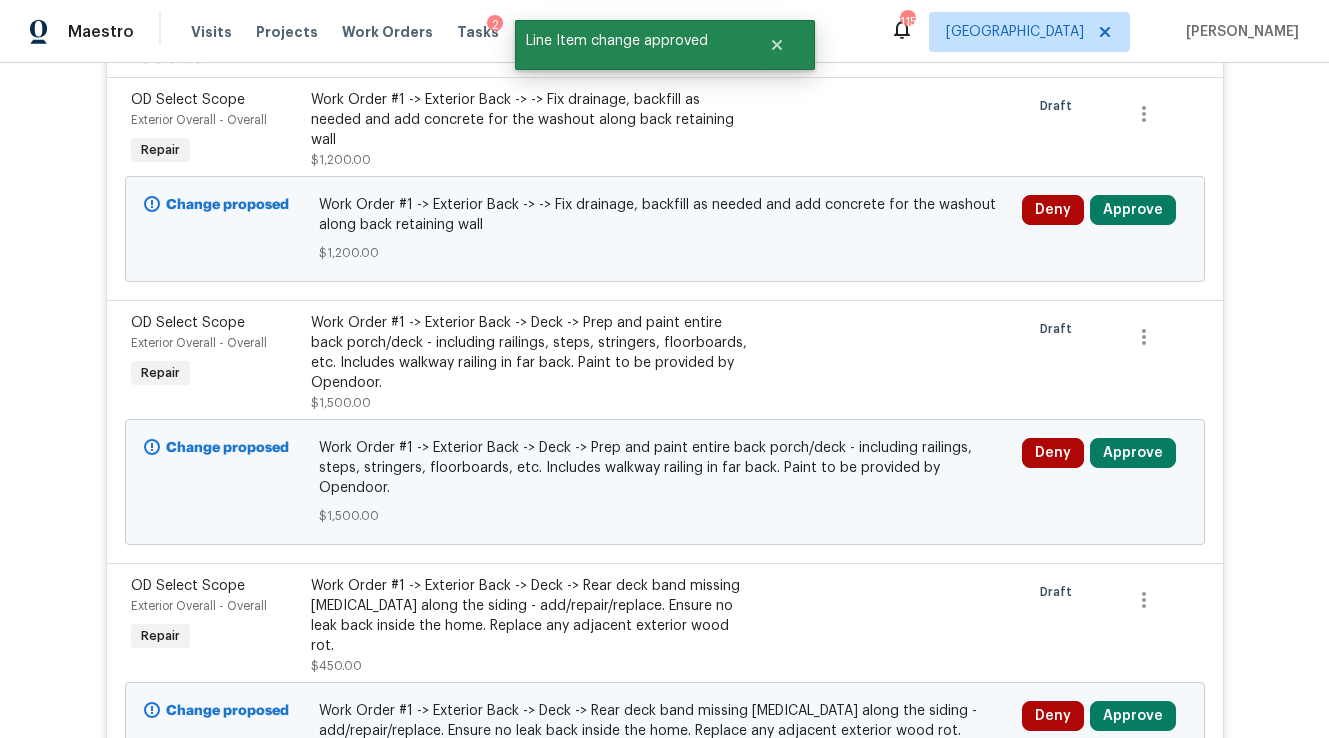 scroll, scrollTop: 27064, scrollLeft: 0, axis: vertical 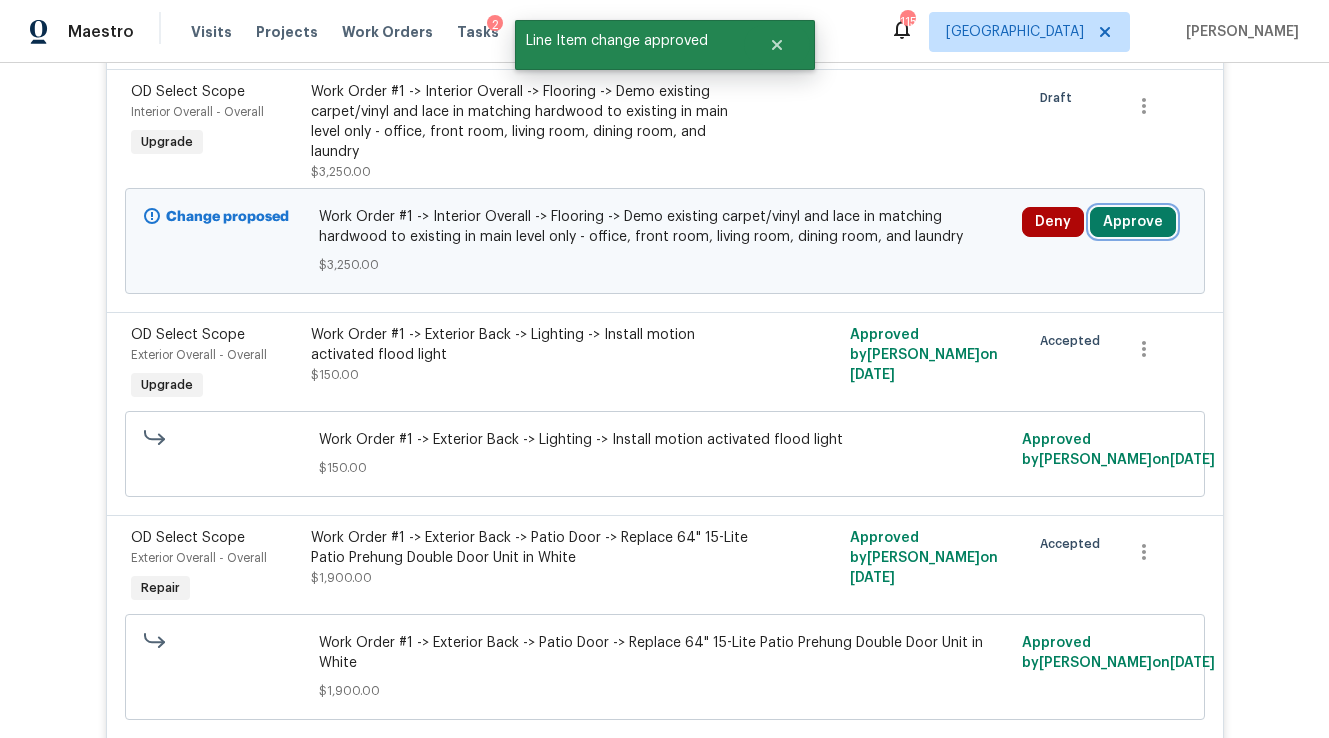 click on "Approve" at bounding box center (1133, 222) 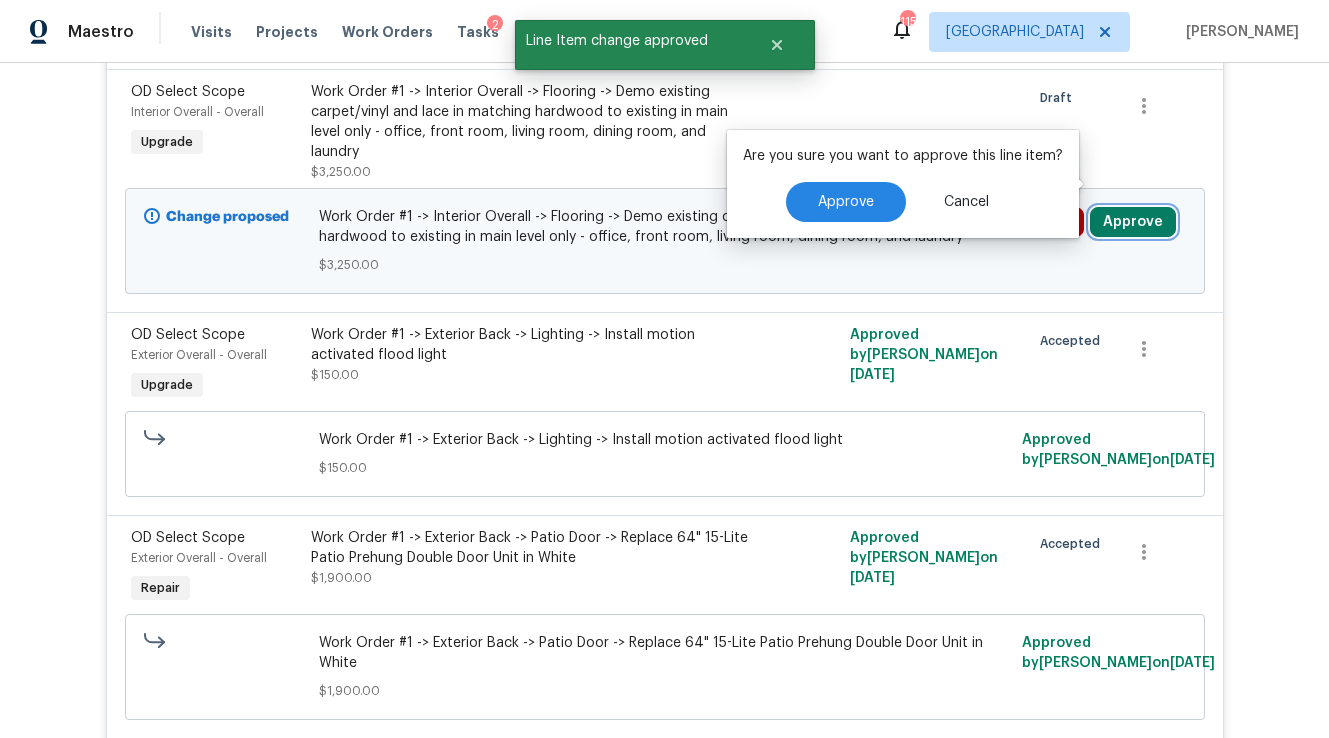 click on "Approve" at bounding box center (1133, 222) 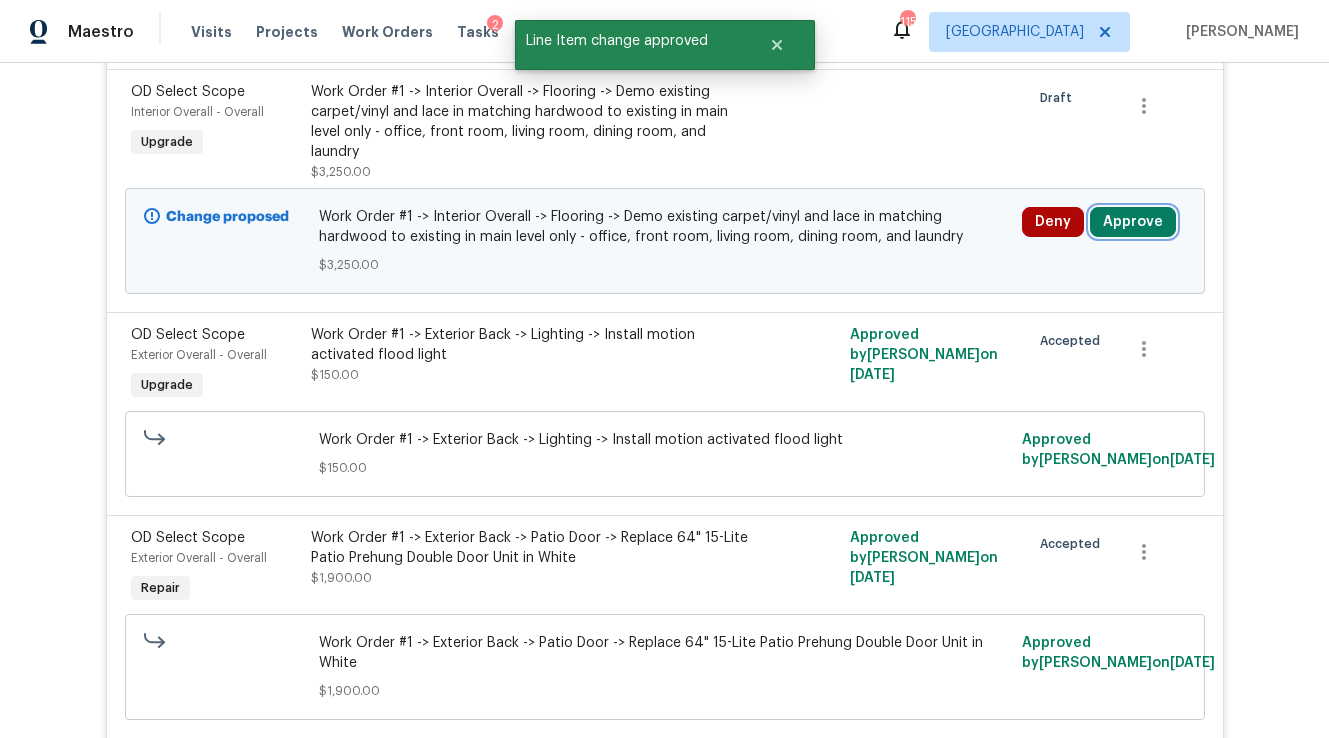 click on "Approve" at bounding box center [1133, 222] 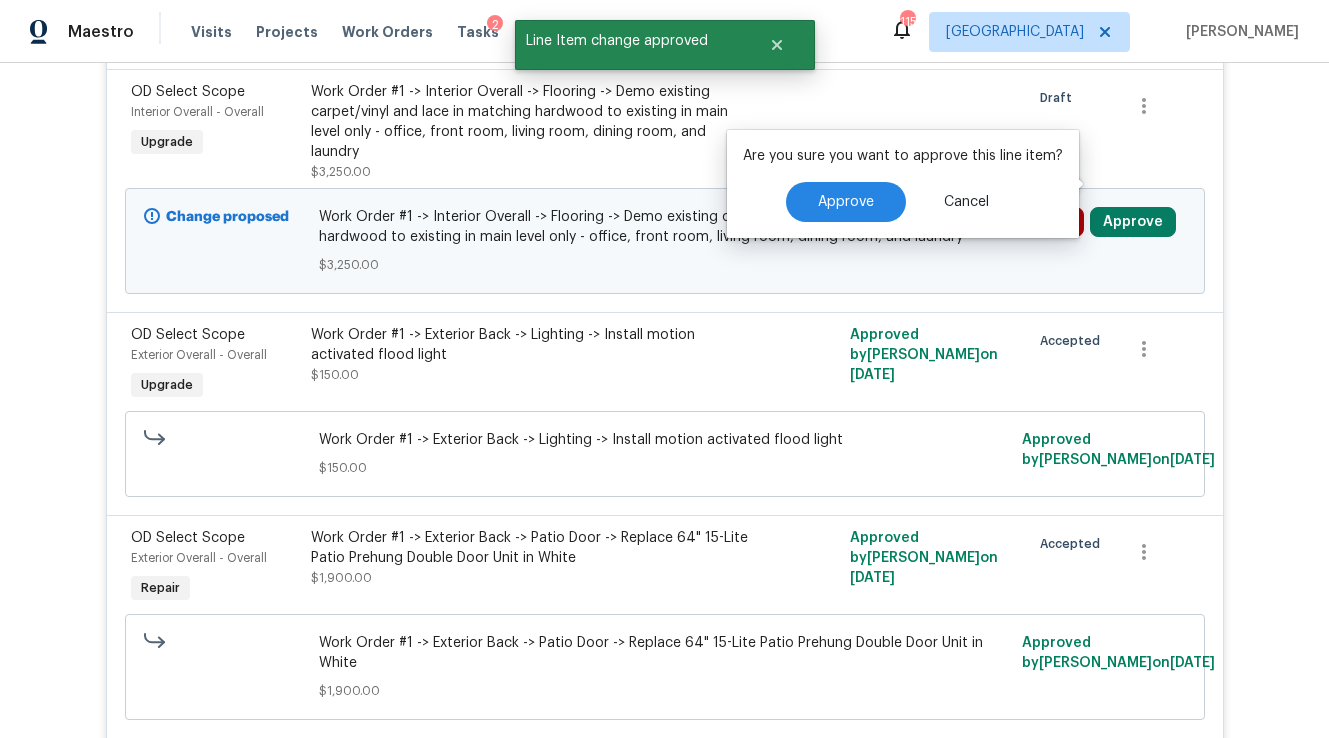 click on "Approve Cancel" at bounding box center (903, 202) 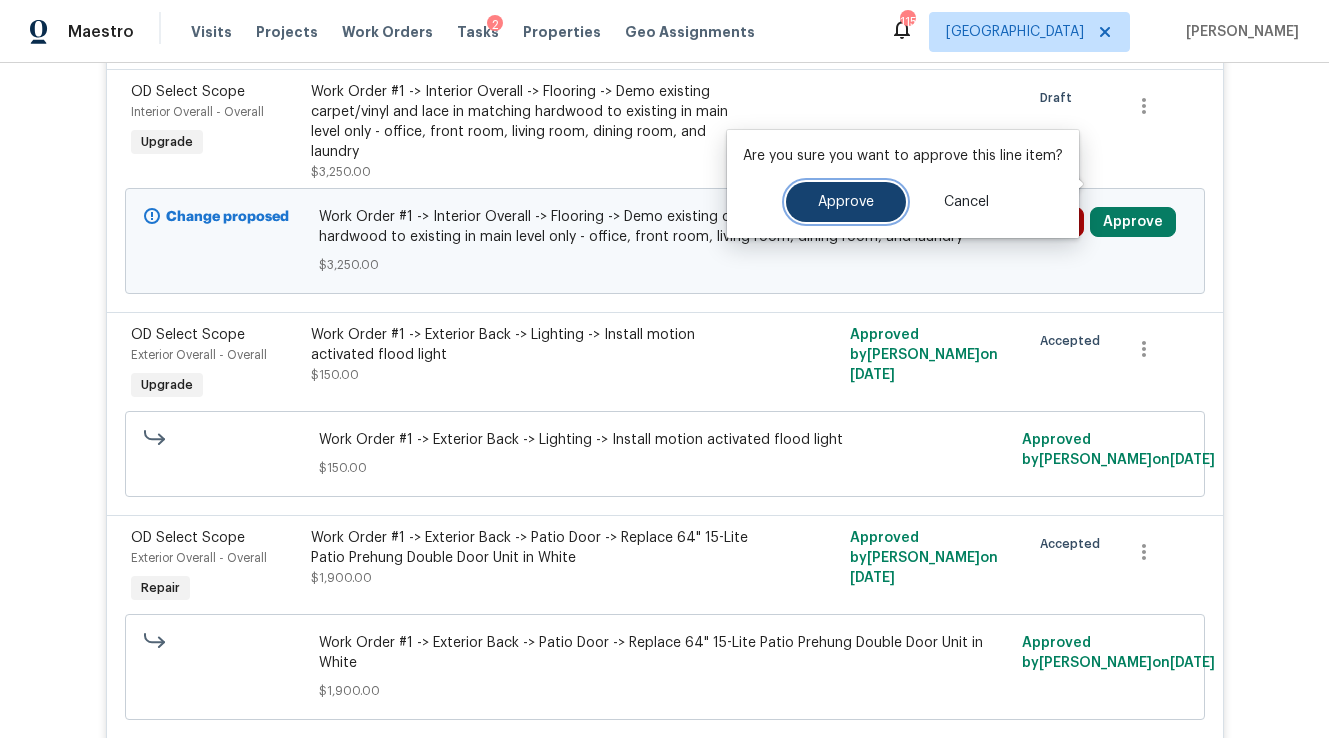 click on "Approve" at bounding box center [846, 202] 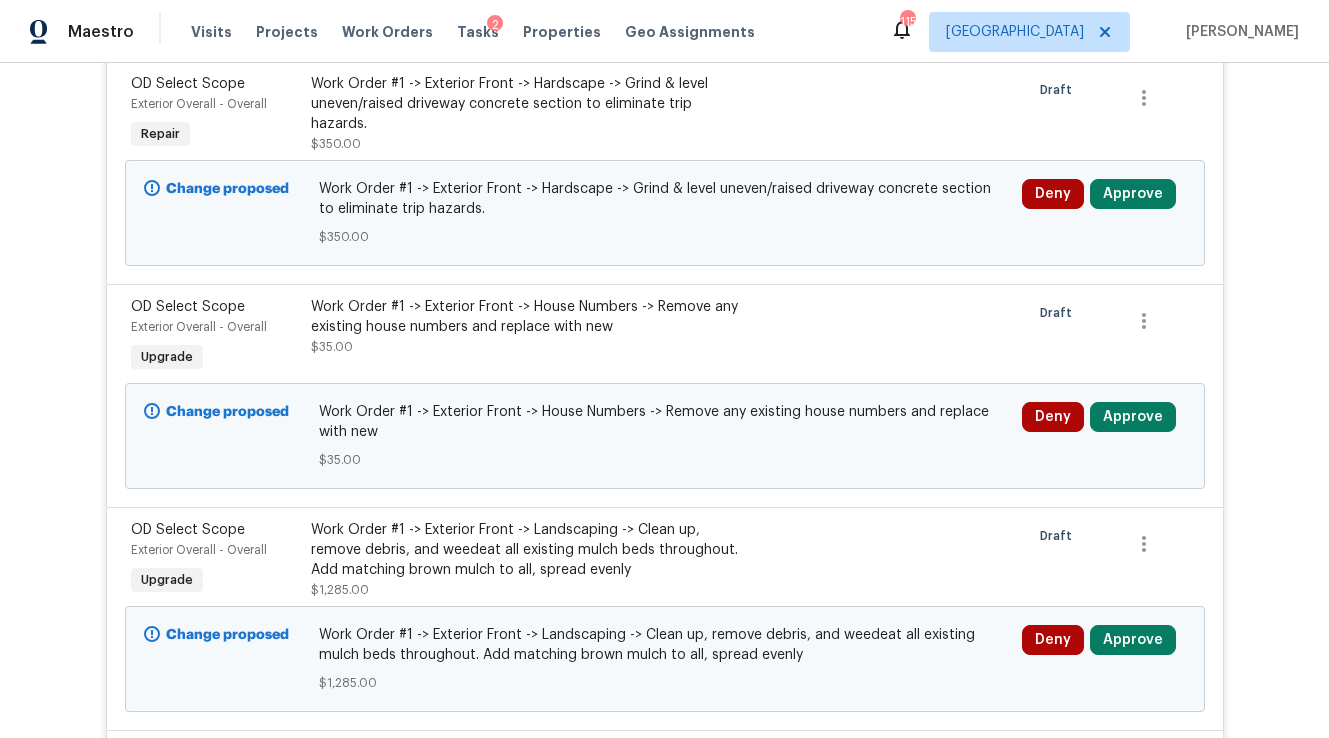 scroll, scrollTop: 26381, scrollLeft: 0, axis: vertical 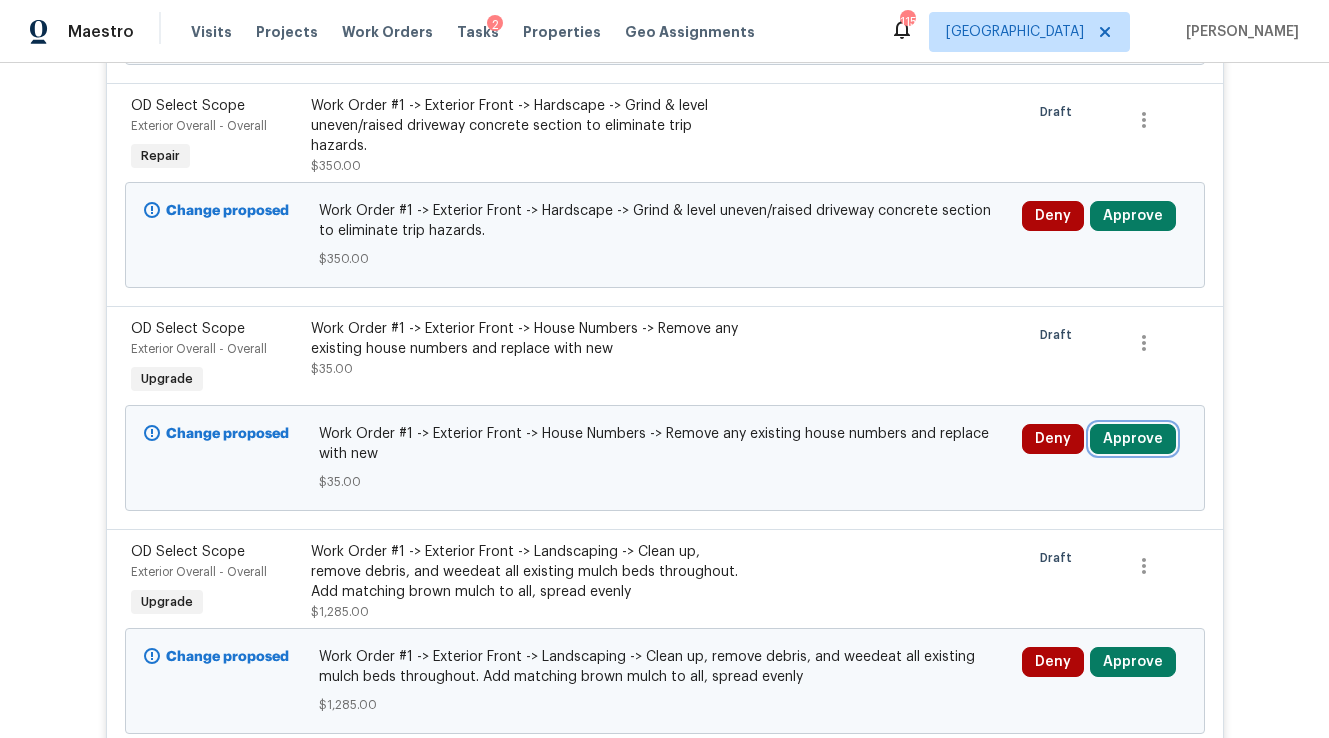 click on "Approve" at bounding box center (1133, 439) 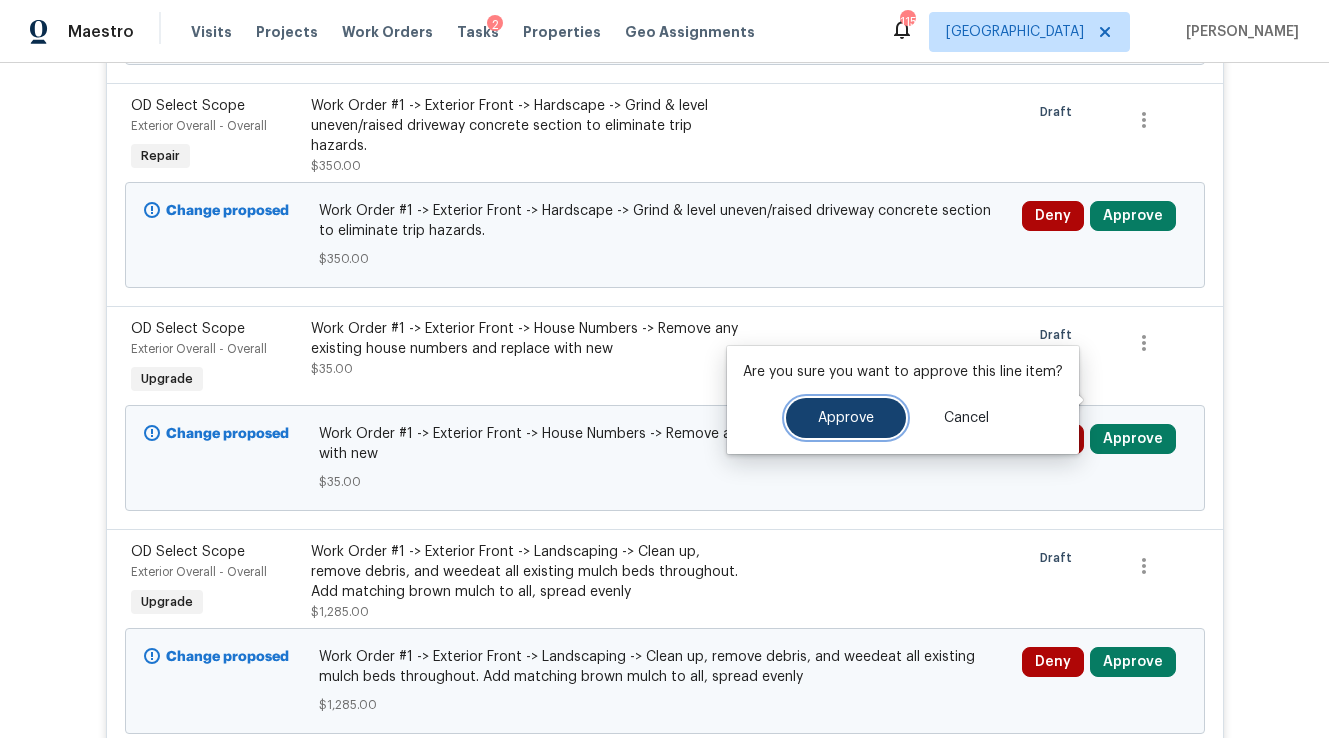 click on "Approve" at bounding box center [846, 418] 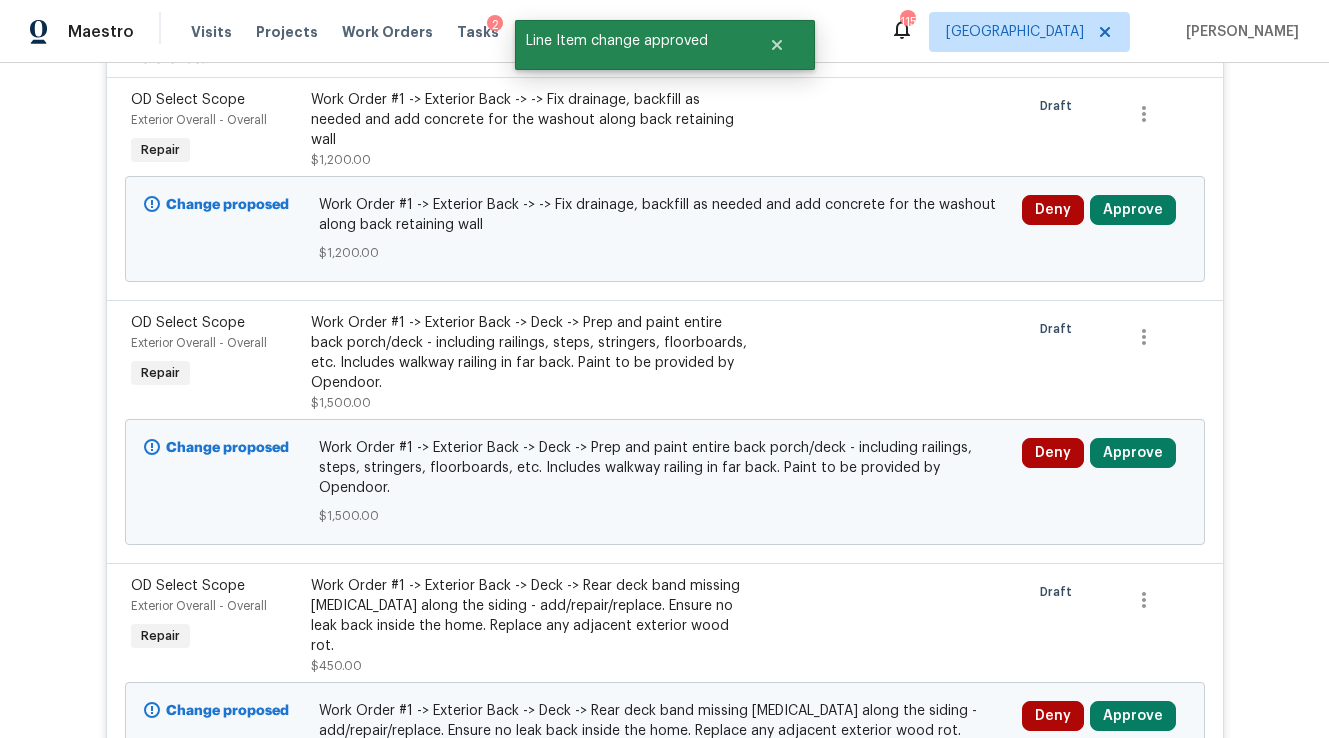 scroll, scrollTop: 26381, scrollLeft: 0, axis: vertical 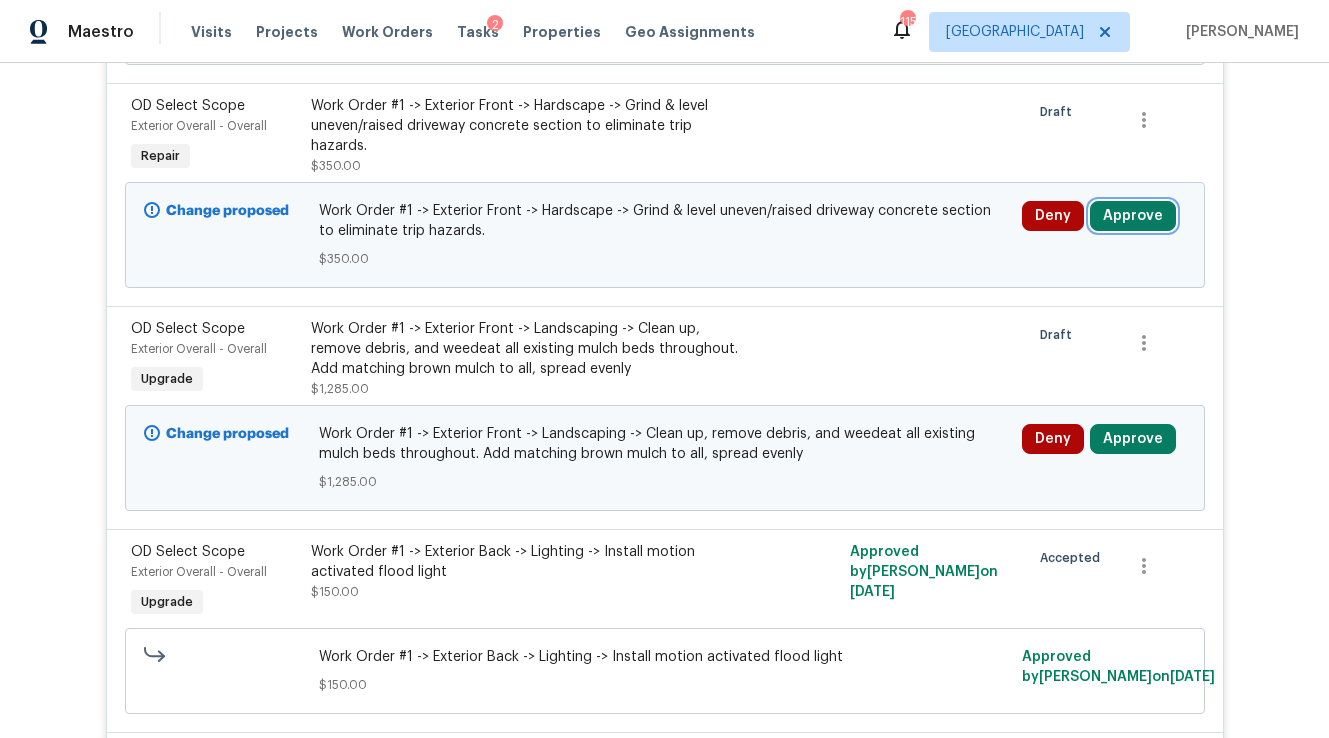 click on "Approve" at bounding box center [1133, 216] 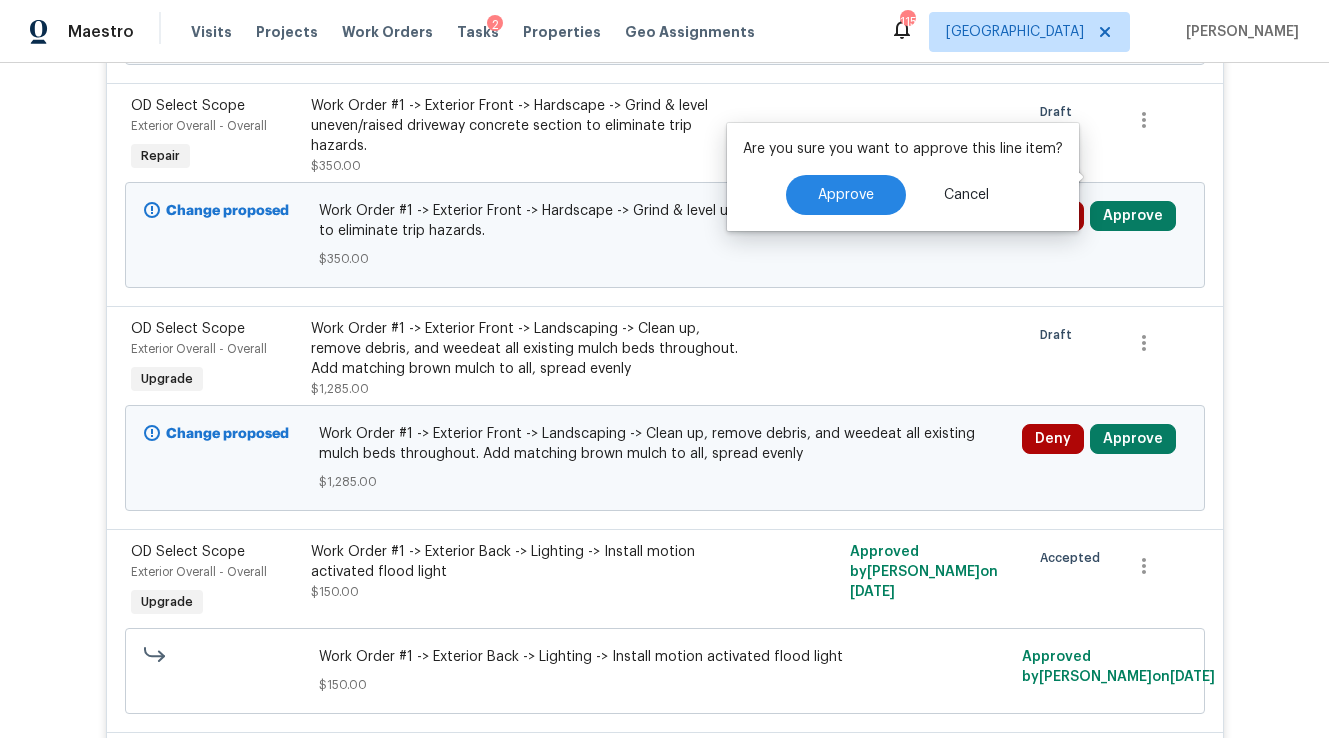 click on "Are you sure you want to approve this line item? Approve Cancel" at bounding box center (903, 177) 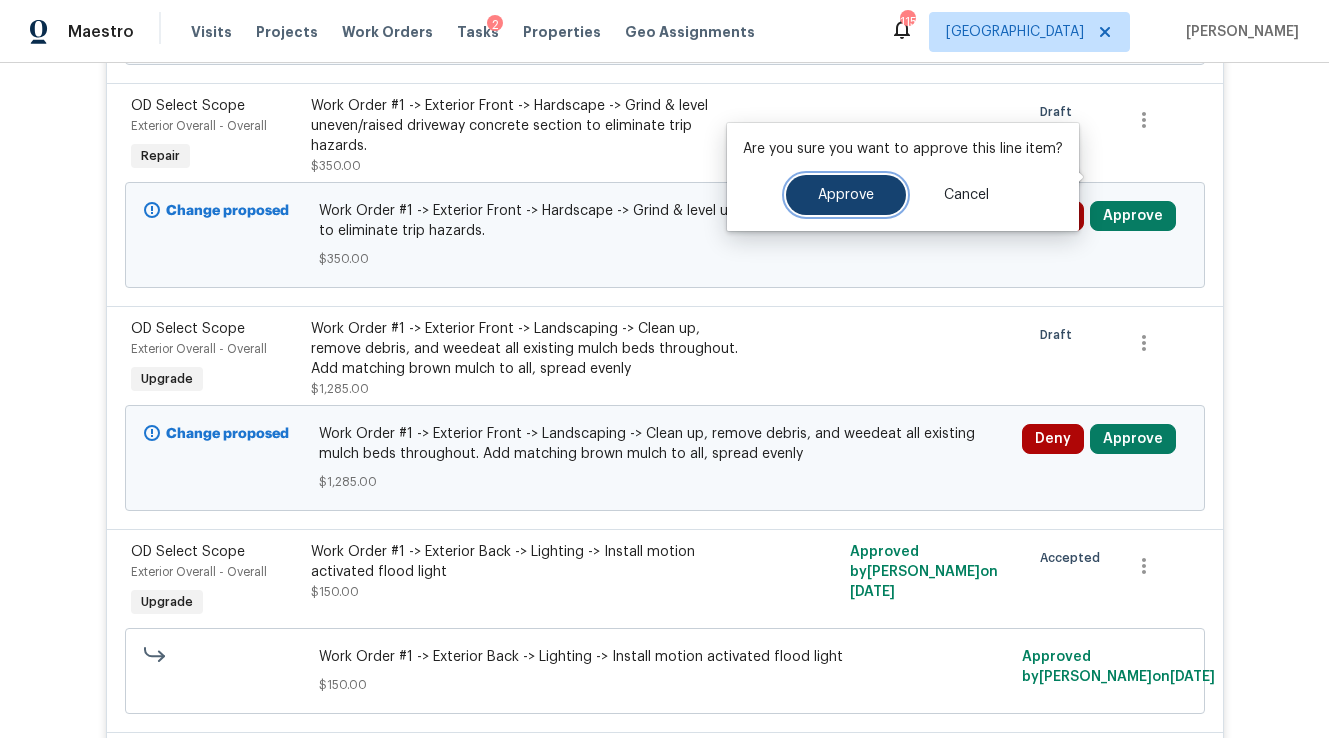 click on "Approve" at bounding box center [846, 195] 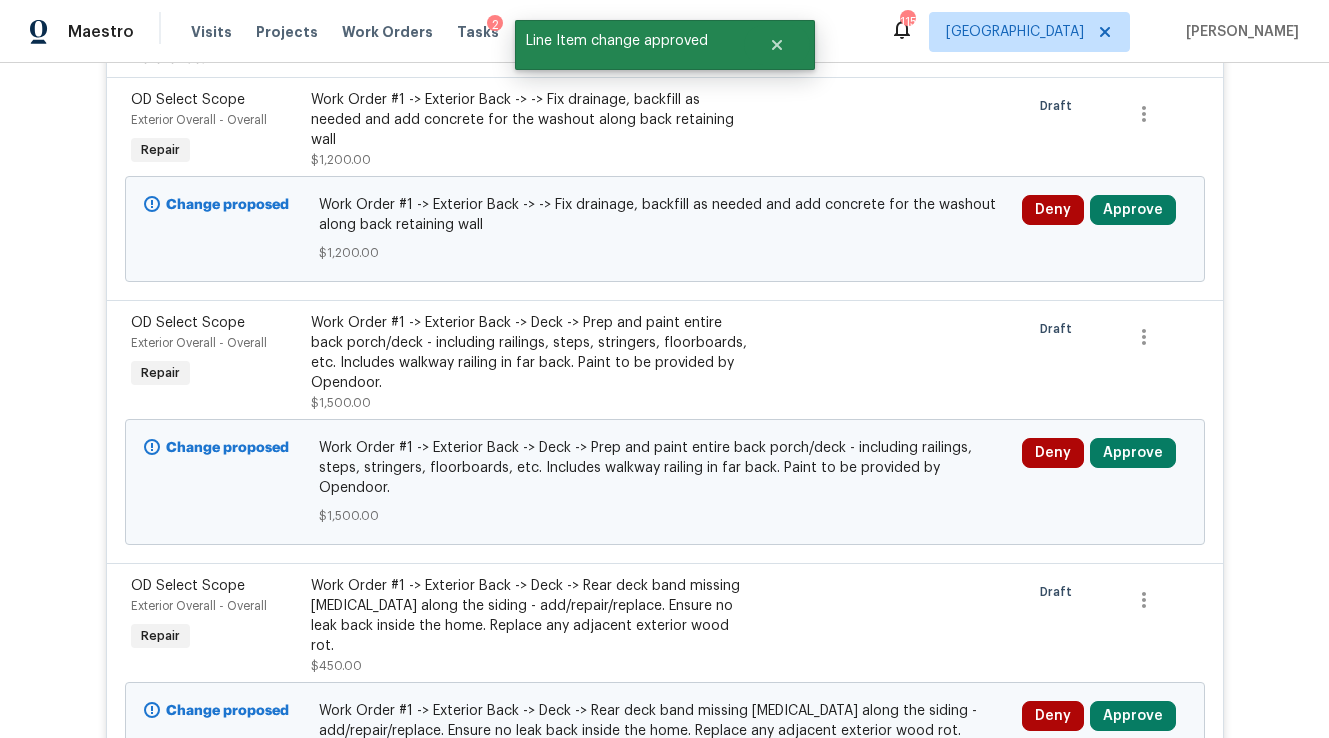 scroll, scrollTop: 26381, scrollLeft: 0, axis: vertical 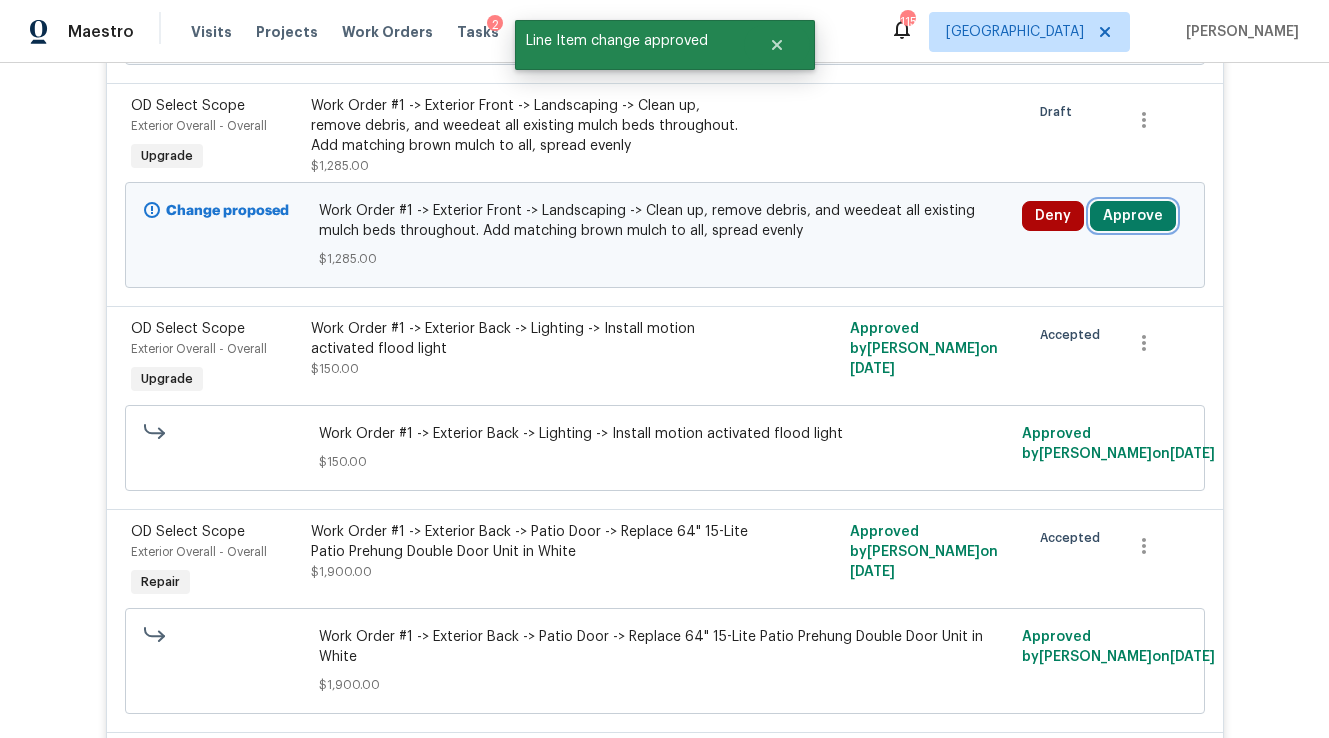 click on "Approve" at bounding box center (1133, 216) 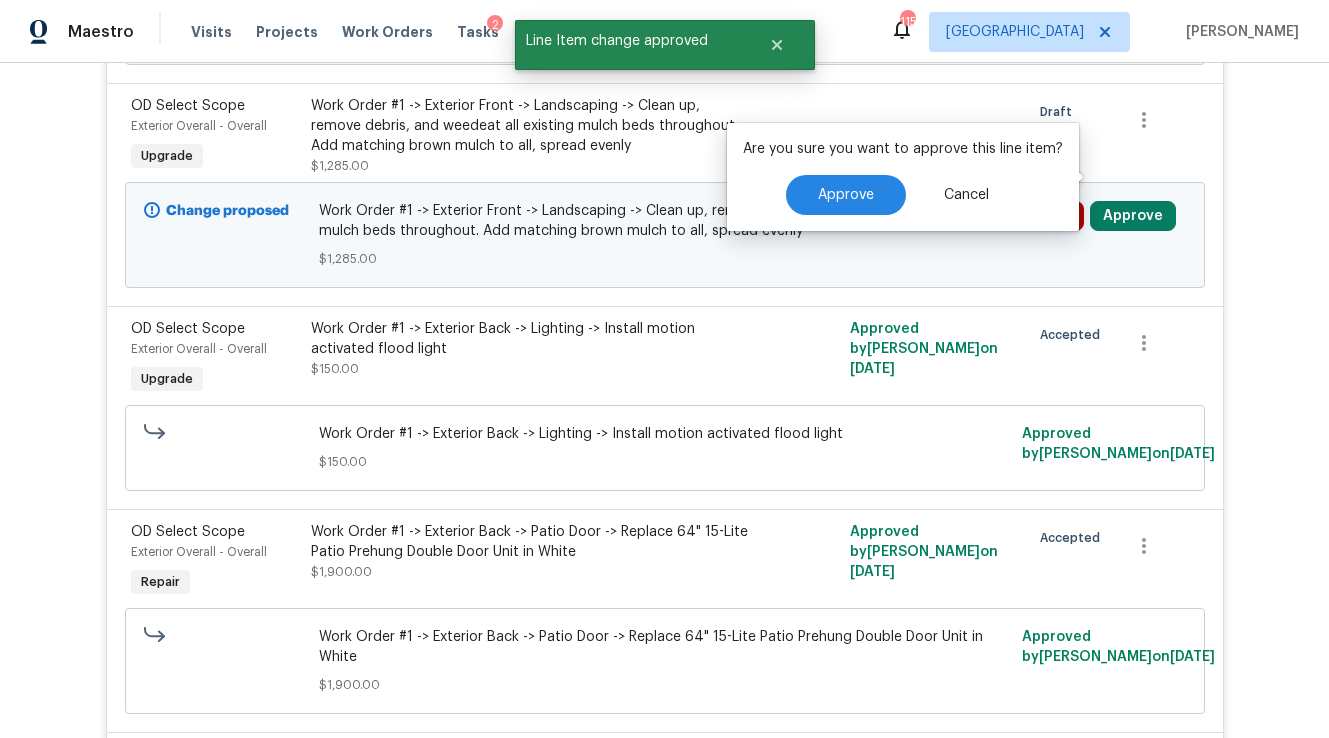 click on "Are you sure you want to approve this line item? Approve Cancel" at bounding box center (903, 177) 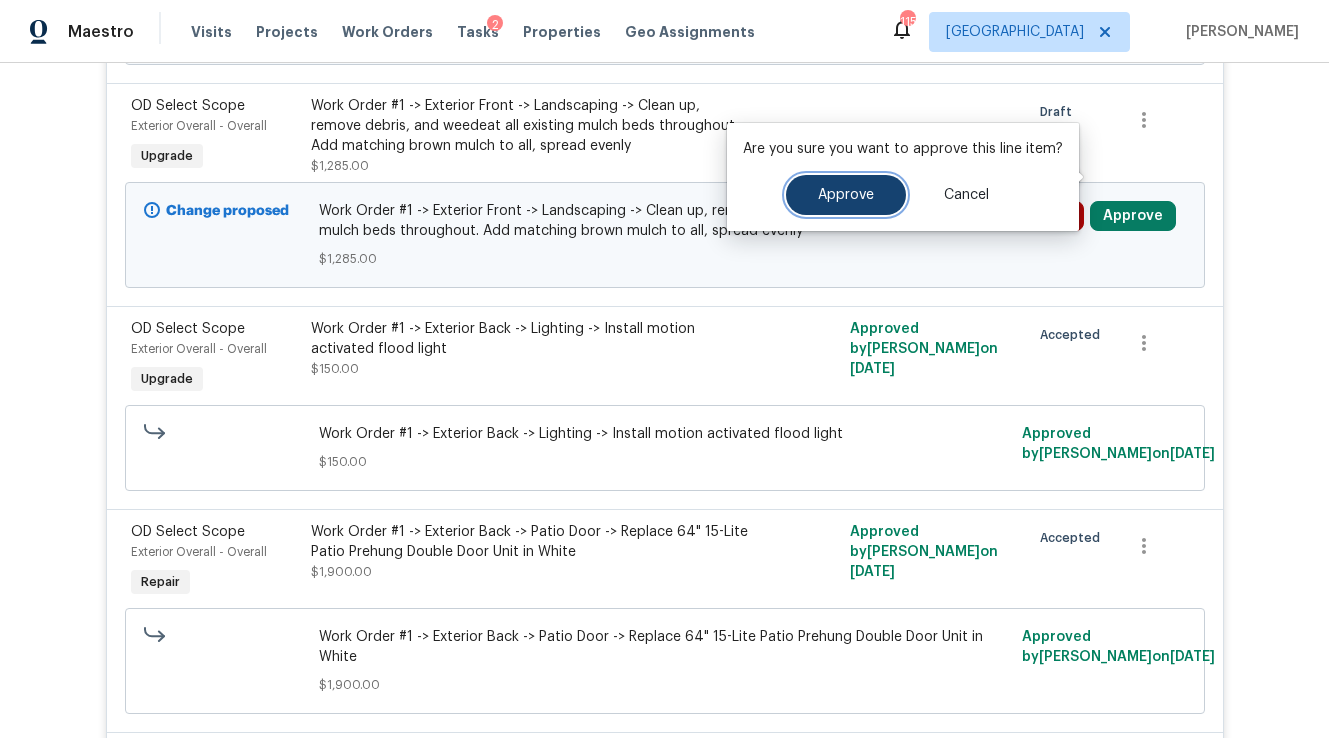 click on "Approve" at bounding box center (846, 195) 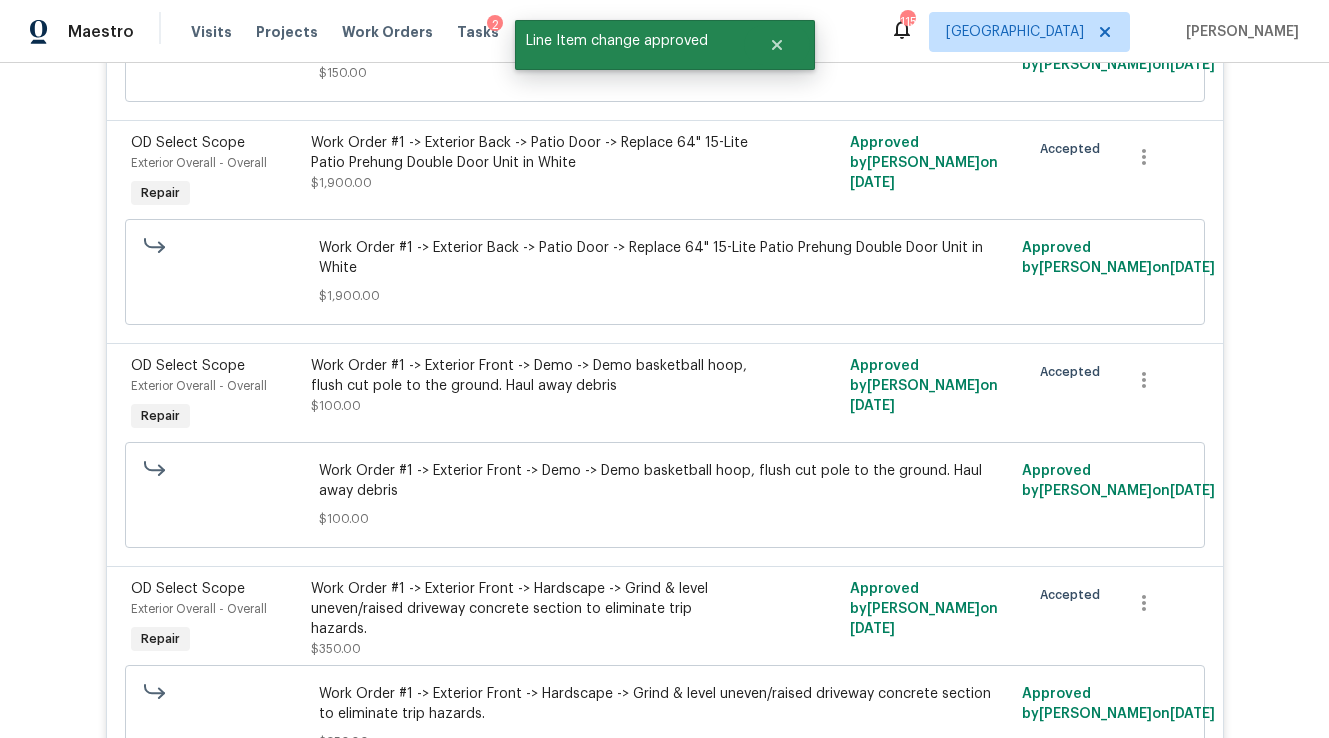 scroll, scrollTop: 31701, scrollLeft: 0, axis: vertical 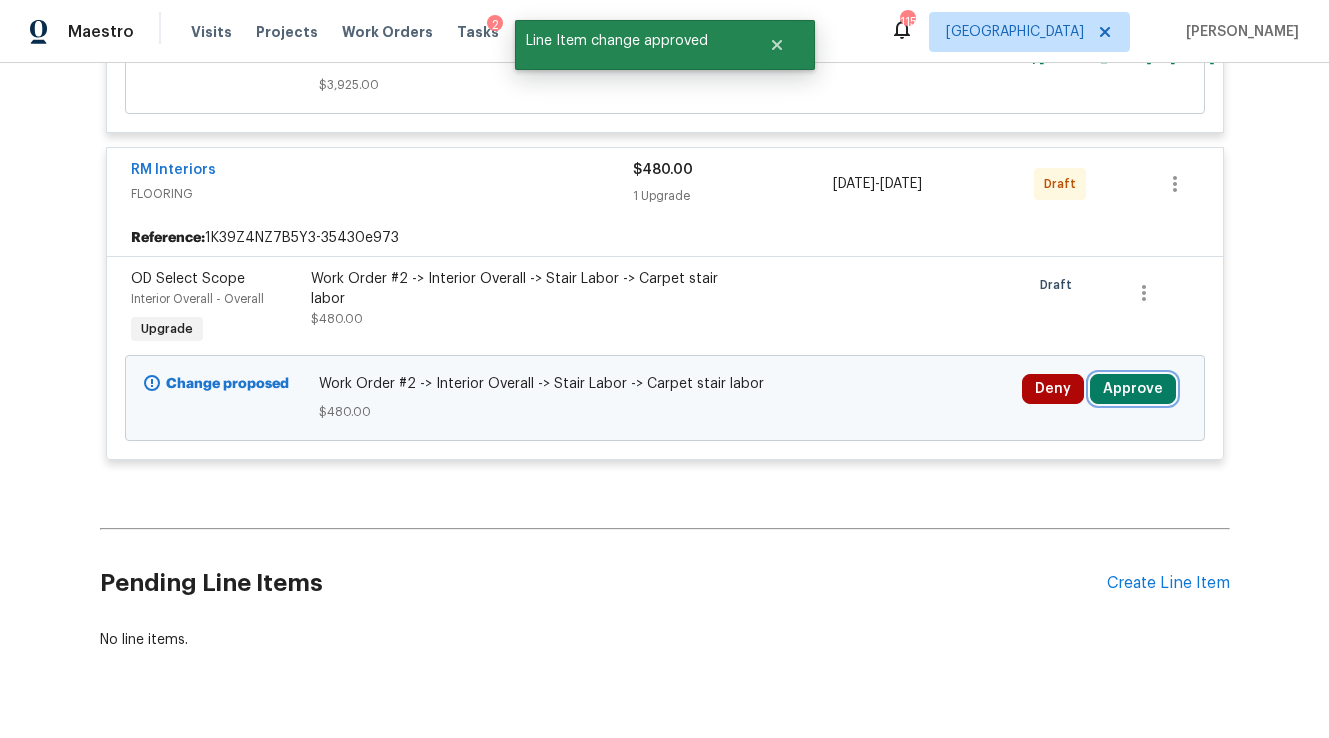 click on "Approve" at bounding box center (1133, 389) 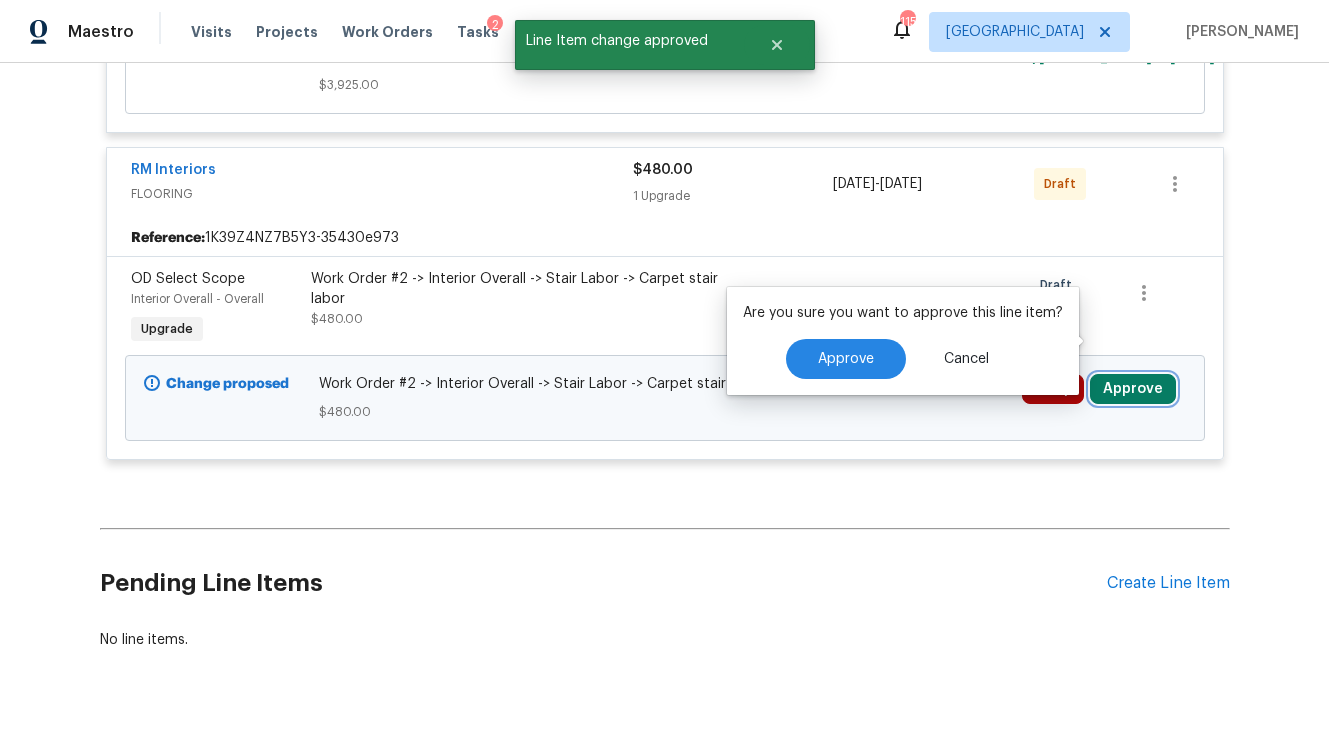 click on "Approve" at bounding box center [1133, 389] 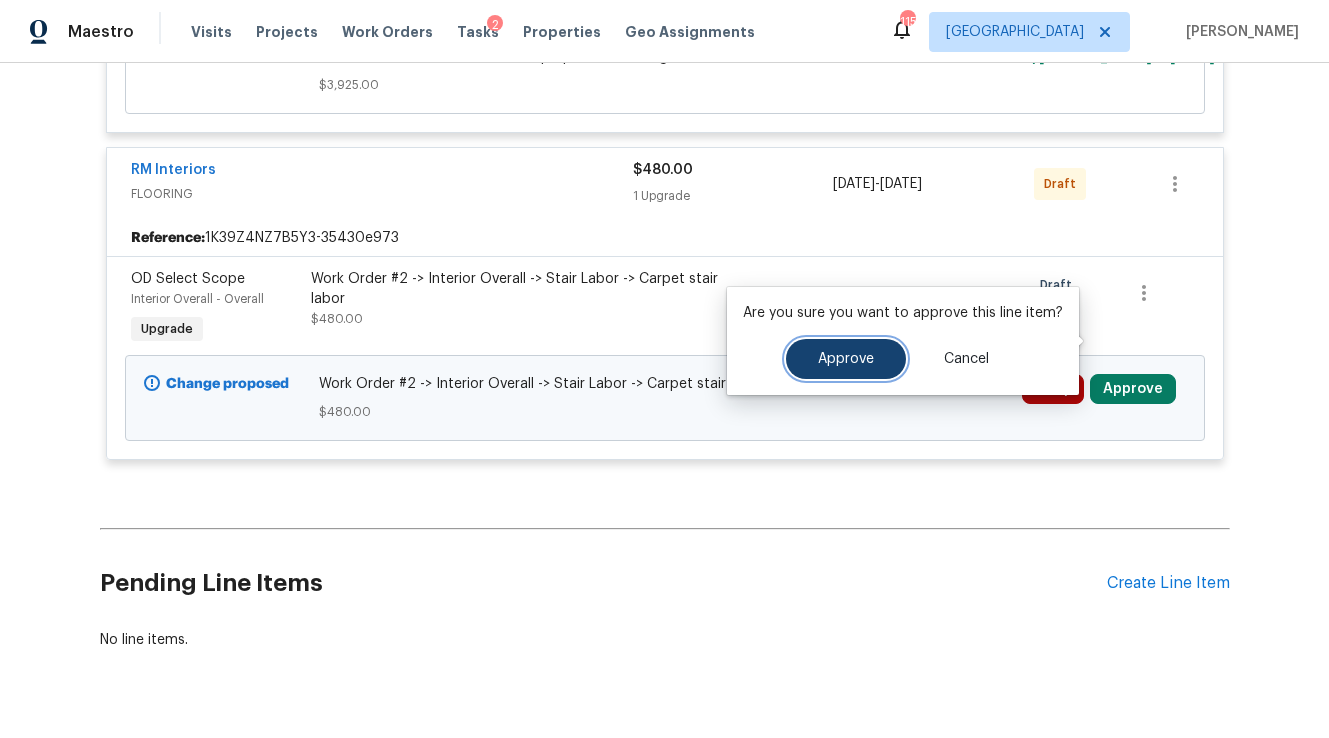 click on "Approve" at bounding box center [846, 359] 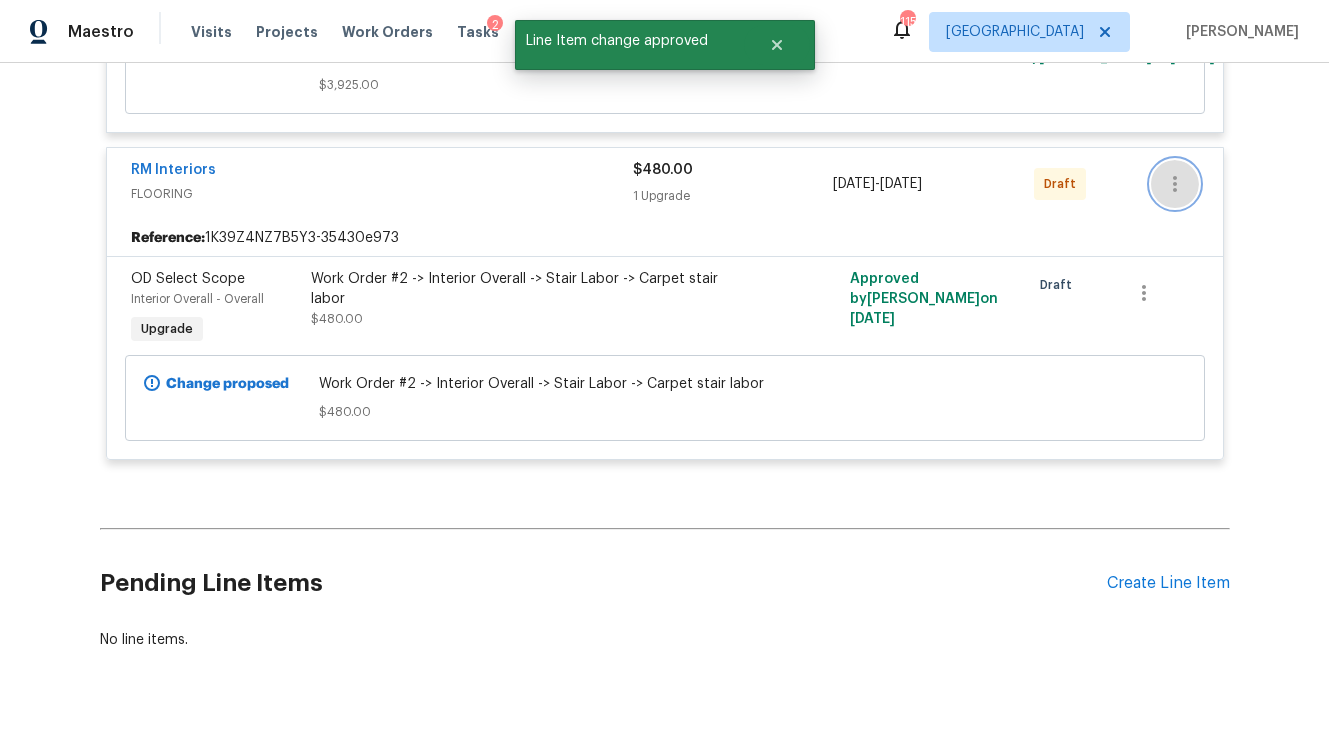 click 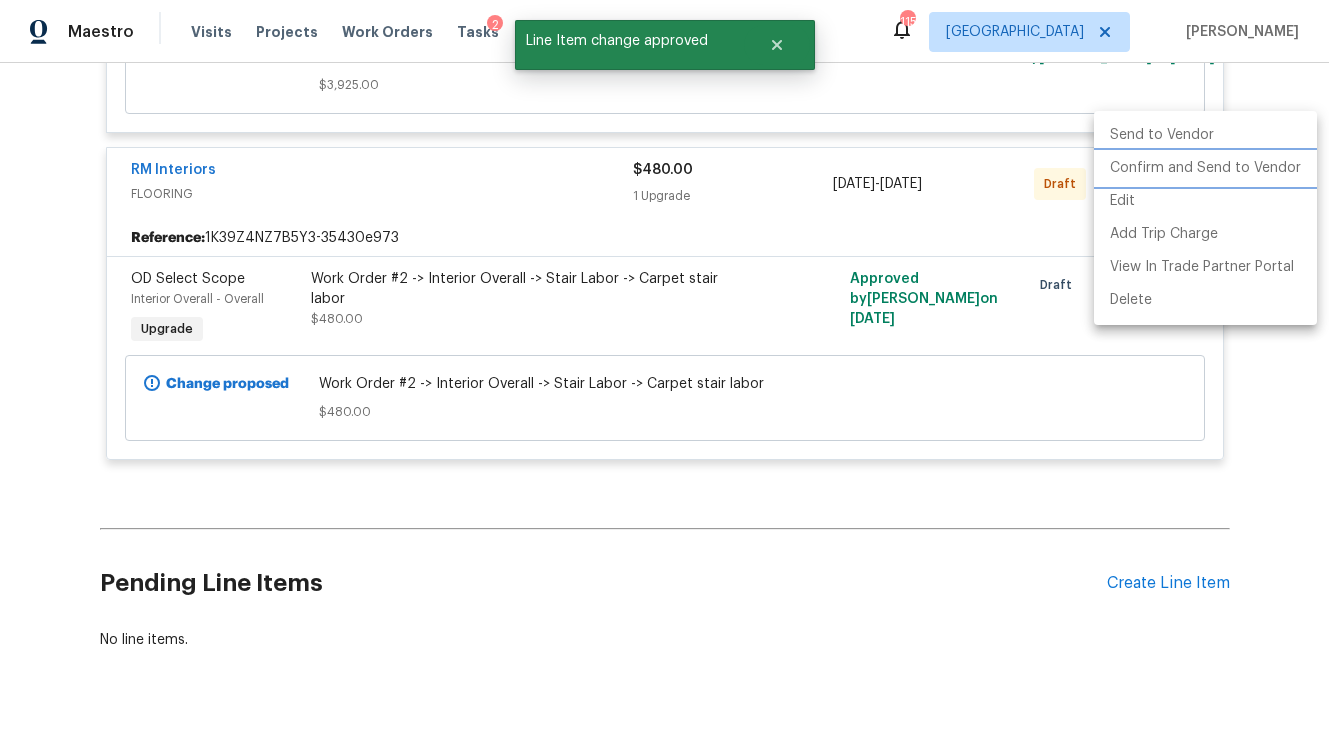 click on "Confirm and Send to Vendor" at bounding box center (1205, 168) 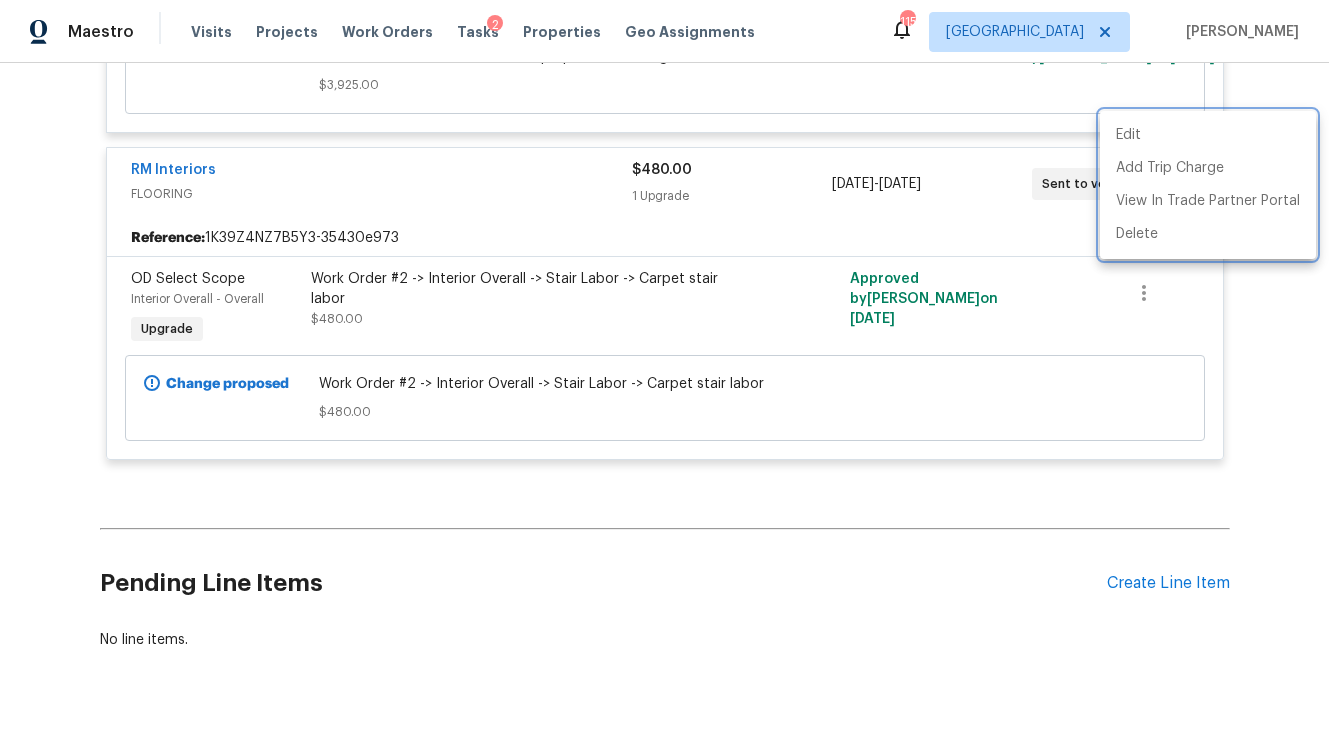 click at bounding box center [664, 369] 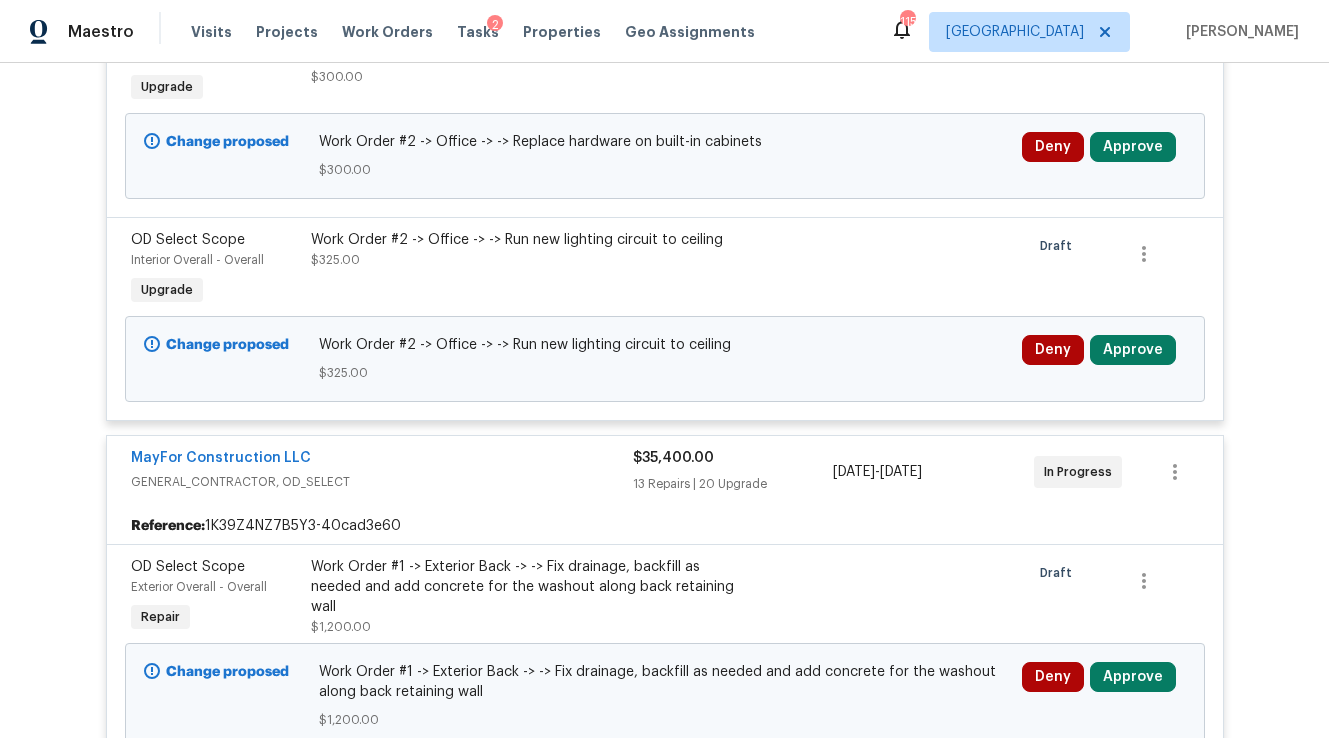 scroll, scrollTop: 23691, scrollLeft: 0, axis: vertical 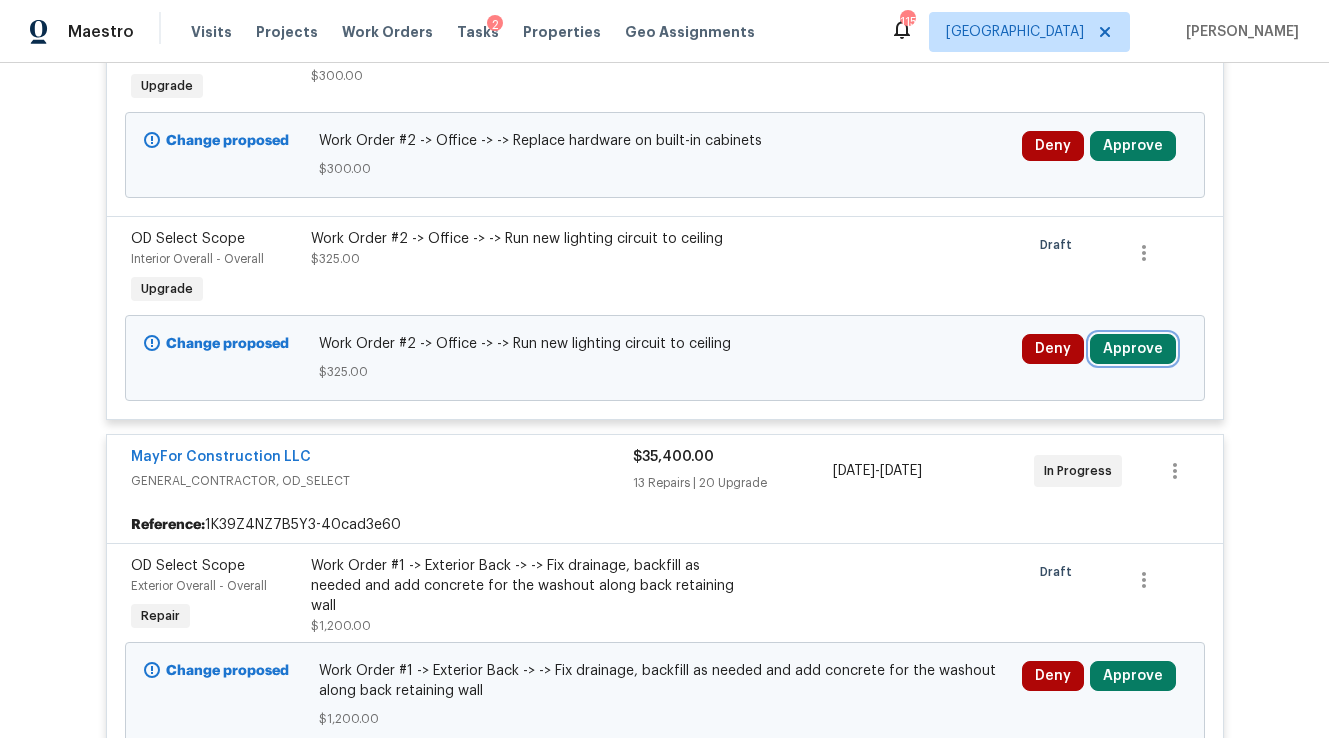 click on "Approve" at bounding box center [1133, 349] 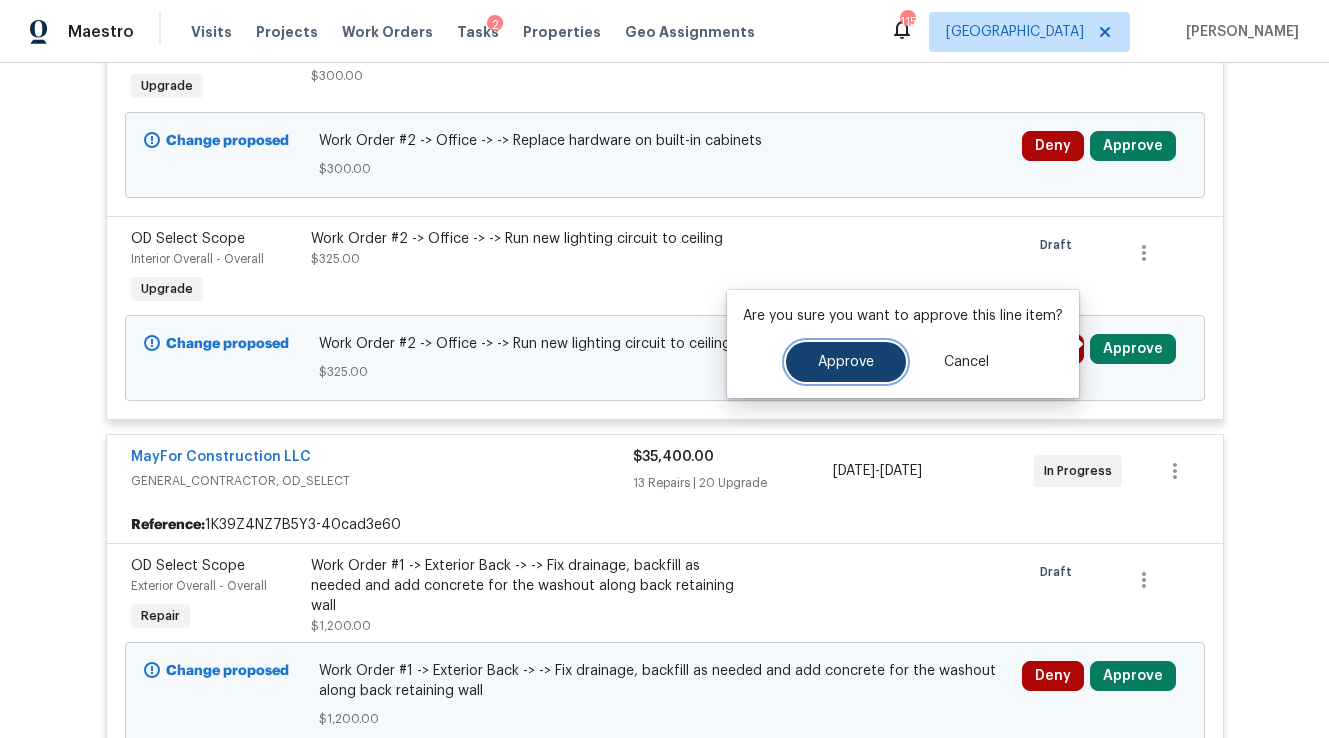 click on "Approve" at bounding box center [846, 362] 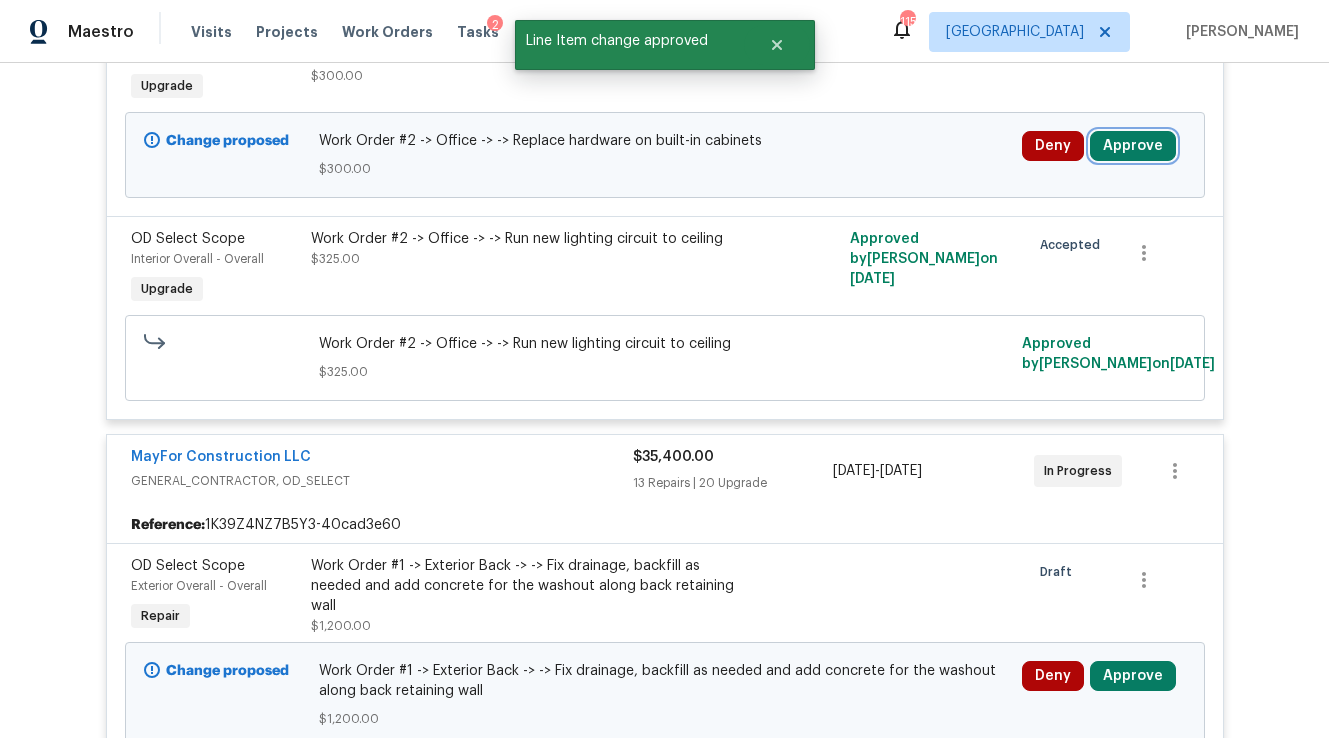 click on "Approve" at bounding box center (1133, 146) 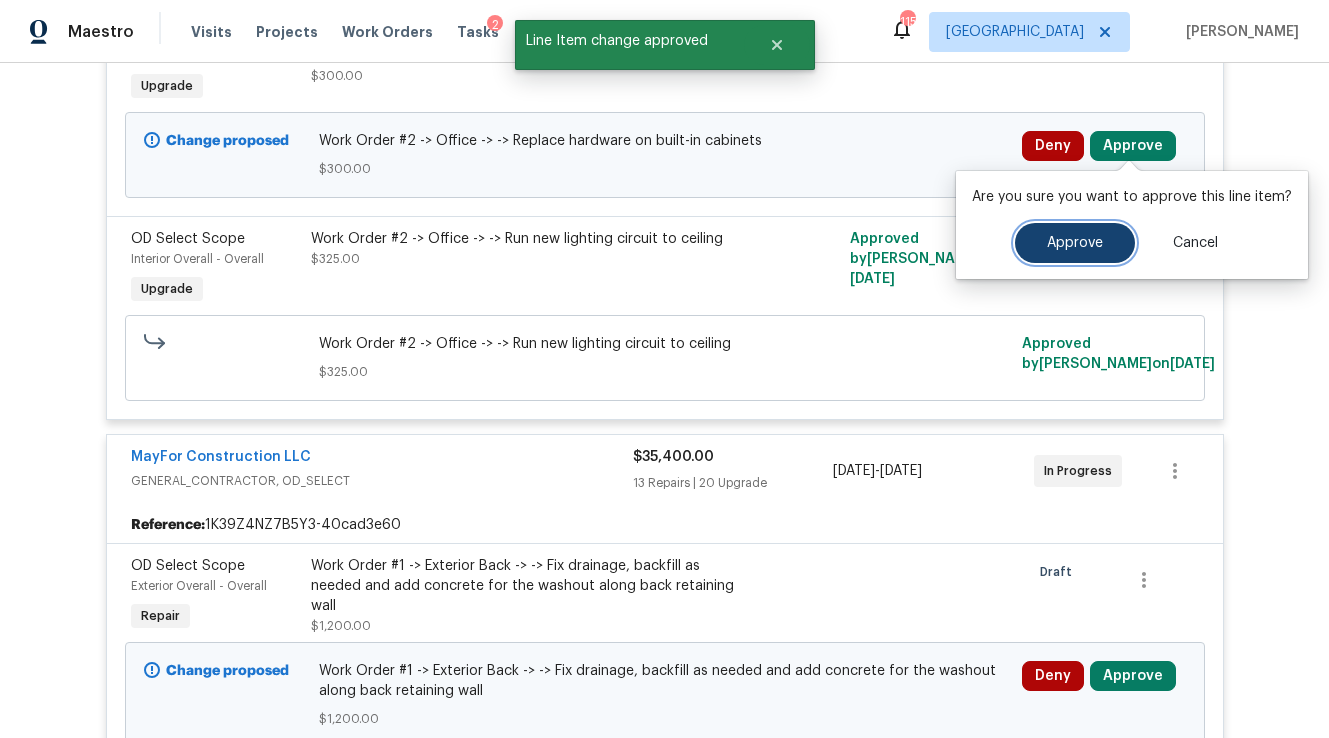 click on "Approve" at bounding box center (1075, 243) 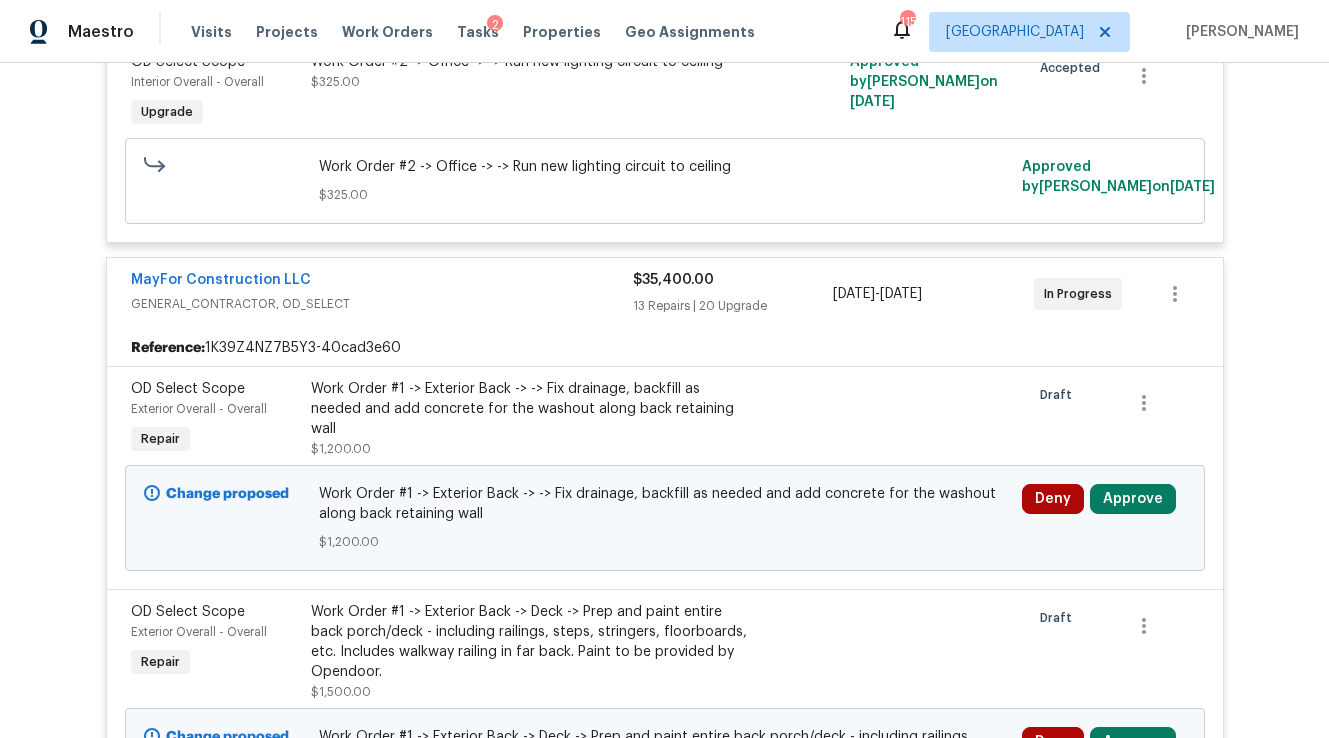 scroll, scrollTop: 23886, scrollLeft: 0, axis: vertical 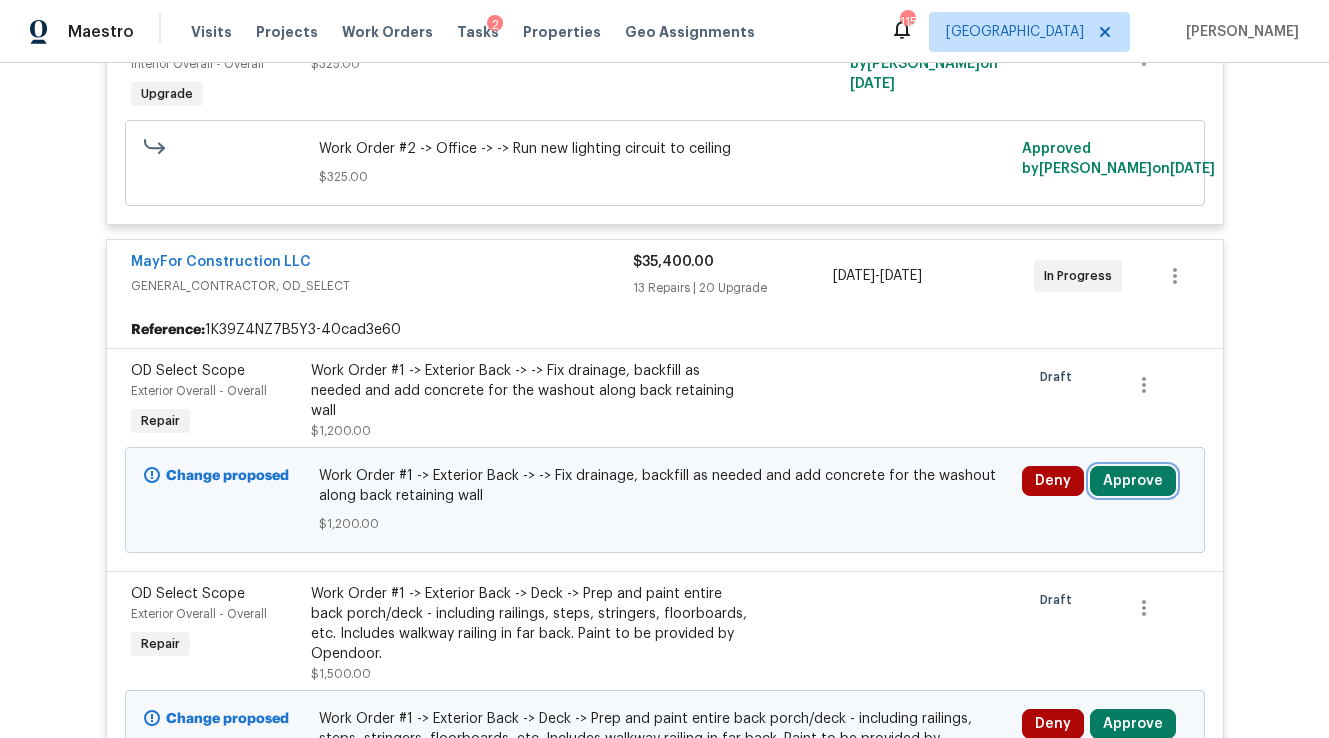 click on "Approve" at bounding box center [1133, 481] 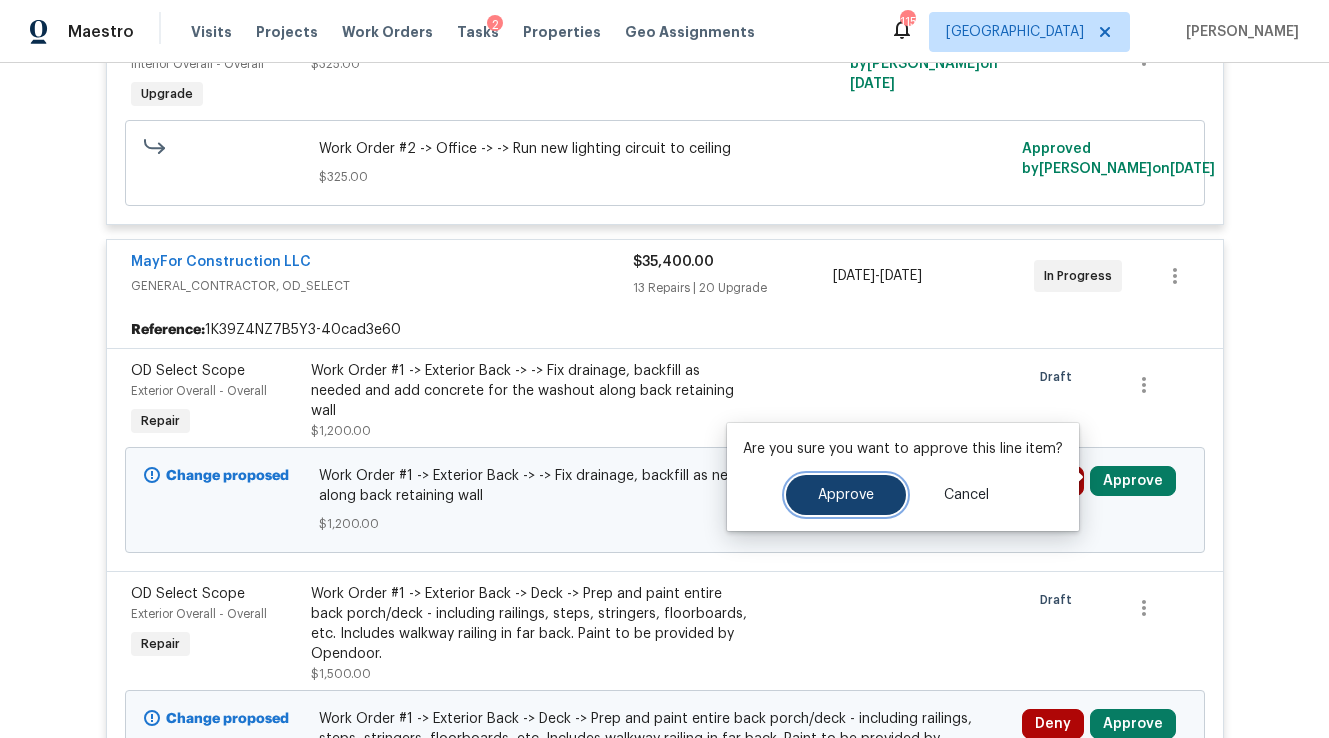 click on "Approve" at bounding box center [846, 495] 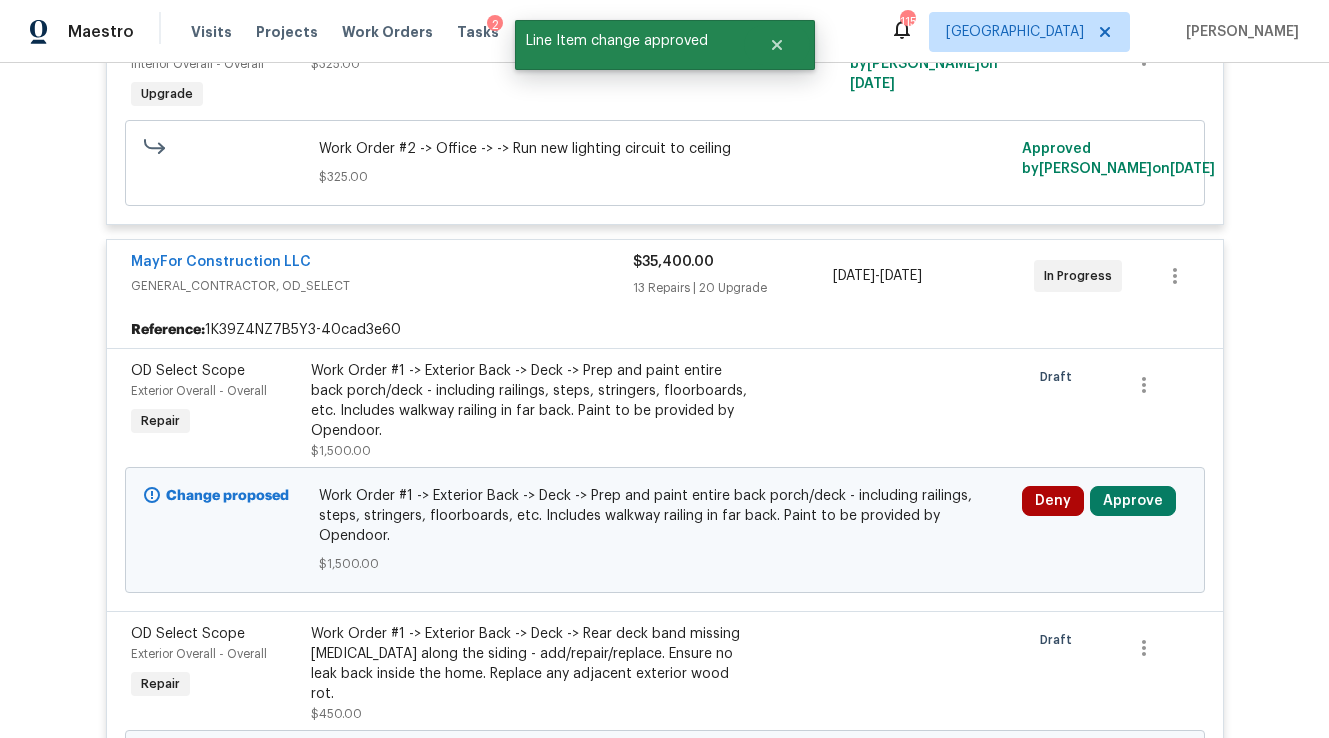 scroll, scrollTop: 23905, scrollLeft: 0, axis: vertical 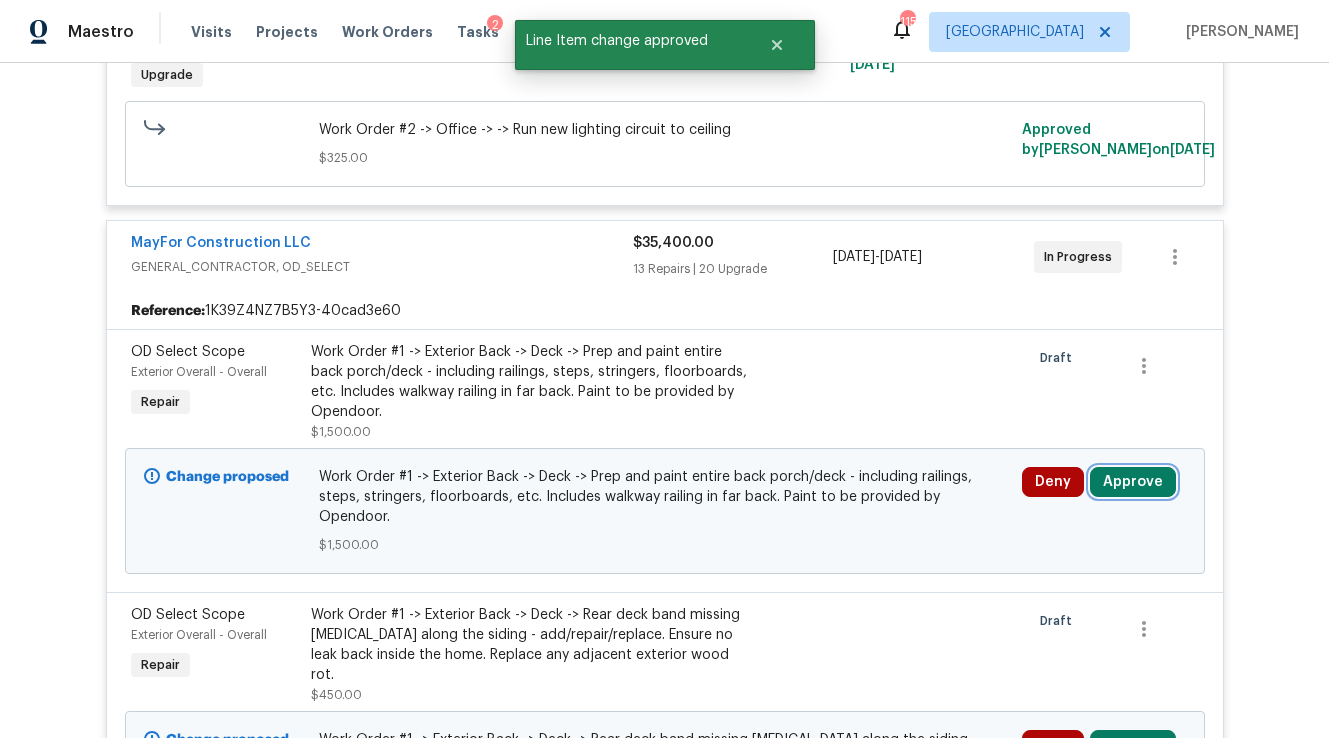 click on "Approve" at bounding box center (1133, 482) 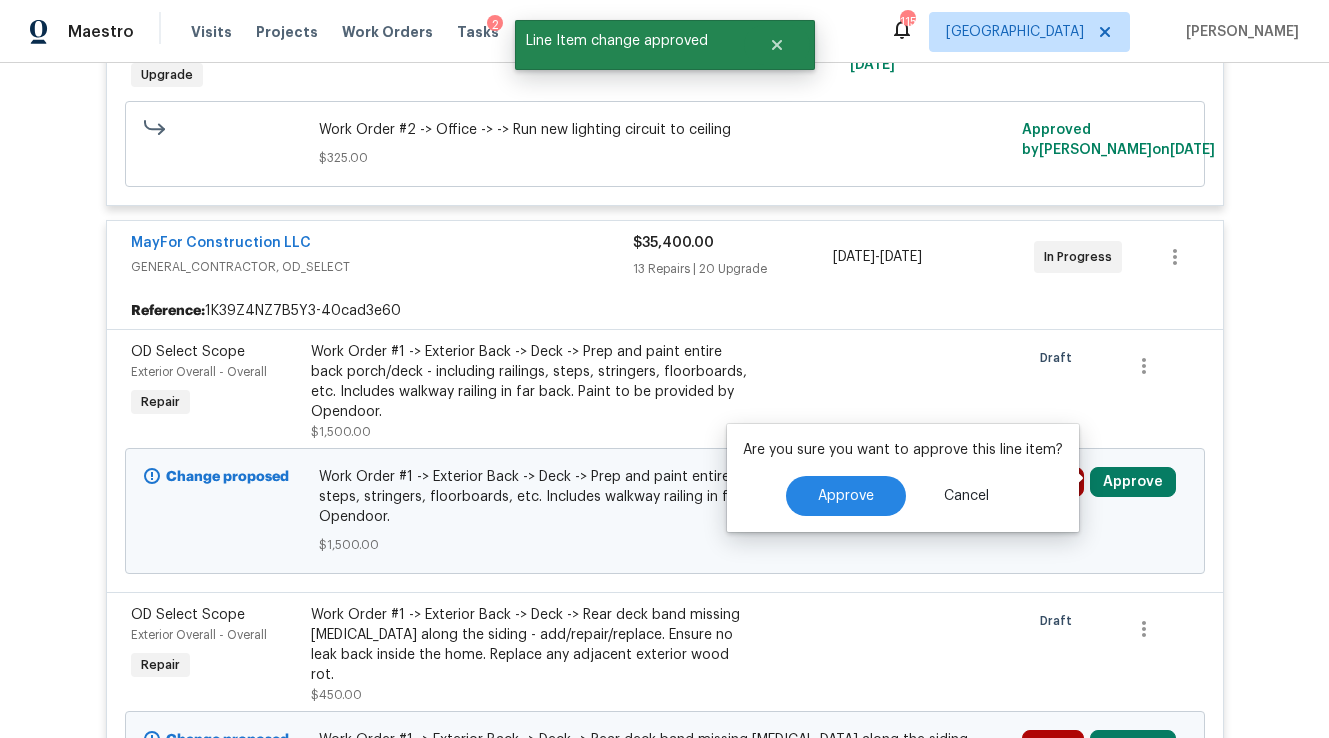 click on "Approve Cancel" at bounding box center [903, 496] 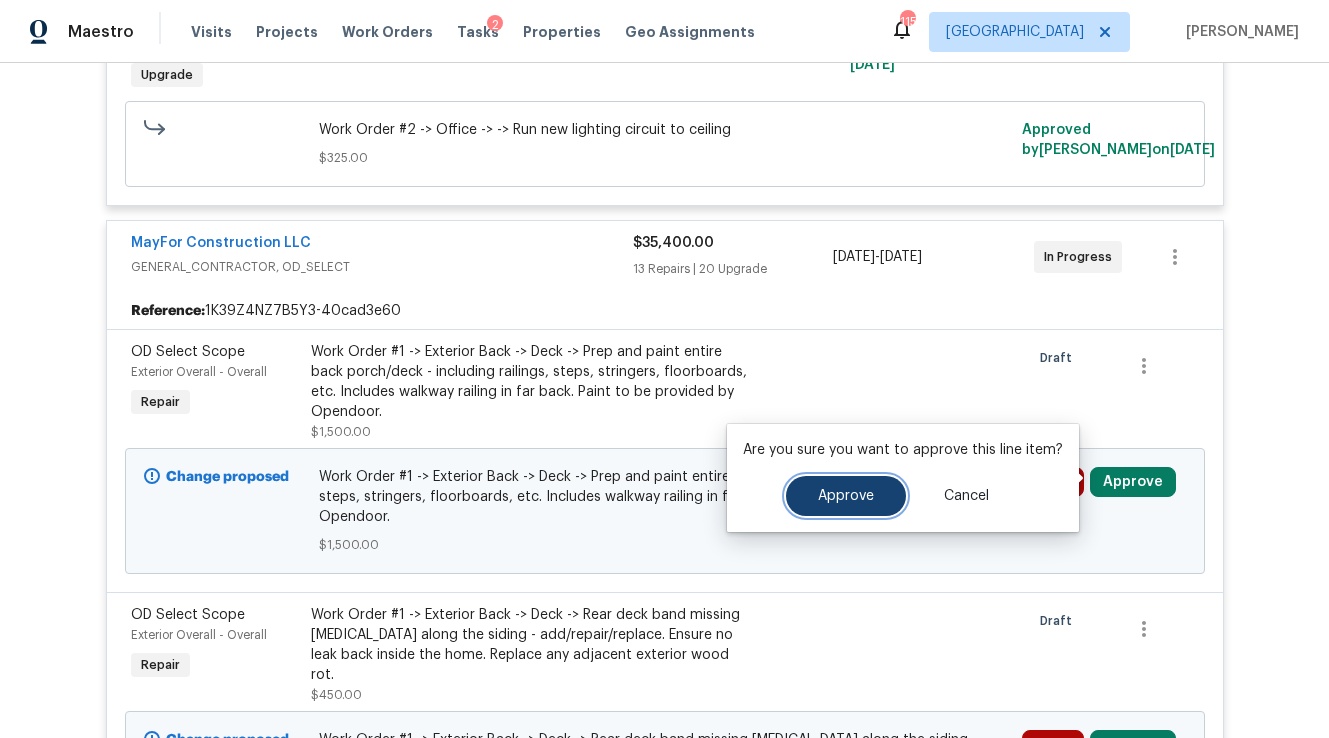 click on "Approve" at bounding box center (846, 496) 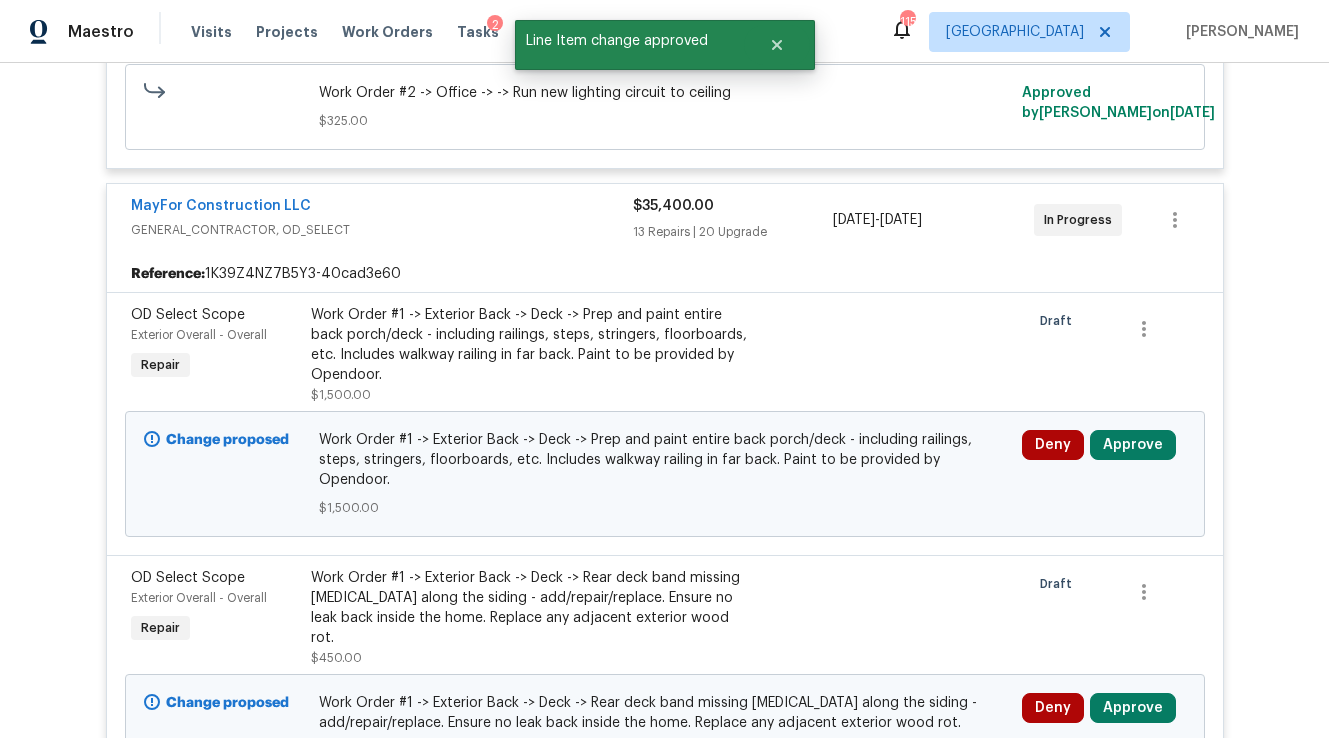scroll, scrollTop: 23948, scrollLeft: 0, axis: vertical 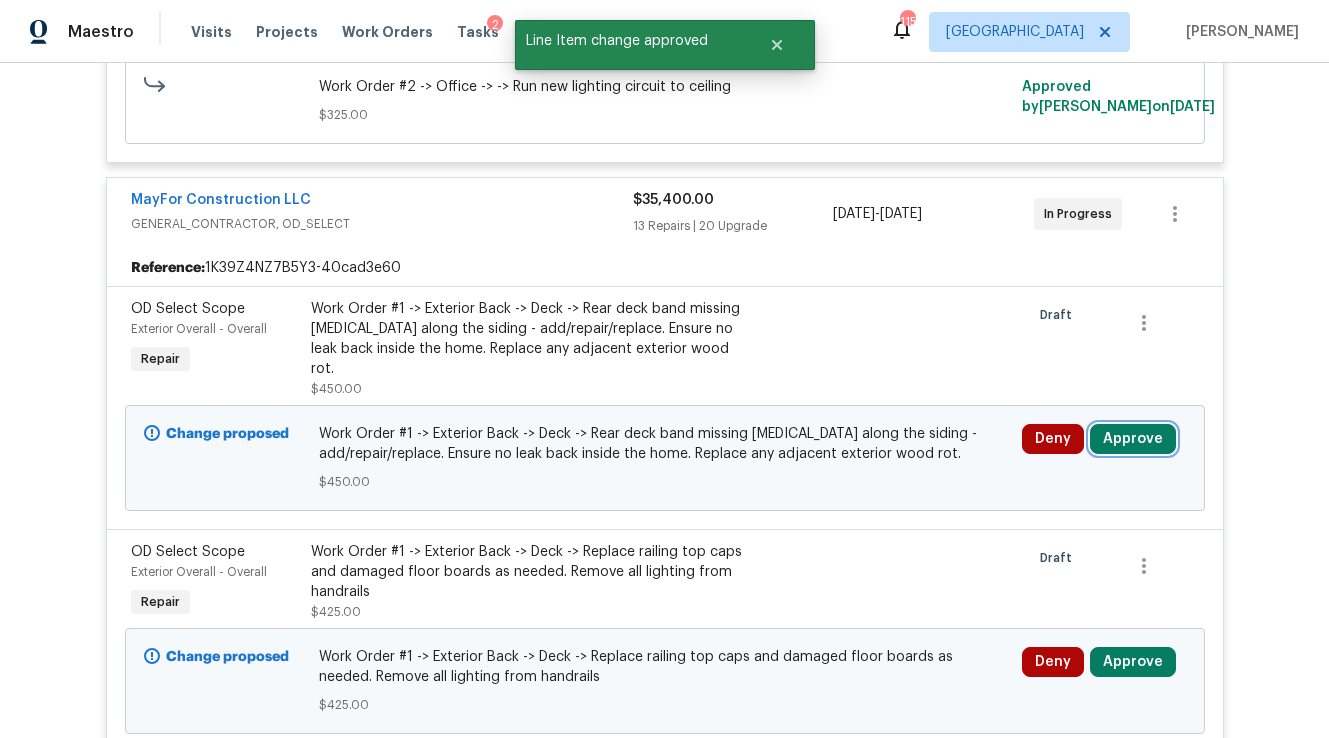 click on "Approve" at bounding box center (1133, 439) 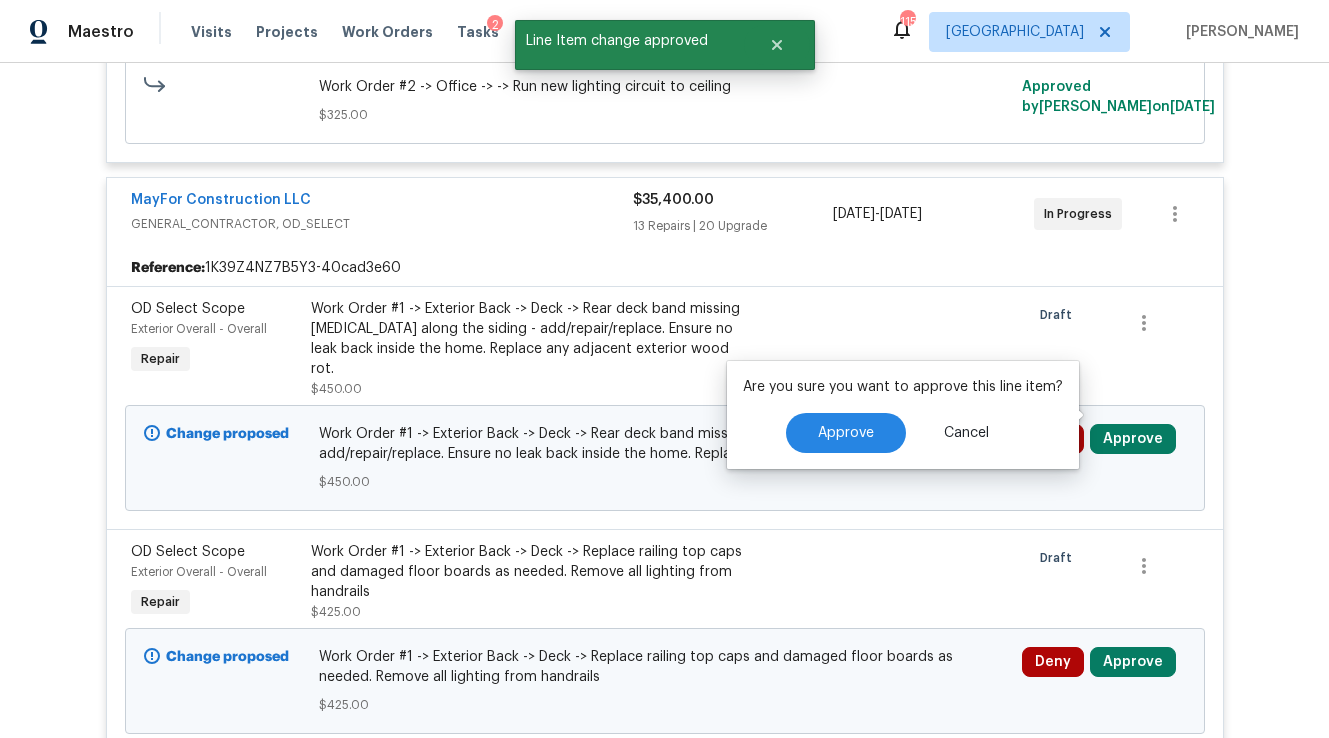 click on "Are you sure you want to approve this line item? Approve Cancel" at bounding box center (903, 415) 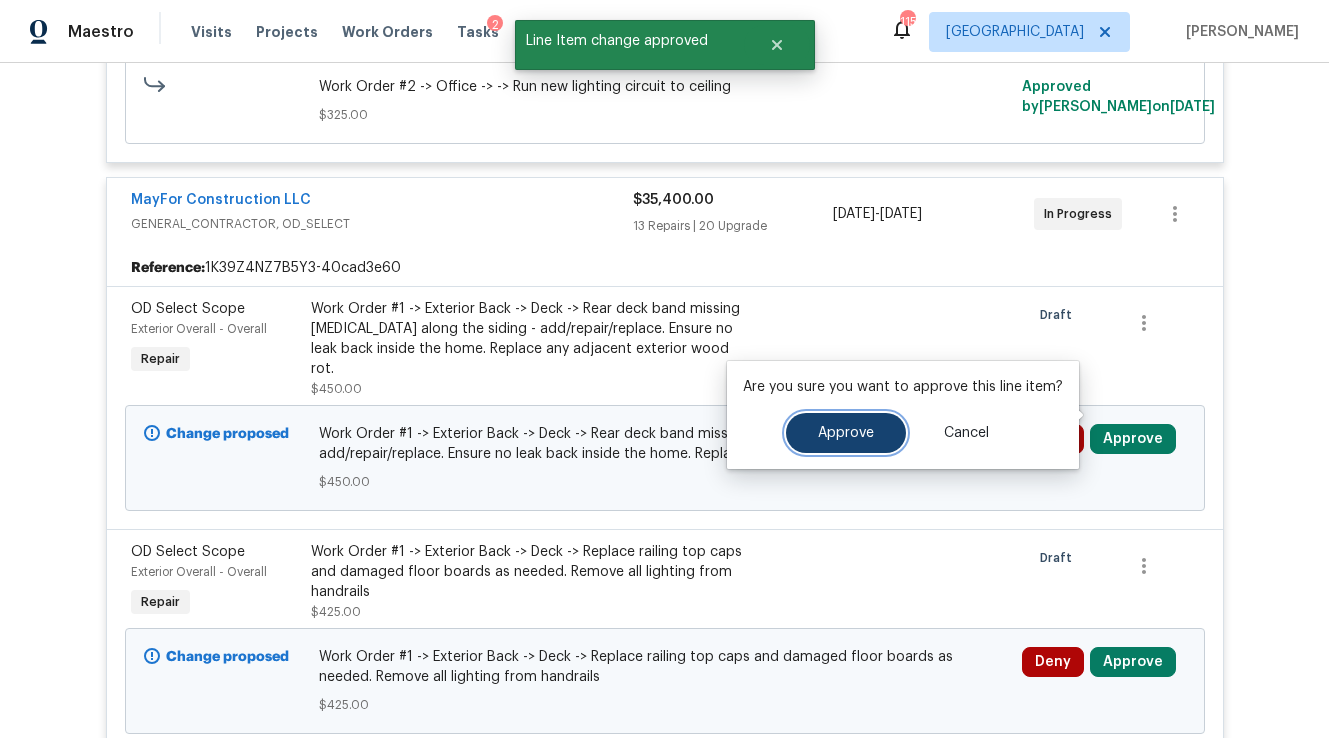 click on "Approve" at bounding box center [846, 433] 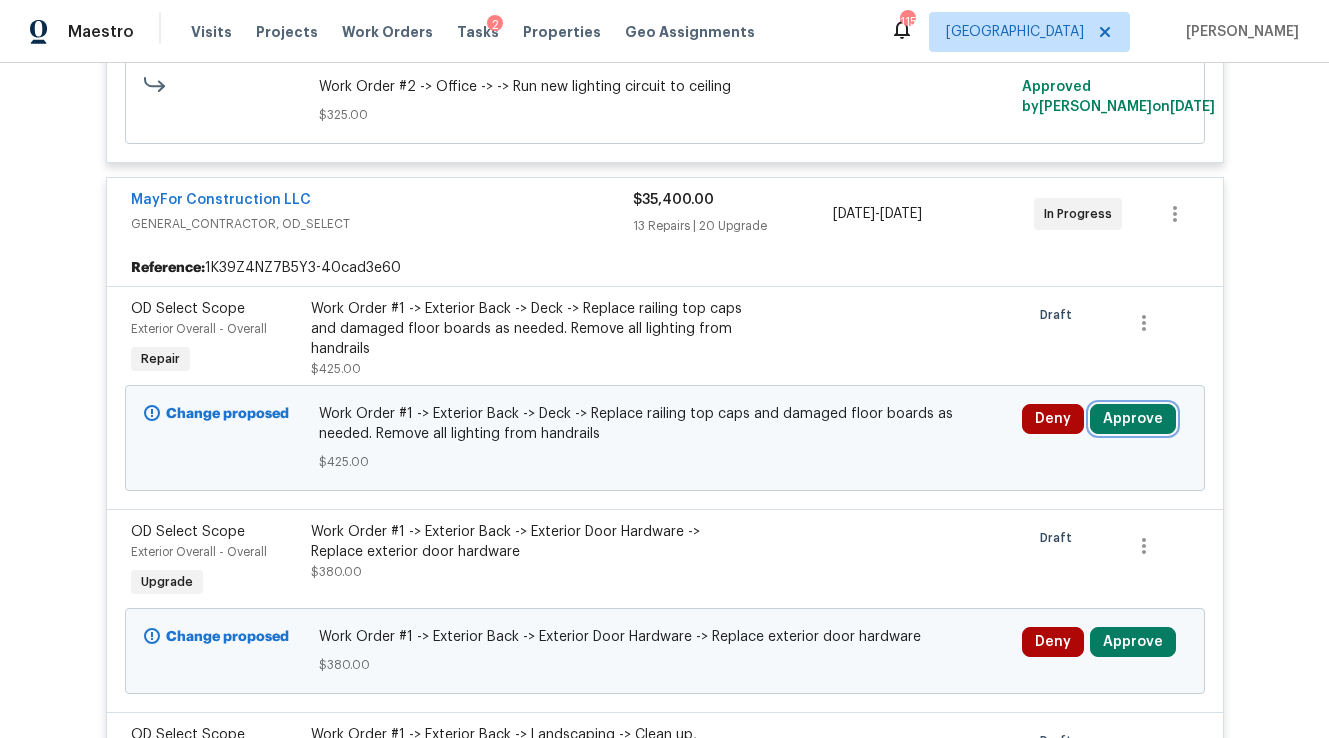 click on "Approve" at bounding box center (1133, 419) 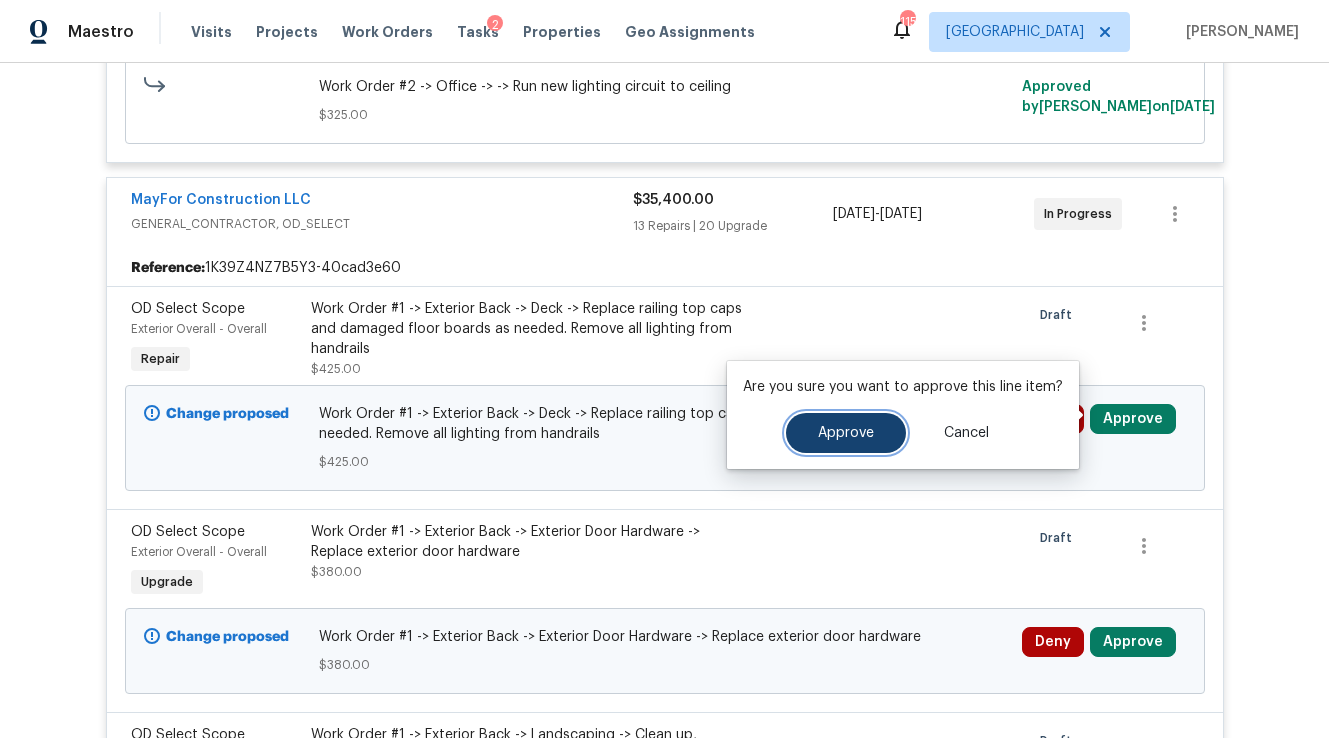 click on "Approve" at bounding box center (846, 433) 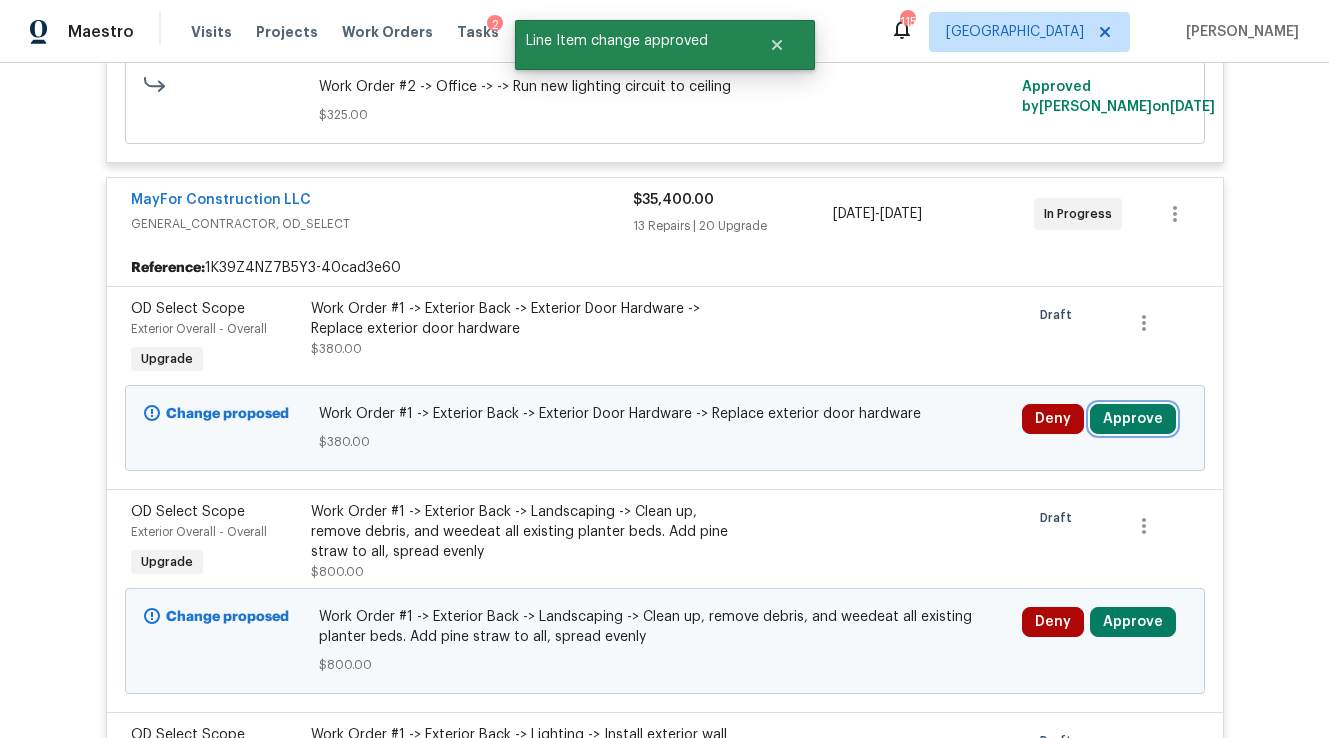 click on "Approve" at bounding box center [1133, 419] 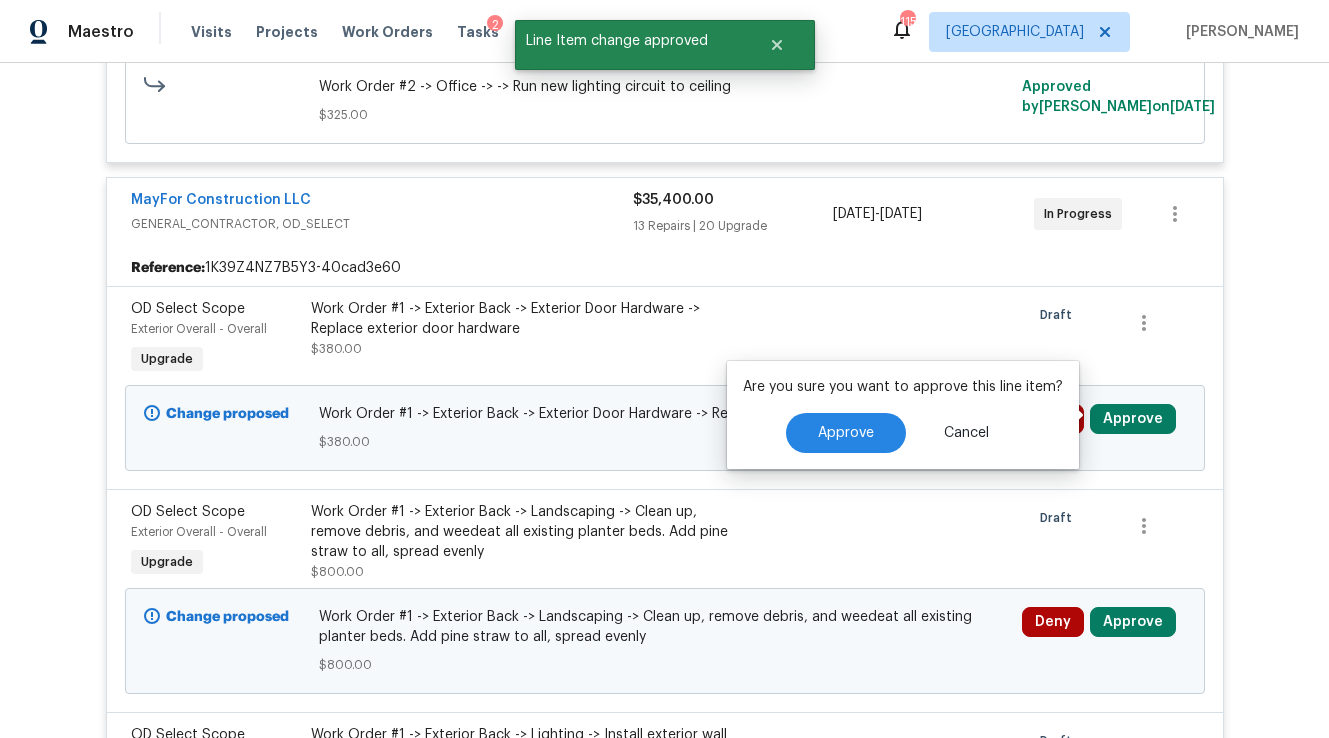 click on "Are you sure you want to approve this line item? Approve Cancel" at bounding box center [903, 415] 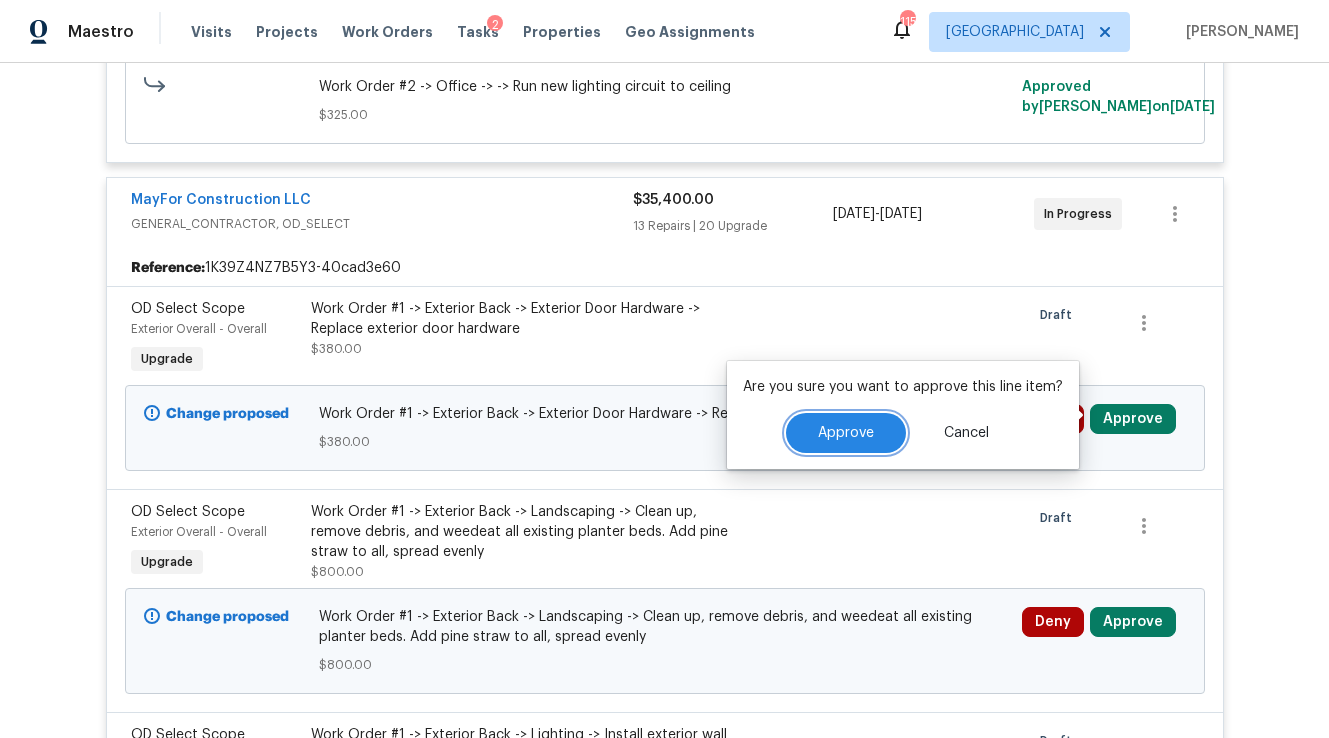 click on "Approve" at bounding box center (846, 433) 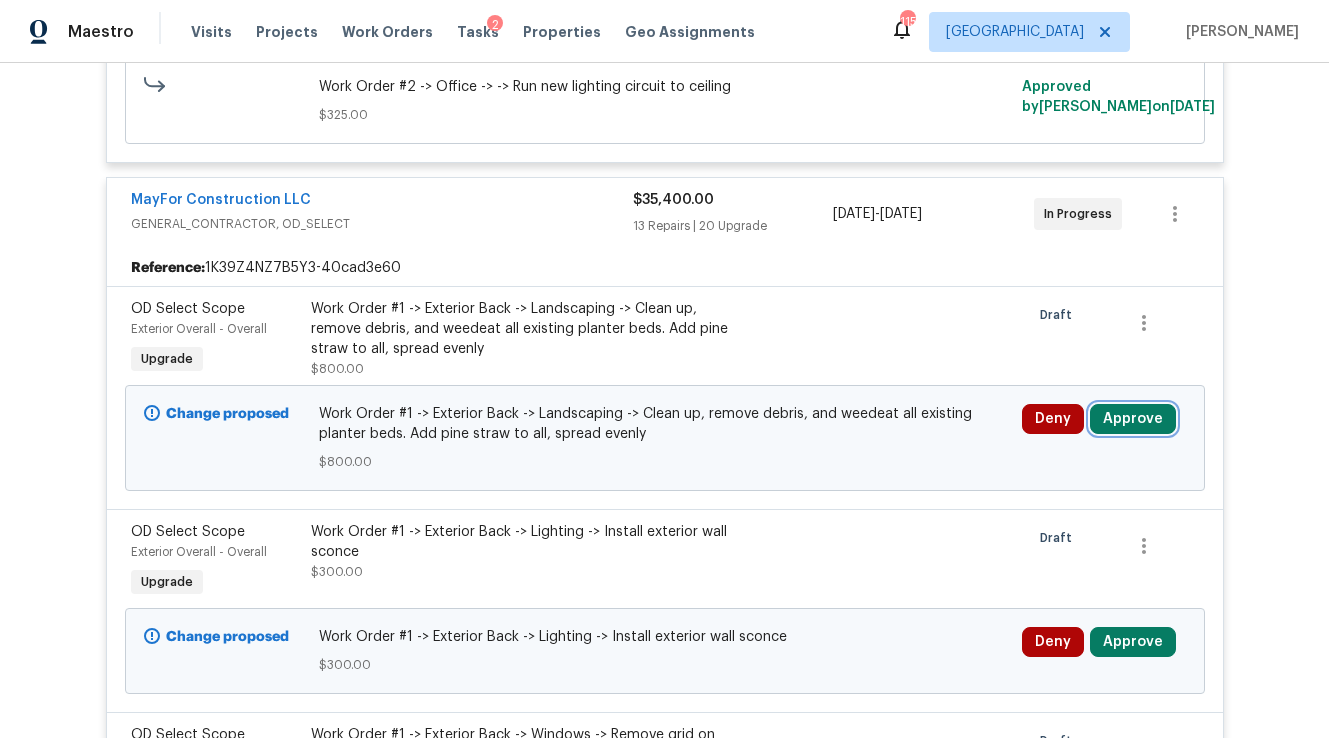 click on "Approve" at bounding box center [1133, 419] 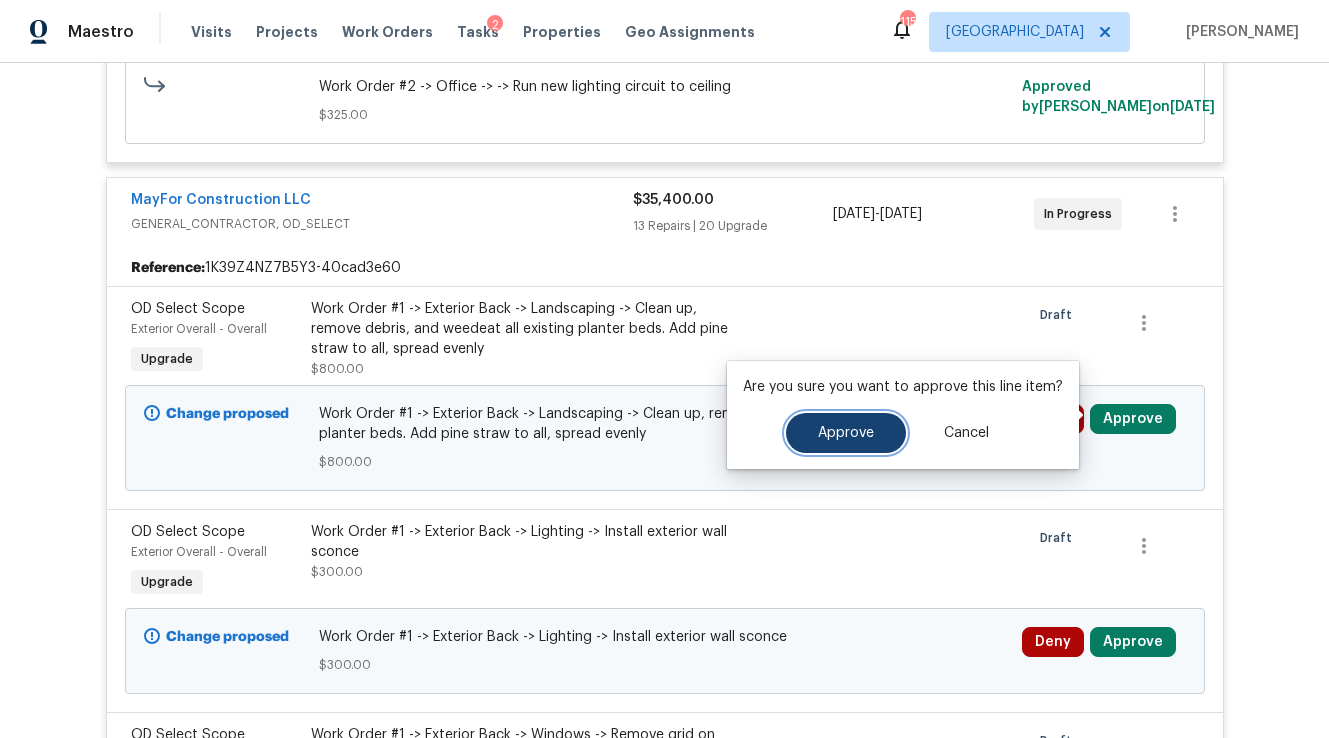 click on "Approve" at bounding box center [846, 433] 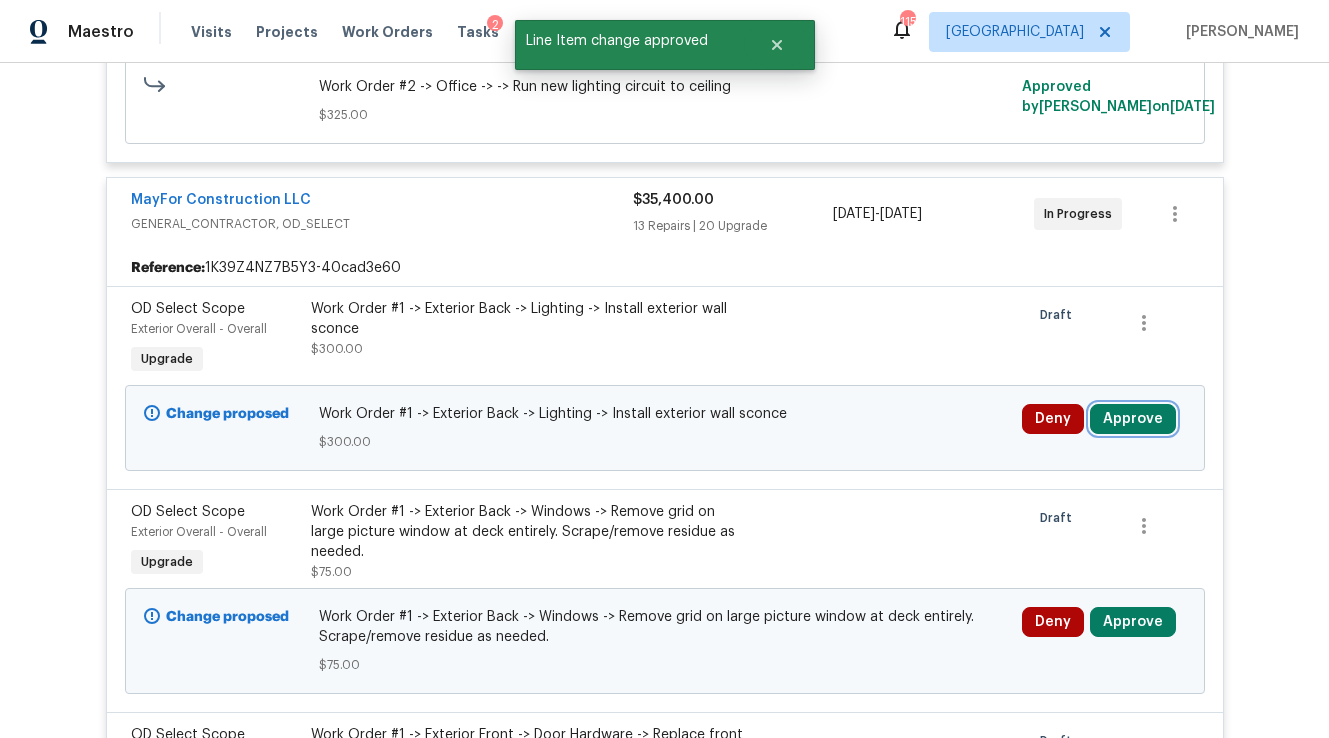 click on "Approve" at bounding box center [1133, 419] 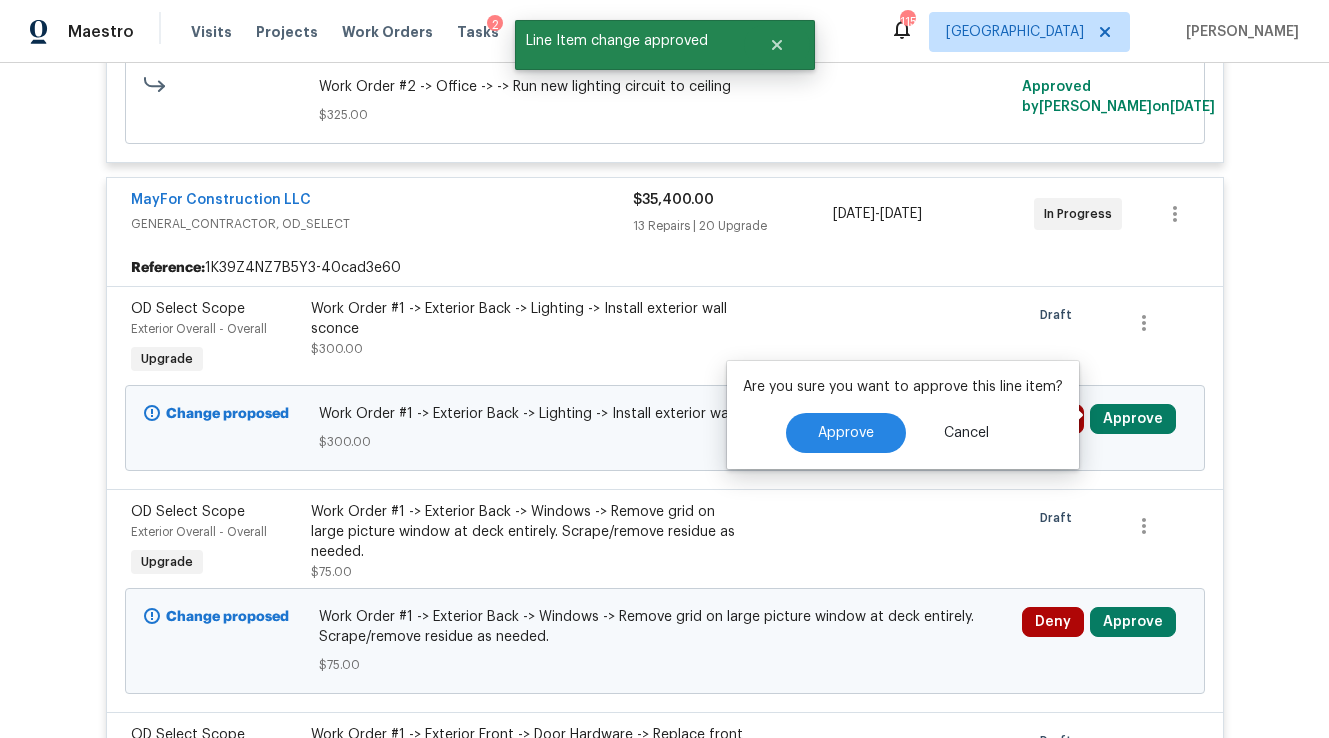 click on "Are you sure you want to approve this line item? Approve Cancel" at bounding box center (903, 415) 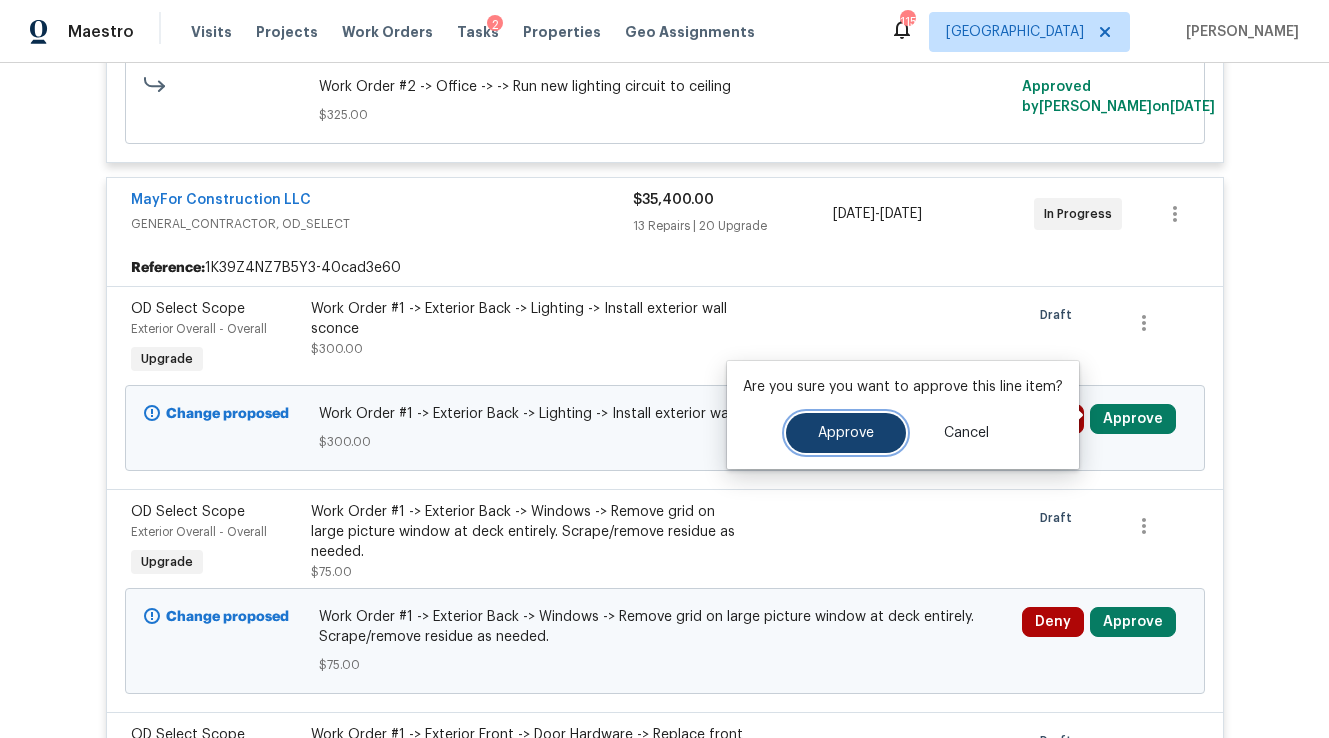 click on "Approve" at bounding box center [846, 433] 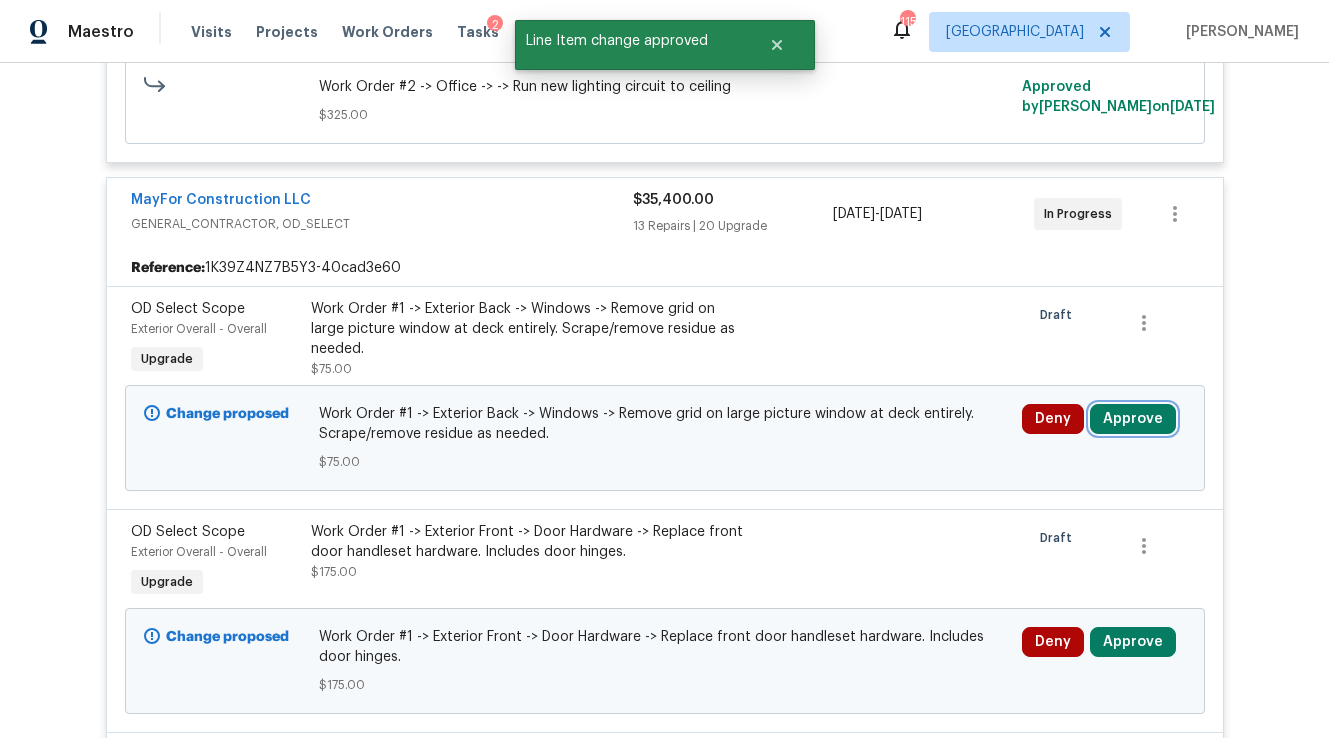 click on "Approve" at bounding box center (1133, 419) 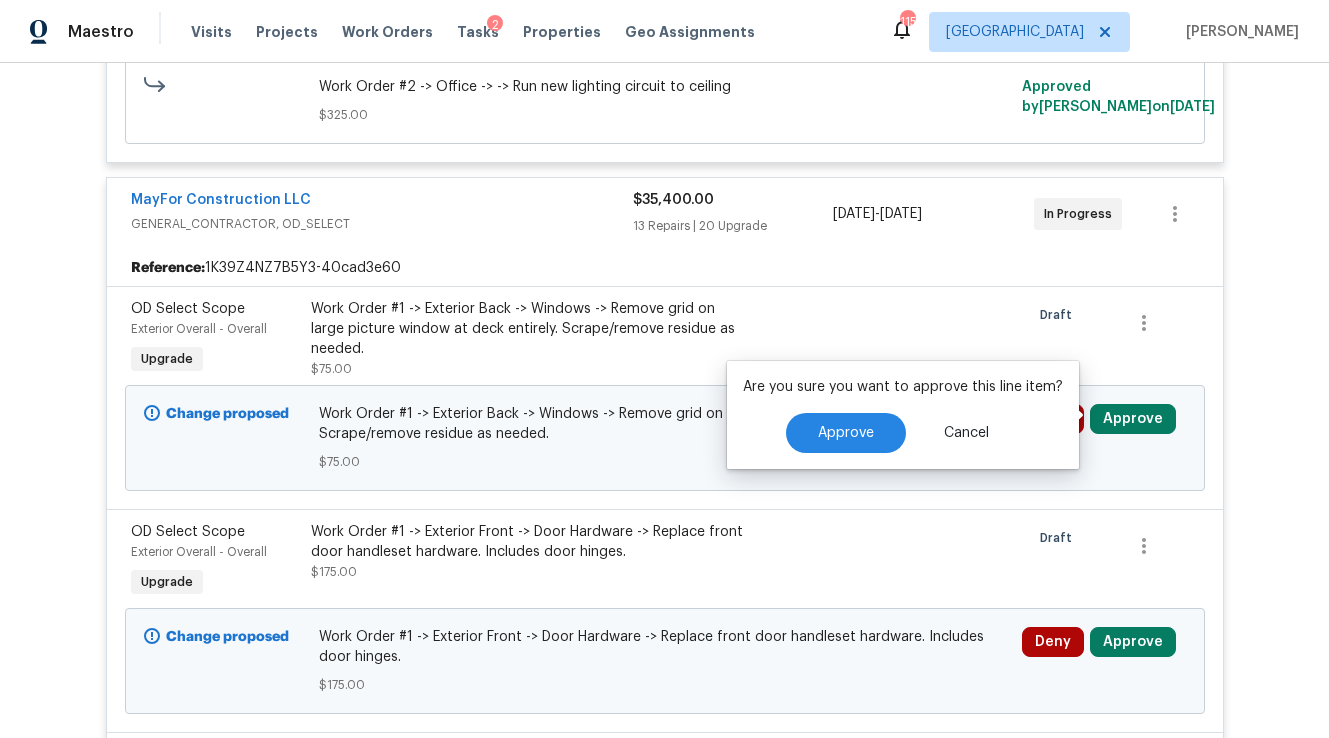 click on "Are you sure you want to approve this line item? Approve Cancel" at bounding box center [903, 415] 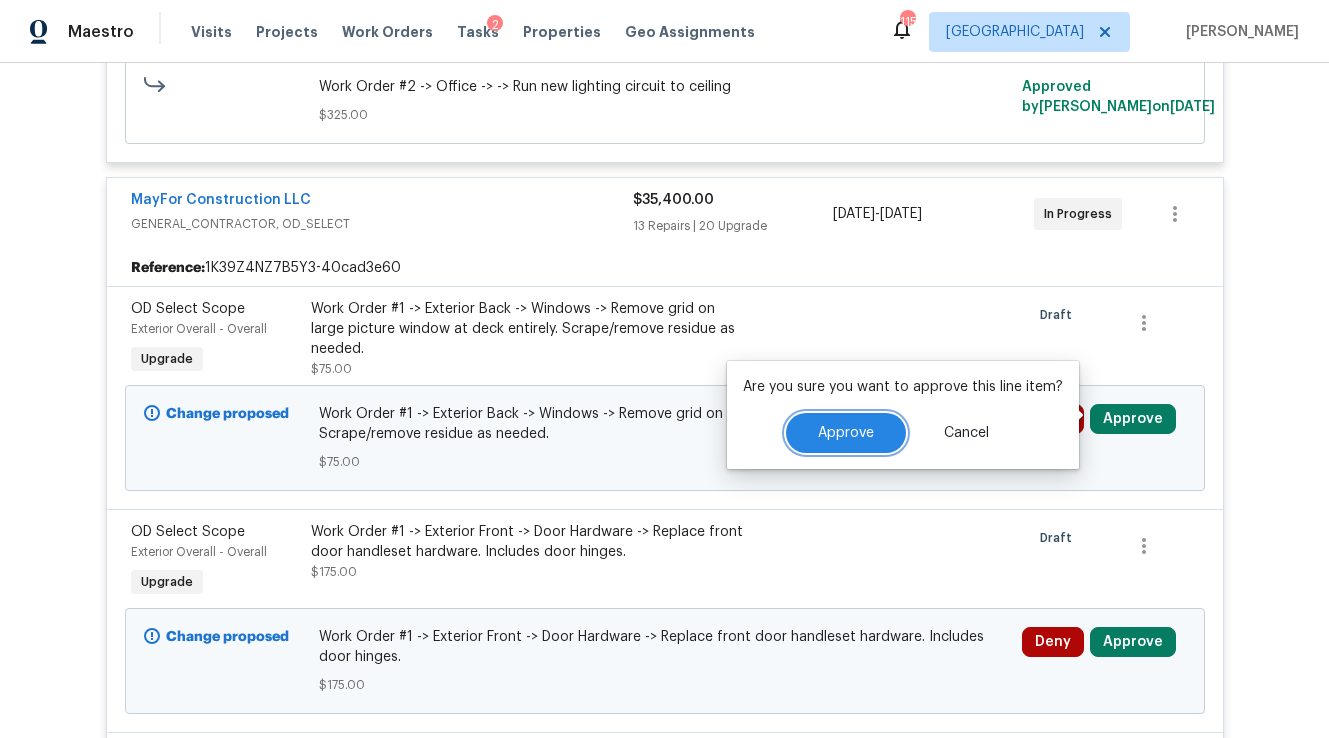 click on "Approve" at bounding box center [846, 433] 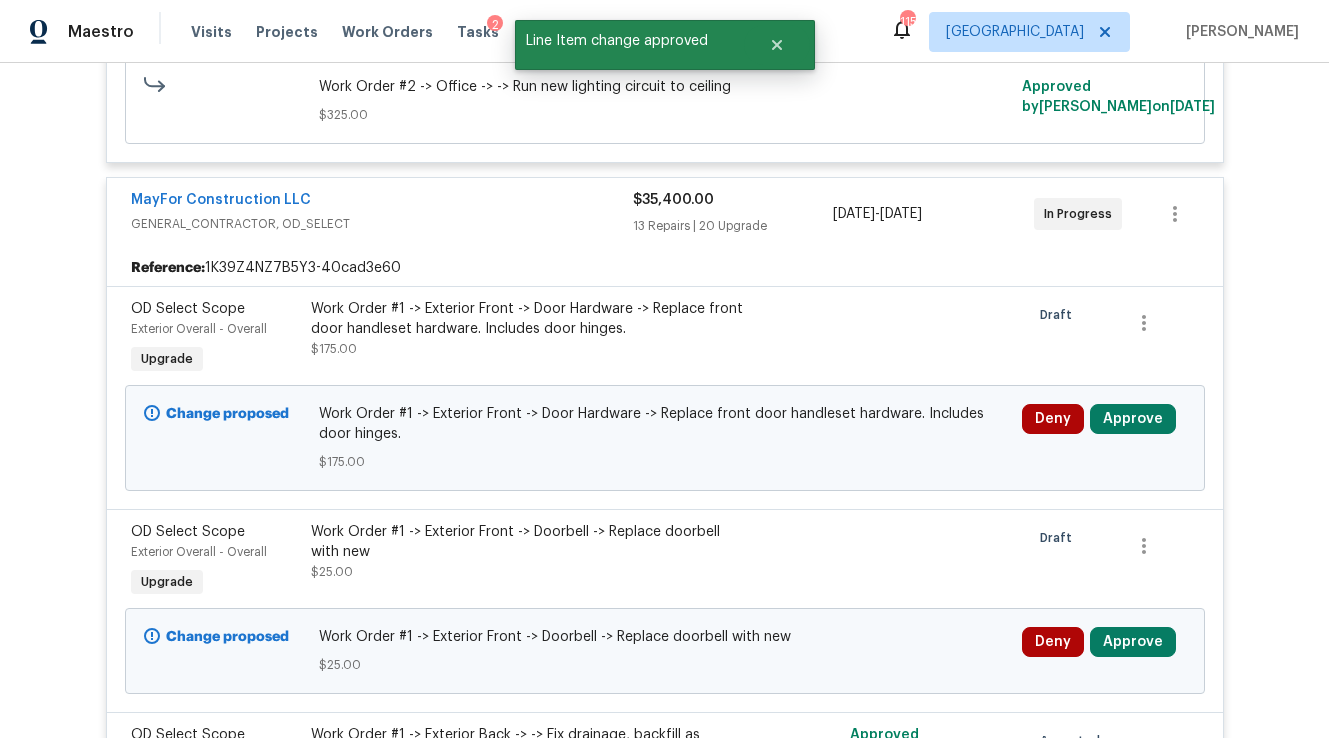 scroll, scrollTop: 23976, scrollLeft: 0, axis: vertical 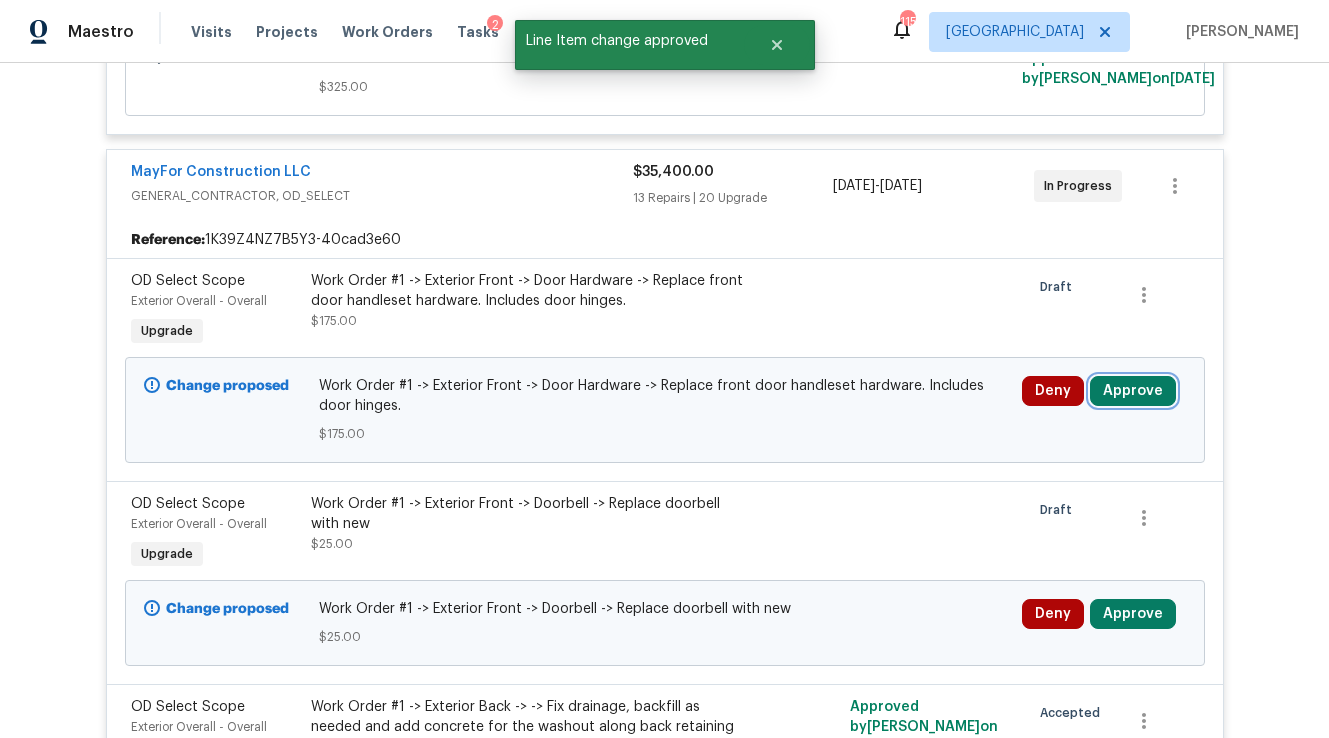 click on "Approve" at bounding box center (1133, 391) 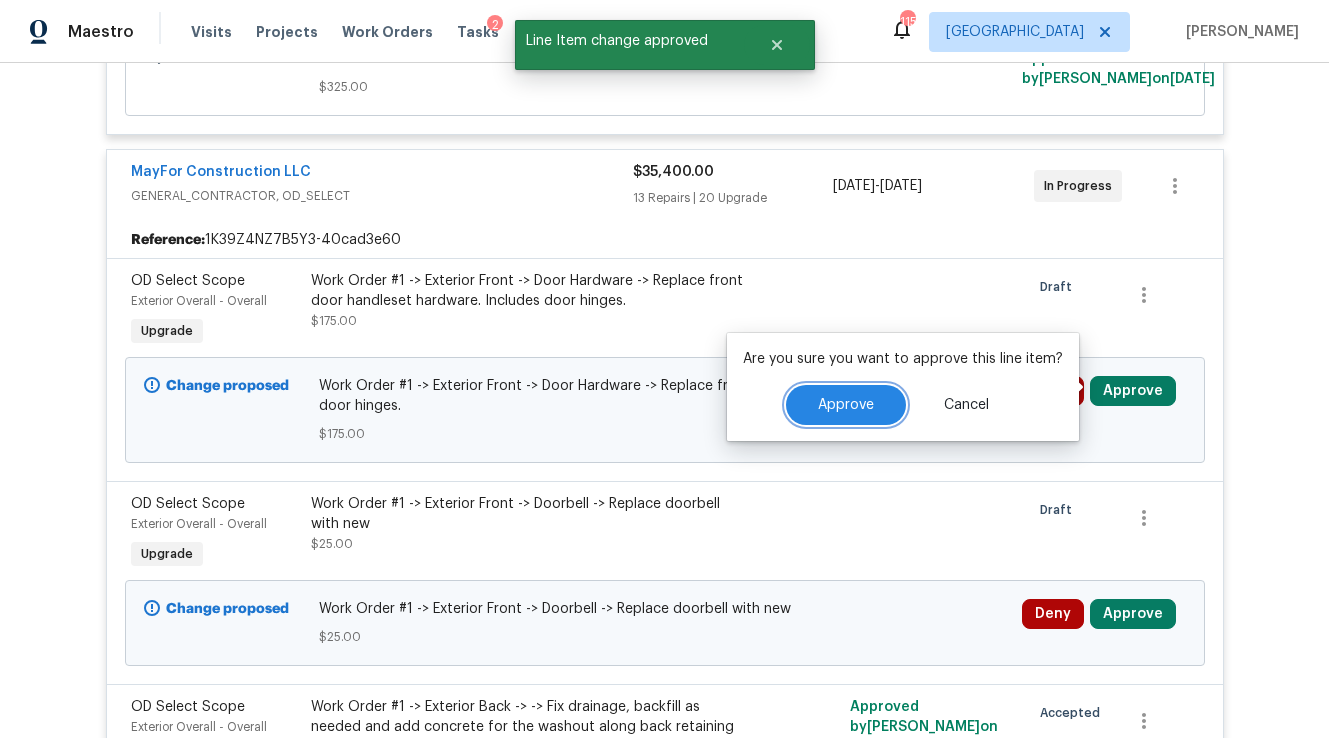 click on "Approve" at bounding box center (846, 405) 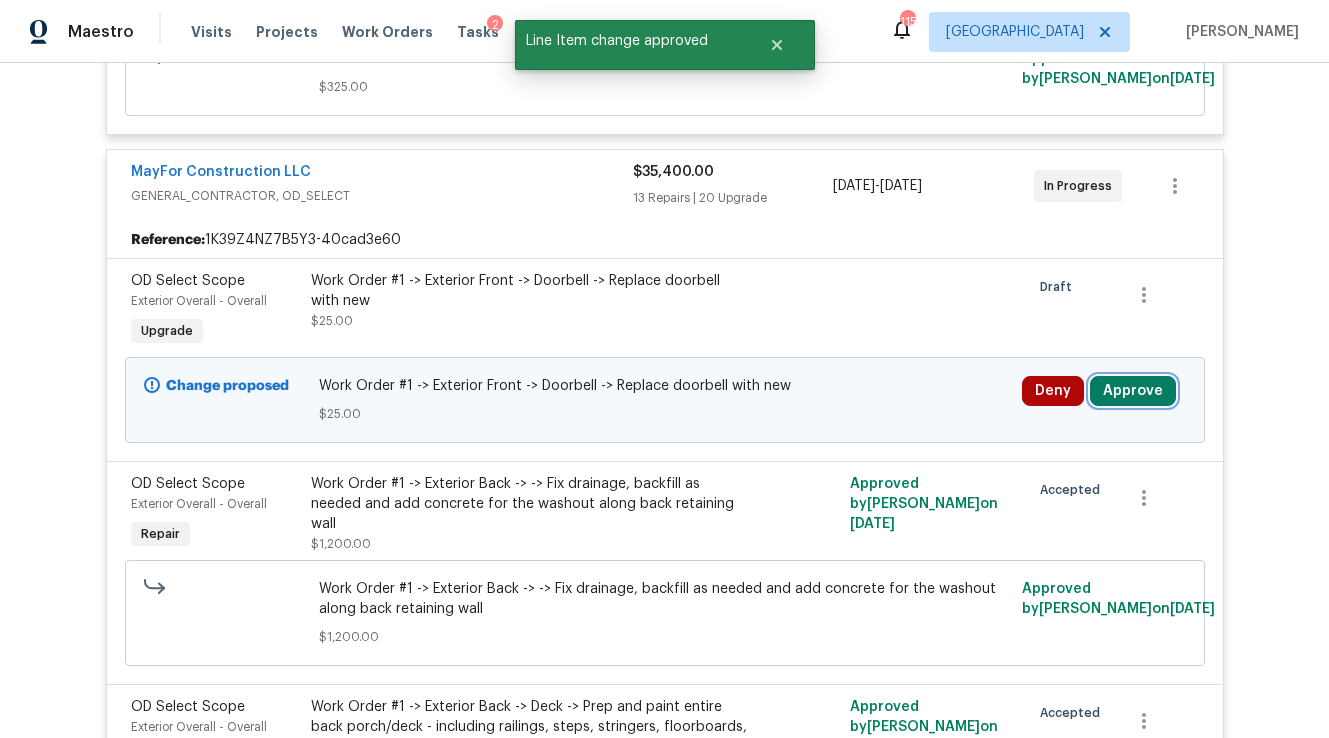 click on "Approve" at bounding box center [1133, 391] 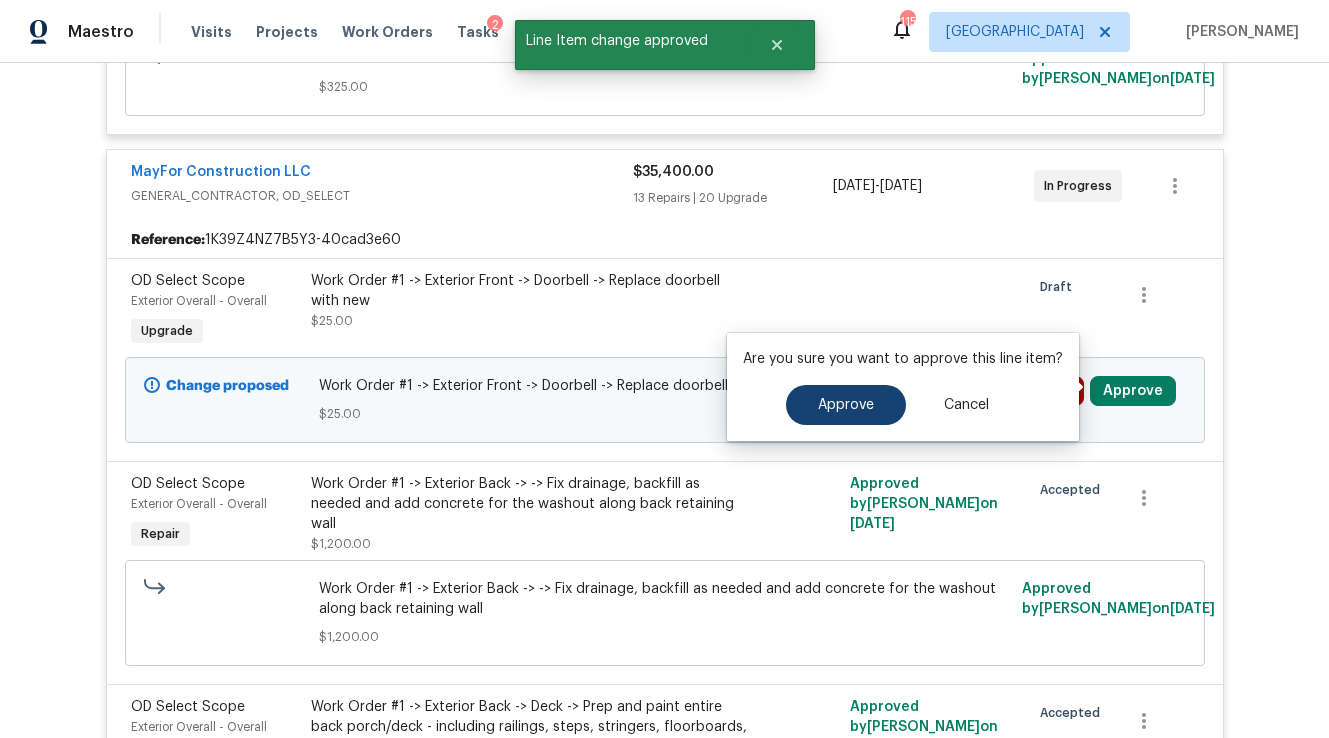 click on "Approve" at bounding box center (846, 405) 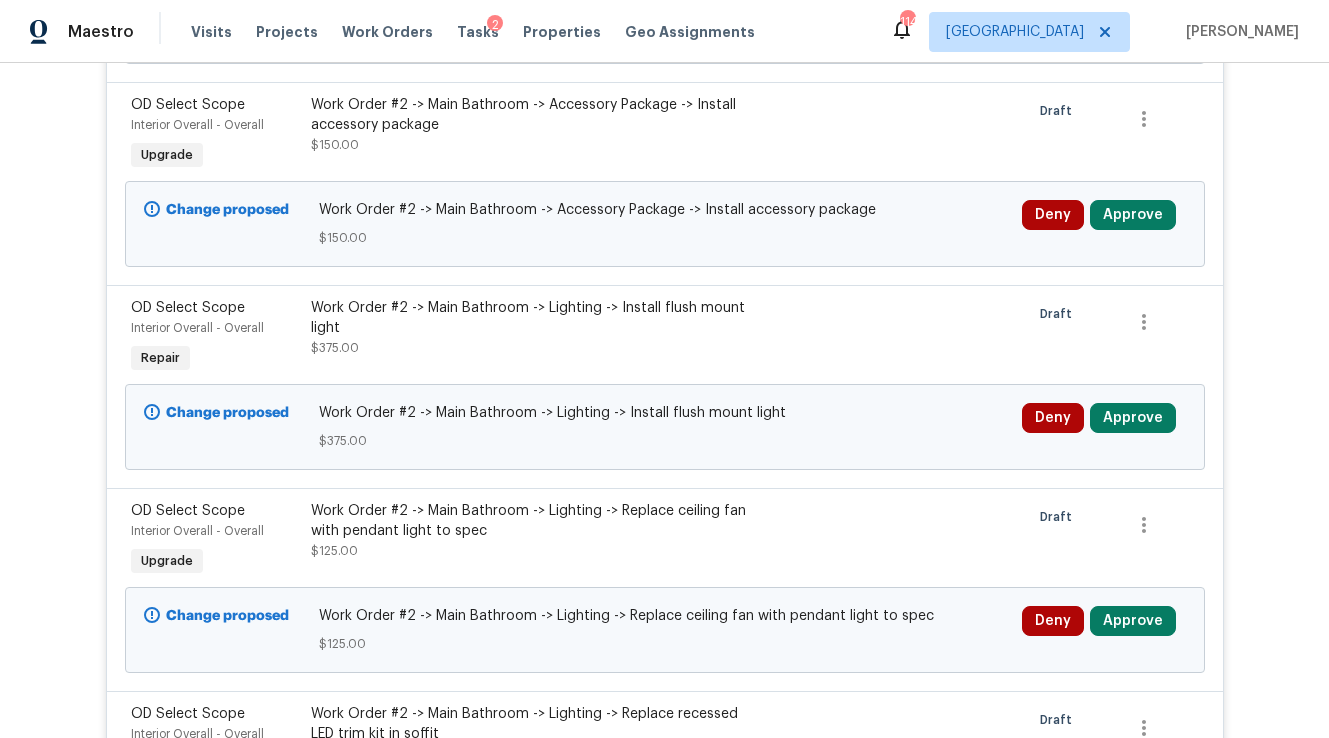 scroll, scrollTop: 22163, scrollLeft: 0, axis: vertical 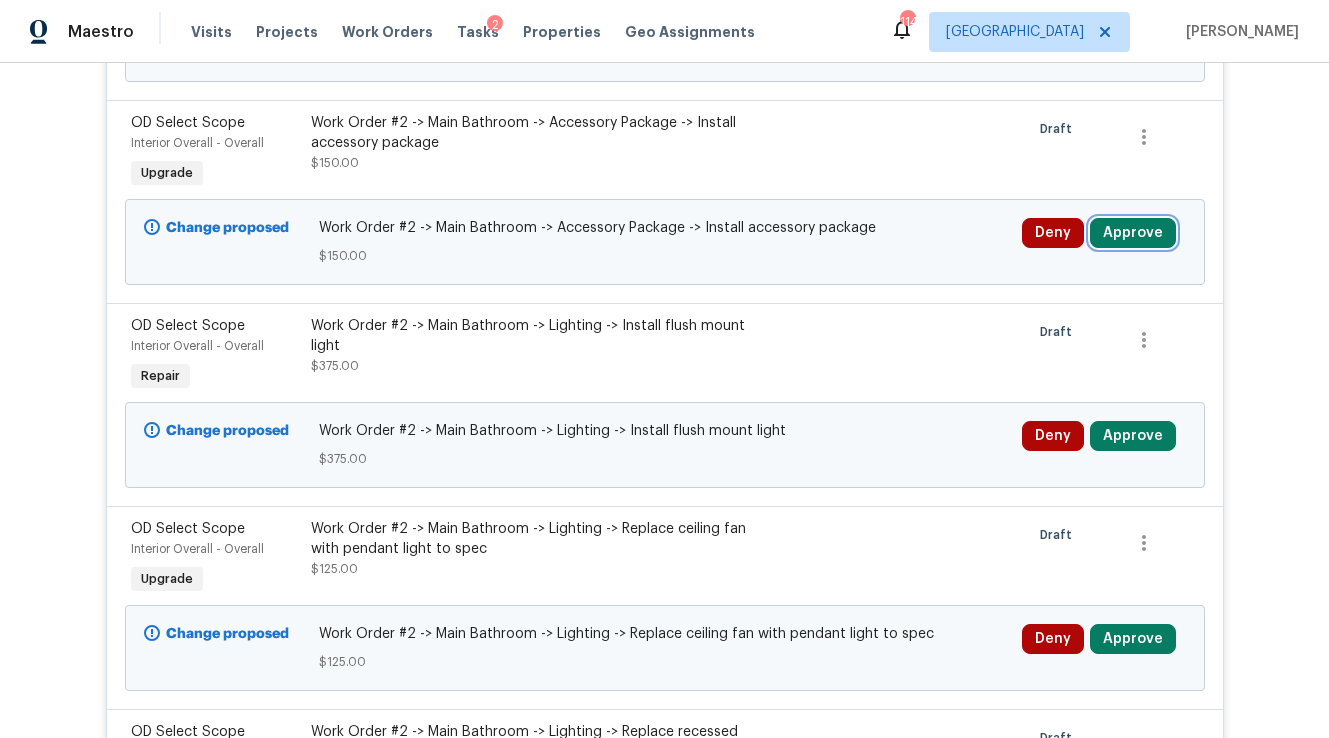 click on "Approve" at bounding box center (1133, 233) 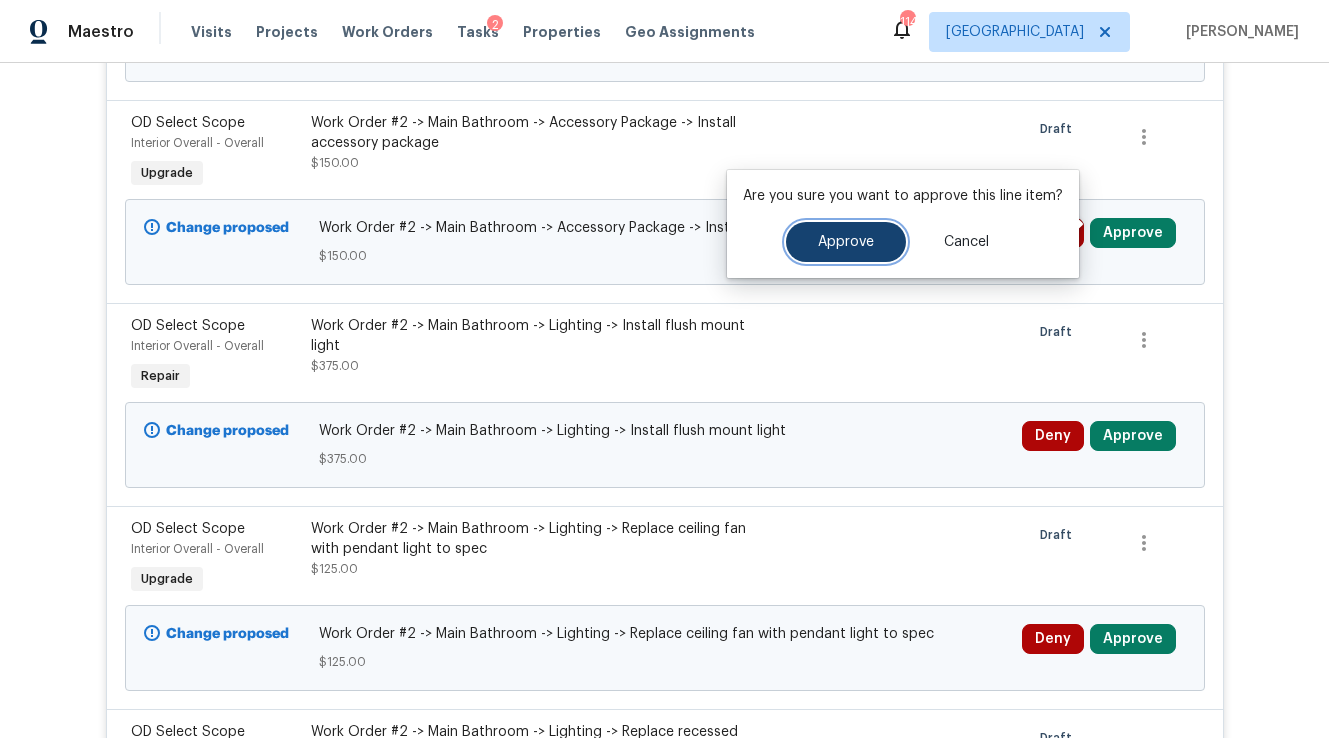 click on "Approve" at bounding box center [846, 242] 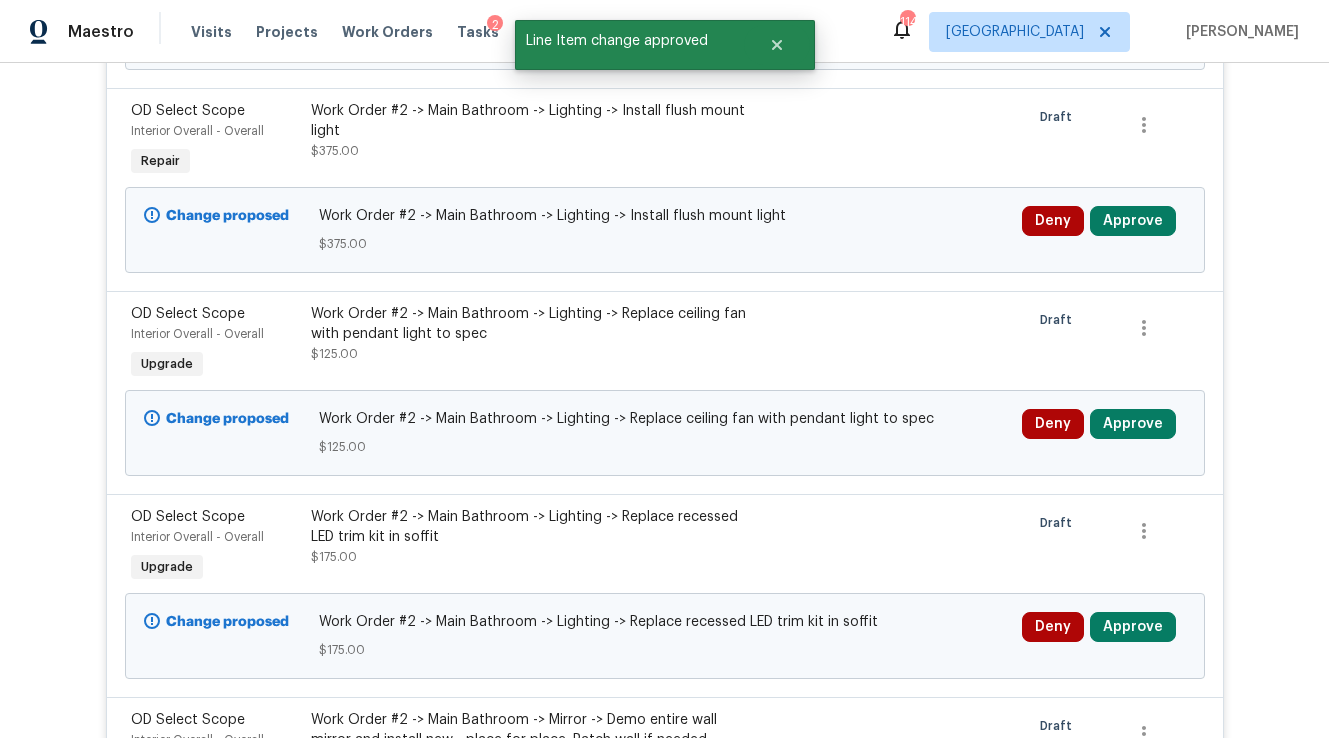 scroll, scrollTop: 22163, scrollLeft: 0, axis: vertical 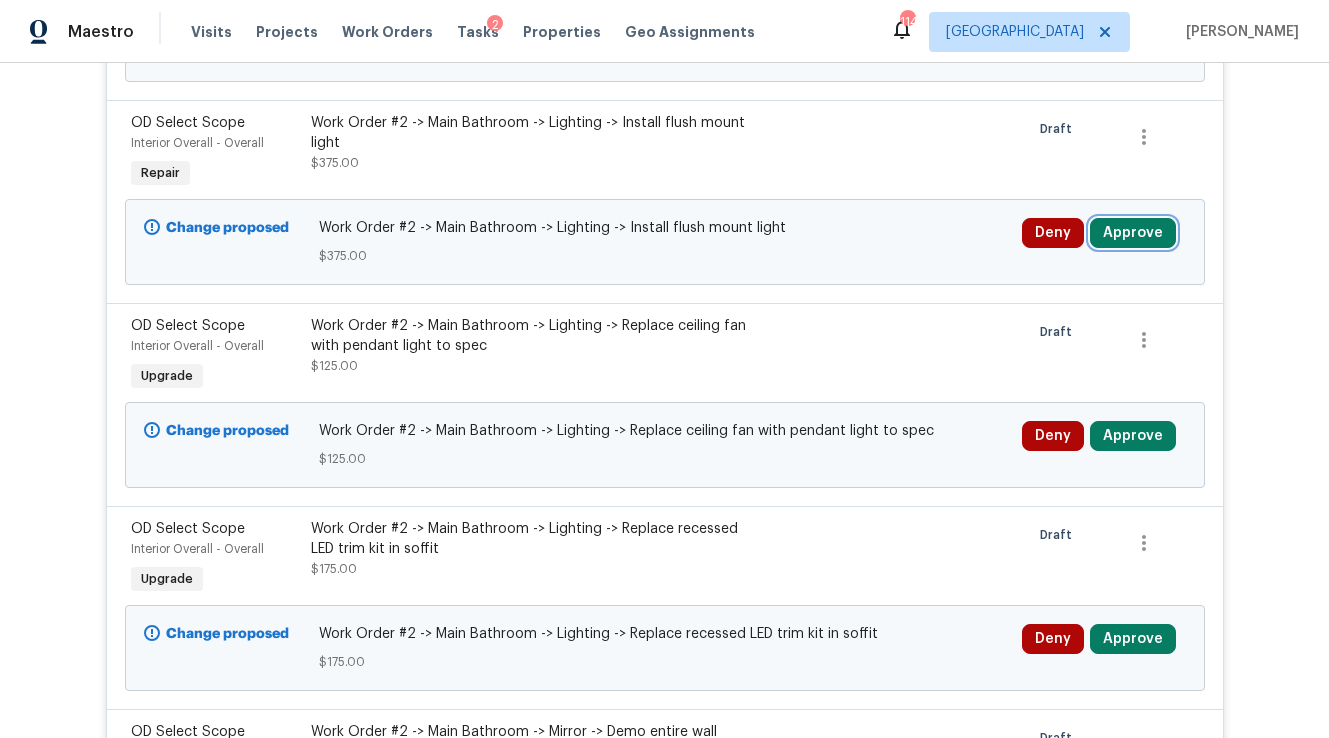 click on "Approve" at bounding box center (1133, 233) 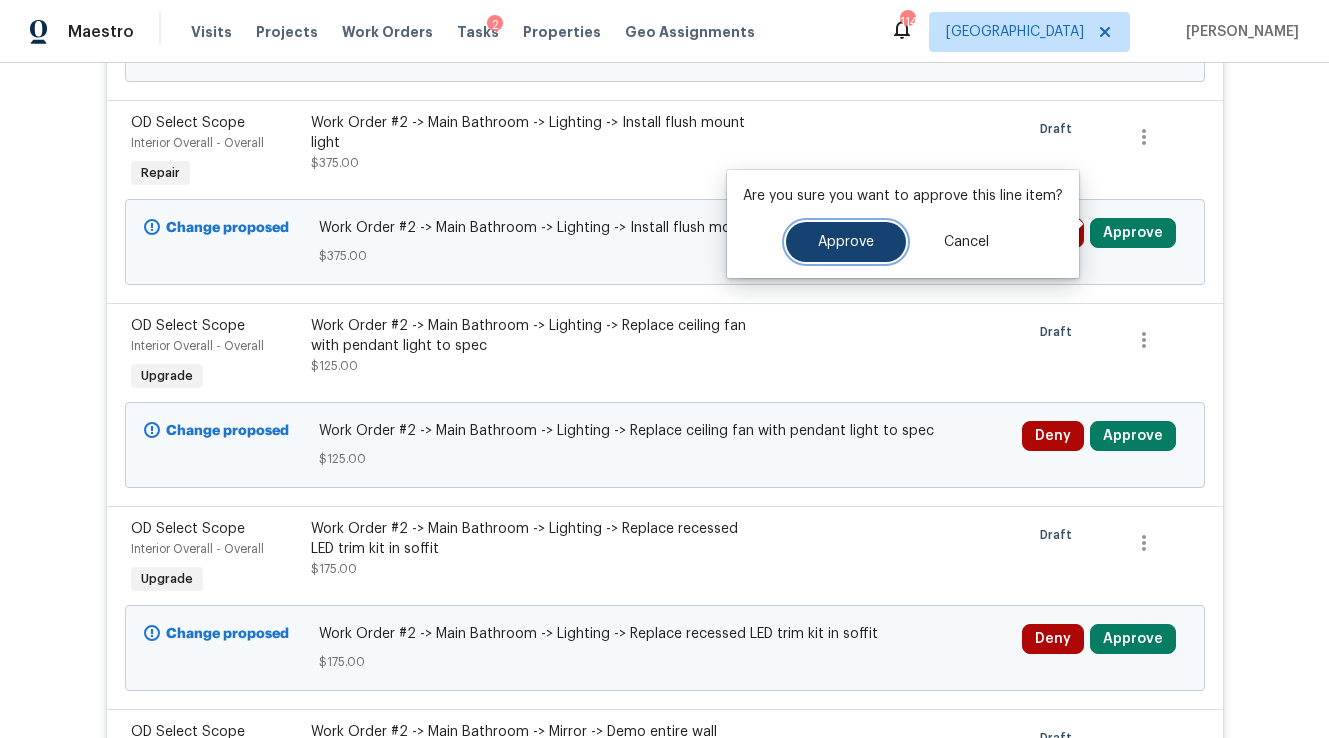click on "Approve" at bounding box center [846, 242] 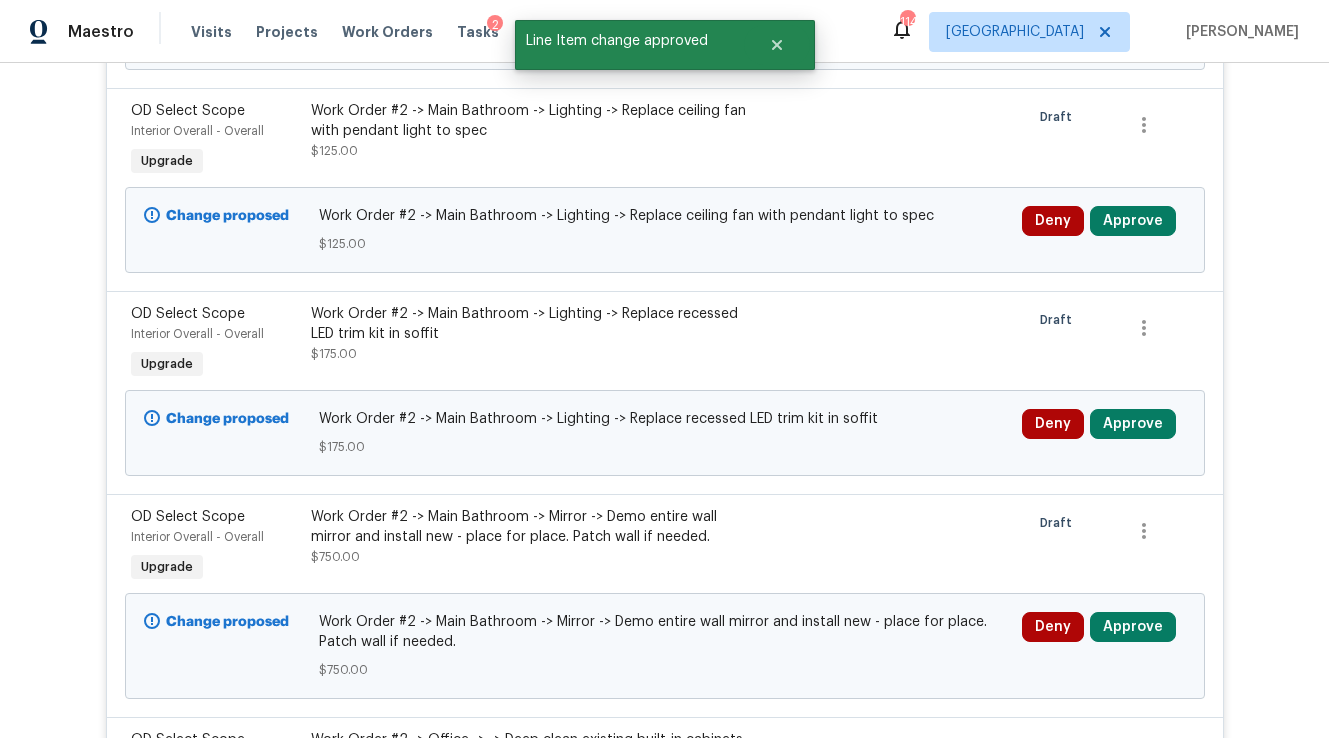 scroll, scrollTop: 22163, scrollLeft: 0, axis: vertical 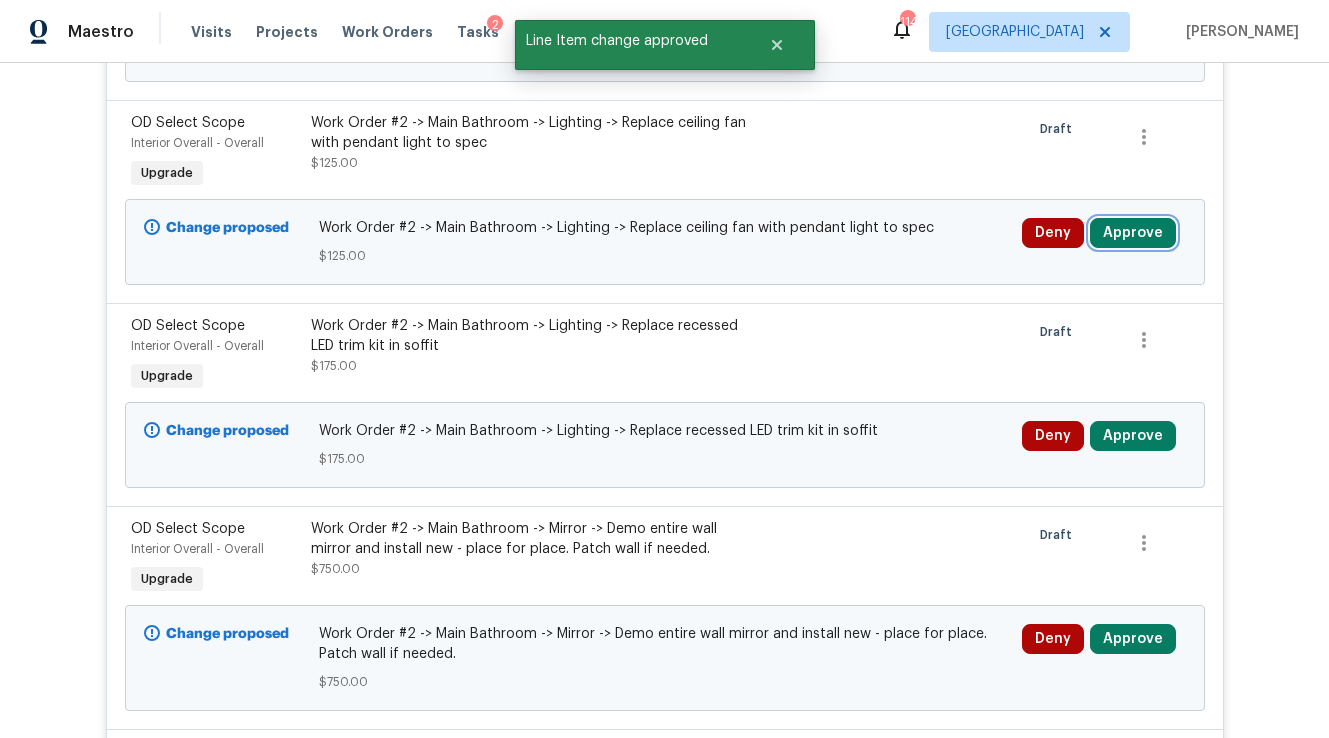 click on "Approve" at bounding box center (1133, 233) 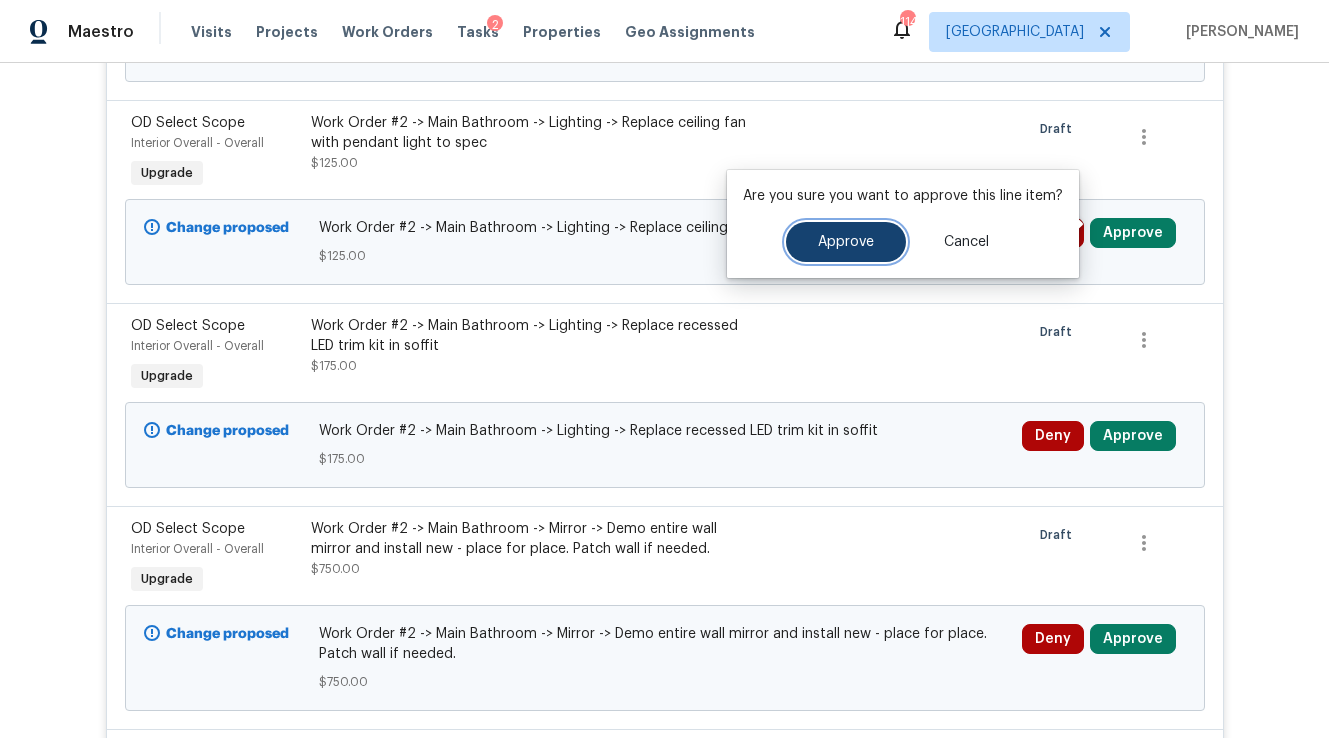 click on "Approve" at bounding box center [846, 242] 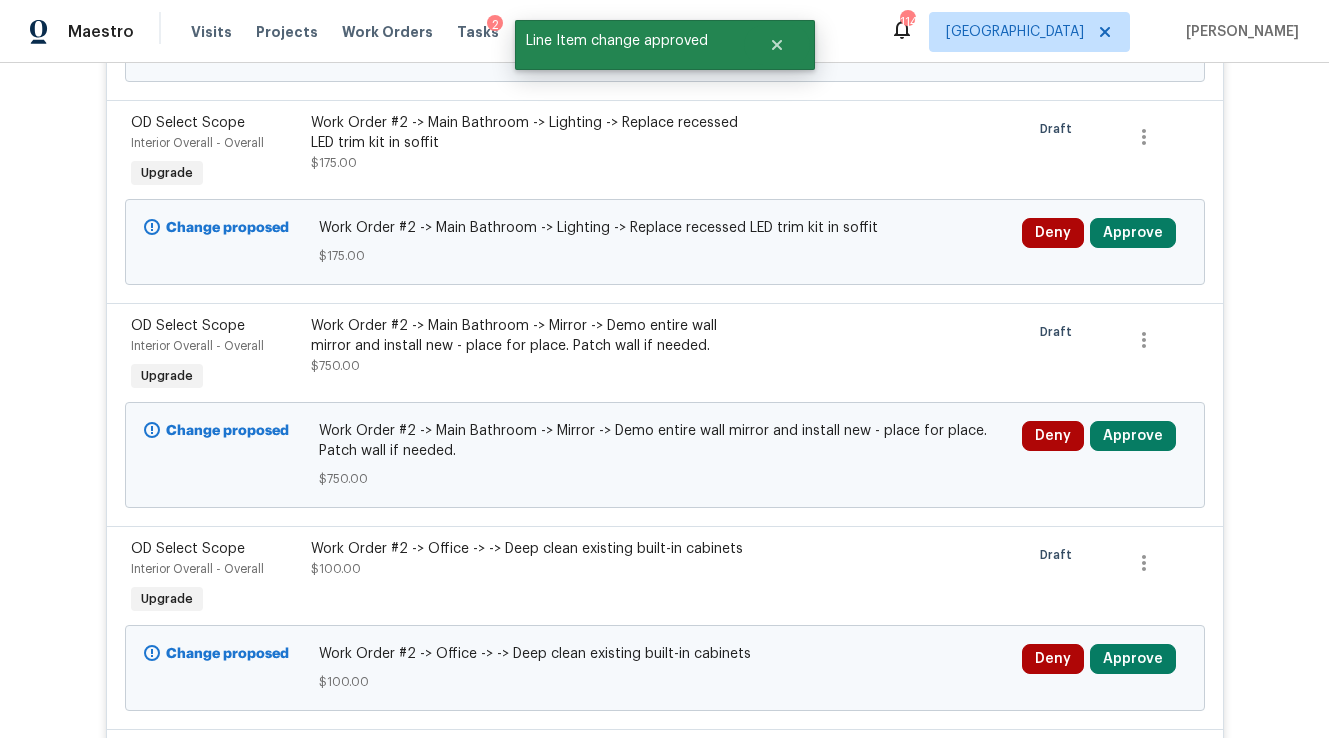 scroll, scrollTop: 22163, scrollLeft: 0, axis: vertical 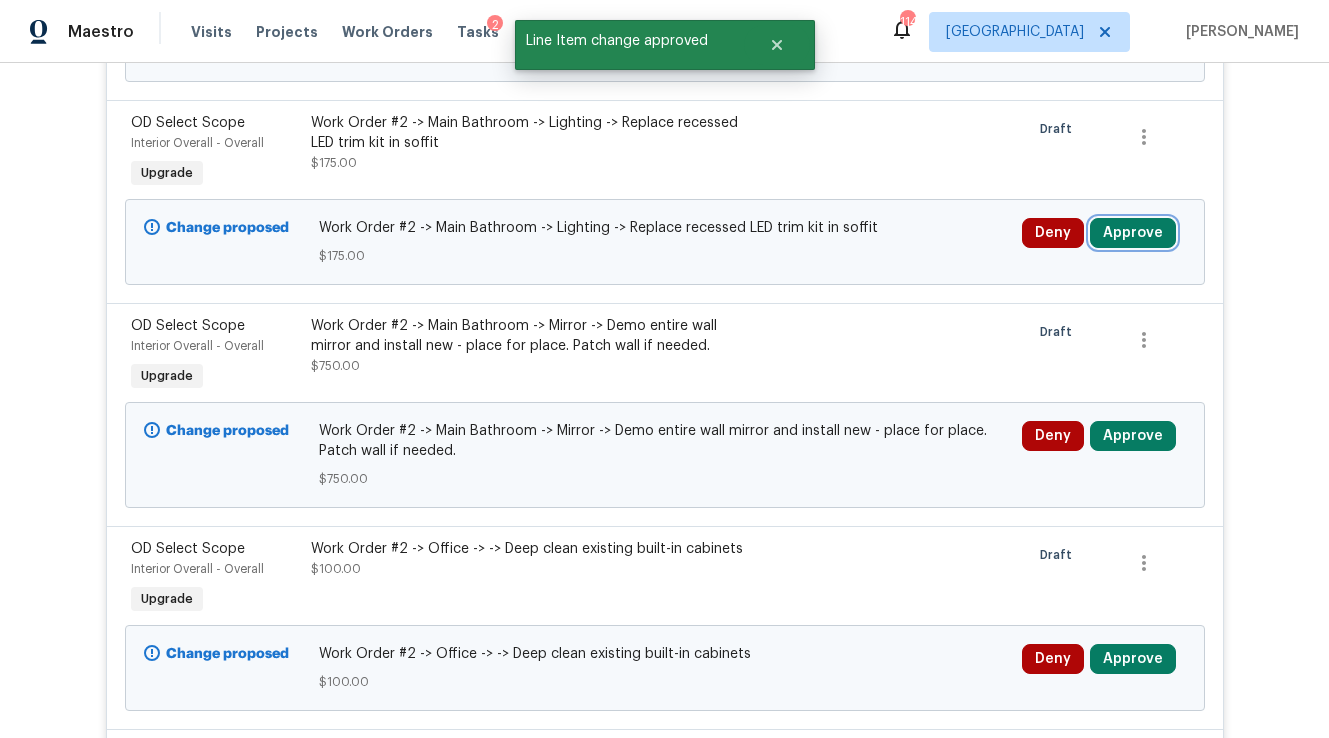 click on "Approve" at bounding box center (1133, 233) 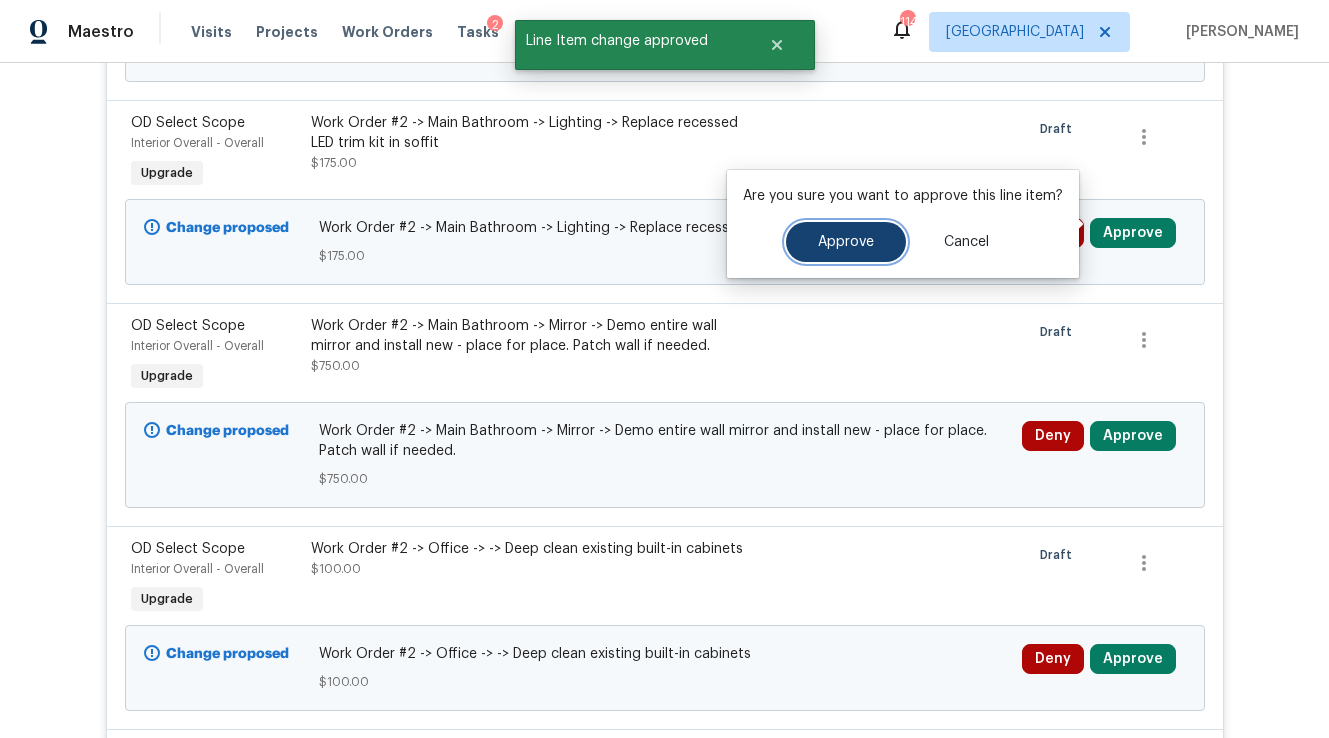 click on "Approve" at bounding box center (846, 242) 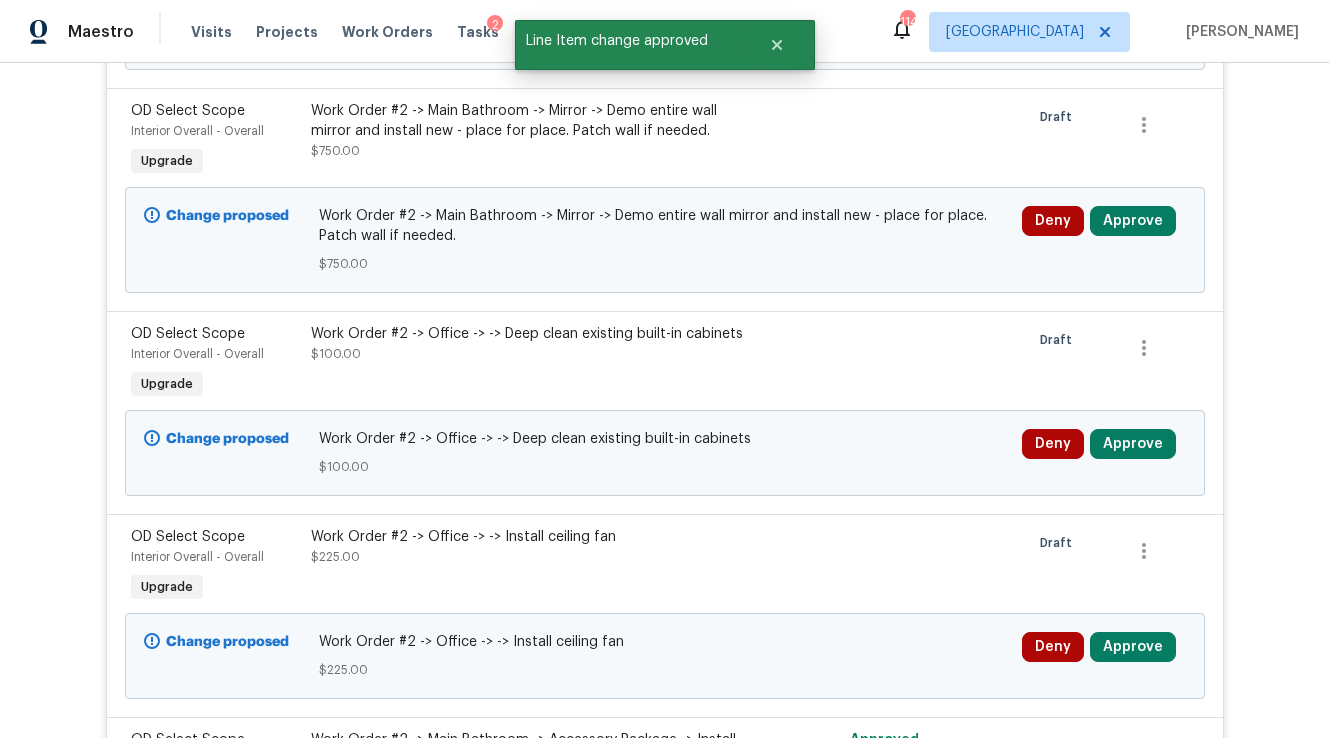 scroll, scrollTop: 22163, scrollLeft: 0, axis: vertical 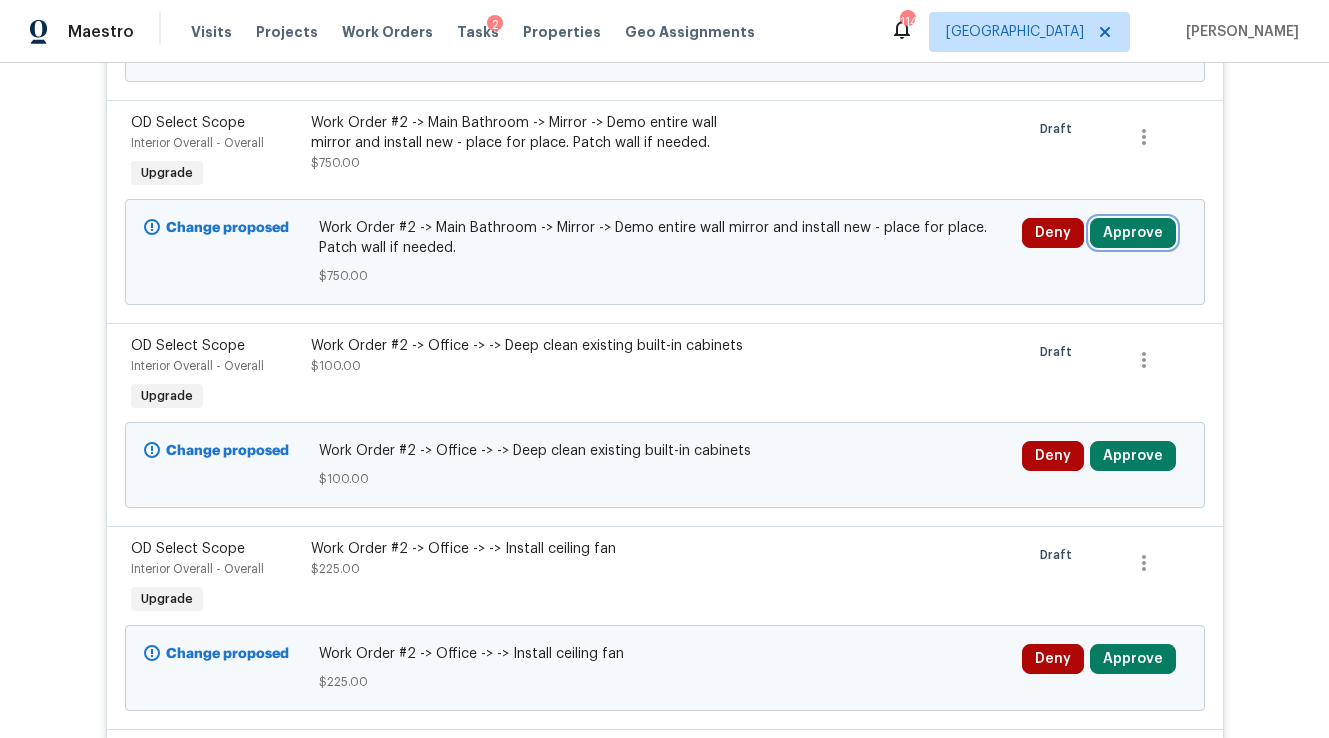 click on "Approve" at bounding box center [1133, 233] 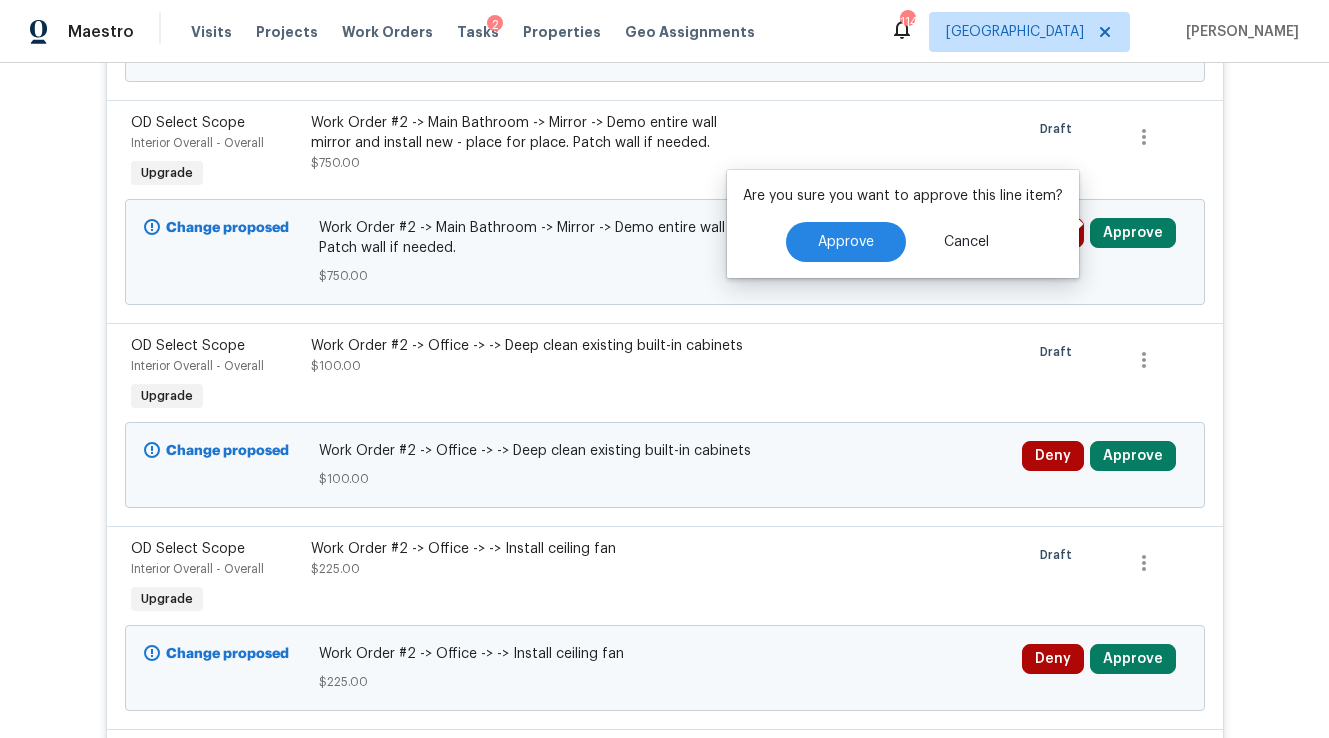 click on "Are you sure you want to approve this line item? Approve Cancel" at bounding box center (903, 224) 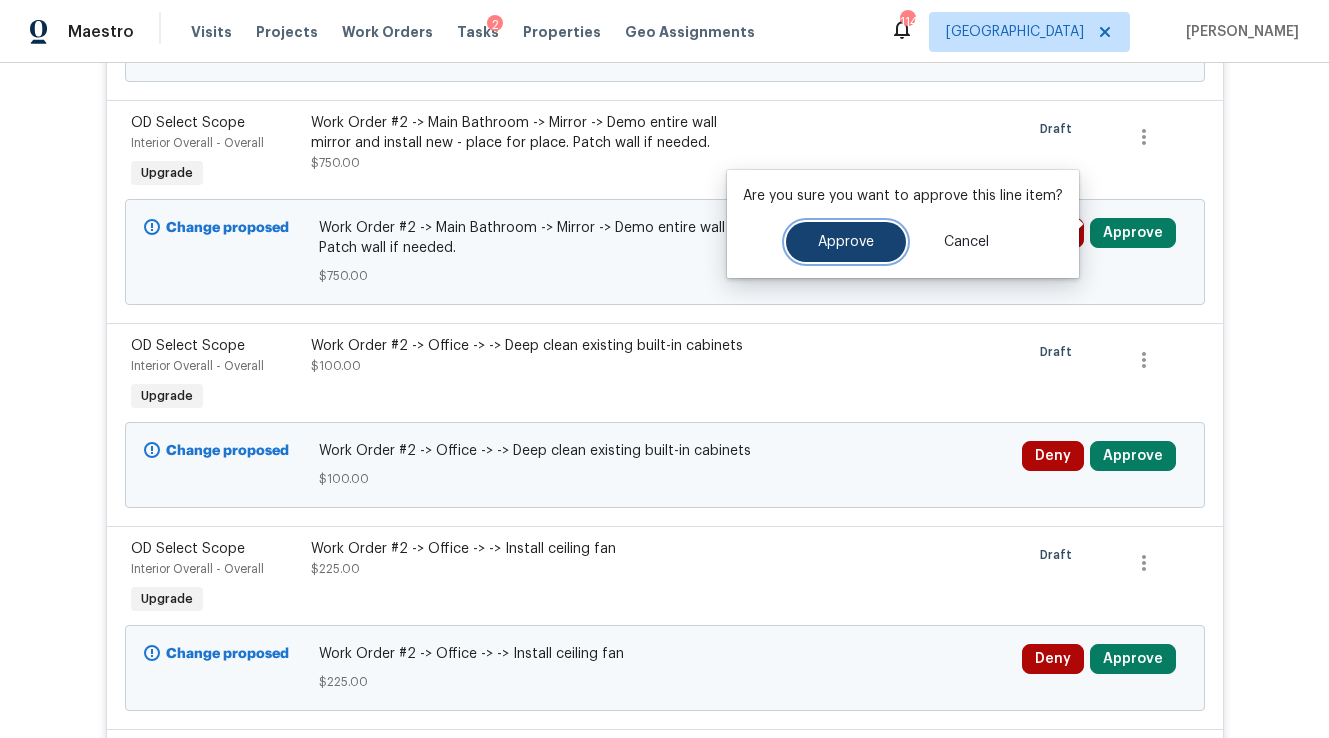 click on "Approve" at bounding box center (846, 242) 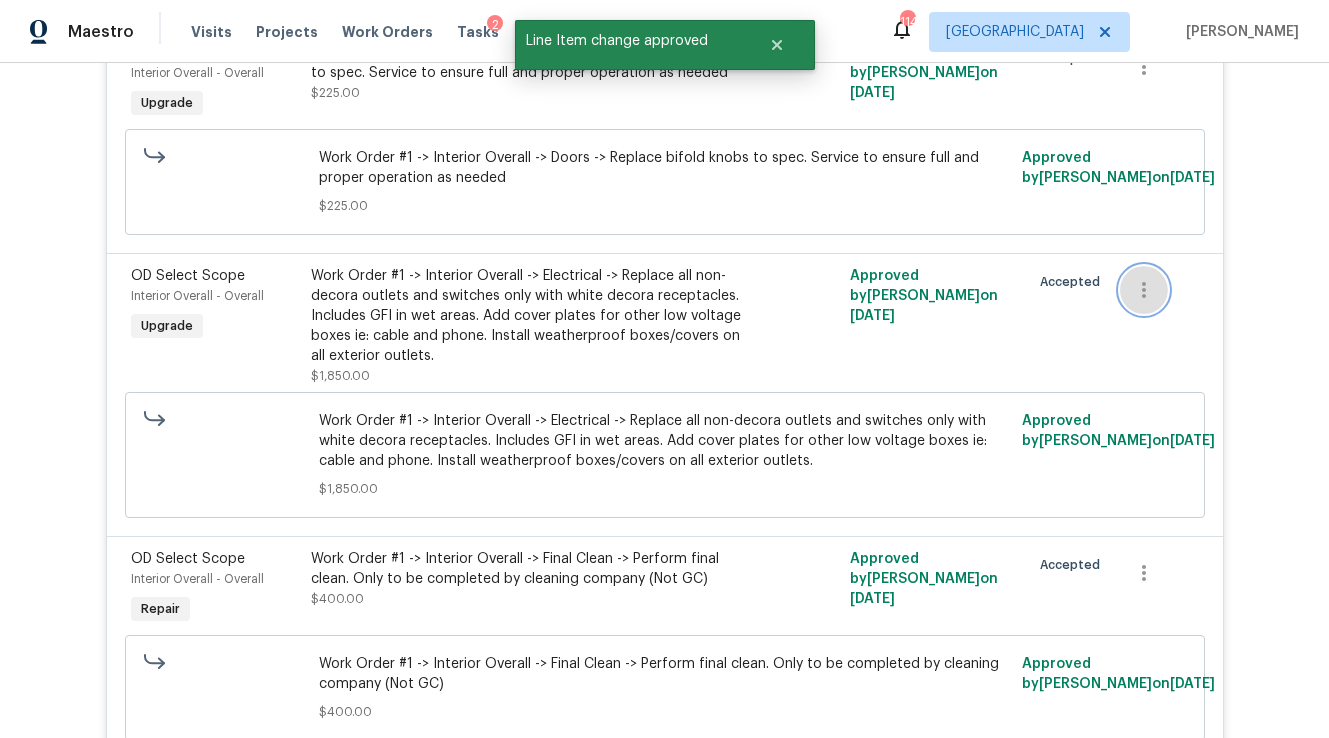 click at bounding box center (1144, 290) 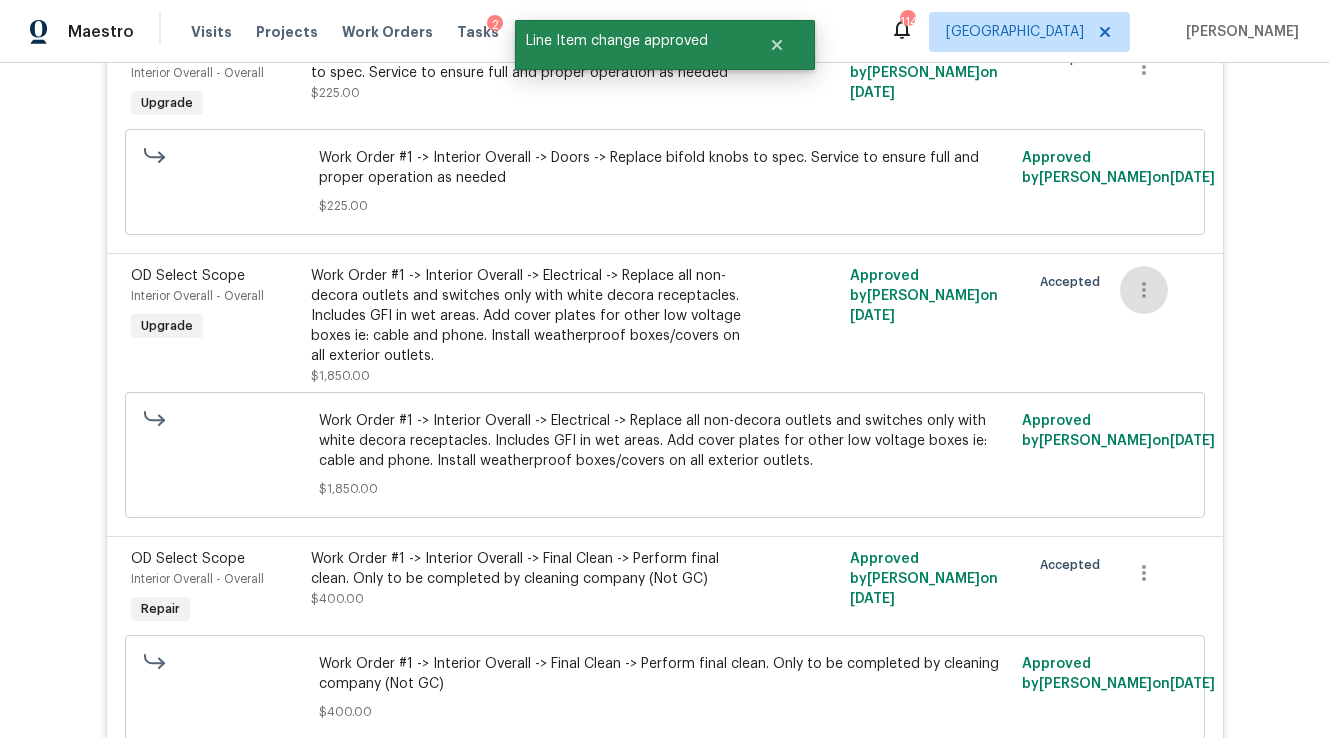 scroll, scrollTop: 30396, scrollLeft: 0, axis: vertical 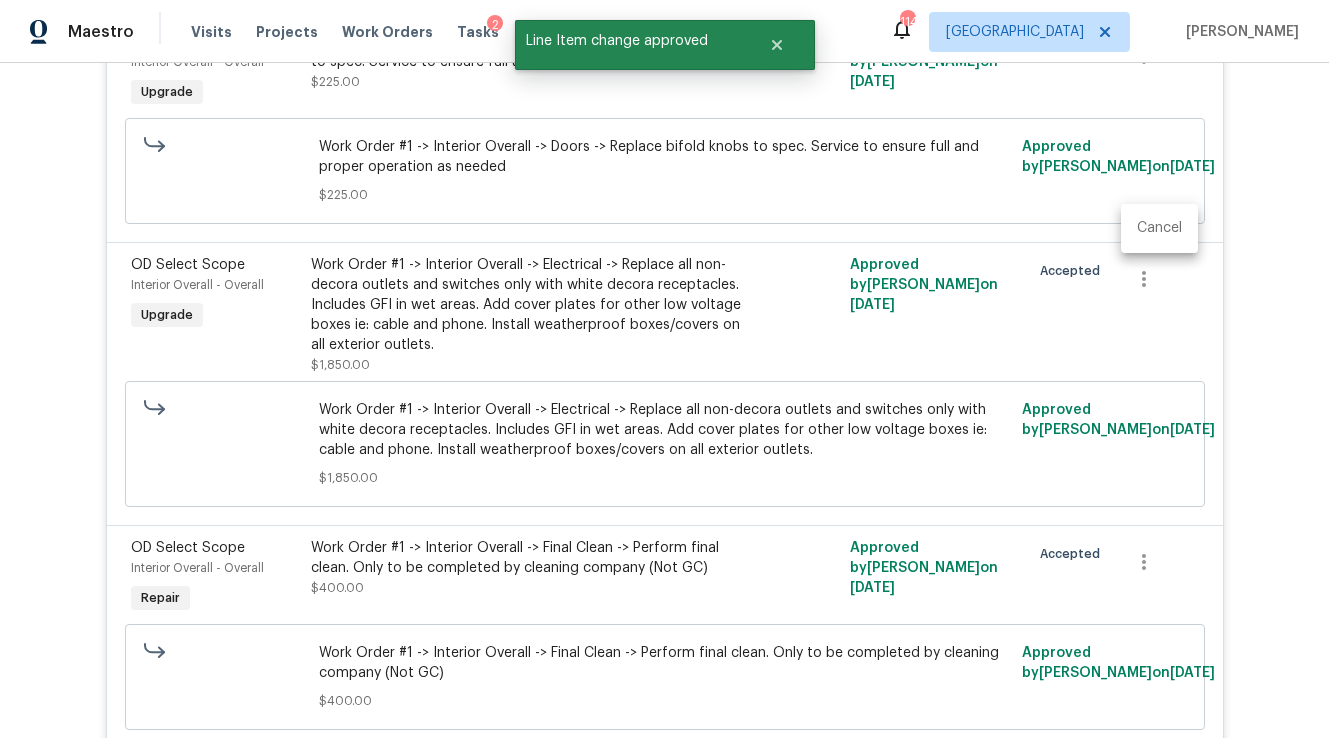 click at bounding box center (664, 369) 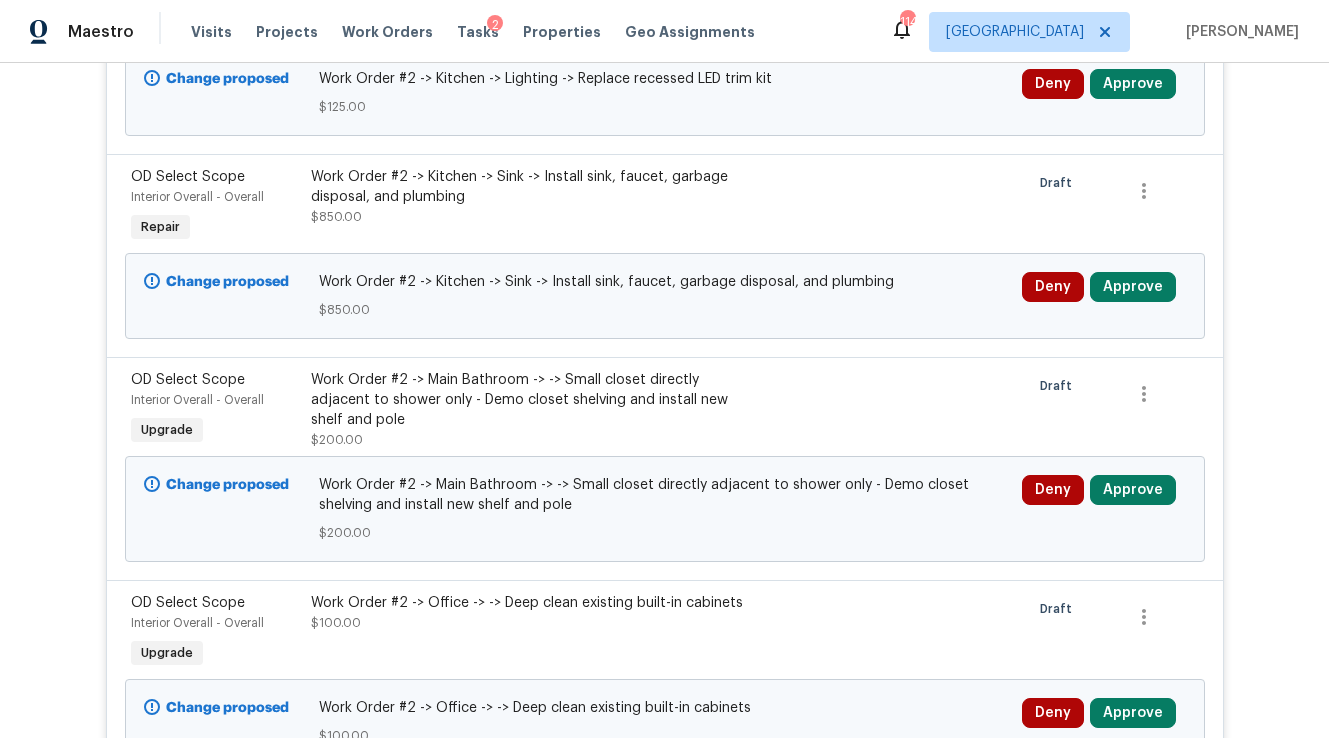 scroll, scrollTop: 21739, scrollLeft: 0, axis: vertical 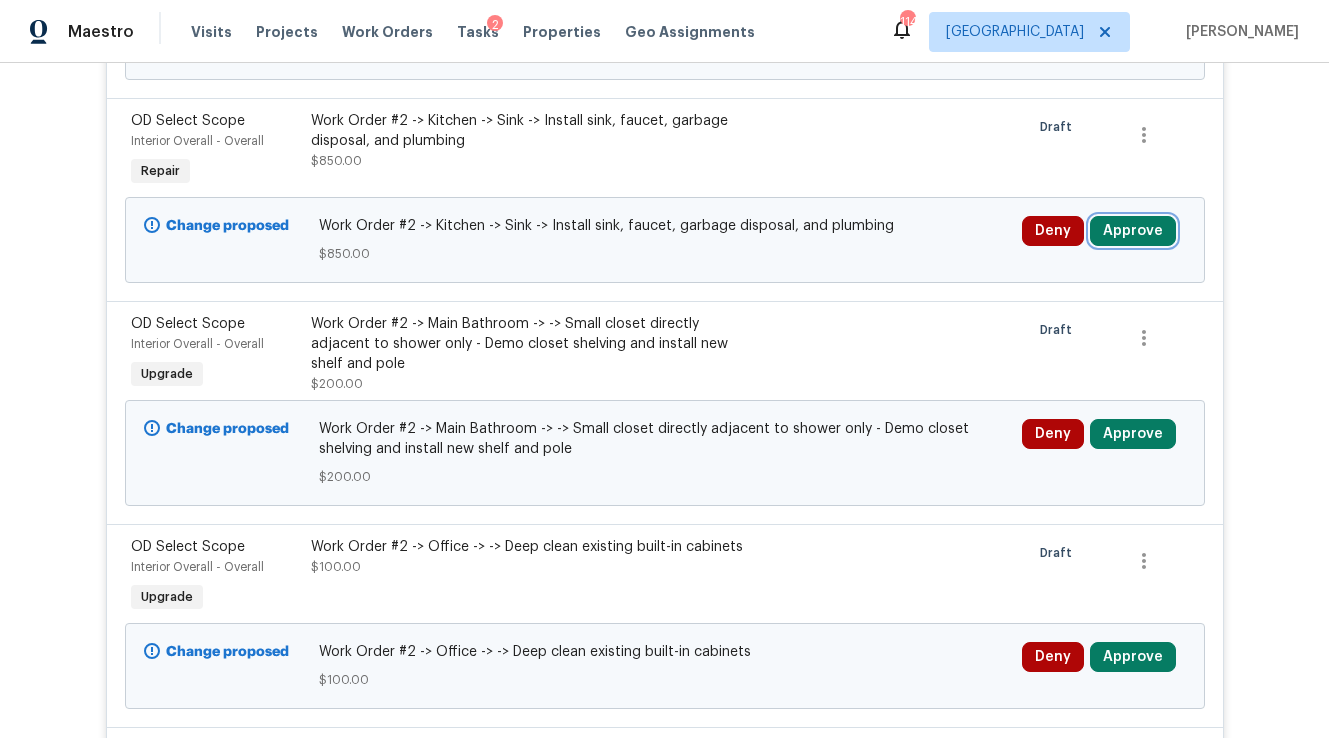 click on "Approve" at bounding box center (1133, 231) 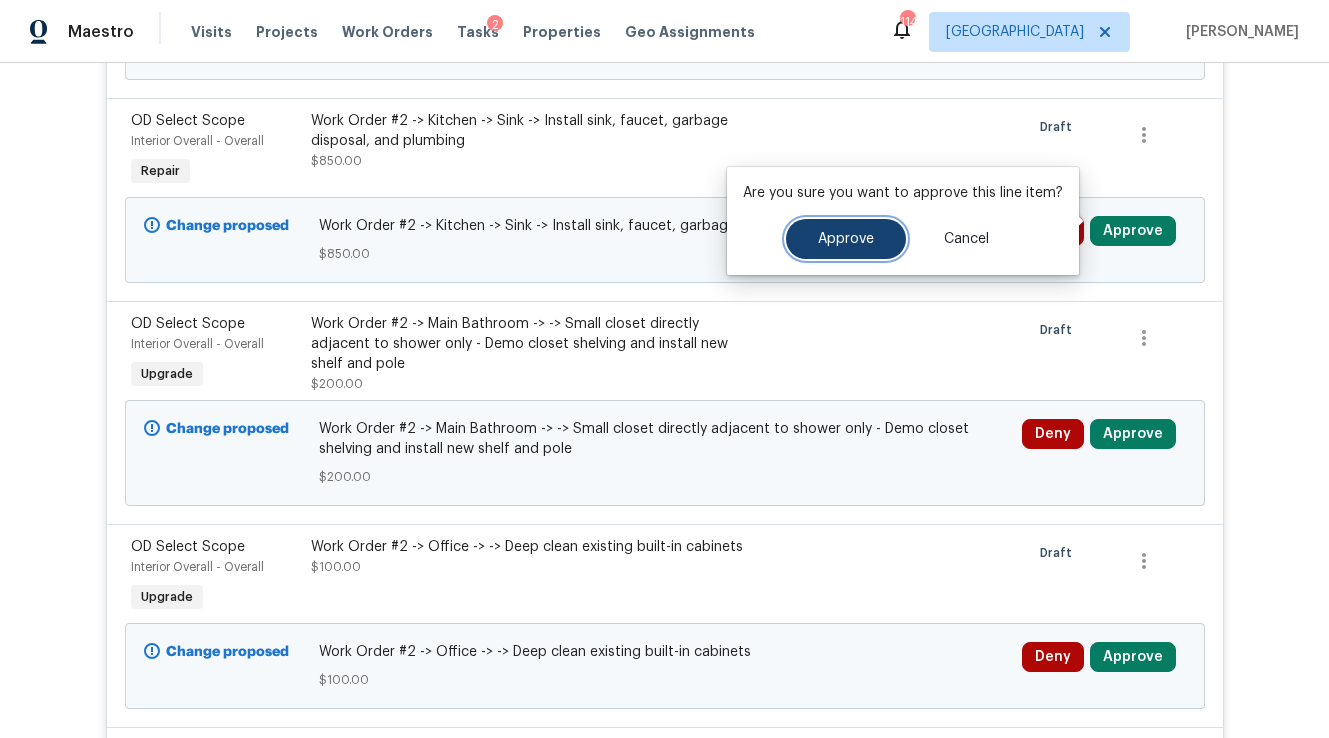 click on "Approve" at bounding box center (846, 239) 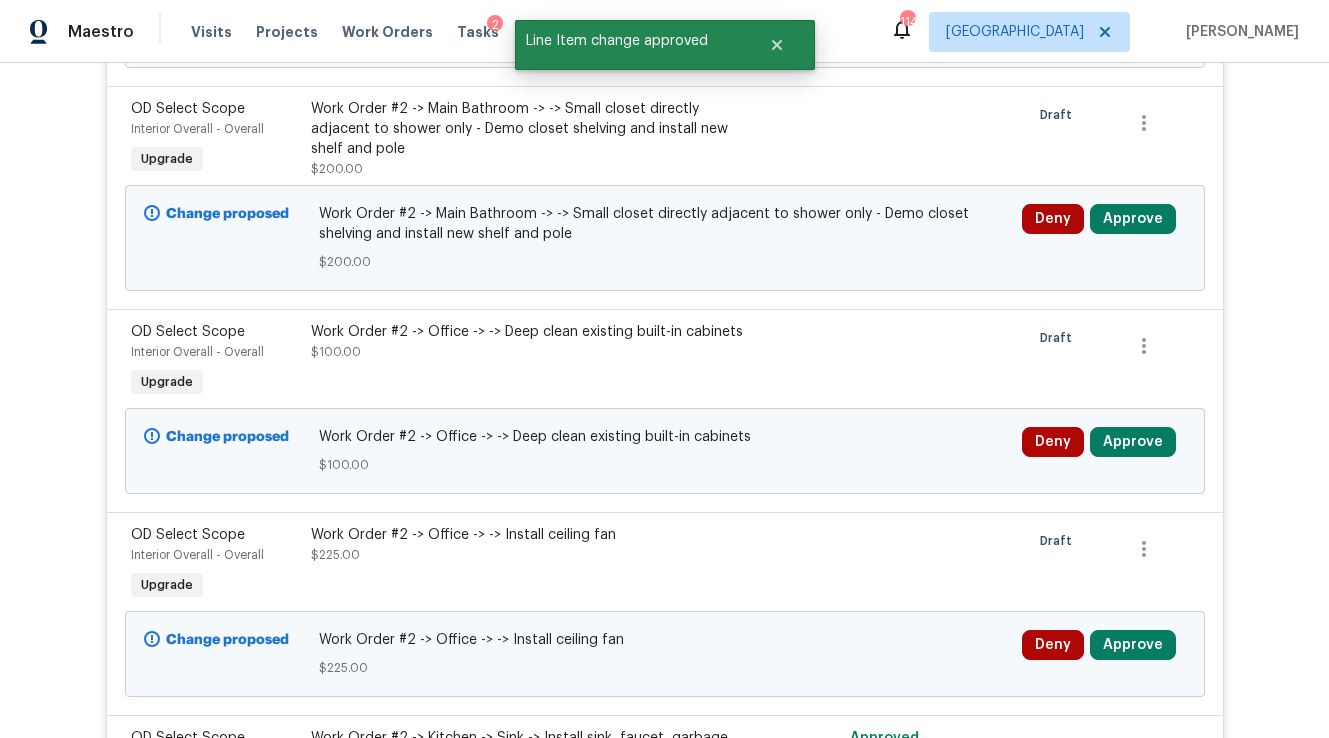 scroll, scrollTop: 21739, scrollLeft: 0, axis: vertical 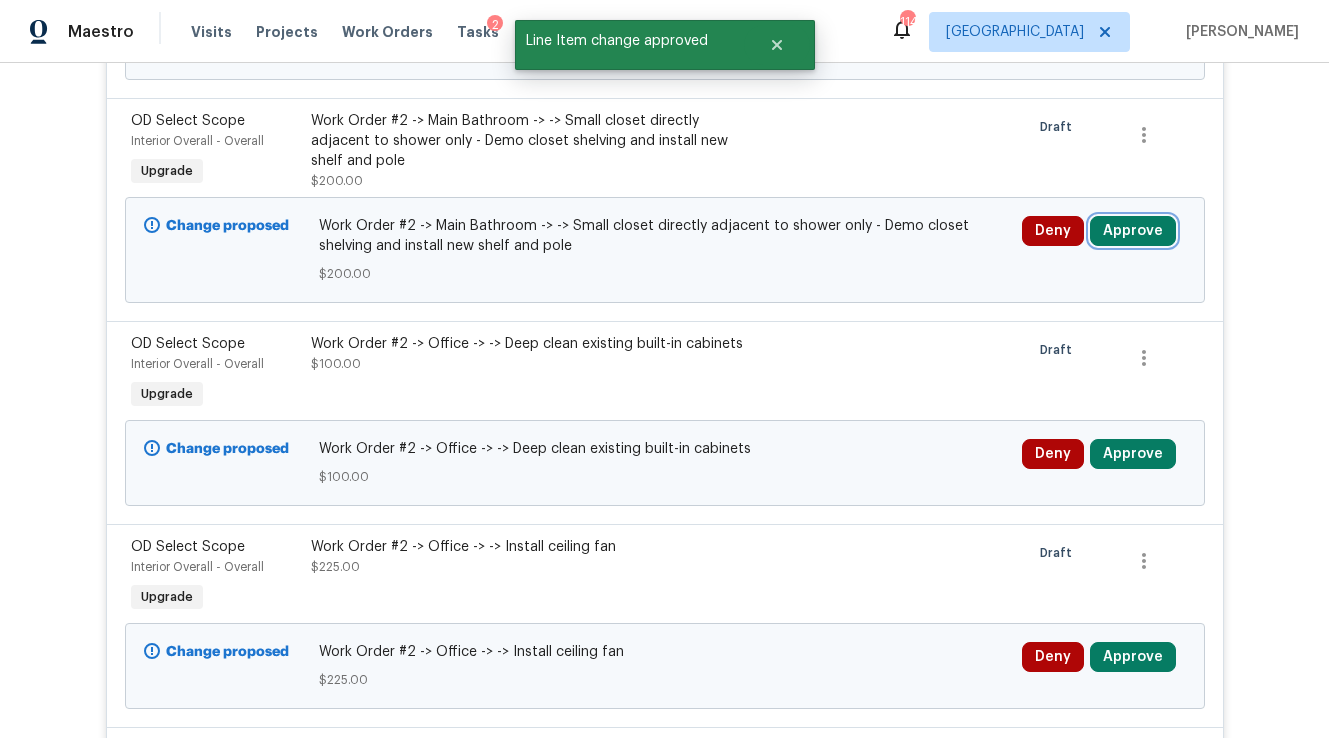 click on "Approve" at bounding box center (1133, 231) 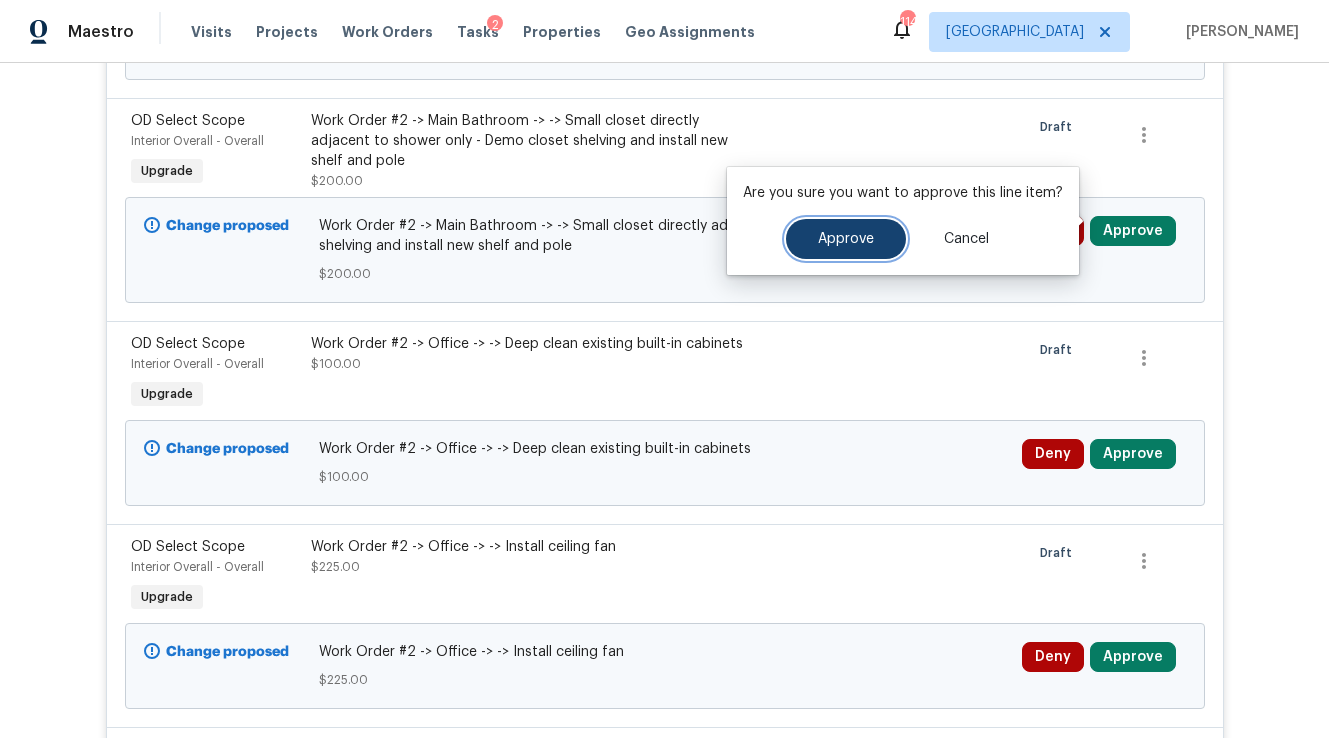click on "Approve" at bounding box center [846, 239] 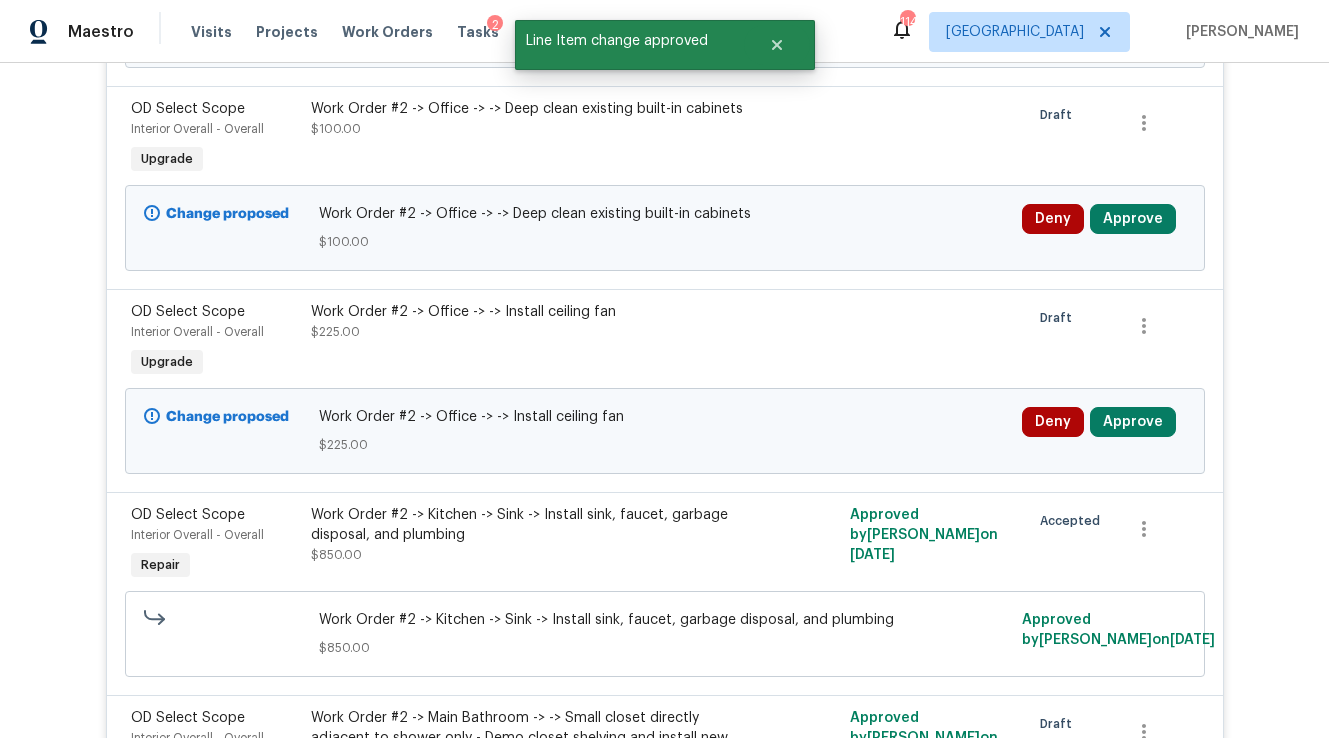 scroll, scrollTop: 21739, scrollLeft: 0, axis: vertical 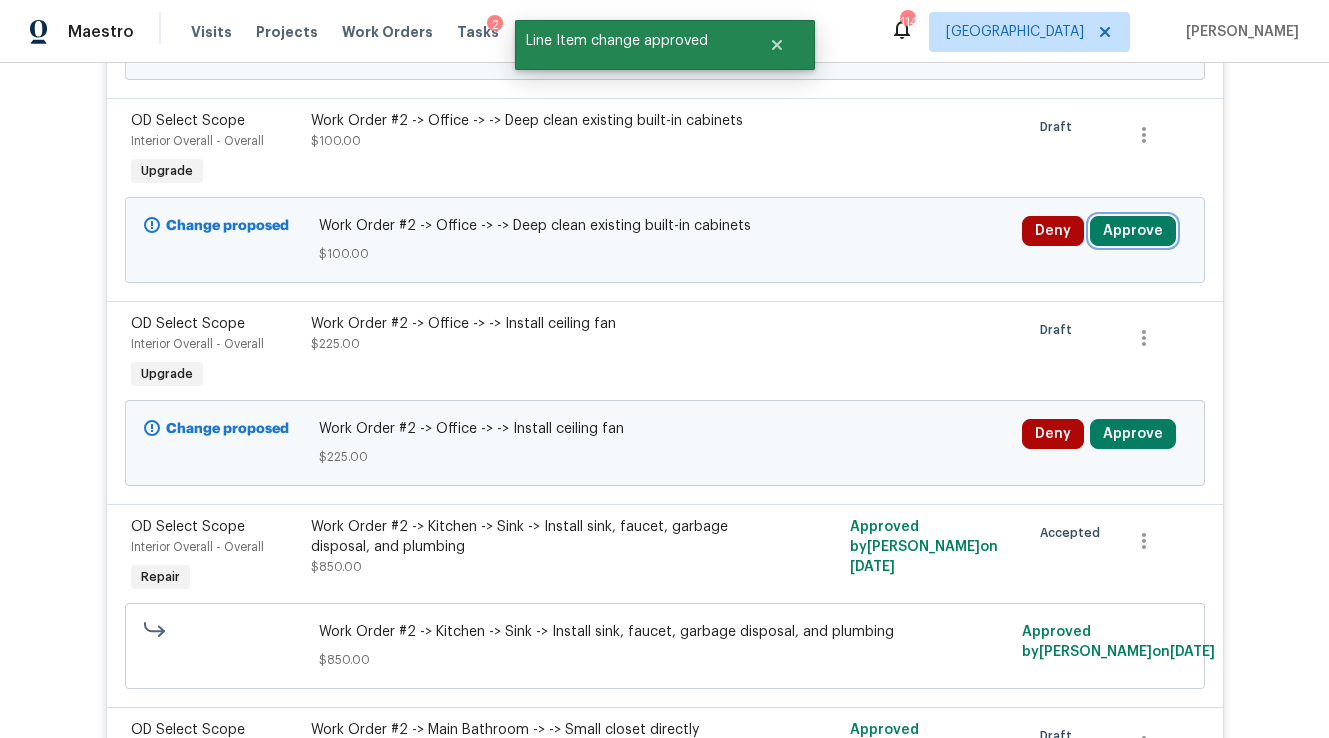 click on "Approve" at bounding box center (1133, 231) 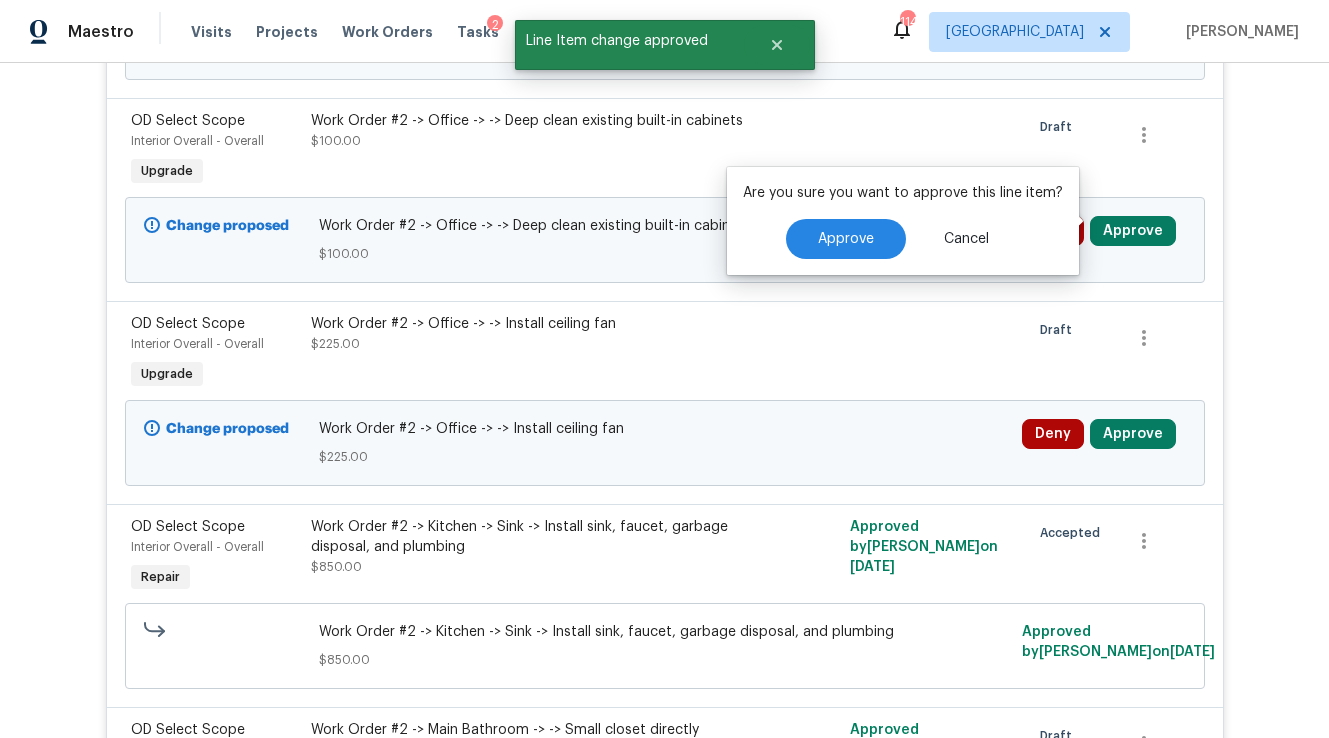 click on "Are you sure you want to approve this line item? Approve Cancel" at bounding box center (903, 221) 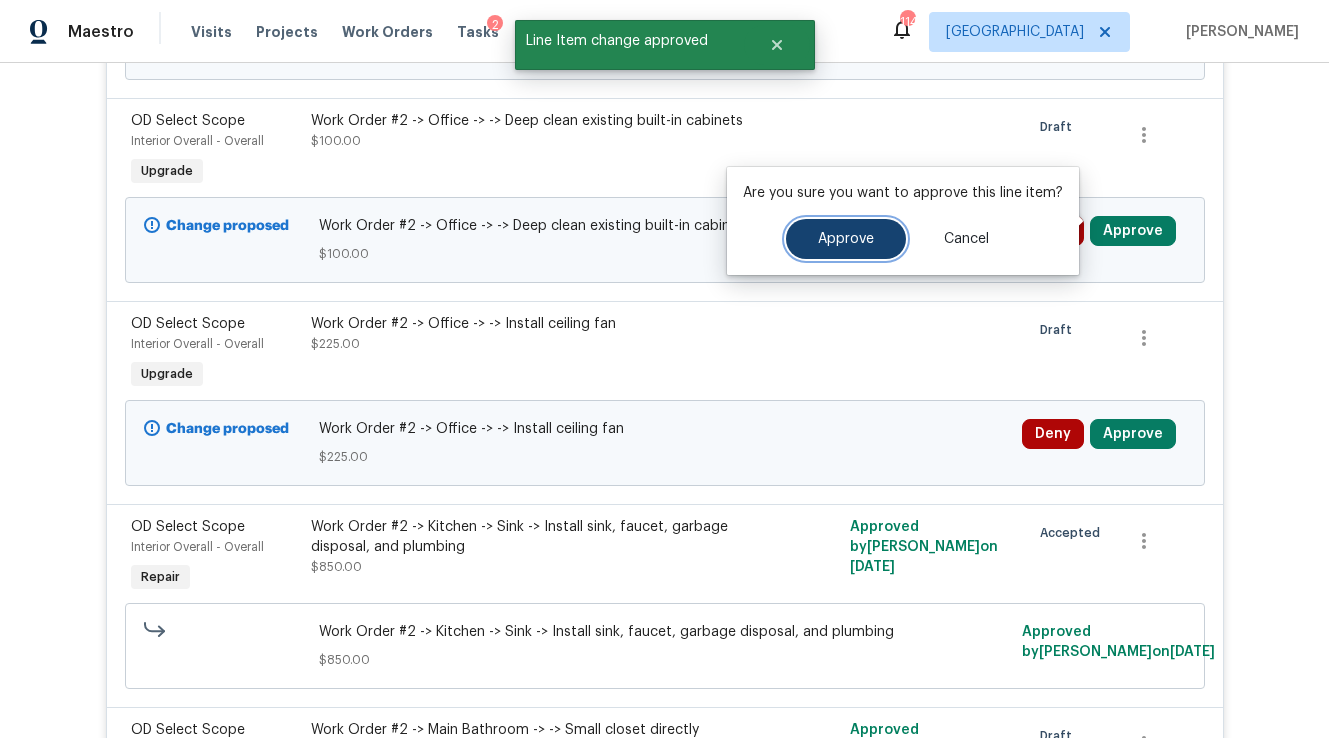 click on "Approve" at bounding box center [846, 239] 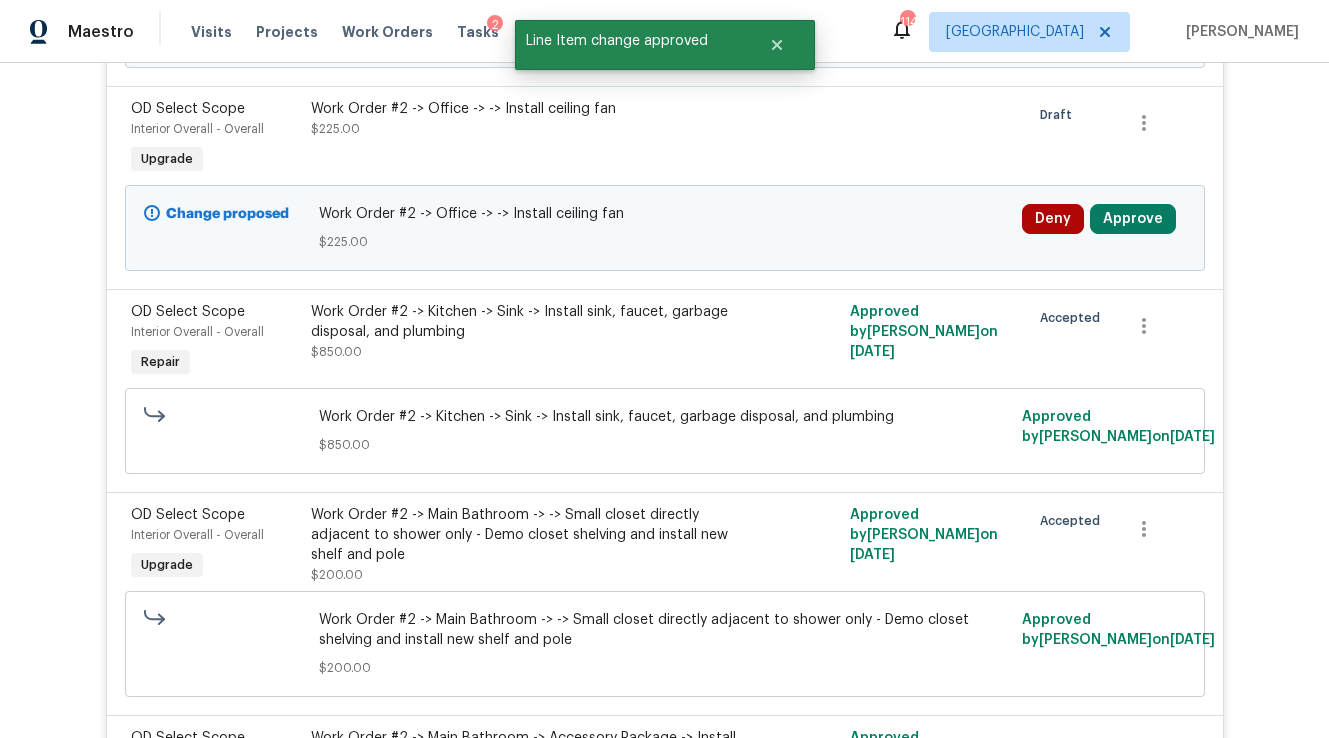 scroll, scrollTop: 21739, scrollLeft: 0, axis: vertical 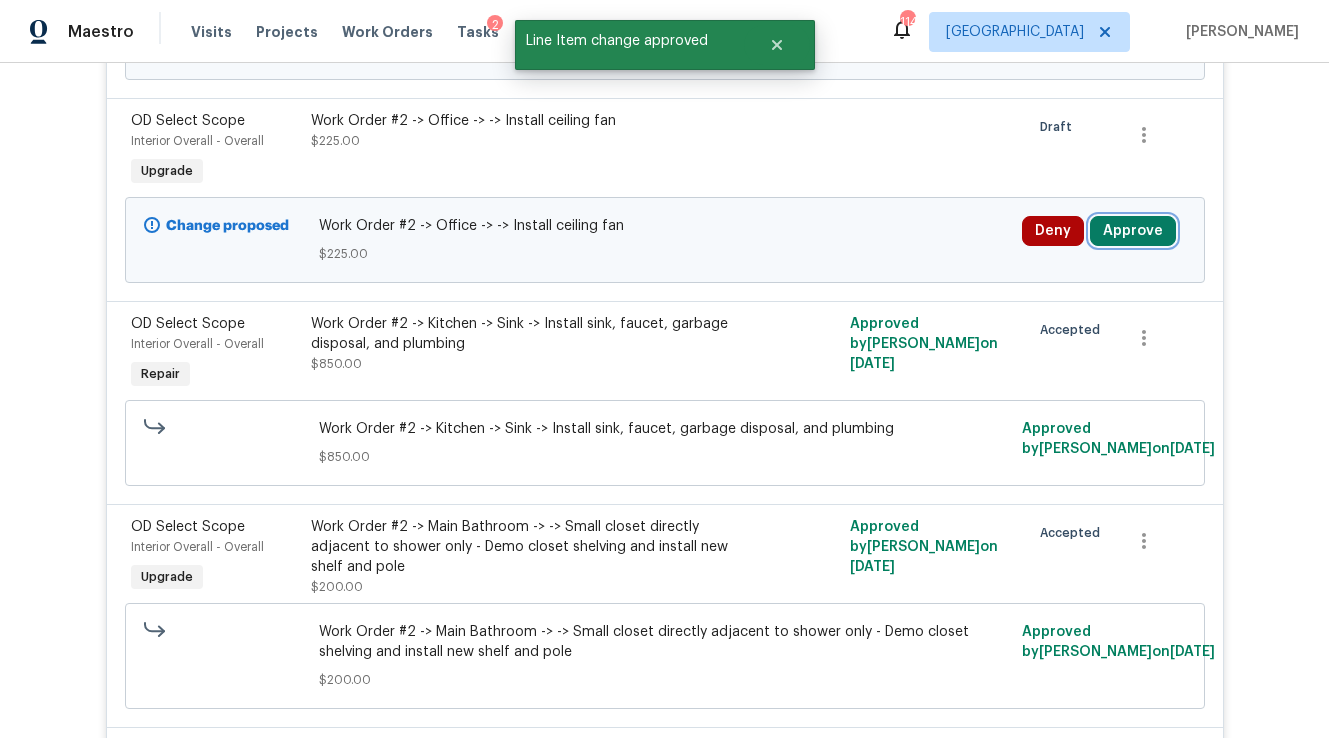 click on "Approve" at bounding box center (1133, 231) 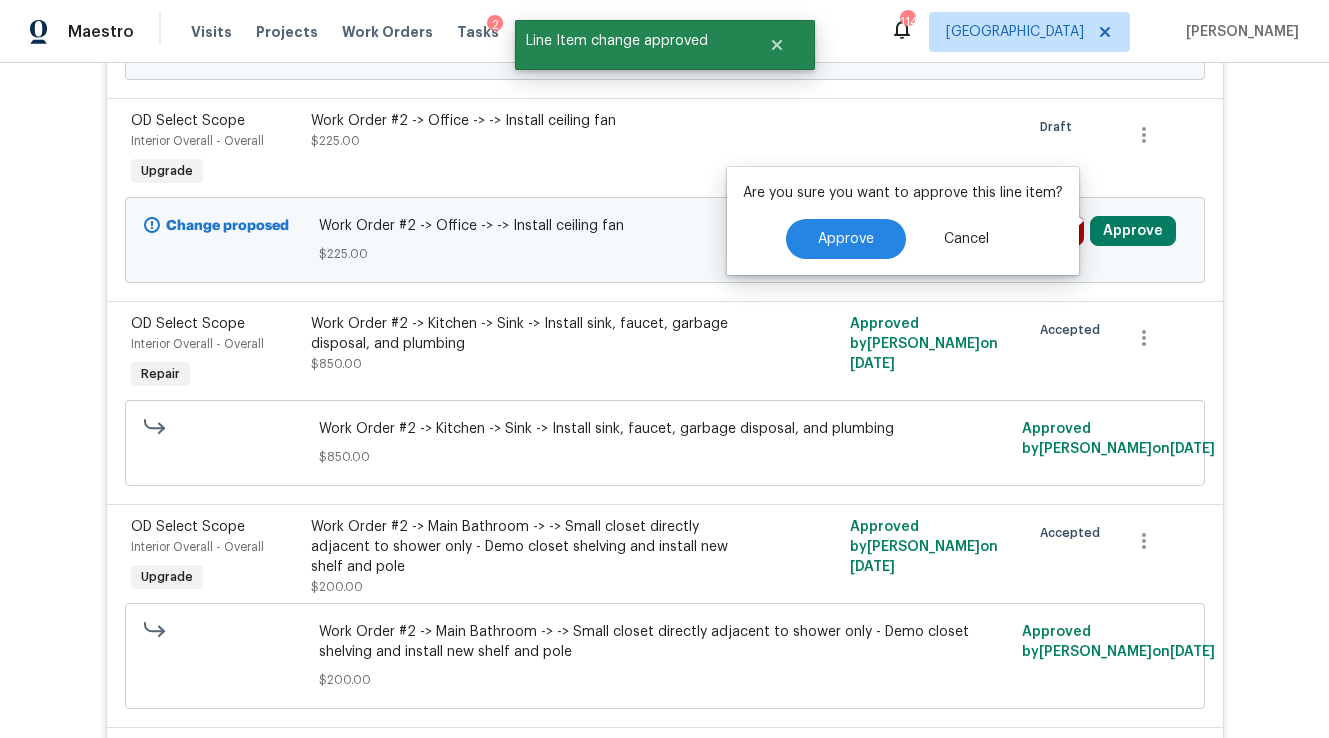 click on "Are you sure you want to approve this line item? Approve Cancel" at bounding box center [903, 221] 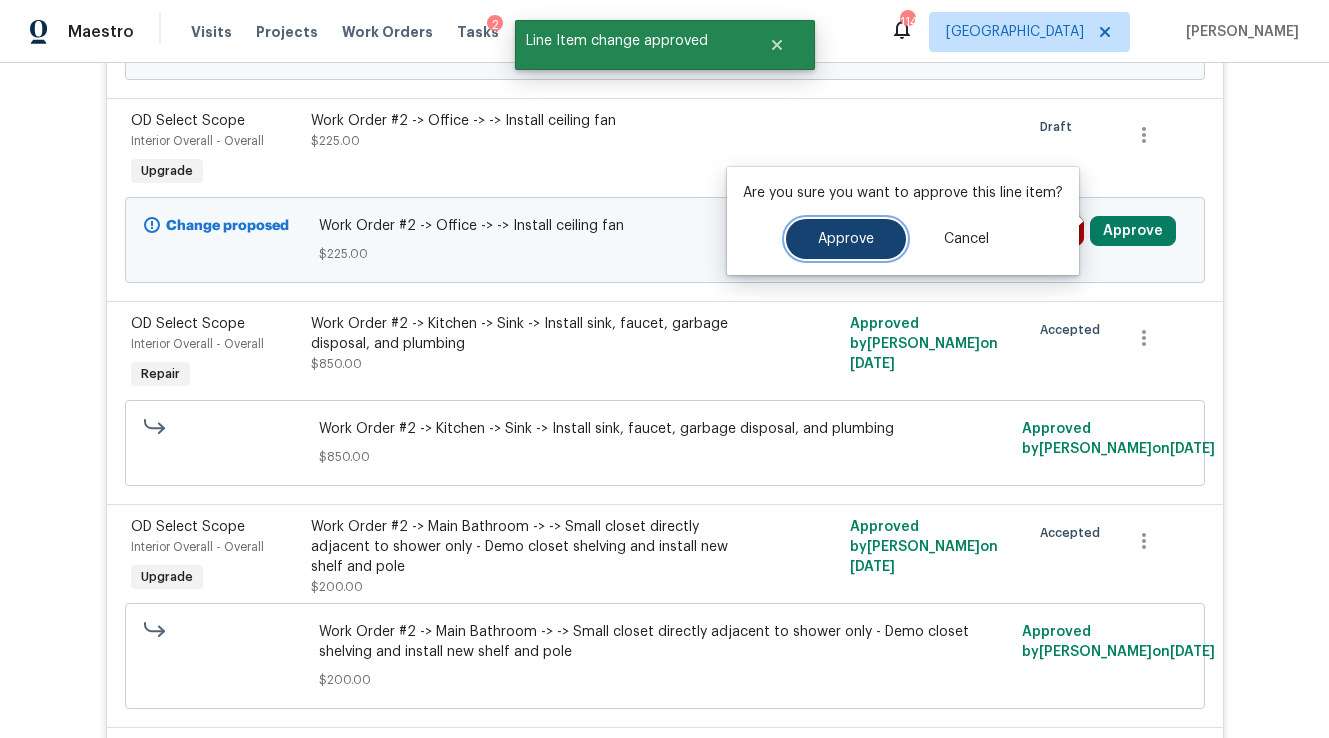 click on "Approve" at bounding box center [846, 239] 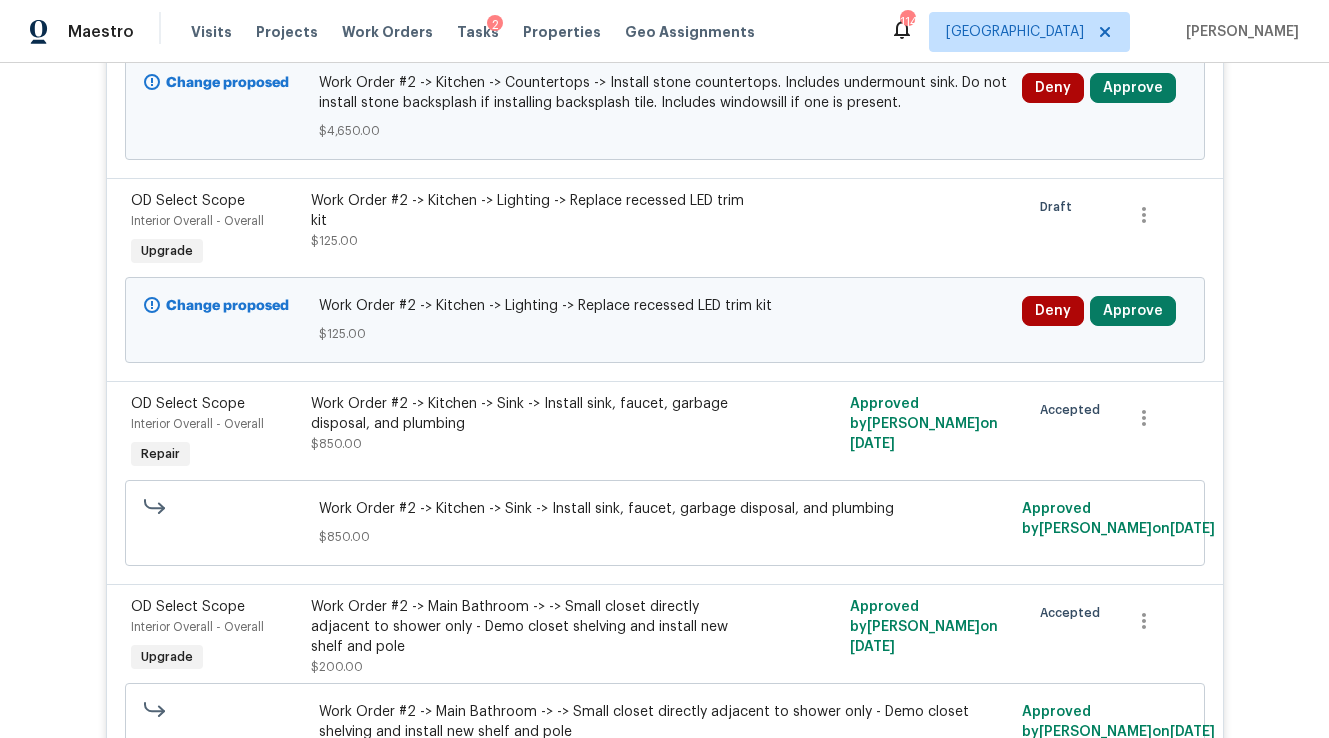scroll, scrollTop: 21455, scrollLeft: 0, axis: vertical 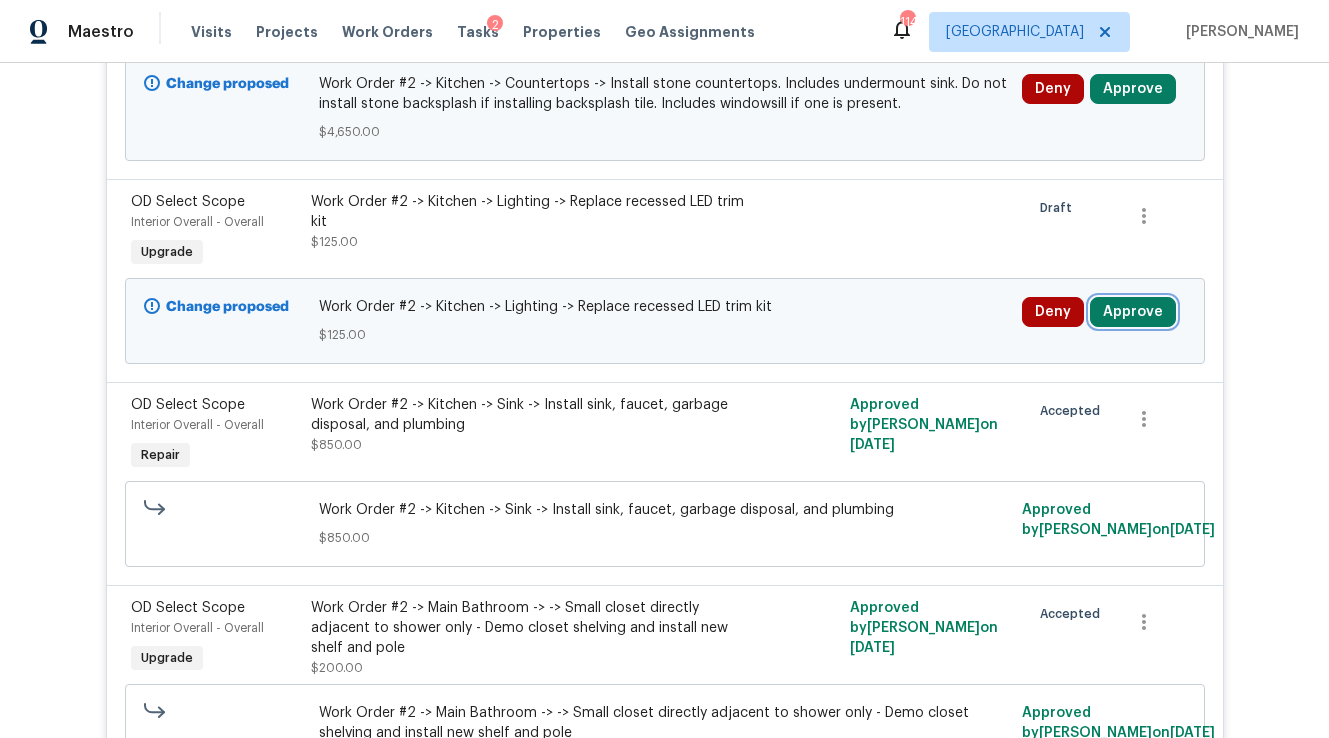 click on "Approve" at bounding box center [1133, 312] 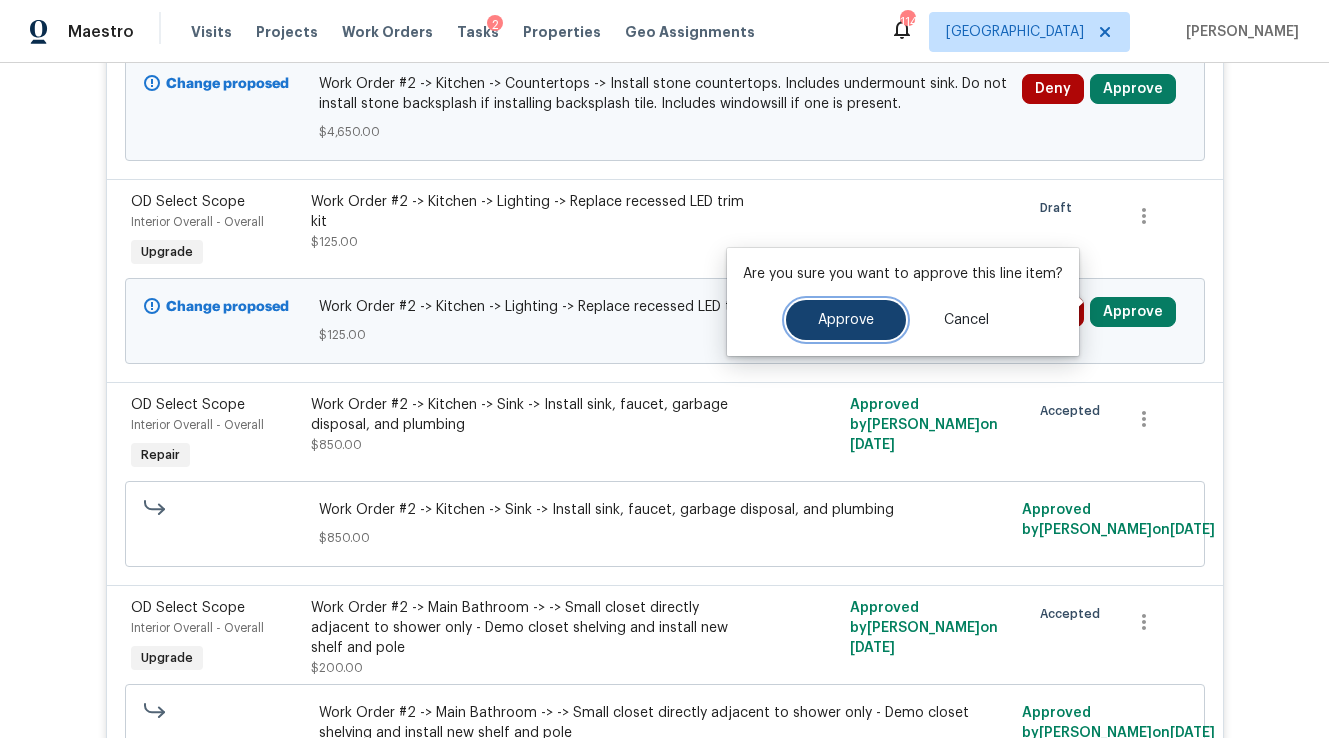 click on "Approve" at bounding box center [846, 320] 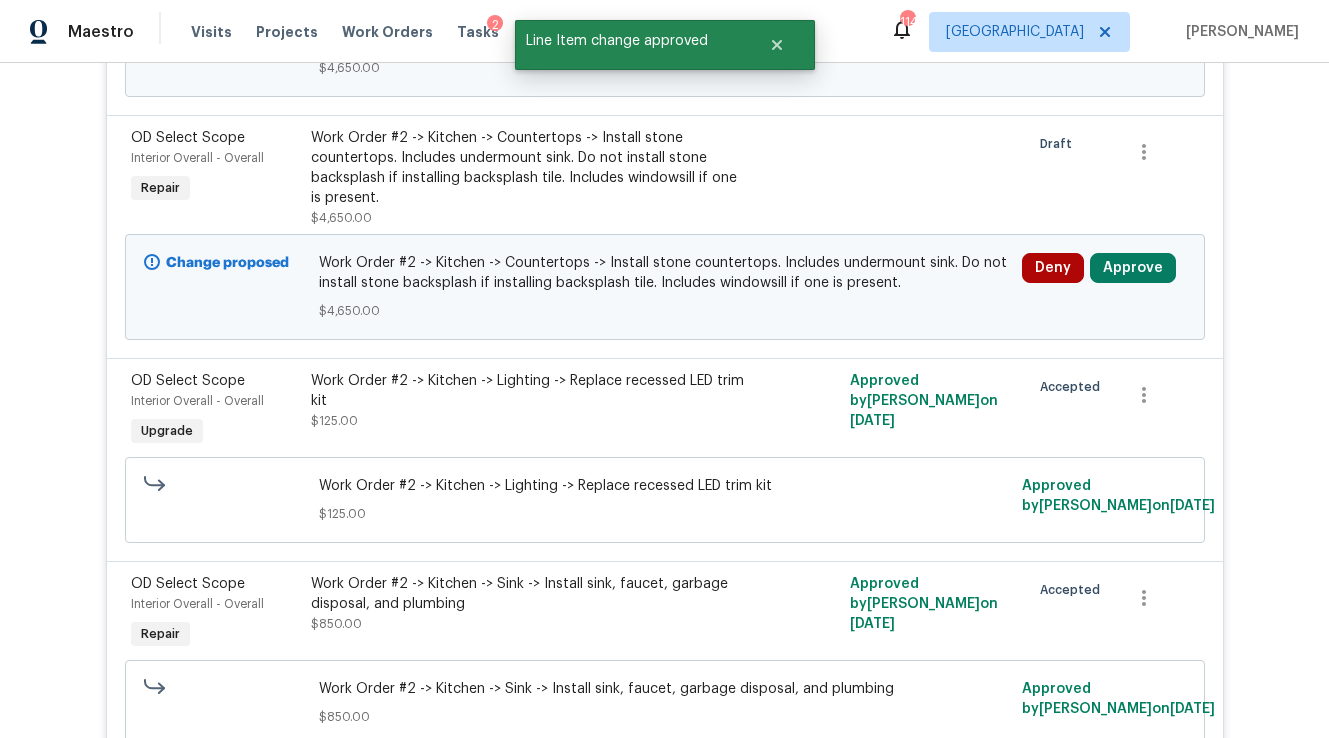scroll, scrollTop: 21248, scrollLeft: 0, axis: vertical 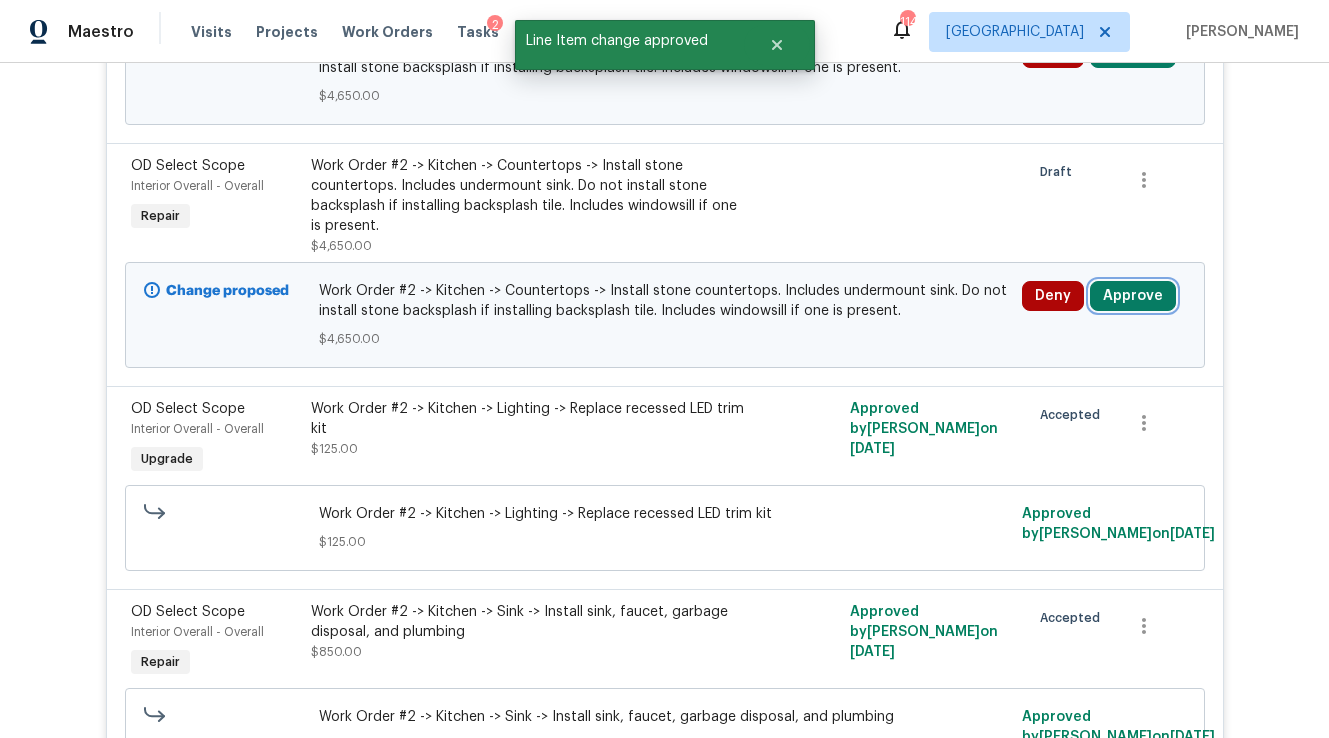 click on "Approve" at bounding box center (1133, 296) 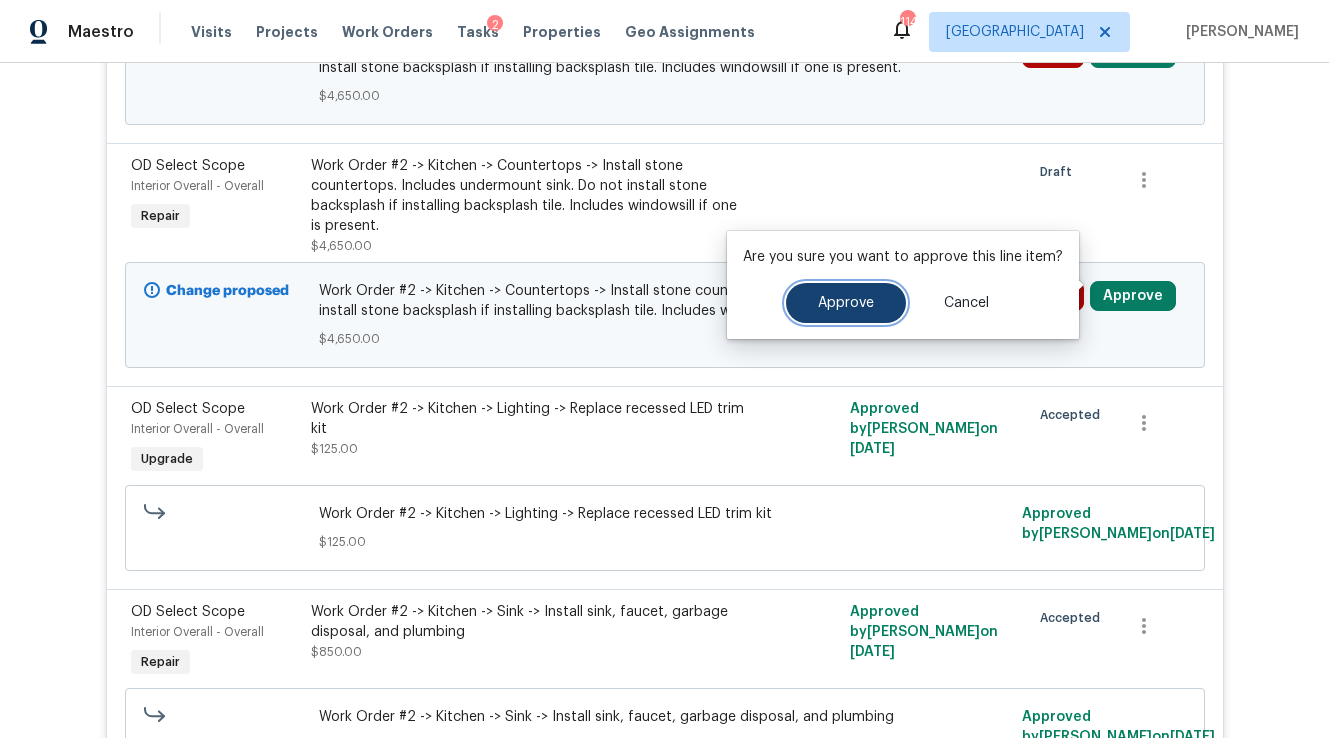 click on "Approve" at bounding box center [846, 303] 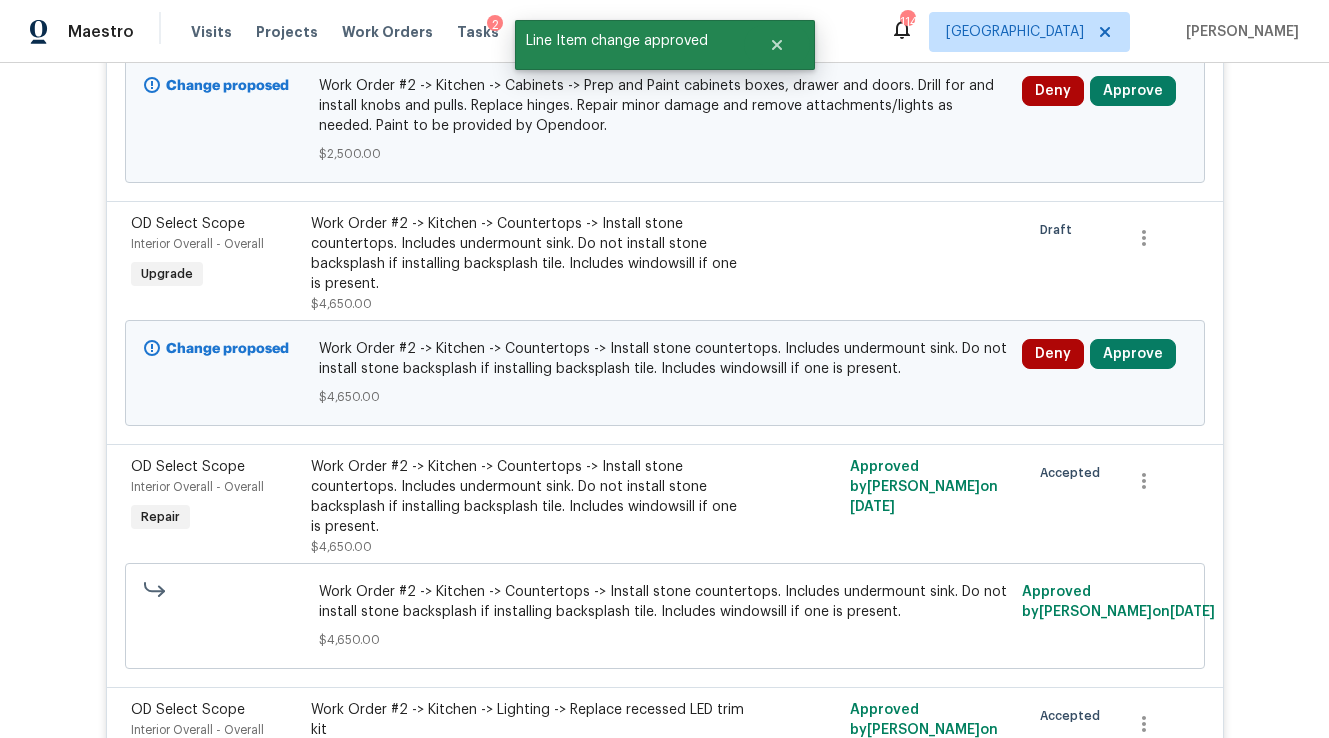 scroll, scrollTop: 20908, scrollLeft: 0, axis: vertical 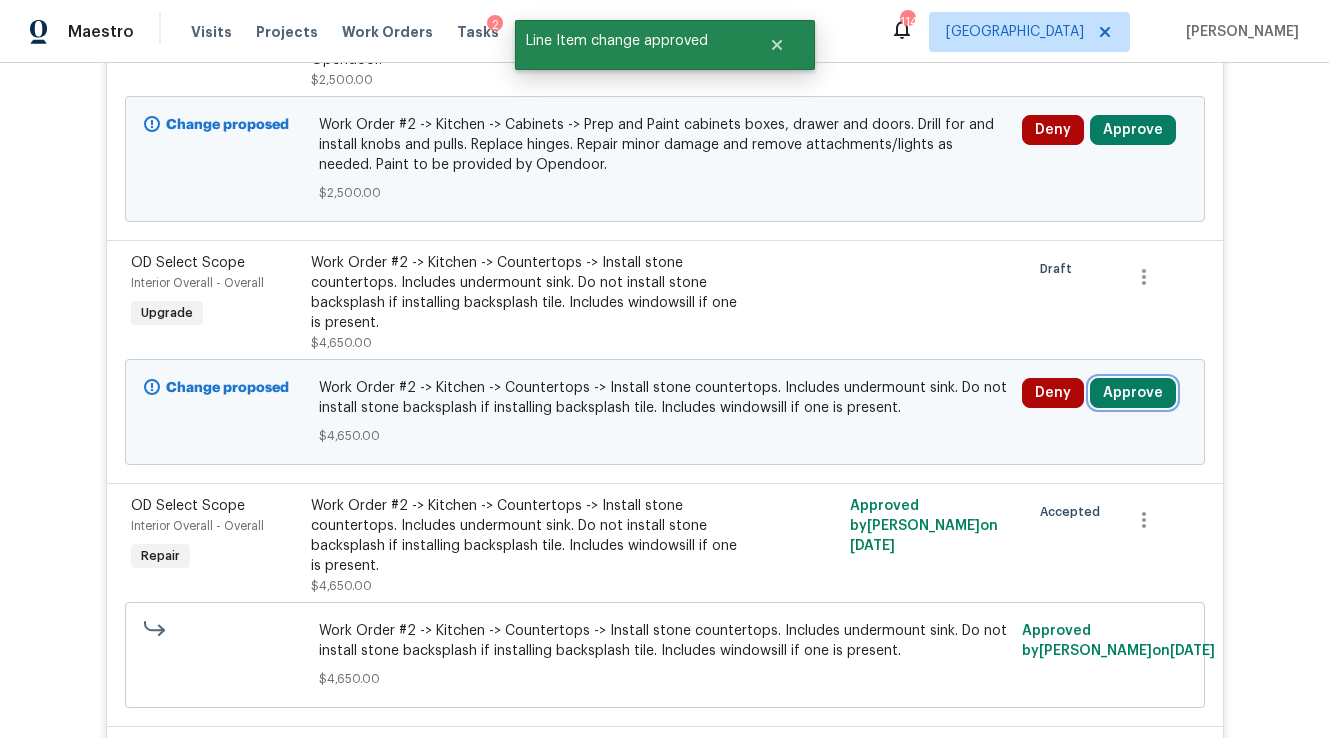 click on "Approve" at bounding box center [1133, 393] 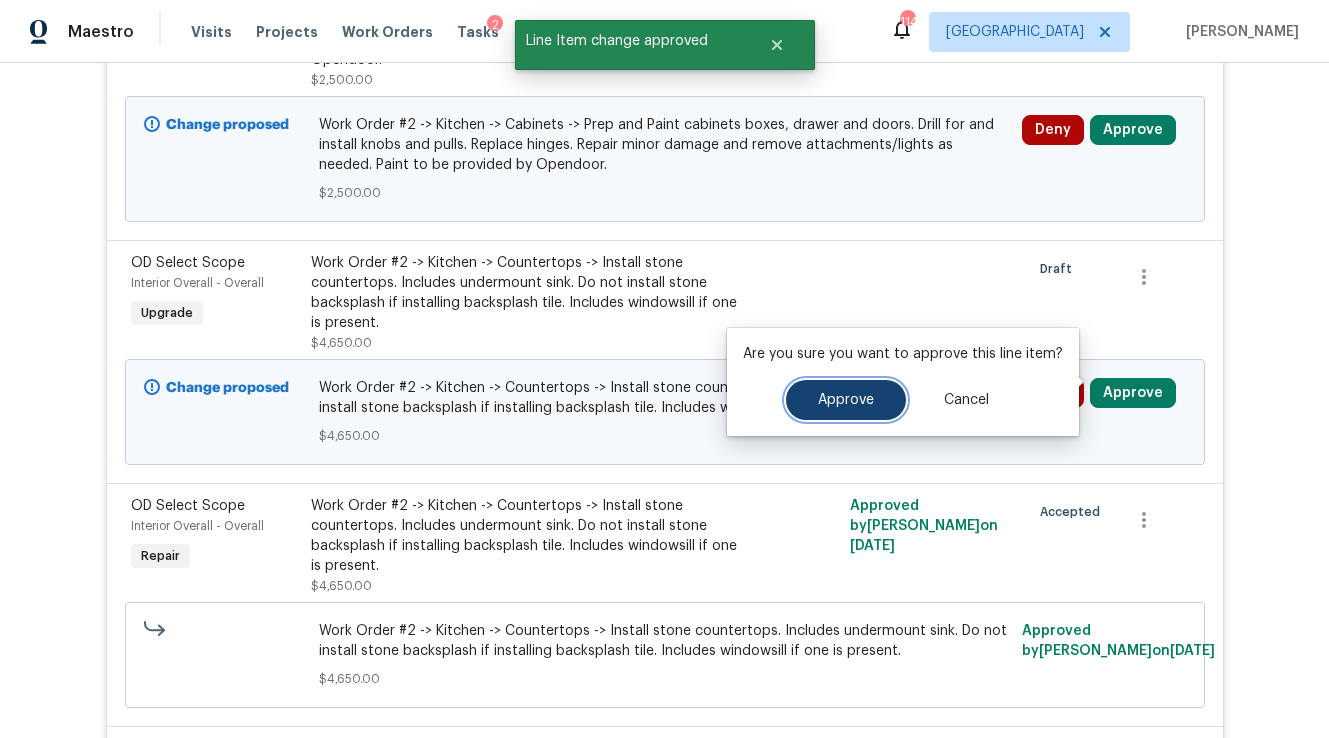 click on "Approve" at bounding box center (846, 400) 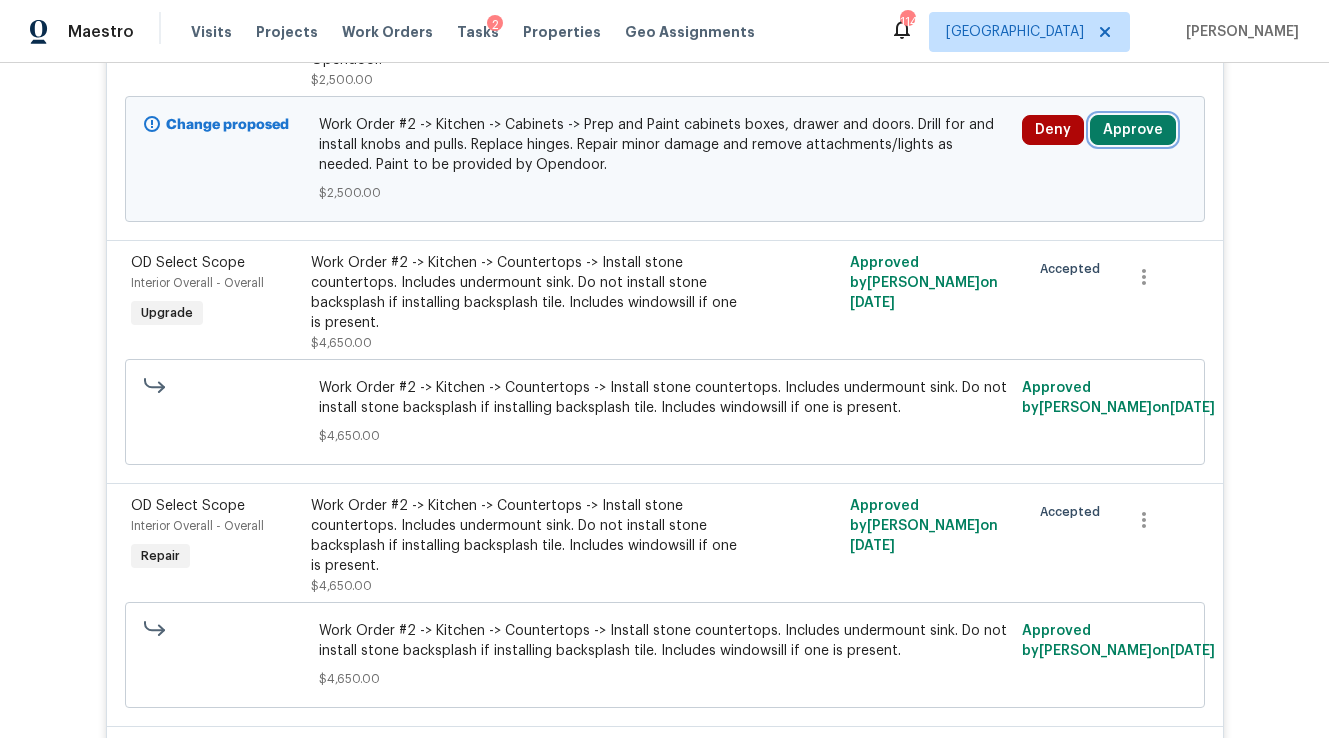 click on "Approve" at bounding box center (1133, 130) 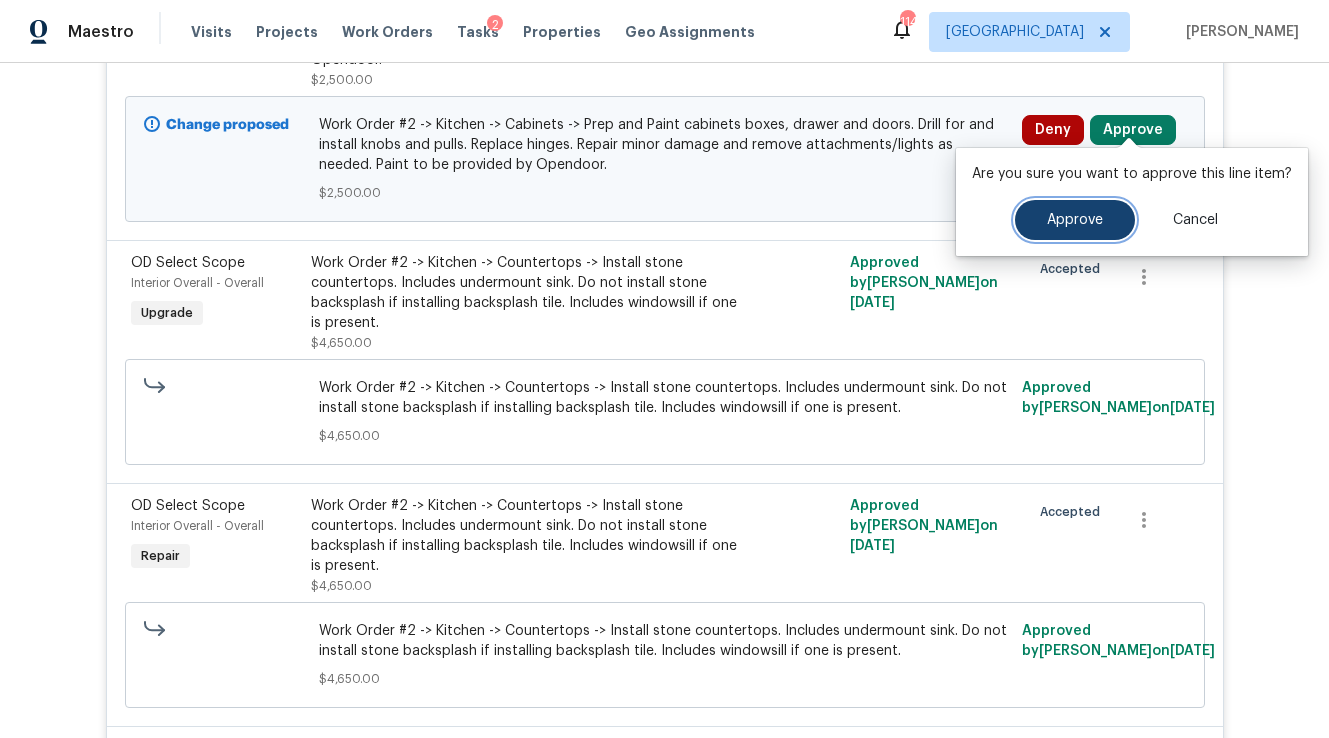 click on "Approve" at bounding box center (1075, 220) 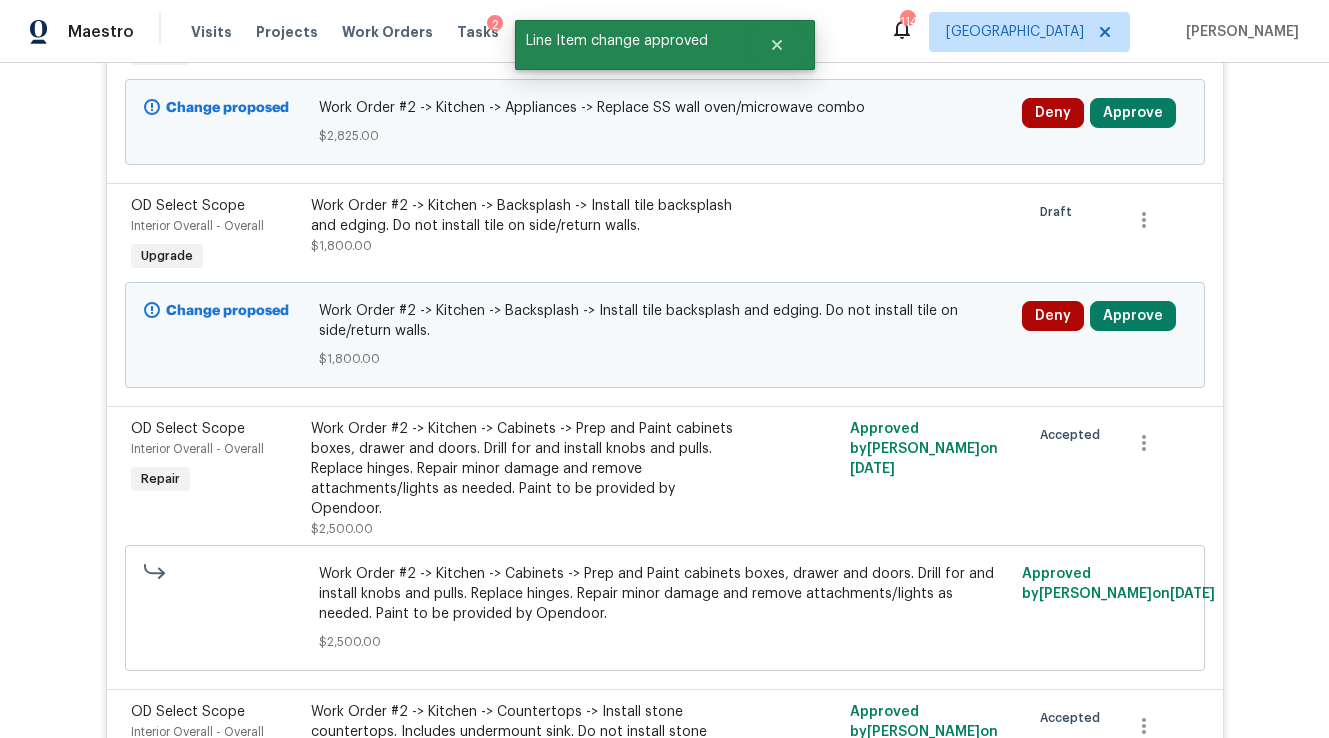 scroll, scrollTop: 20372, scrollLeft: 0, axis: vertical 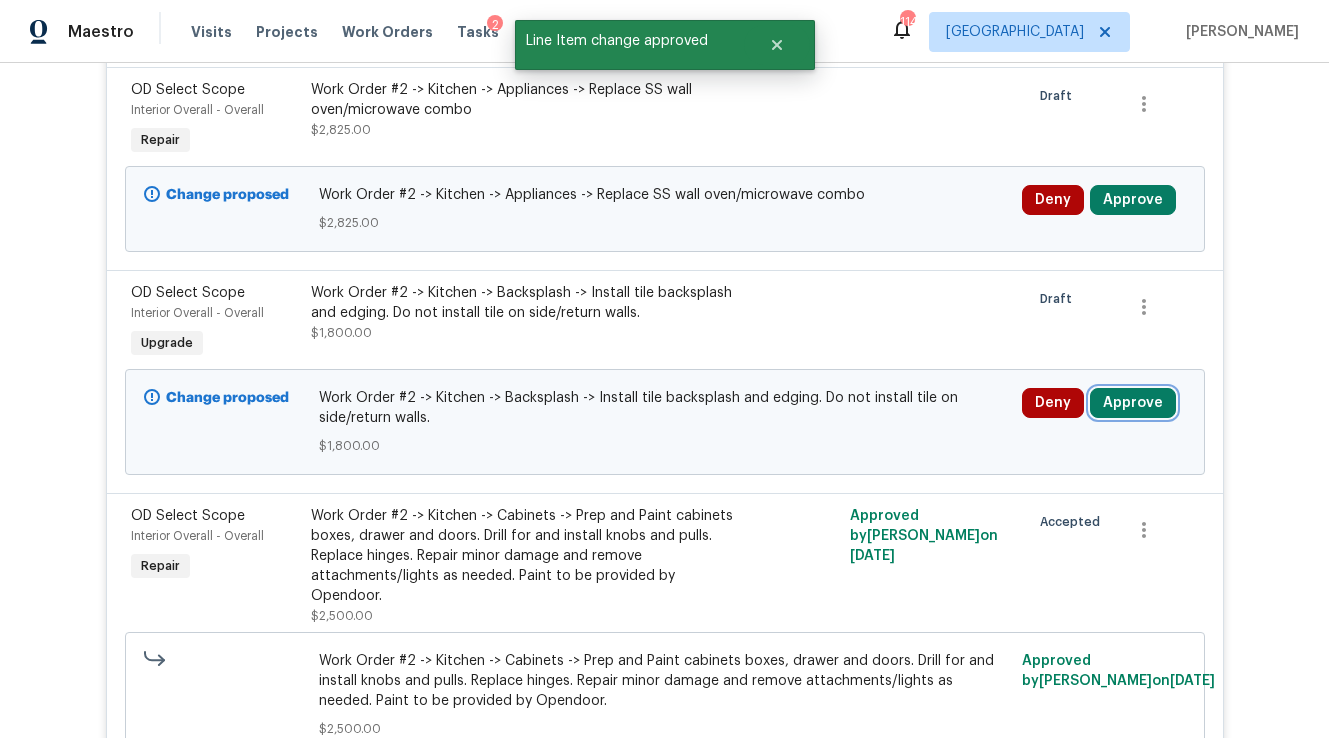 click on "Approve" at bounding box center [1133, 403] 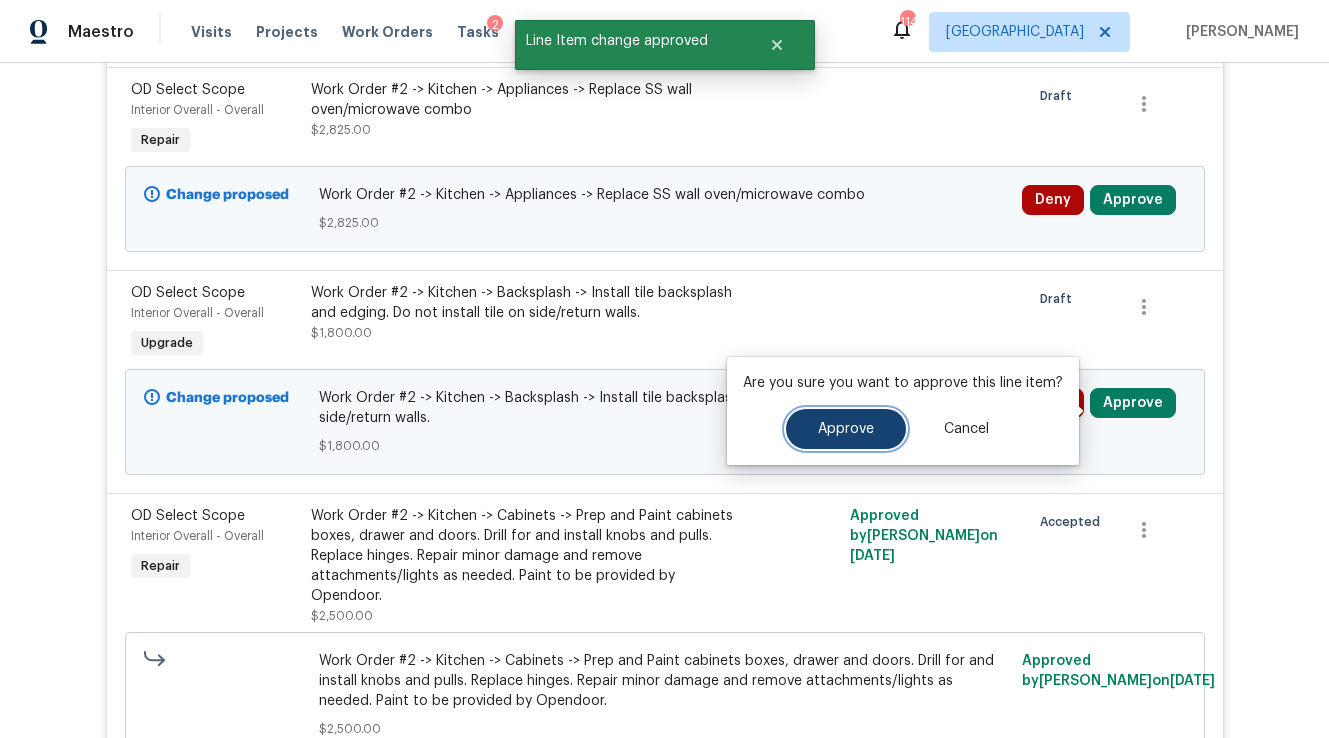 click on "Approve" at bounding box center (846, 429) 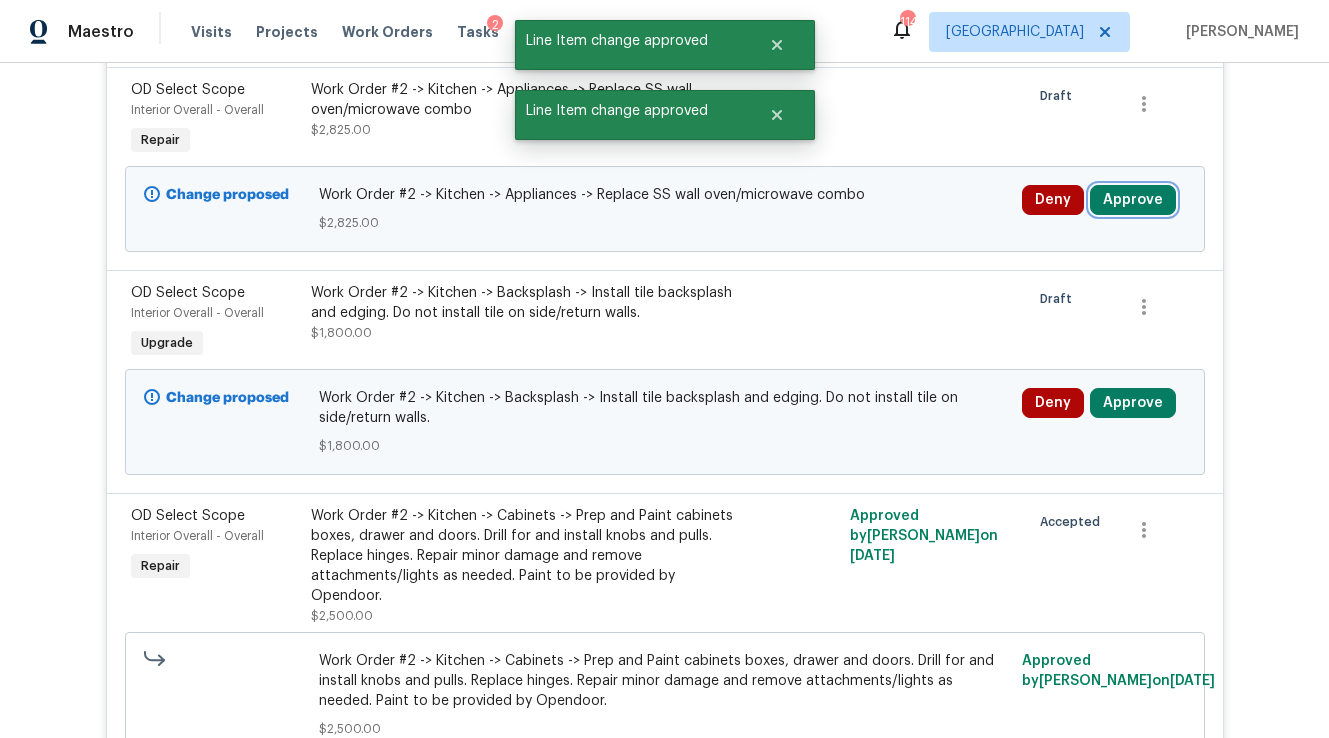 click on "Approve" at bounding box center [1133, 200] 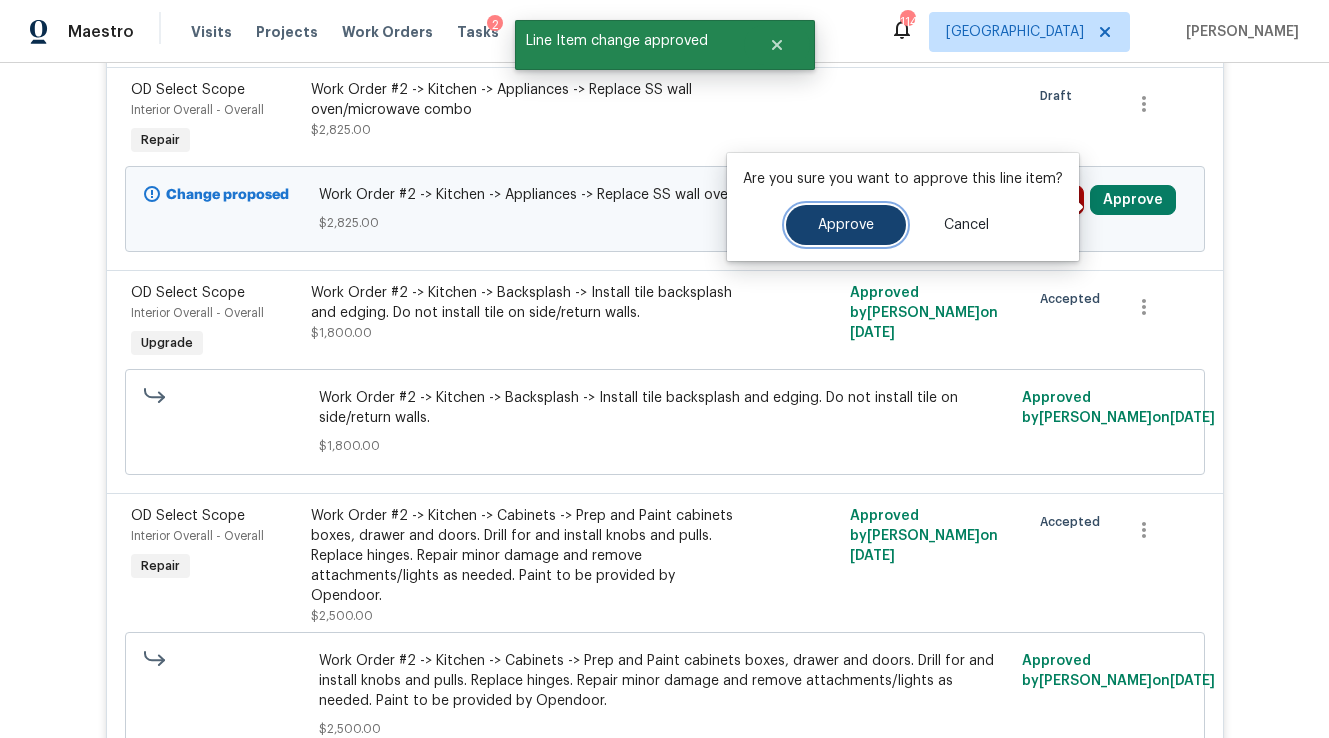 click on "Approve" at bounding box center [846, 225] 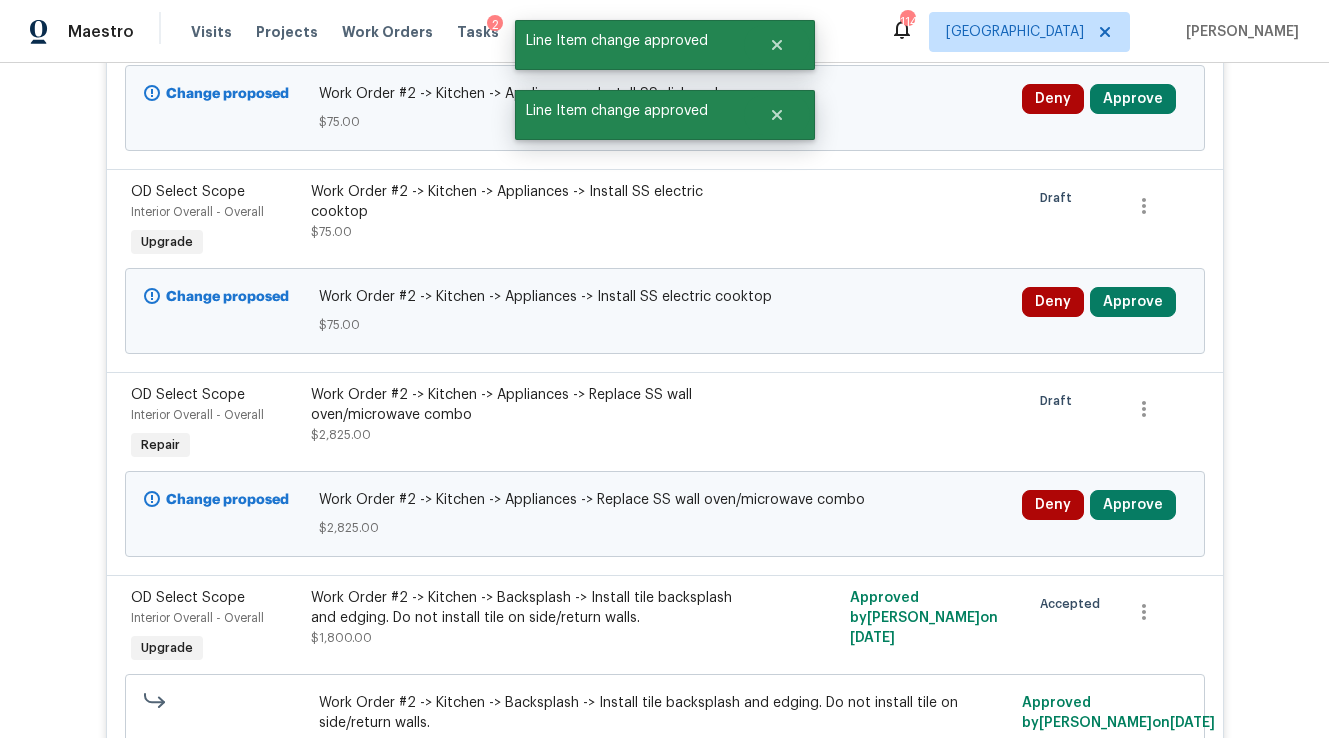 scroll, scrollTop: 20025, scrollLeft: 0, axis: vertical 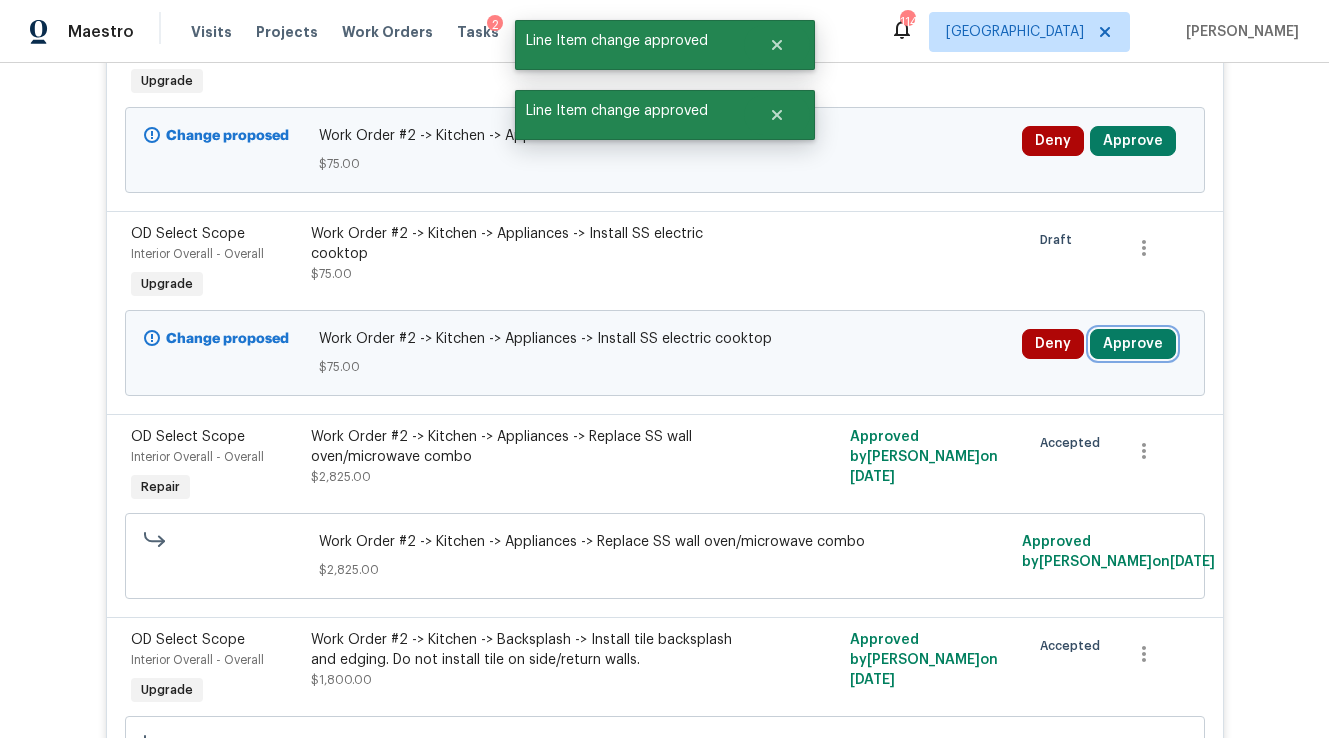 click on "Approve" at bounding box center (1133, 344) 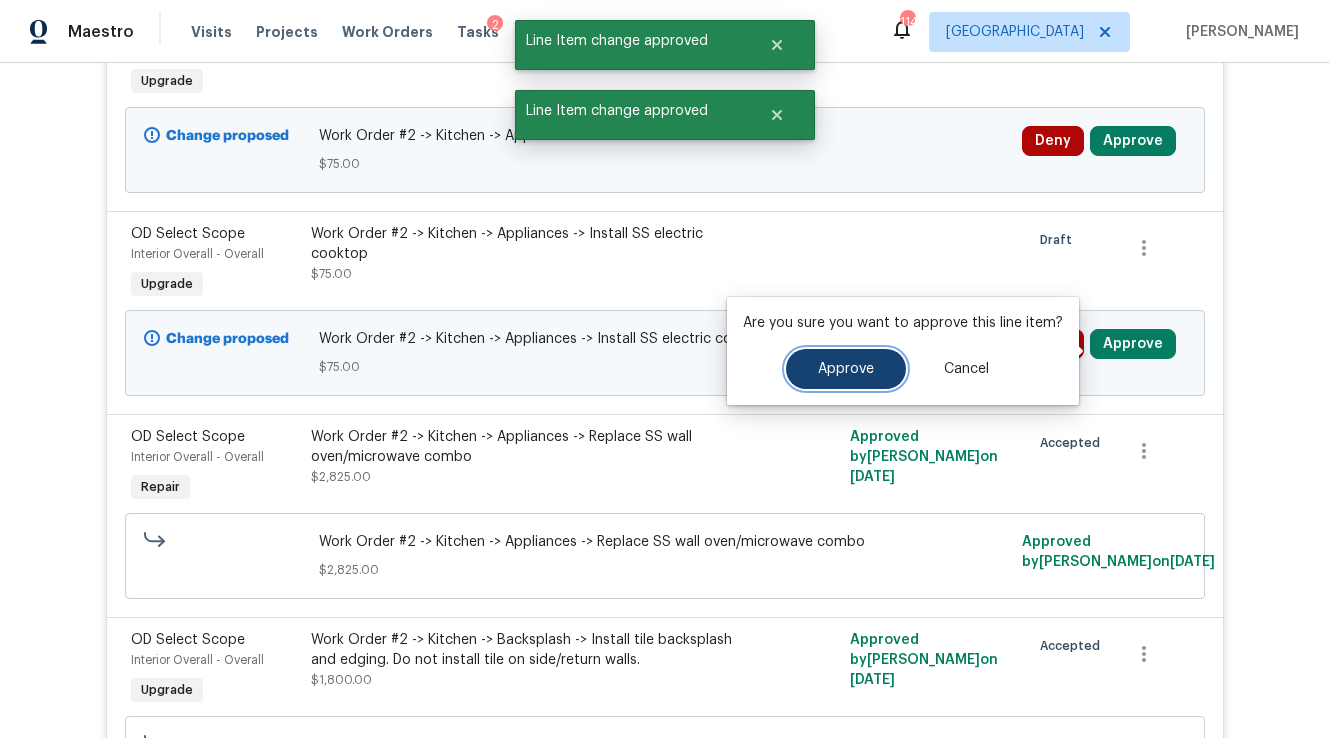 click on "Approve" at bounding box center [846, 369] 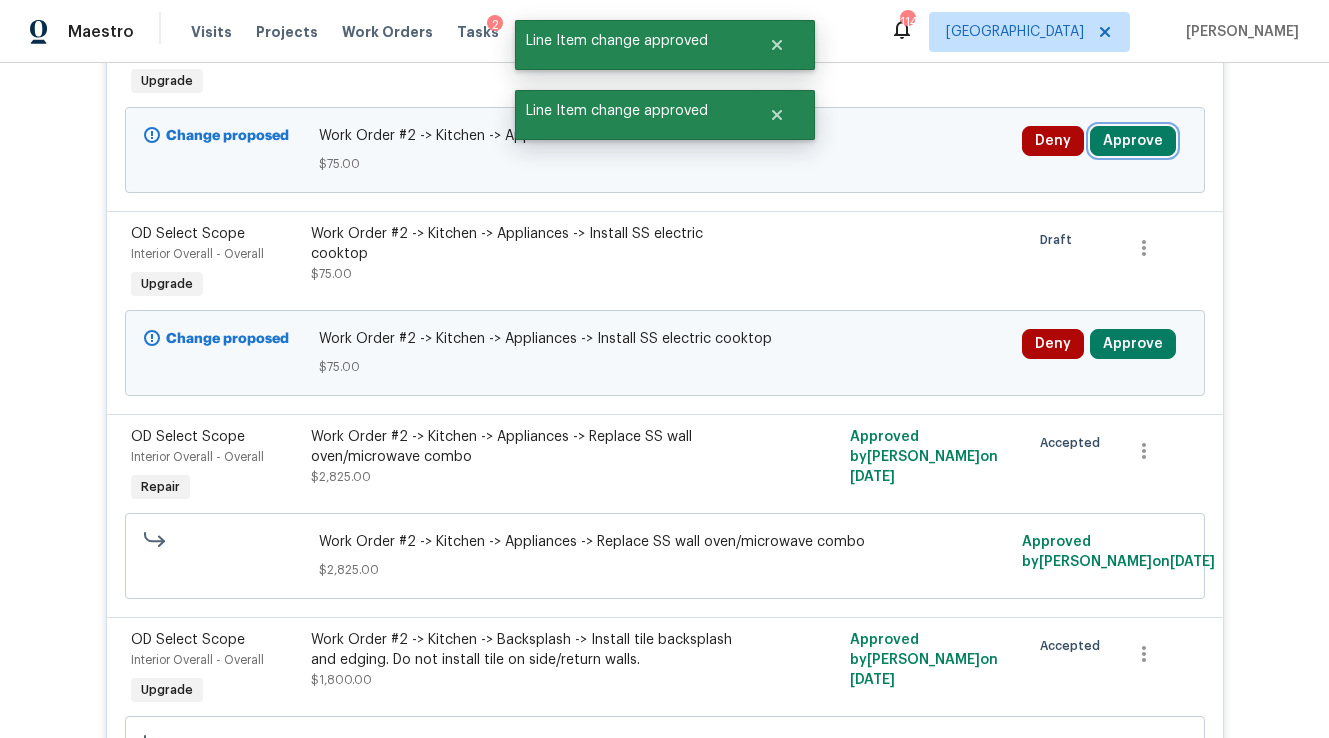 click on "Approve" at bounding box center [1133, 141] 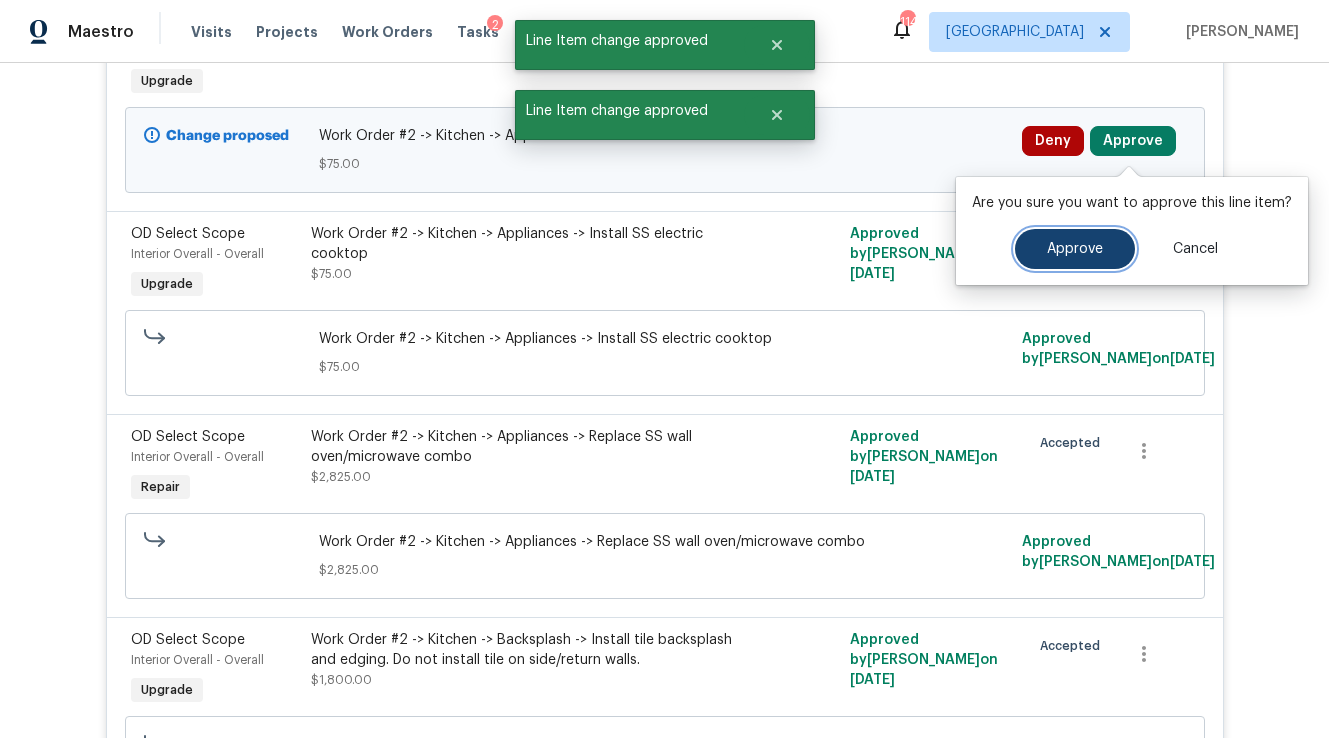click on "Approve" at bounding box center (1075, 249) 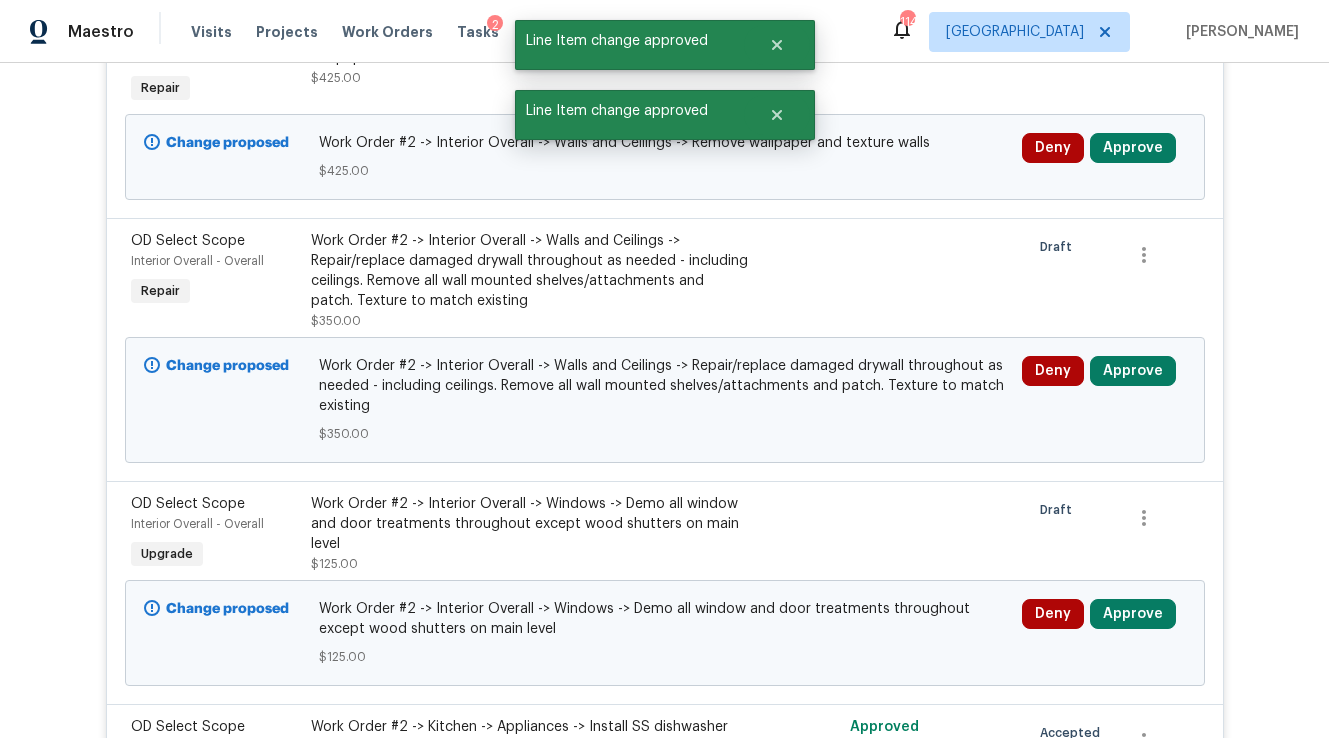 scroll, scrollTop: 19307, scrollLeft: 0, axis: vertical 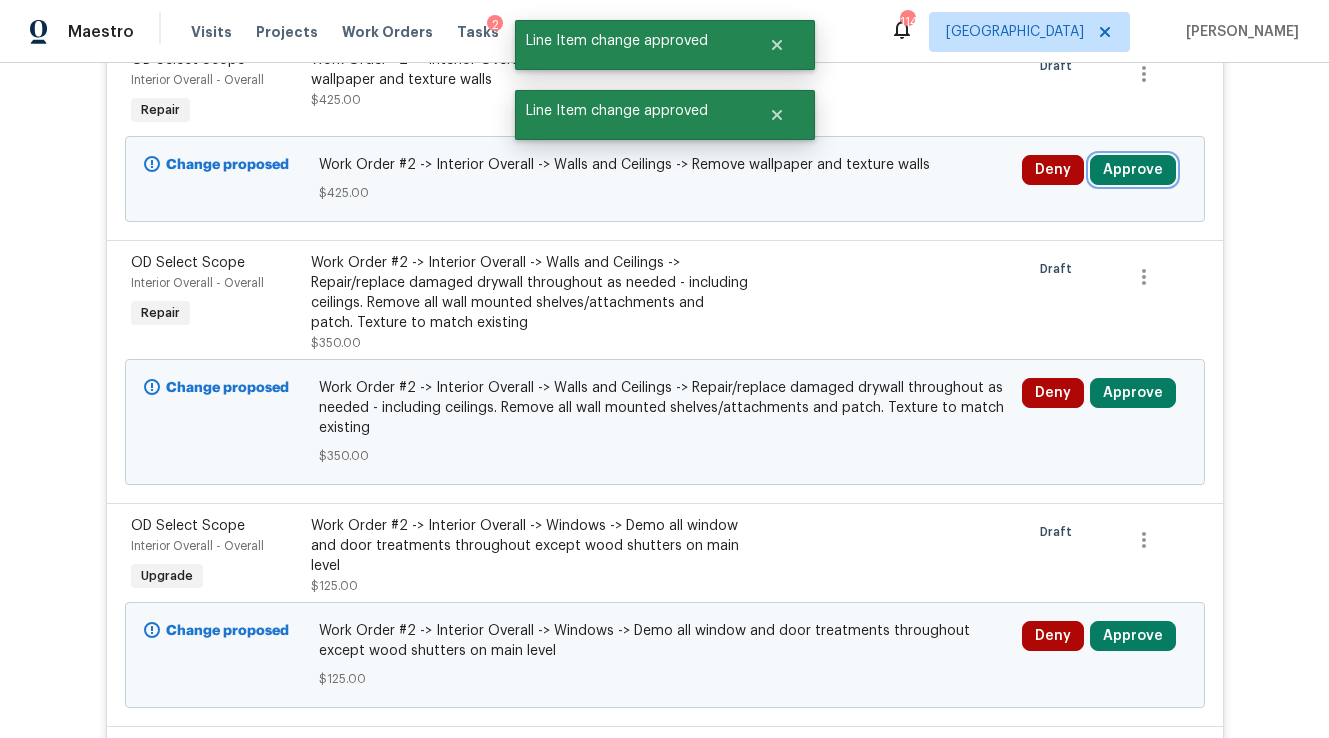 click on "Approve" at bounding box center [1133, 170] 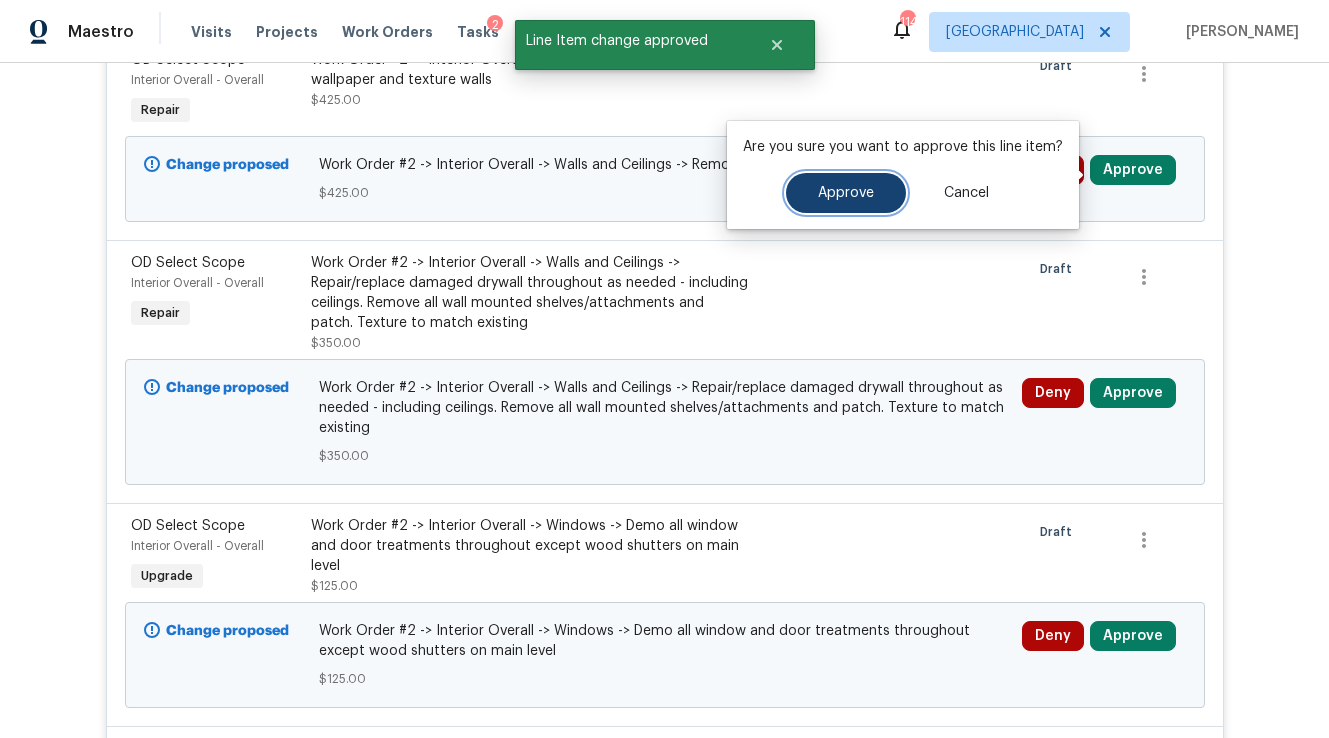 click on "Approve" at bounding box center (846, 193) 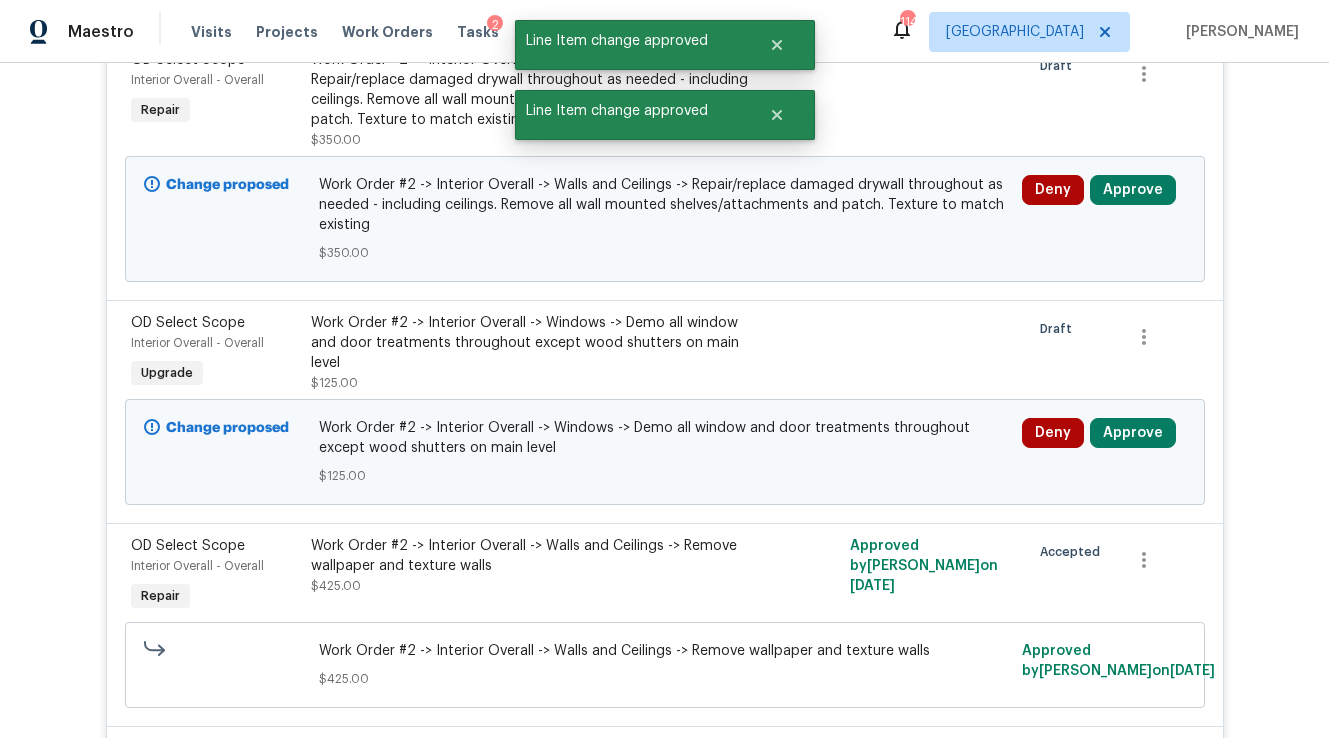 scroll, scrollTop: 19307, scrollLeft: 0, axis: vertical 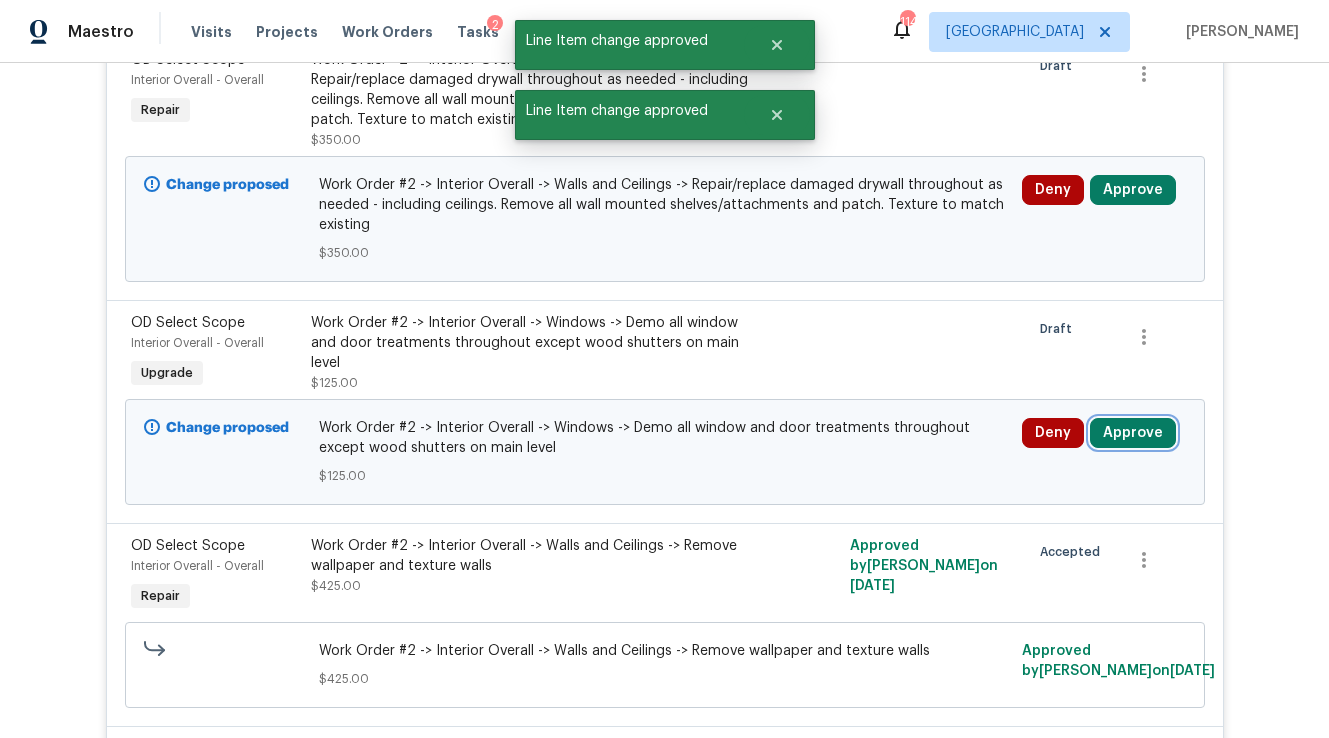 click on "Approve" at bounding box center [1133, 433] 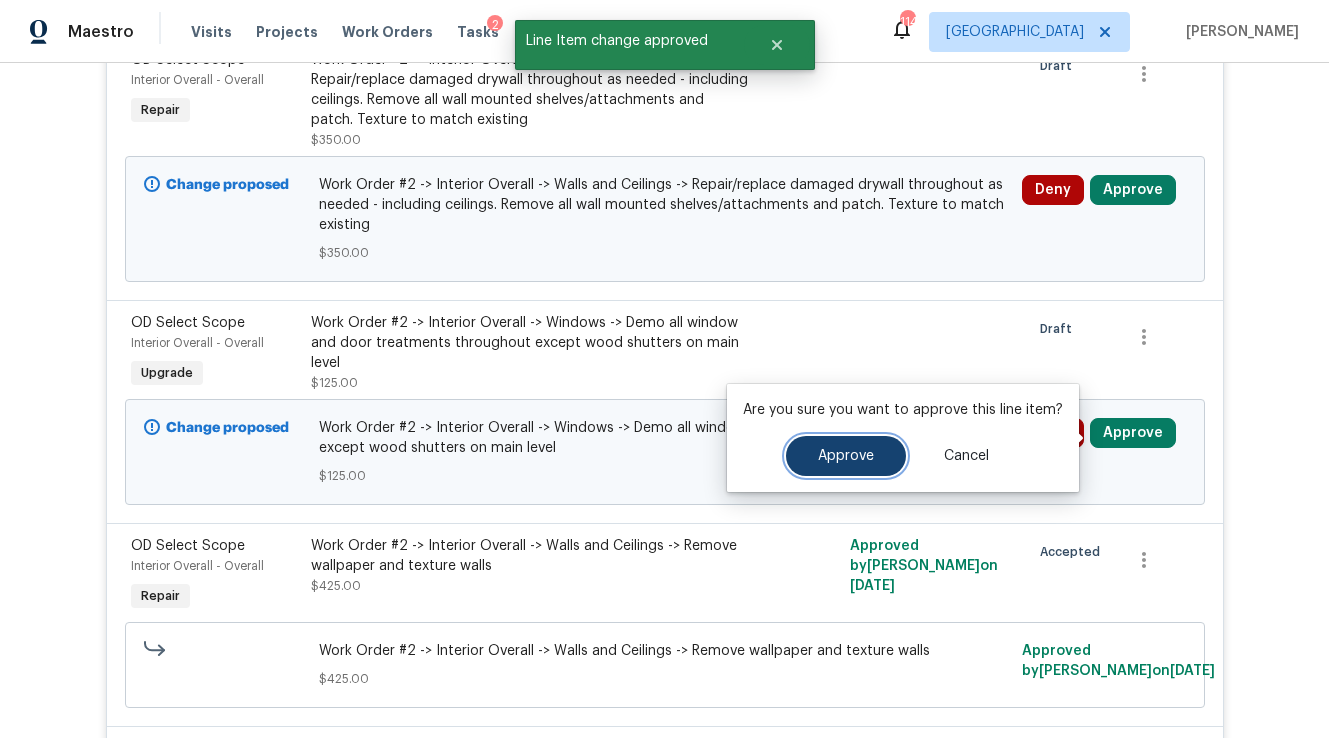 click on "Approve" at bounding box center [846, 456] 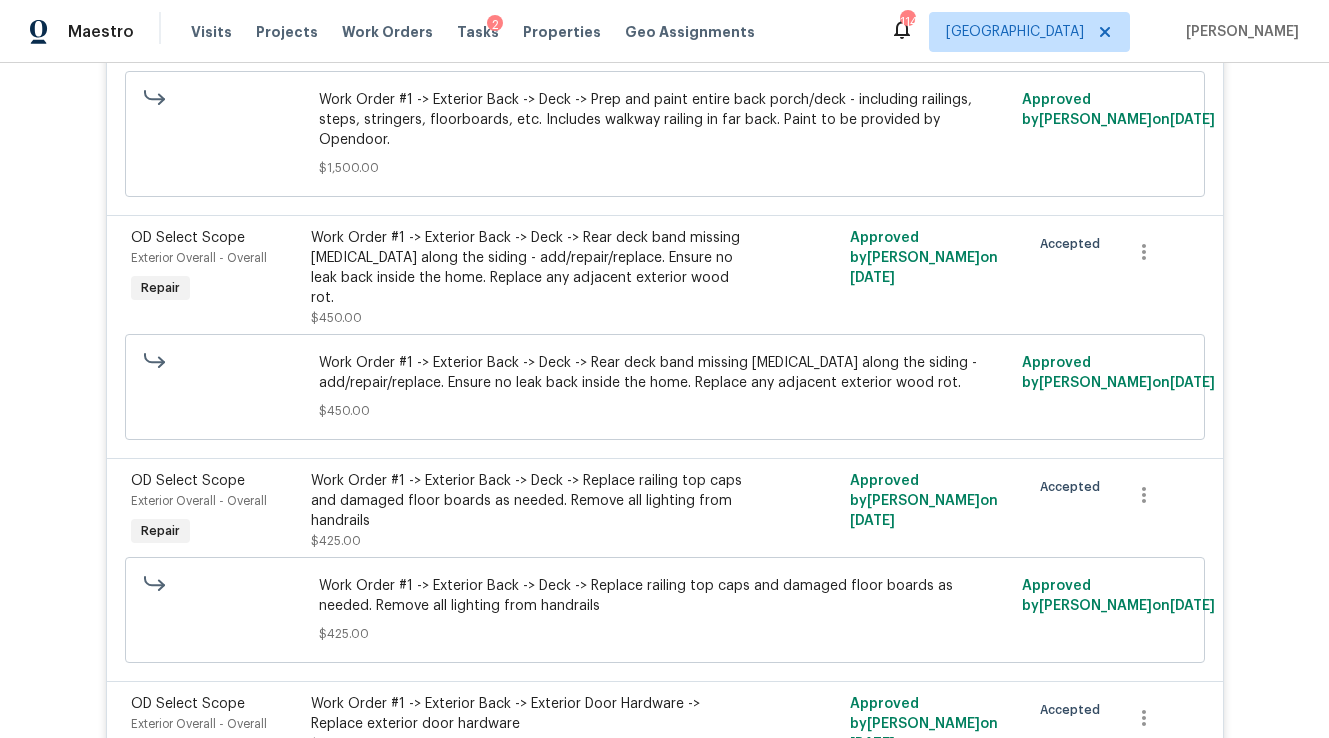 scroll, scrollTop: 18087, scrollLeft: 0, axis: vertical 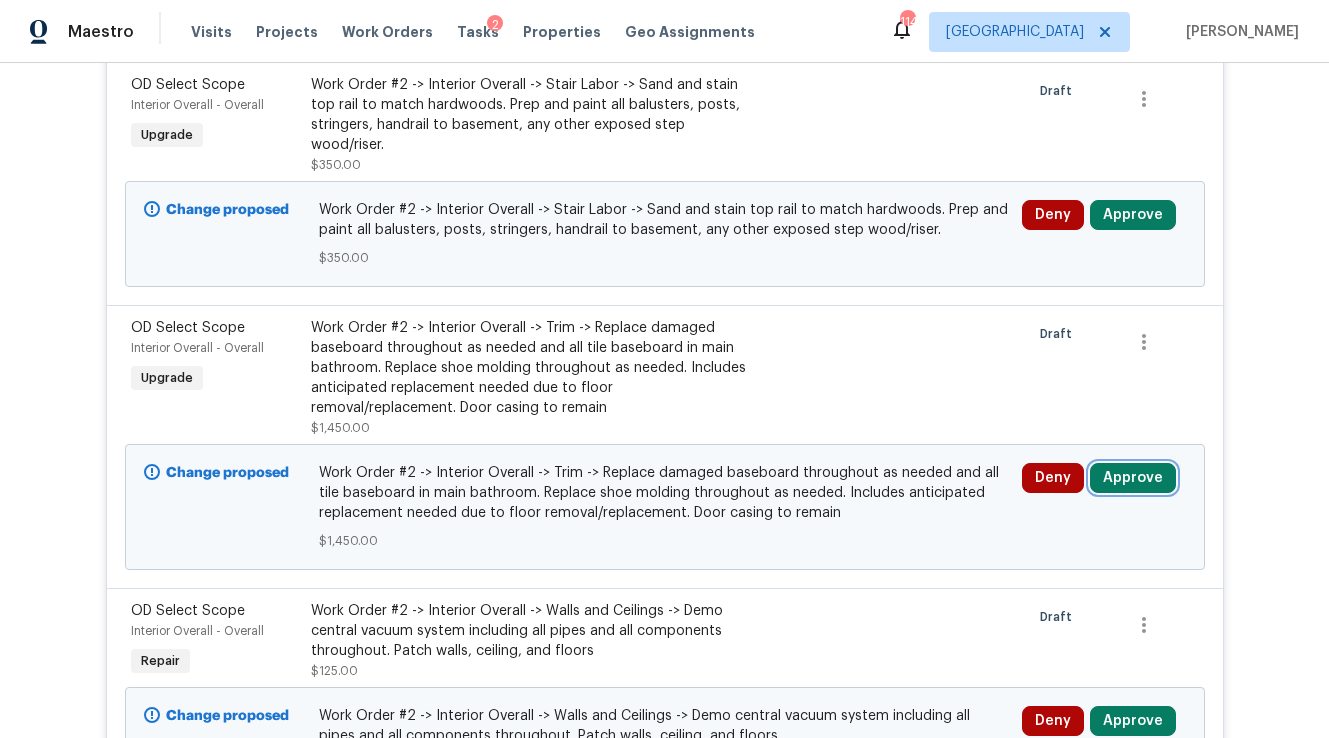 click on "Approve" at bounding box center (1133, 478) 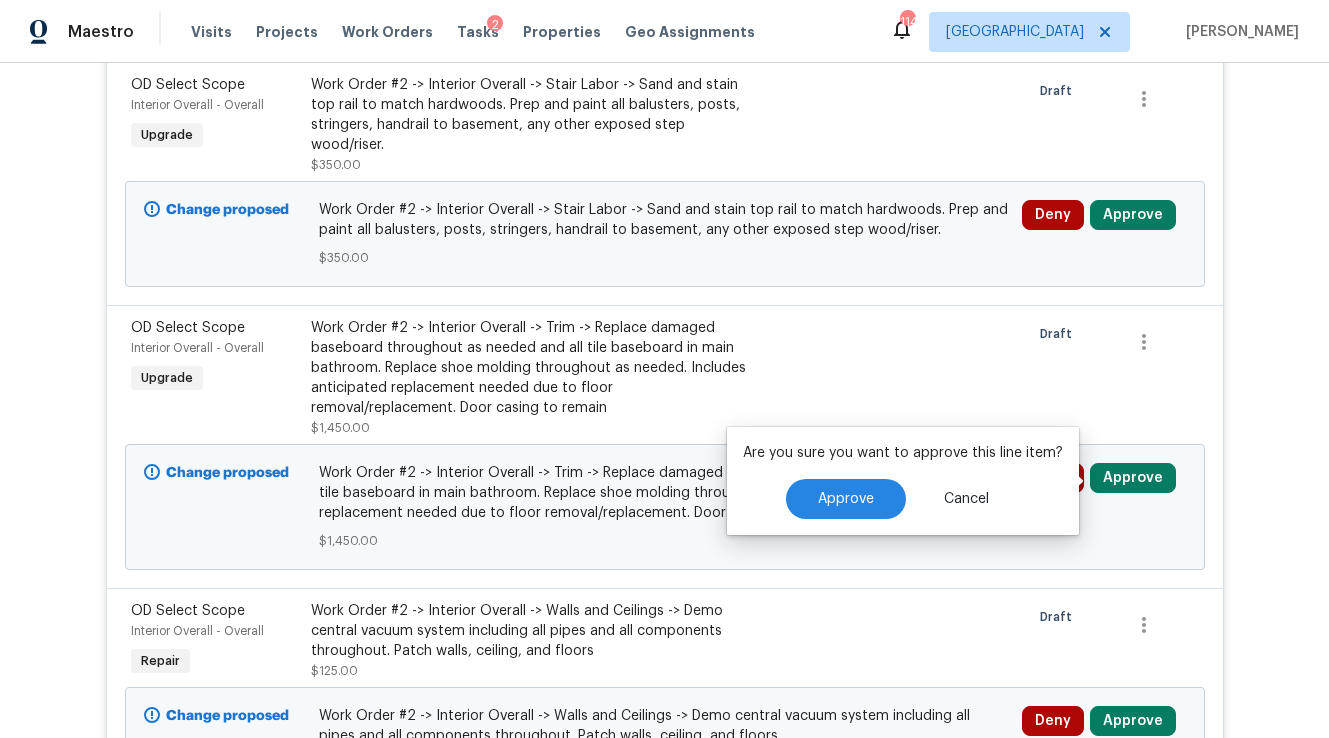 click on "Are you sure you want to approve this line item? Approve Cancel" at bounding box center (903, 481) 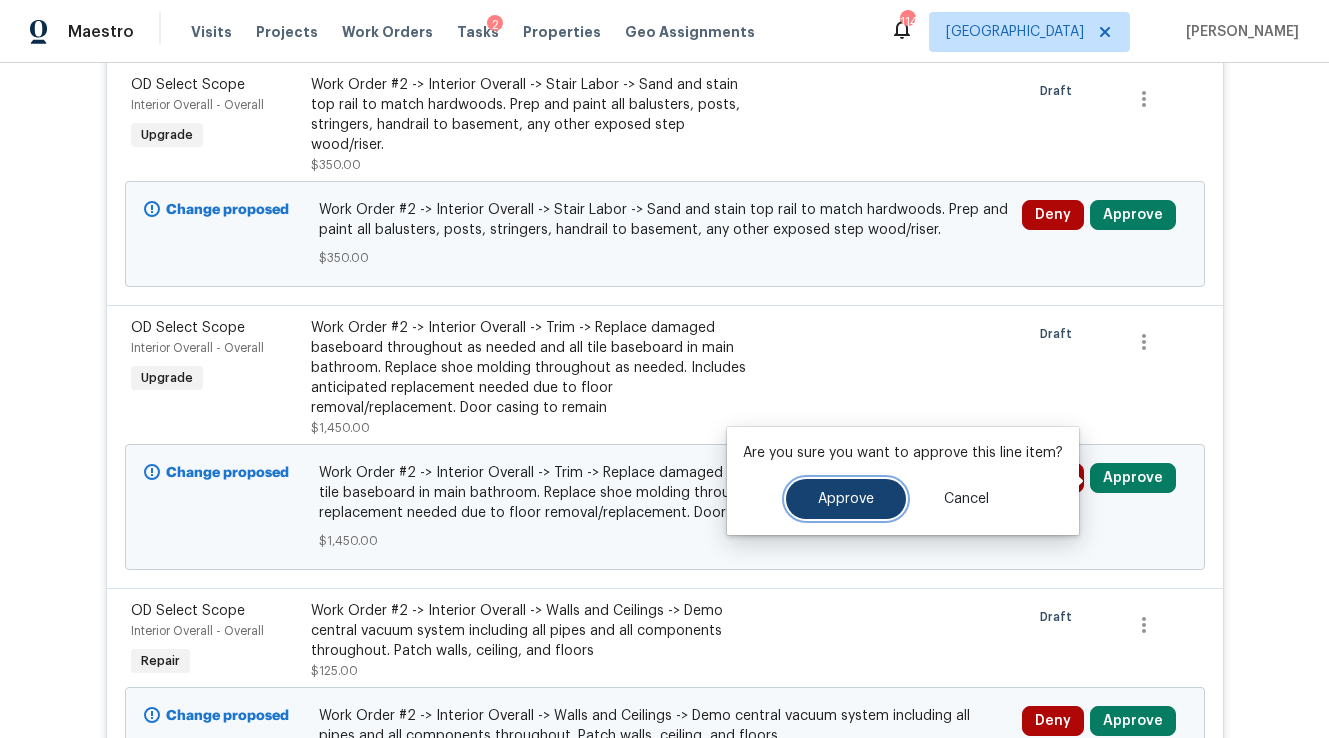 click on "Approve" at bounding box center (846, 499) 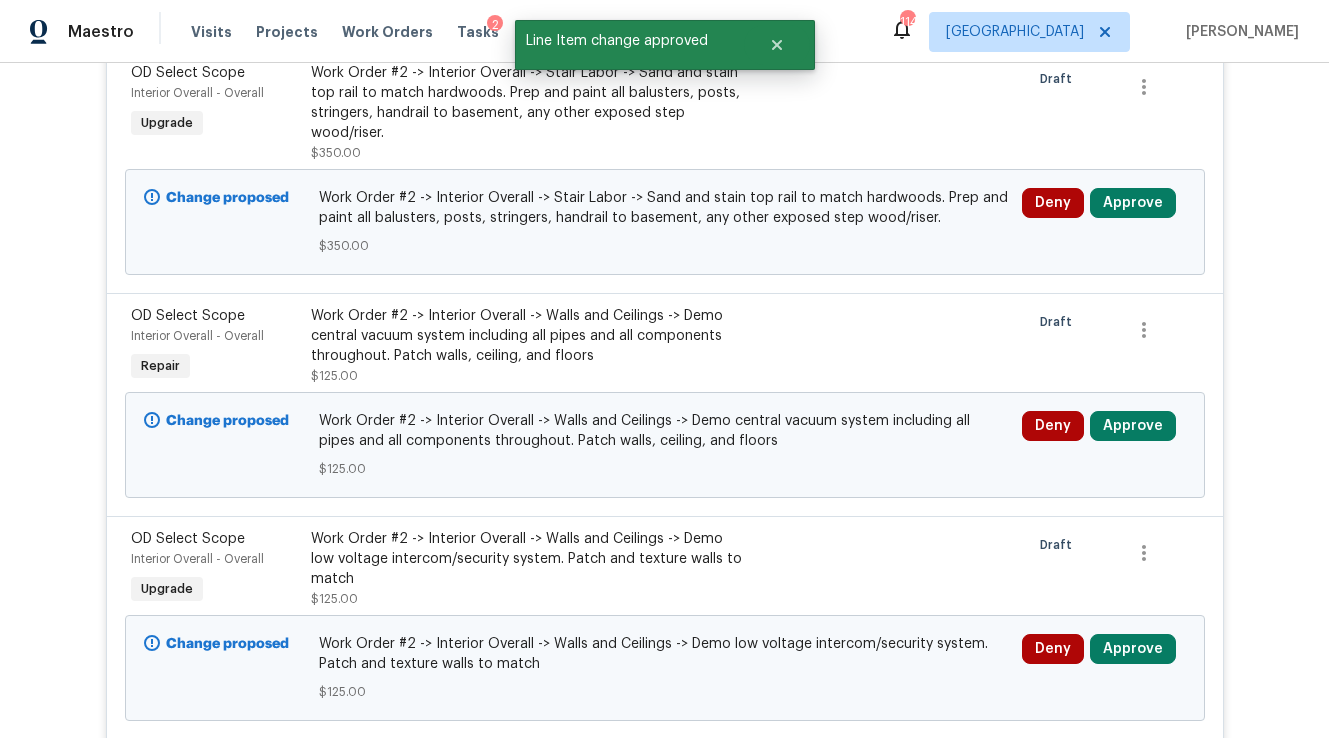 scroll, scrollTop: 18087, scrollLeft: 0, axis: vertical 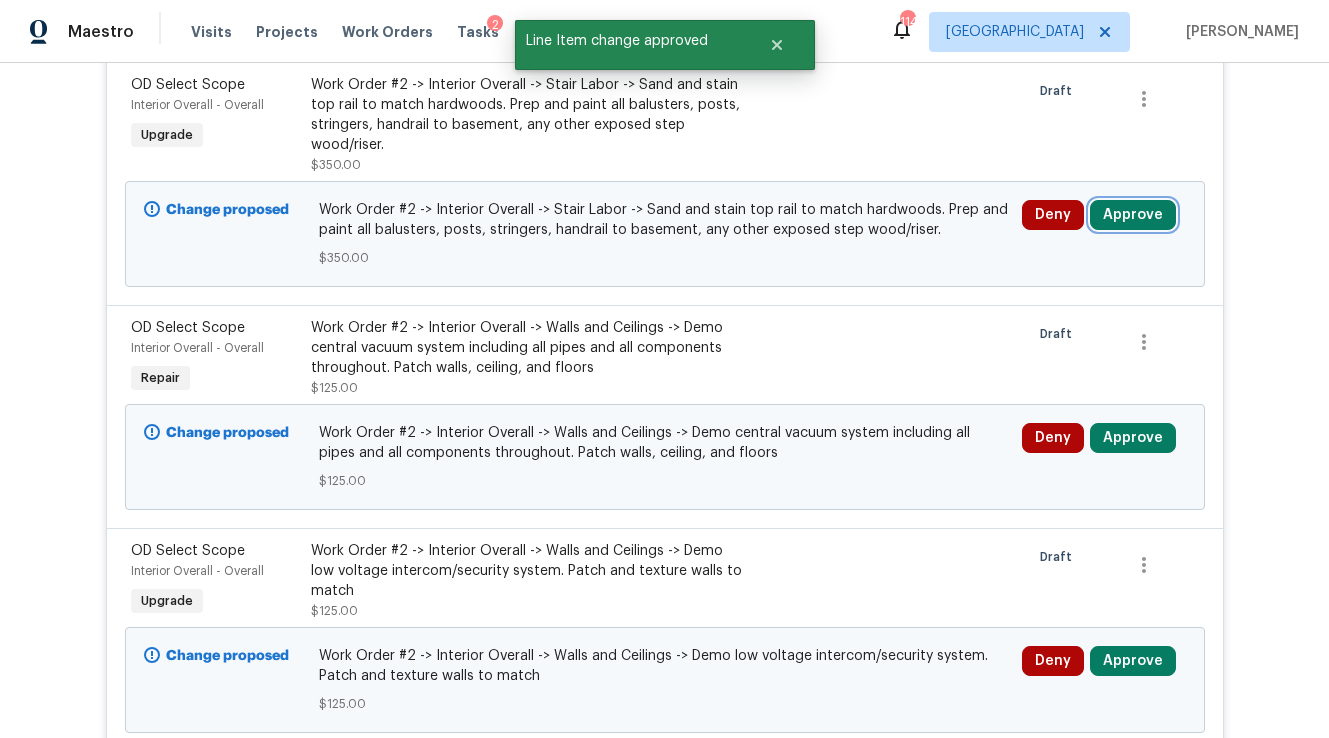 click on "Approve" at bounding box center (1133, 215) 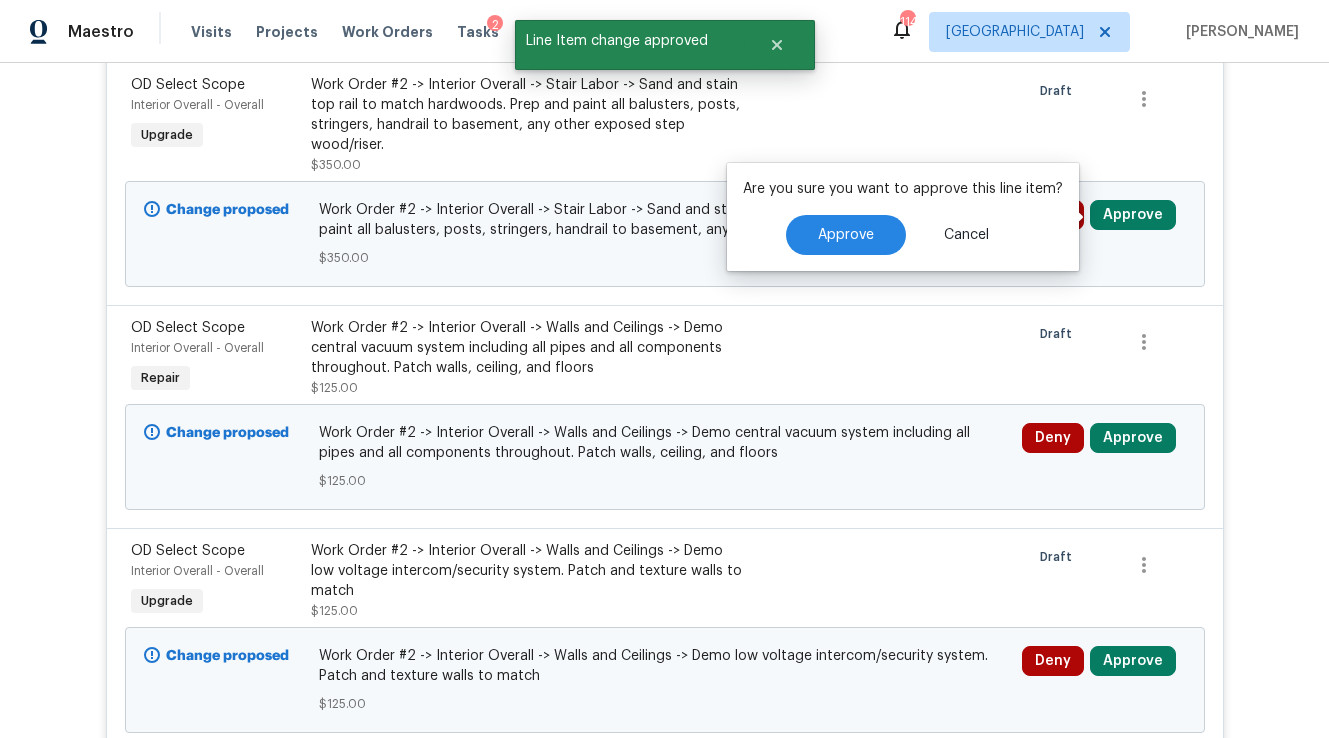 click on "Are you sure you want to approve this line item? Approve Cancel" at bounding box center (903, 217) 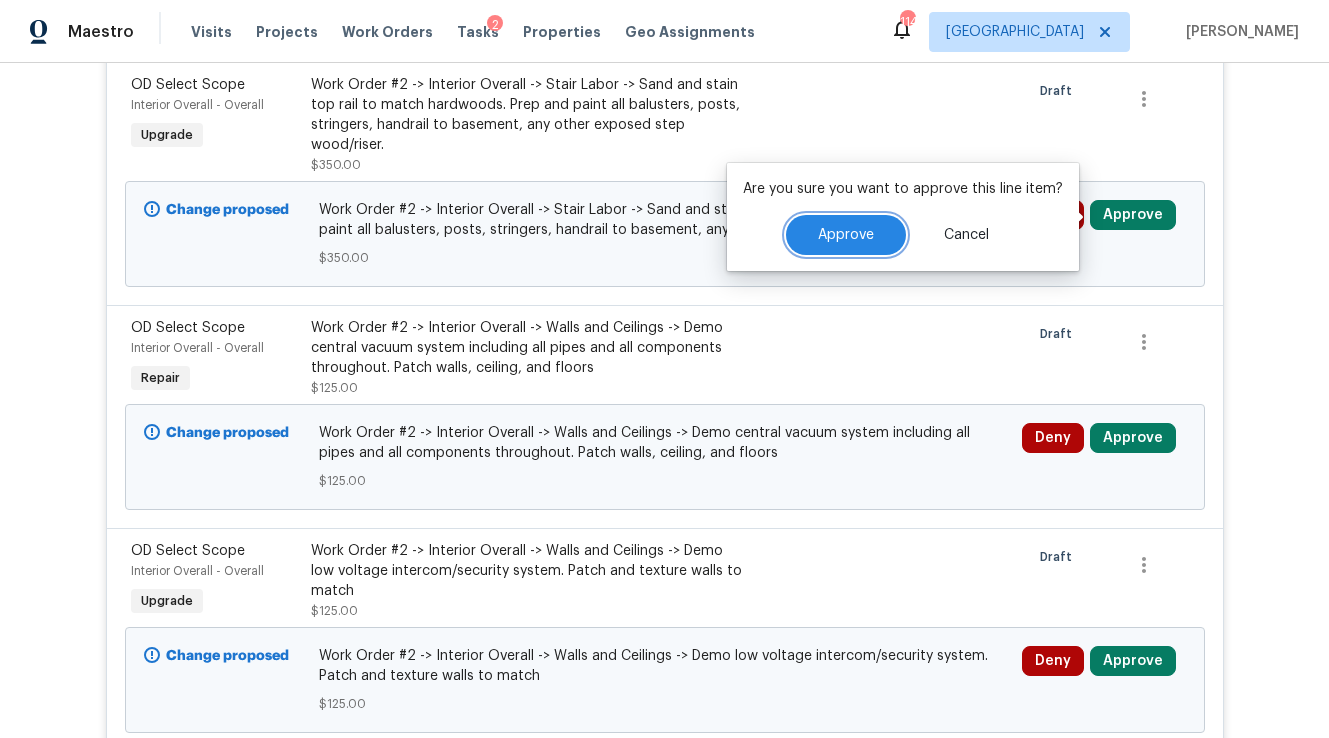click on "Approve" at bounding box center (846, 235) 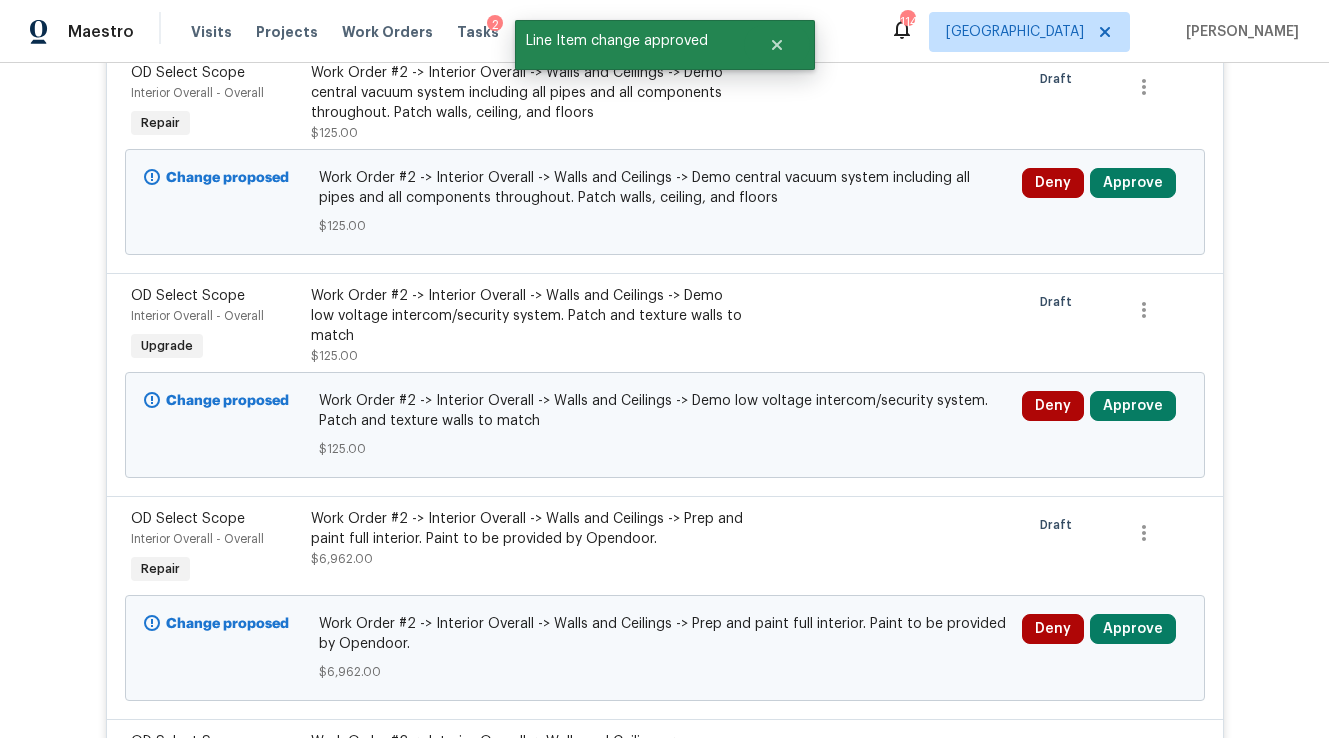 scroll, scrollTop: 18087, scrollLeft: 0, axis: vertical 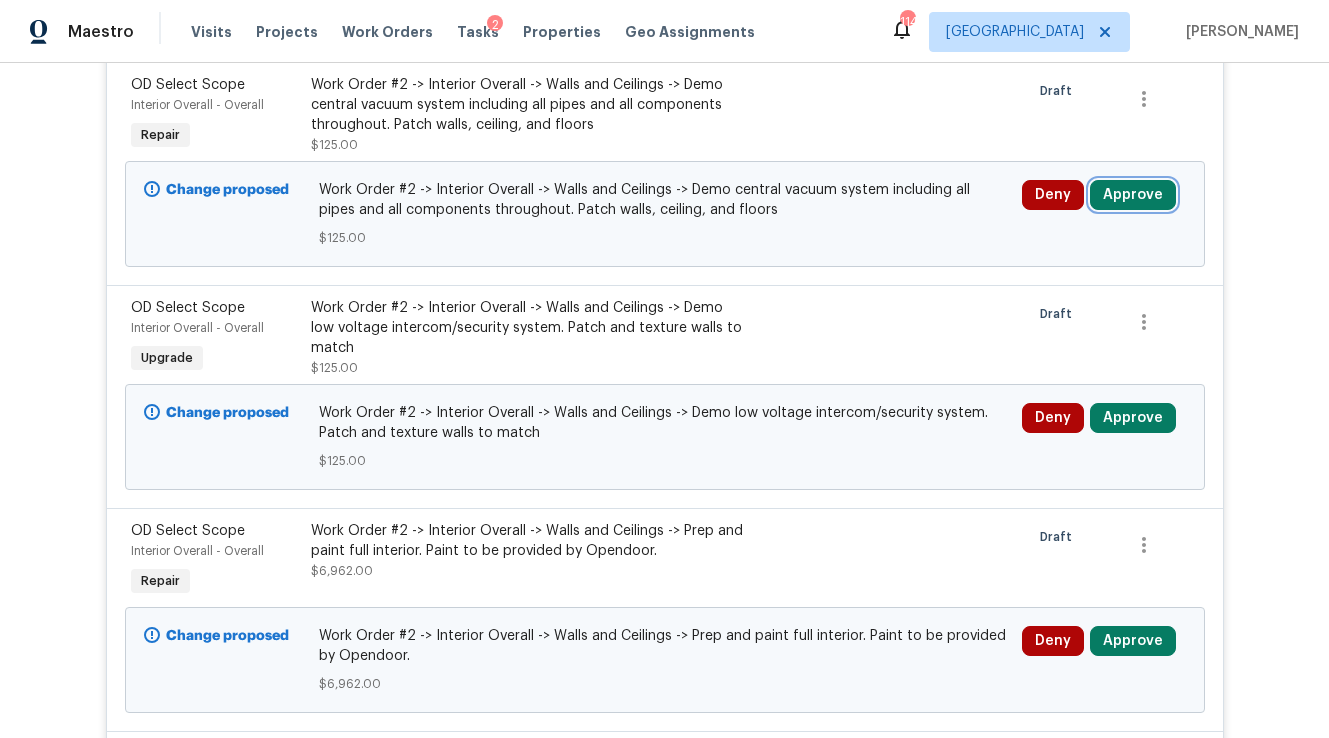 click on "Approve" at bounding box center [1133, 195] 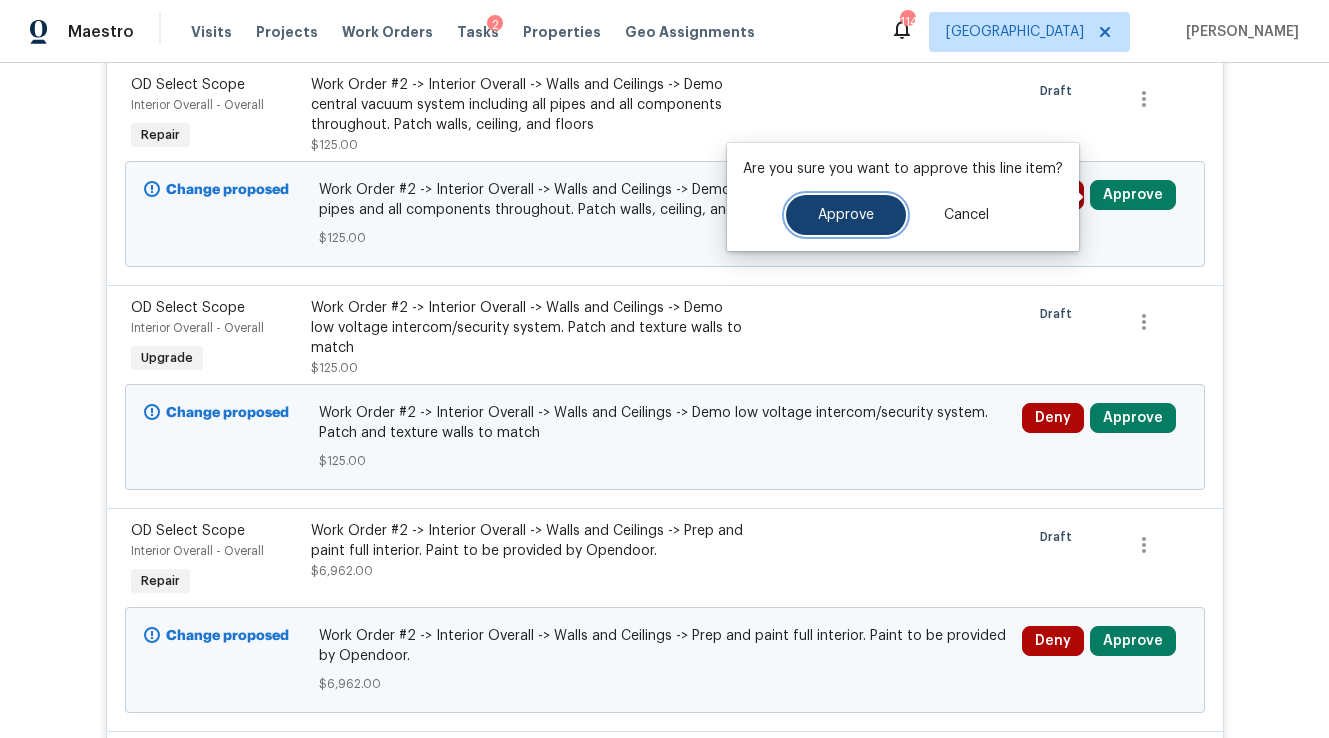 click on "Approve" at bounding box center (846, 215) 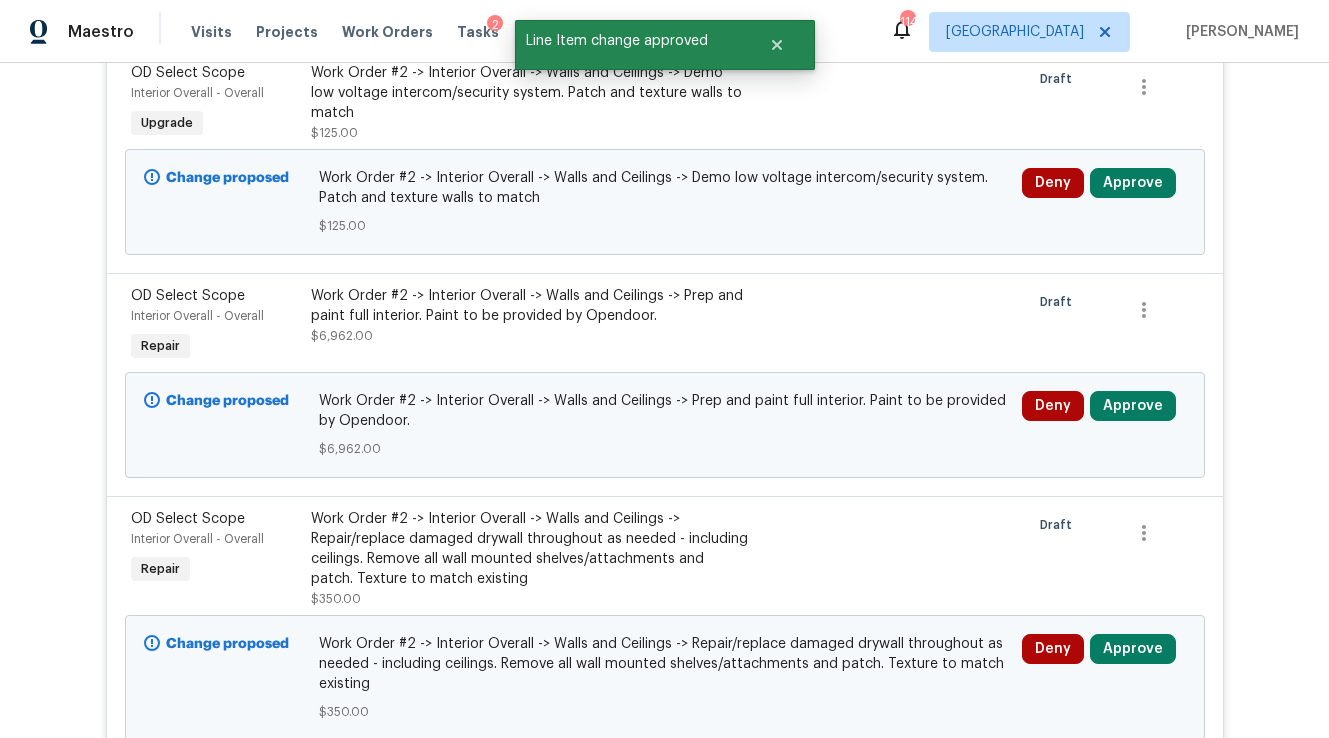 scroll, scrollTop: 18087, scrollLeft: 0, axis: vertical 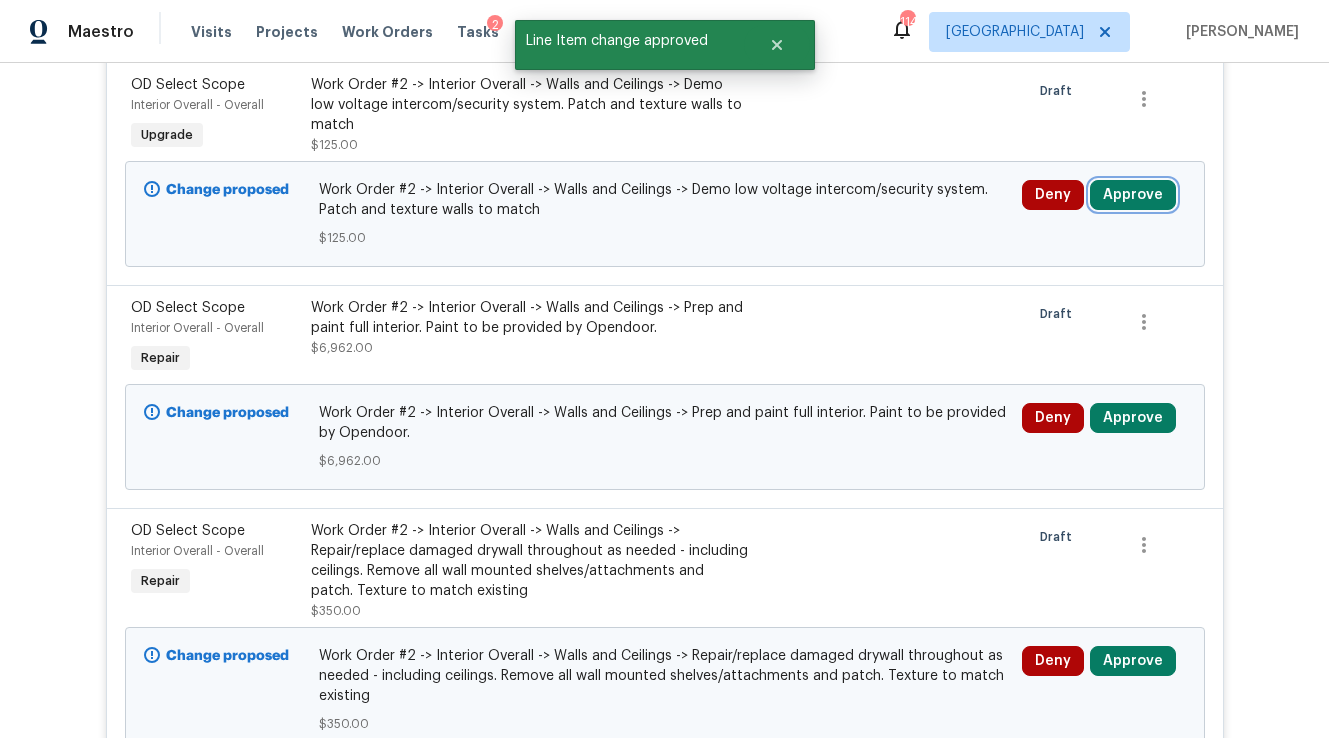 click on "Approve" at bounding box center [1133, 195] 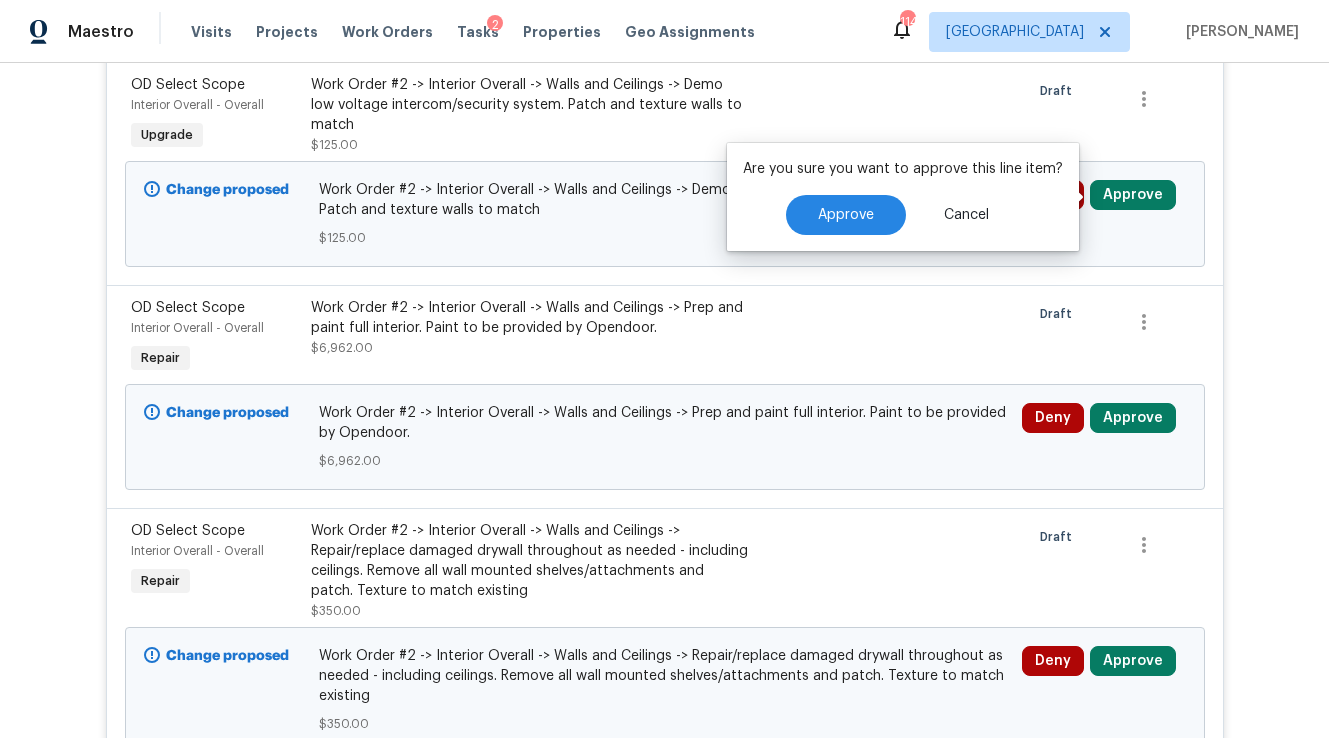 click on "Are you sure you want to approve this line item? Approve Cancel" at bounding box center (903, 197) 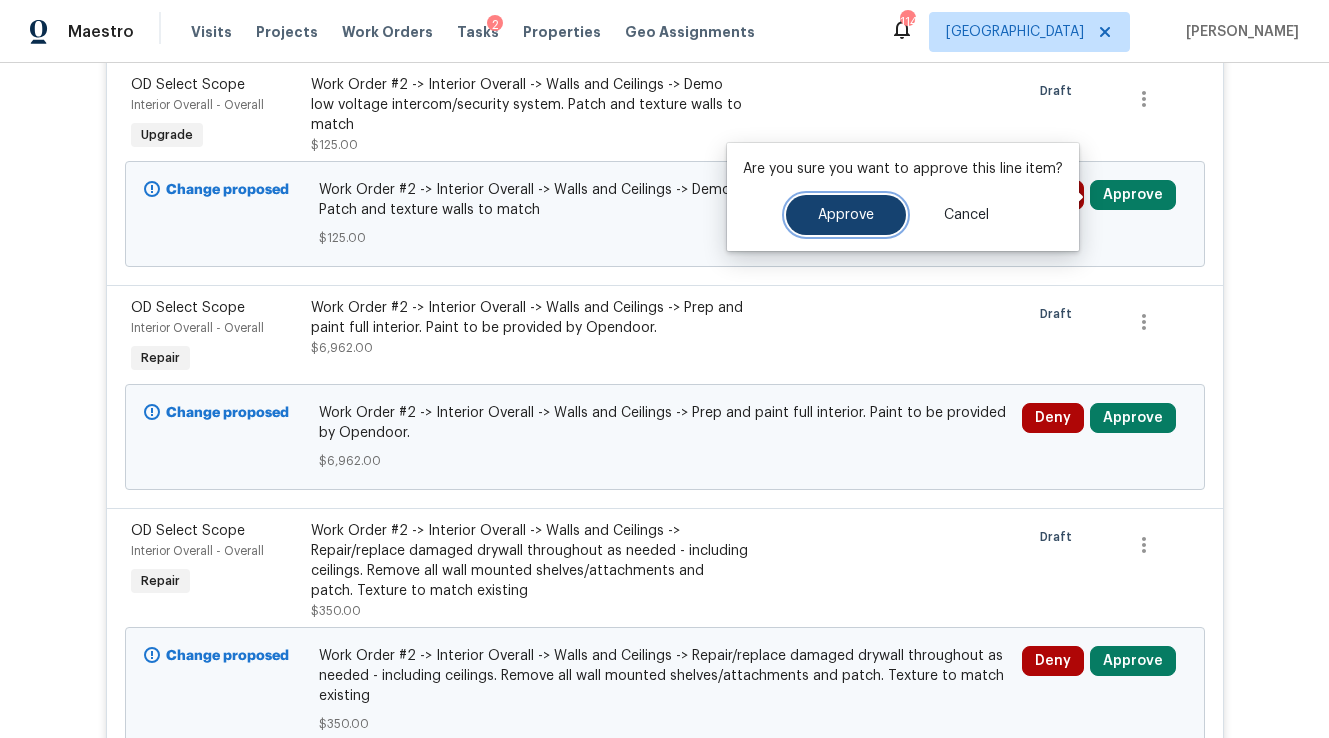 click on "Approve" at bounding box center [846, 215] 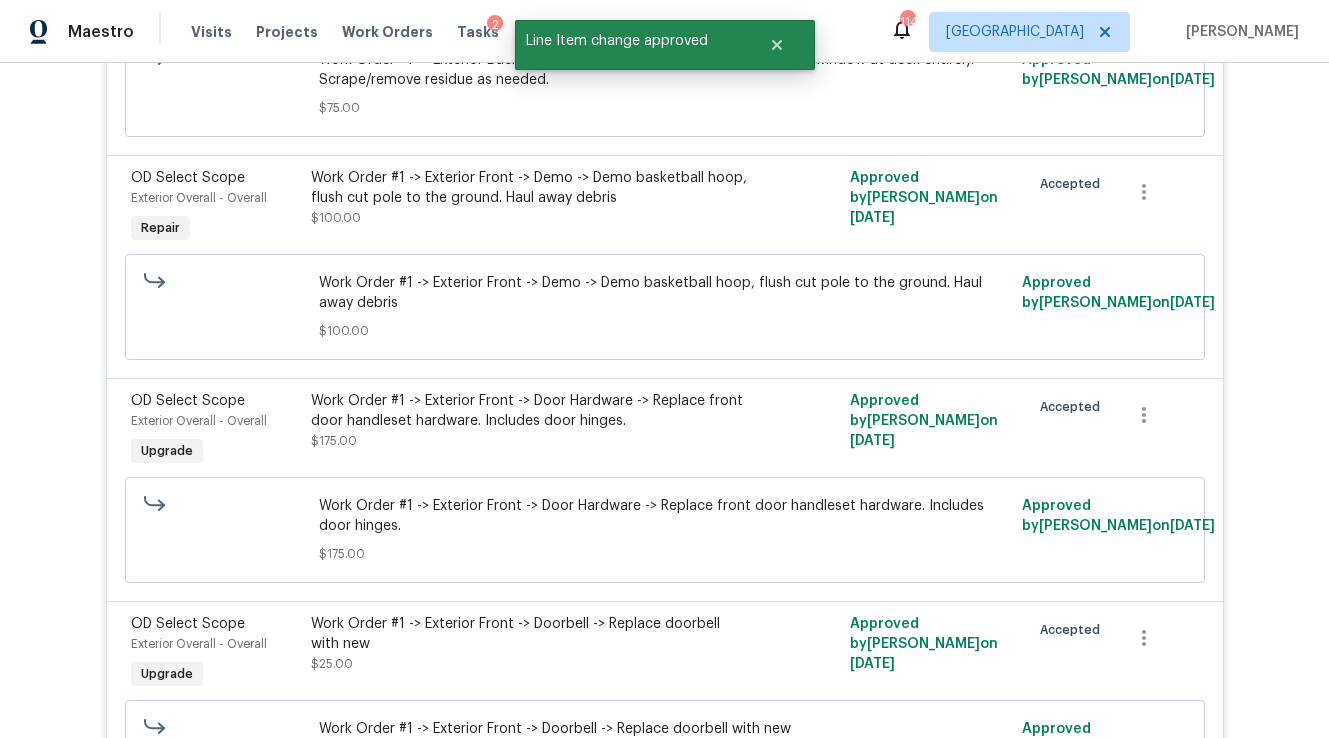 scroll, scrollTop: 18099, scrollLeft: 0, axis: vertical 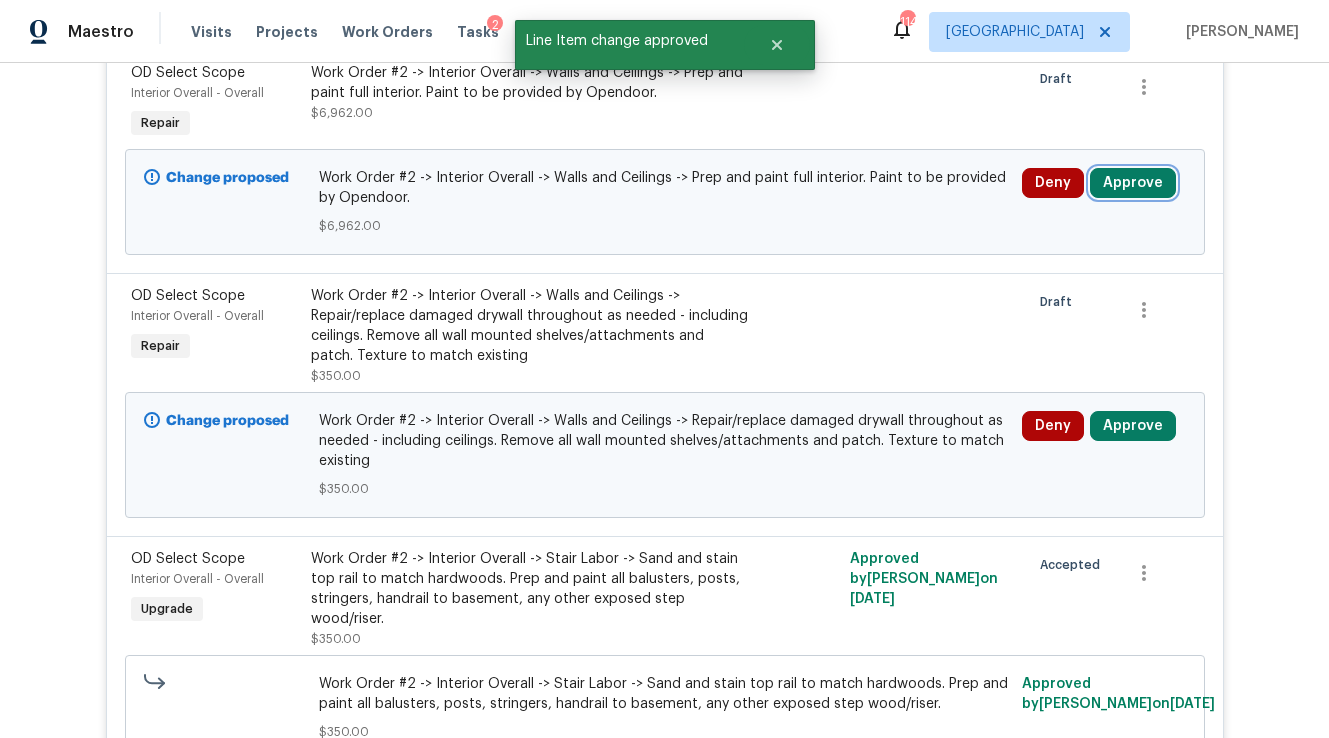 click on "Approve" at bounding box center (1133, 183) 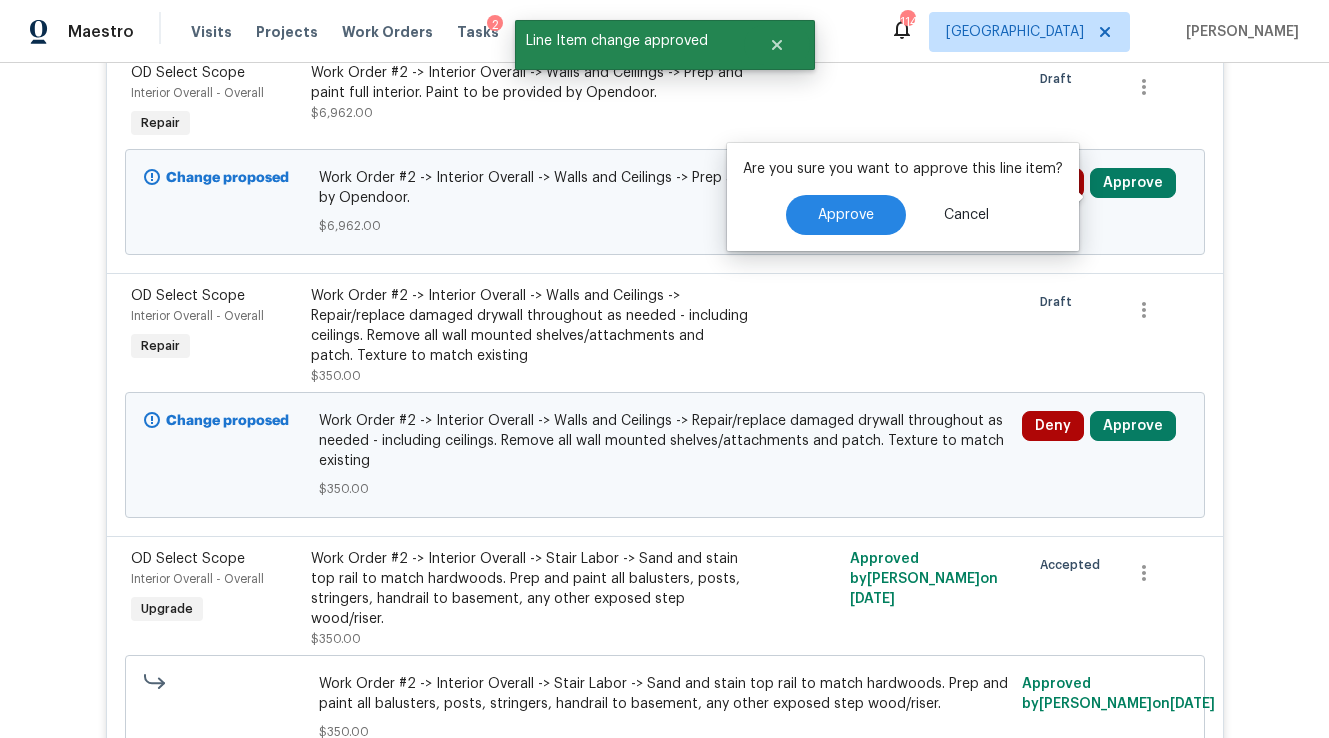 scroll, scrollTop: 18087, scrollLeft: 0, axis: vertical 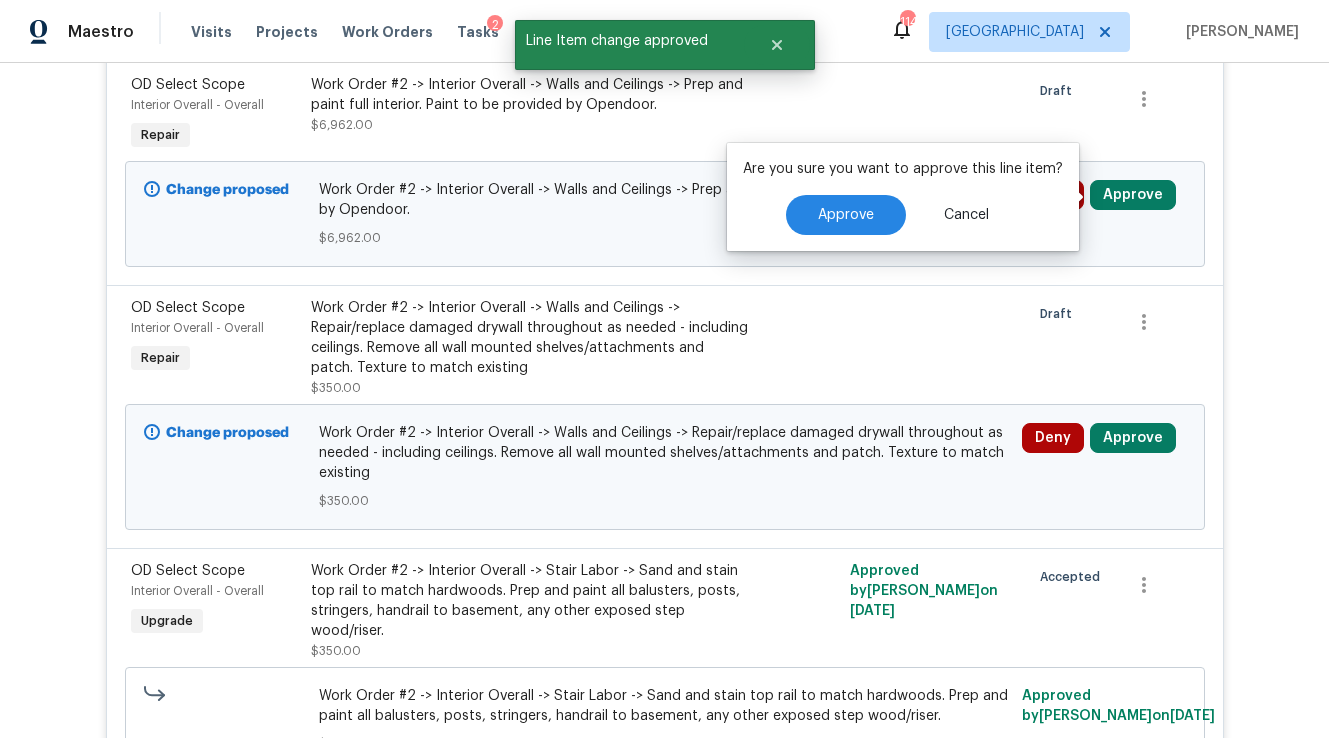 click on "Are you sure you want to approve this line item? Approve Cancel" at bounding box center (903, 197) 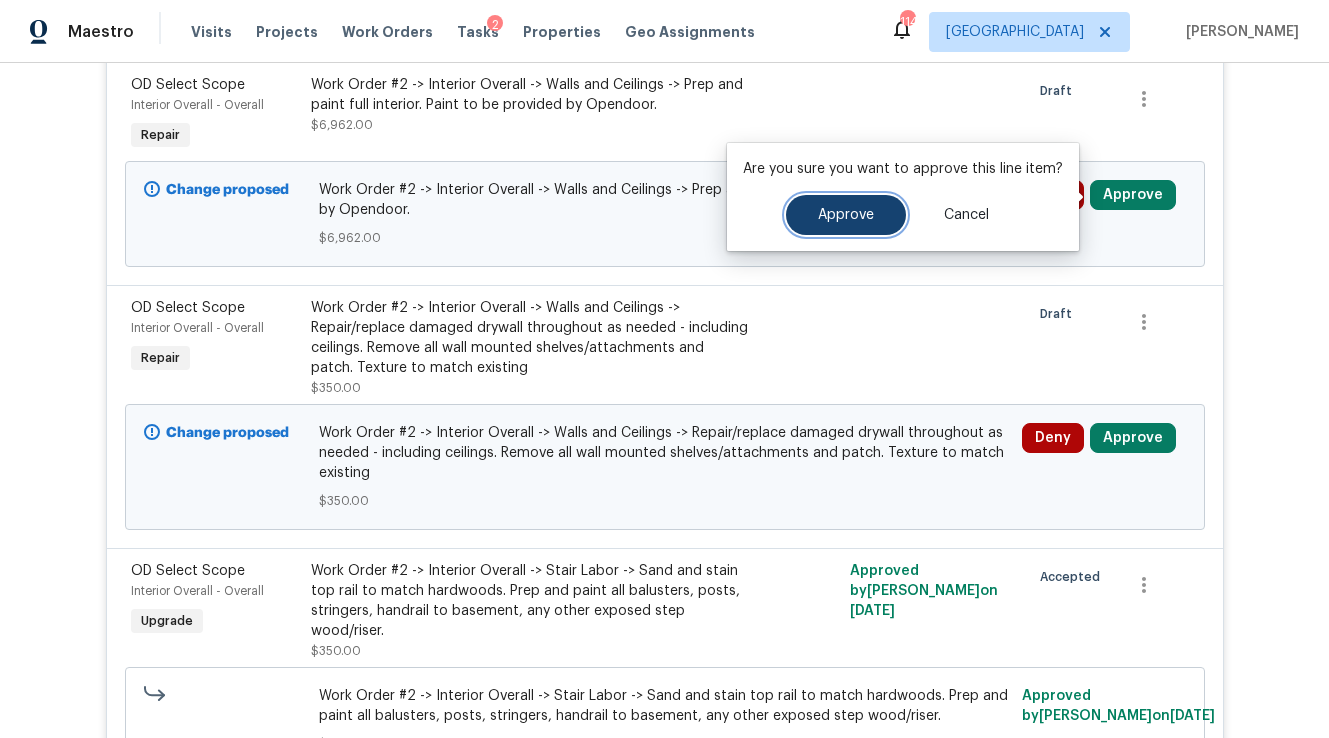 click on "Approve" at bounding box center [846, 215] 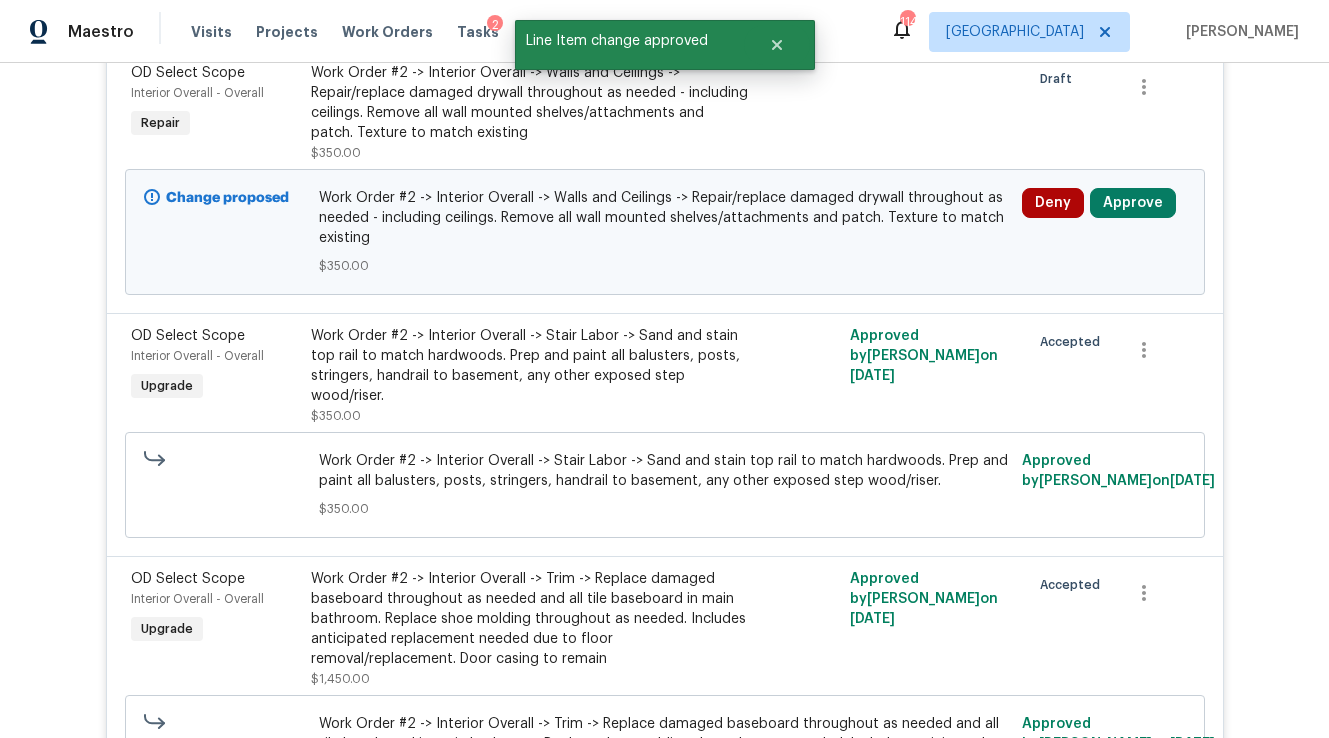 scroll, scrollTop: 18087, scrollLeft: 0, axis: vertical 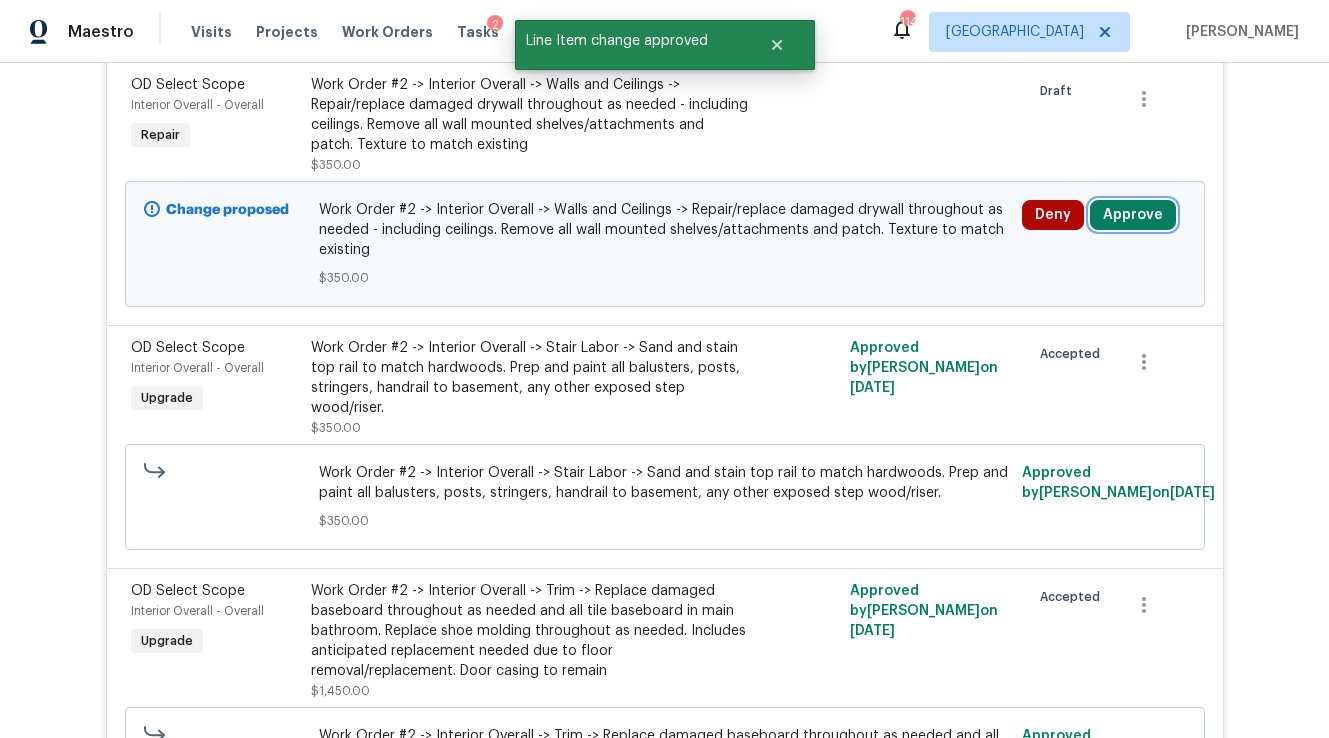 click on "Approve" at bounding box center [1133, 215] 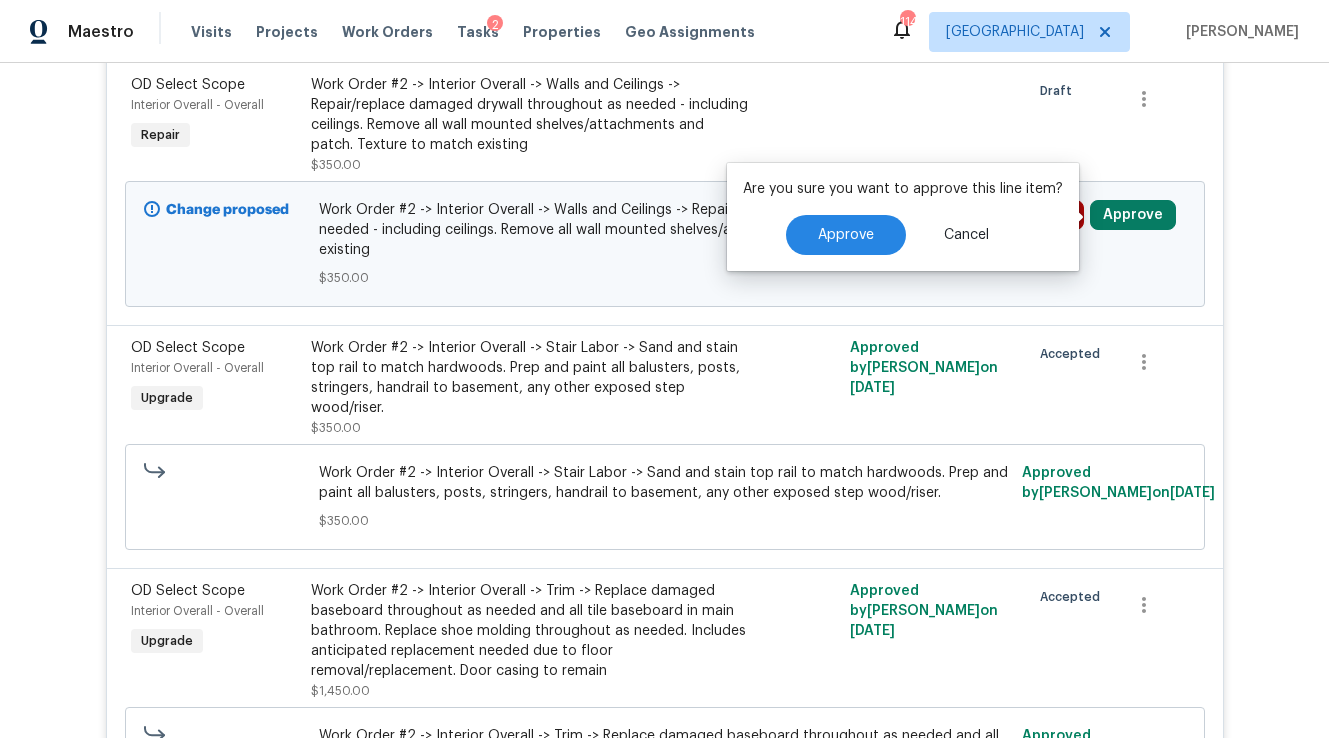 click on "Are you sure you want to approve this line item? Approve Cancel" at bounding box center [903, 217] 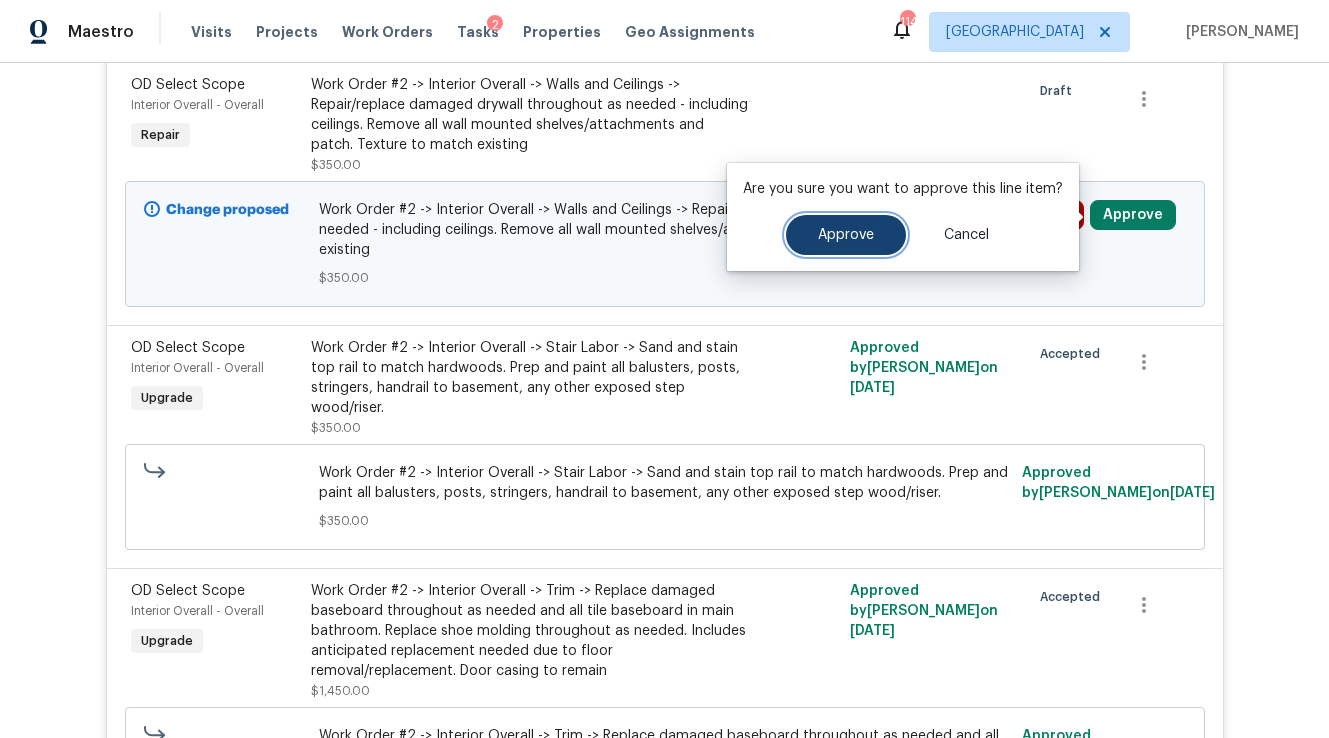 click on "Approve" at bounding box center (846, 235) 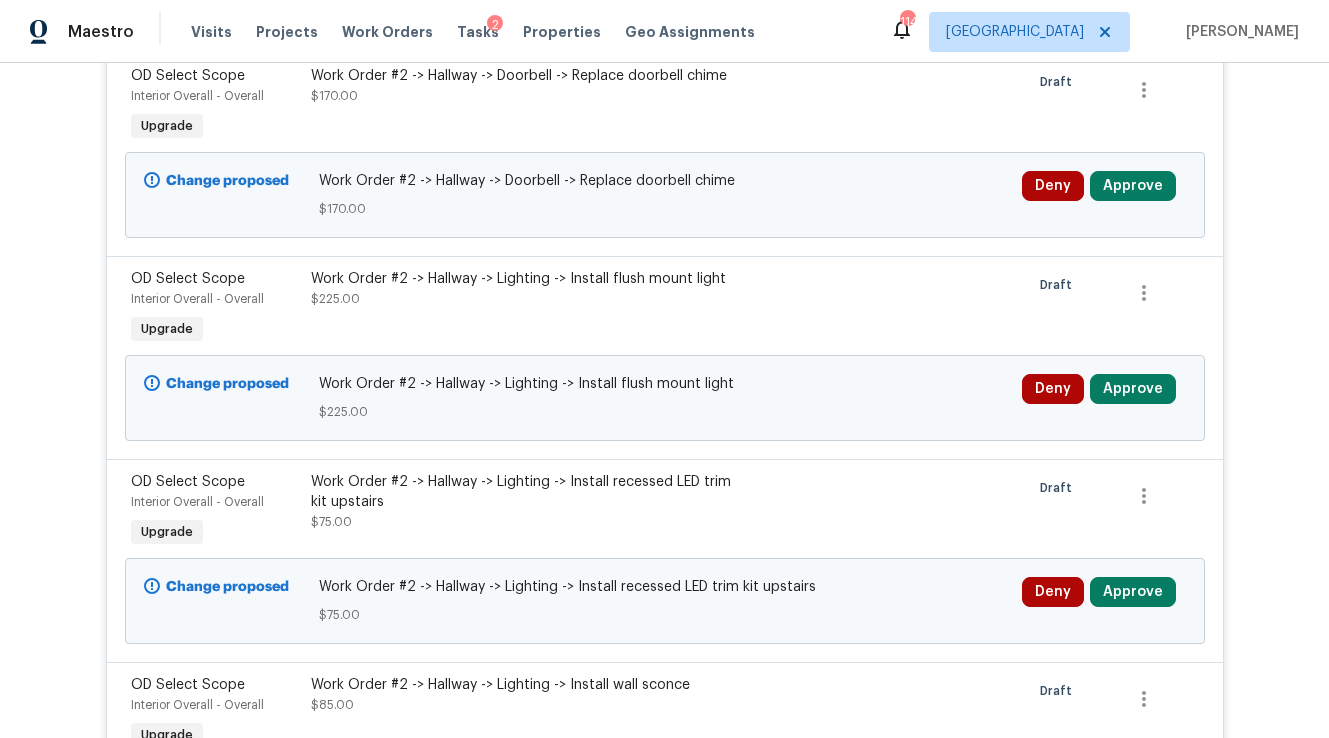 scroll, scrollTop: 16856, scrollLeft: 0, axis: vertical 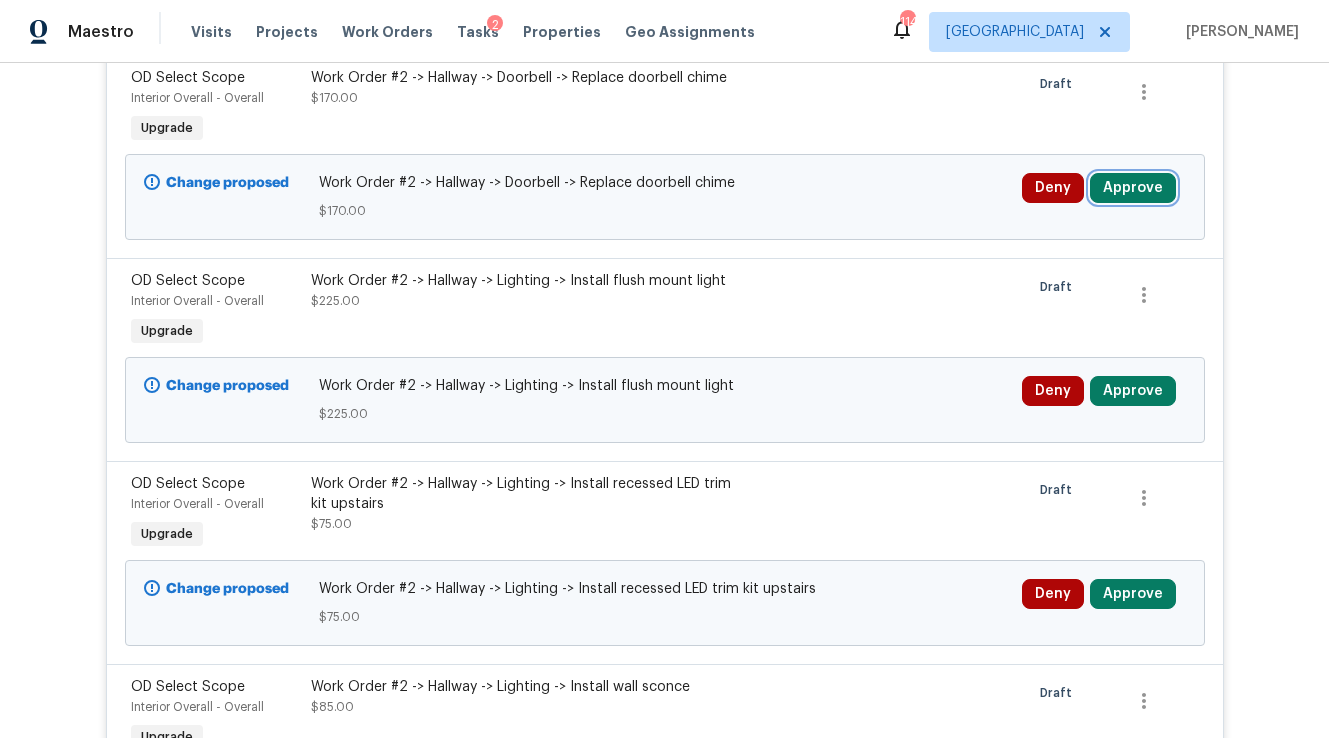 click on "Approve" at bounding box center [1133, 188] 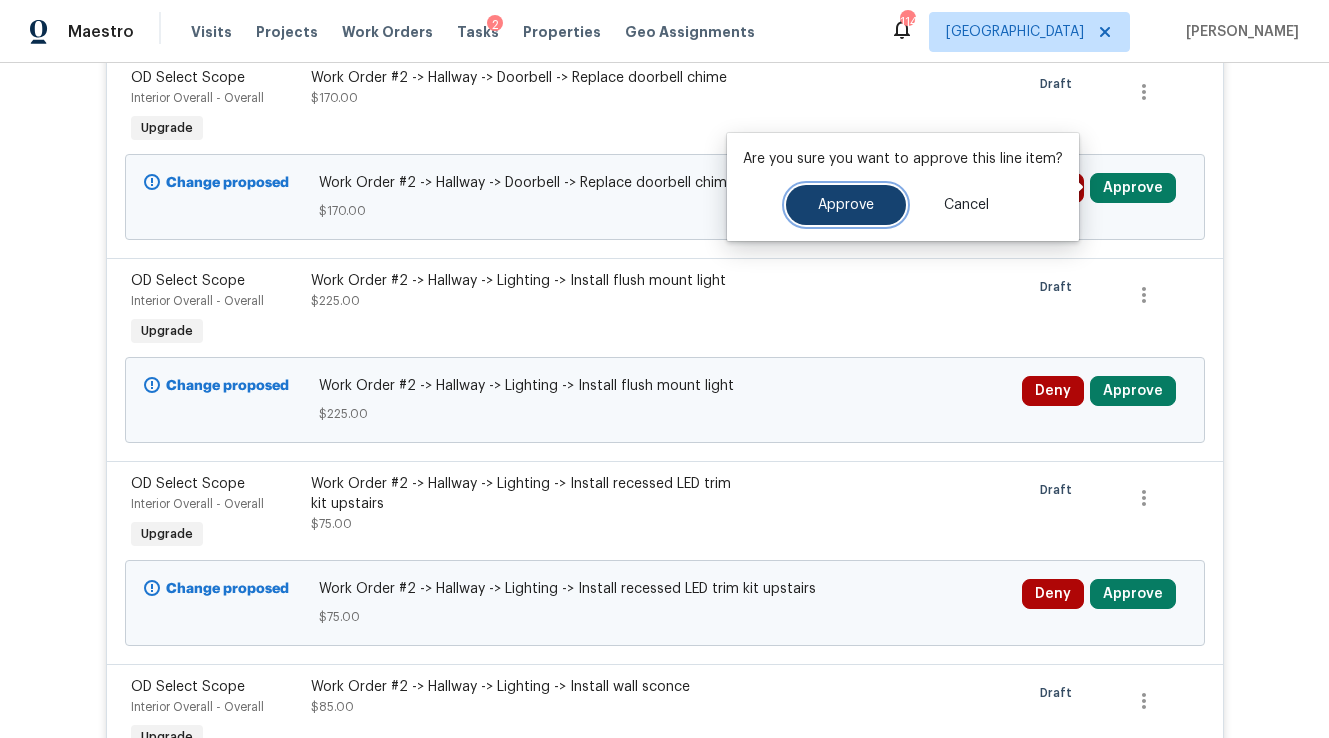click on "Approve" at bounding box center (846, 205) 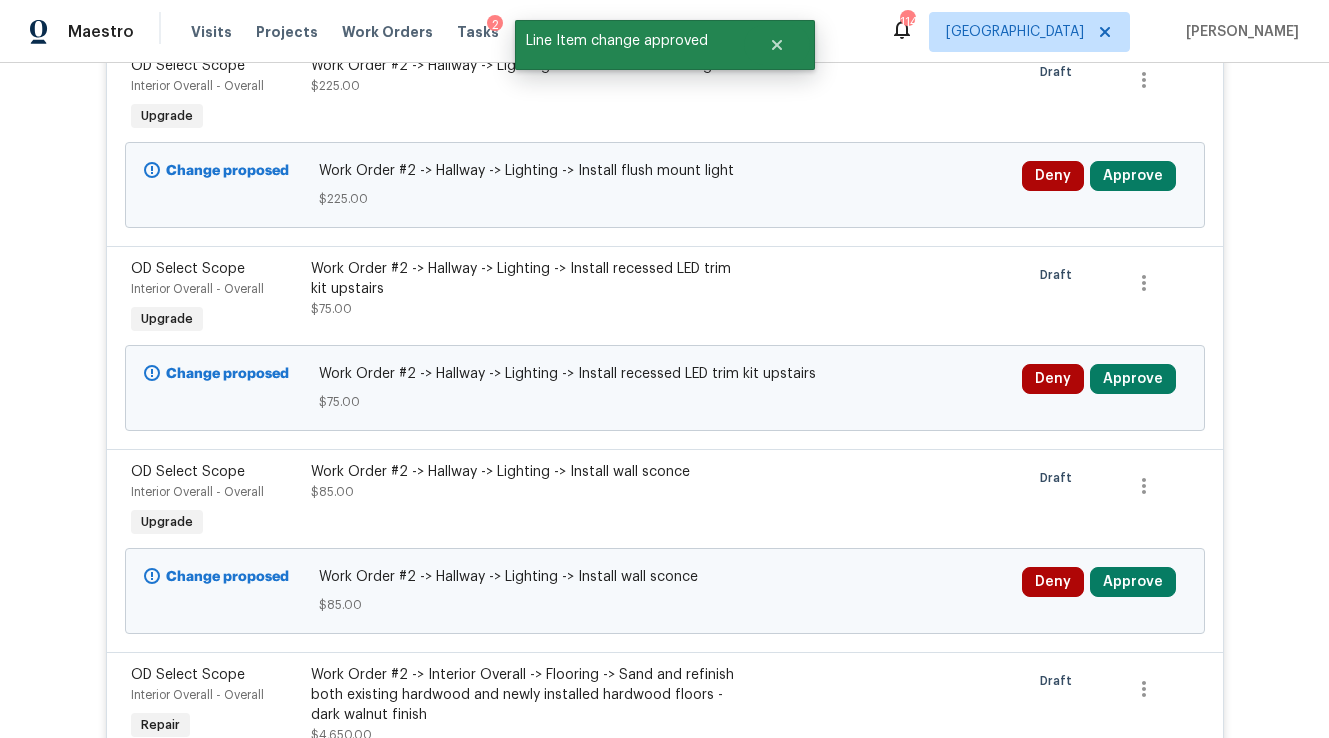 scroll, scrollTop: 16856, scrollLeft: 0, axis: vertical 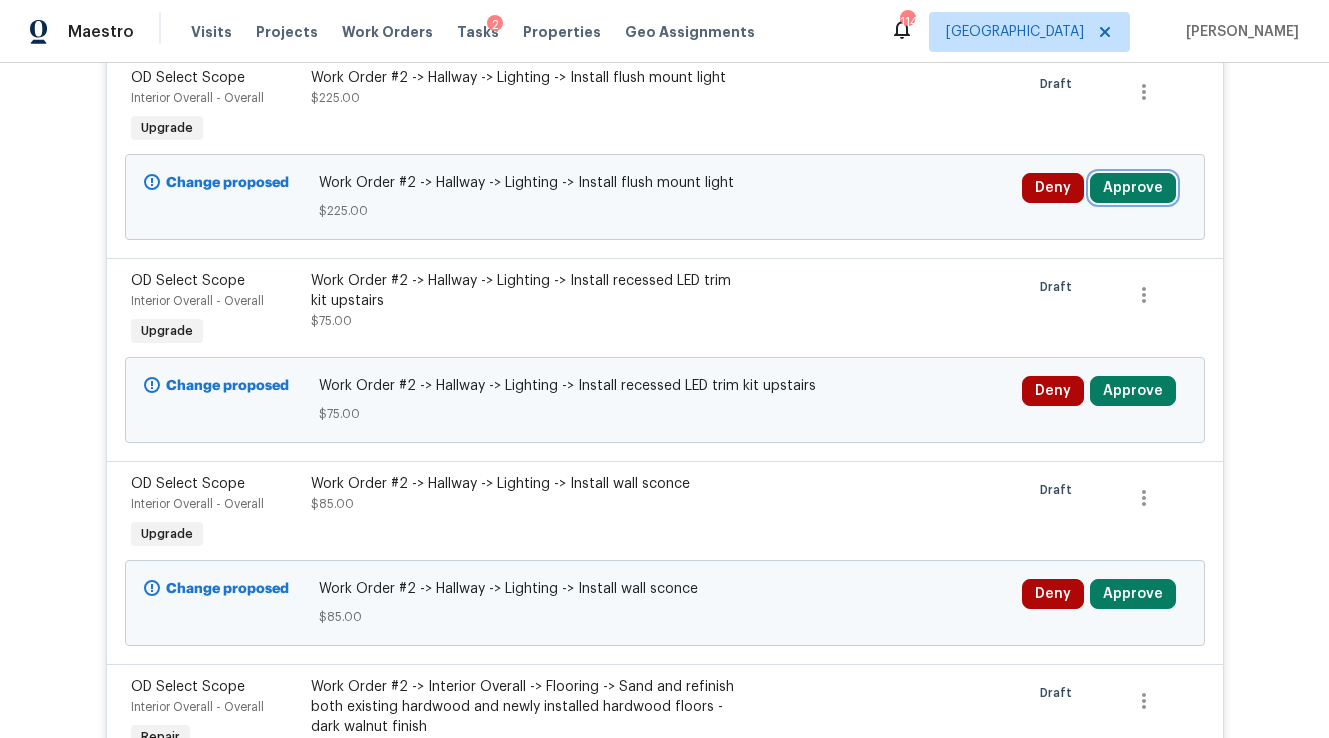 click on "Approve" at bounding box center (1133, 188) 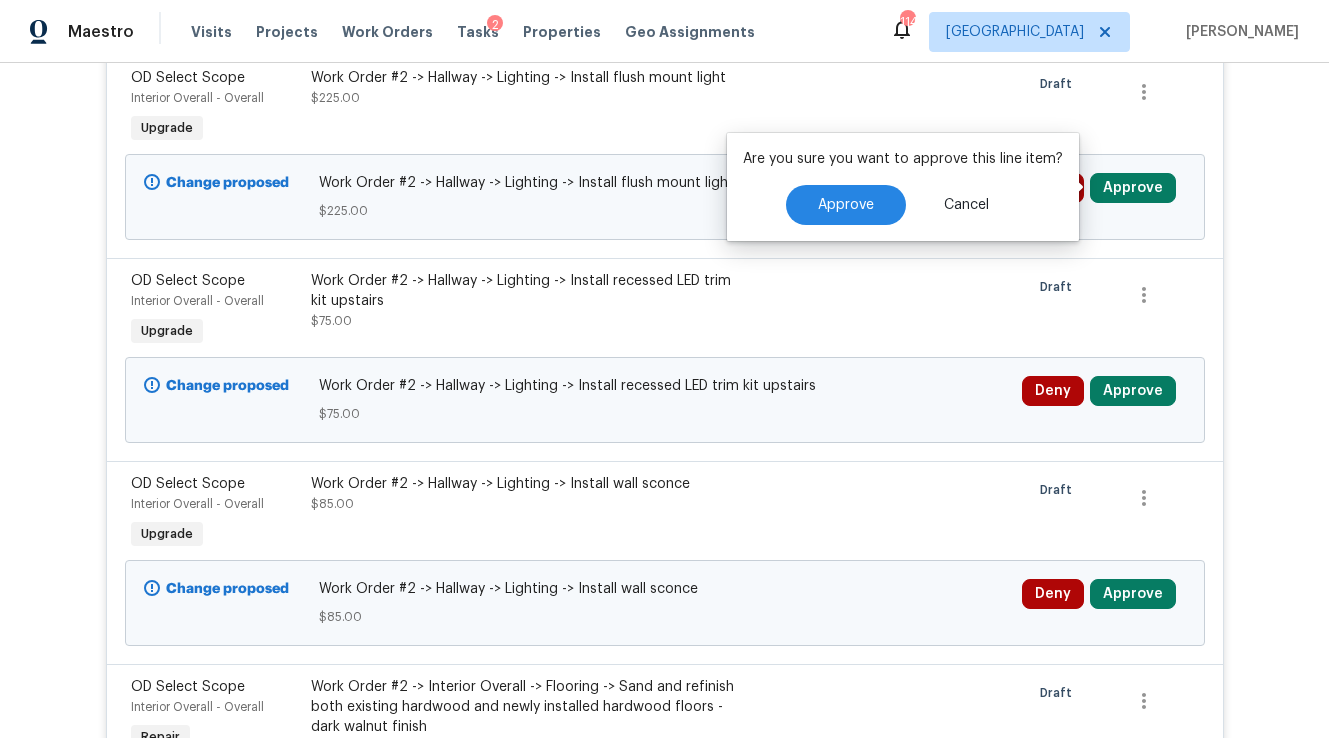 click on "Are you sure you want to approve this line item? Approve Cancel" at bounding box center [903, 187] 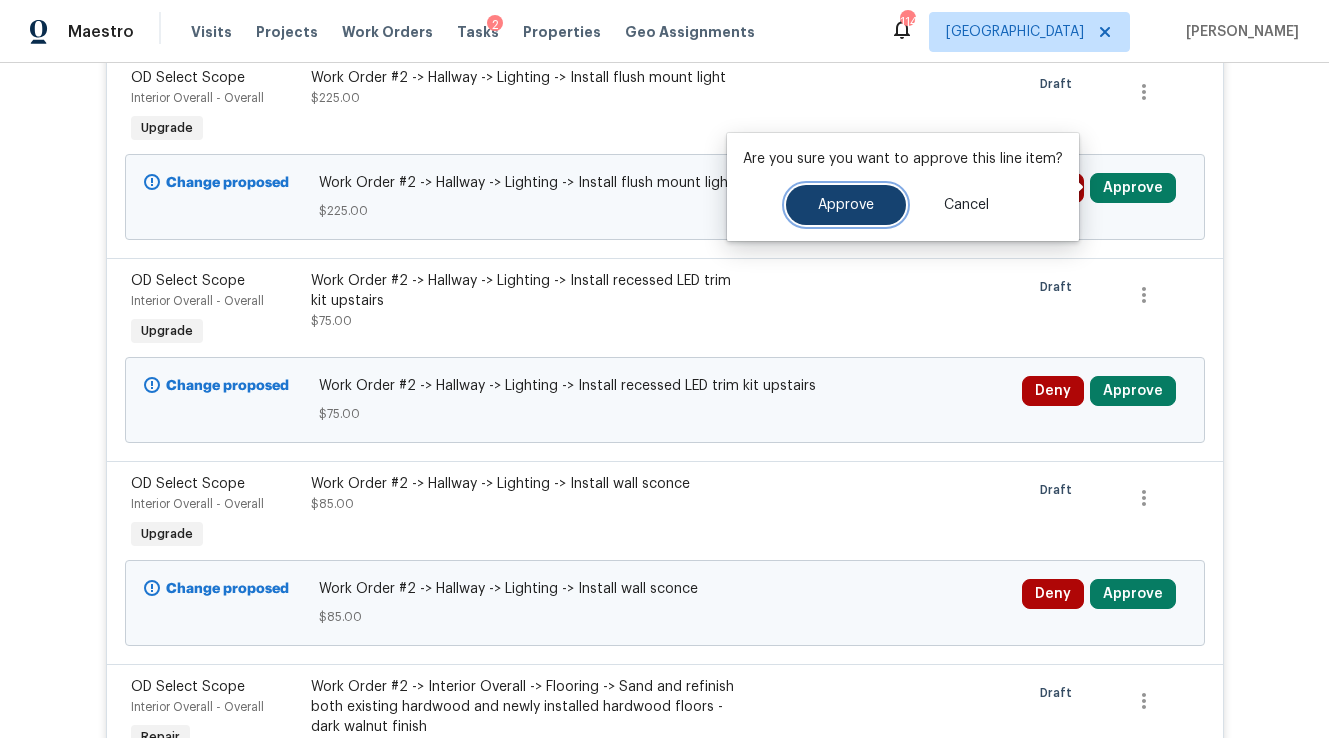 click on "Approve" at bounding box center (846, 205) 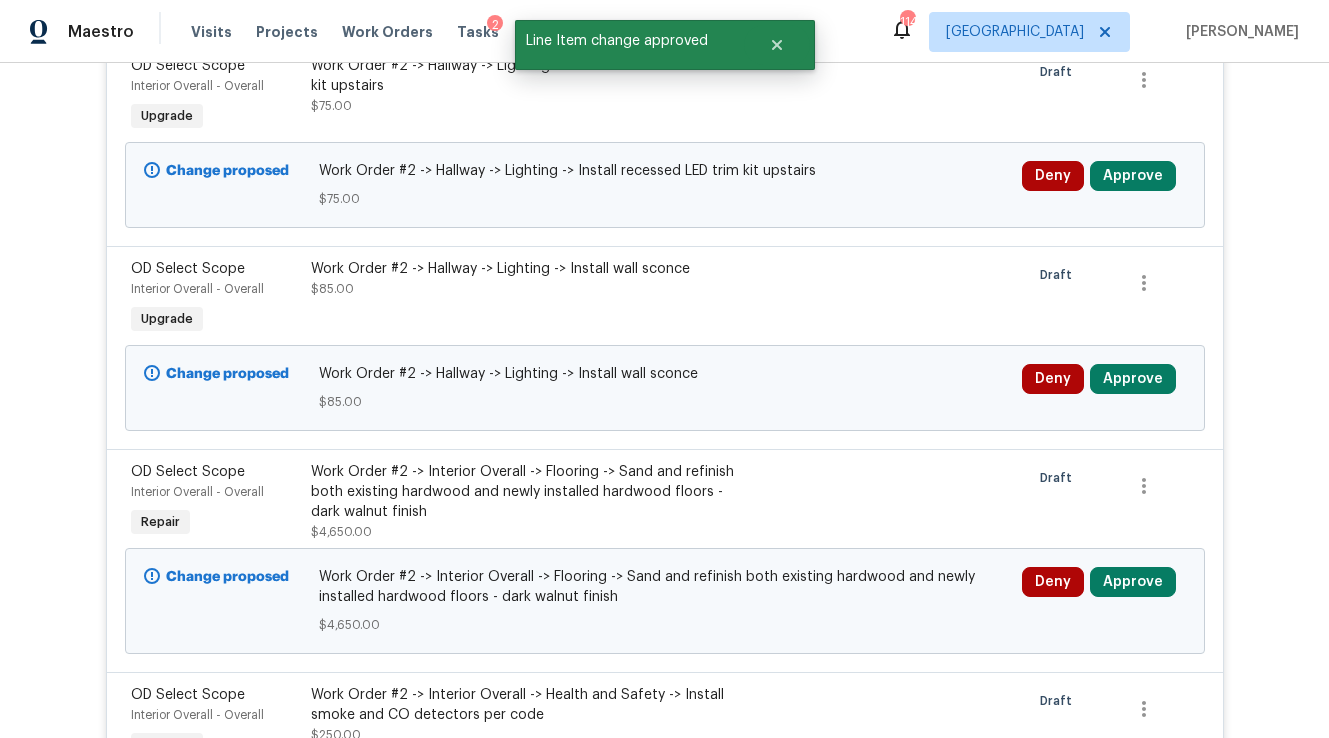 scroll, scrollTop: 16856, scrollLeft: 0, axis: vertical 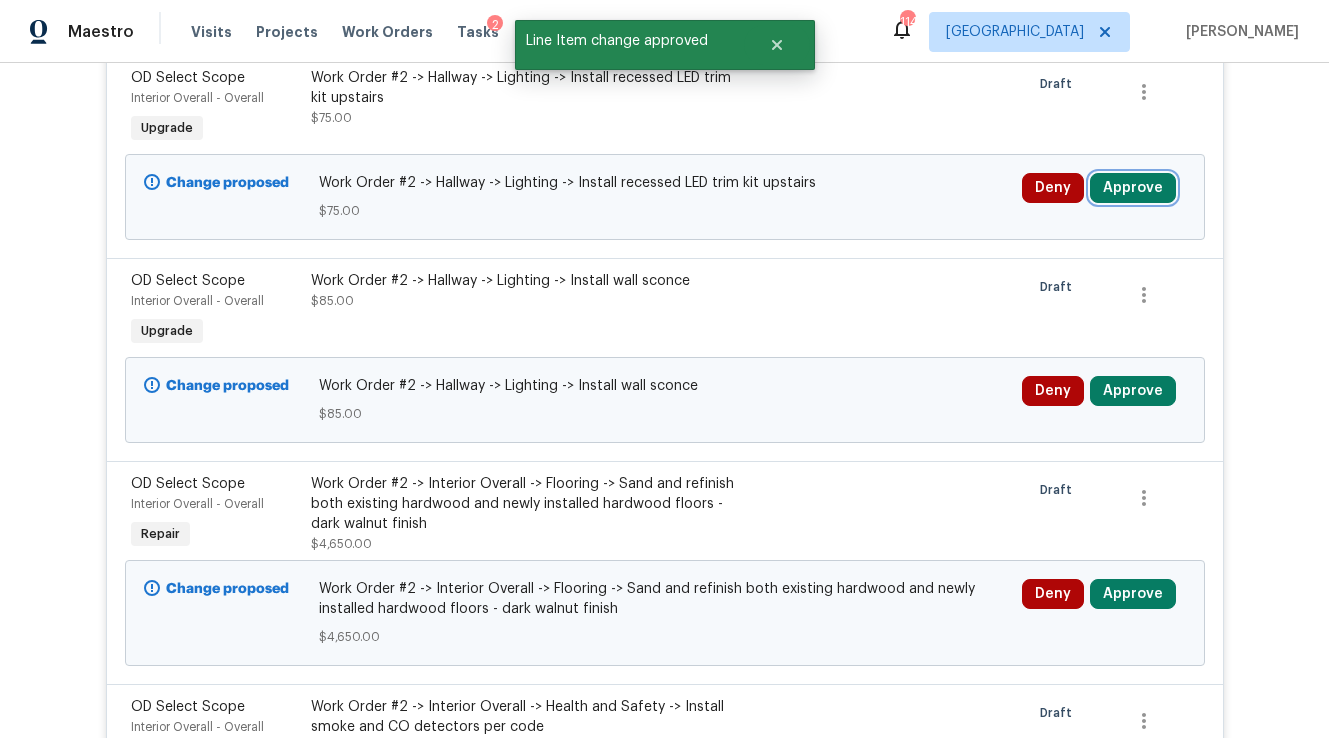 click on "Approve" at bounding box center (1133, 188) 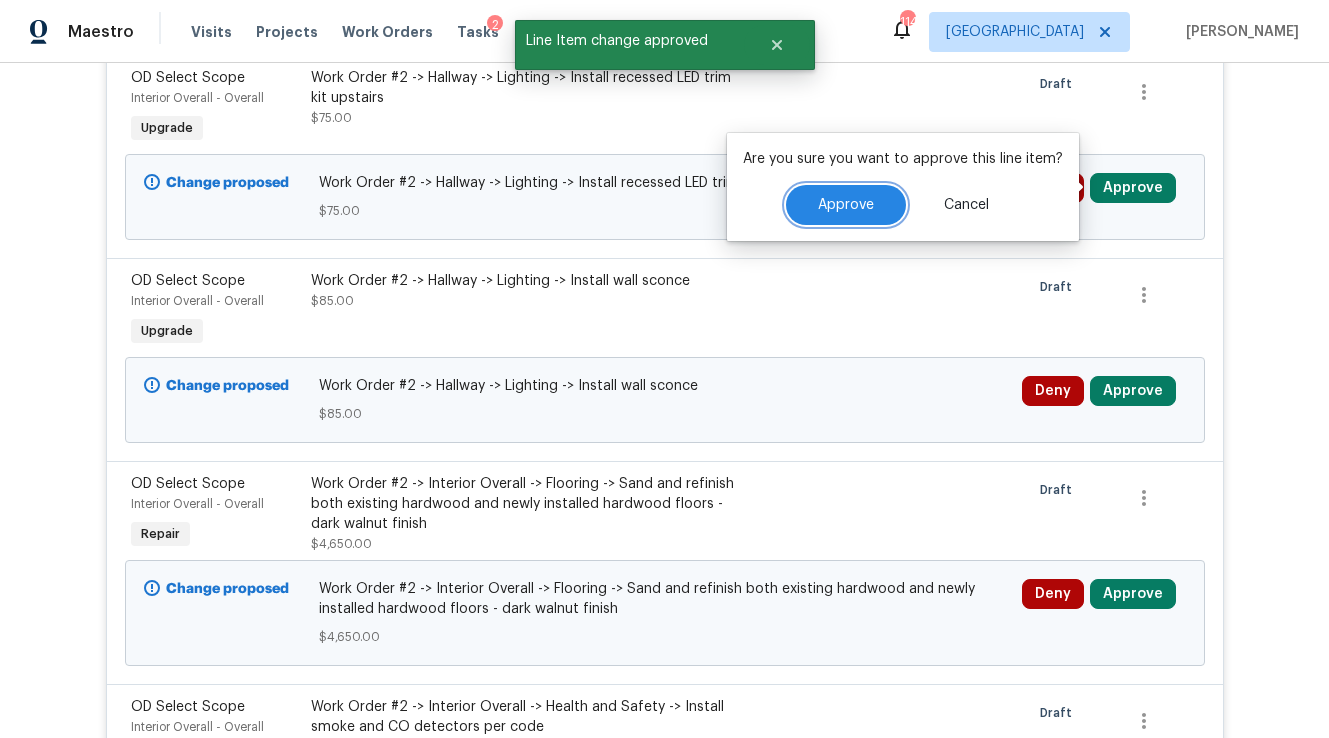 click on "Approve" at bounding box center (846, 205) 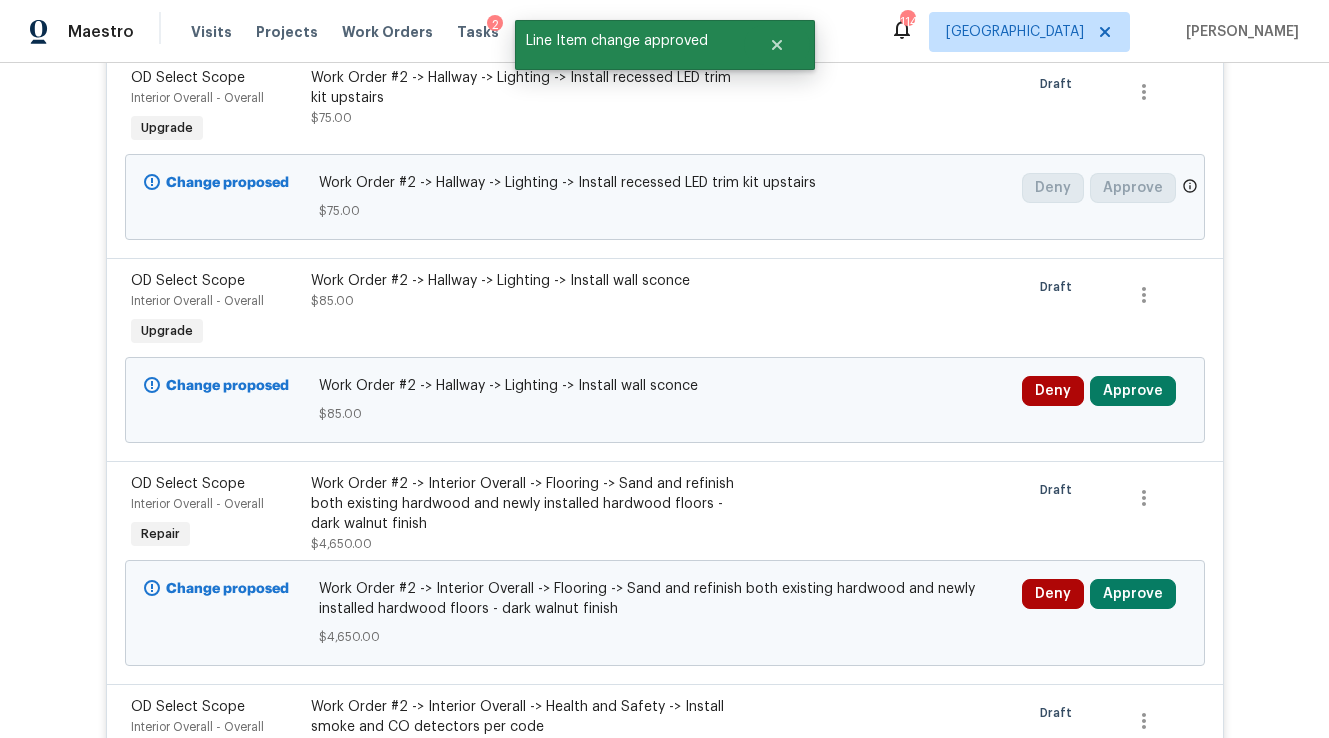 click on "$75.00" at bounding box center [664, 211] 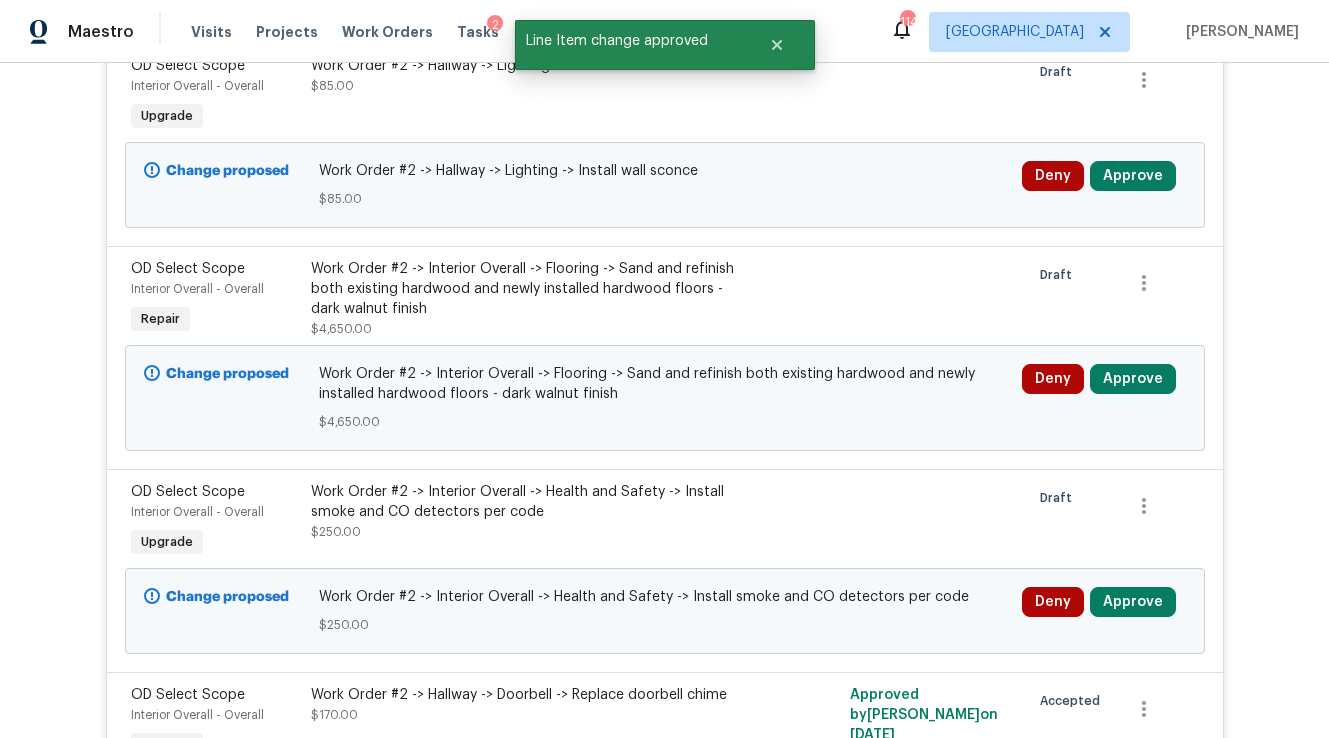 scroll, scrollTop: 16856, scrollLeft: 0, axis: vertical 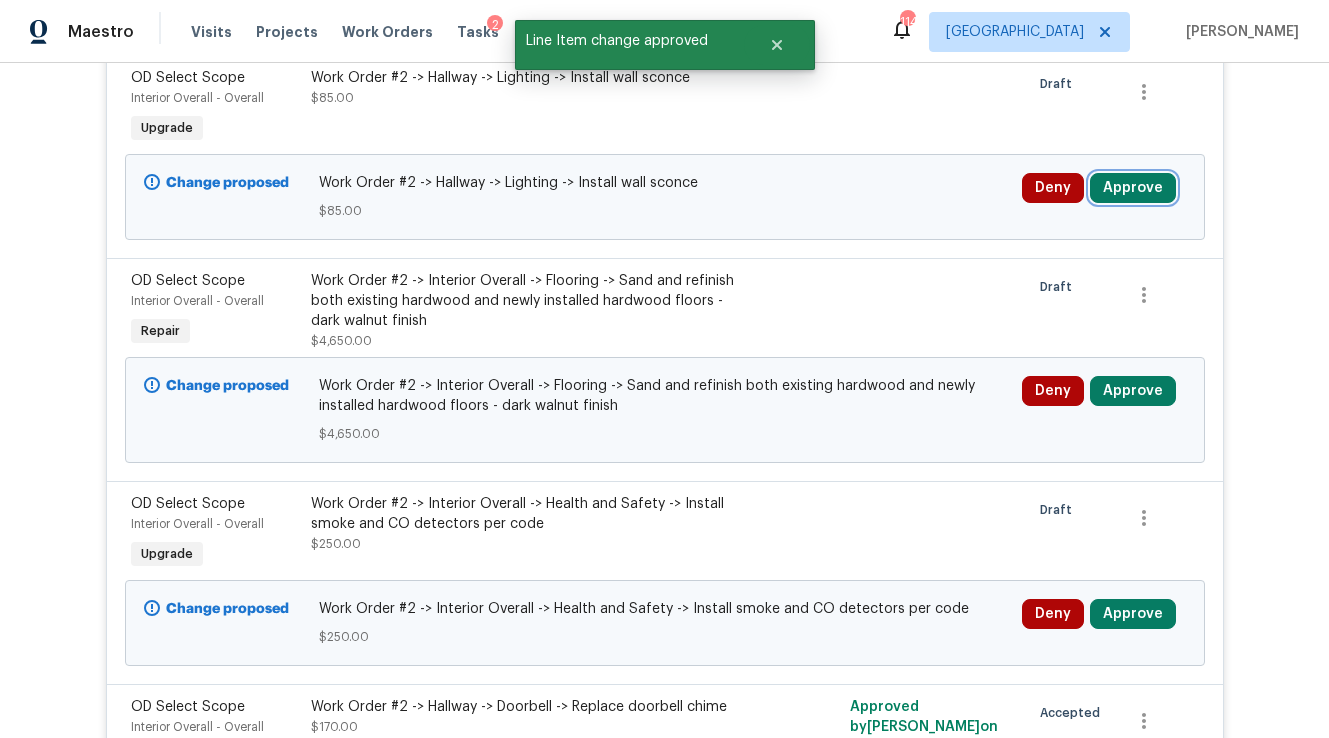 click on "Approve" at bounding box center (1133, 188) 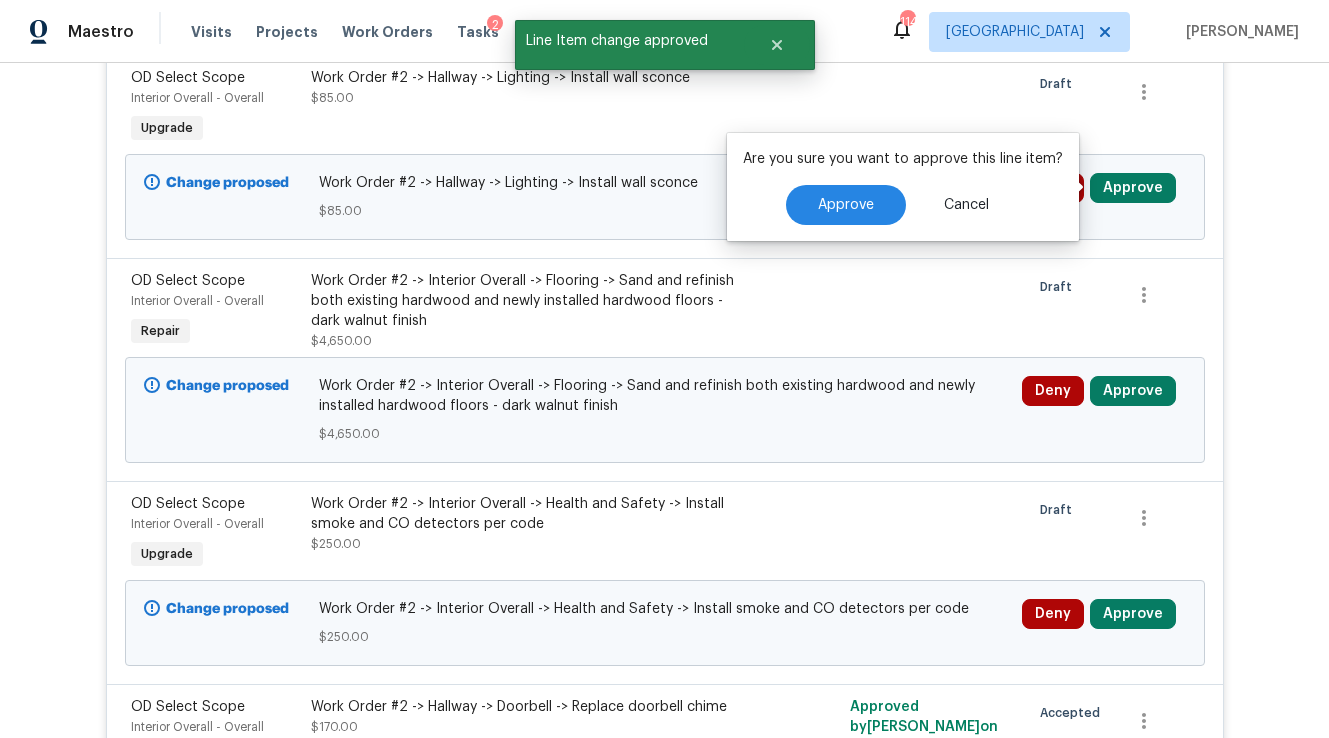 click on "Are you sure you want to approve this line item? Approve Cancel" at bounding box center (903, 187) 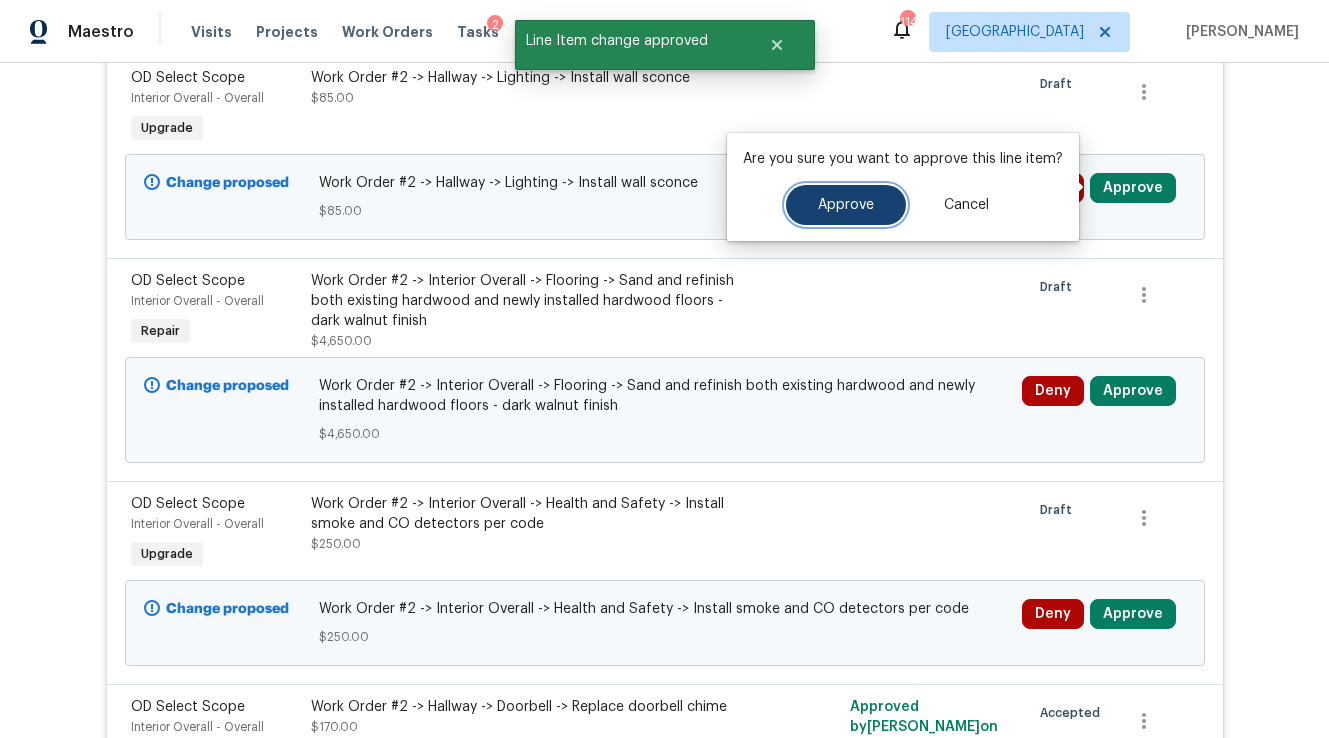 click on "Approve" at bounding box center [846, 205] 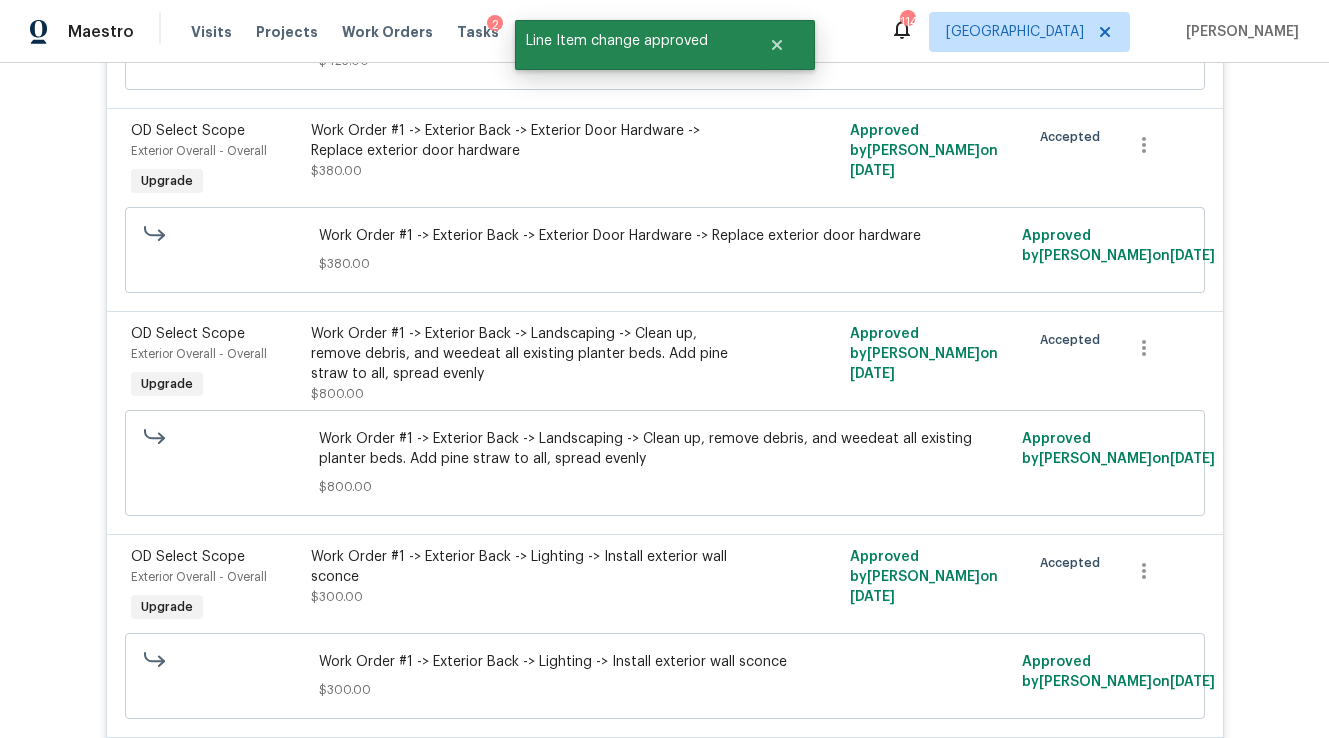 scroll, scrollTop: 16856, scrollLeft: 0, axis: vertical 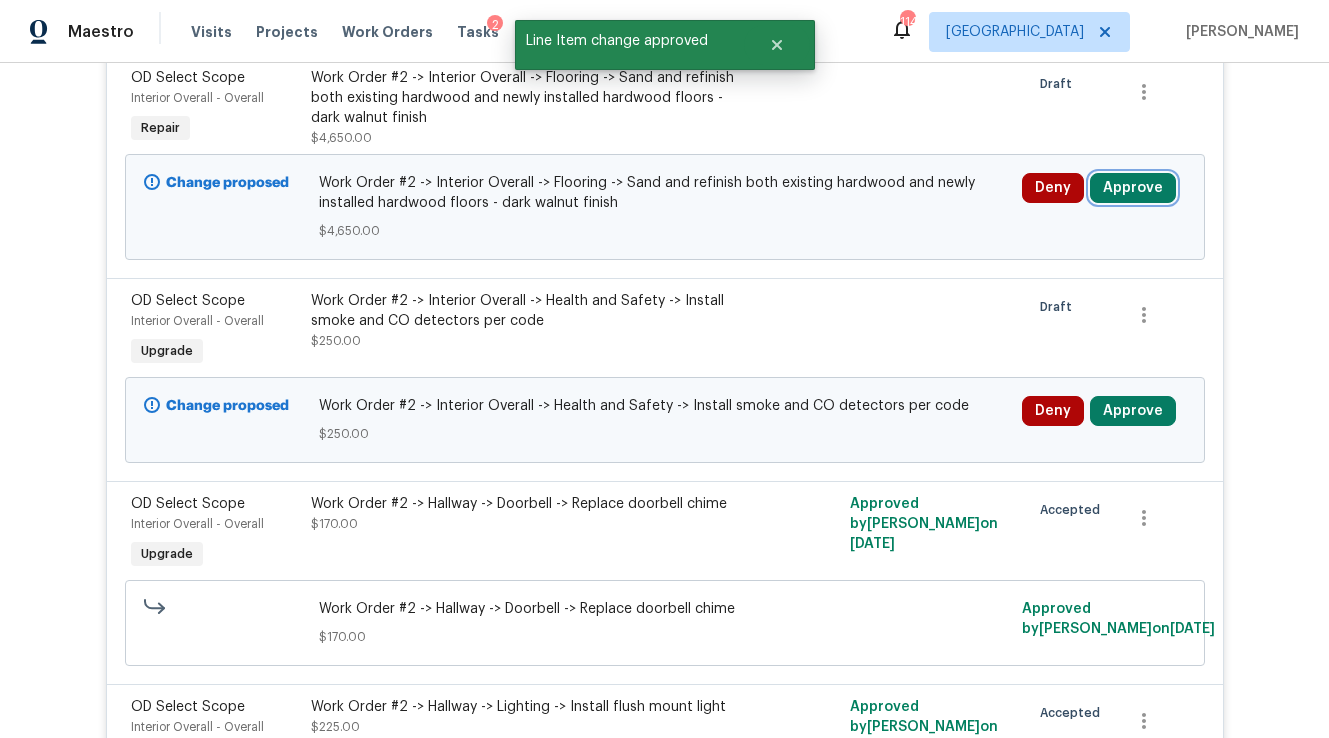 click on "Approve" at bounding box center [1133, 188] 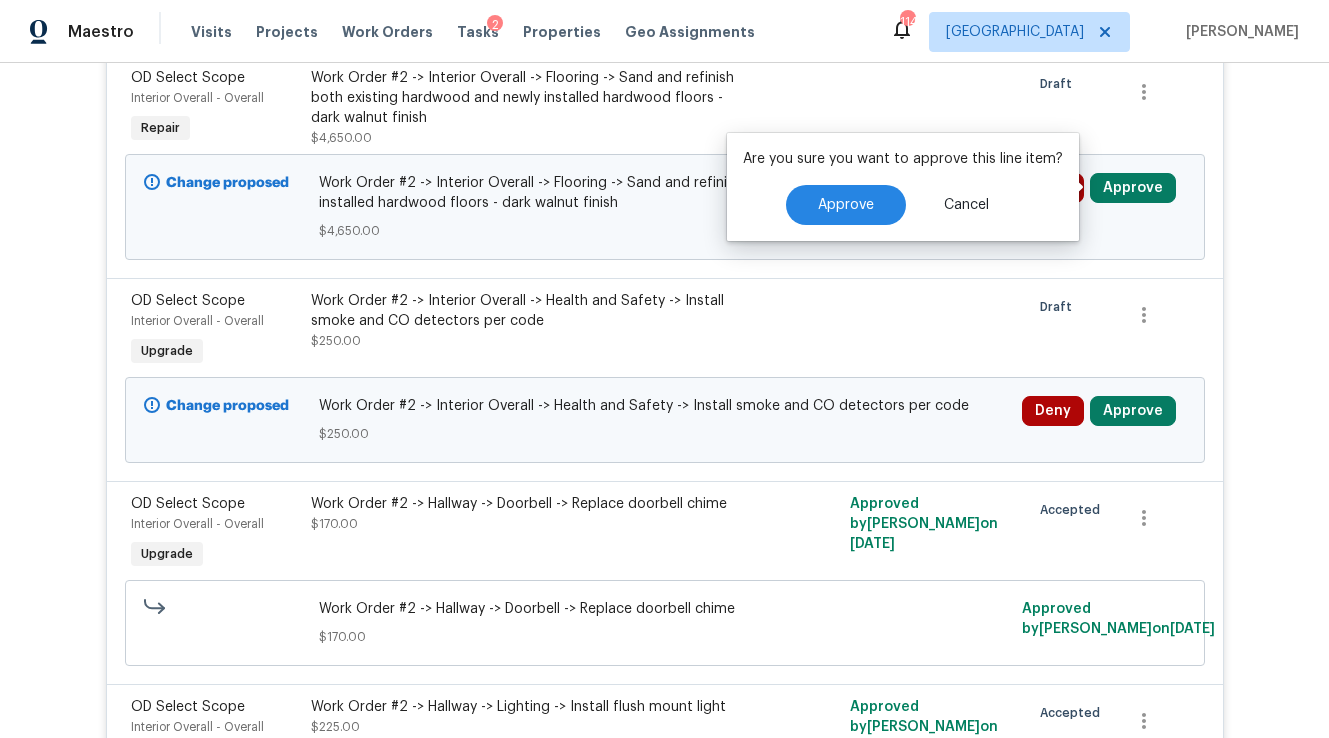 click on "Are you sure you want to approve this line item? Approve Cancel" at bounding box center (903, 187) 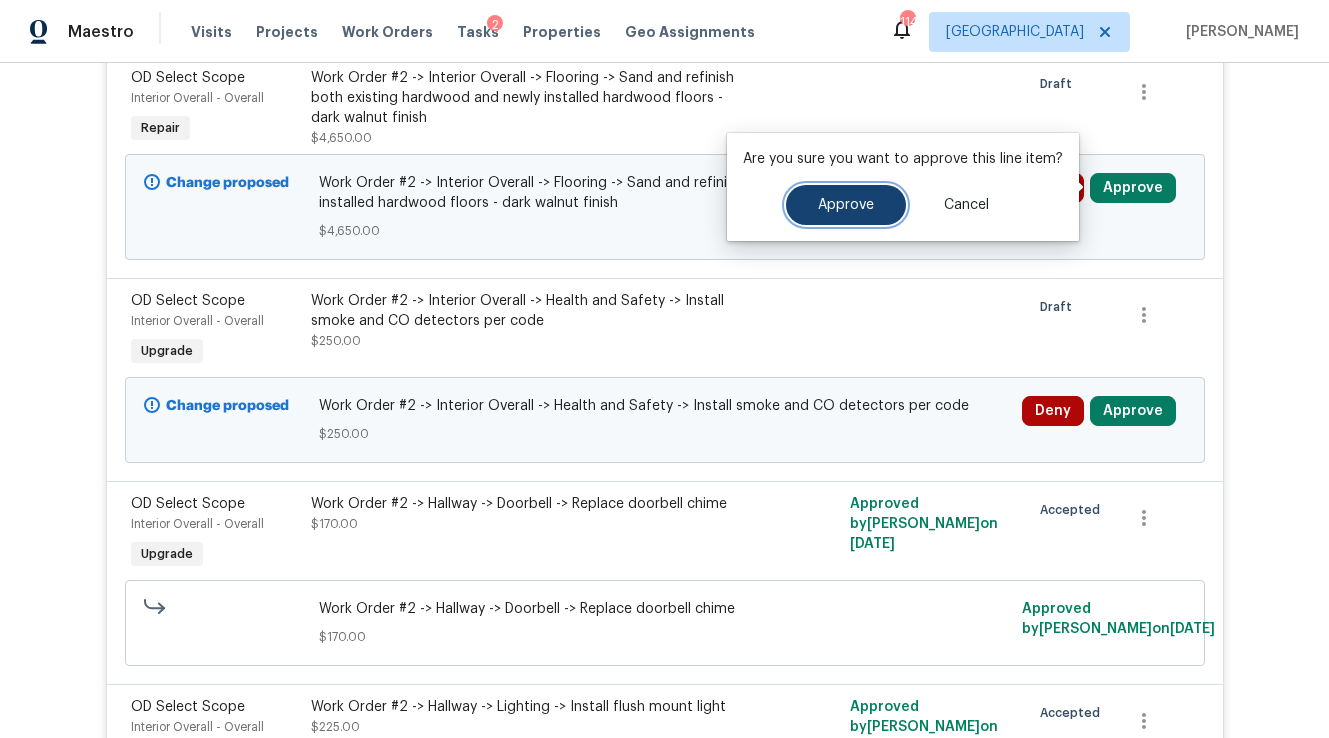 click on "Approve" at bounding box center (846, 205) 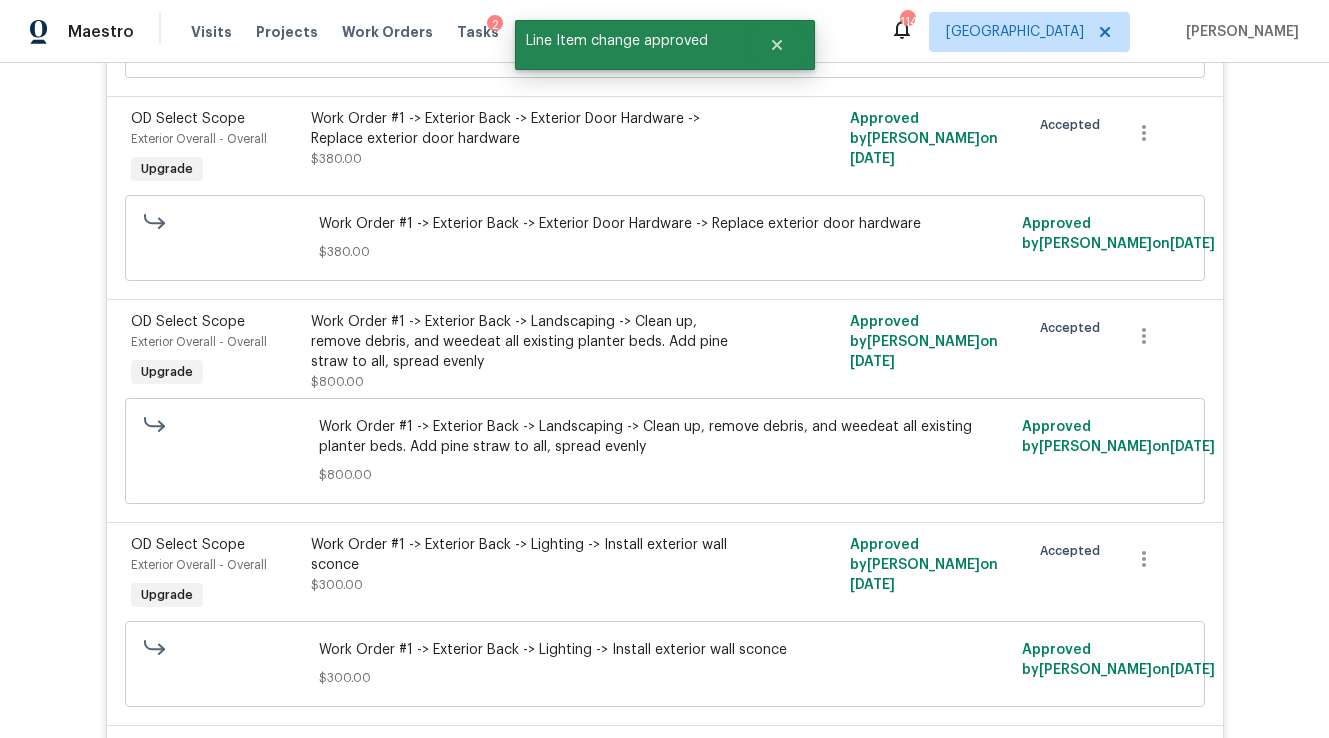 scroll, scrollTop: 16856, scrollLeft: 0, axis: vertical 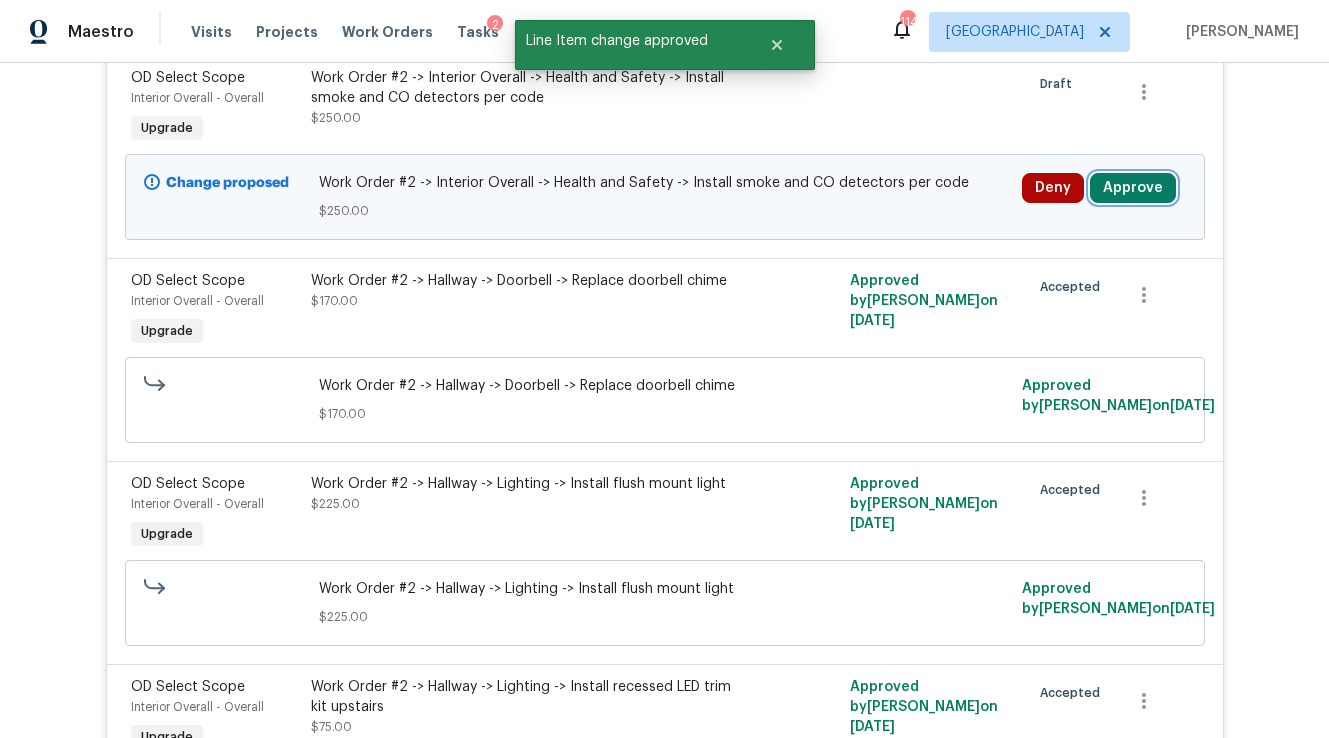 click on "Approve" at bounding box center (1133, 188) 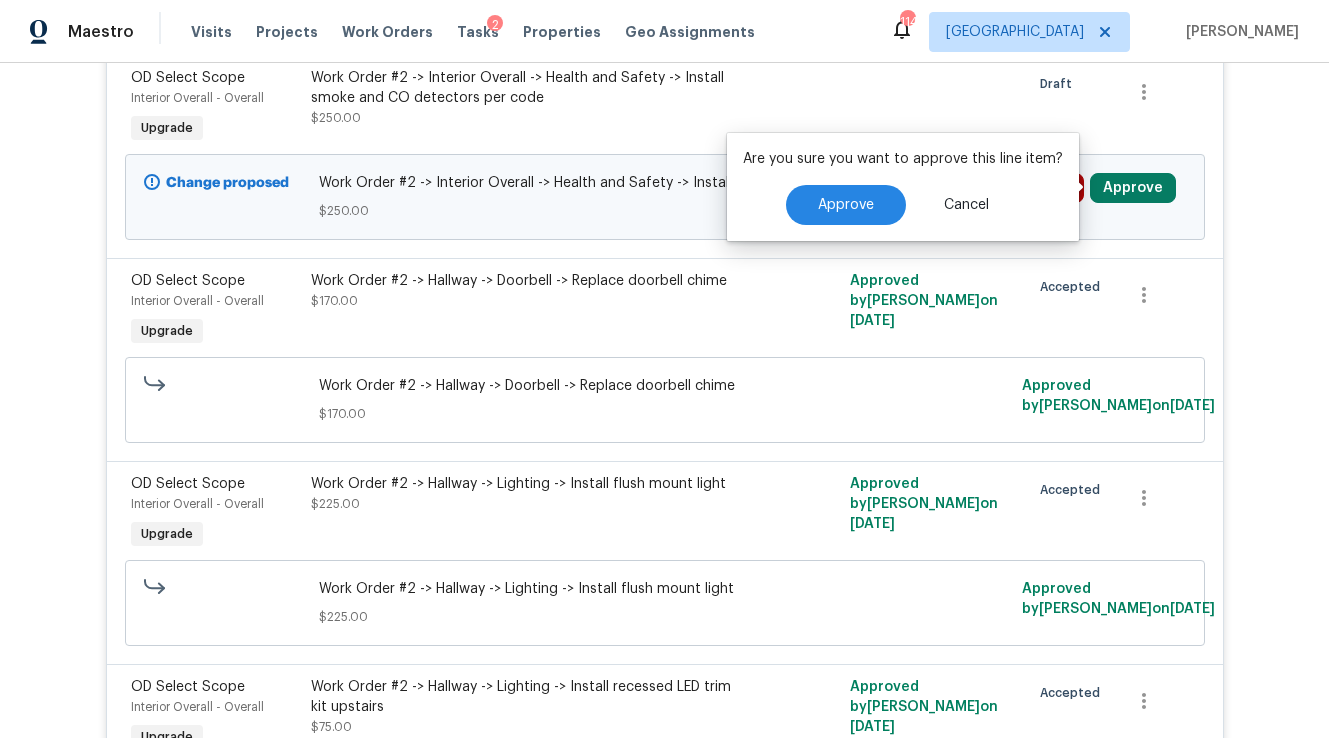 click on "Are you sure you want to approve this line item? Approve Cancel" at bounding box center [903, 187] 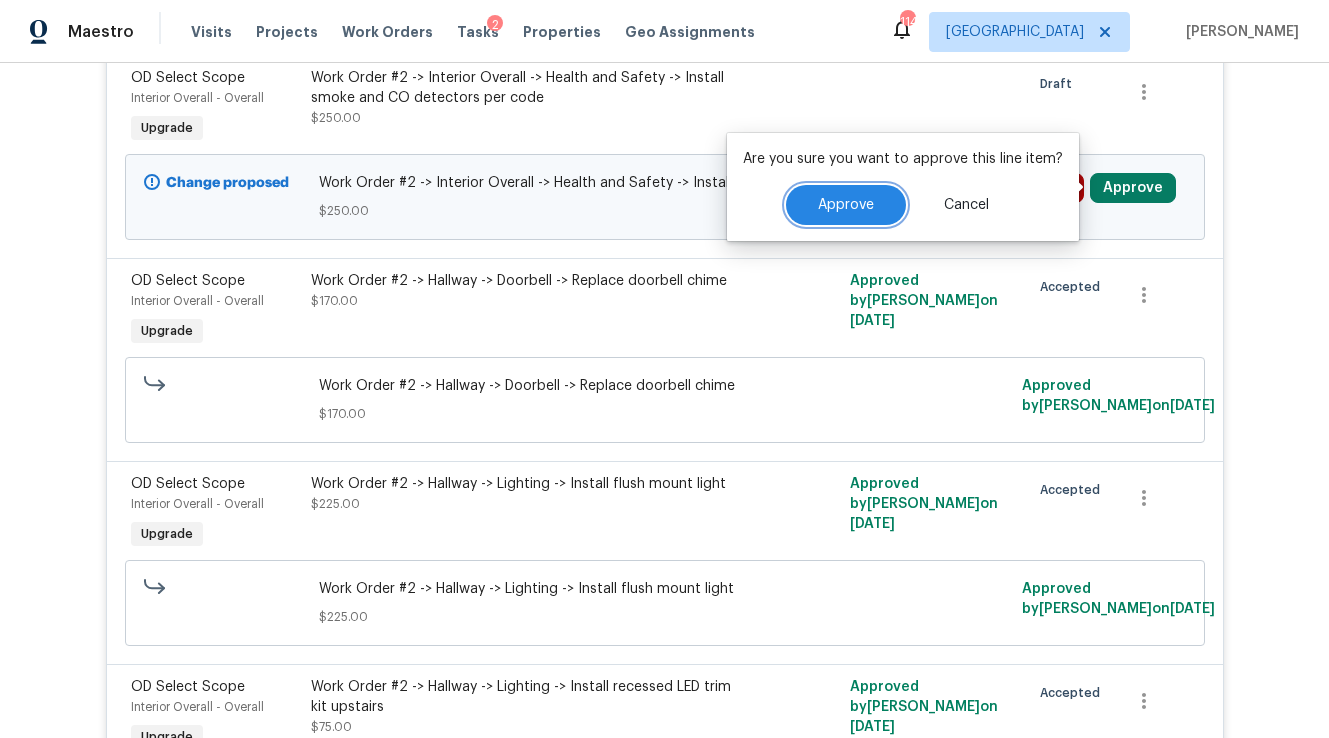 click on "Approve" at bounding box center [846, 205] 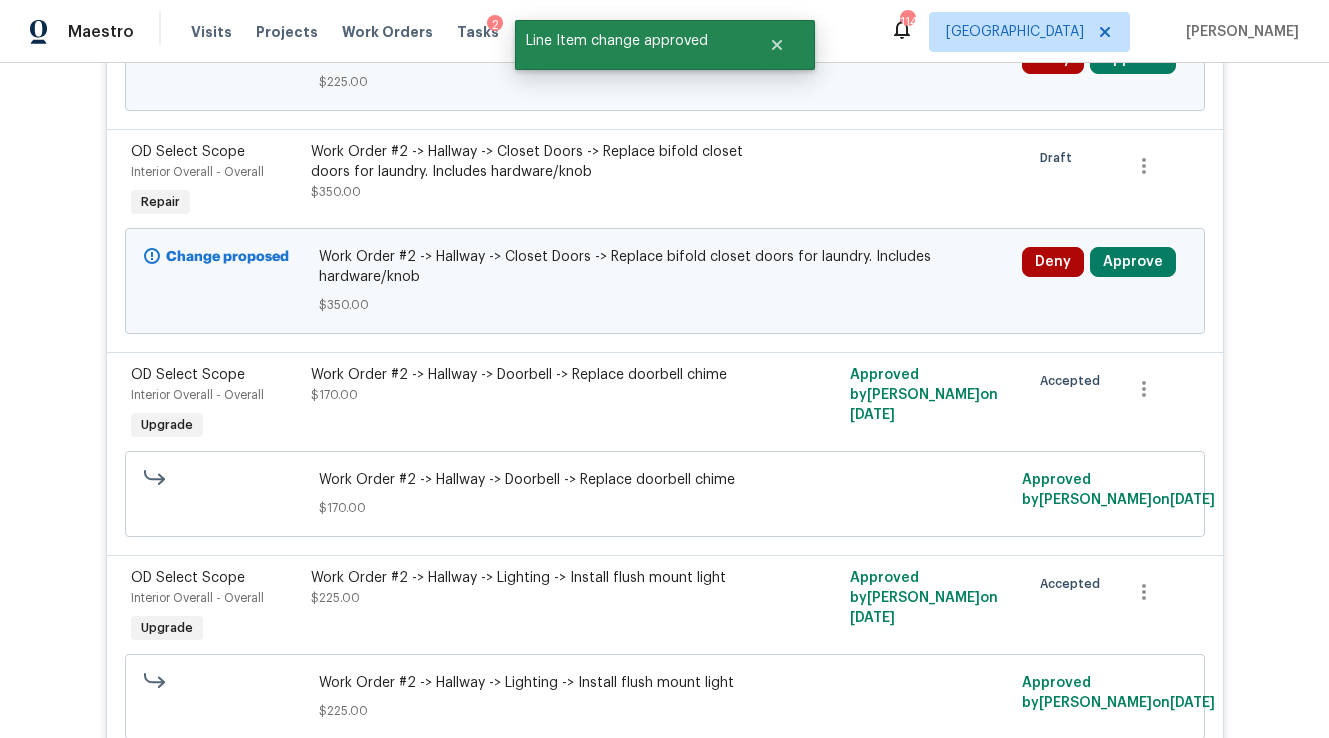 scroll, scrollTop: 16473, scrollLeft: 0, axis: vertical 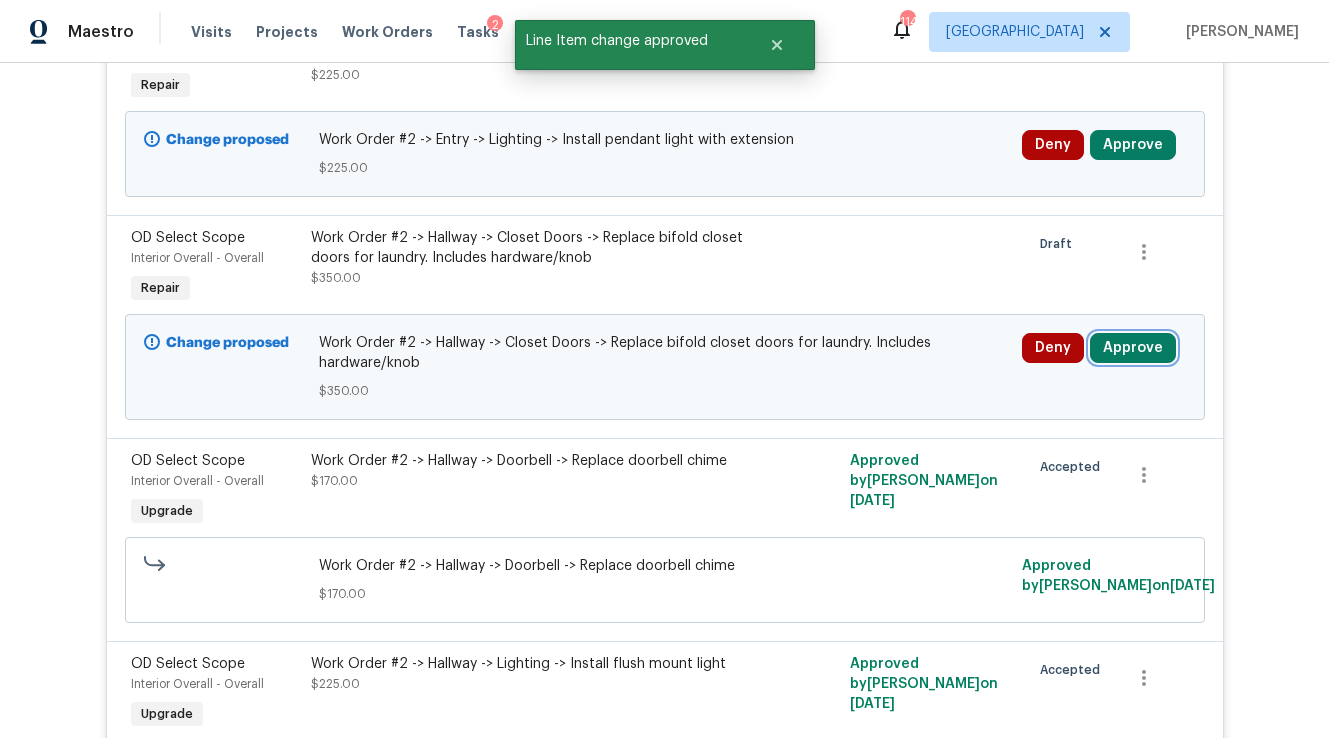 click on "Approve" at bounding box center (1133, 348) 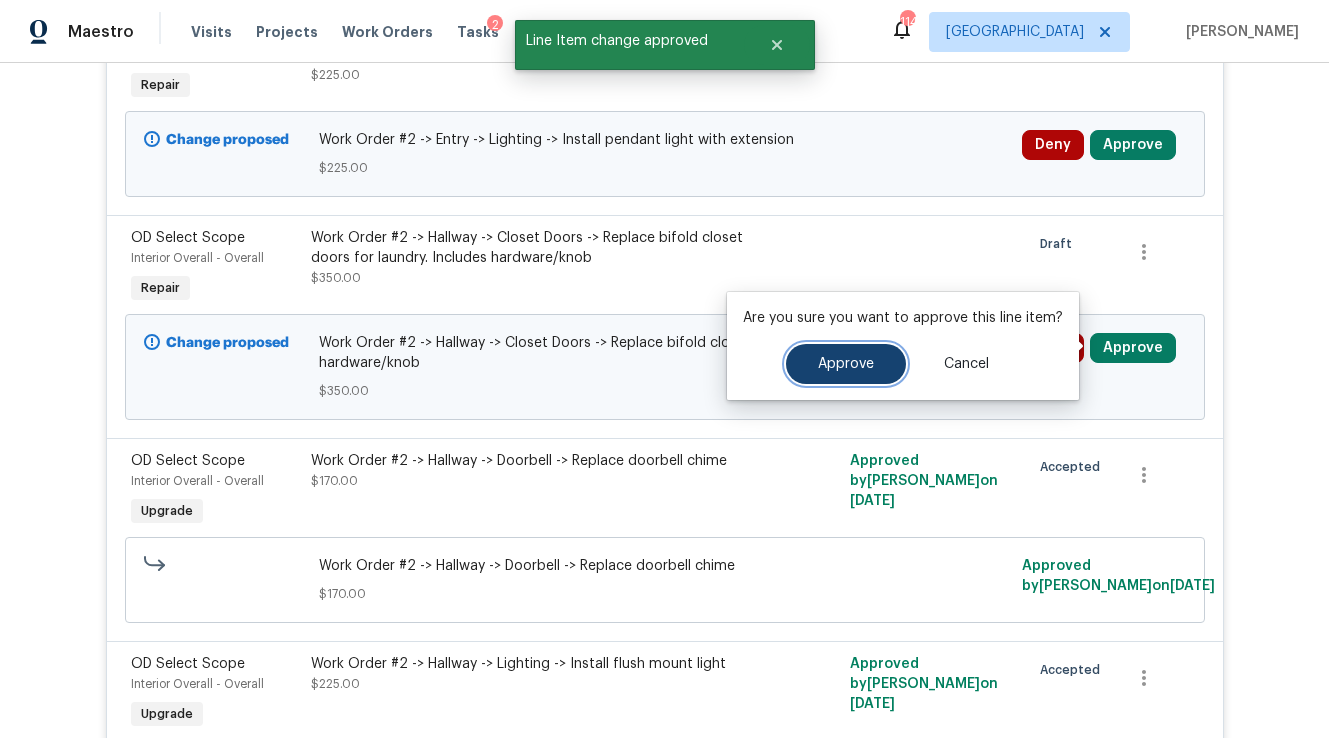 click on "Approve" at bounding box center [846, 364] 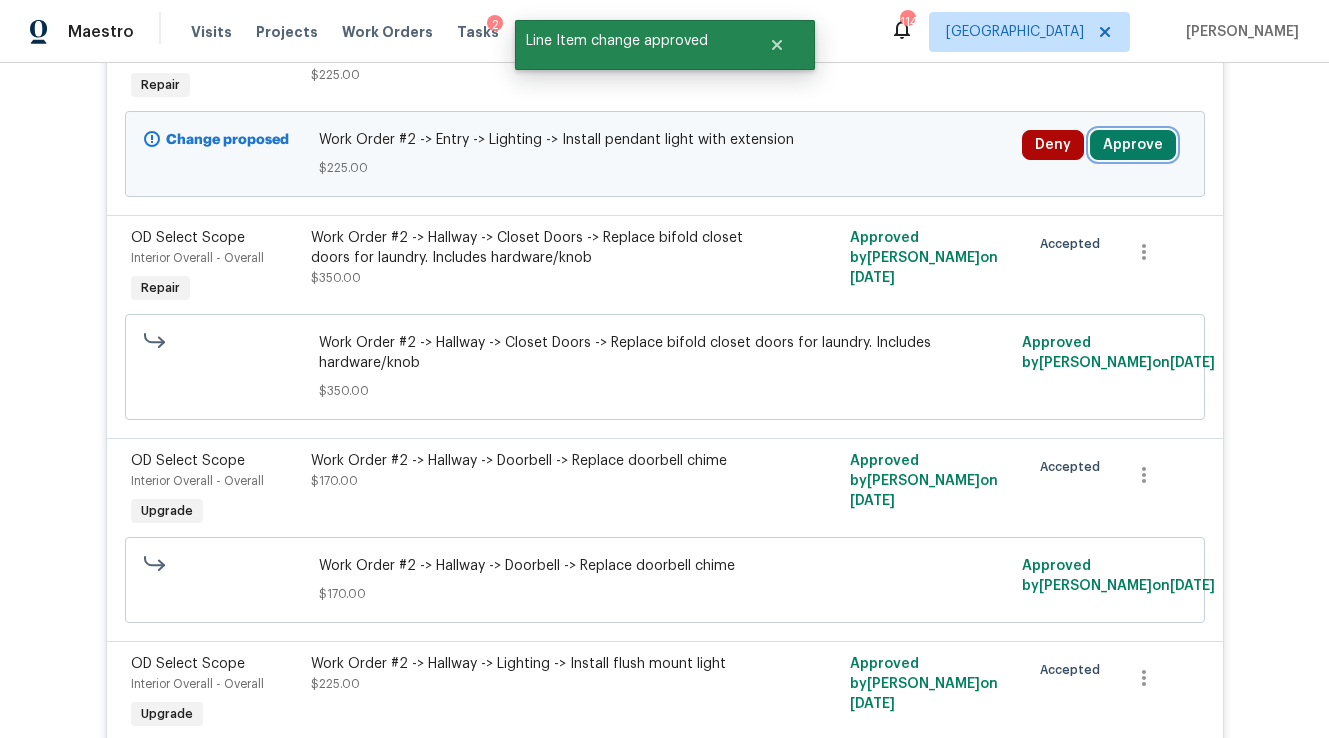 click on "Approve" at bounding box center (1133, 145) 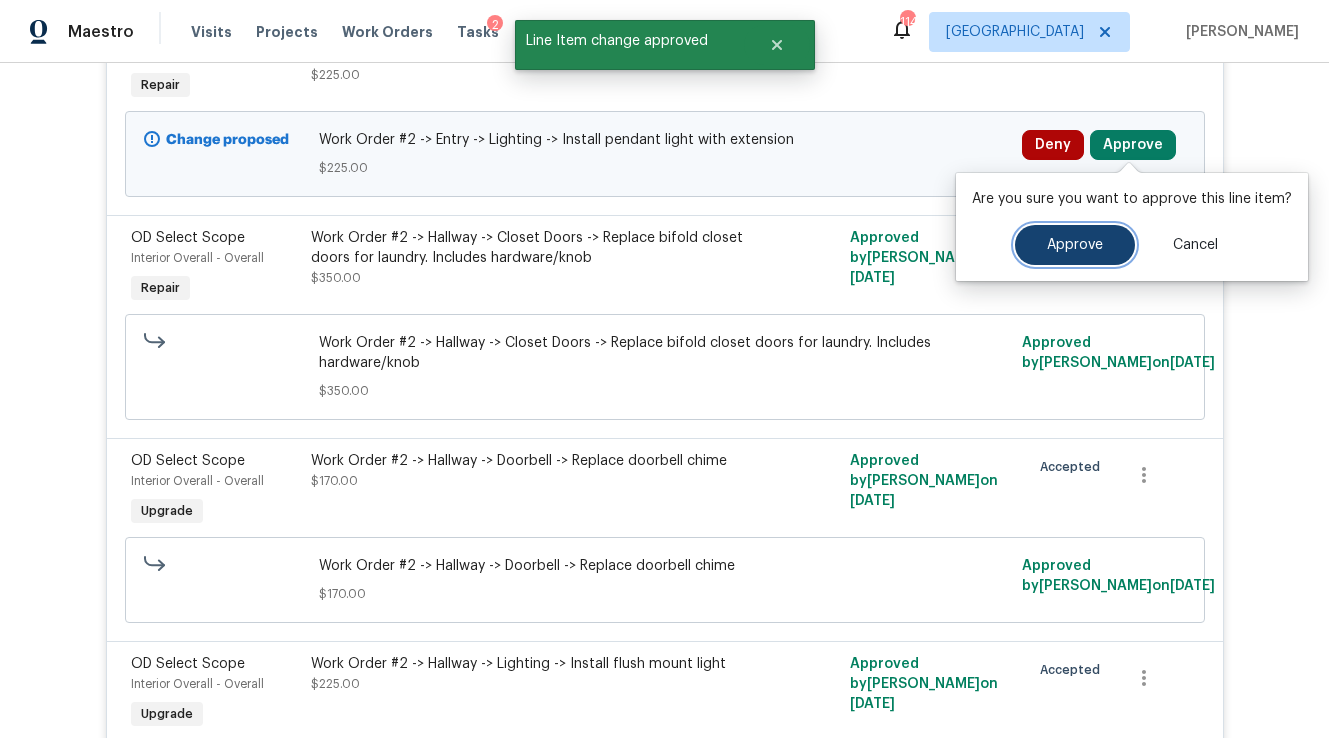 click on "Approve" at bounding box center (1075, 245) 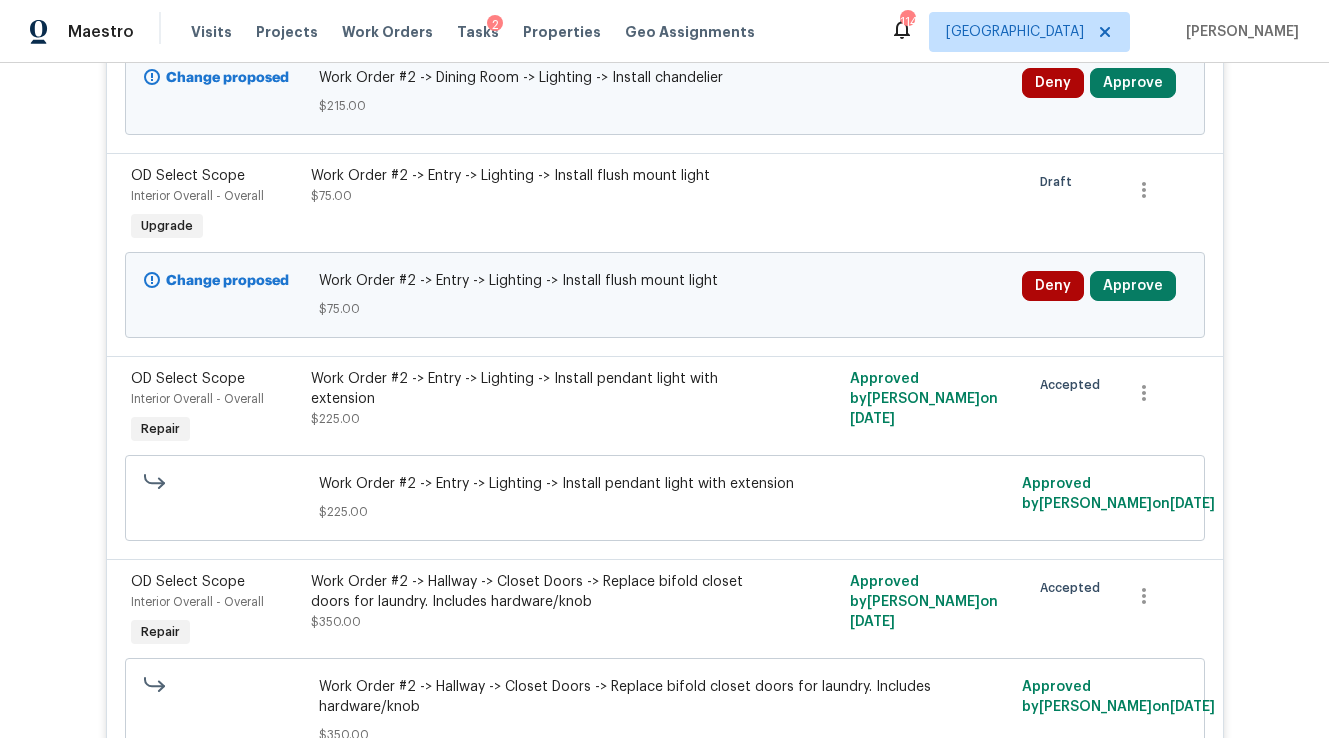 scroll, scrollTop: 16119, scrollLeft: 0, axis: vertical 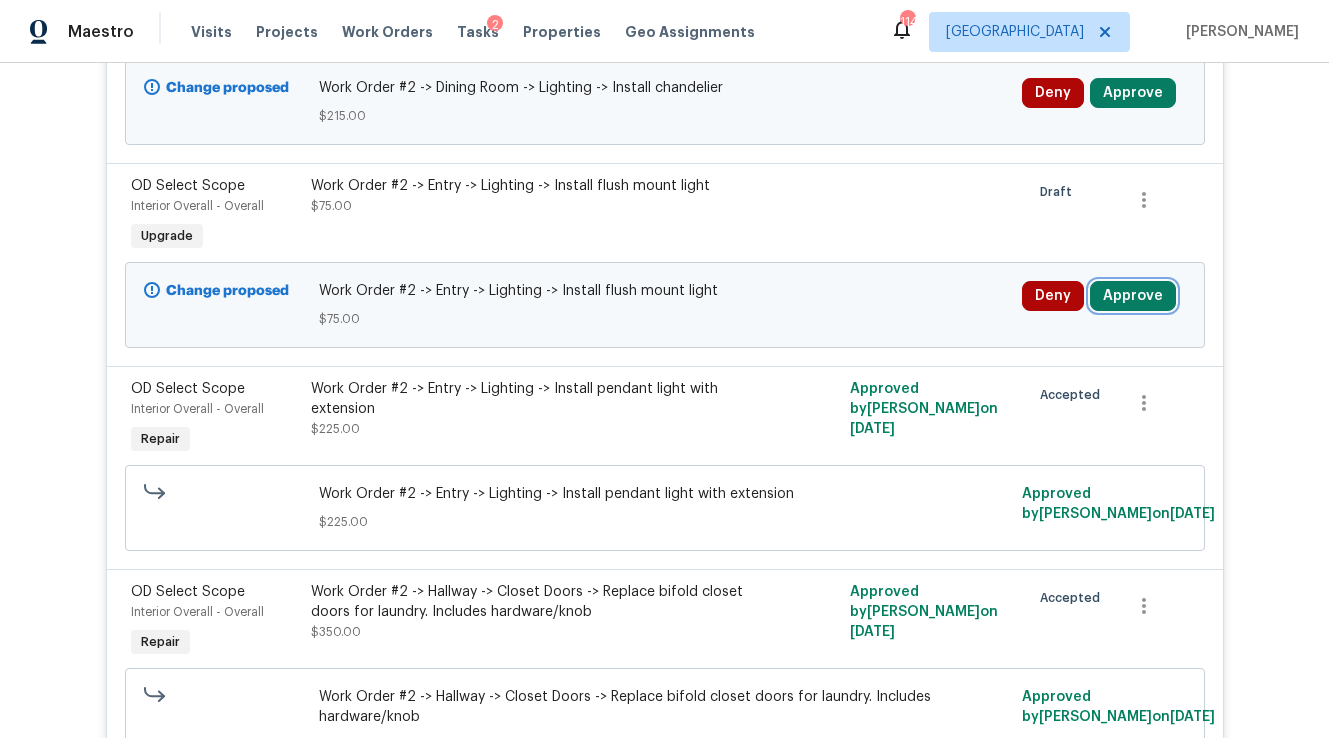 click on "Approve" at bounding box center (1133, 296) 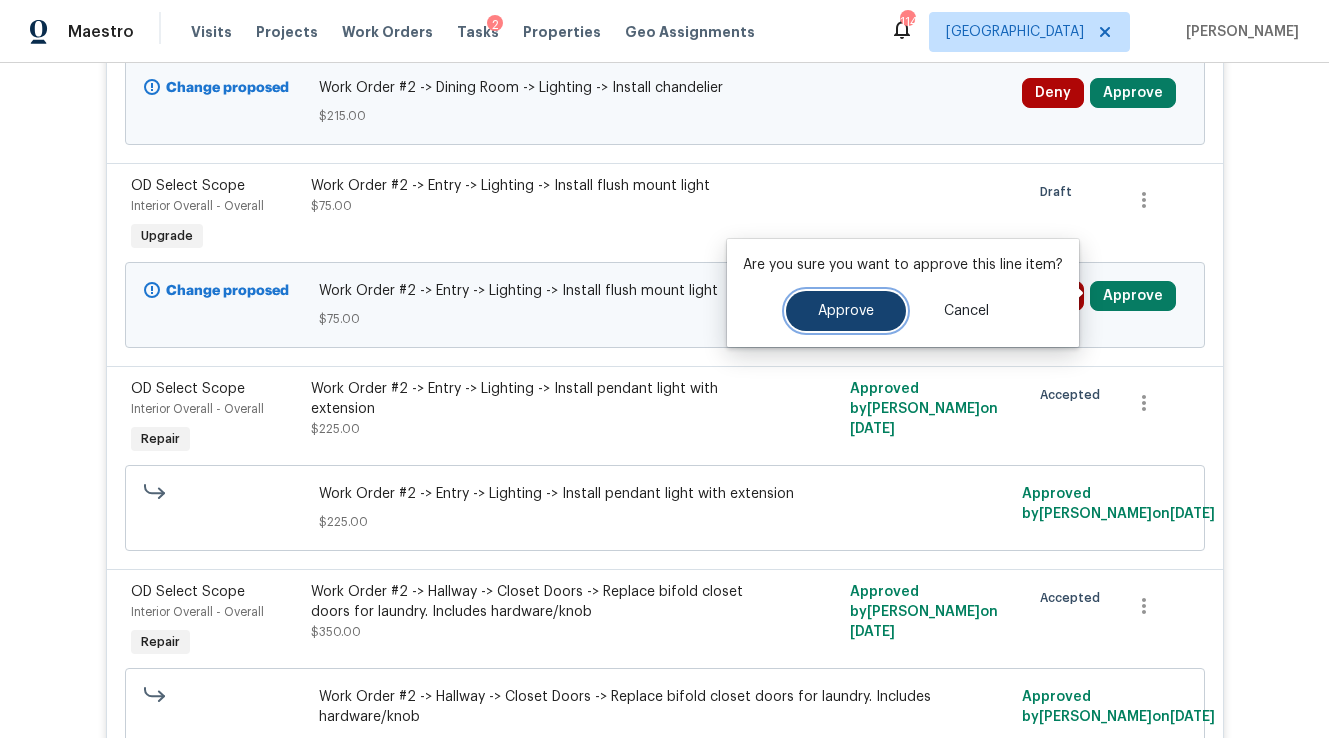 click on "Approve" at bounding box center (846, 311) 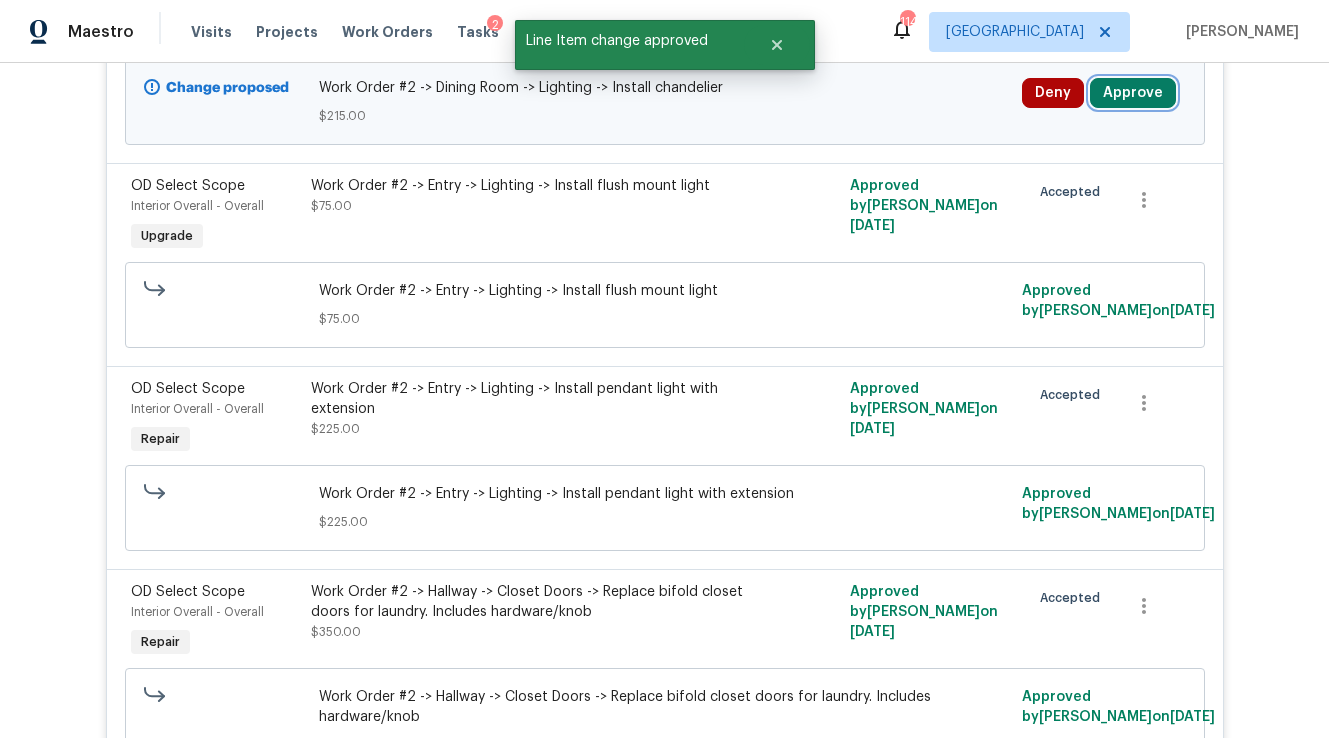click on "Approve" at bounding box center (1133, 93) 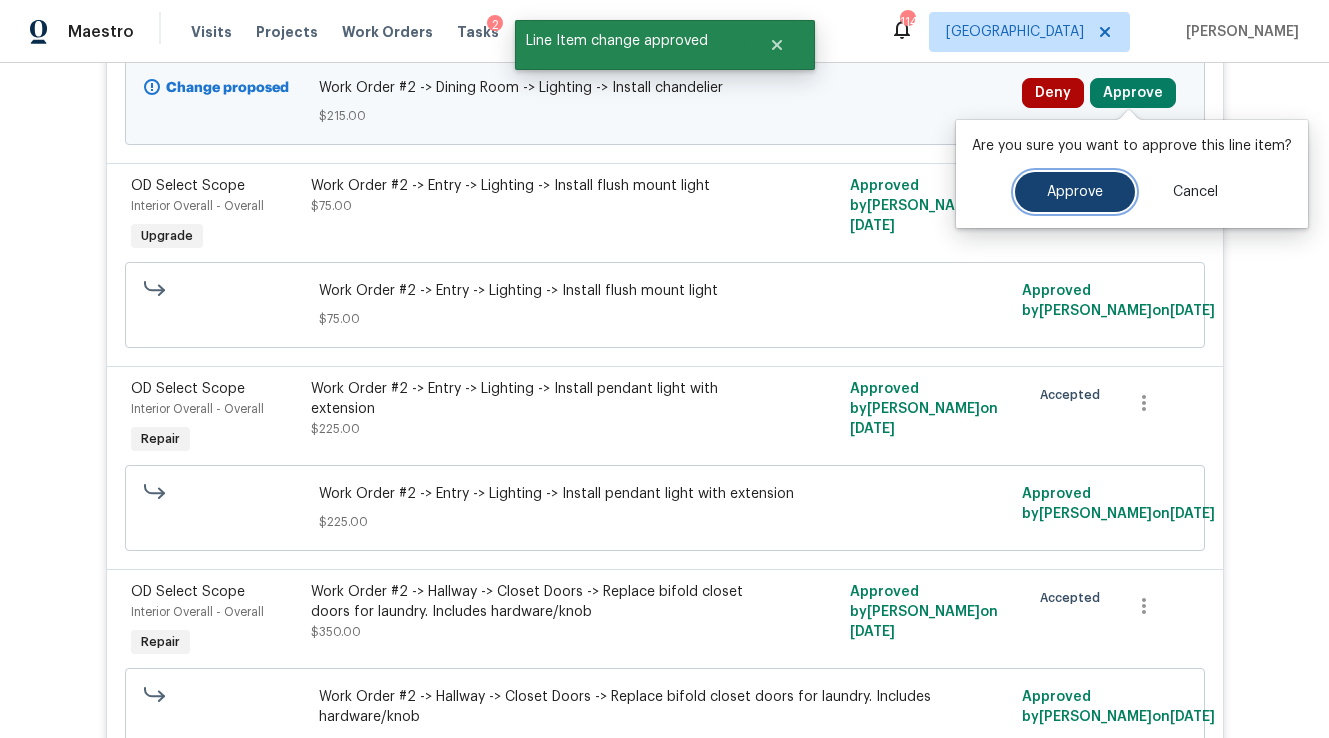 click on "Approve" at bounding box center (1075, 192) 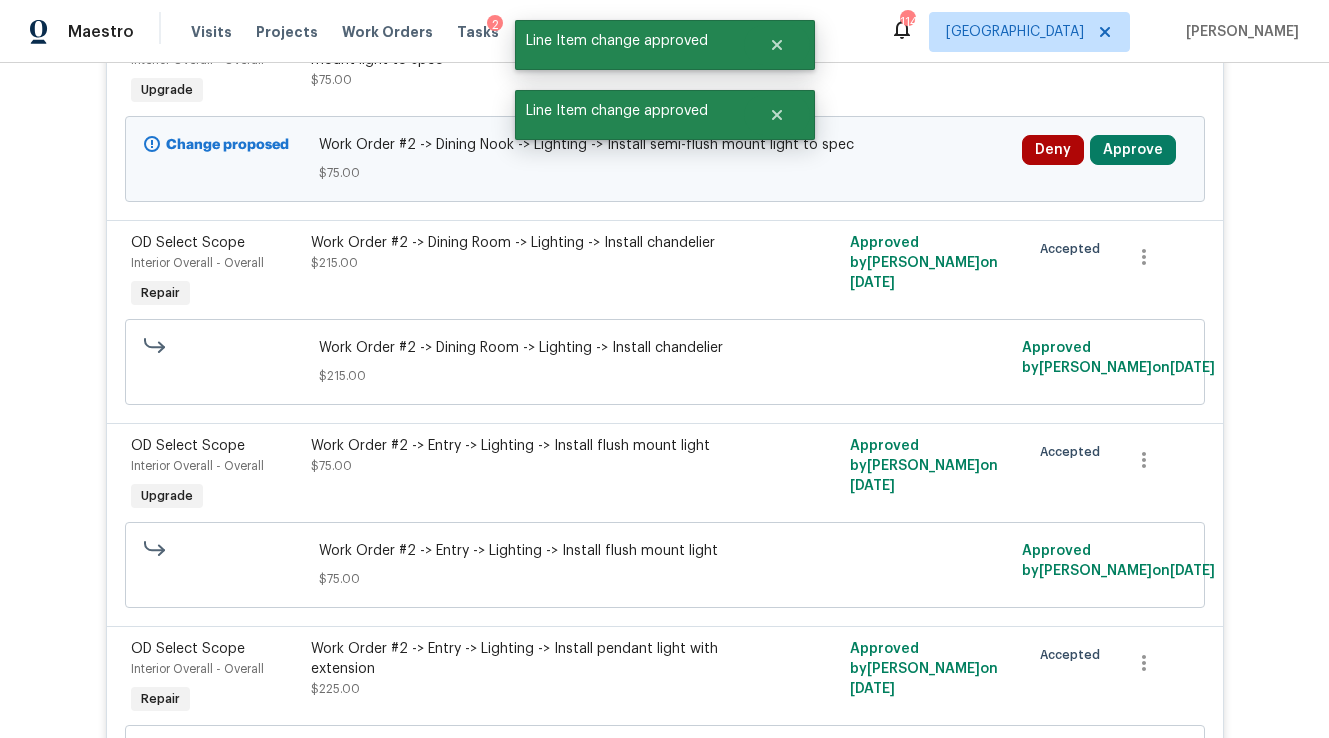 scroll, scrollTop: 15810, scrollLeft: 0, axis: vertical 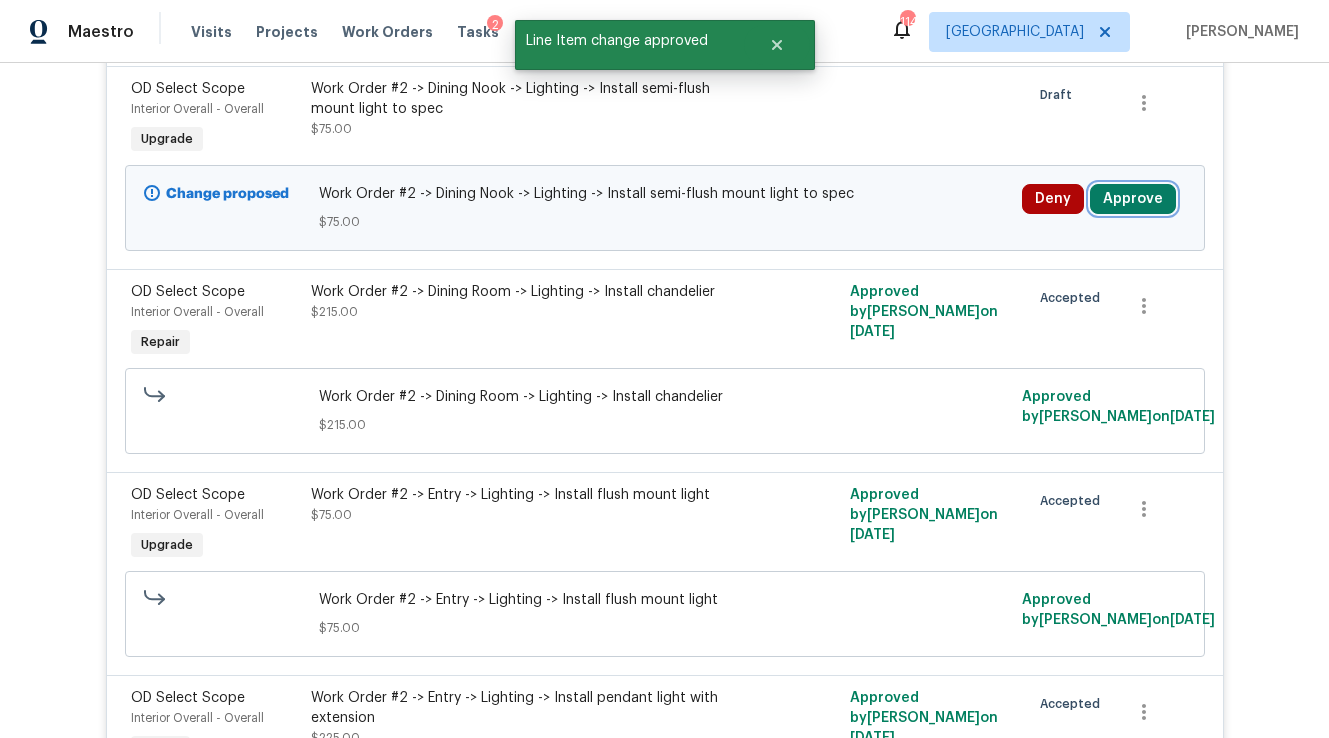 click on "Approve" at bounding box center [1133, 199] 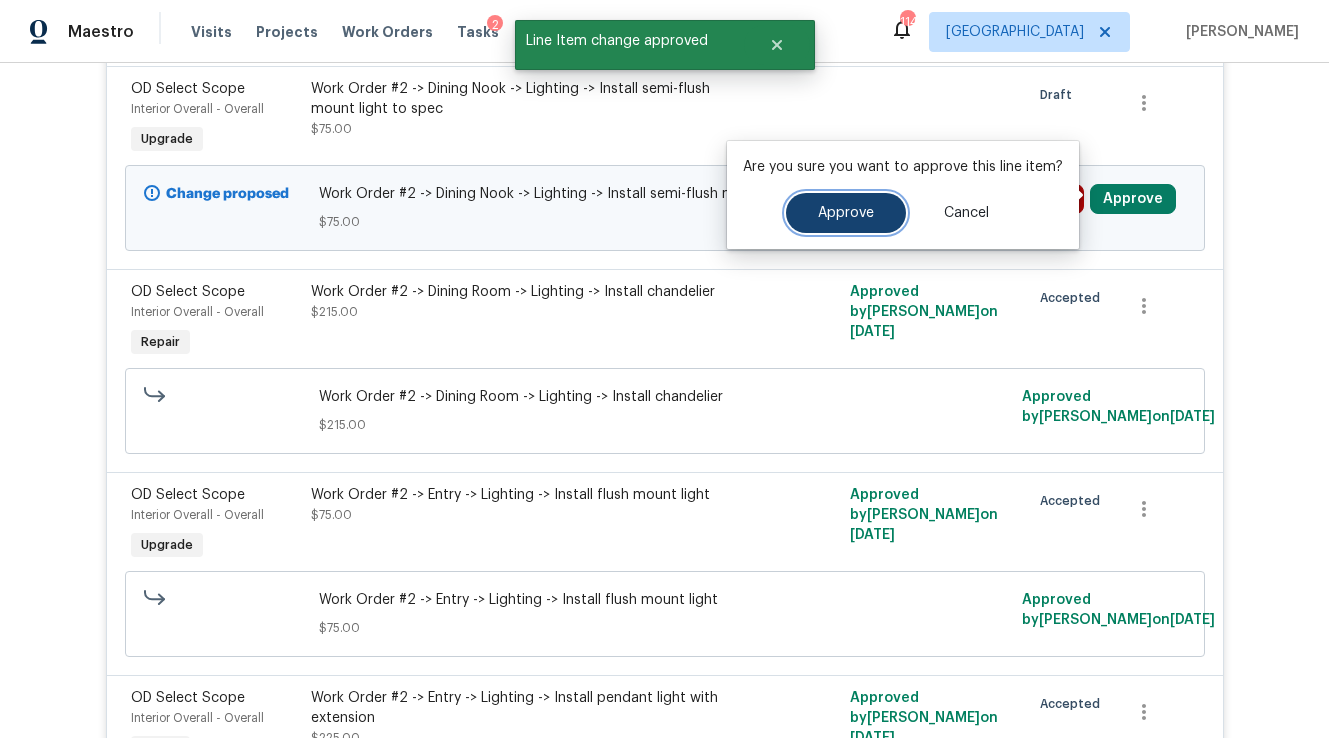 click on "Approve" at bounding box center [846, 213] 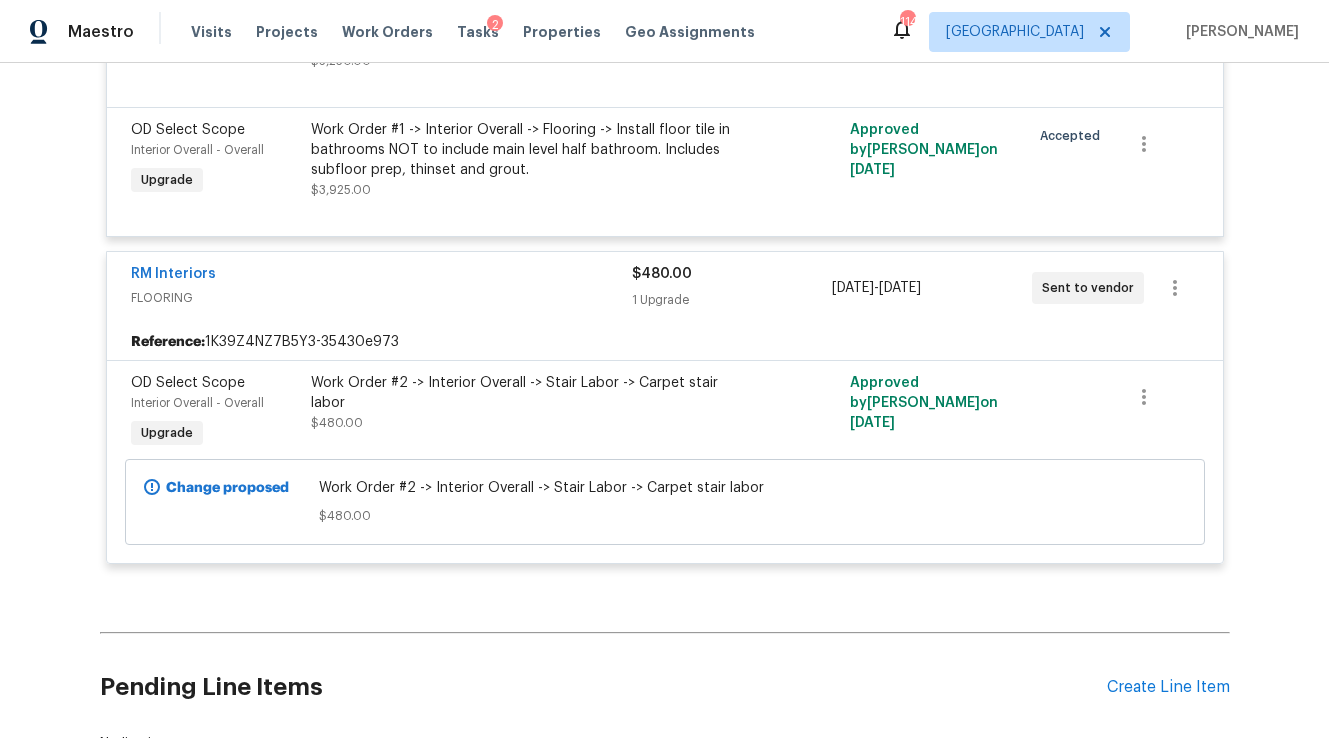 scroll, scrollTop: 25447, scrollLeft: 0, axis: vertical 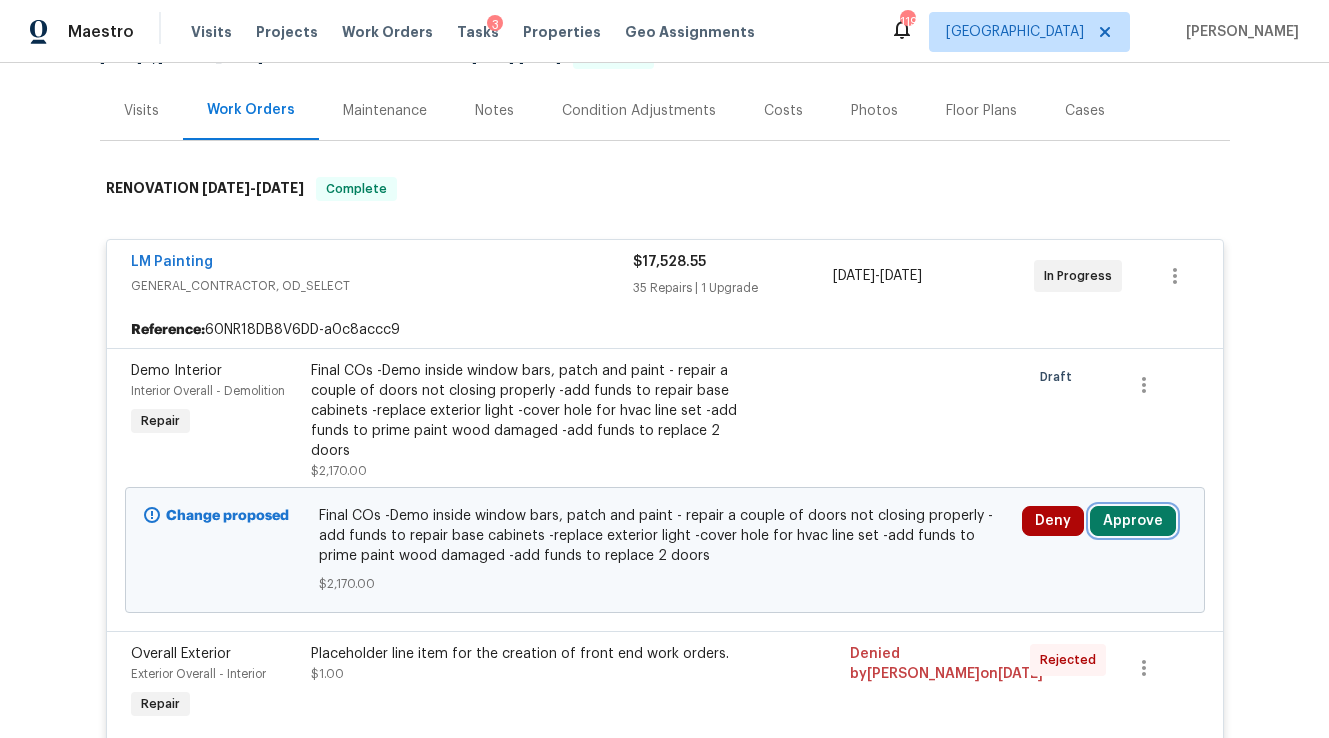 click on "Approve" at bounding box center (1133, 521) 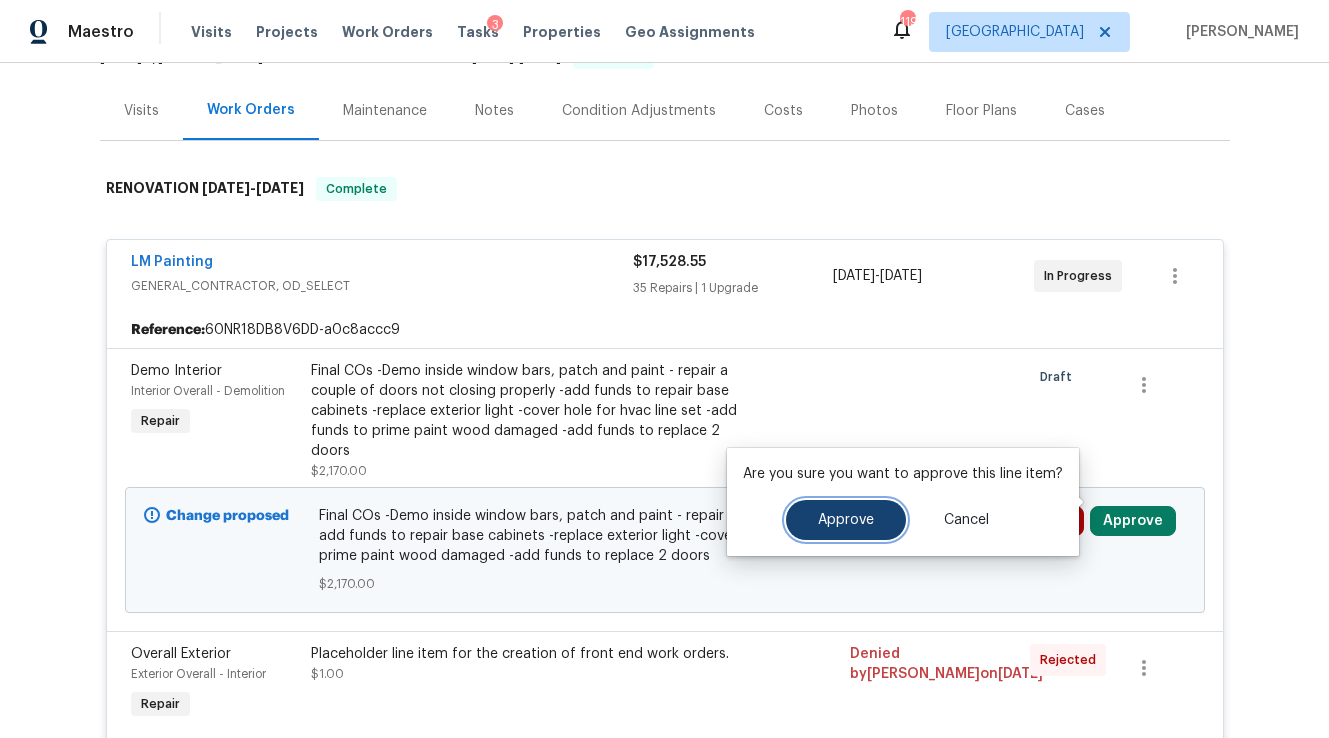 click on "Approve" at bounding box center (846, 520) 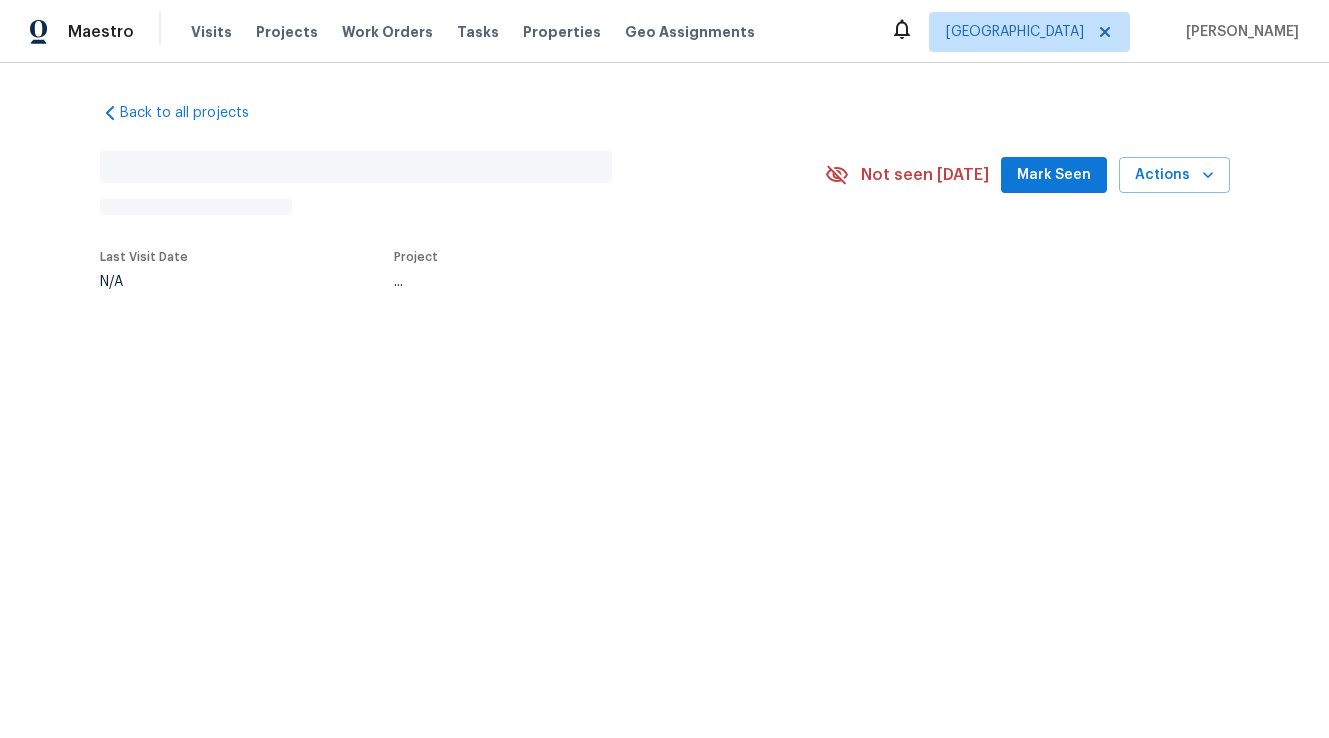 scroll, scrollTop: 0, scrollLeft: 0, axis: both 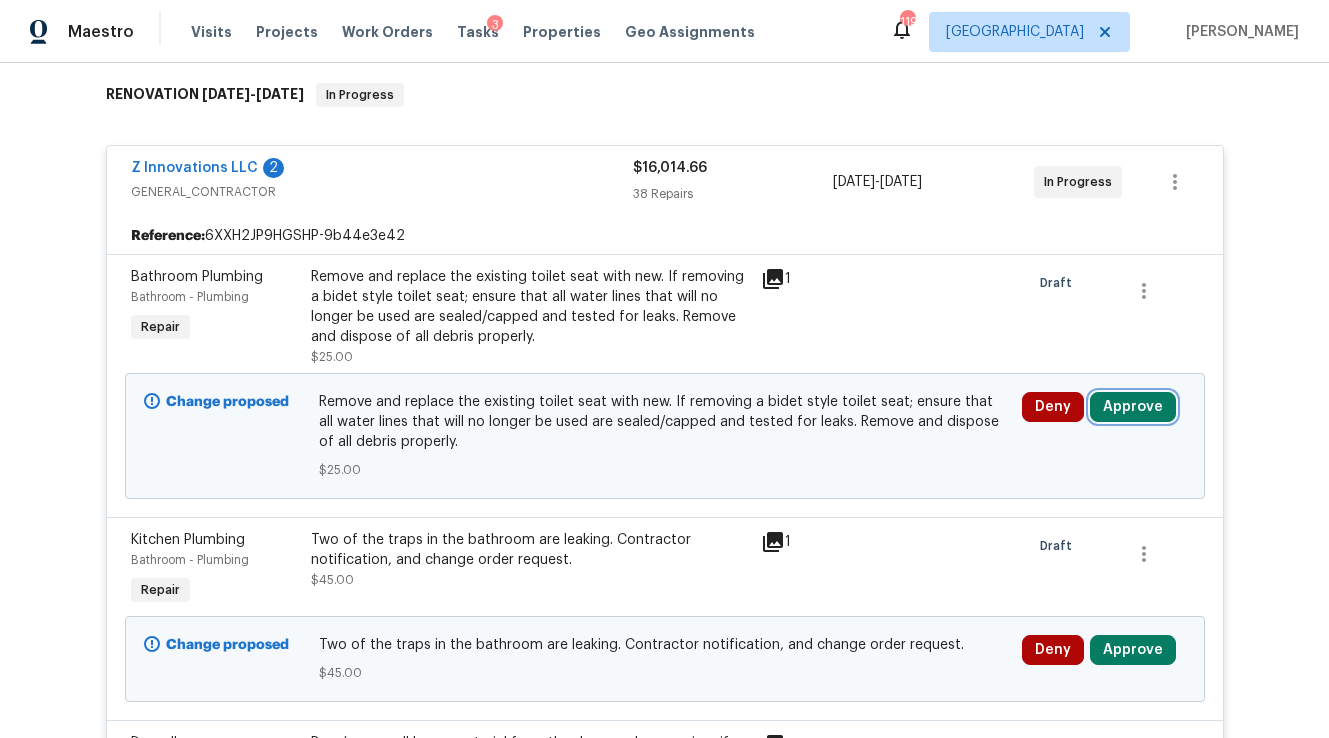 click on "Approve" at bounding box center (1133, 407) 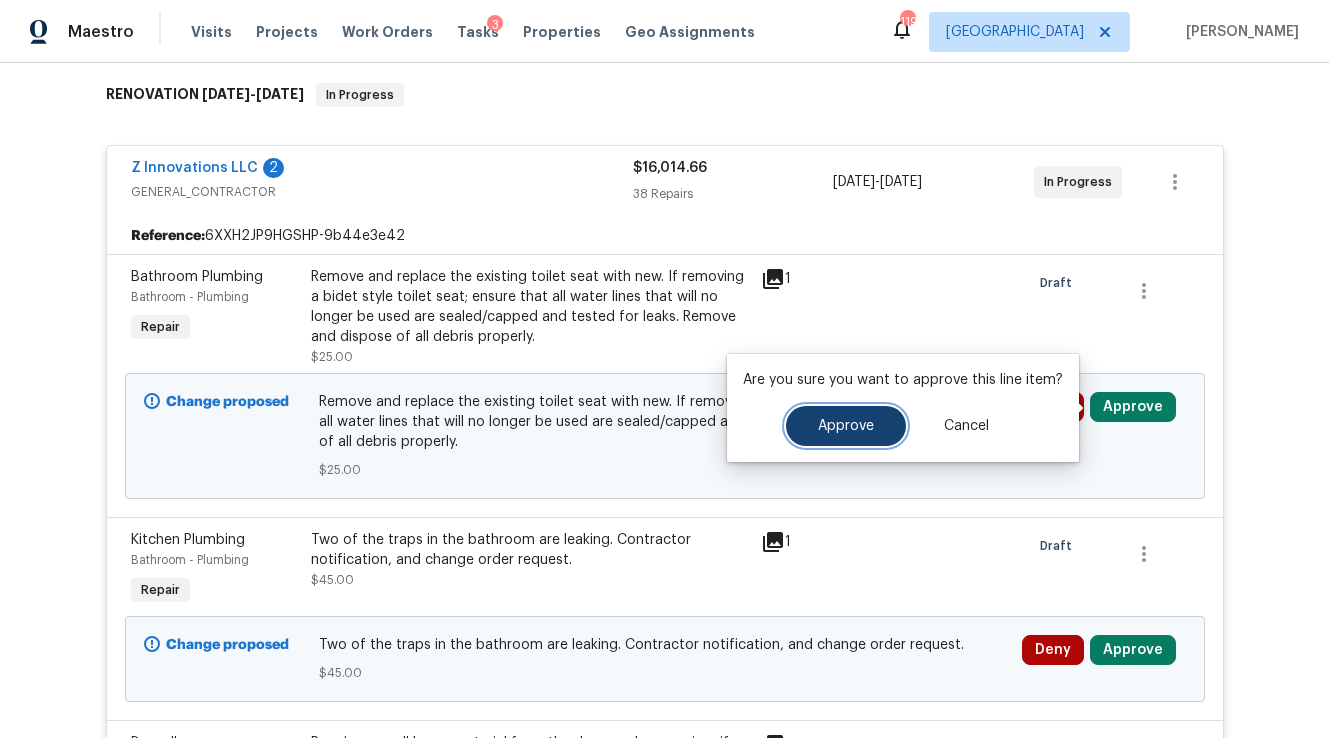 click on "Approve" at bounding box center [846, 426] 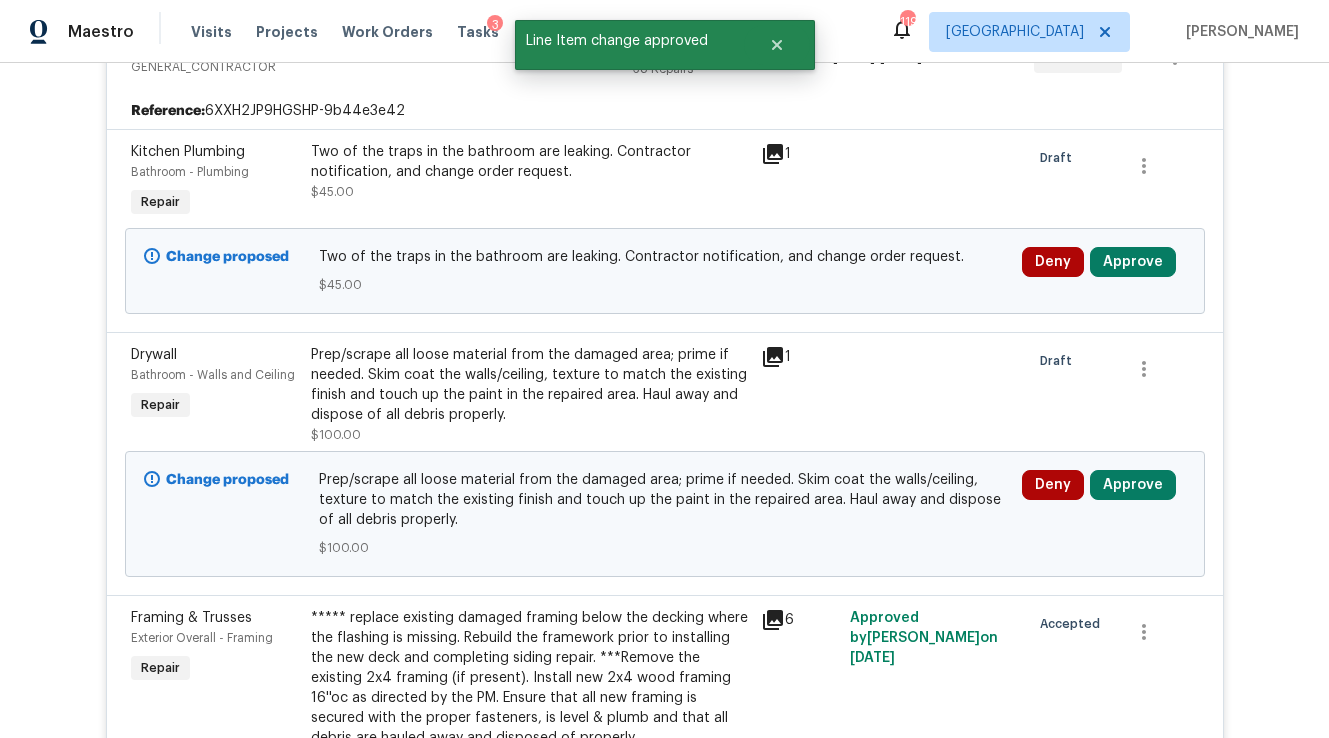 scroll, scrollTop: 573, scrollLeft: 0, axis: vertical 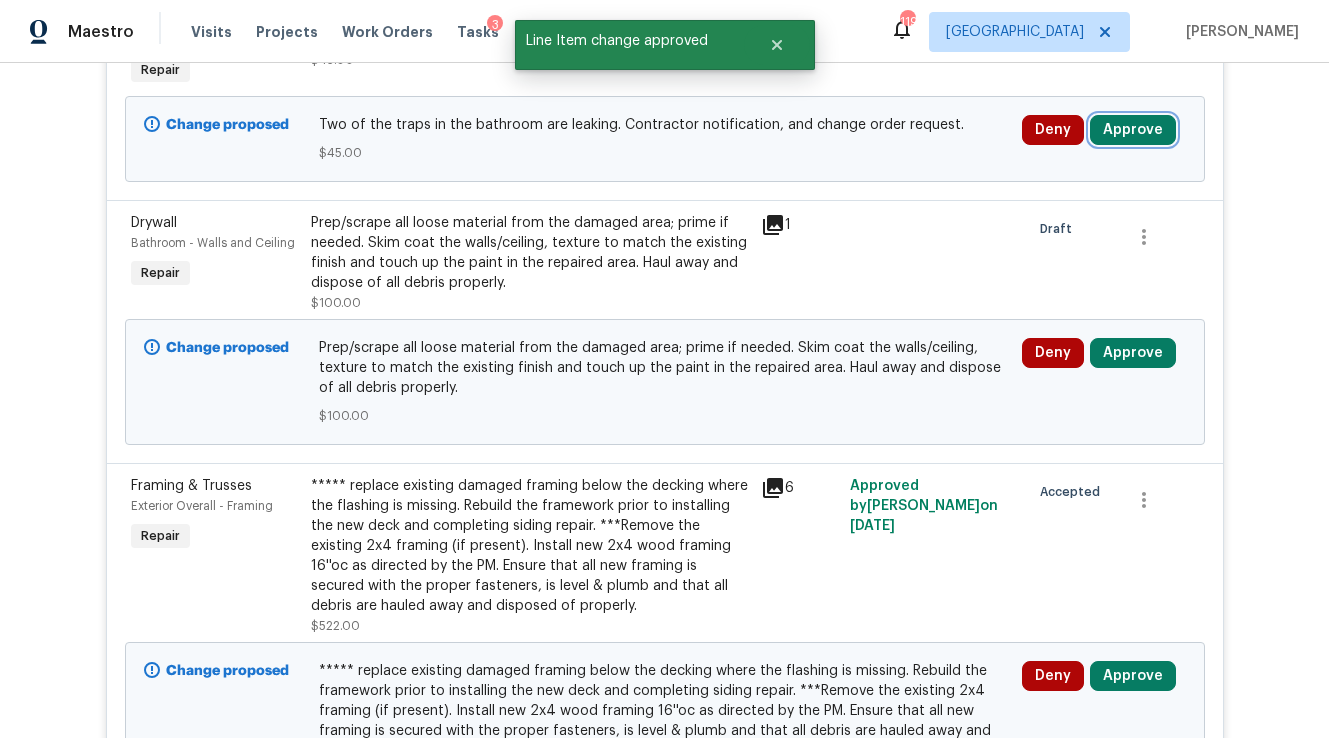 click on "Approve" at bounding box center [1133, 130] 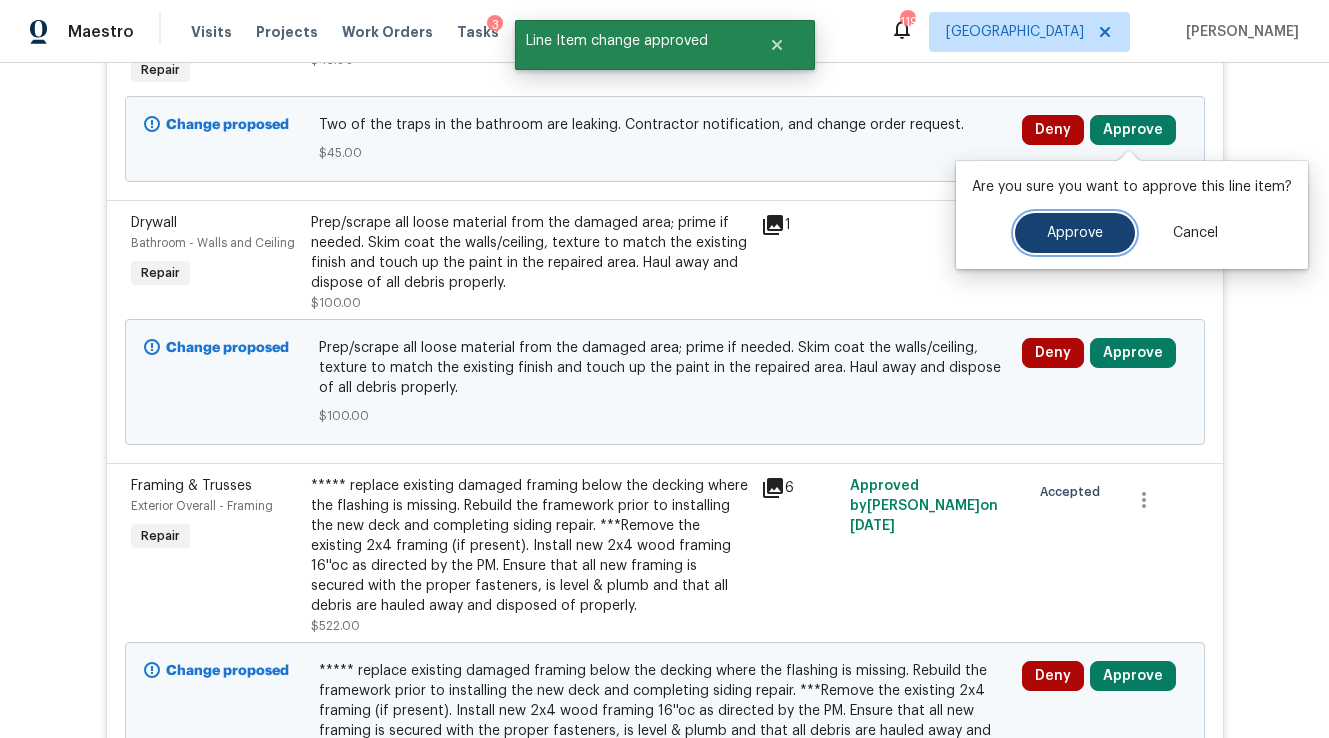 click on "Approve" at bounding box center [1075, 233] 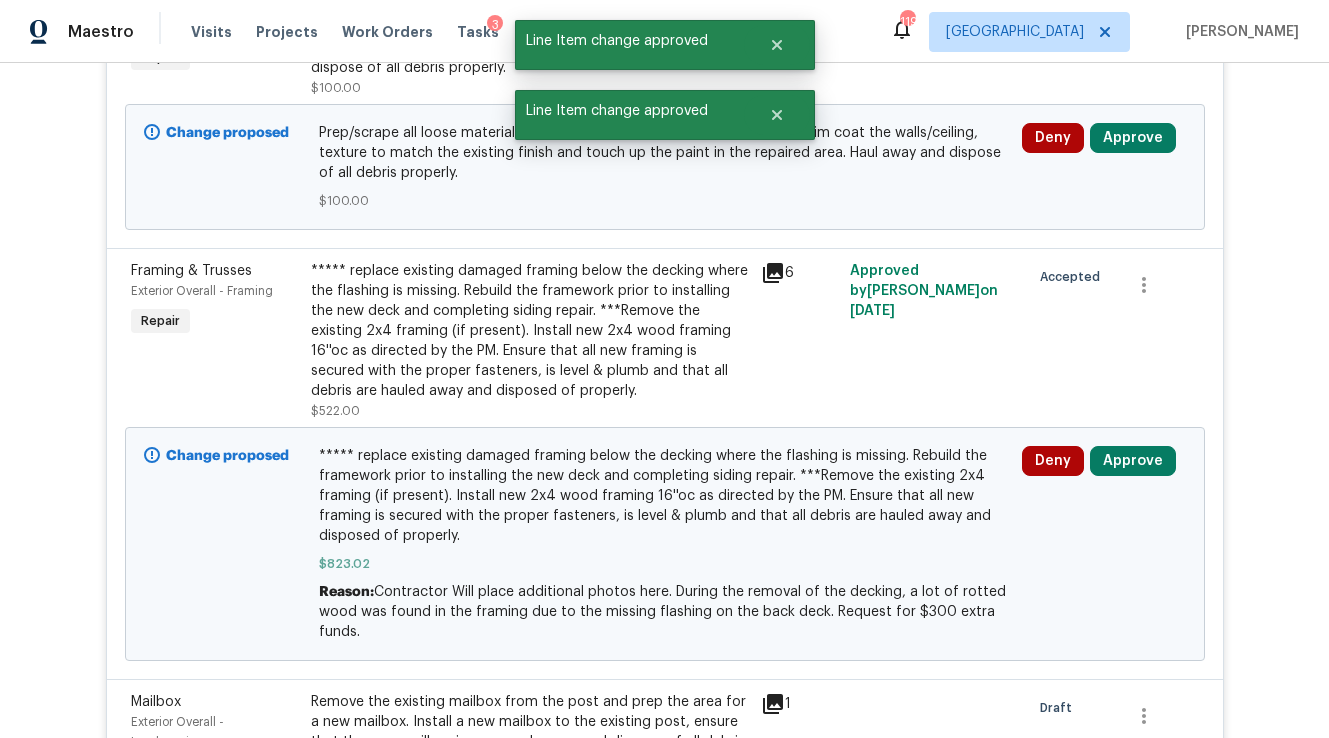 scroll, scrollTop: 573, scrollLeft: 0, axis: vertical 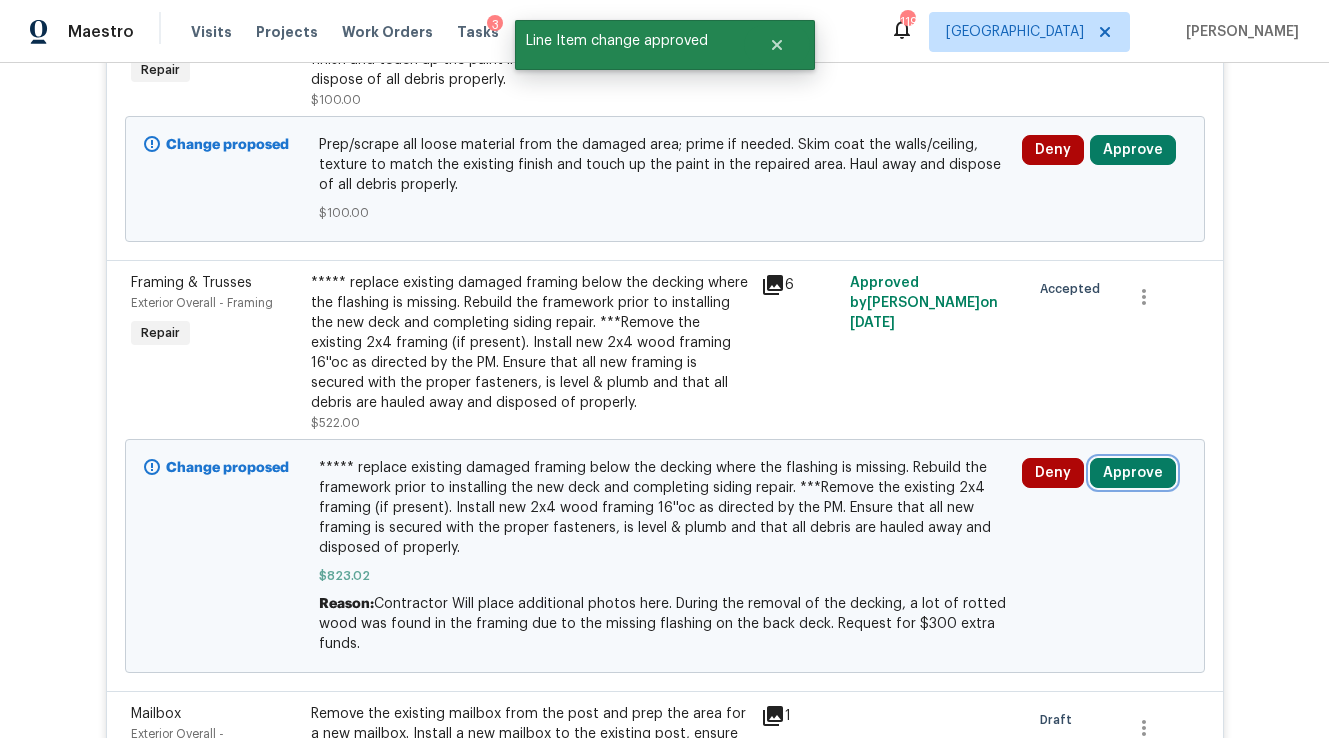 click on "Approve" at bounding box center (1133, 473) 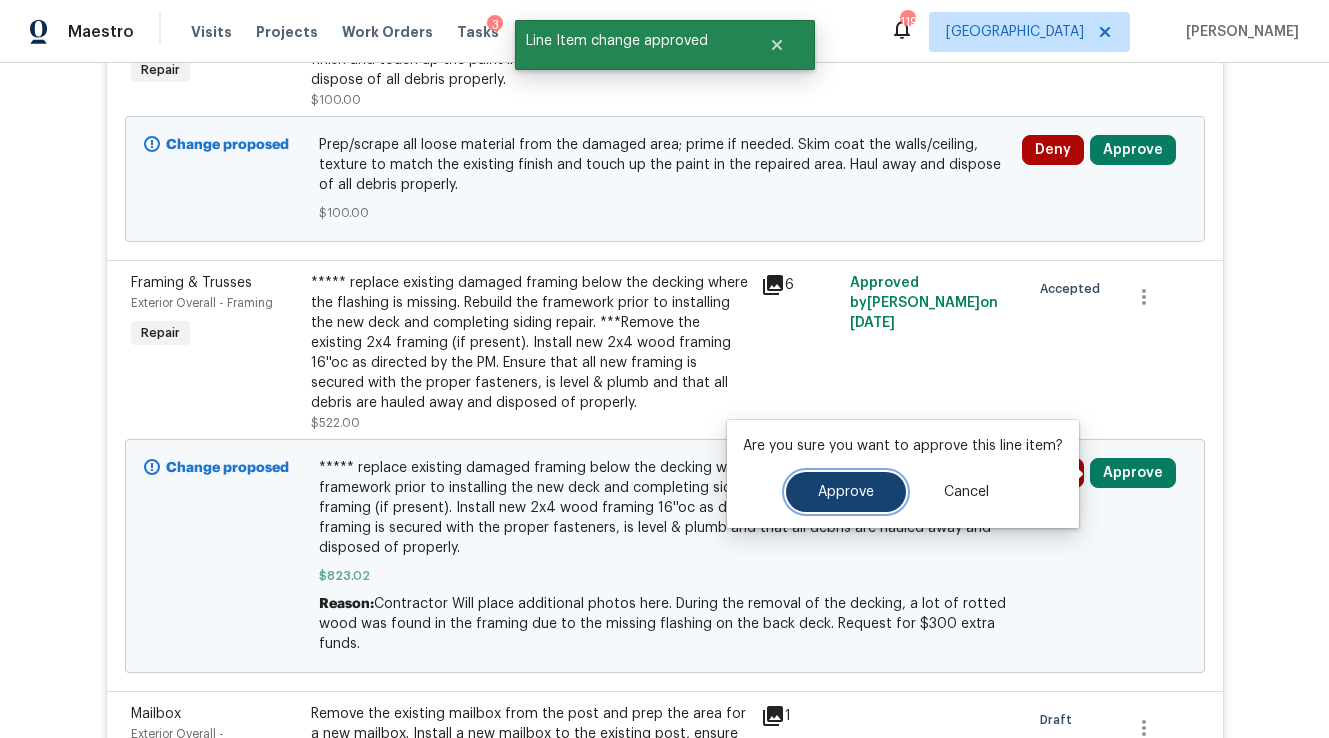 click on "Approve" at bounding box center [846, 492] 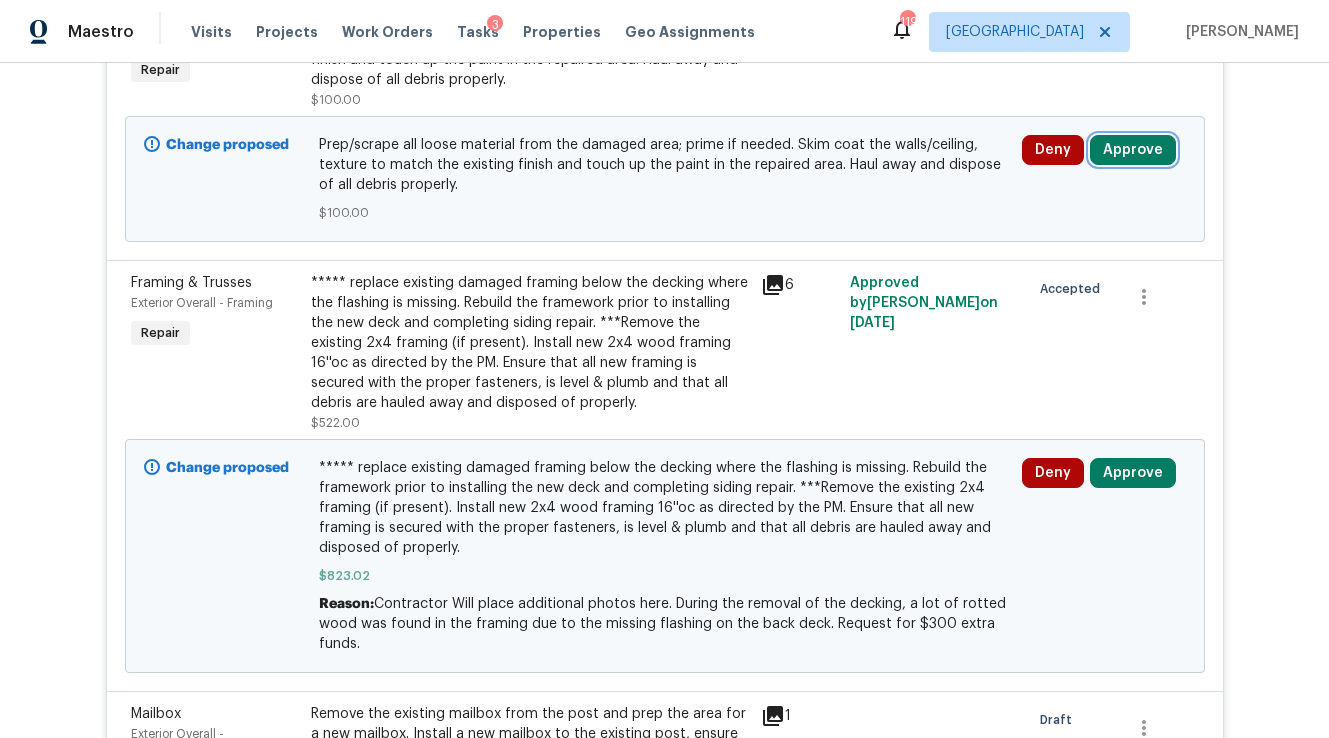 click on "Approve" at bounding box center [1133, 150] 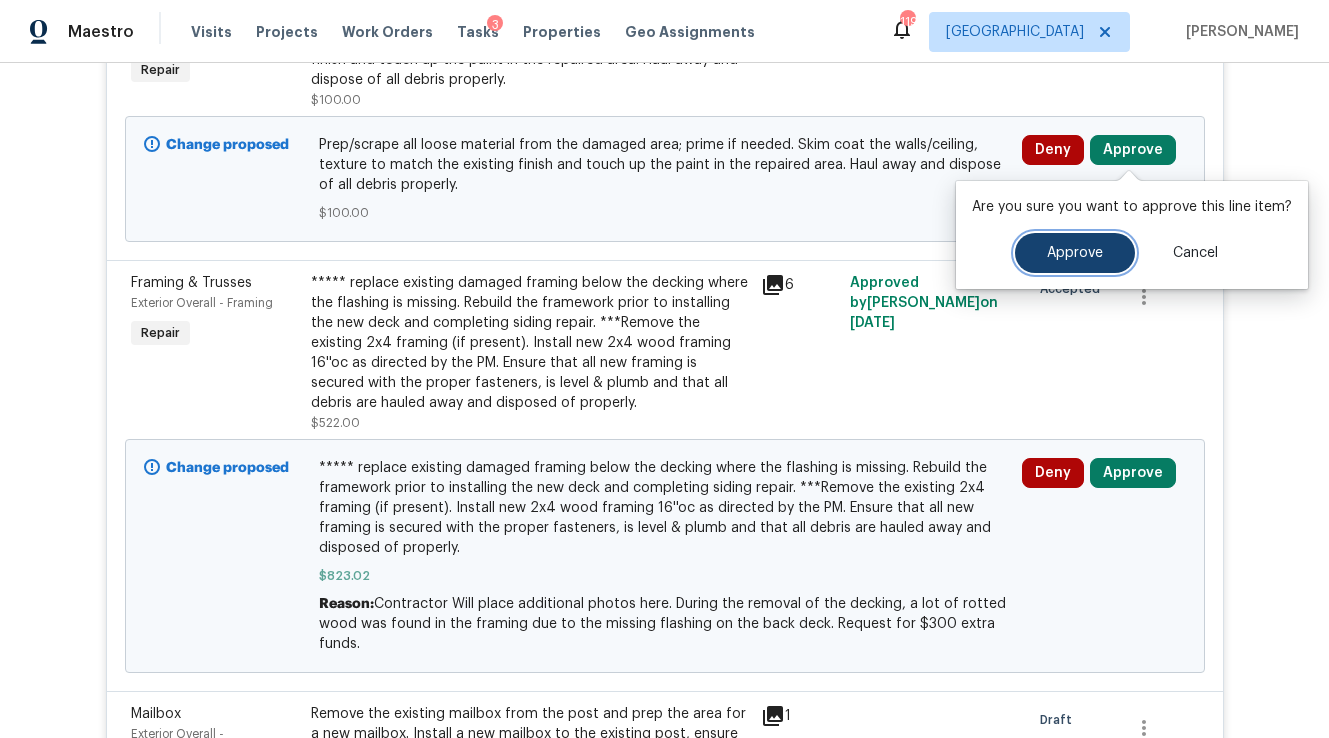 click on "Approve" at bounding box center [1075, 253] 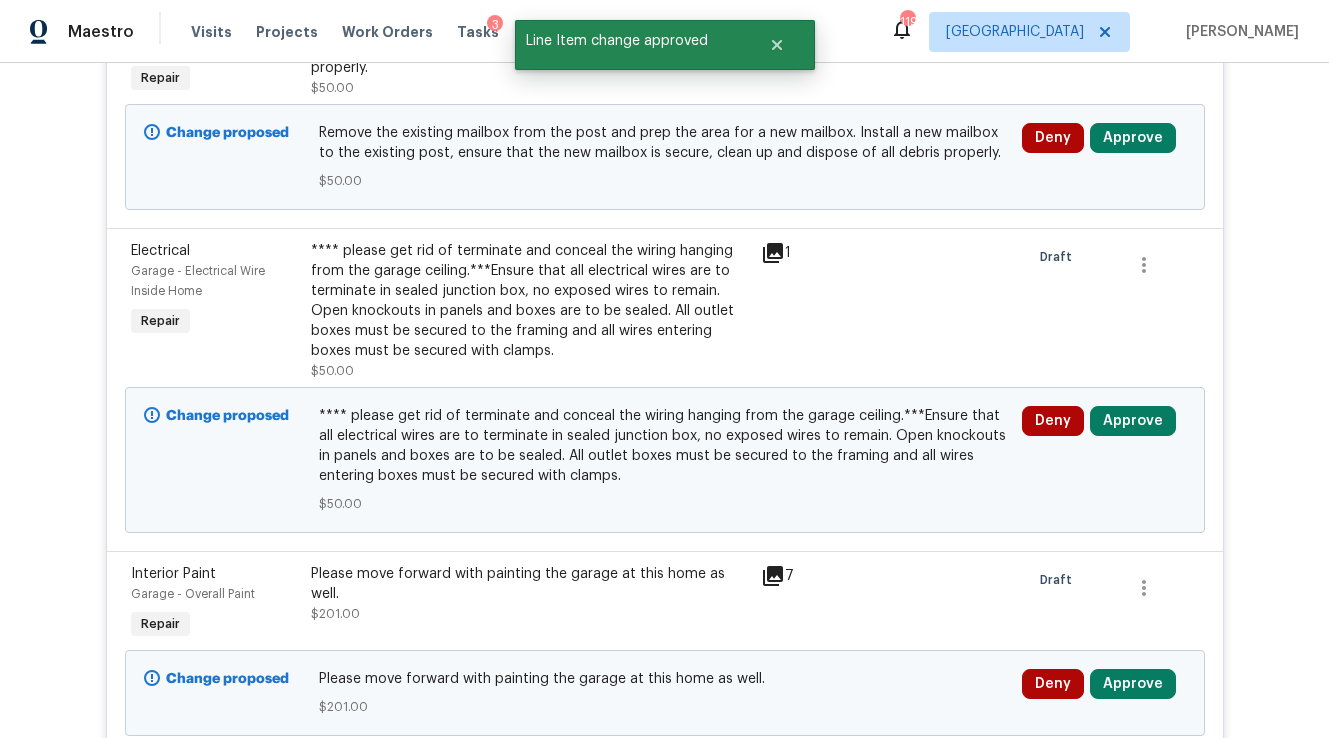 scroll, scrollTop: 573, scrollLeft: 0, axis: vertical 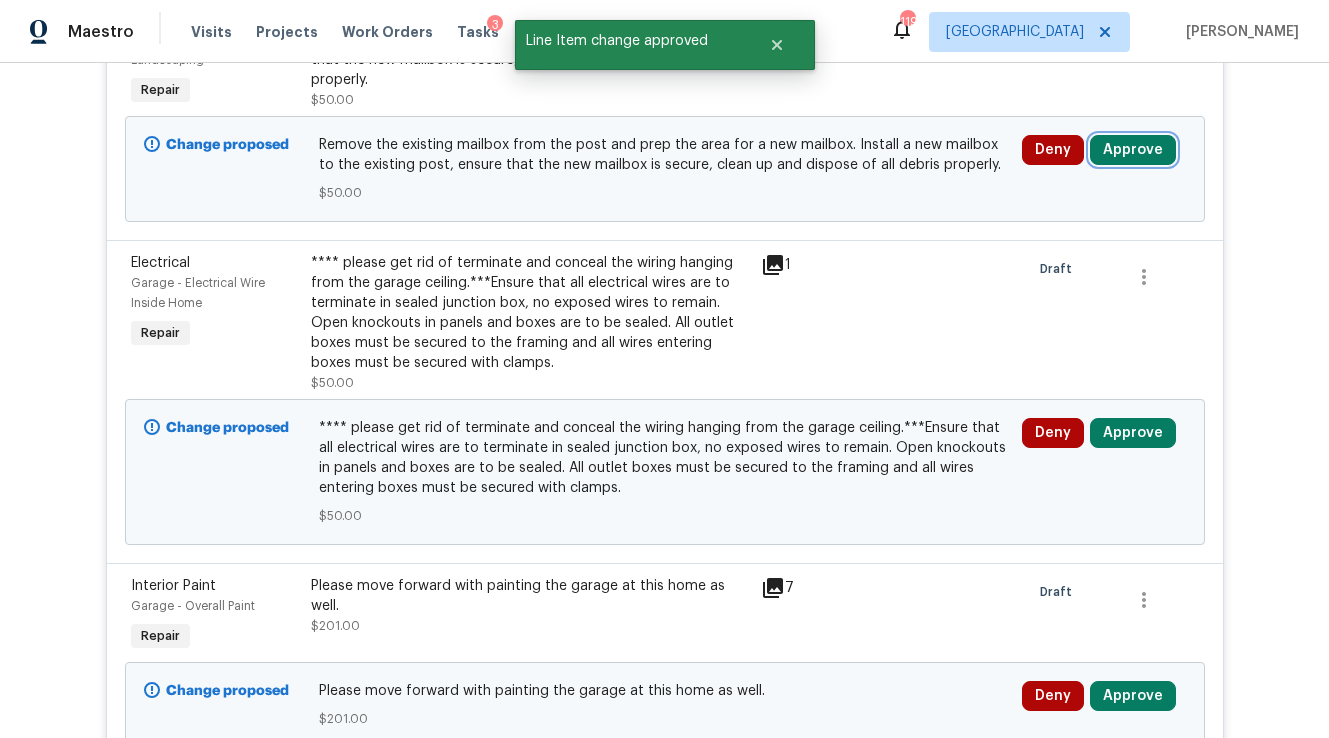 click on "Approve" at bounding box center [1133, 150] 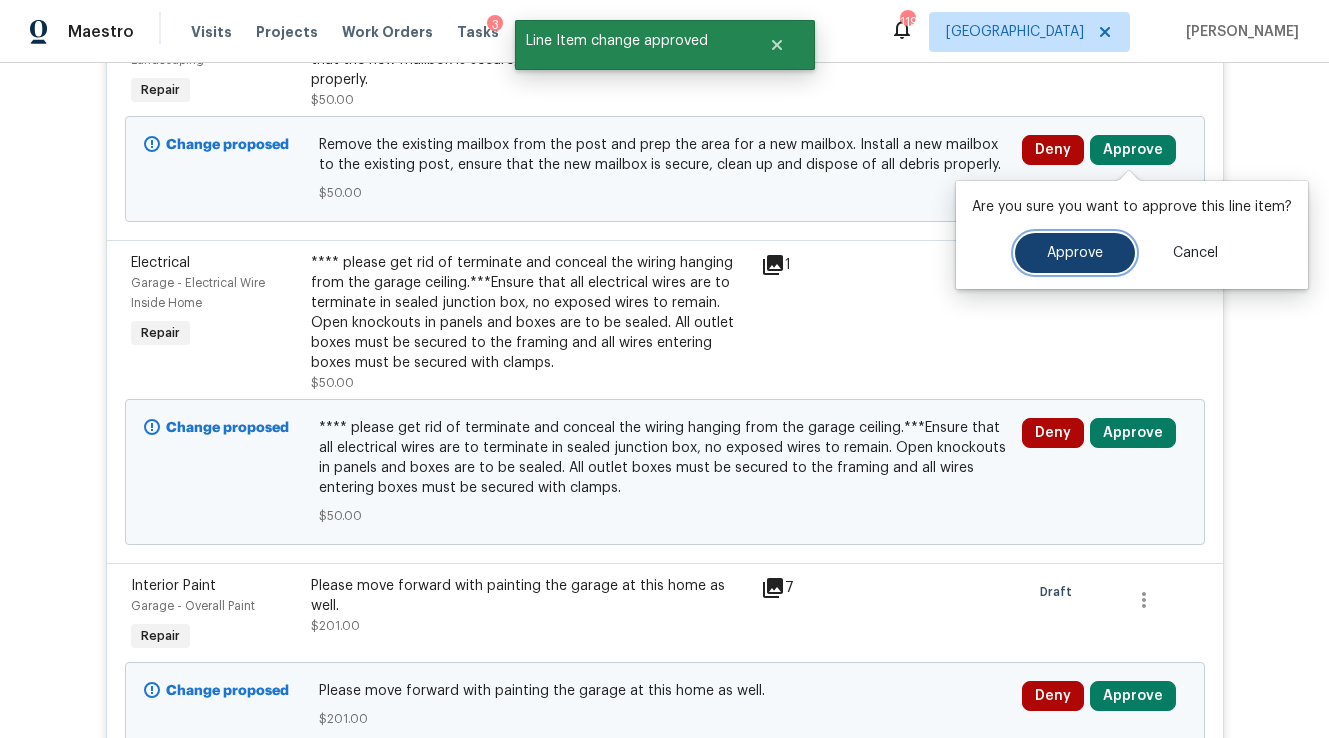 click on "Approve" at bounding box center [1075, 253] 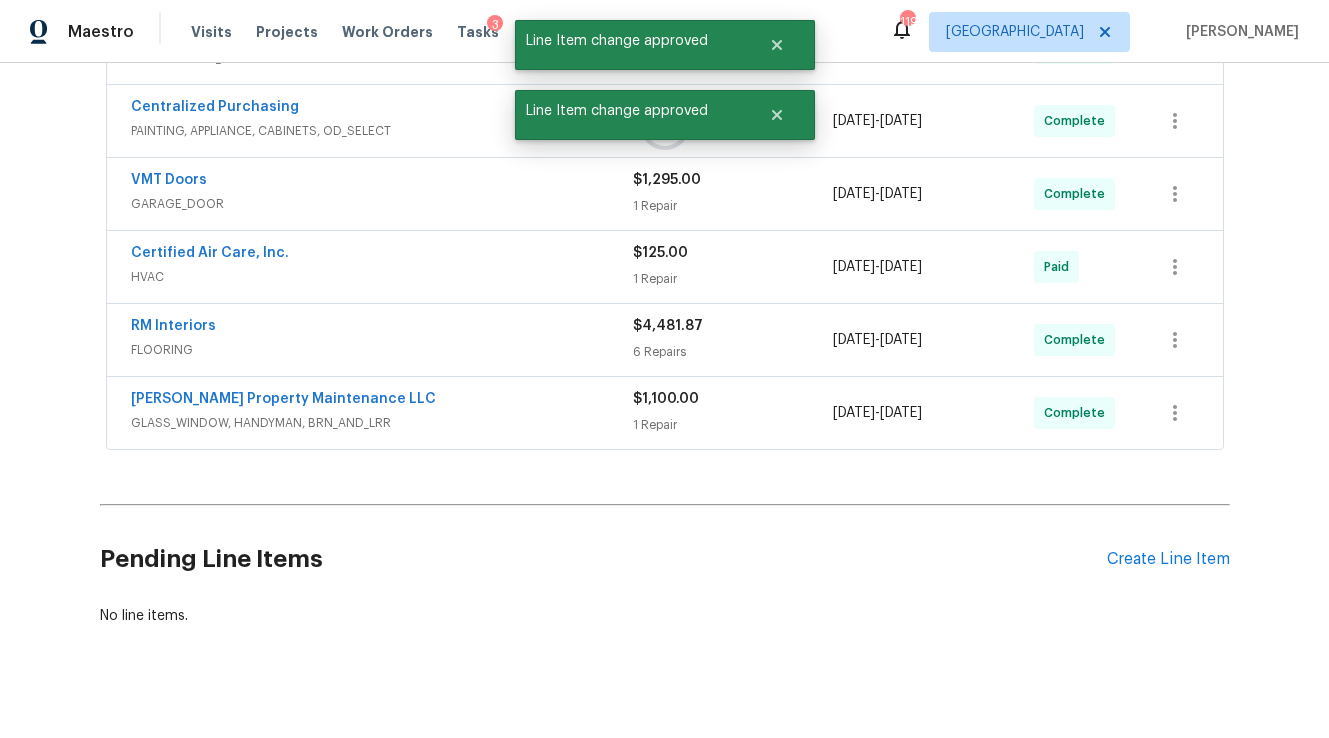 click at bounding box center (665, 125) 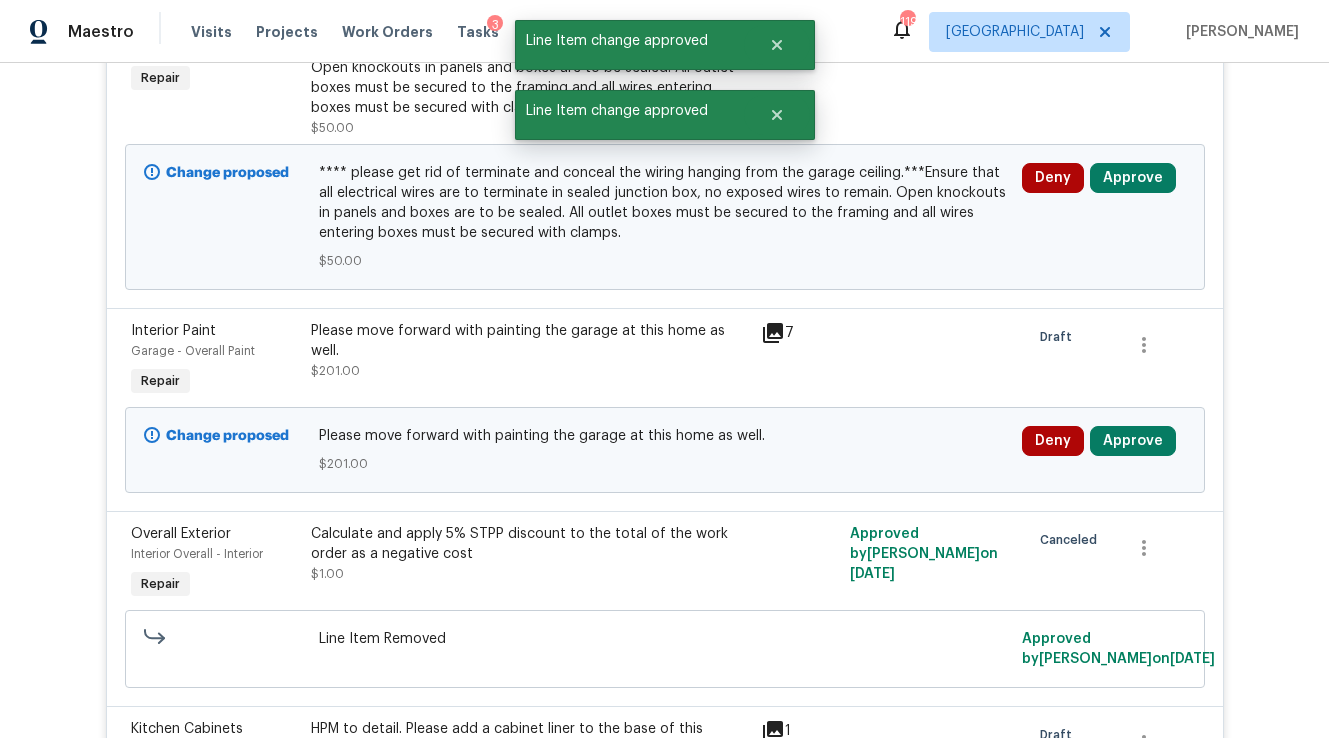 scroll, scrollTop: 573, scrollLeft: 0, axis: vertical 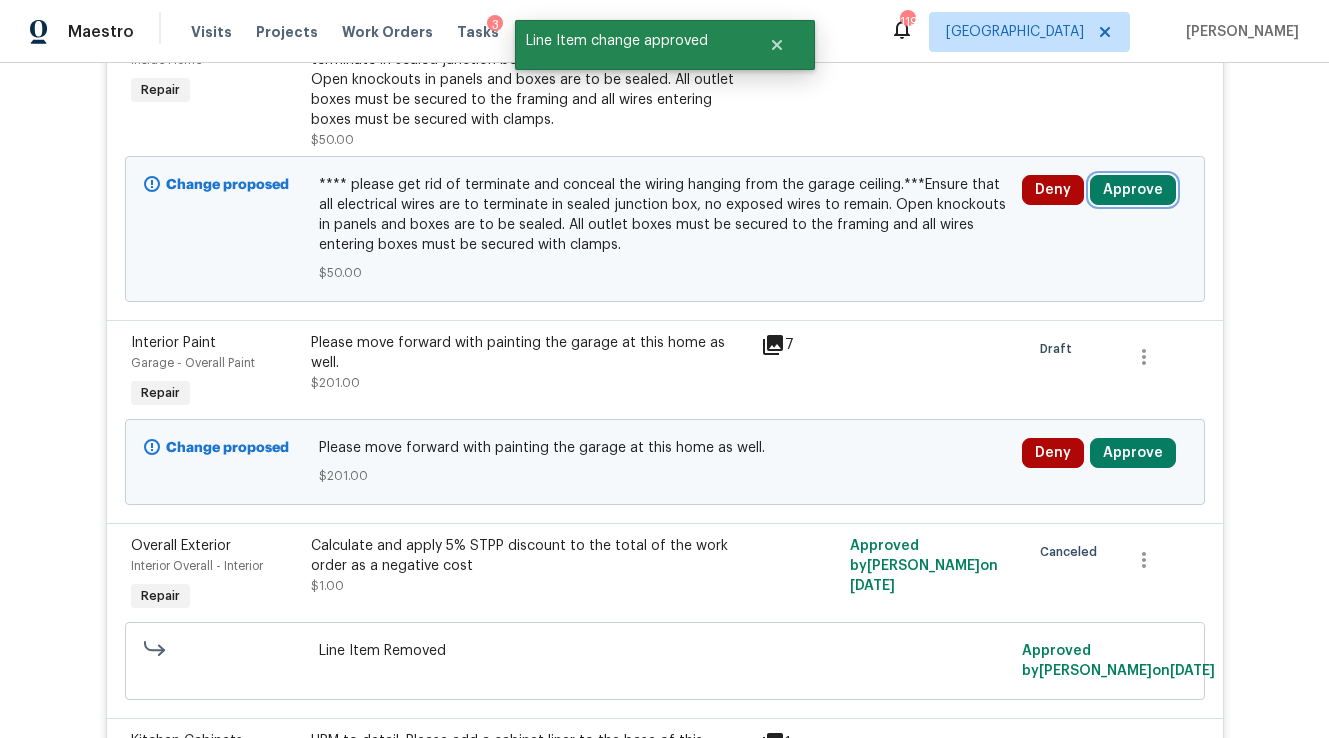 click on "Approve" at bounding box center (1133, 190) 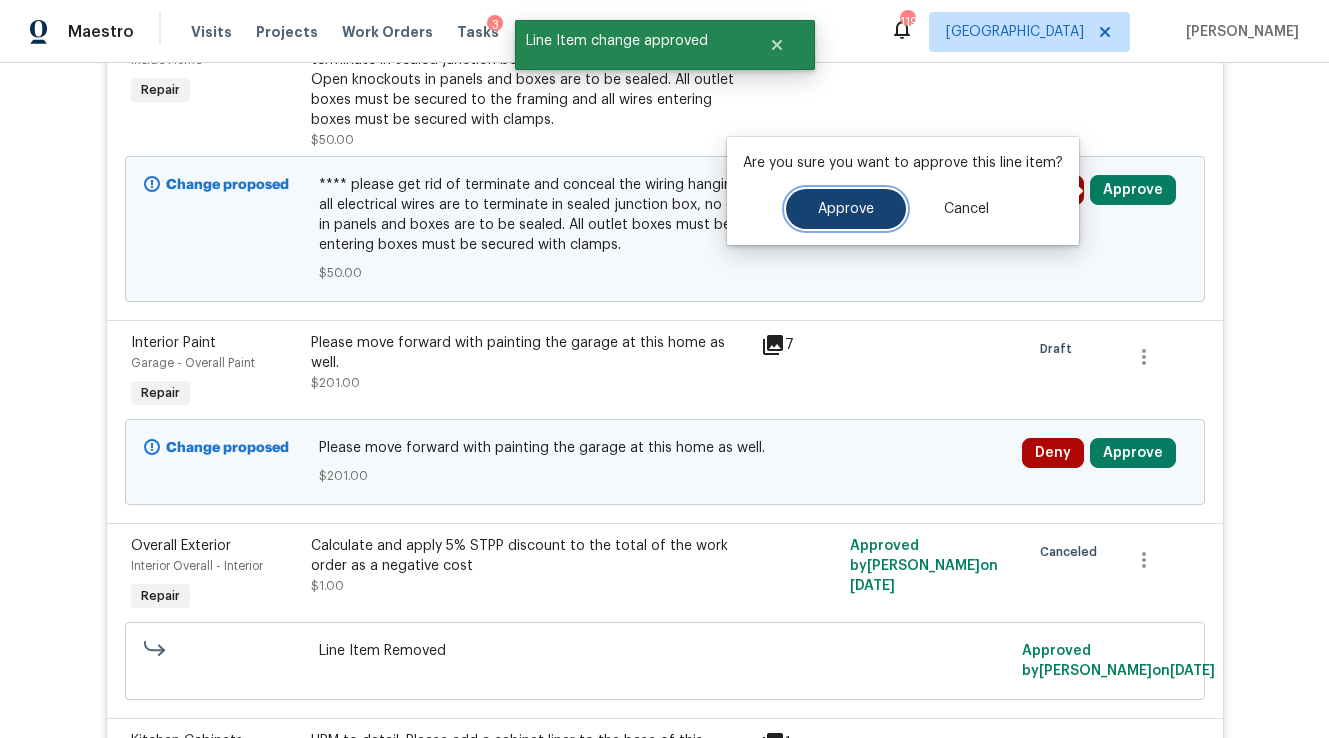 click on "Approve" at bounding box center [846, 209] 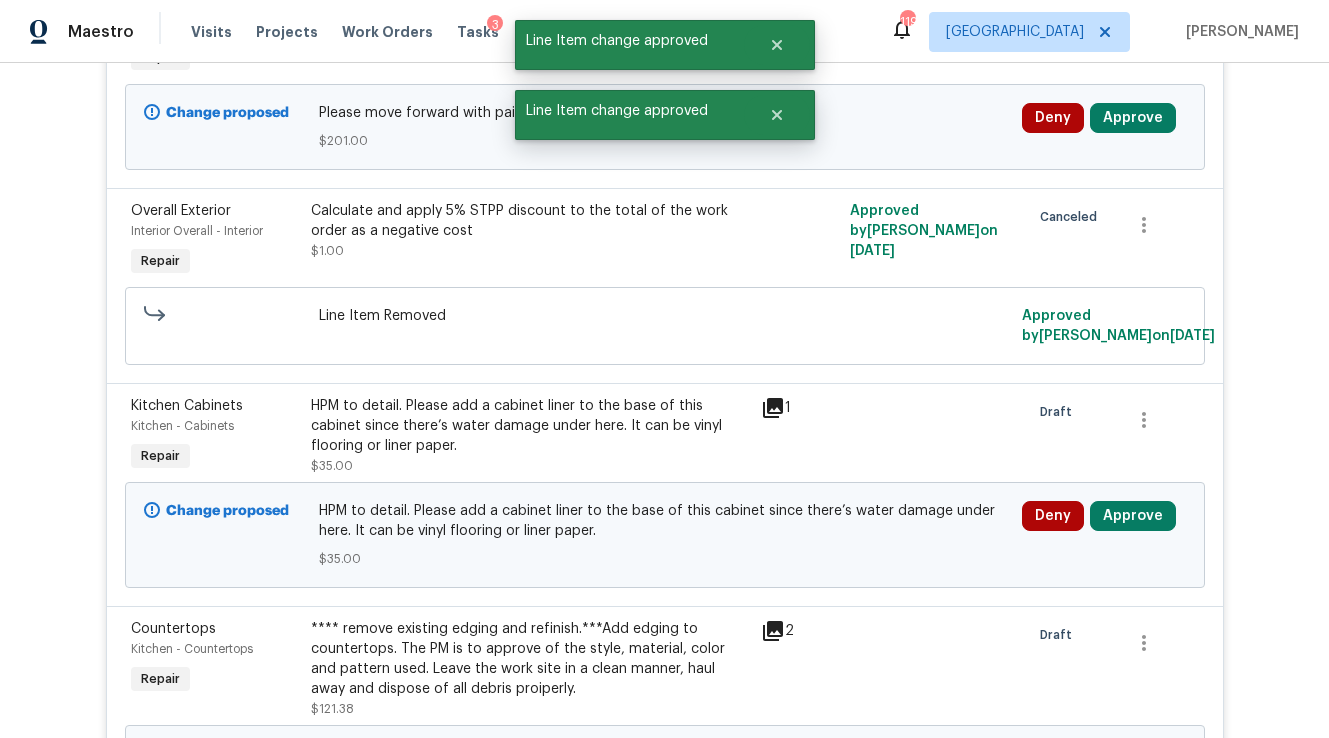 scroll, scrollTop: 573, scrollLeft: 0, axis: vertical 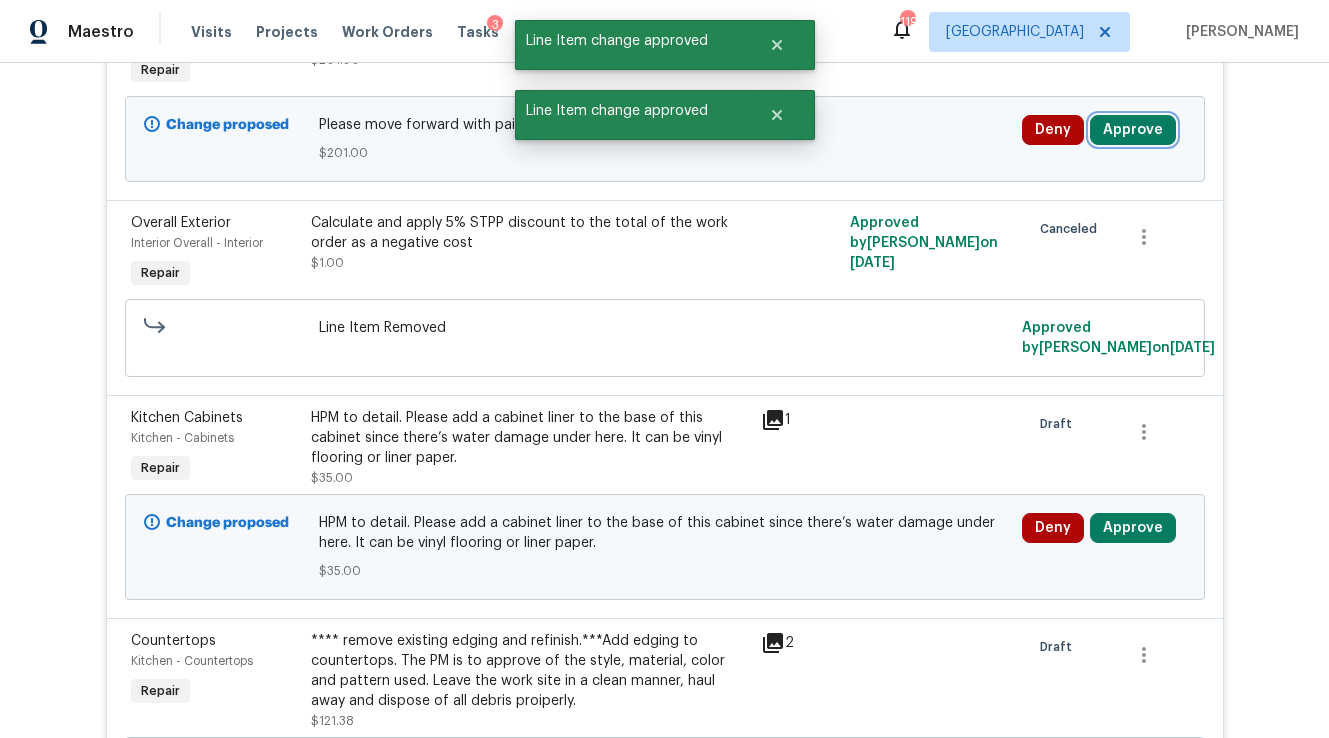 click on "Approve" at bounding box center [1133, 130] 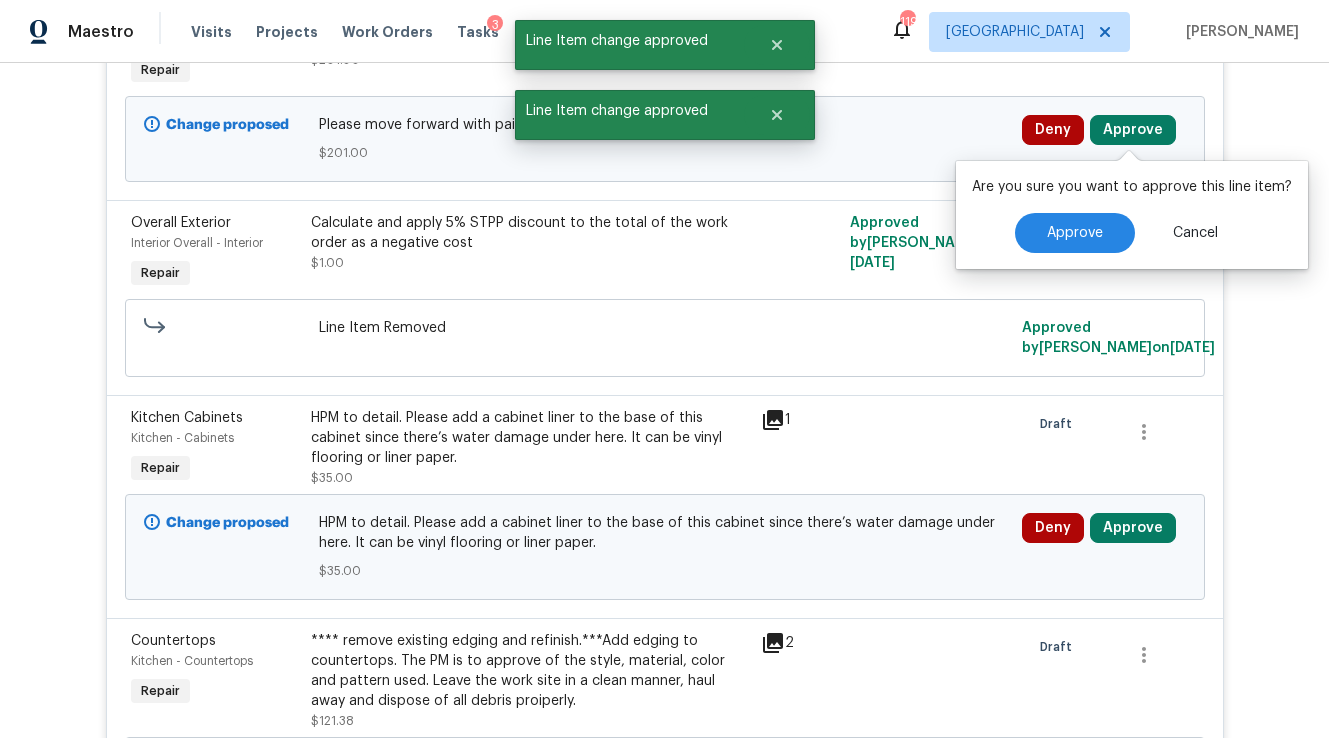 click on "Are you sure you want to approve this line item? Approve Cancel" at bounding box center (1132, 215) 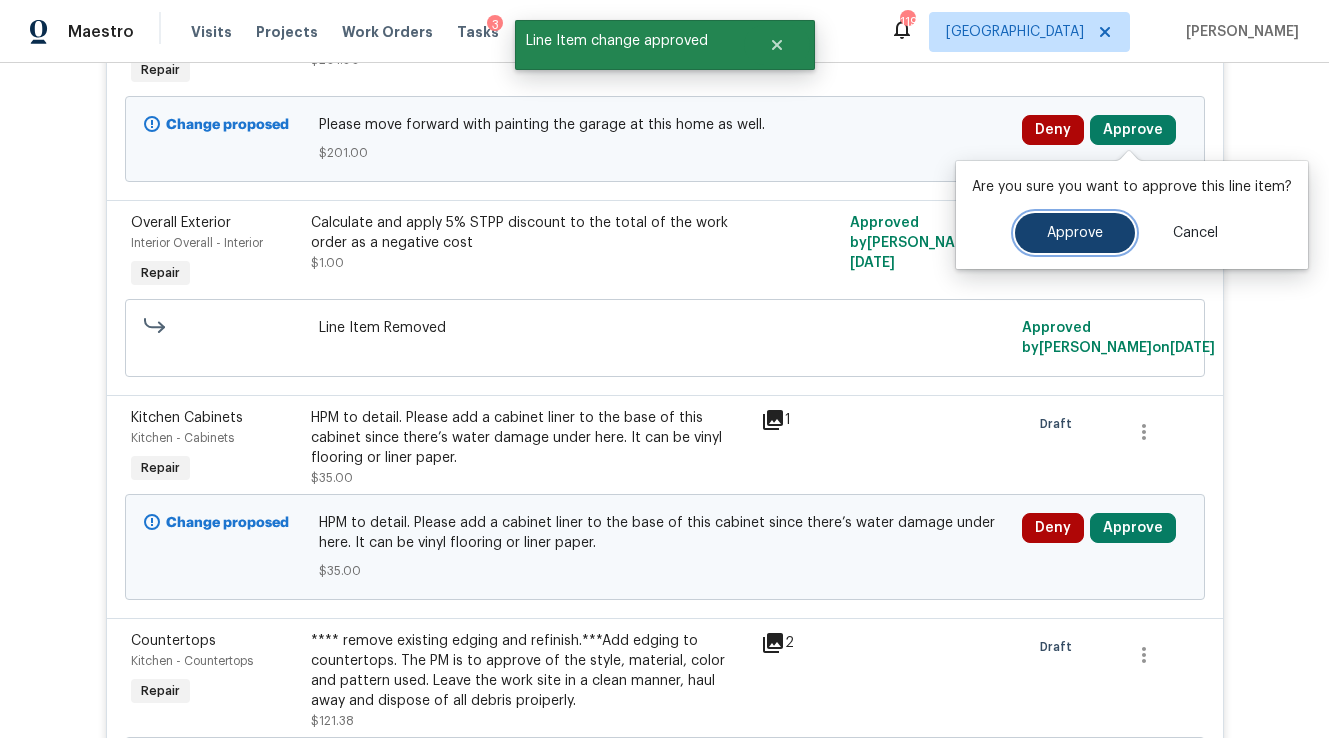 click on "Approve" at bounding box center (1075, 233) 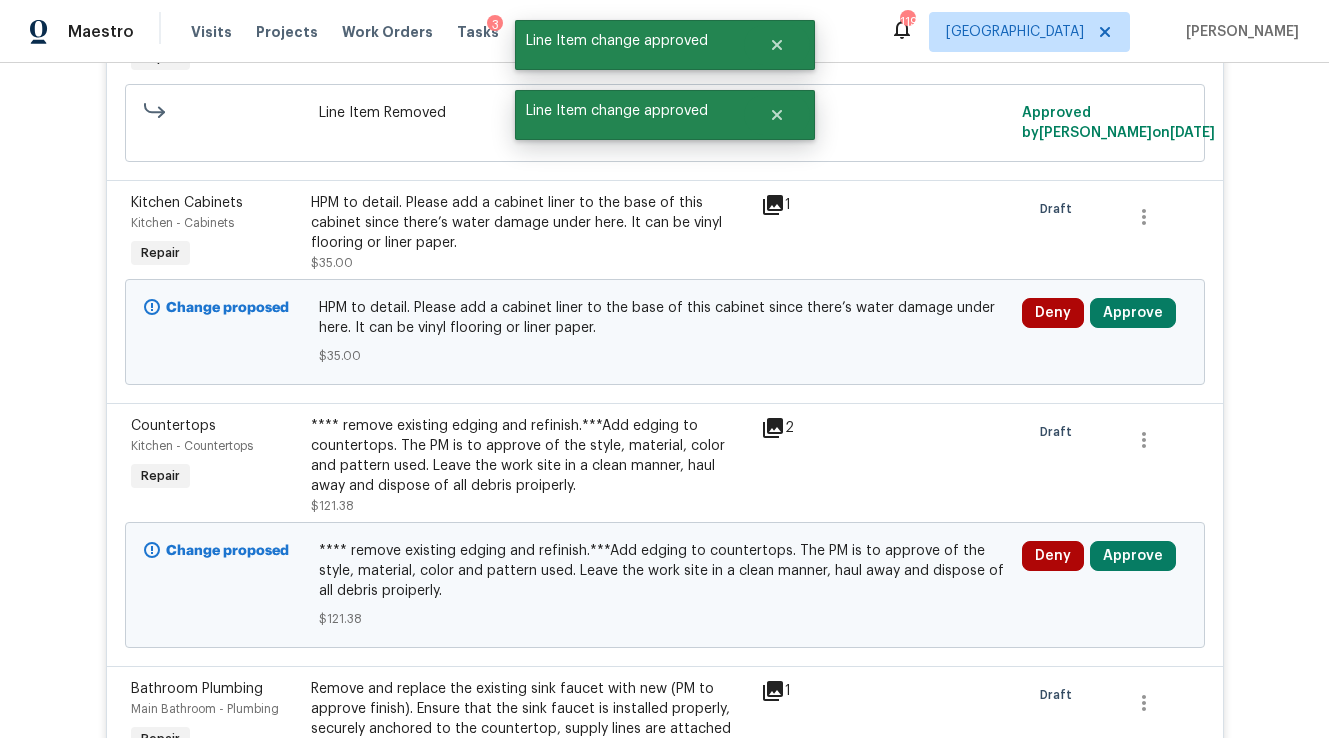 scroll, scrollTop: 573, scrollLeft: 0, axis: vertical 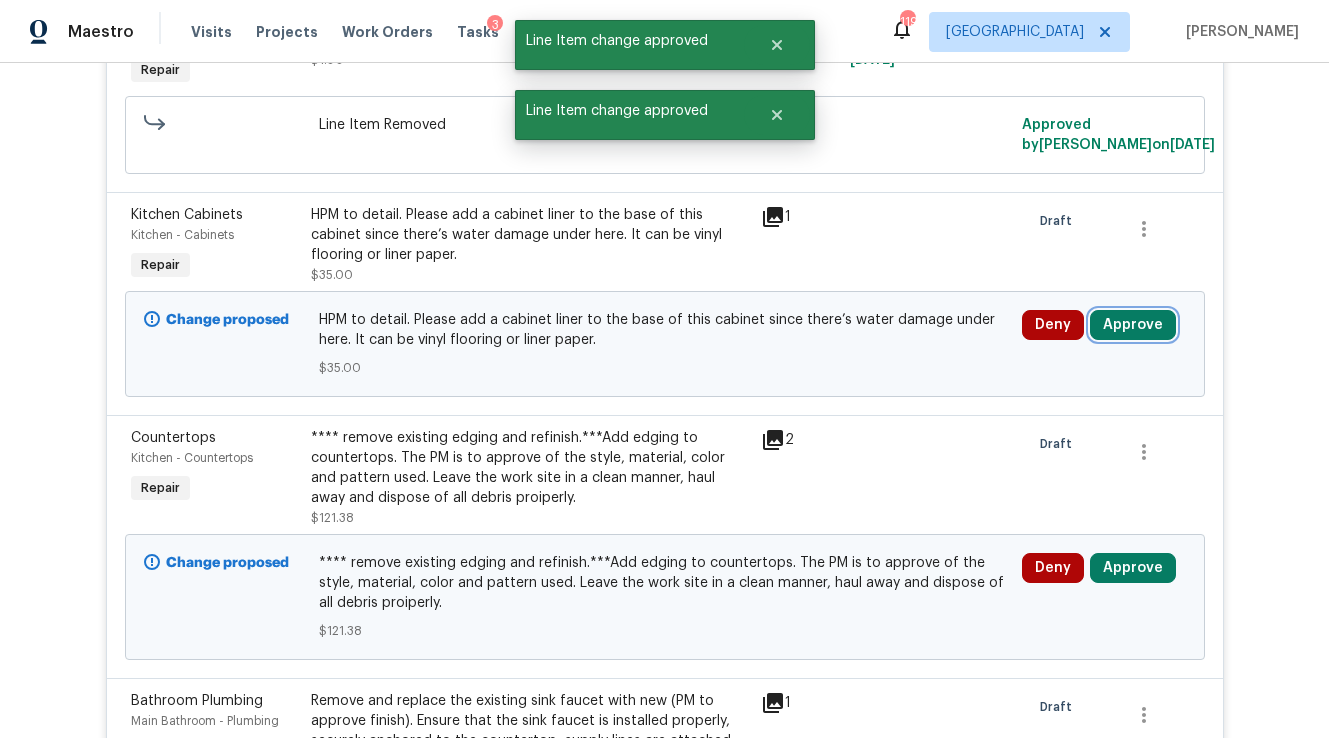 click on "Approve" at bounding box center (1133, 325) 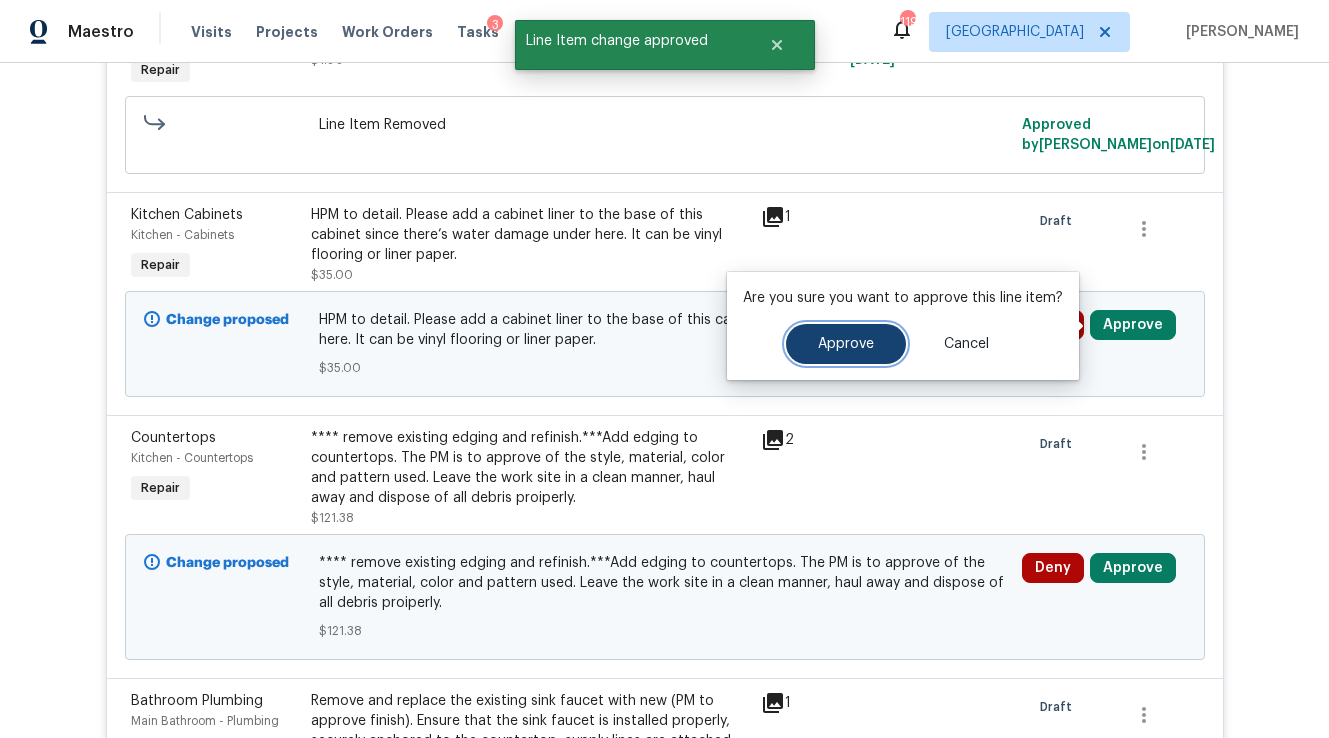click on "Approve" at bounding box center (846, 344) 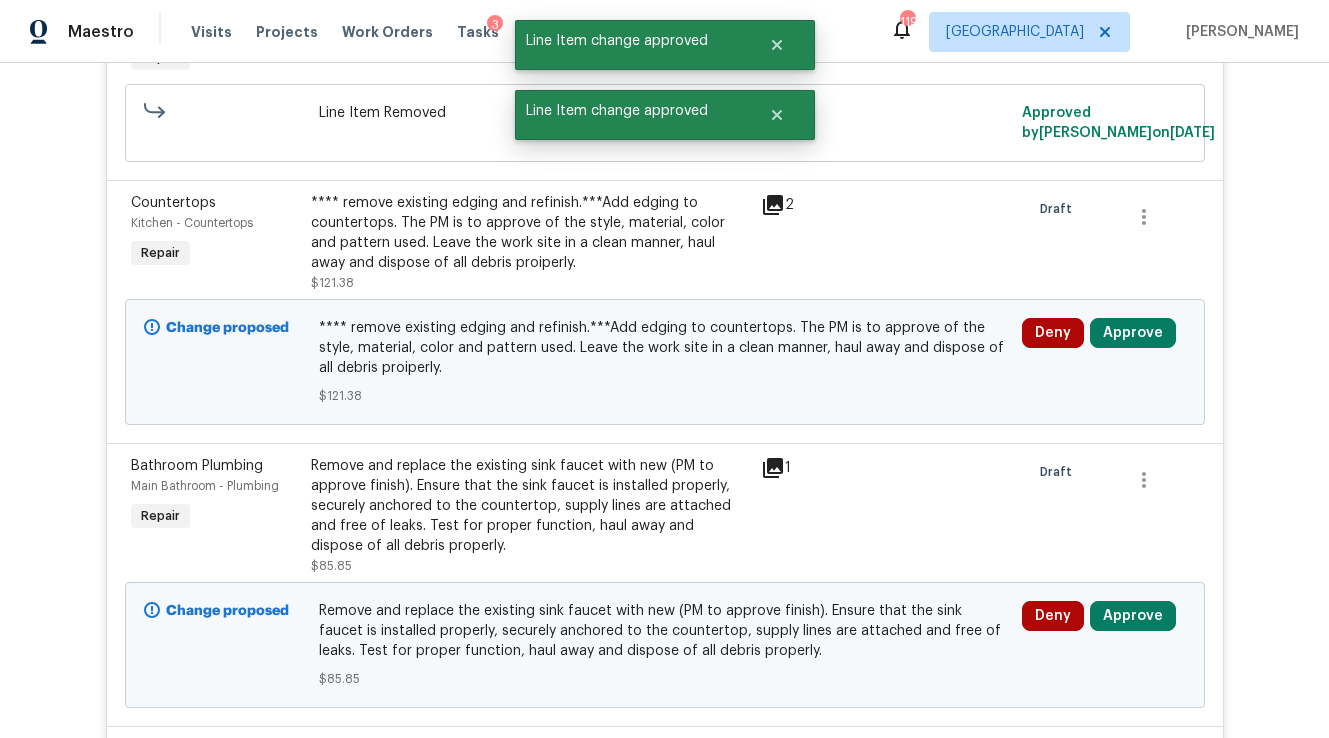 scroll, scrollTop: 573, scrollLeft: 0, axis: vertical 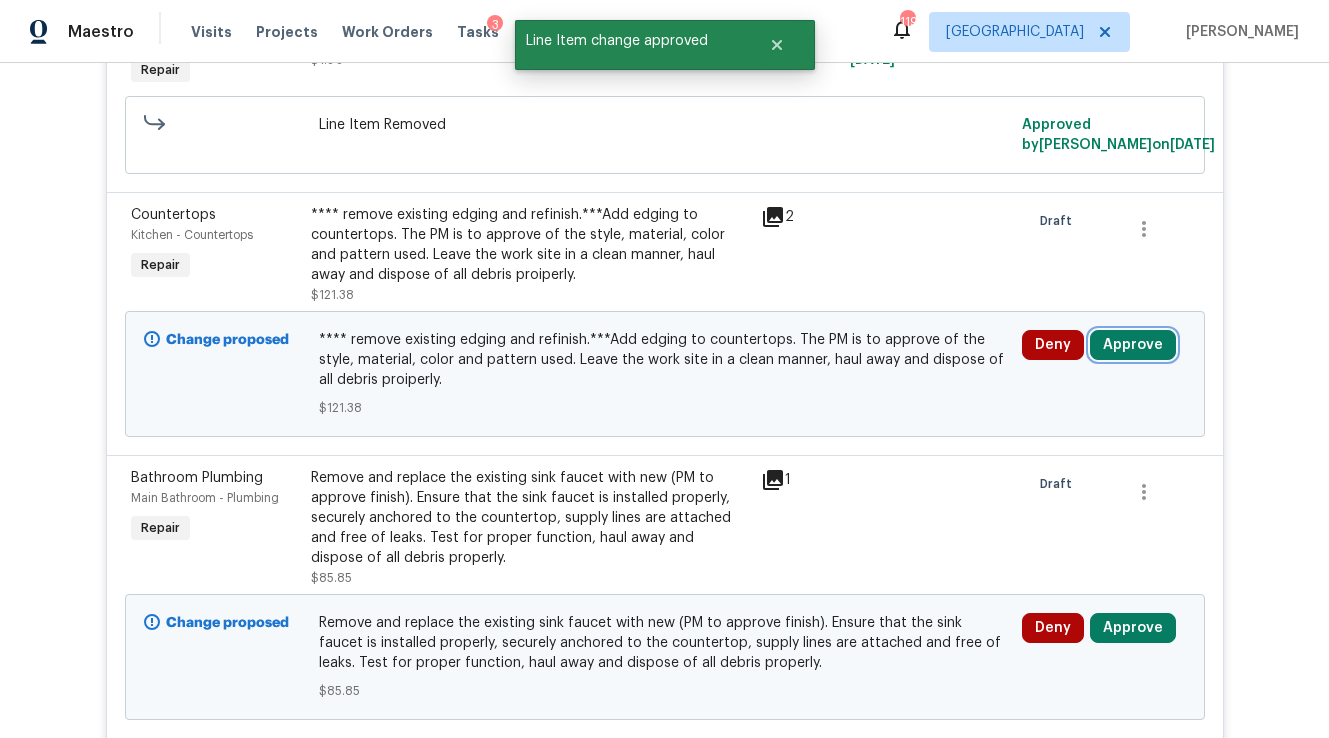 click on "Approve" at bounding box center [1133, 345] 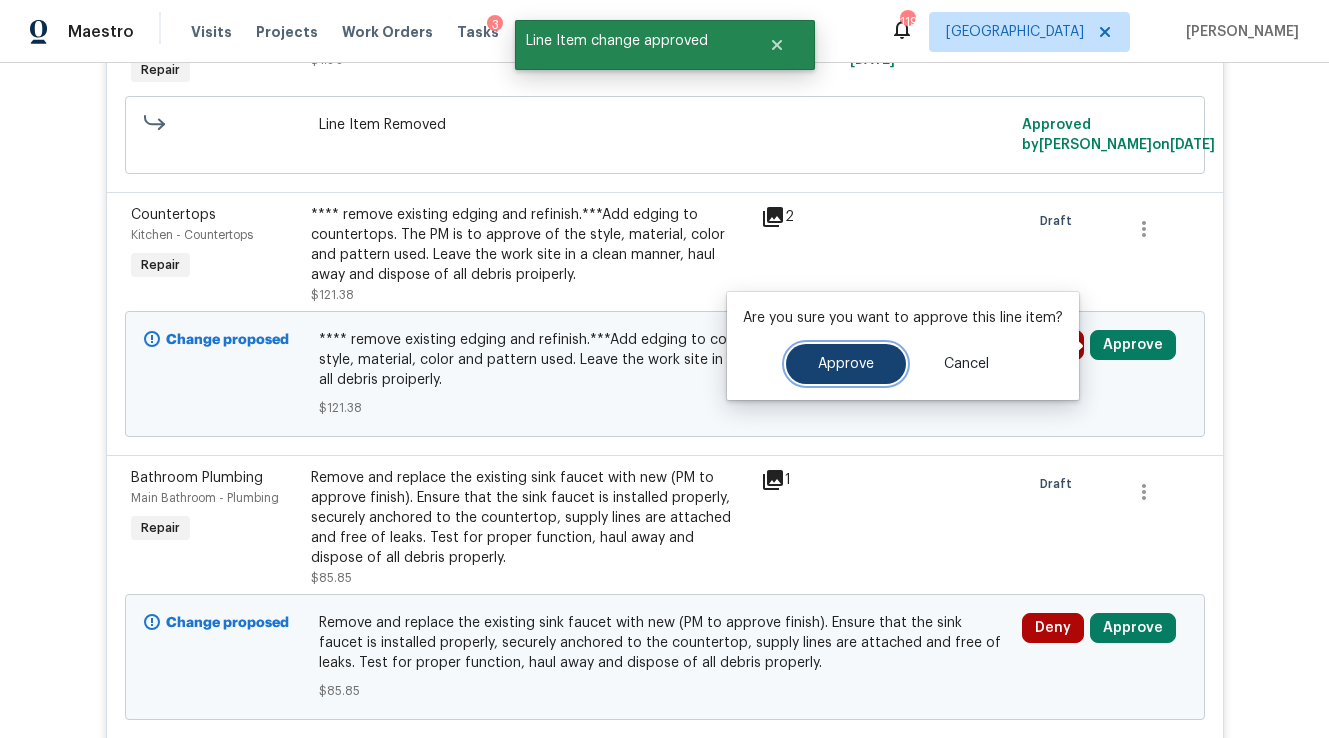 click on "Approve" at bounding box center (846, 364) 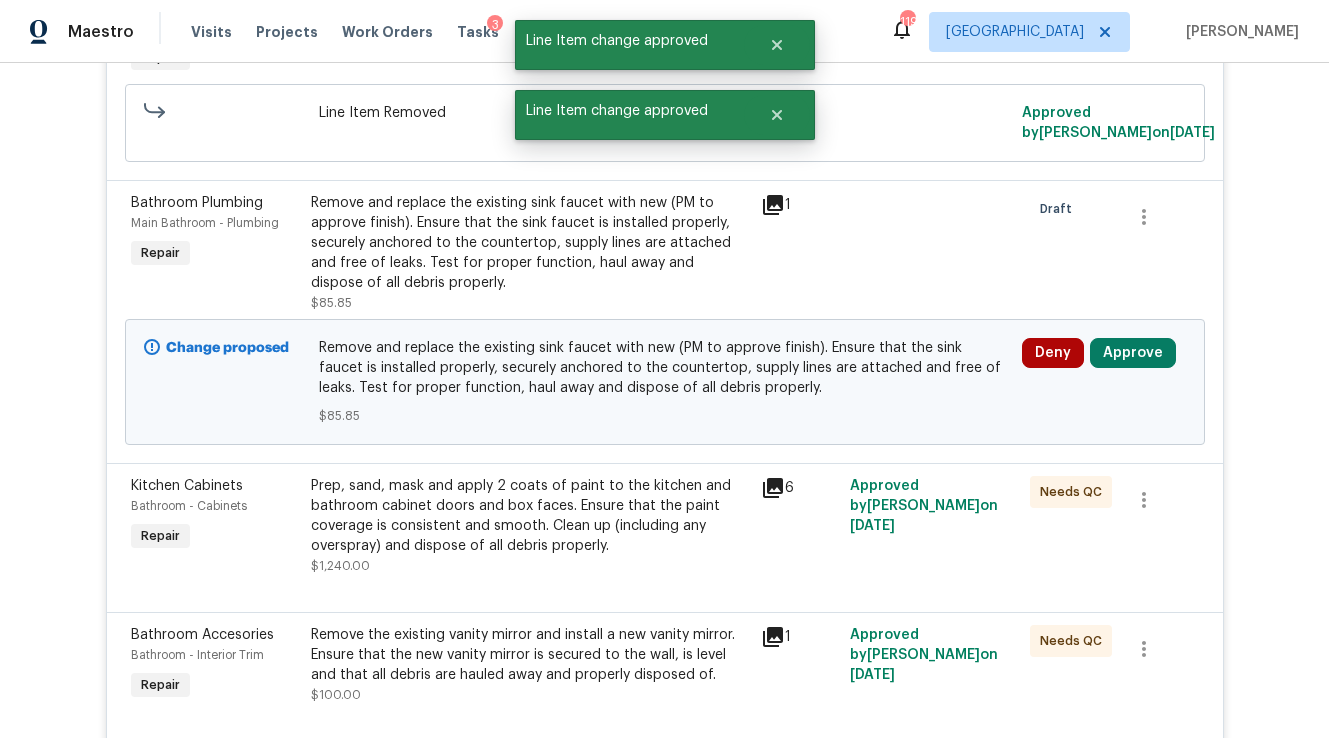 scroll, scrollTop: 573, scrollLeft: 0, axis: vertical 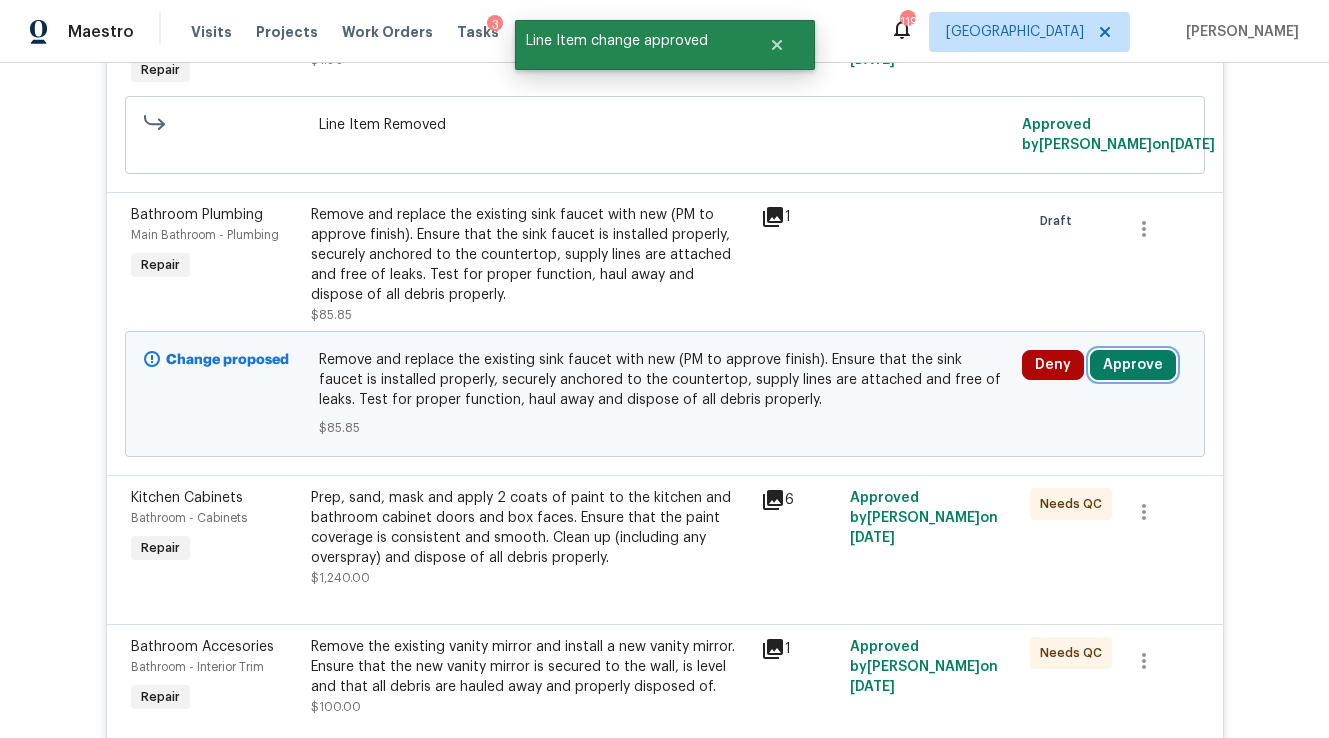 click on "Approve" at bounding box center (1133, 365) 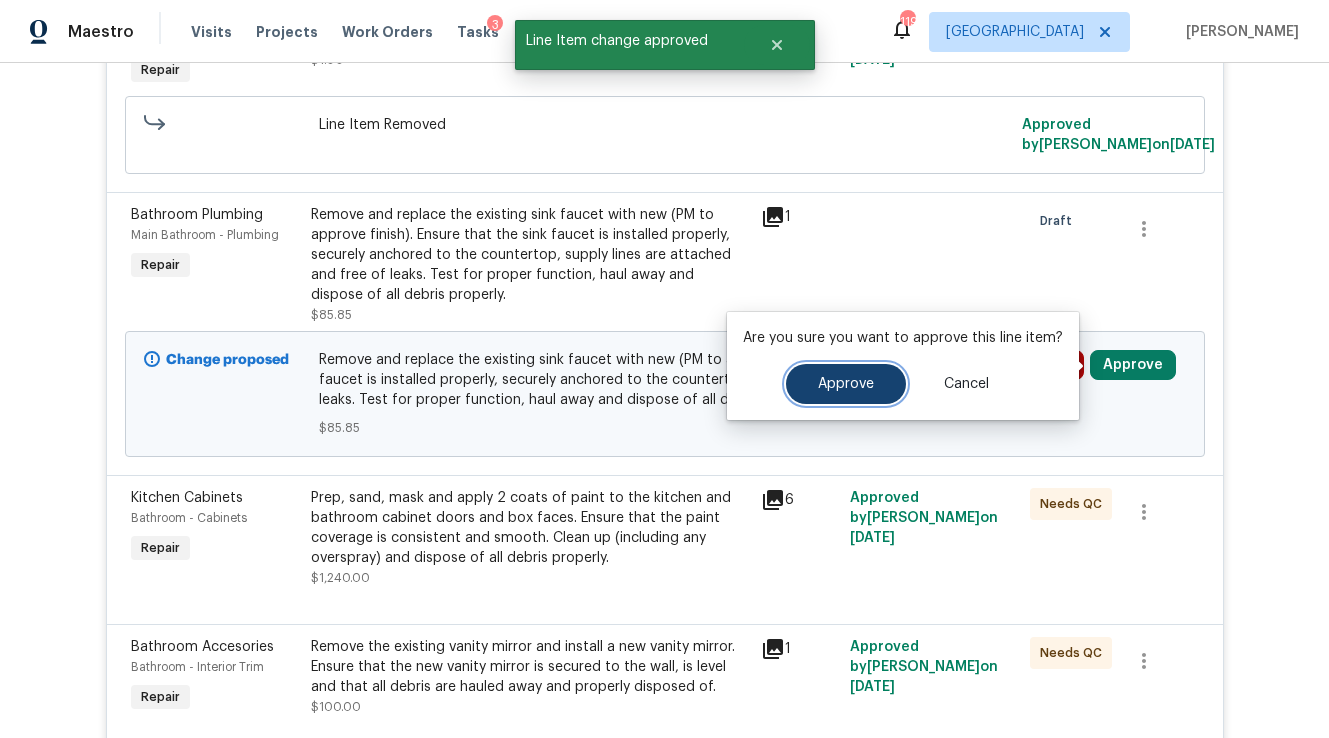click on "Approve" at bounding box center (846, 384) 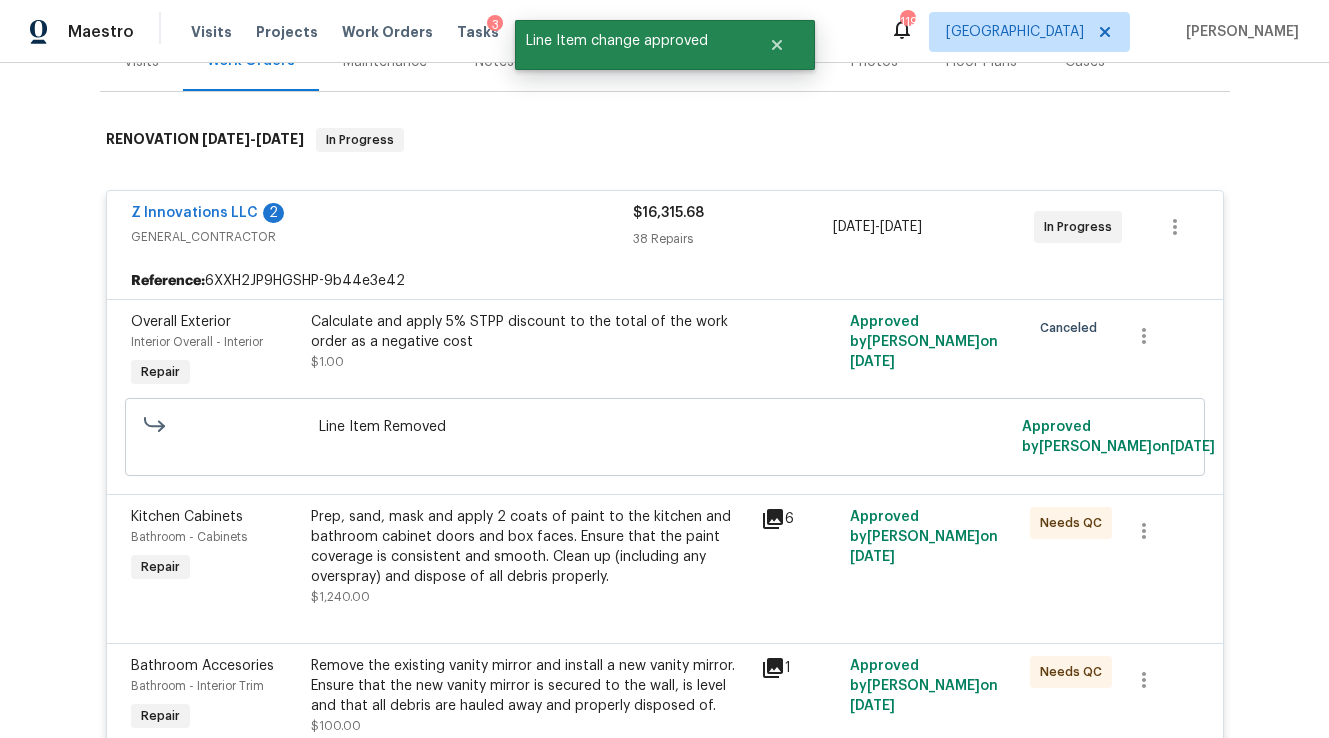 scroll, scrollTop: 0, scrollLeft: 0, axis: both 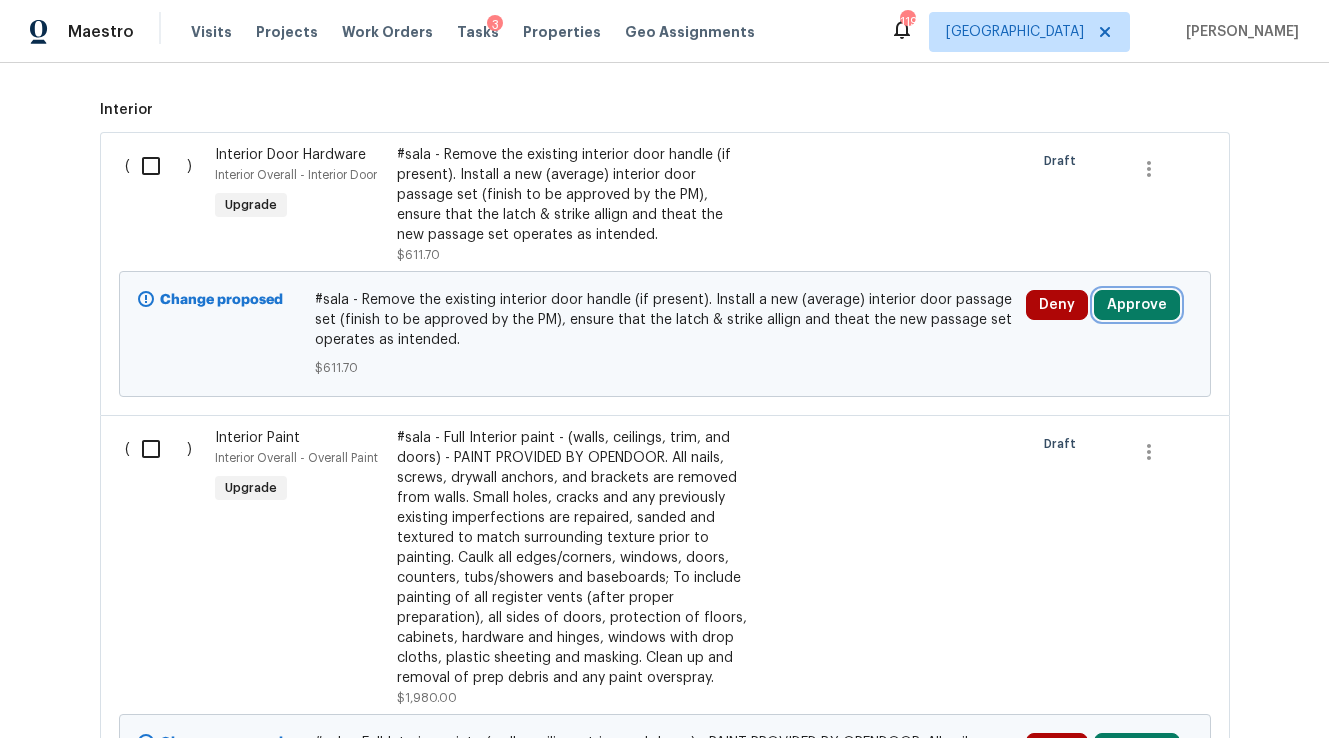 click on "Approve" at bounding box center [1137, 305] 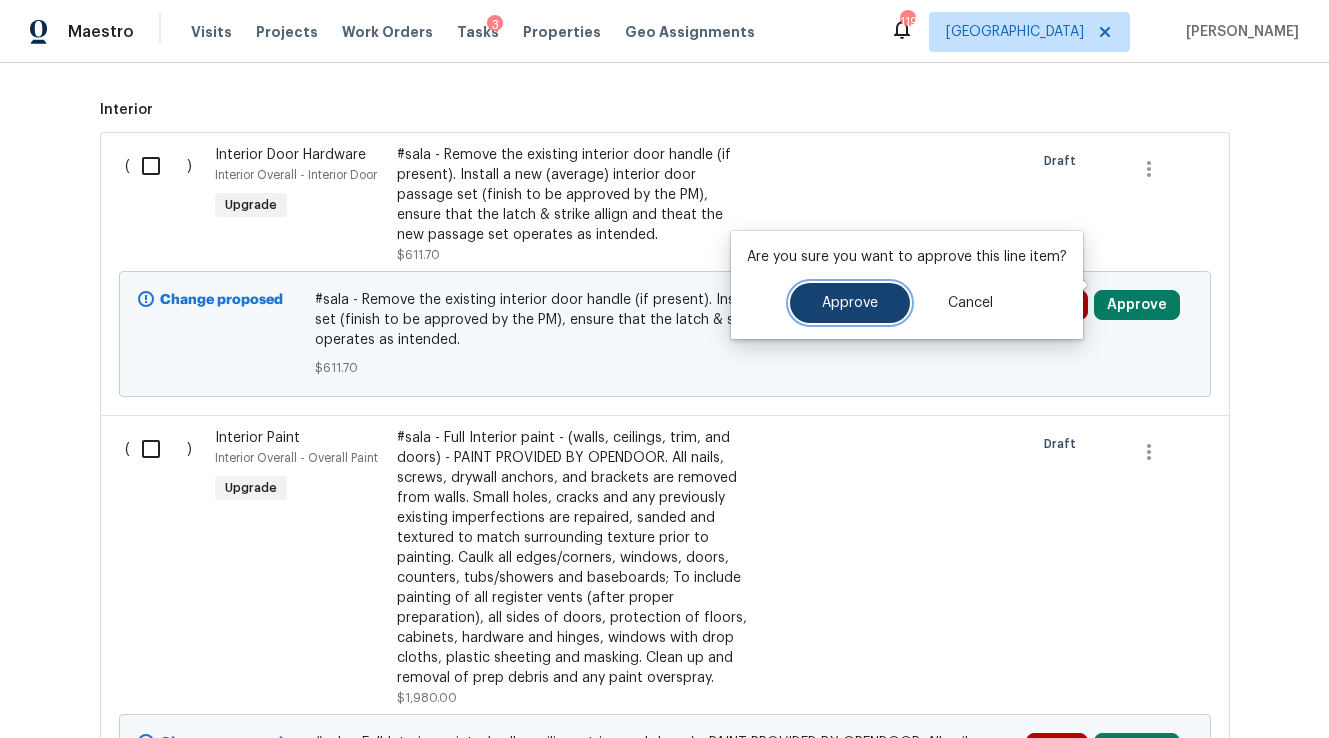 click on "Approve" at bounding box center (850, 303) 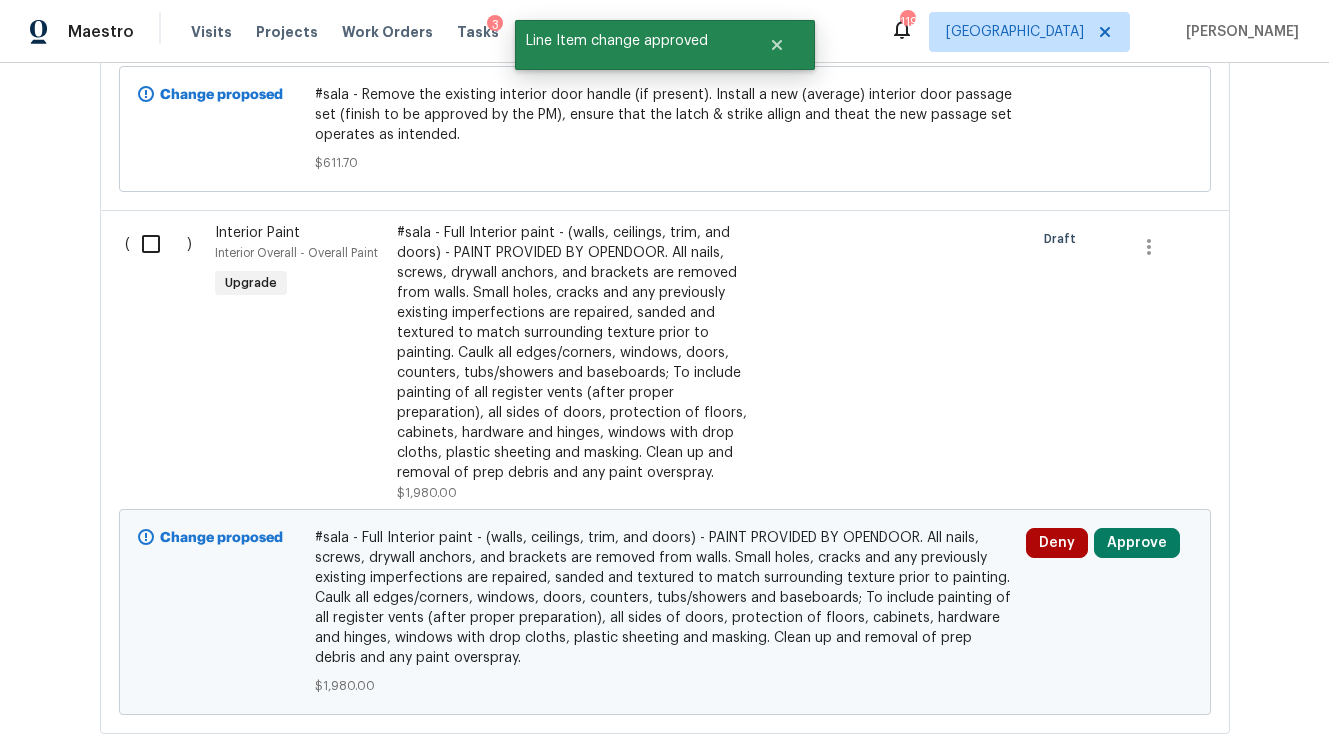 scroll, scrollTop: 873, scrollLeft: 0, axis: vertical 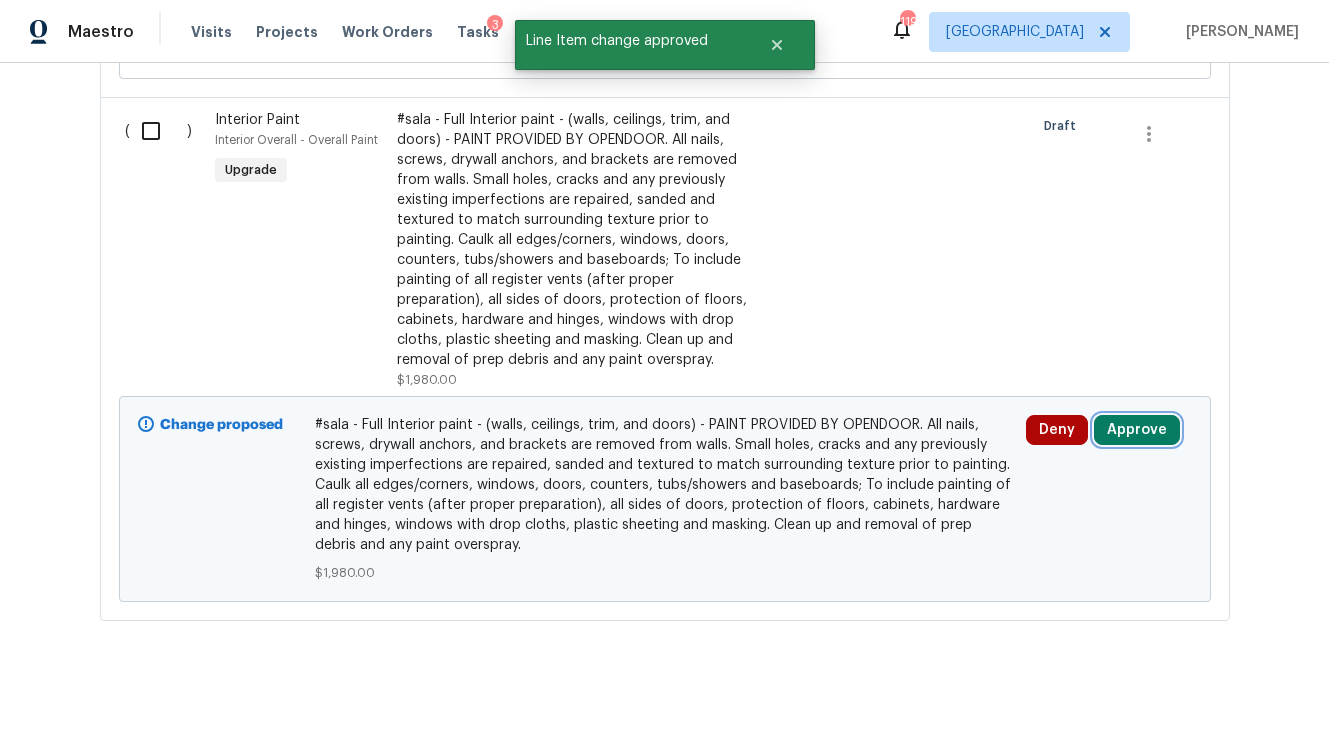 click on "Approve" at bounding box center (1137, 430) 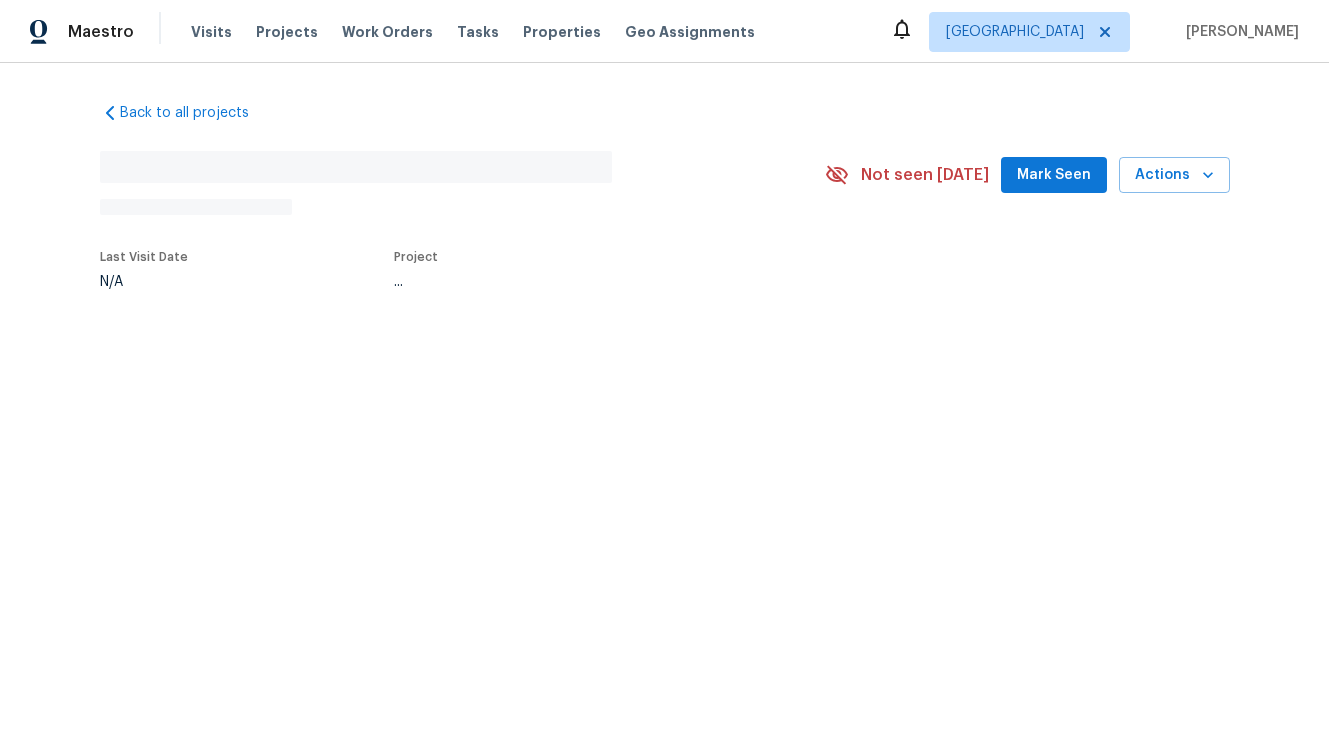 scroll, scrollTop: 0, scrollLeft: 0, axis: both 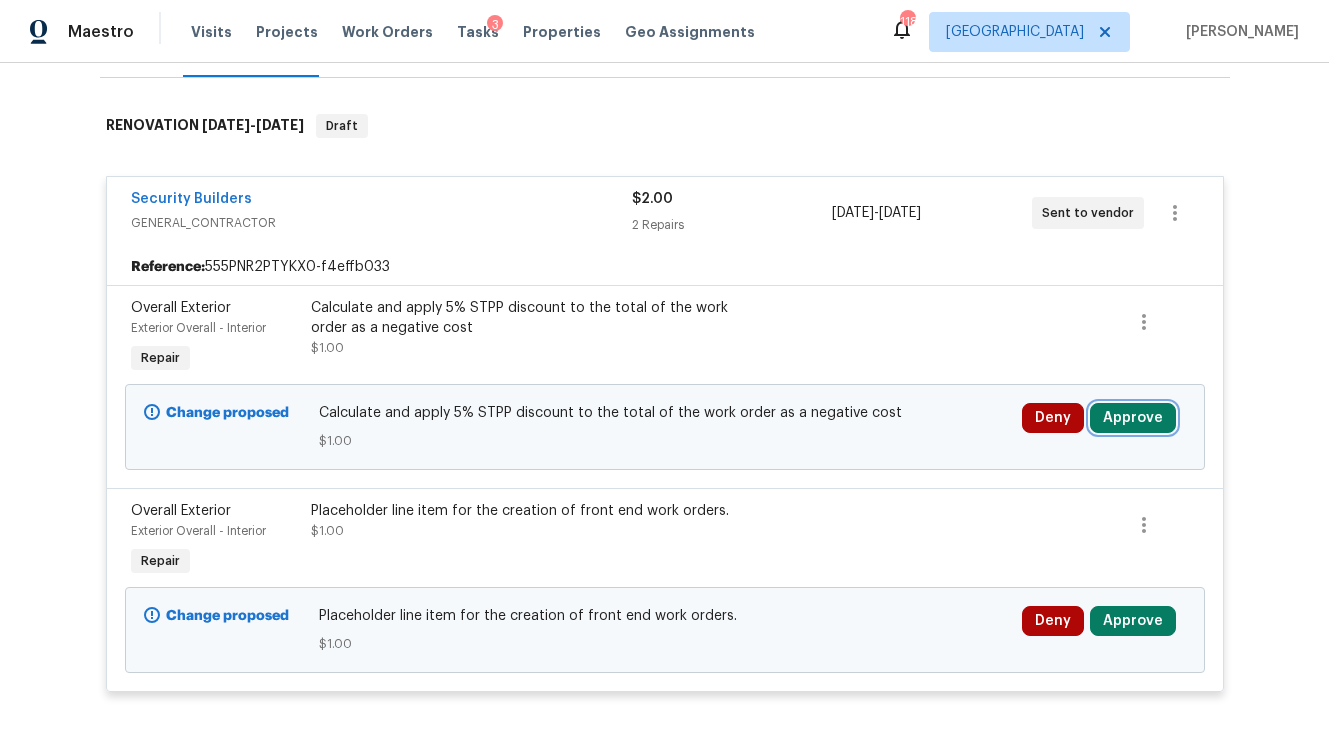 click on "Approve" at bounding box center (1133, 418) 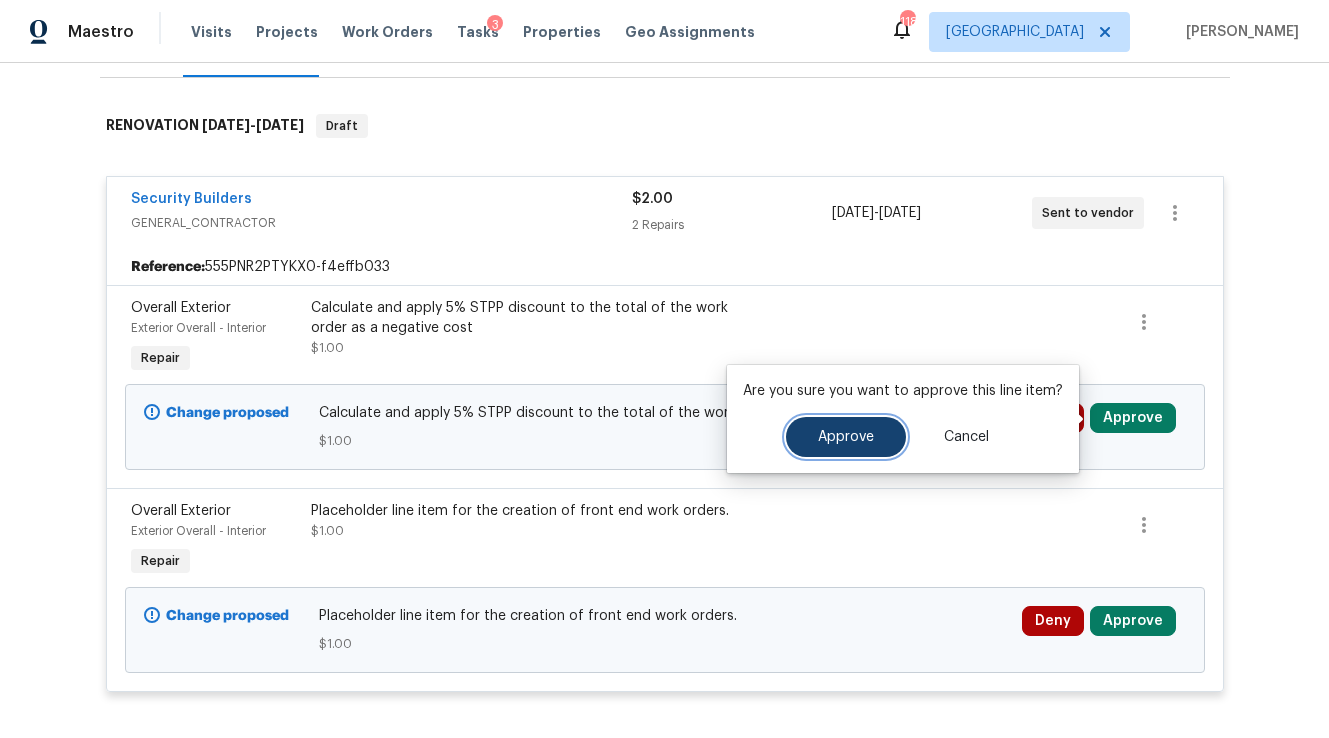 click on "Approve" at bounding box center (846, 437) 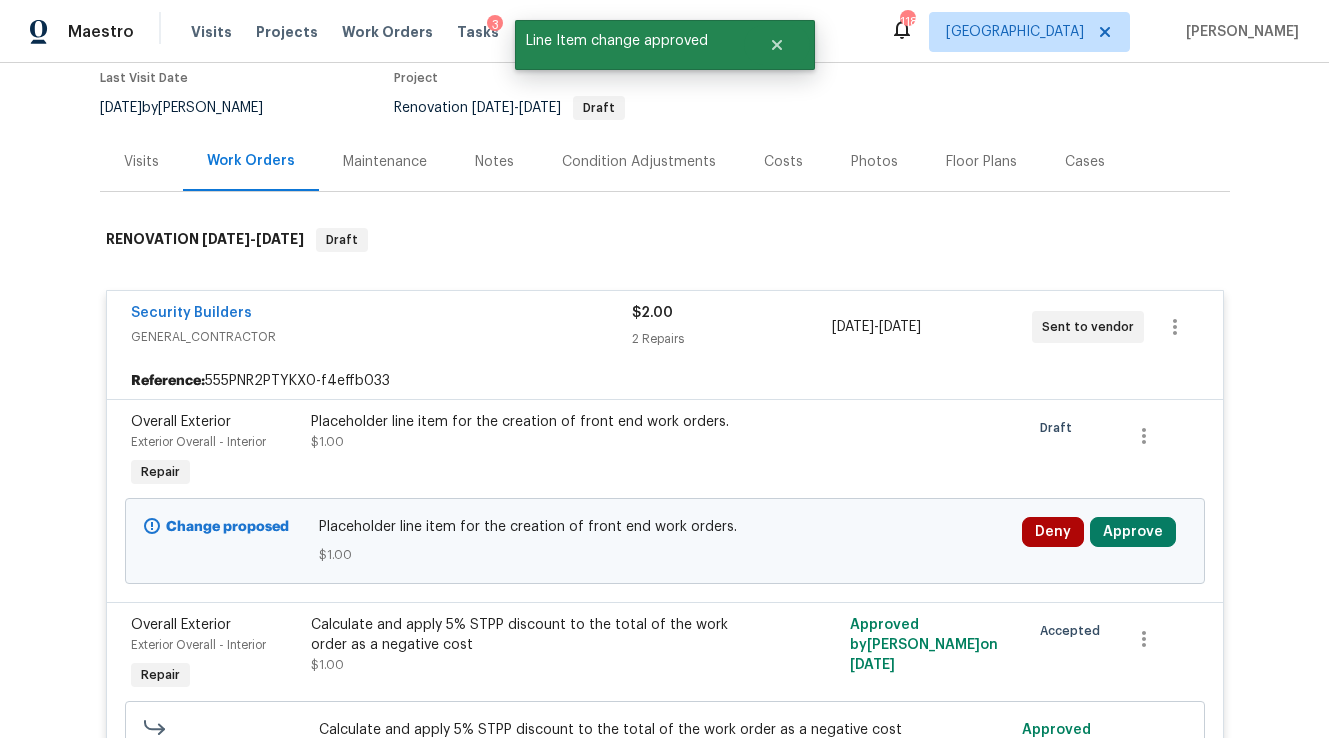 scroll, scrollTop: 285, scrollLeft: 0, axis: vertical 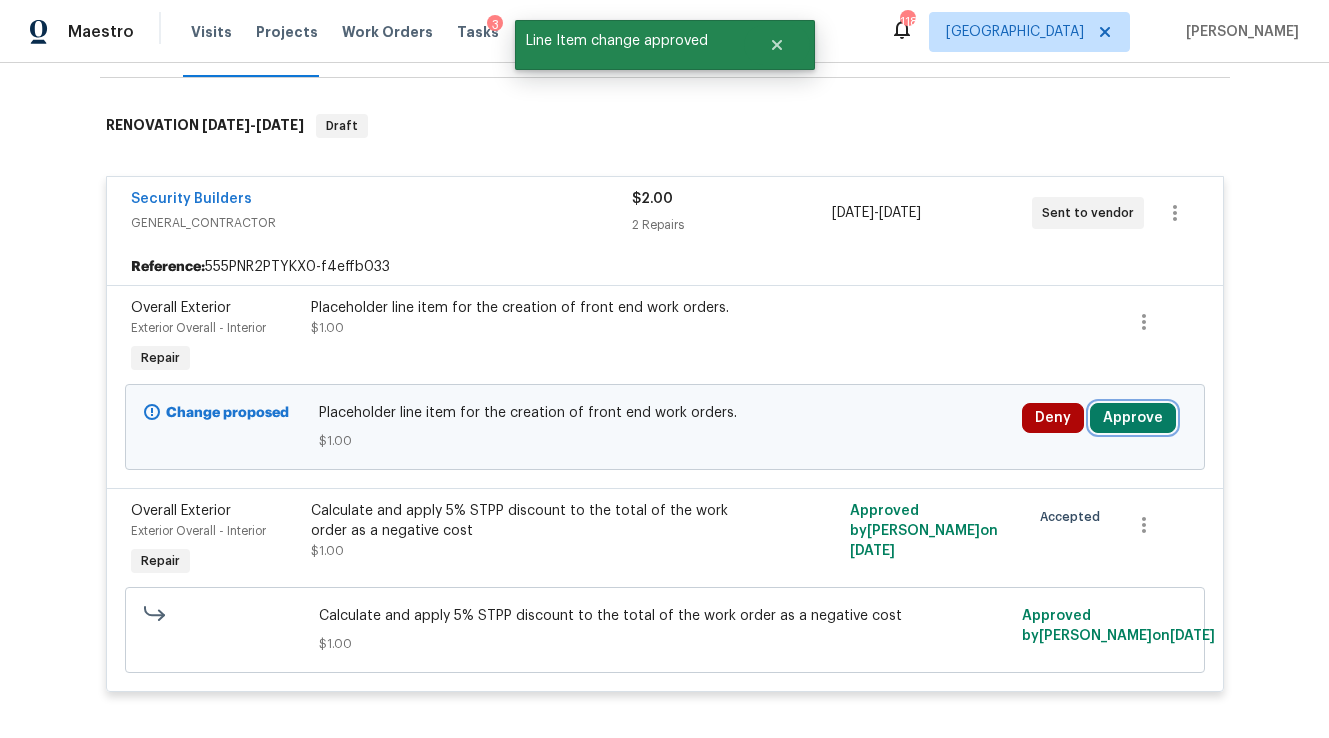click on "Approve" at bounding box center [1133, 418] 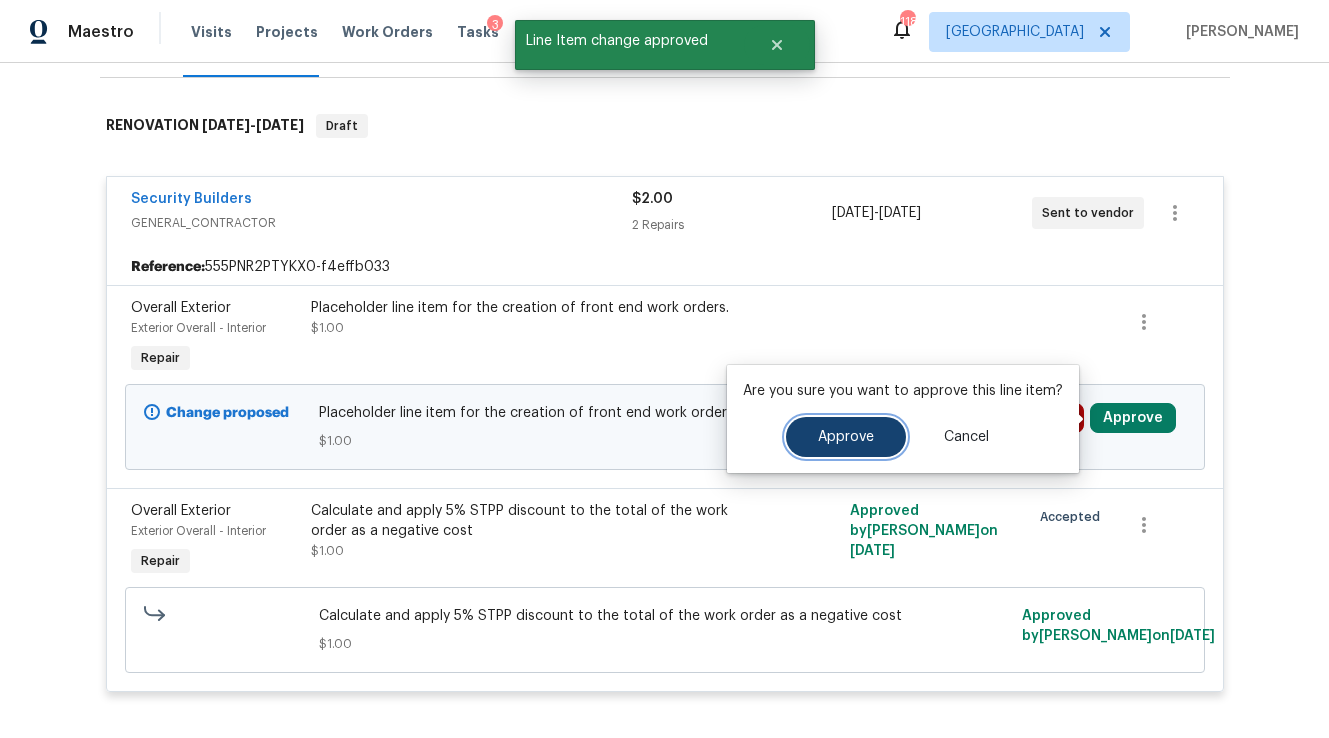click on "Approve" at bounding box center (846, 437) 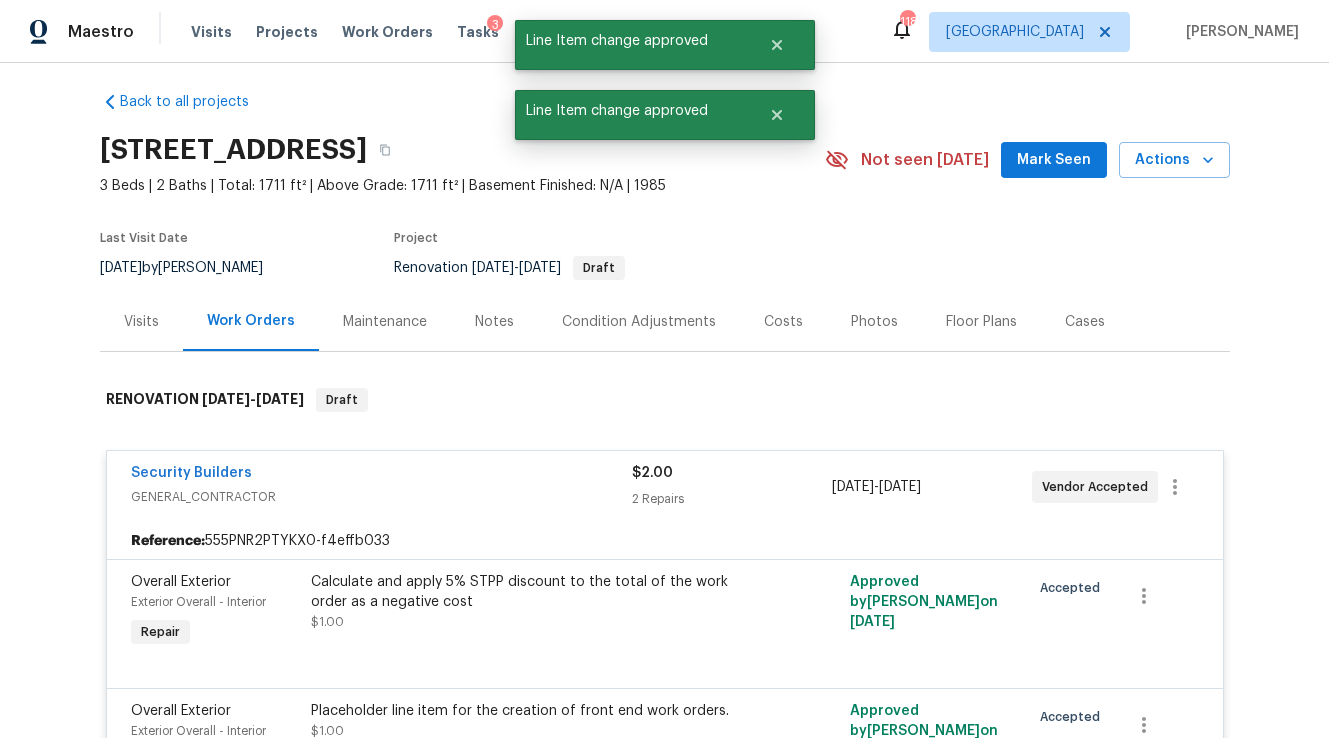 scroll, scrollTop: 0, scrollLeft: 0, axis: both 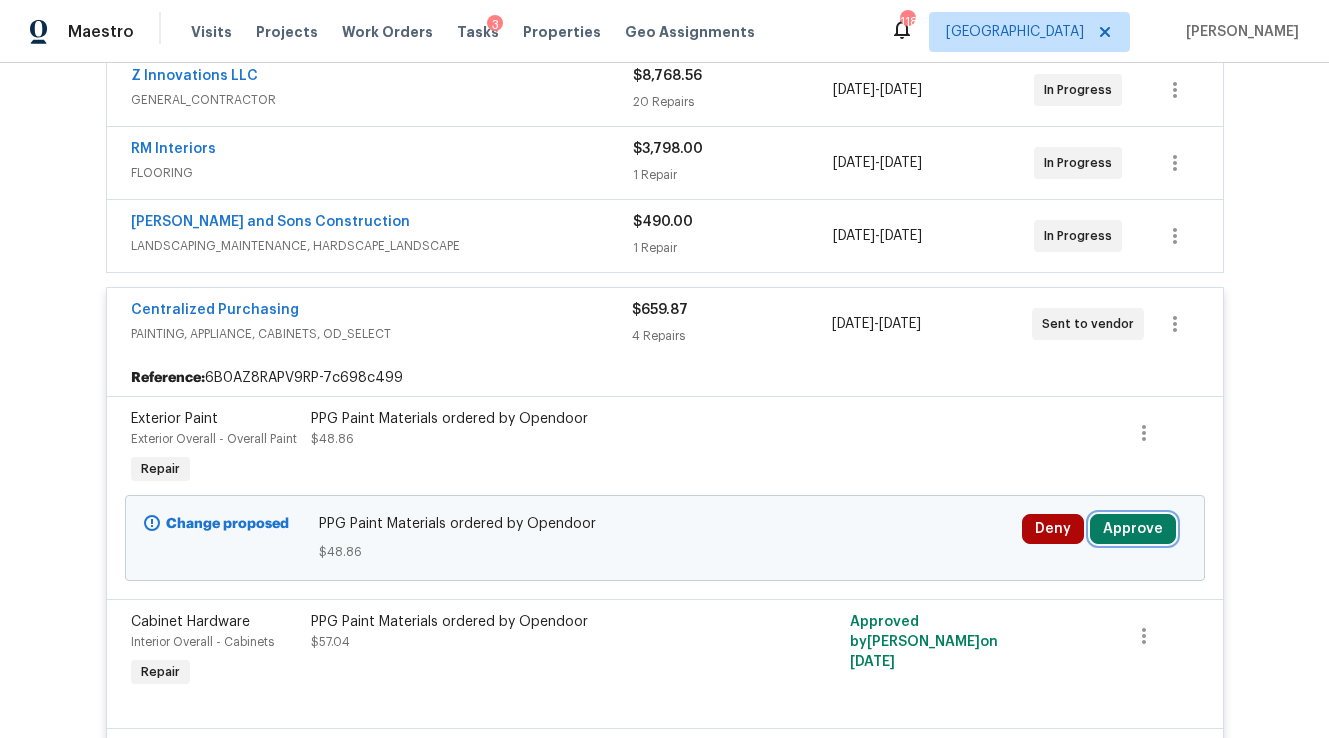 click on "Approve" at bounding box center [1133, 529] 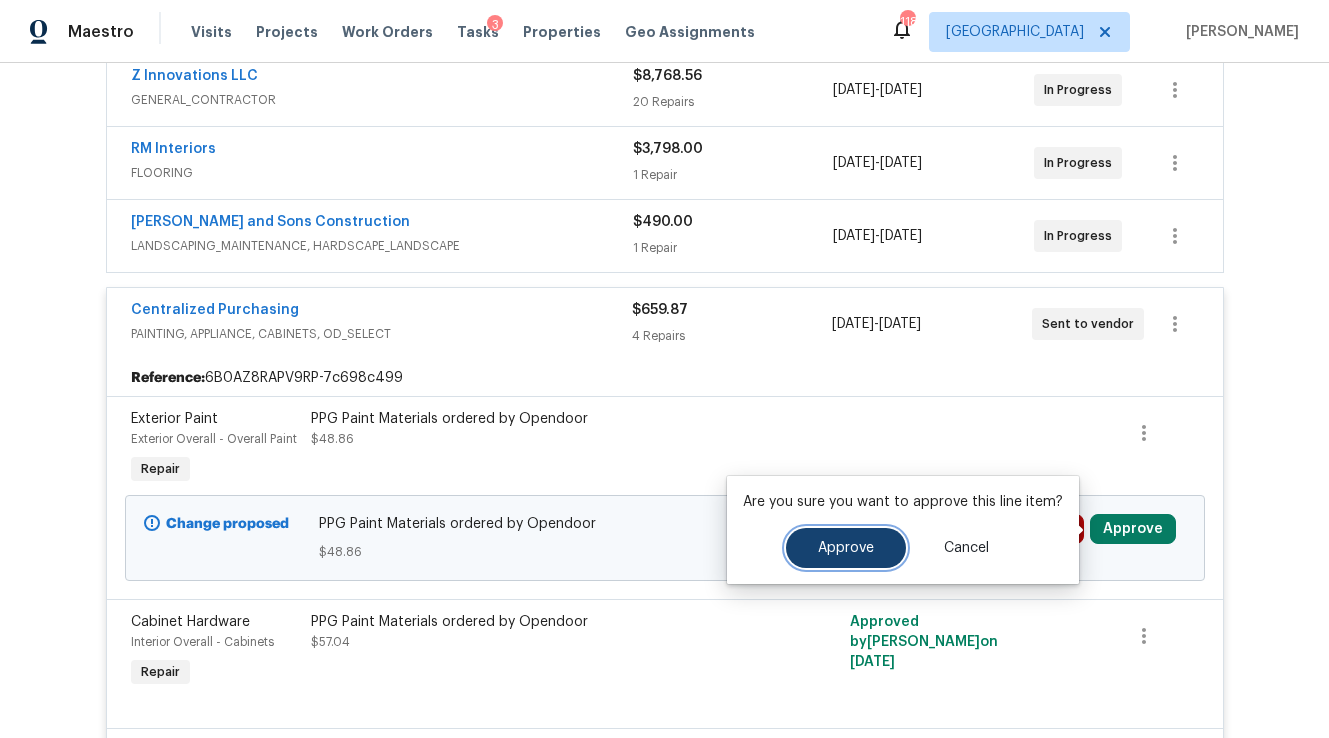 click on "Approve" at bounding box center [846, 548] 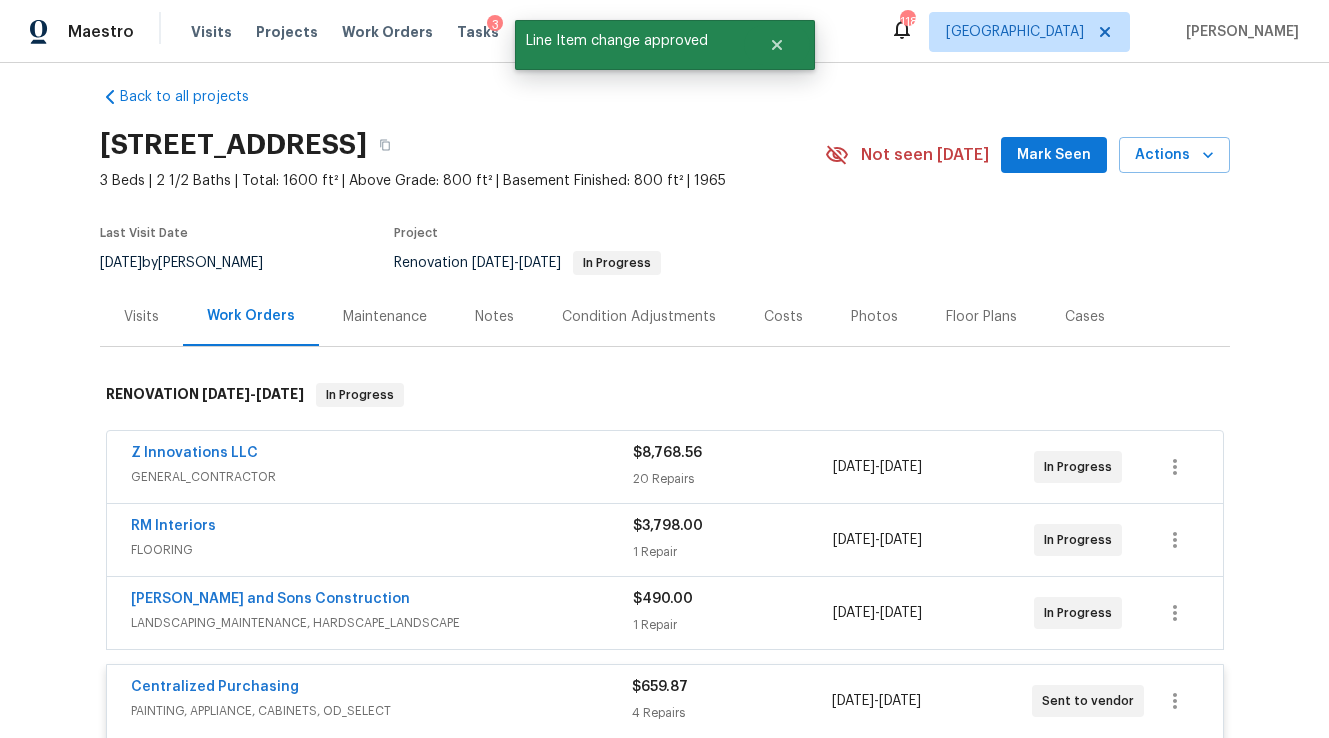 scroll, scrollTop: 0, scrollLeft: 0, axis: both 